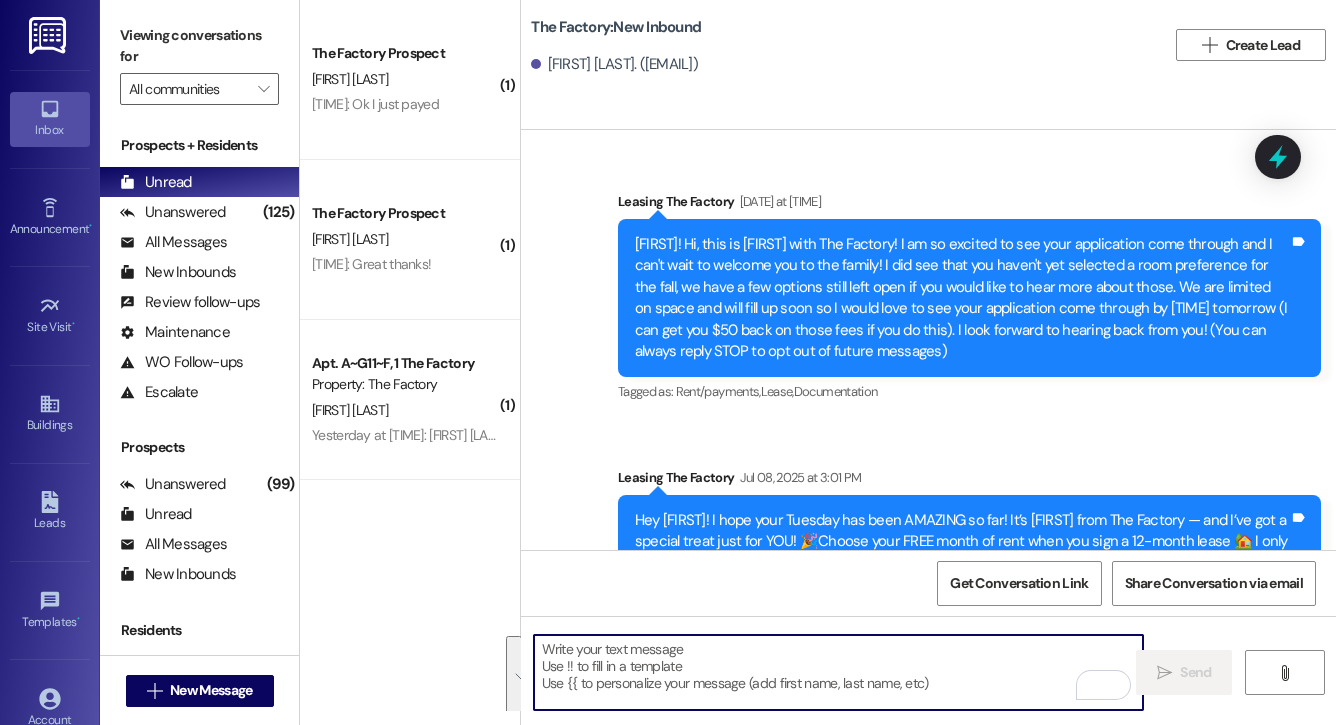 scroll, scrollTop: 0, scrollLeft: 0, axis: both 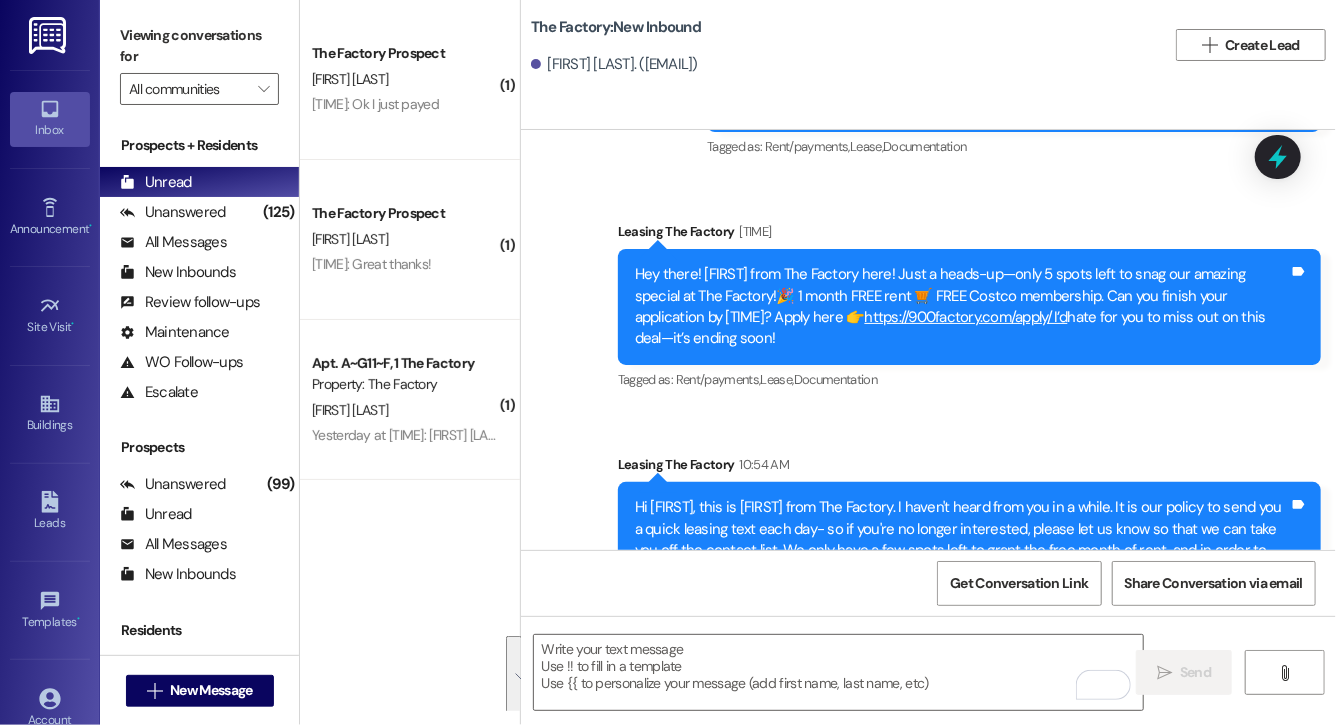 click on "Hi [FIRST], this is [FIRST] from The Factory. I haven't heard from you in a while. It is our policy to send you a quick leasing text each day- so if you're no longer interested, please let us know so that we can take you off the contact list. We only have a few spots left to grant the free month of rent, and in order to receive it, you will need to sign a lease and pay a deposit by tonight. Would you like to complete this today? Happy to help." at bounding box center (962, 550) 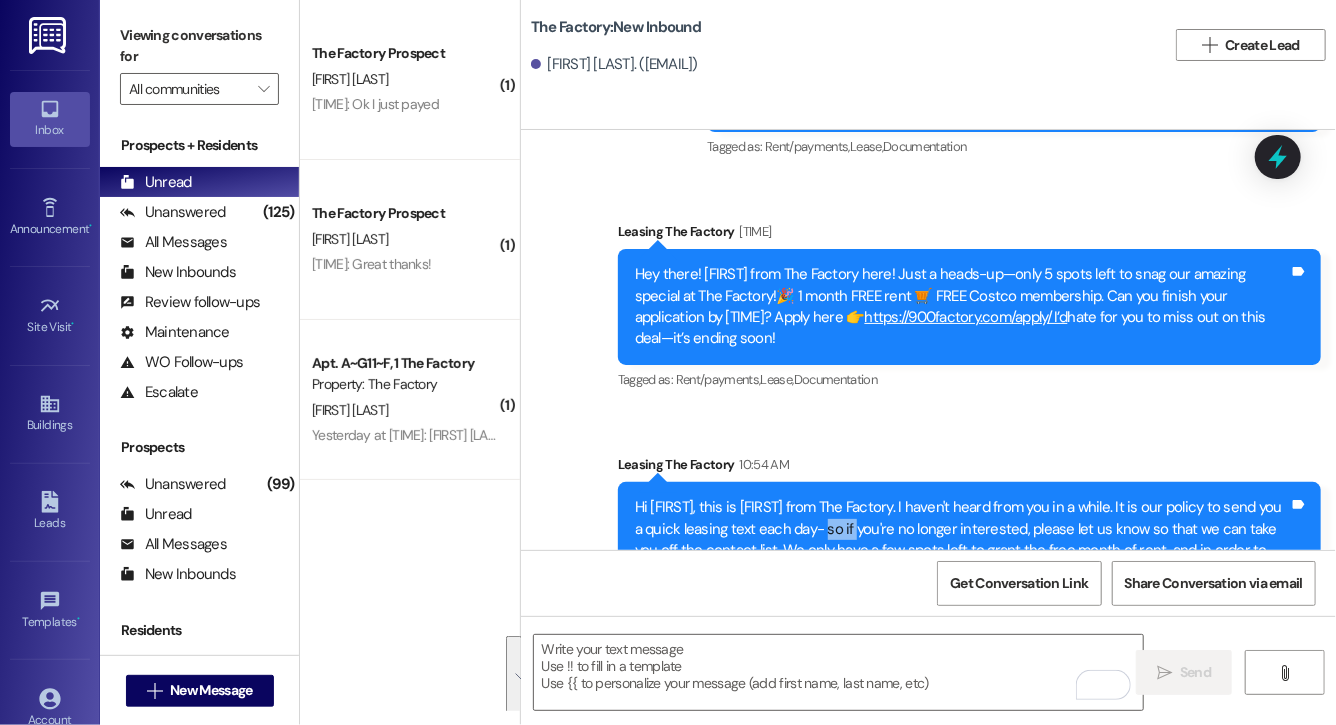 click on "Hi [FIRST], this is [FIRST] from The Factory. I haven't heard from you in a while. It is our policy to send you a quick leasing text each day- so if you're no longer interested, please let us know so that we can take you off the contact list. We only have a few spots left to grant the free month of rent, and in order to receive it, you will need to sign a lease and pay a deposit by tonight. Would you like to complete this today? Happy to help." at bounding box center [962, 550] 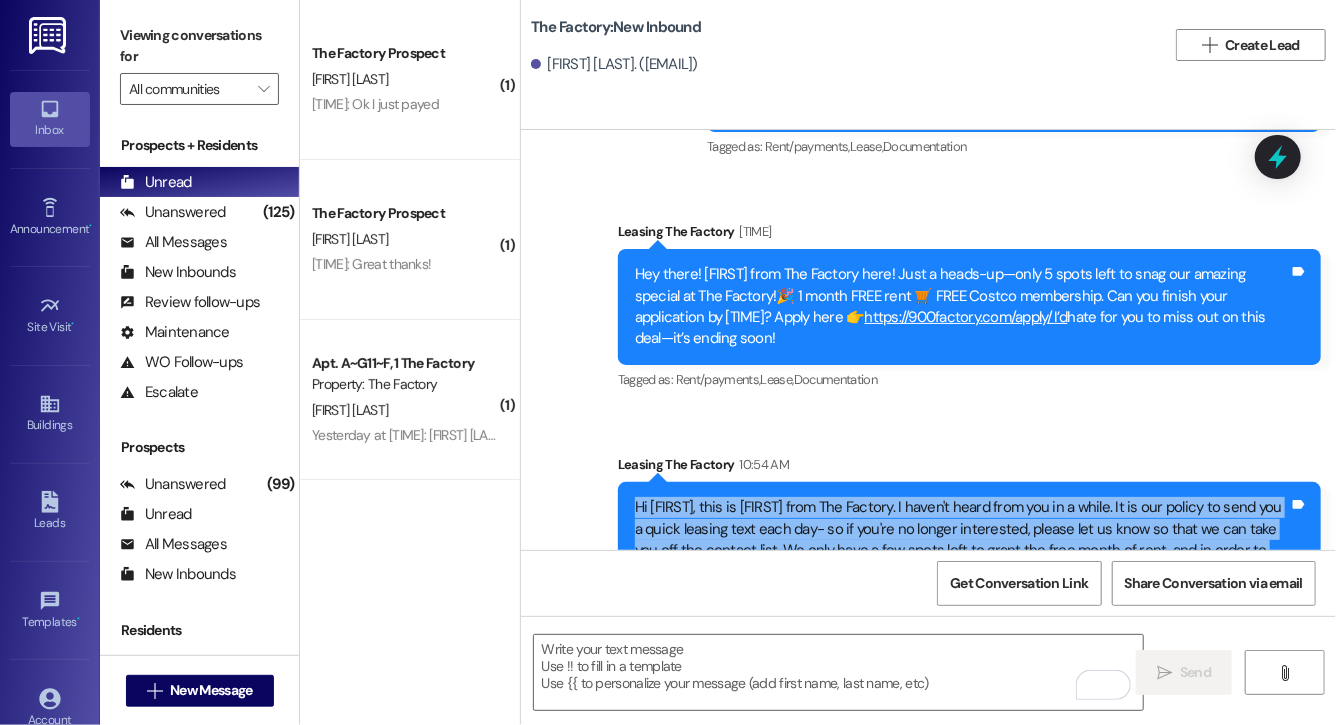 click on "Hi [FIRST], this is [FIRST] from The Factory. I haven't heard from you in a while. It is our policy to send you a quick leasing text each day- so if you're no longer interested, please let us know so that we can take you off the contact list. We only have a few spots left to grant the free month of rent, and in order to receive it, you will need to sign a lease and pay a deposit by tonight. Would you like to complete this today? Happy to help." at bounding box center (962, 550) 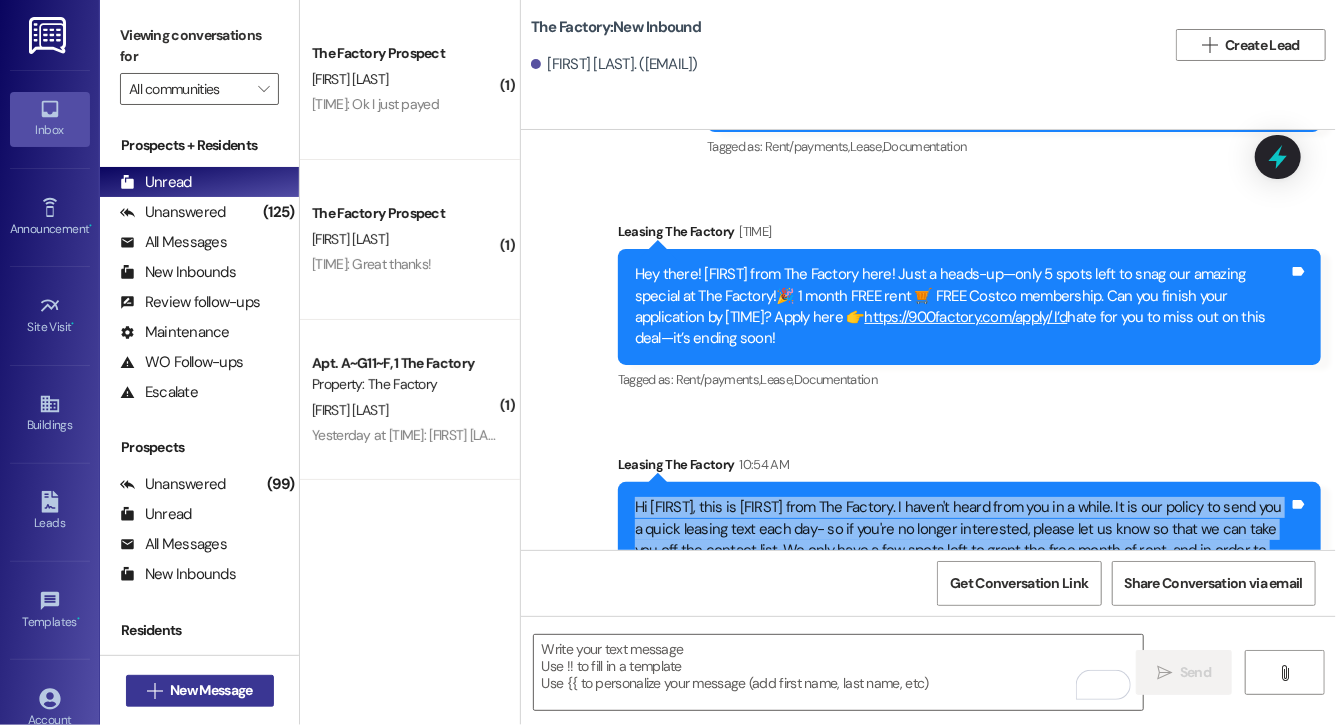 click on "New Message" at bounding box center [211, 690] 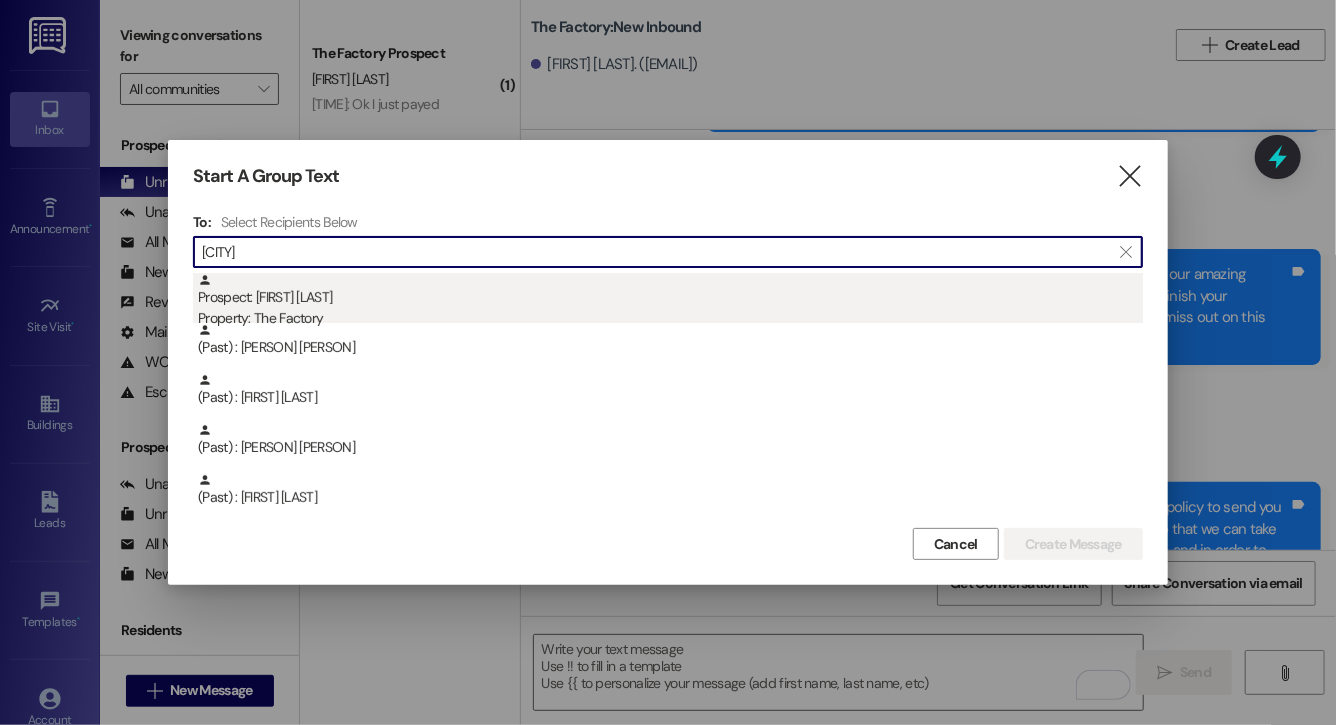 type on "[CITY]" 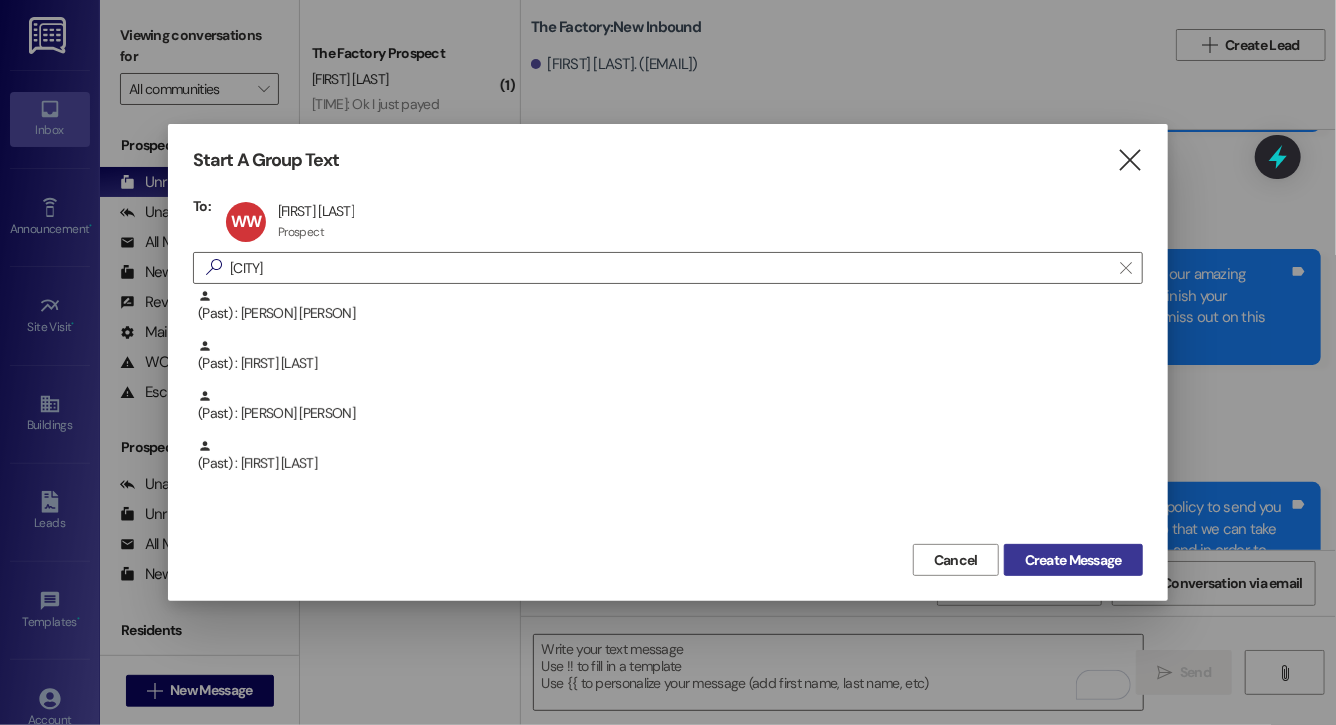 click on "Create Message" at bounding box center [1073, 560] 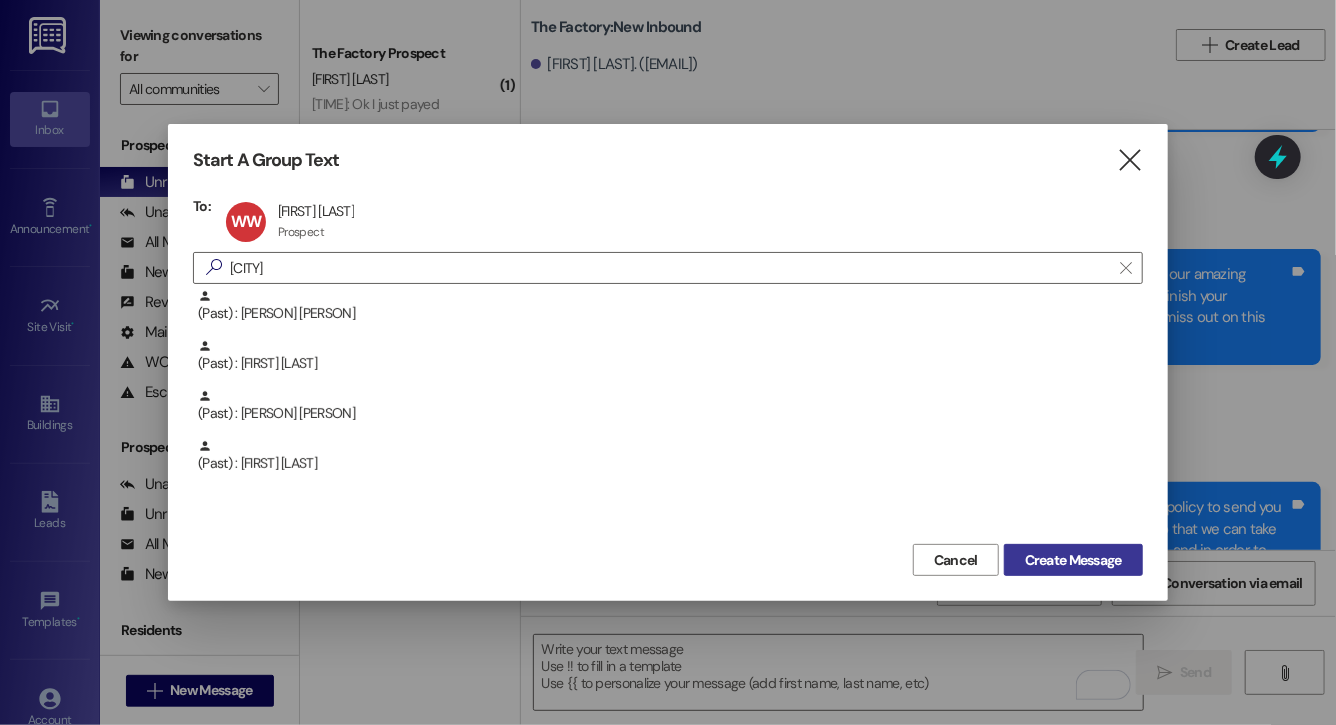 click on "Create Message" at bounding box center (1073, 560) 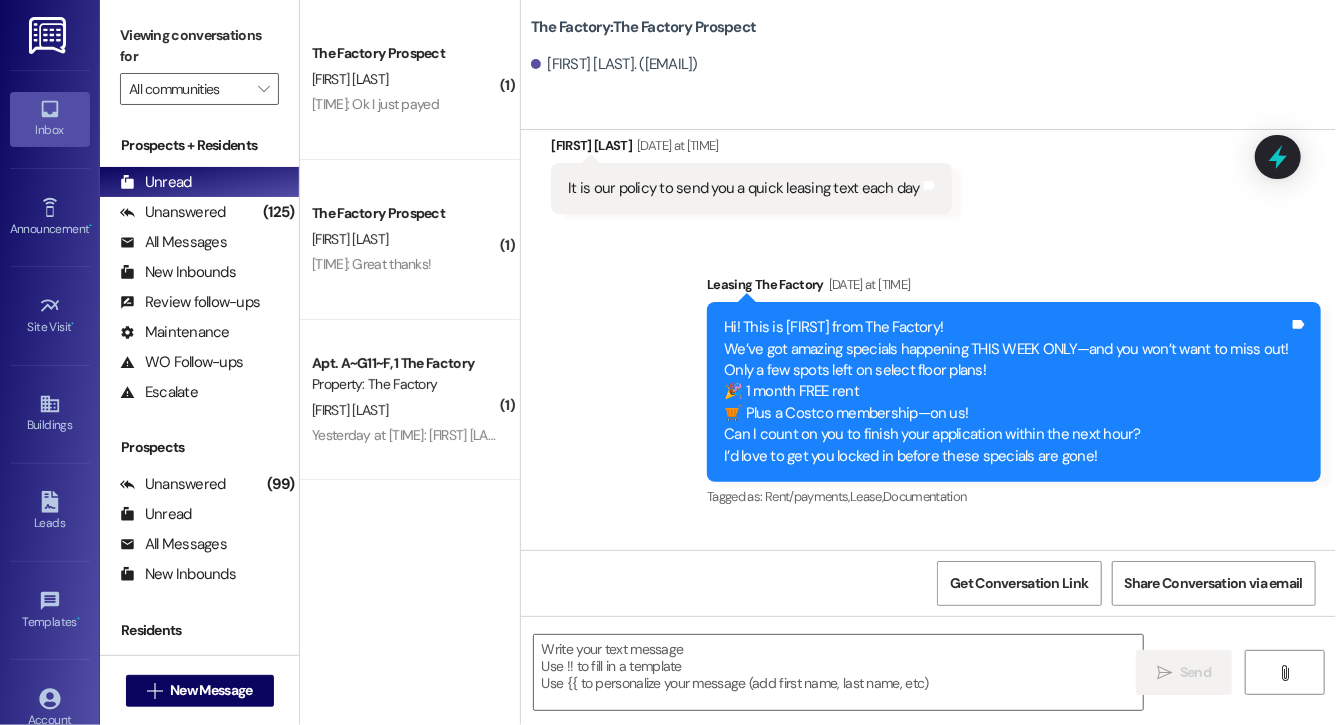 scroll, scrollTop: 6876, scrollLeft: 0, axis: vertical 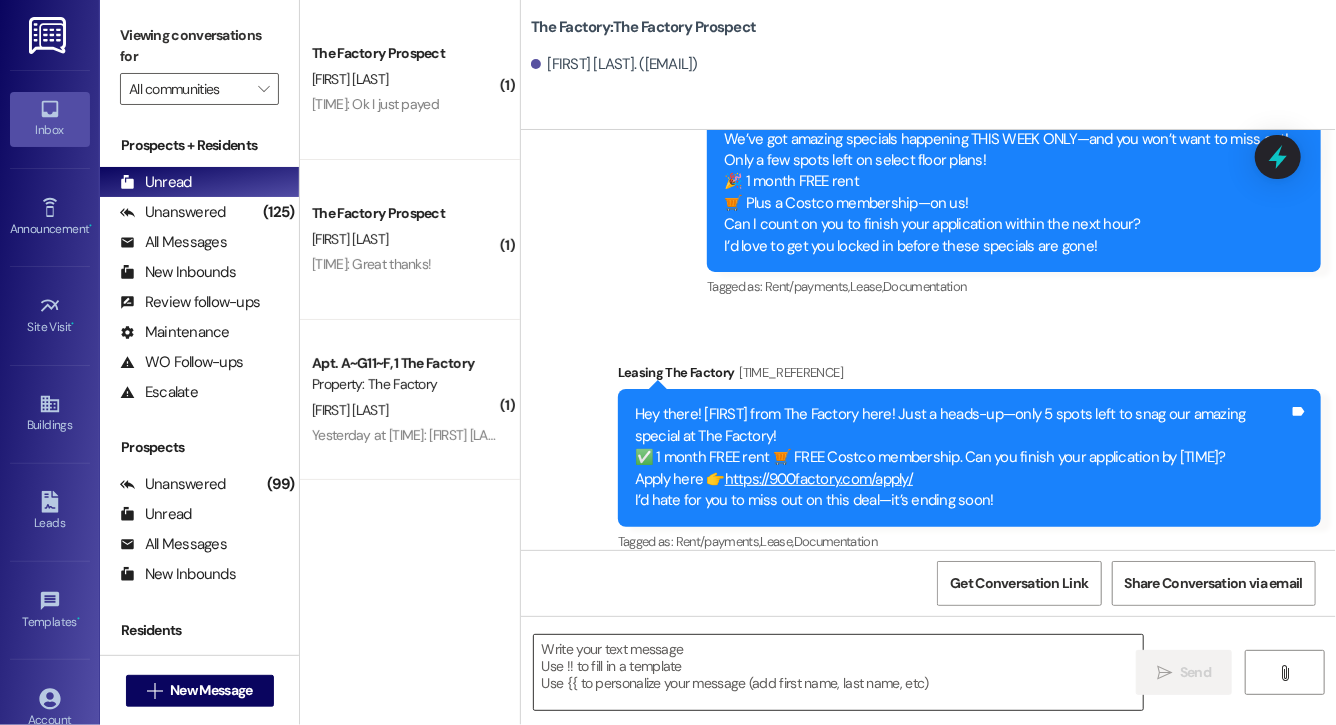 click at bounding box center [838, 672] 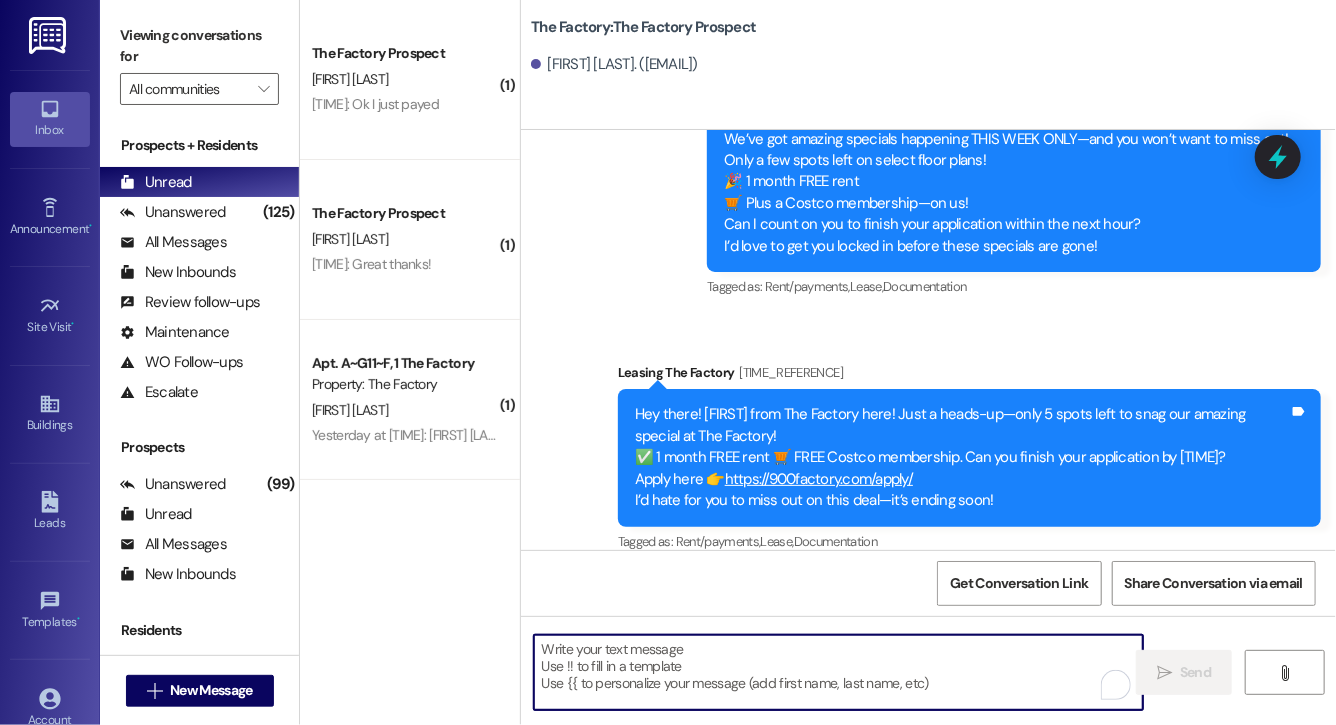 paste on "Hi Sara, this is Evie from The Factory. I haven't heard from you in a while. It is our policy to send you a quick leasing text each day- so if you're no longer interested, please let us know so that we can take you off the contact list. We only have a few spots left to grant the free month of rent, and in order to receive it, you will need to sign a lease and pay a deposit by tonight. Would you like to complete this today? Happy to help." 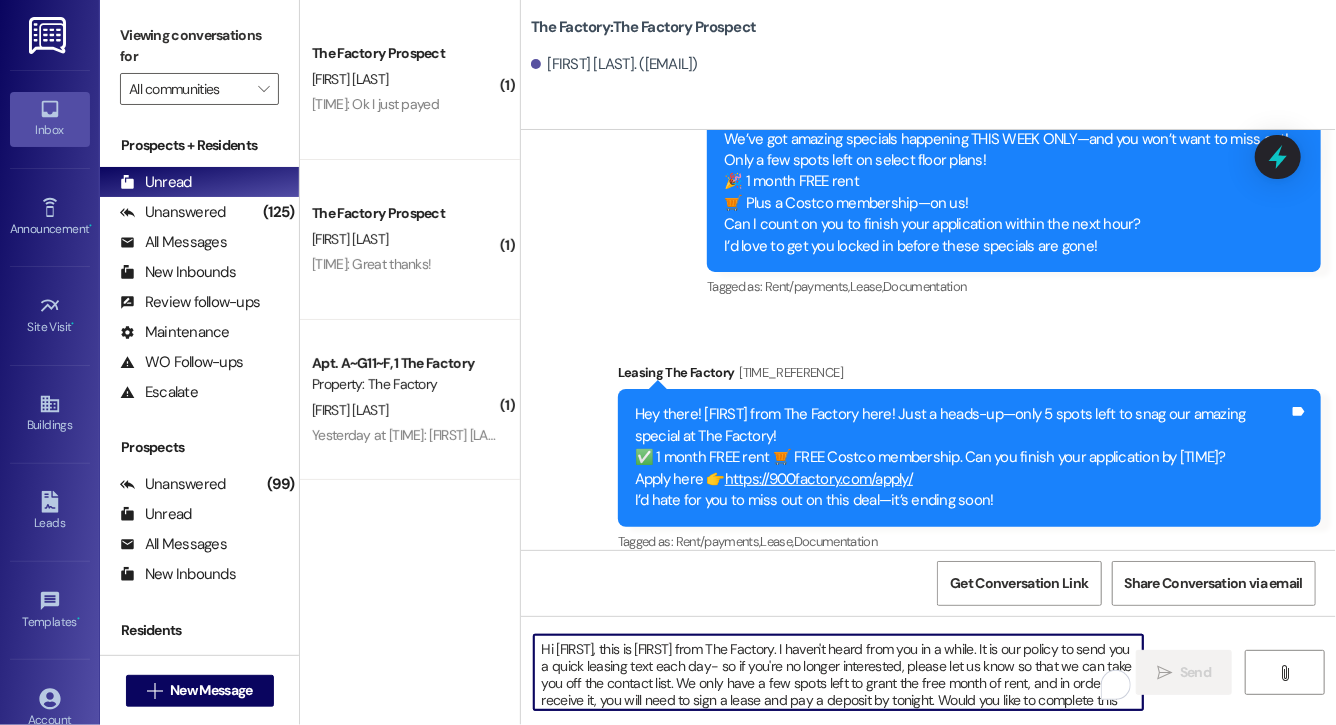 scroll, scrollTop: 34, scrollLeft: 0, axis: vertical 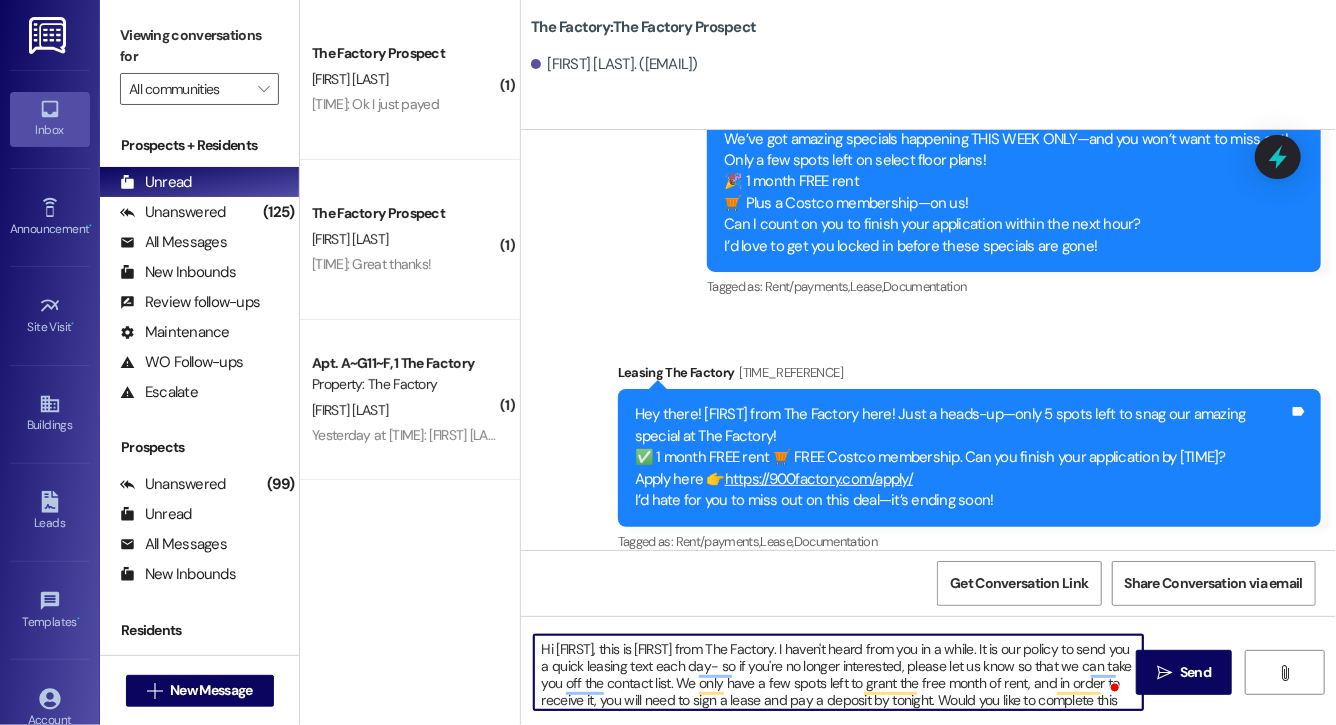 click on "Hi Sara, this is Evie from The Factory. I haven't heard from you in a while. It is our policy to send you a quick leasing text each day- so if you're no longer interested, please let us know so that we can take you off the contact list. We only have a few spots left to grant the free month of rent, and in order to receive it, you will need to sign a lease and pay a deposit by tonight. Would you like to complete this today? Happy to help." at bounding box center [838, 672] 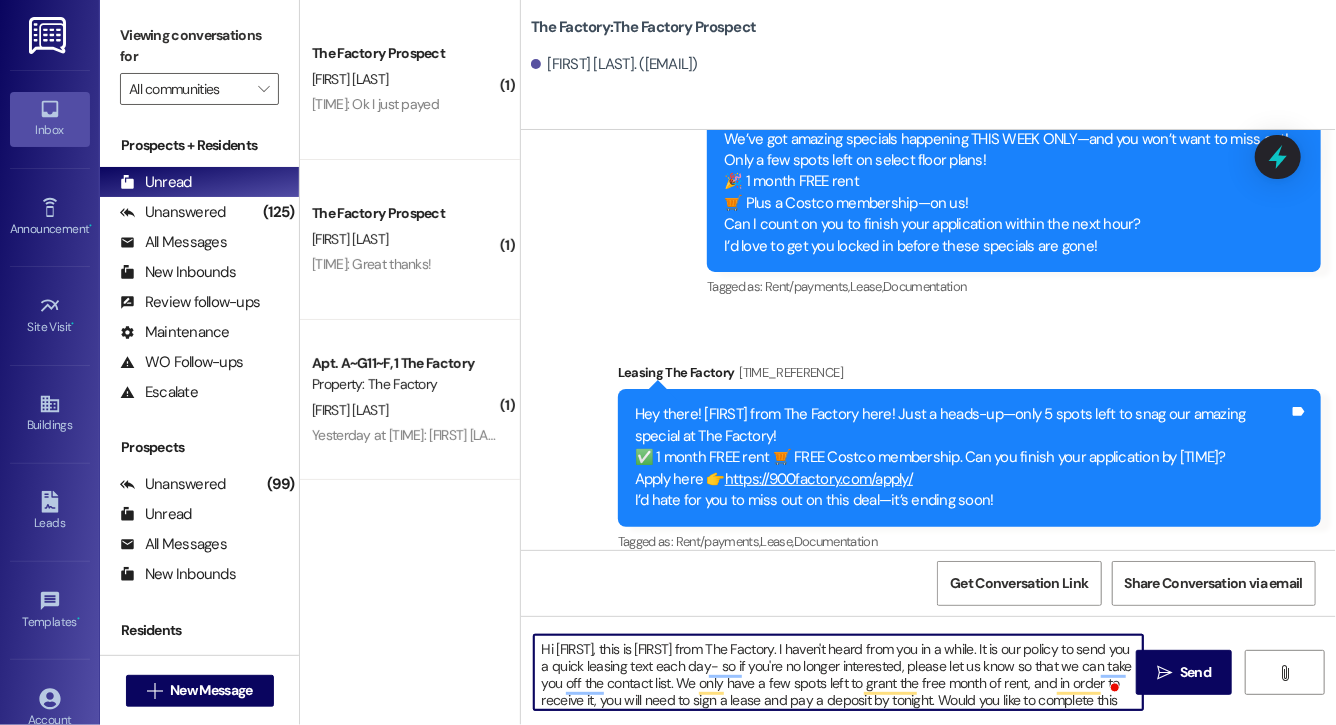click on "Hi Weston, this is Evie from The Factory. I haven't heard from you in a while. It is our policy to send you a quick leasing text each day- so if you're no longer interested, please let us know so that we can take you off the contact list. We only have a few spots left to grant the free month of rent, and in order to receive it, you will need to sign a lease and pay a deposit by tonight. Would you like to complete this today? Happy to help." at bounding box center (838, 672) 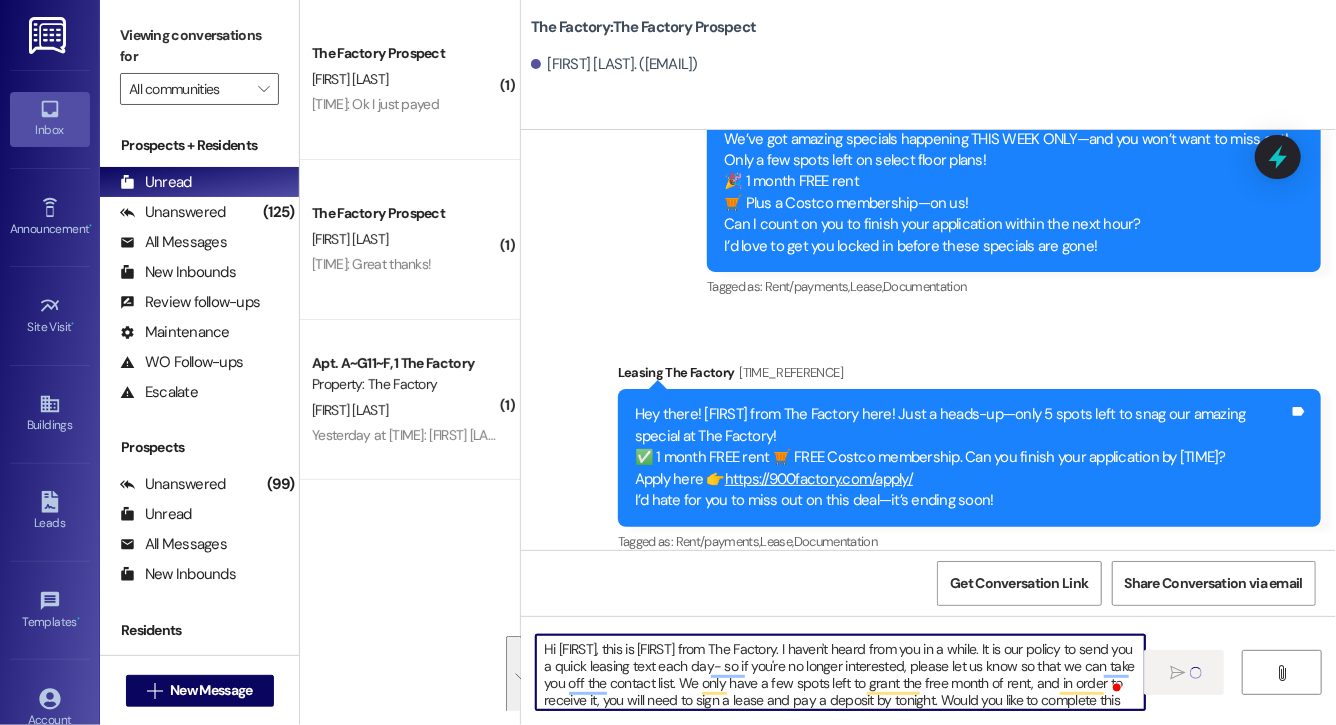 type 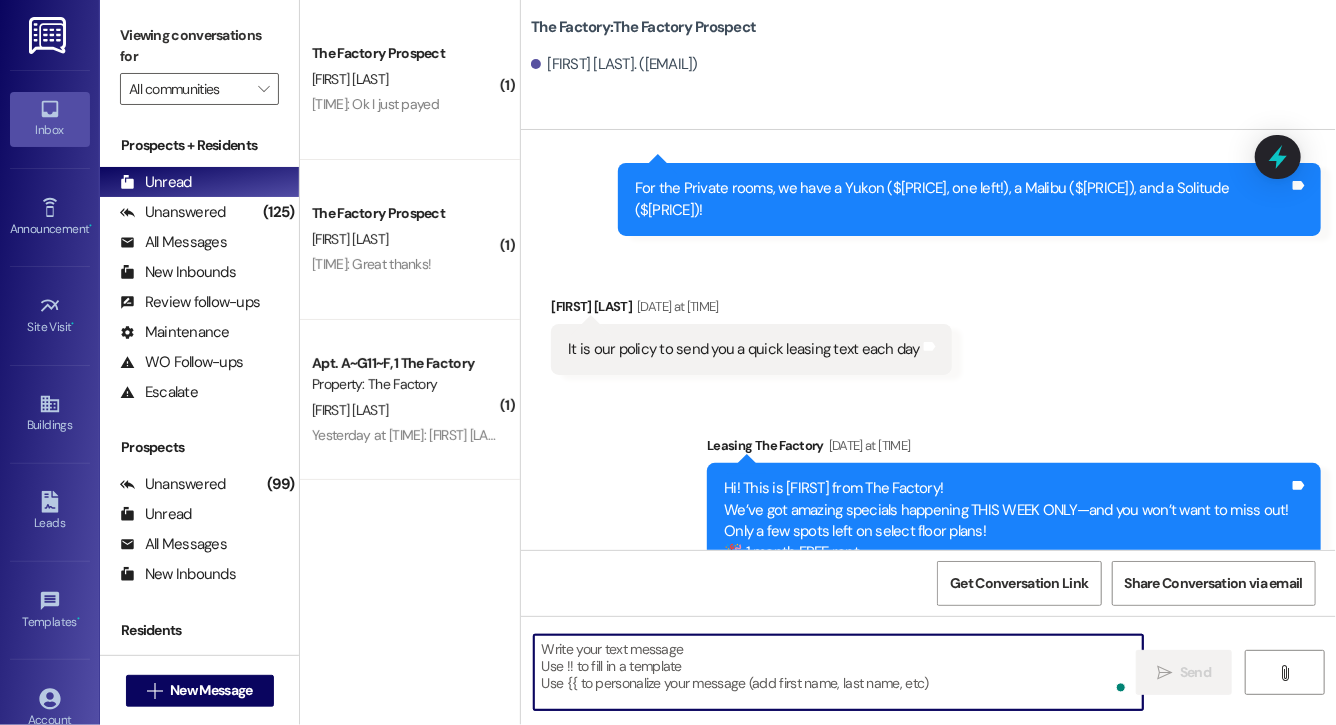 scroll, scrollTop: 6367, scrollLeft: 0, axis: vertical 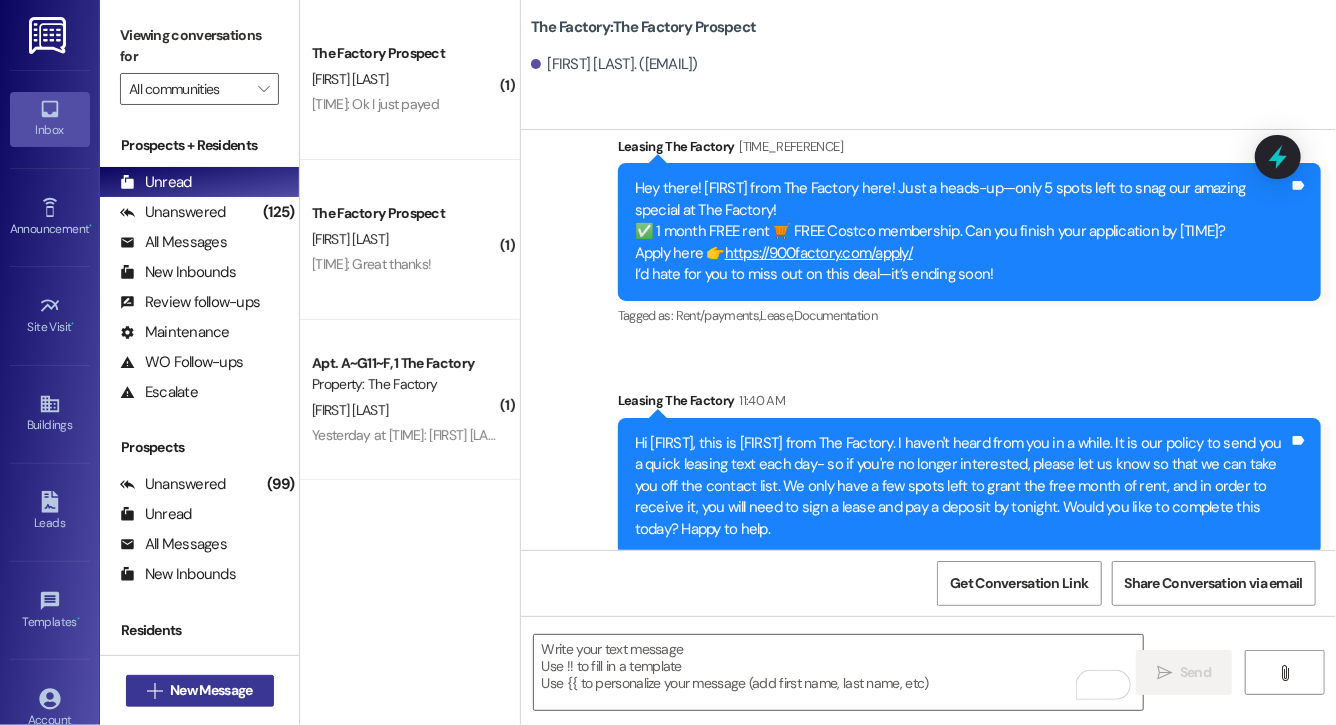 click on "New Message" at bounding box center [211, 690] 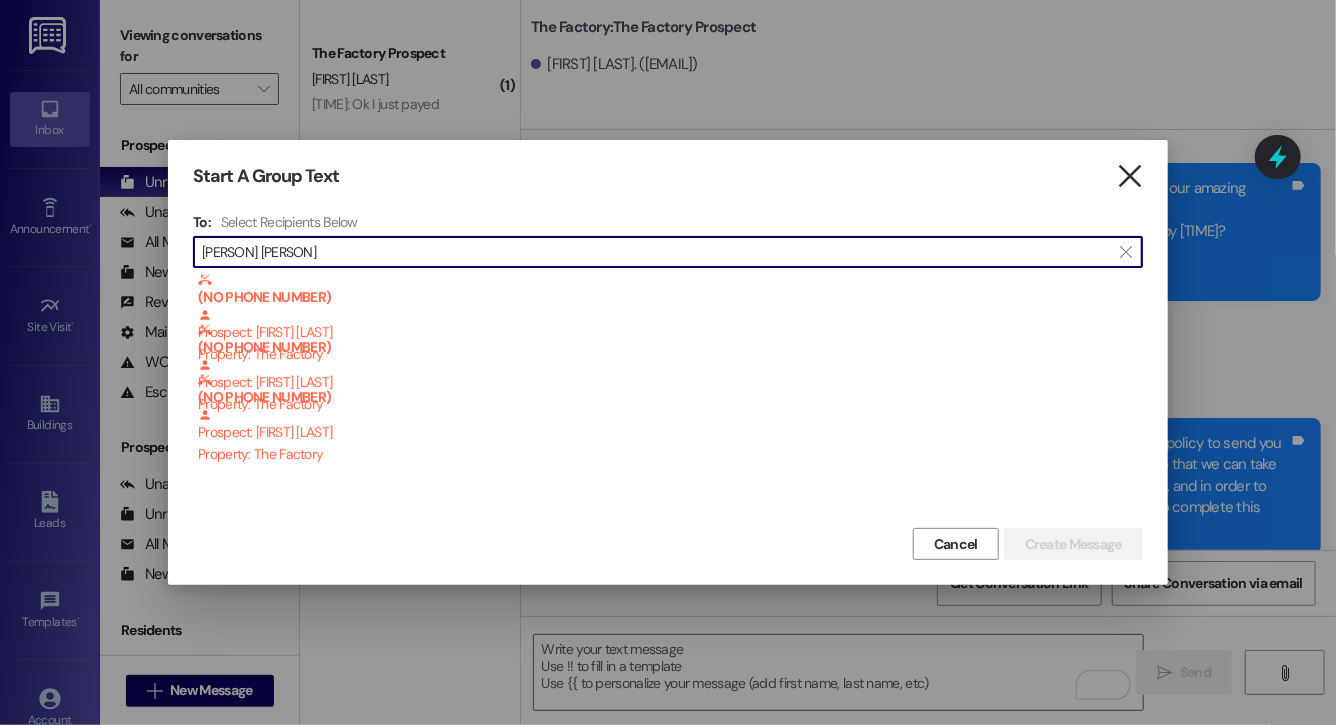 type on "london barne" 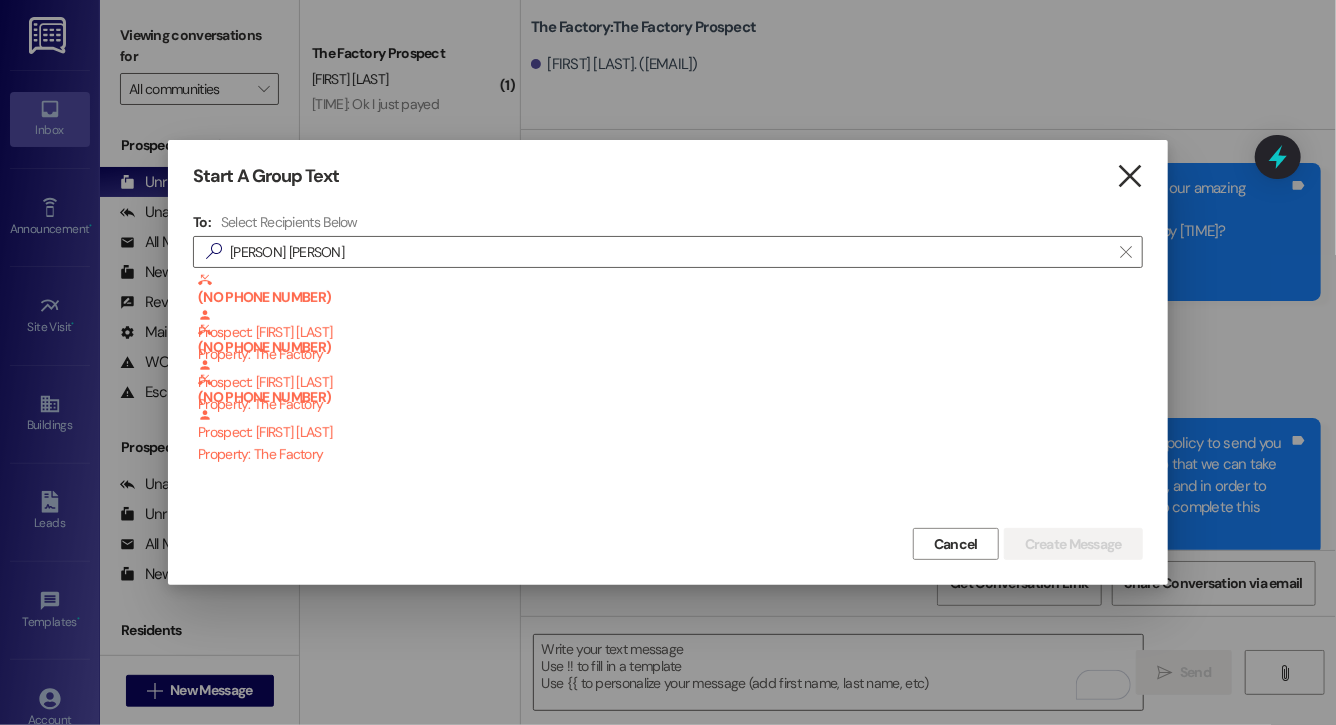 click on "" at bounding box center (1129, 176) 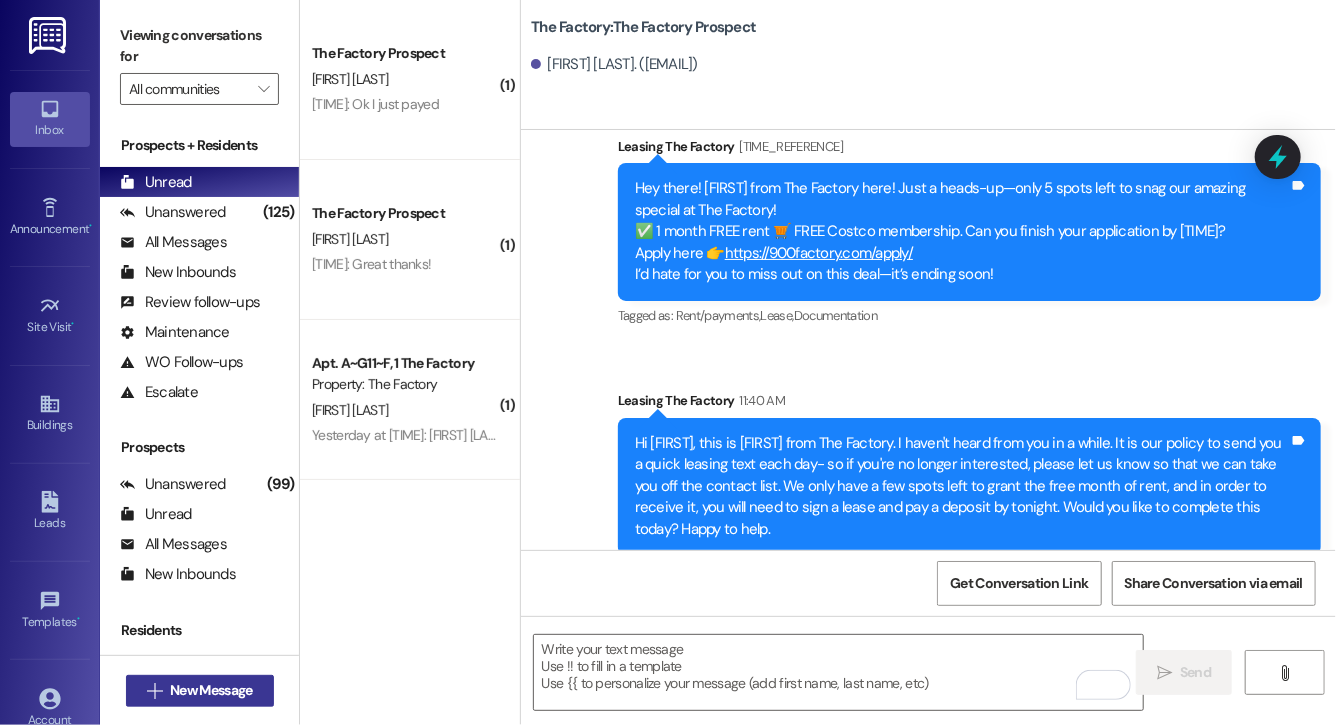 click on "New Message" at bounding box center (211, 690) 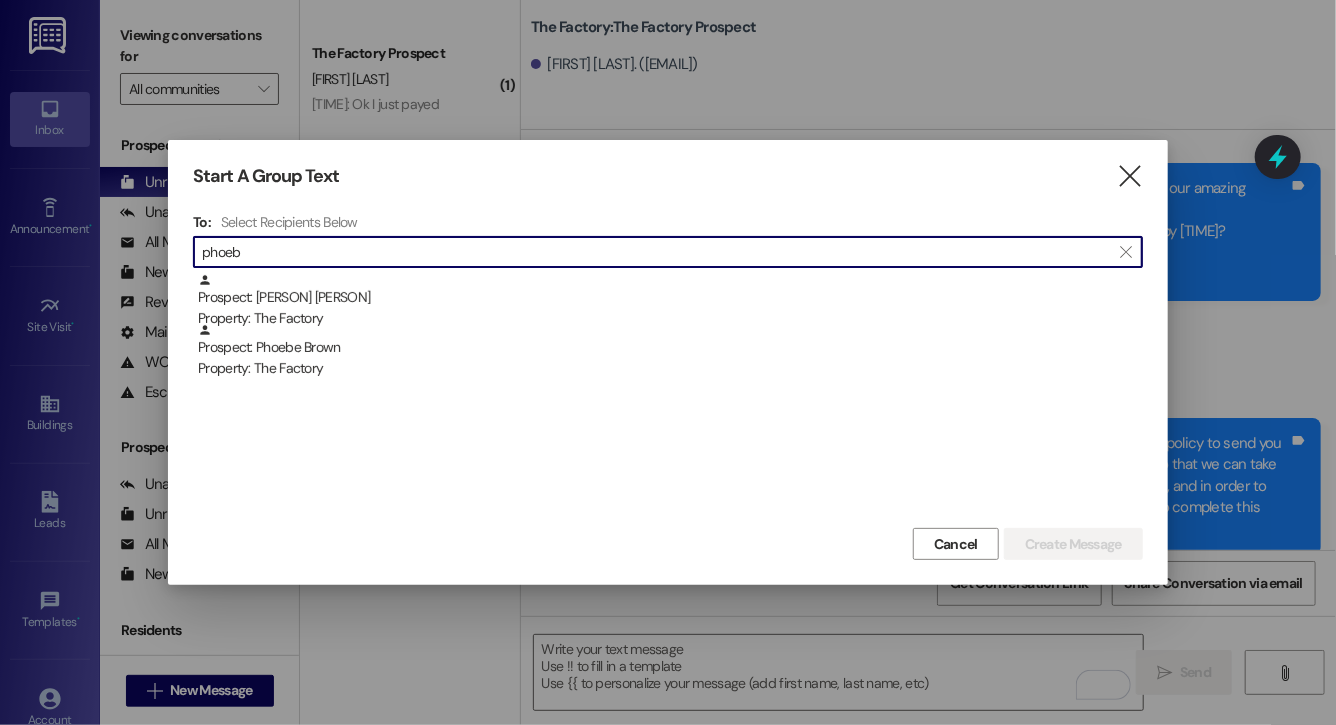 type on "phoeb" 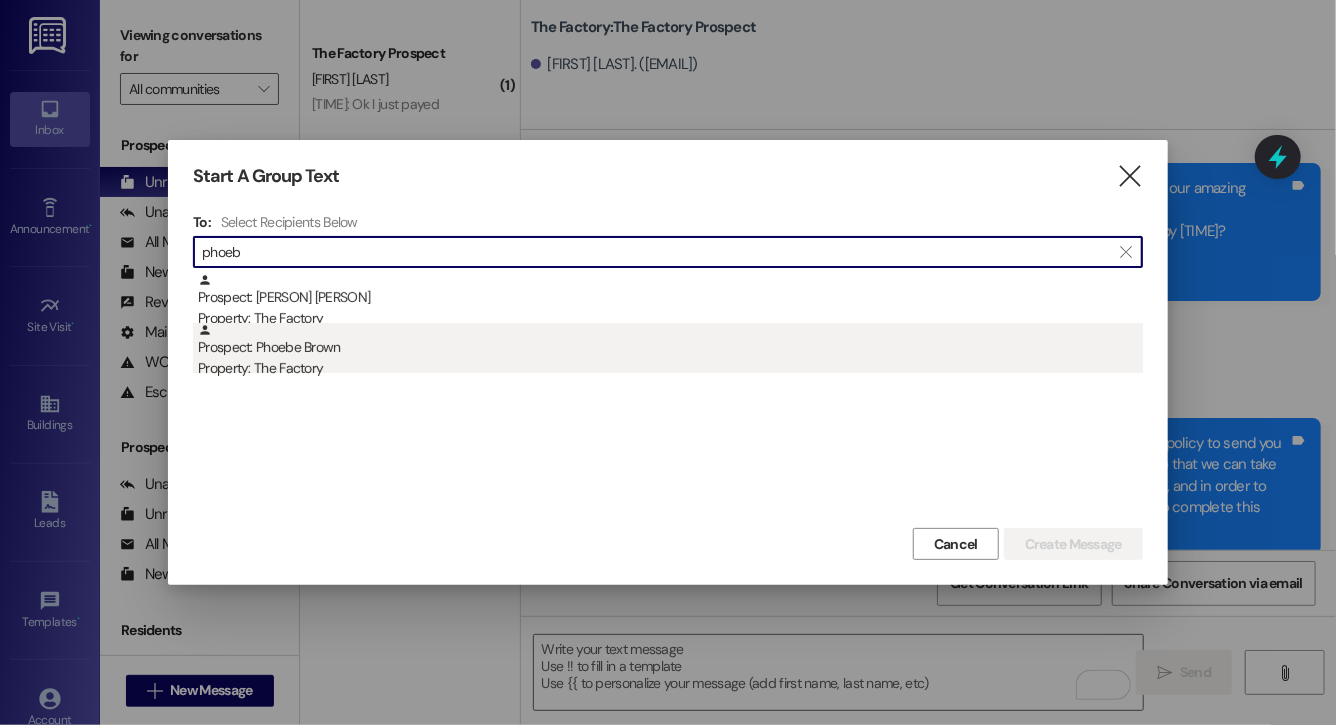 click on "Property: The Factory" at bounding box center [670, 368] 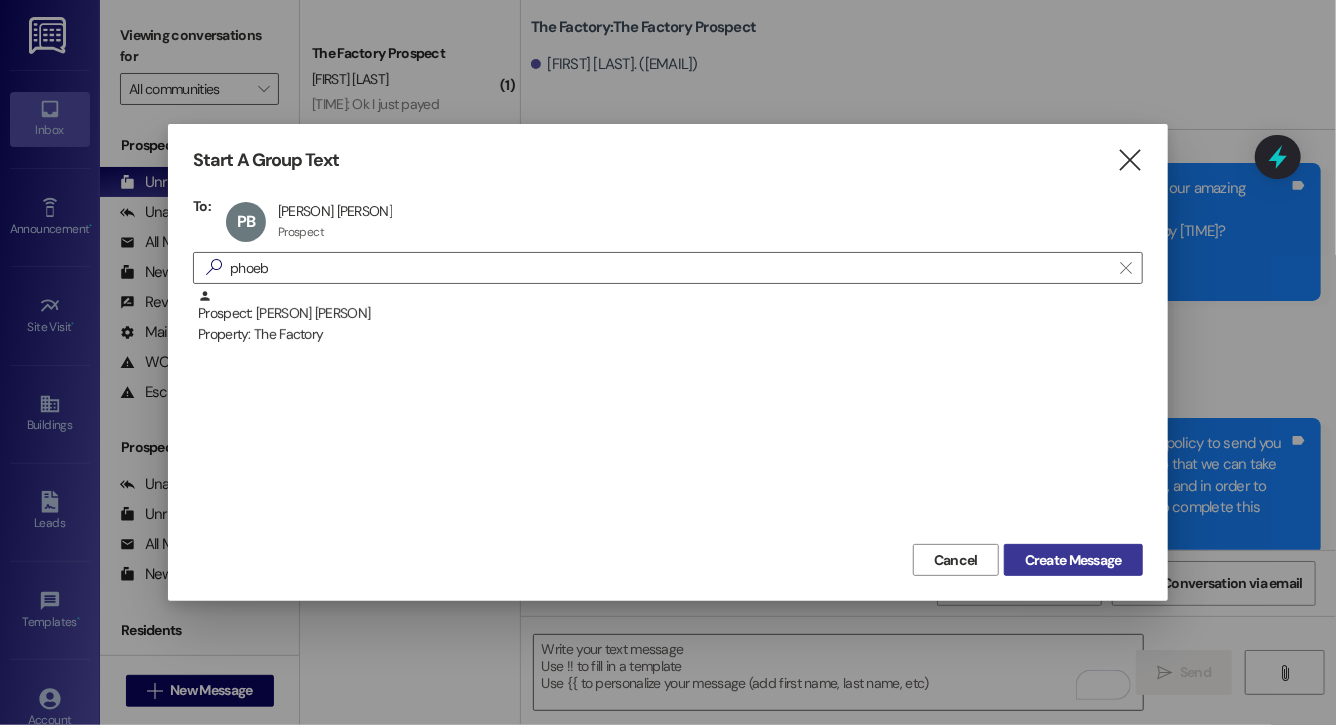 click on "Create Message" at bounding box center (1073, 560) 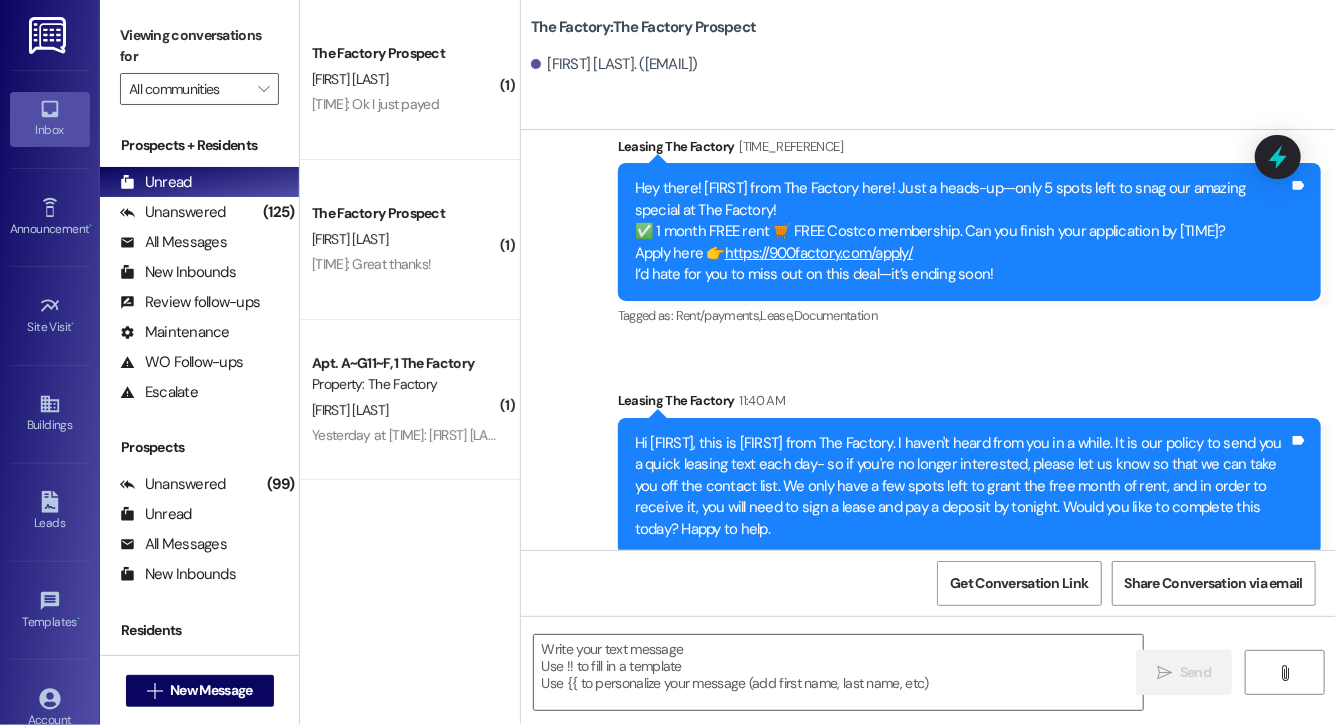 scroll, scrollTop: 5508, scrollLeft: 0, axis: vertical 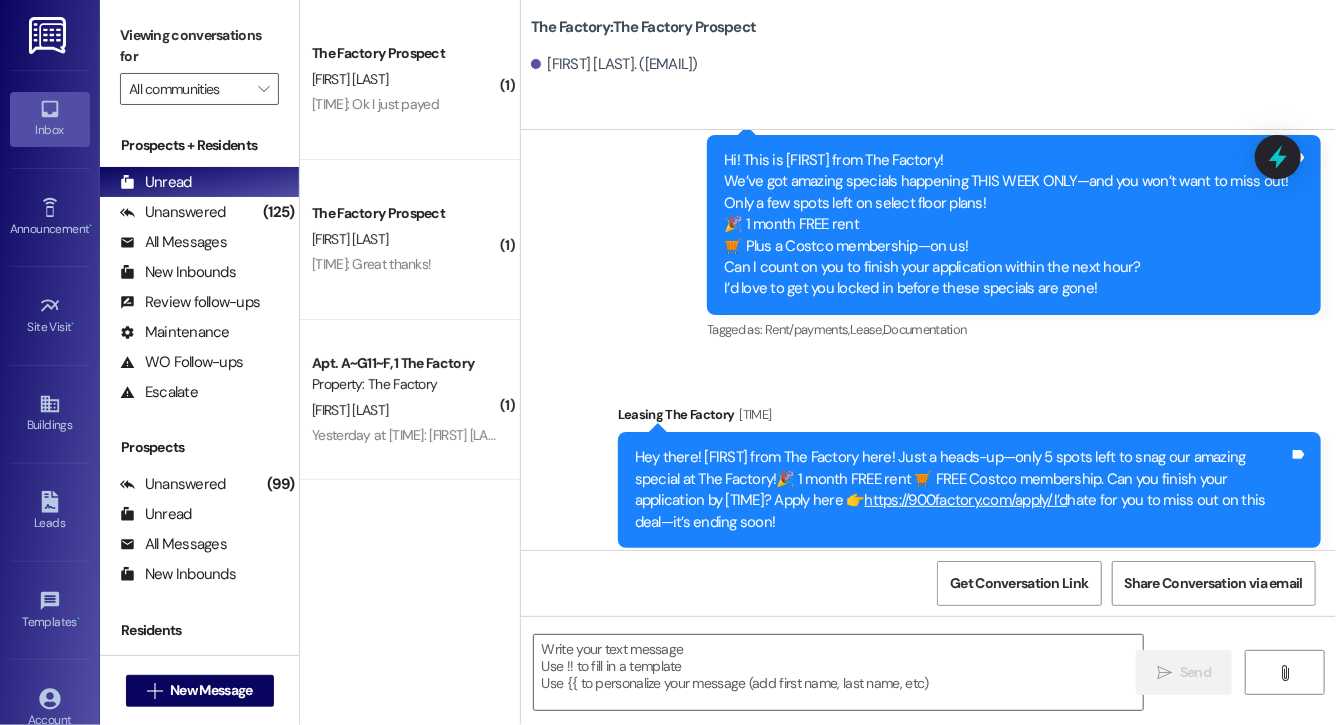 click on " Send " at bounding box center [928, 691] 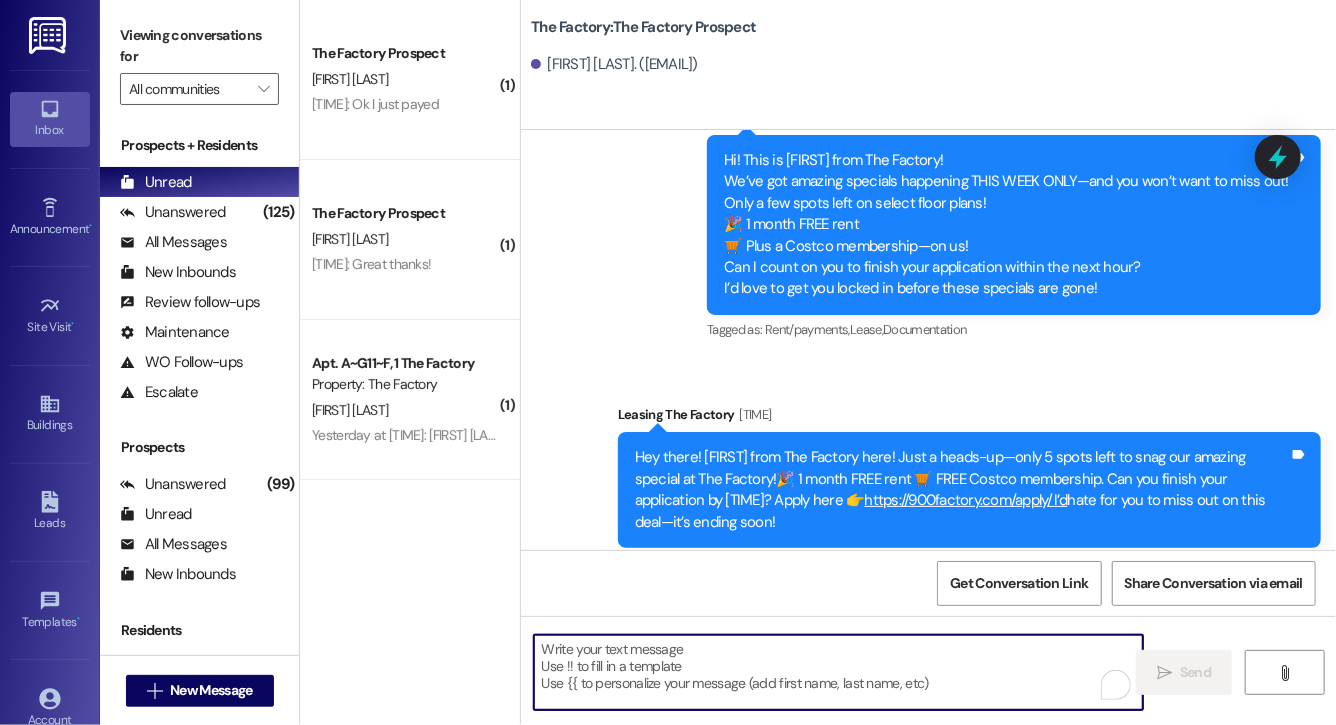 click at bounding box center (838, 672) 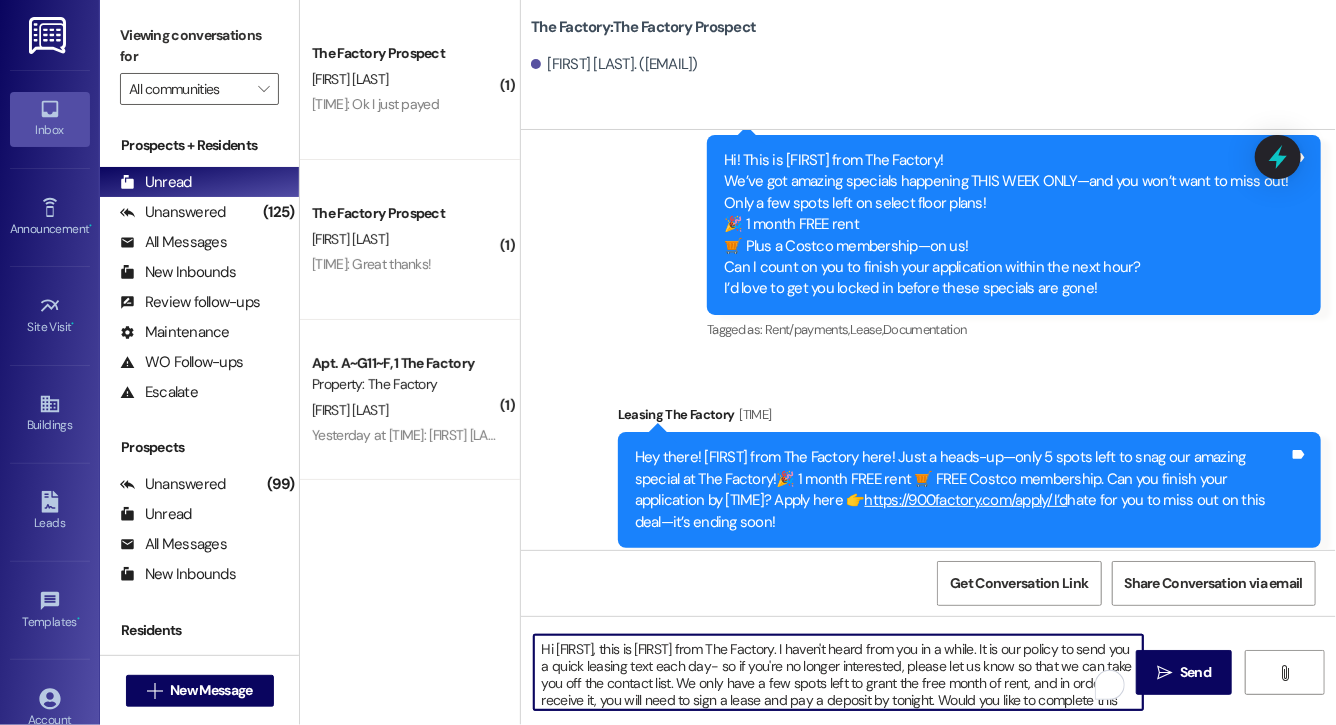scroll, scrollTop: 34, scrollLeft: 0, axis: vertical 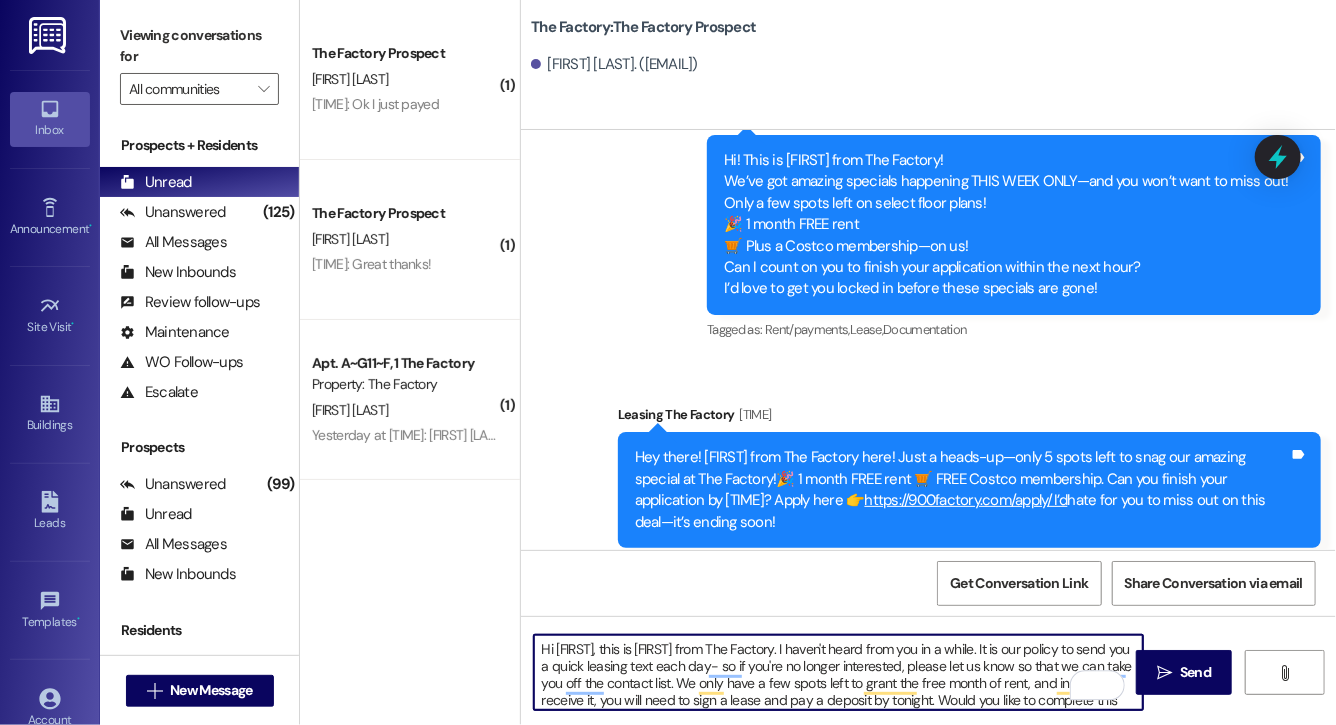 click on "Hi Weston, this is Evie from The Factory. I haven't heard from you in a while. It is our policy to send you a quick leasing text each day- so if you're no longer interested, please let us know so that we can take you off the contact list. We only have a few spots left to grant the free month of rent, and in order to receive it, you will need to sign a lease and pay a deposit by tonight. Would you like to complete this today? Happy to help." at bounding box center [838, 672] 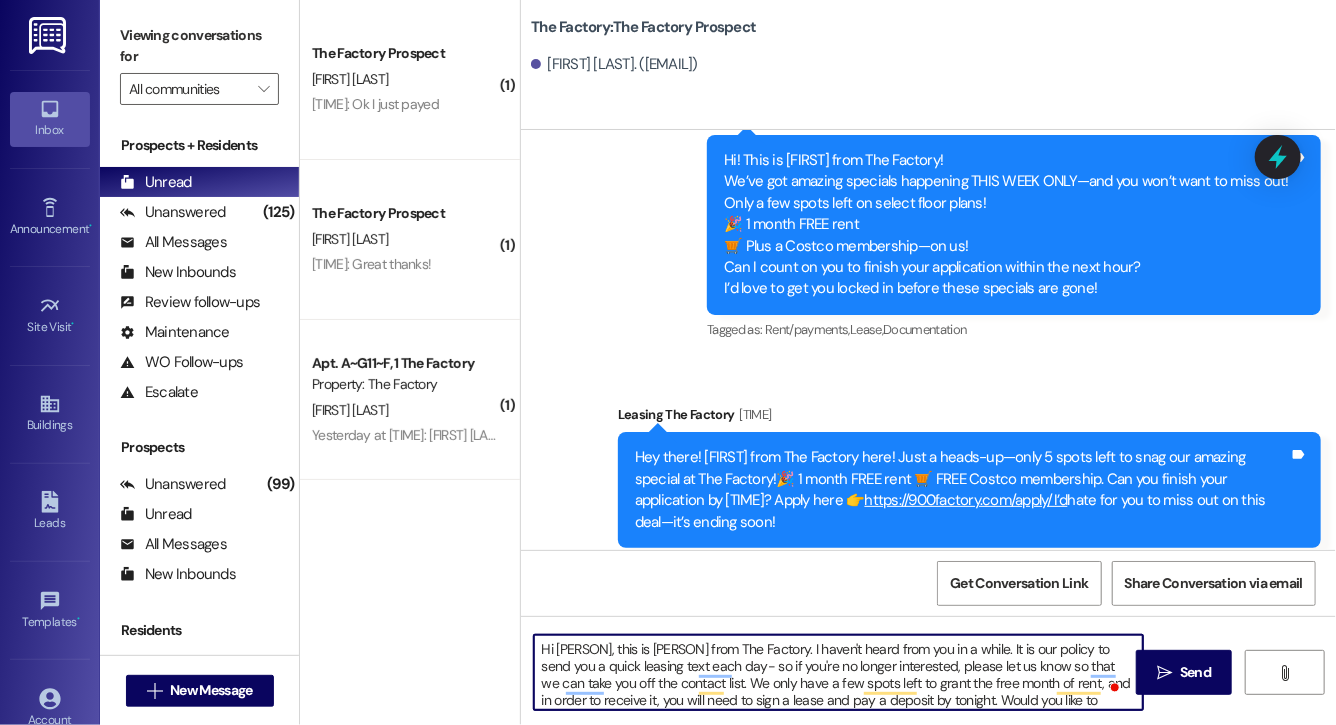 type on "Hi Phoebe, this is Evie from The Factory. I haven't heard from you in a while. It is our policy to send you a quick leasing text each day- so if you're no longer interested, please let us know so that we can take you off the contact list. We only have a few spots left to grant the free month of rent, and in order to receive it, you will need to sign a lease and pay a deposit by tonight. Would you like to complete this today? Happy to help." 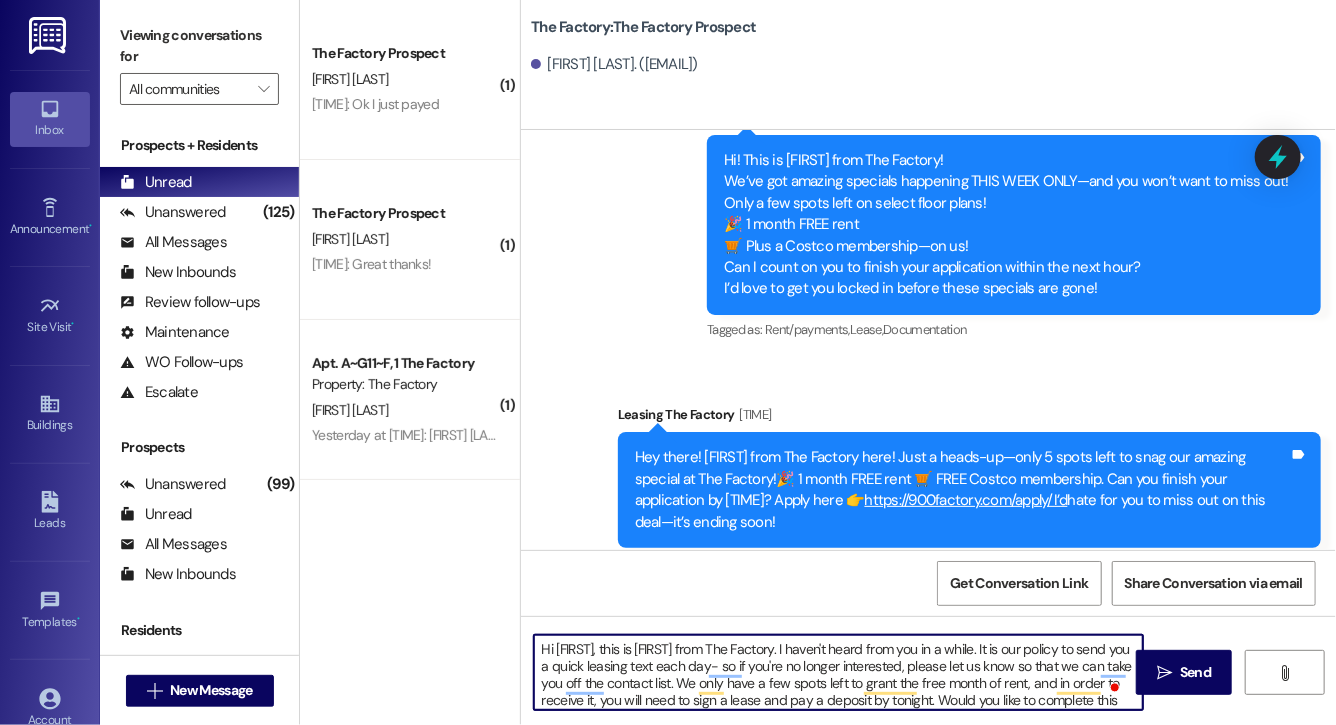click on "Hi Phoebe, this is Evie from The Factory. I haven't heard from you in a while. It is our policy to send you a quick leasing text each day- so if you're no longer interested, please let us know so that we can take you off the contact list. We only have a few spots left to grant the free month of rent, and in order to receive it, you will need to sign a lease and pay a deposit by tonight. Would you like to complete this today? Happy to help." at bounding box center [838, 672] 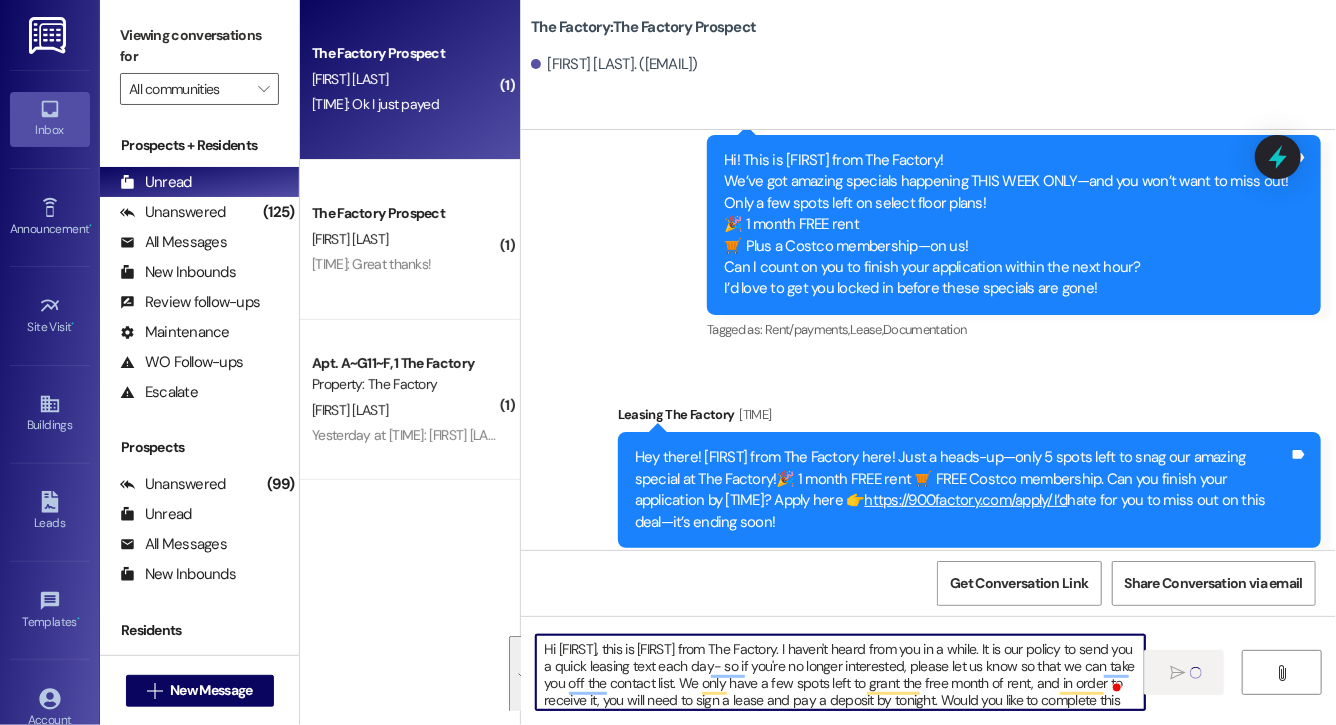 type 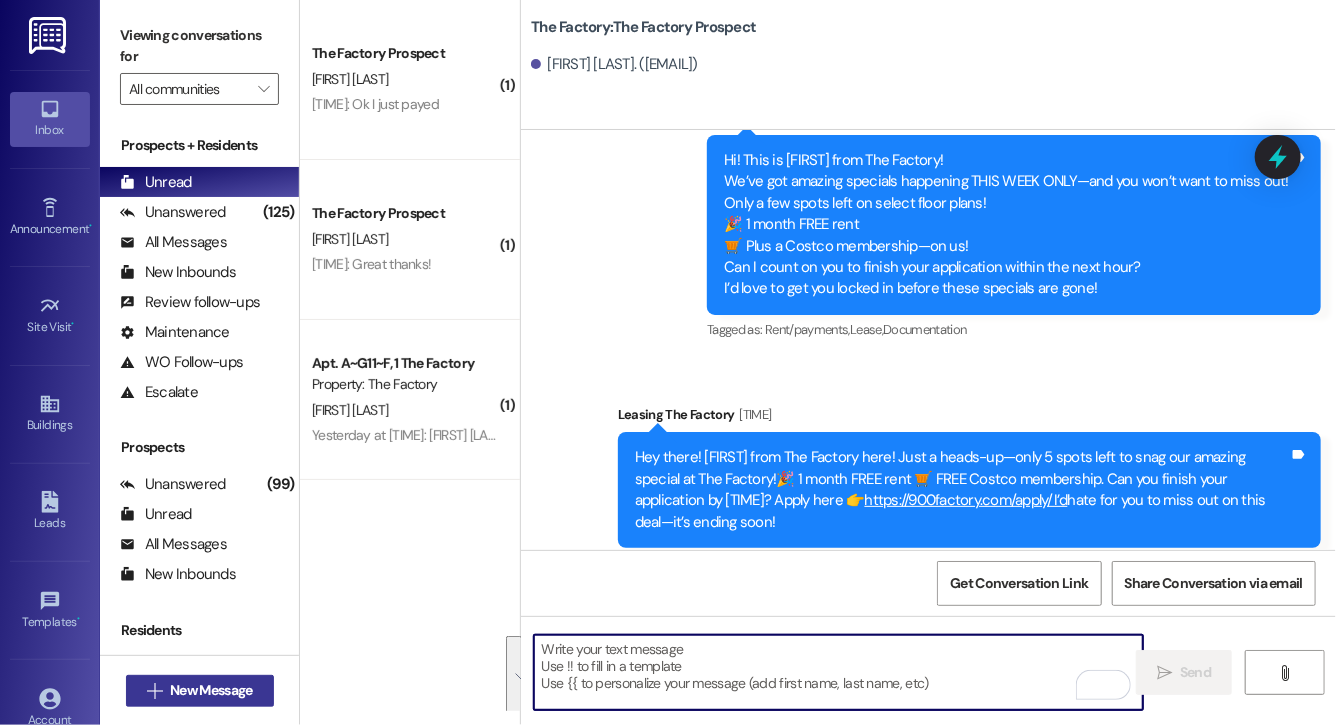 click on "New Message" at bounding box center (211, 690) 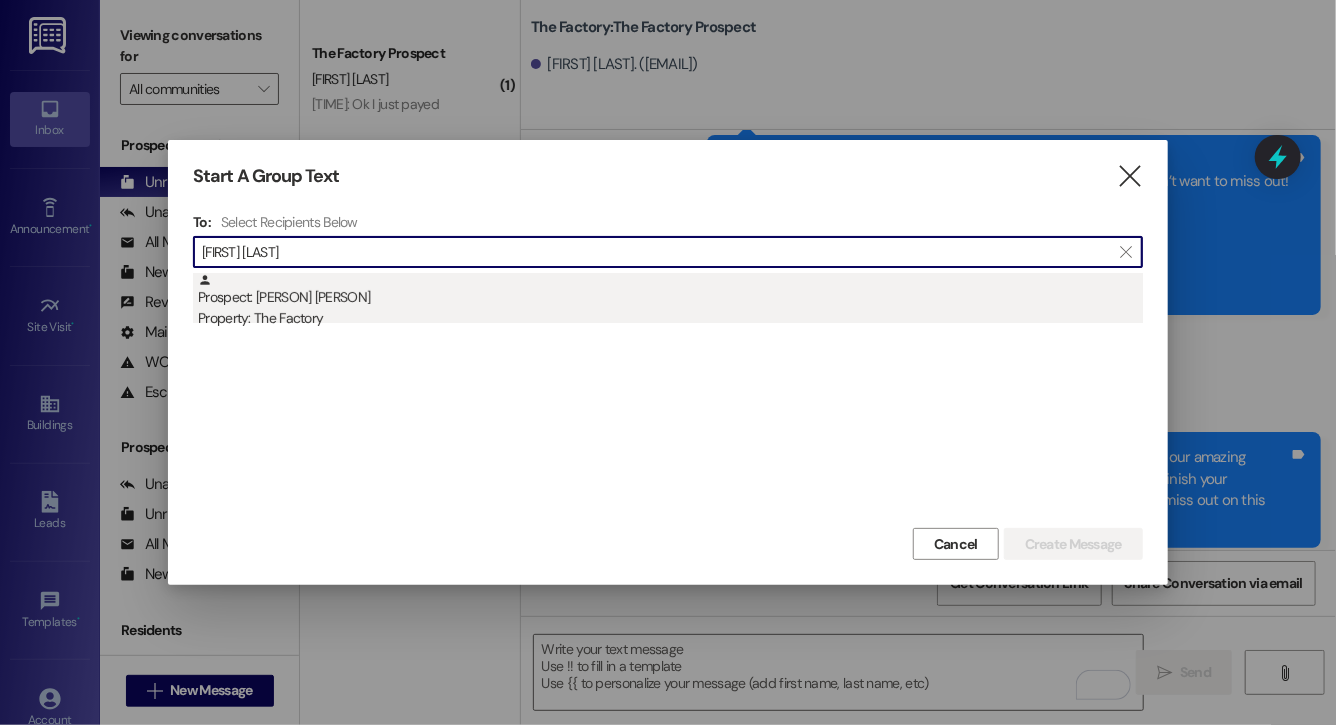 type on "halle huber" 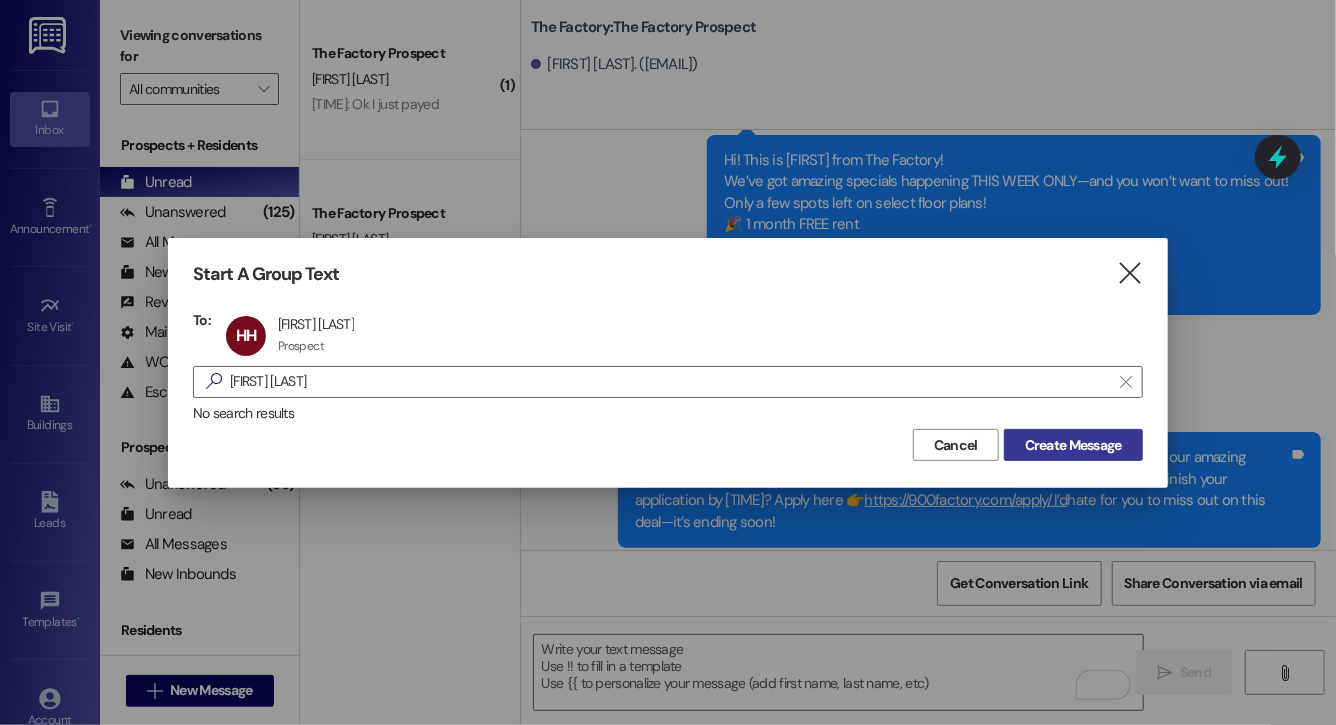 click on "Create Message" at bounding box center [1073, 445] 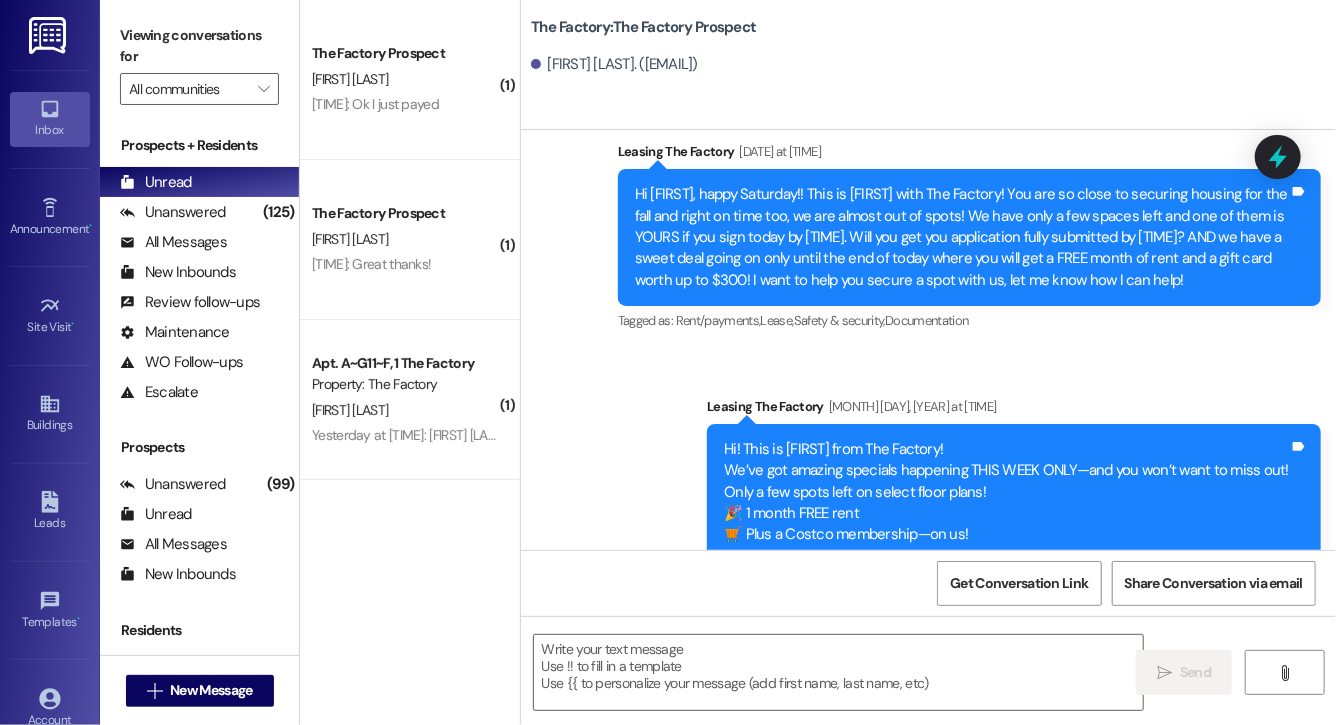 scroll, scrollTop: 5747, scrollLeft: 0, axis: vertical 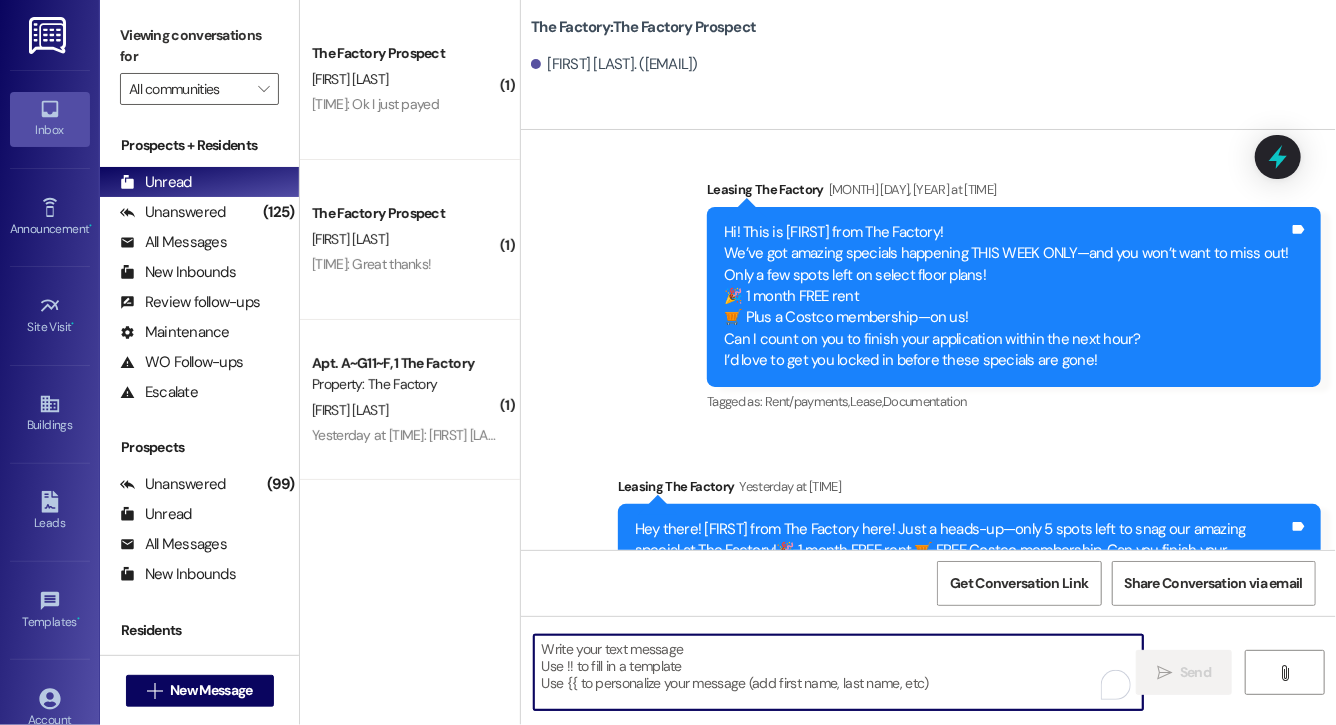 click at bounding box center (838, 672) 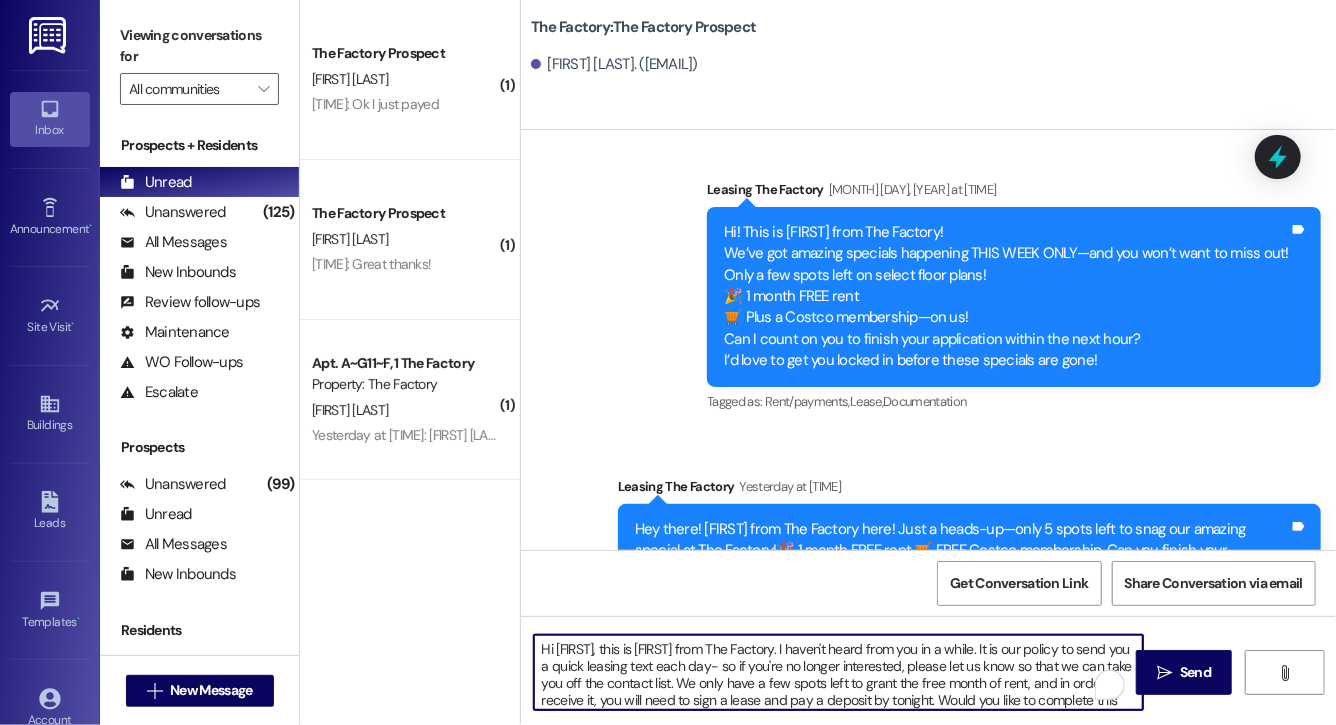 scroll, scrollTop: 34, scrollLeft: 0, axis: vertical 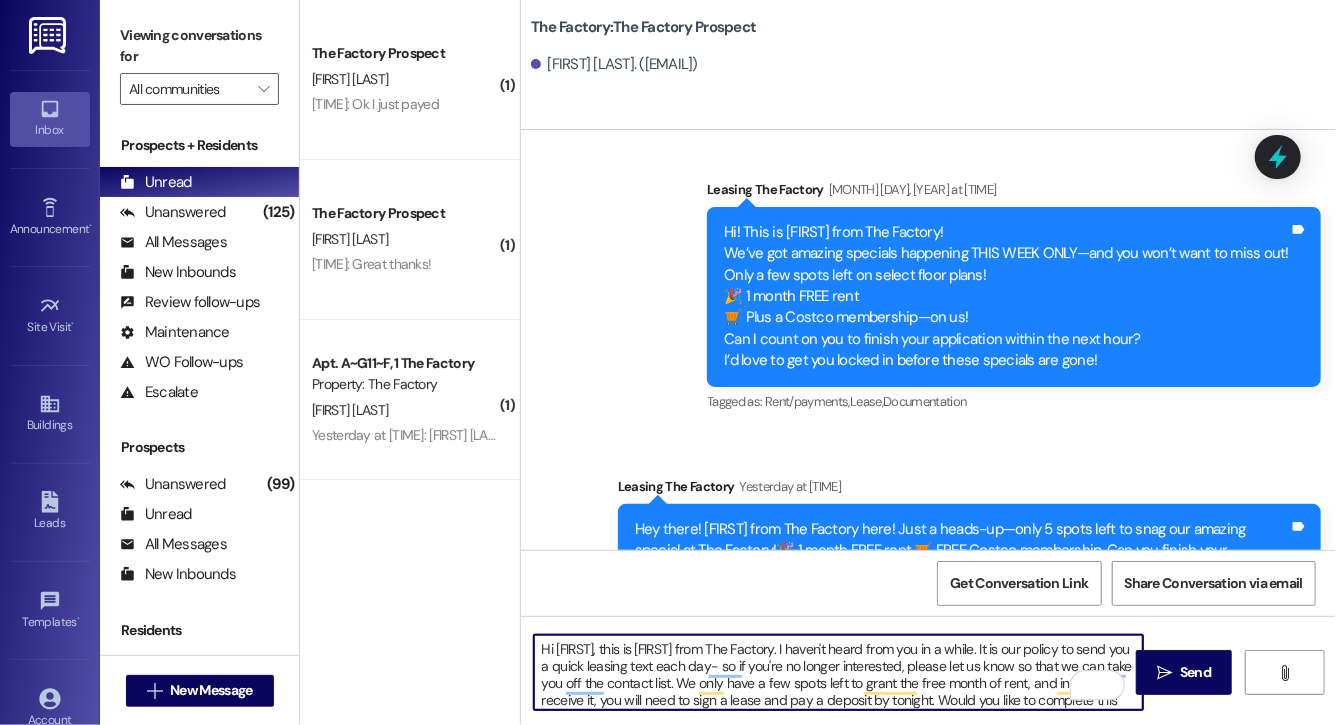 click on "Hi Phoebe, this is Evie from The Factory. I haven't heard from you in a while. It is our policy to send you a quick leasing text each day- so if you're no longer interested, please let us know so that we can take you off the contact list. We only have a few spots left to grant the free month of rent, and in order to receive it, you will need to sign a lease and pay a deposit by tonight. Would you like to complete this today? Happy to help." at bounding box center [838, 672] 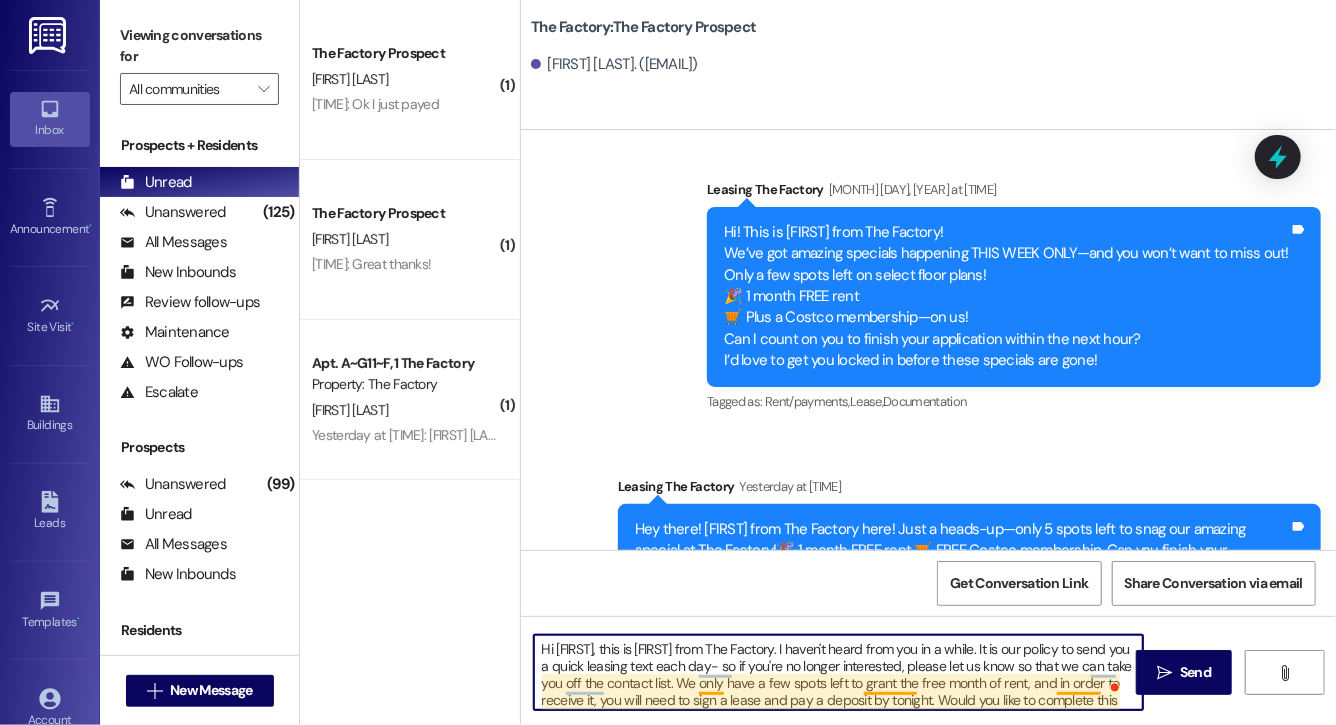 click on "Hi Halle, this is Evie from The Factory. I haven't heard from you in a while. It is our policy to send you a quick leasing text each day- so if you're no longer interested, please let us know so that we can take you off the contact list. We only have a few spots left to grant the free month of rent, and in order to receive it, you will need to sign a lease and pay a deposit by tonight. Would you like to complete this today? Happy to help." at bounding box center (838, 672) 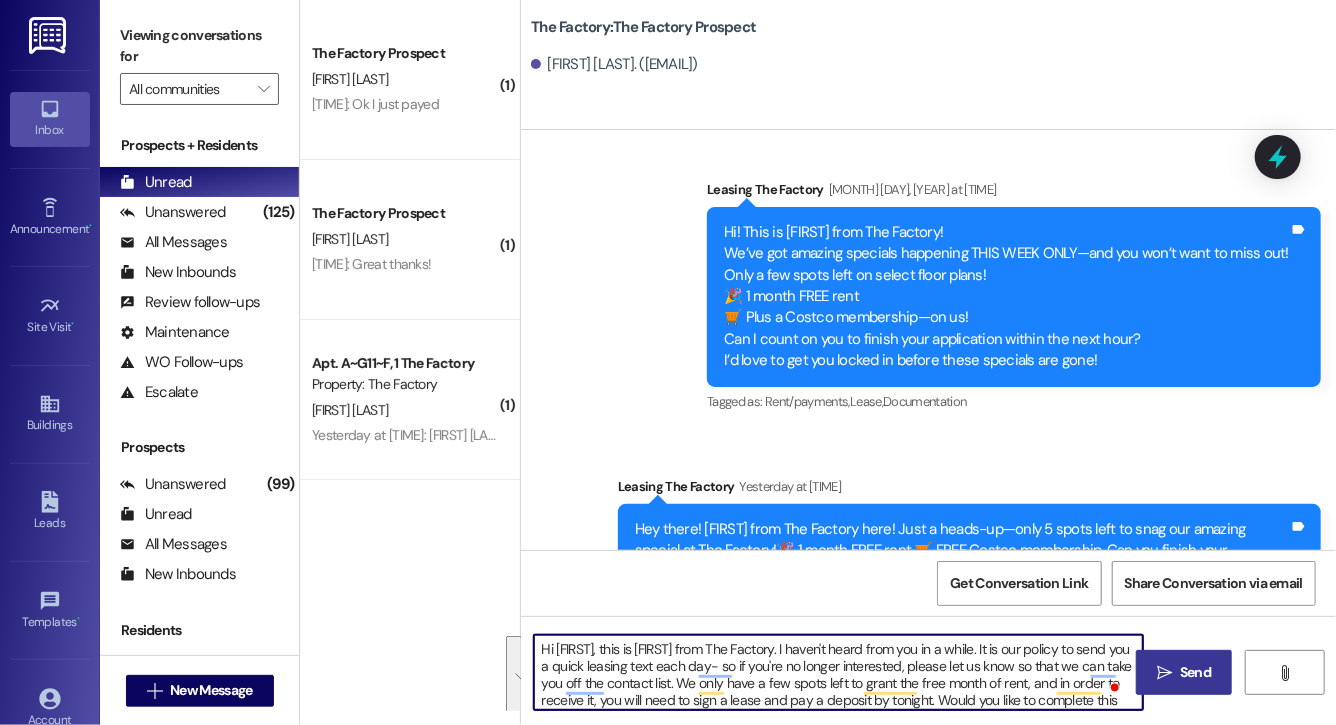 type on "Hi Halle, this is Evie from The Factory. I haven't heard from you in a while. It is our policy to send you a quick leasing text each day- so if you're no longer interested, please let us know so that we can take you off the contact list. We only have a few spots left to grant the free month of rent, and in order to receive it, you will need to sign a lease and pay a deposit by tonight. Would you like to complete this today? Happy to help." 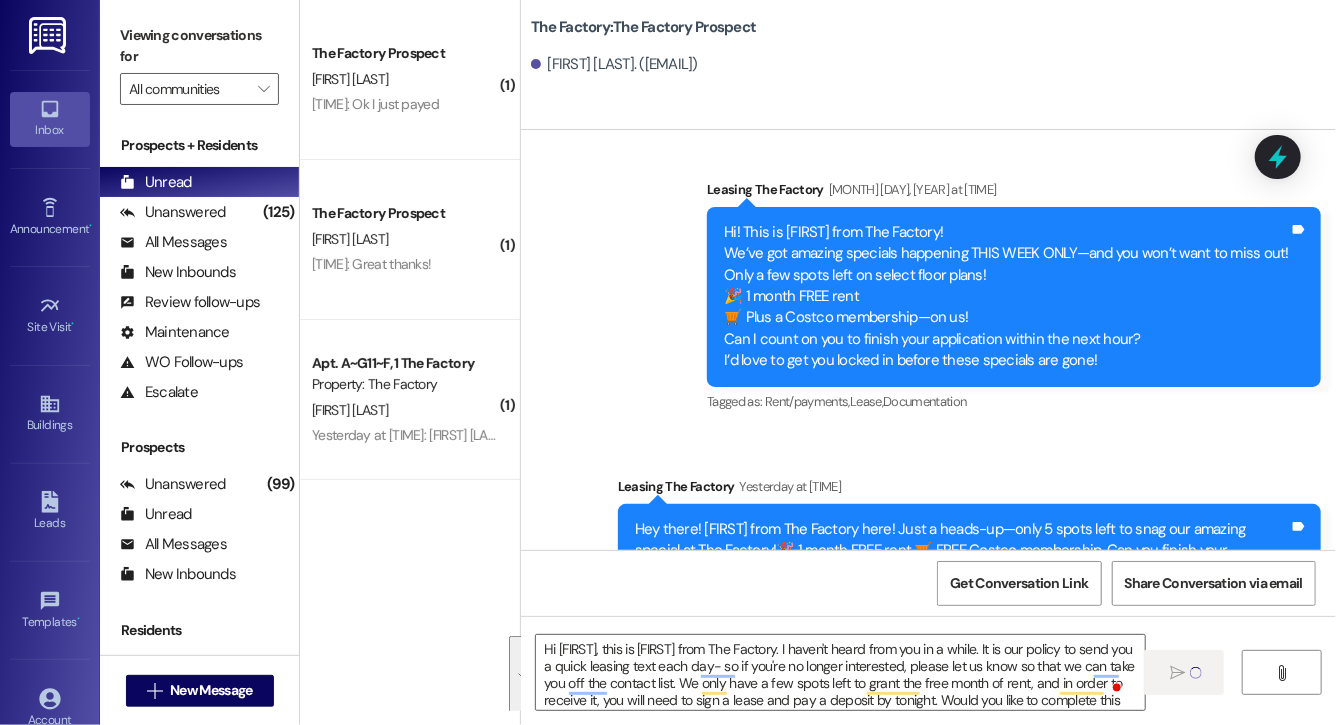 type 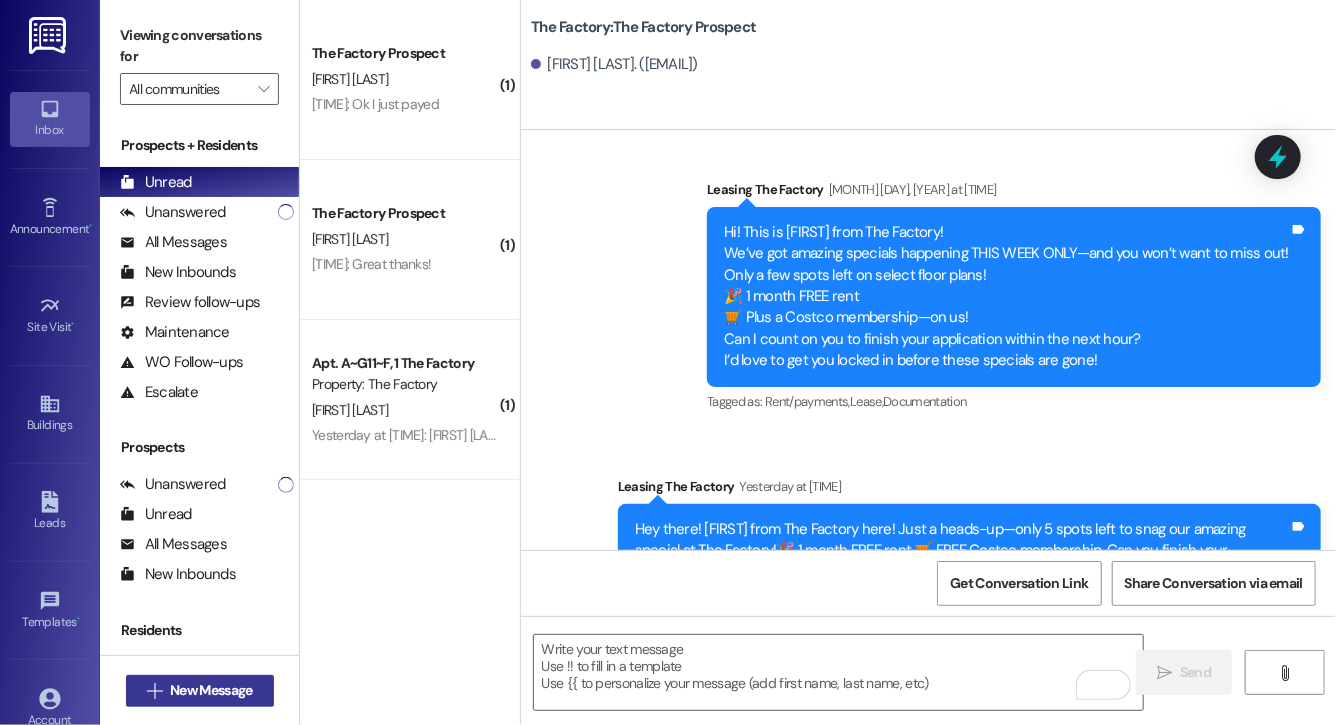 click on "New Message" at bounding box center (211, 690) 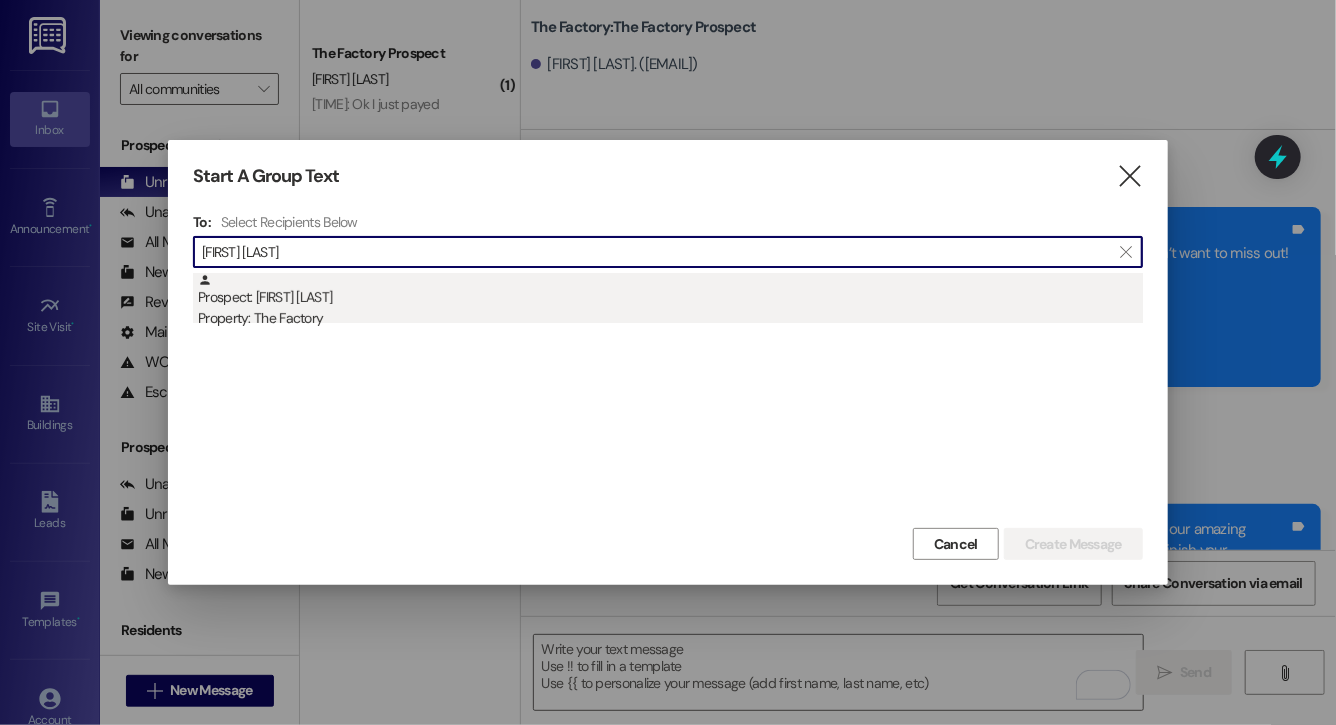 type on "alexa haa" 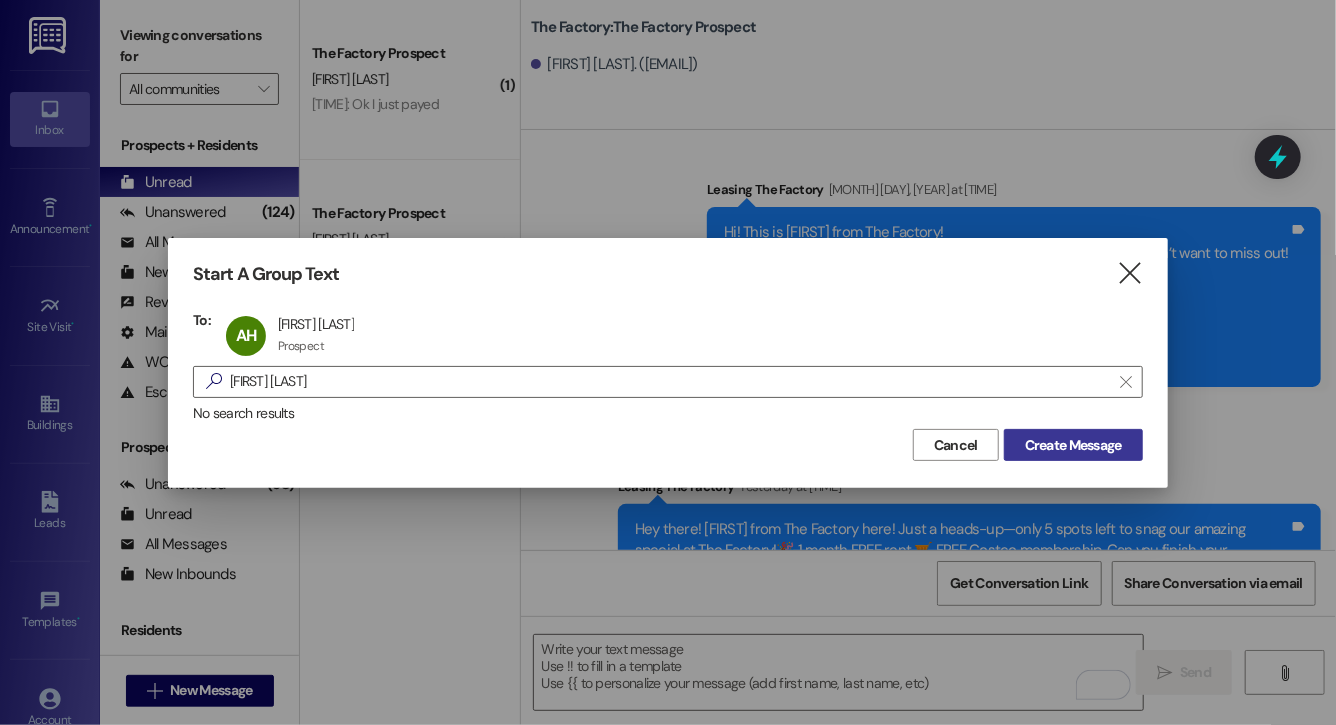 click on "Create Message" at bounding box center (1073, 445) 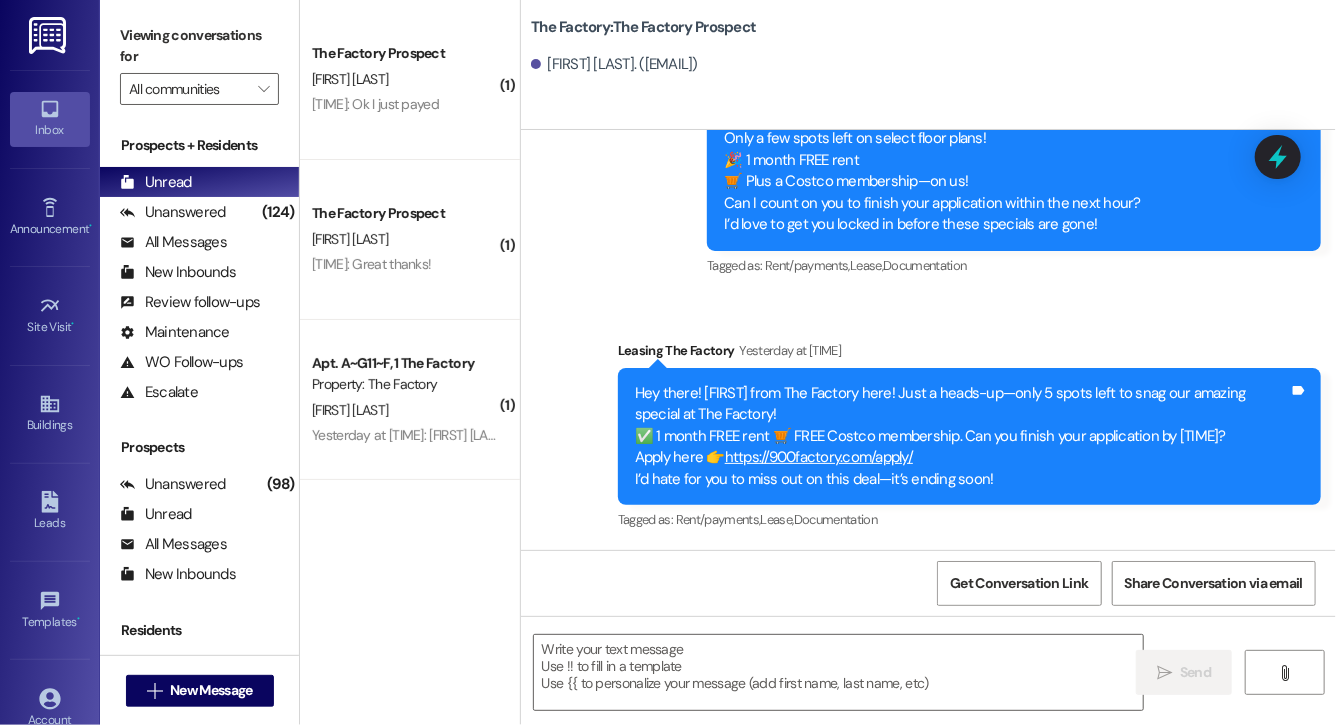 scroll, scrollTop: 5208, scrollLeft: 0, axis: vertical 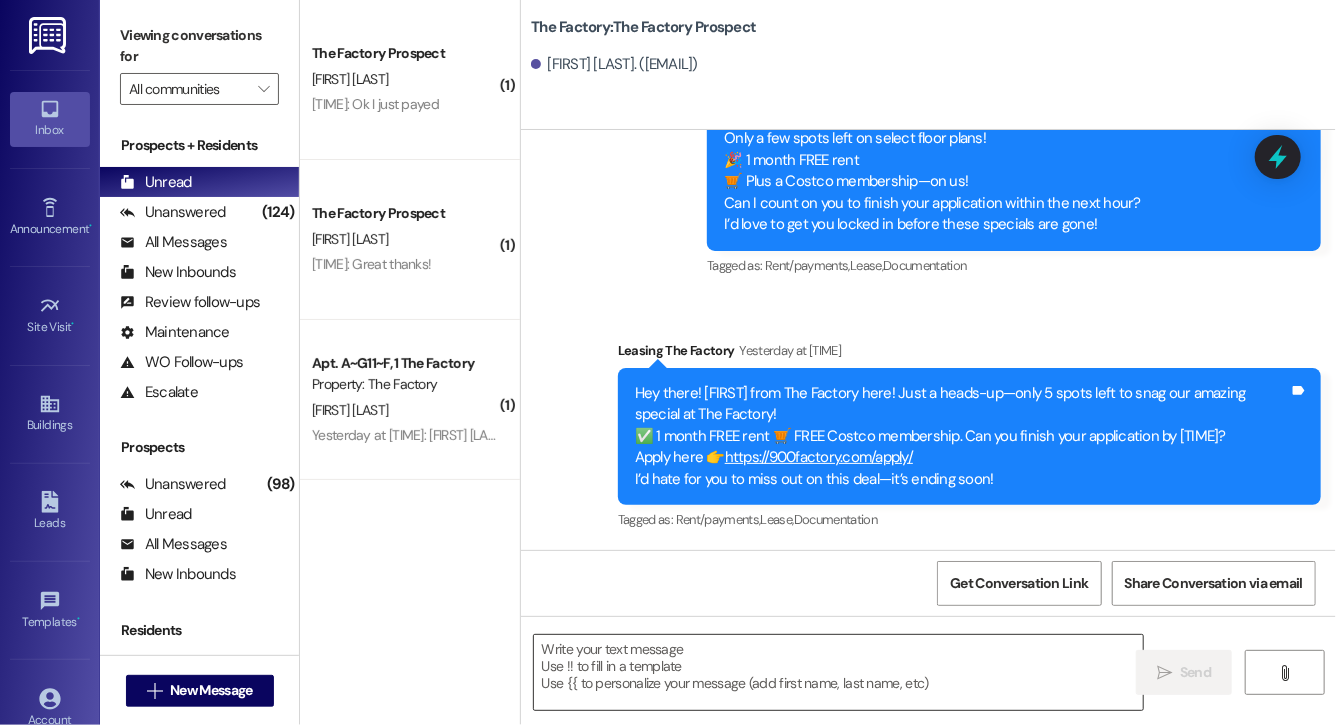 click at bounding box center (838, 672) 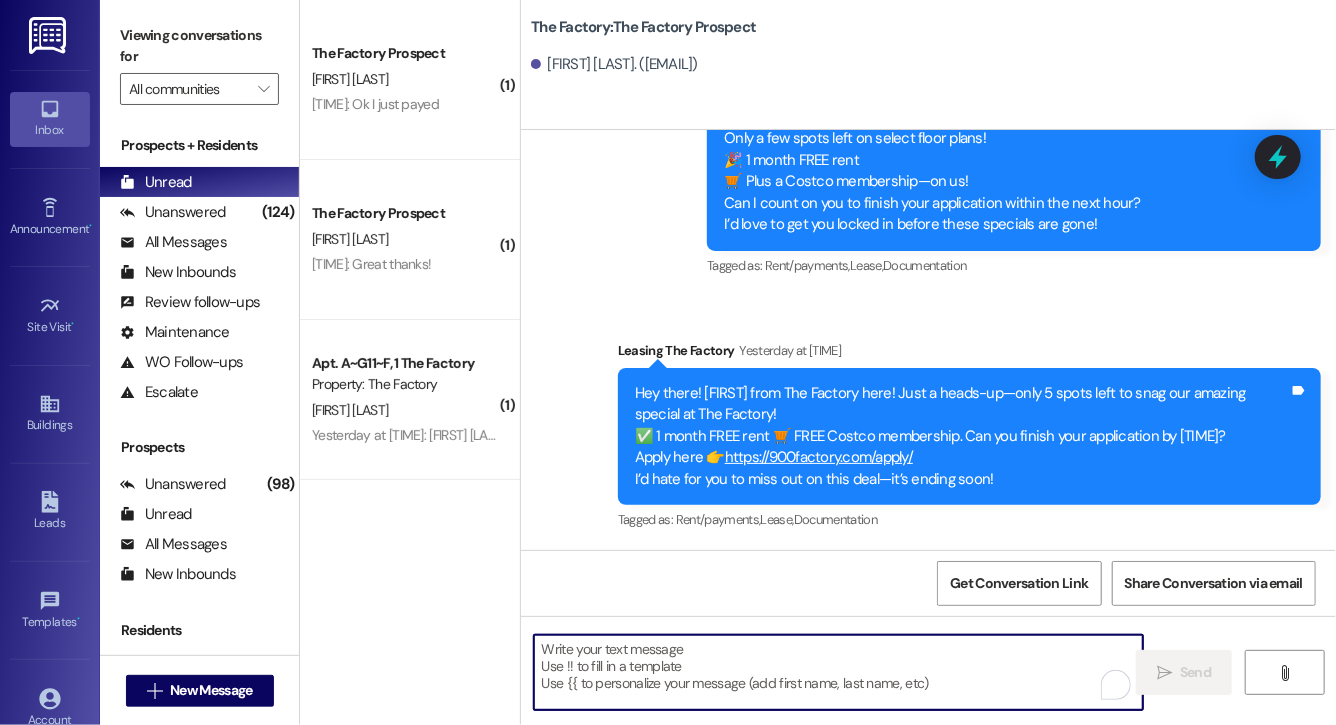 paste on "Hi Halle, this is Evie from The Factory. I haven't heard from you in a while. It is our policy to send you a quick leasing text each day- so if you're no longer interested, please let us know so that we can take you off the contact list. We only have a few spots left to grant the free month of rent, and in order to receive it, you will need to sign a lease and pay a deposit by tonight. Would you like to complete this today? Happy to help." 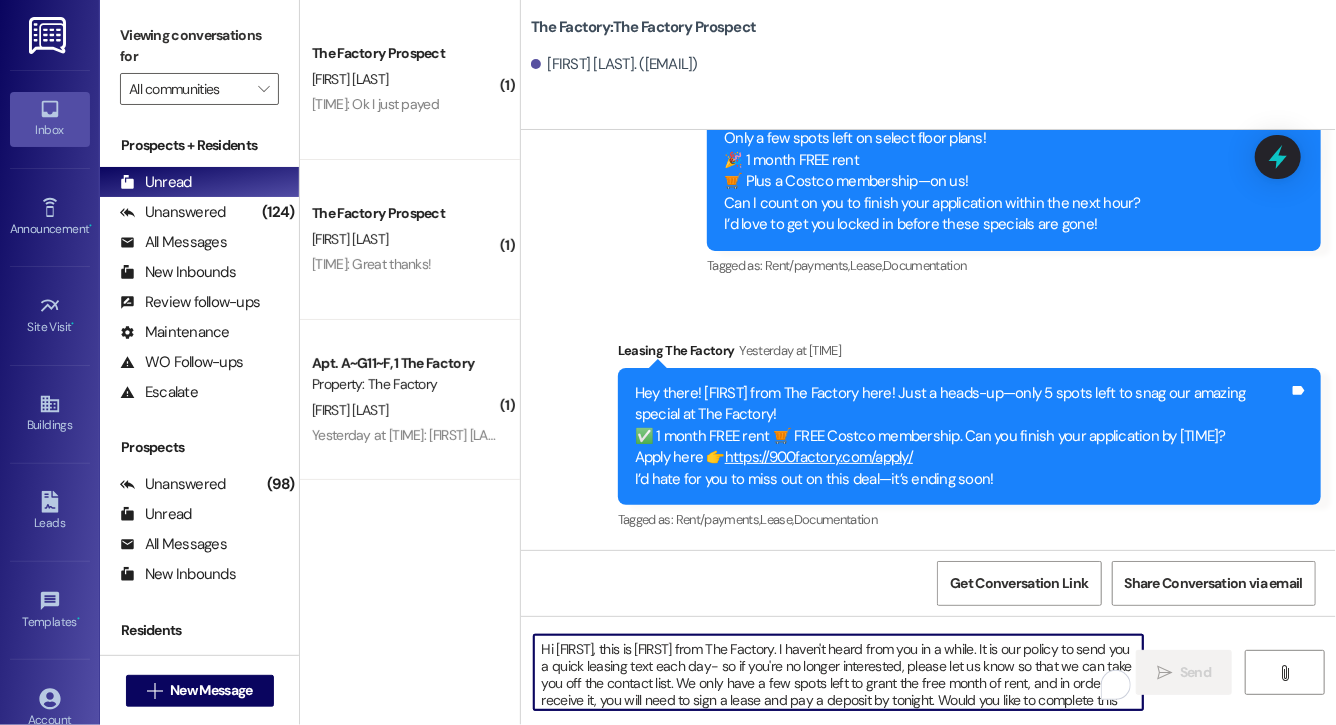 scroll, scrollTop: 34, scrollLeft: 0, axis: vertical 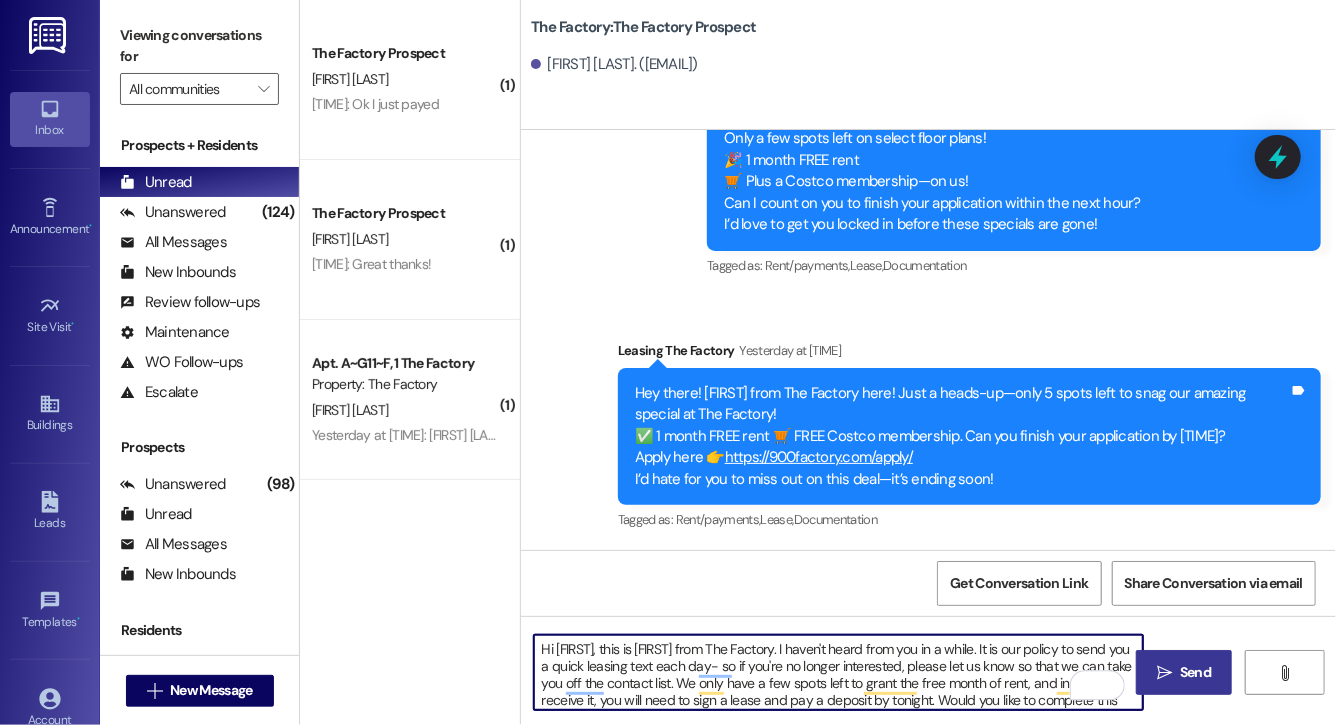 click on "Hi Halle, this is Evie from The Factory. I haven't heard from you in a while. It is our policy to send you a quick leasing text each day- so if you're no longer interested, please let us know so that we can take you off the contact list. We only have a few spots left to grant the free month of rent, and in order to receive it, you will need to sign a lease and pay a deposit by tonight. Would you like to complete this today? Happy to help." at bounding box center (838, 672) 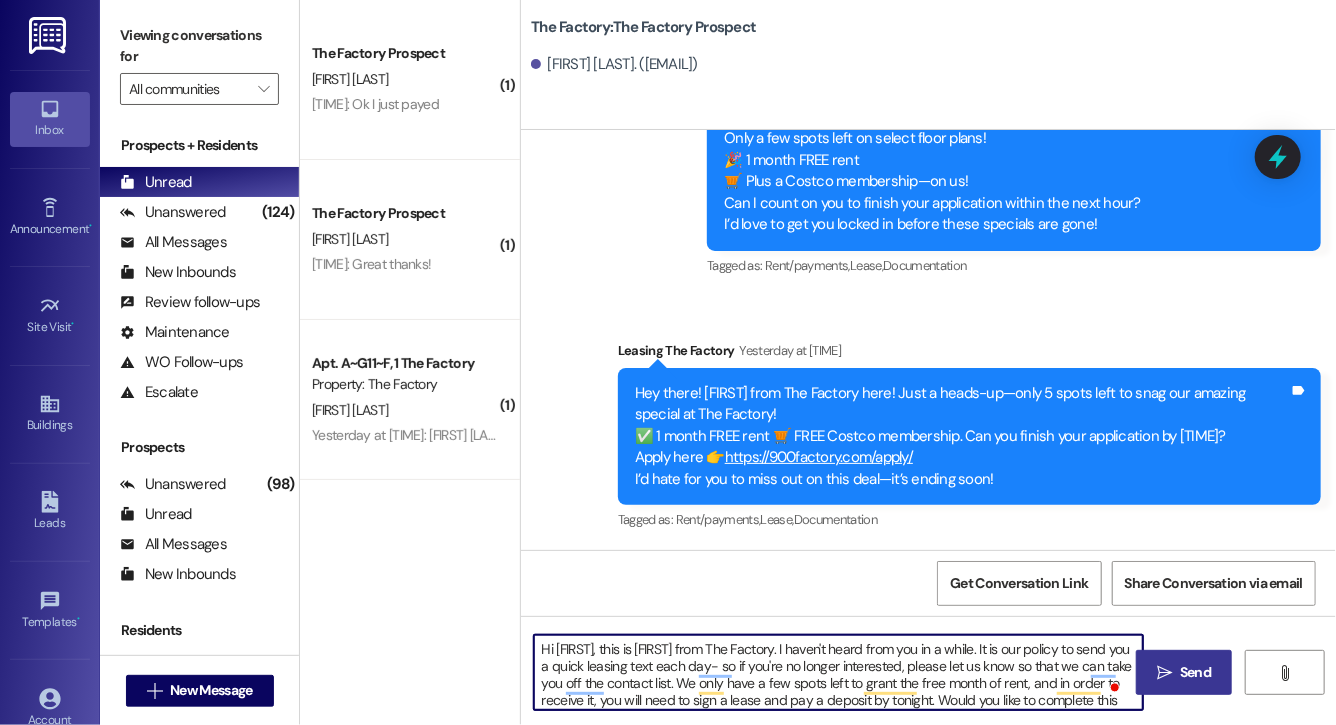 type on "Hi Alexa, this is Evie from The Factory. I haven't heard from you in a while. It is our policy to send you a quick leasing text each day- so if you're no longer interested, please let us know so that we can take you off the contact list. We only have a few spots left to grant the free month of rent, and in order to receive it, you will need to sign a lease and pay a deposit by tonight. Would you like to complete this today? Happy to help." 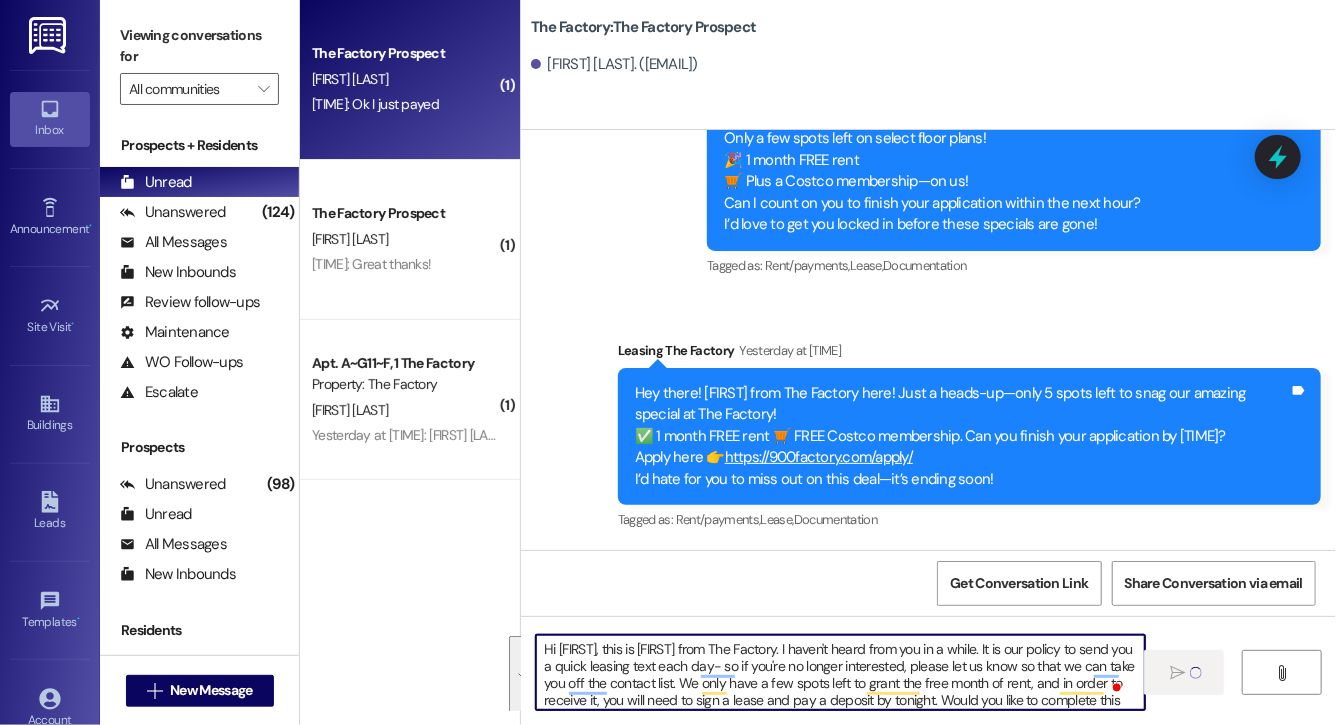 type 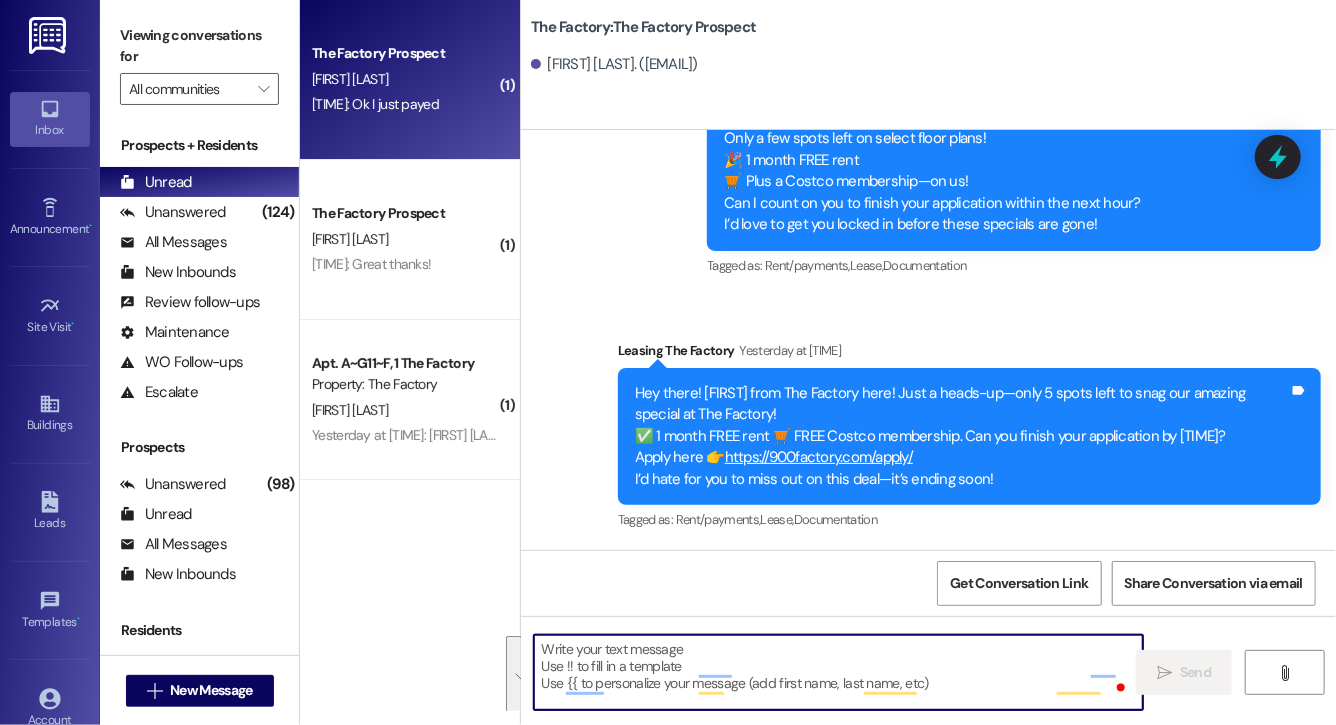 scroll, scrollTop: 5433, scrollLeft: 0, axis: vertical 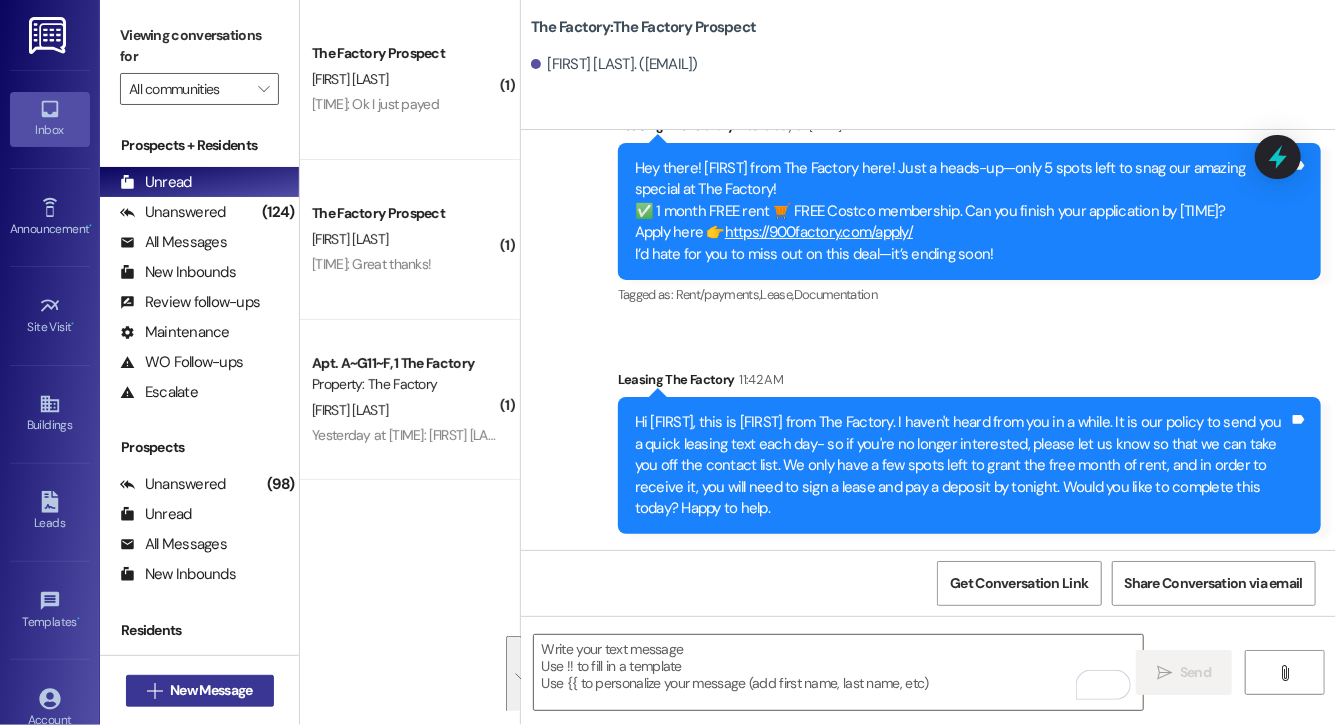 click on "New Message" at bounding box center [211, 690] 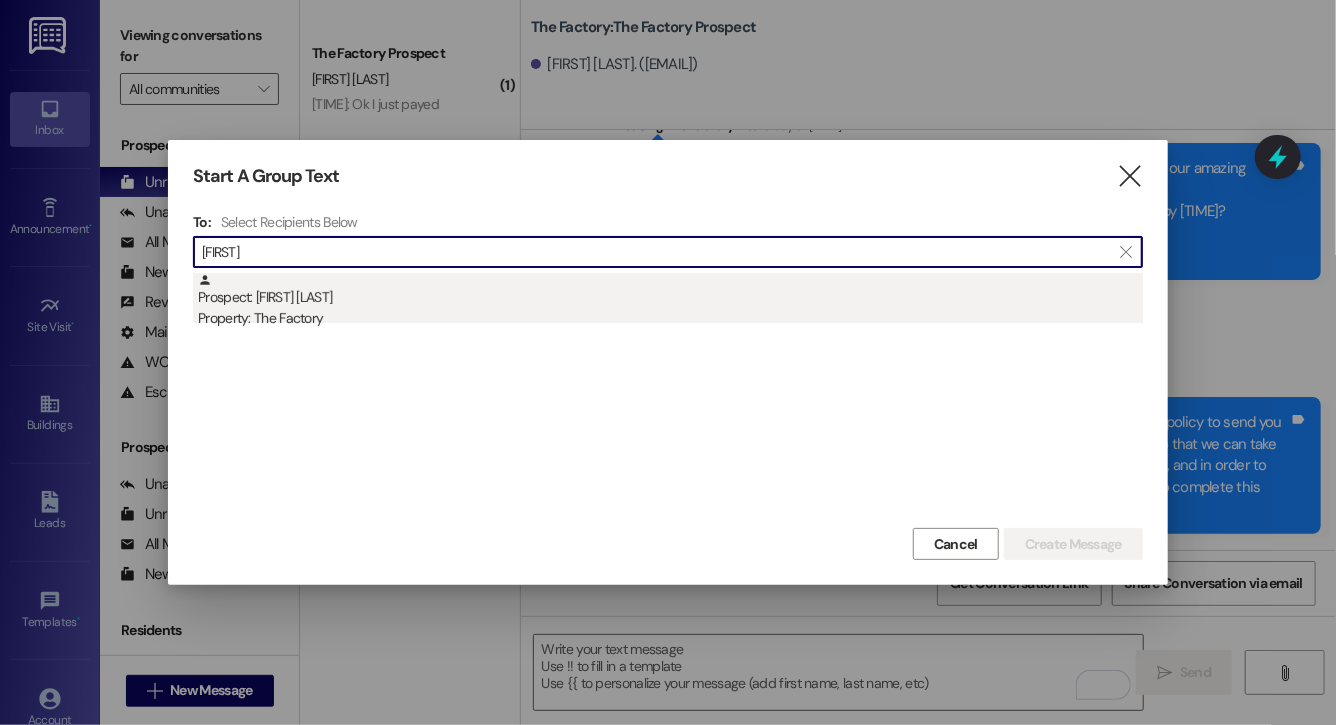 type on "malachi" 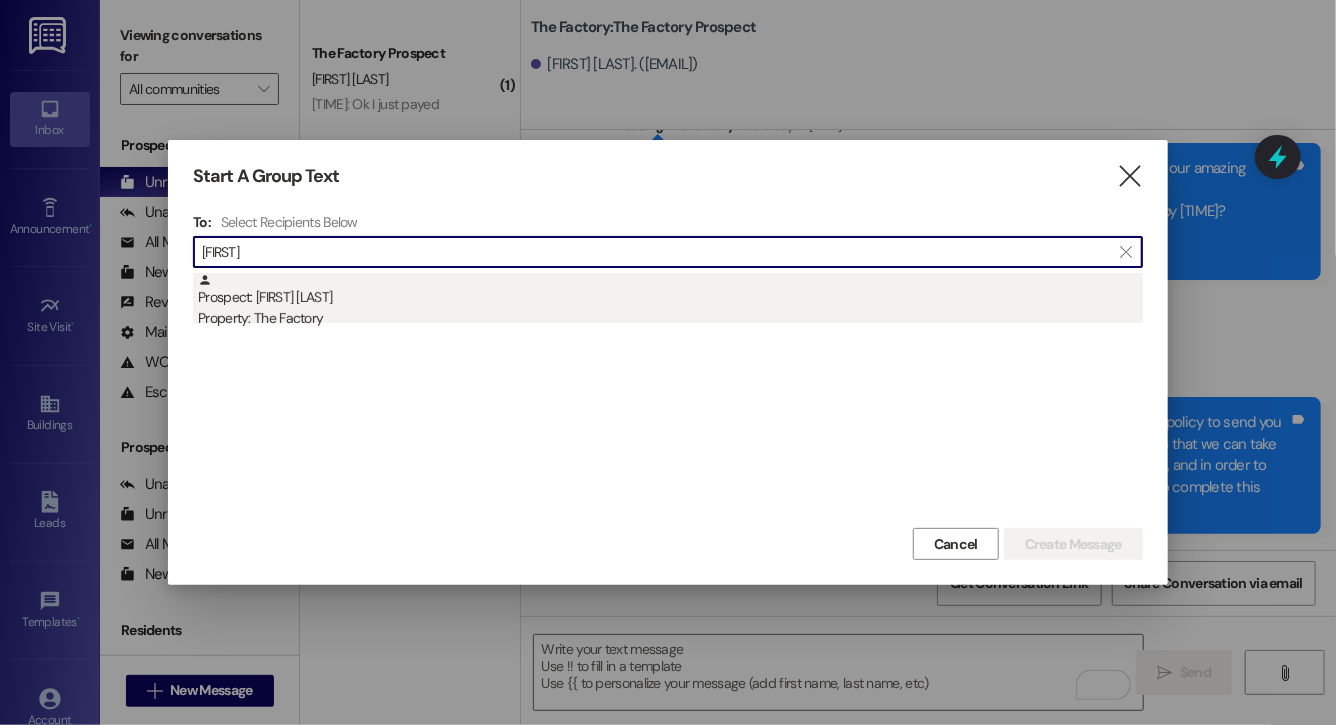 click on "Property: The Factory" at bounding box center (670, 318) 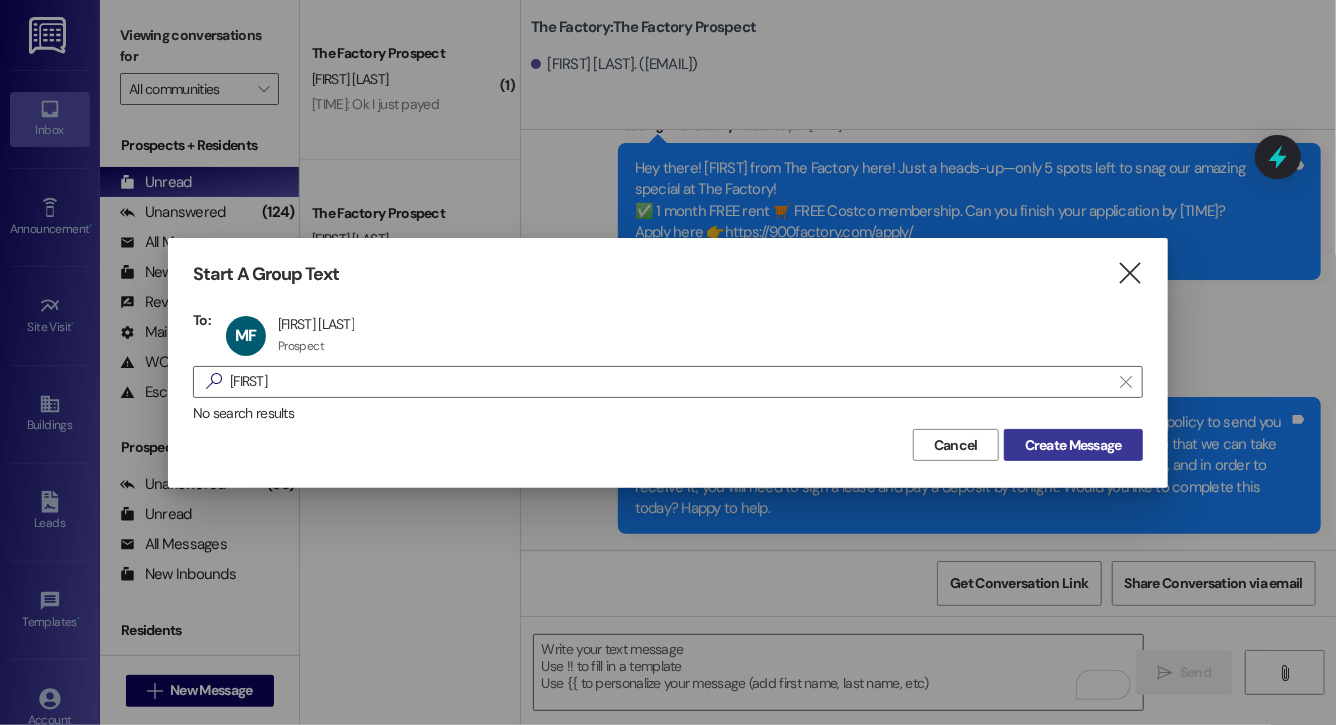 click on "Cancel Create Message" at bounding box center [668, 442] 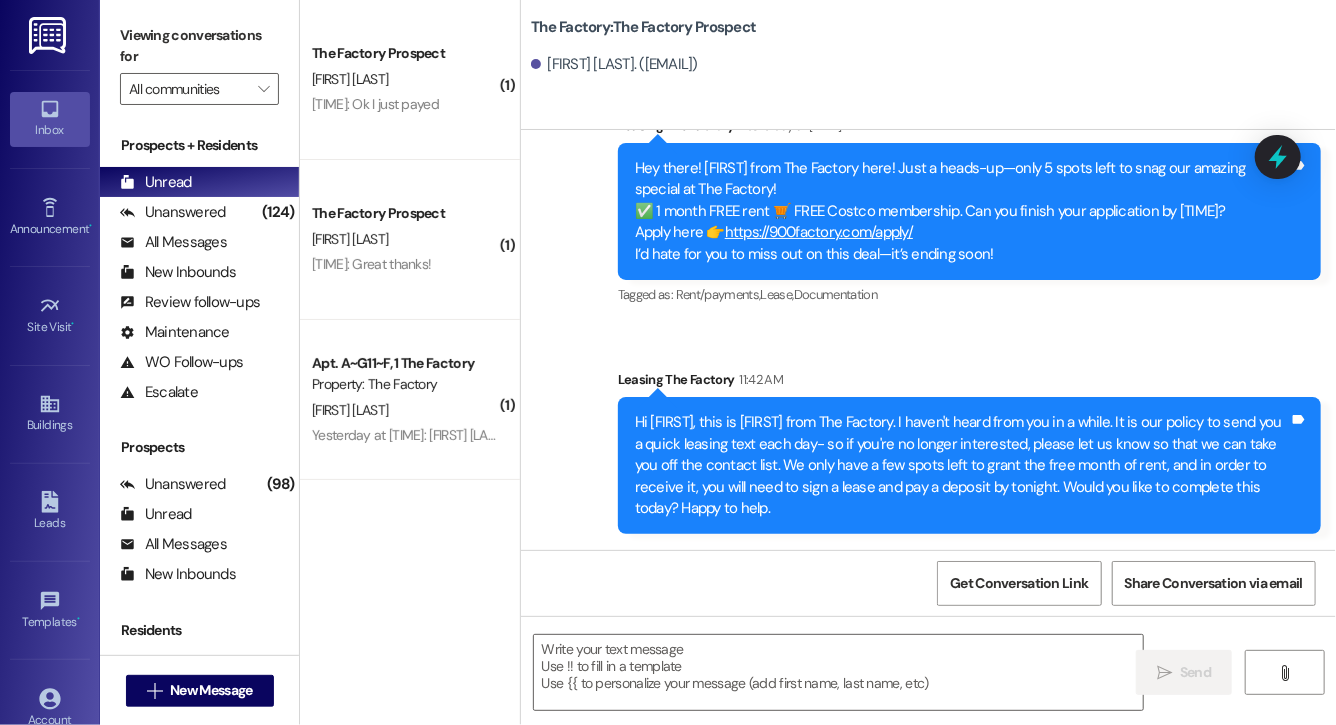 scroll, scrollTop: 5208, scrollLeft: 0, axis: vertical 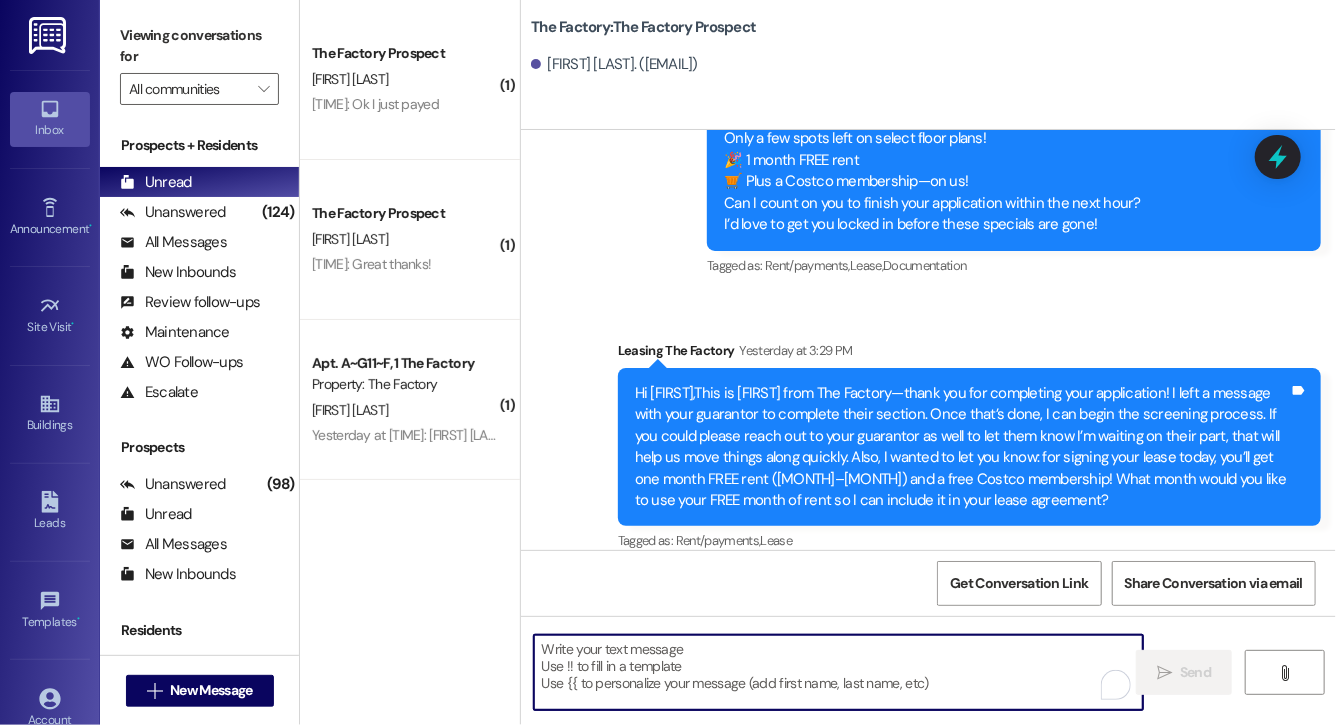click at bounding box center (838, 672) 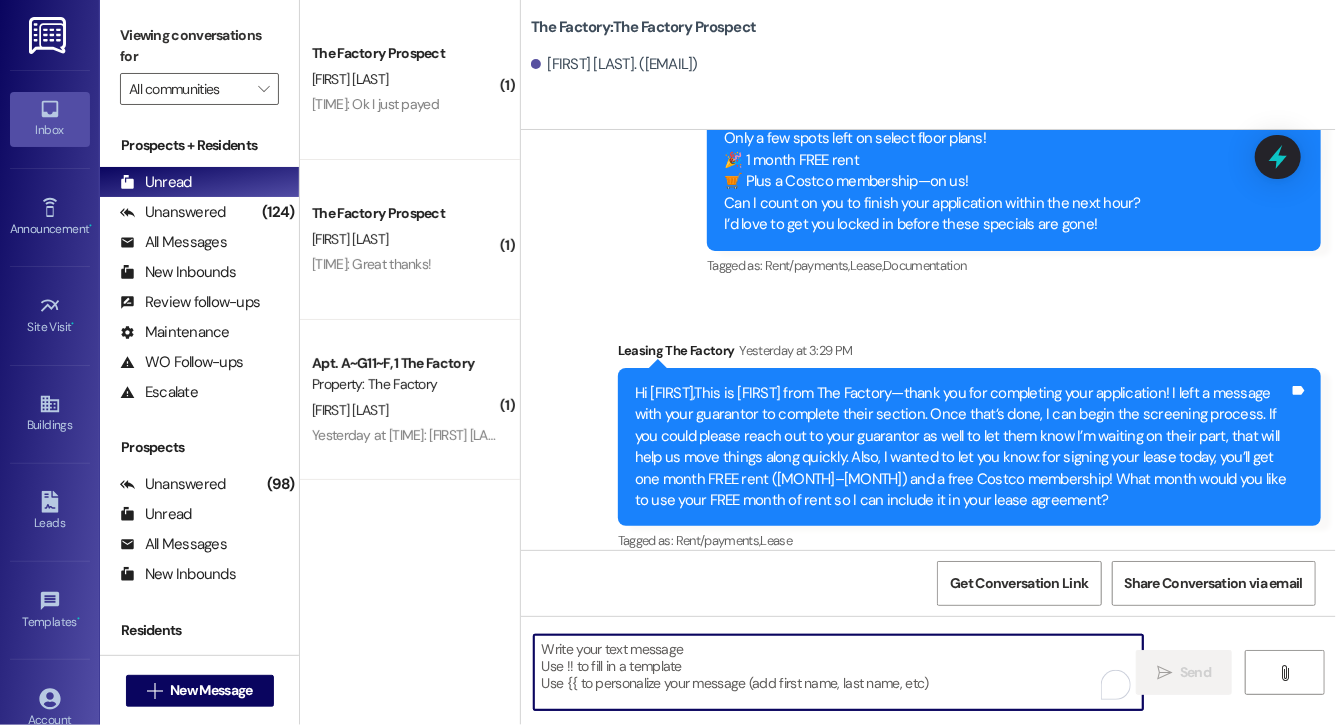 paste on "Hi Alexa, this is Evie from The Factory. I haven't heard from you in a while. It is our policy to send you a quick leasing text each day- so if you're no longer interested, please let us know so that we can take you off the contact list. We only have a few spots left to grant the free month of rent, and in order to receive it, you will need to sign a lease and pay a deposit by tonight. Would you like to complete this today? Happy to help." 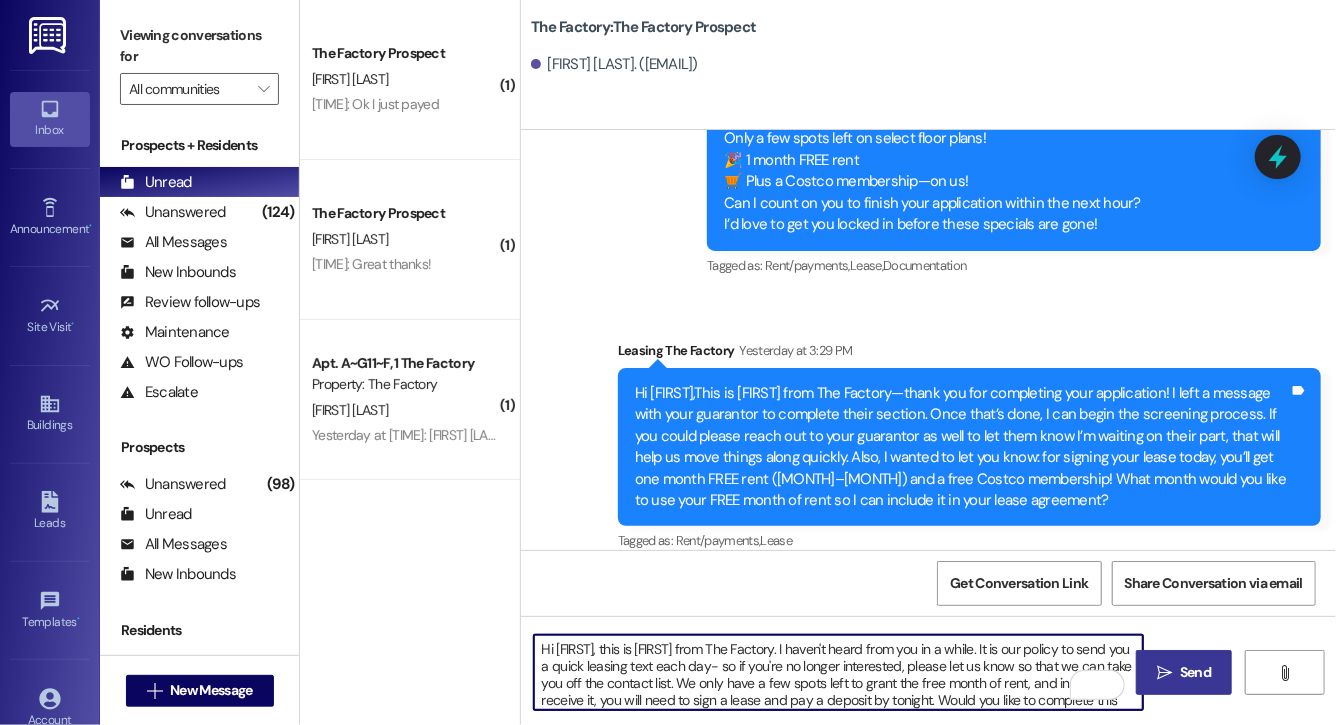 scroll, scrollTop: 34, scrollLeft: 0, axis: vertical 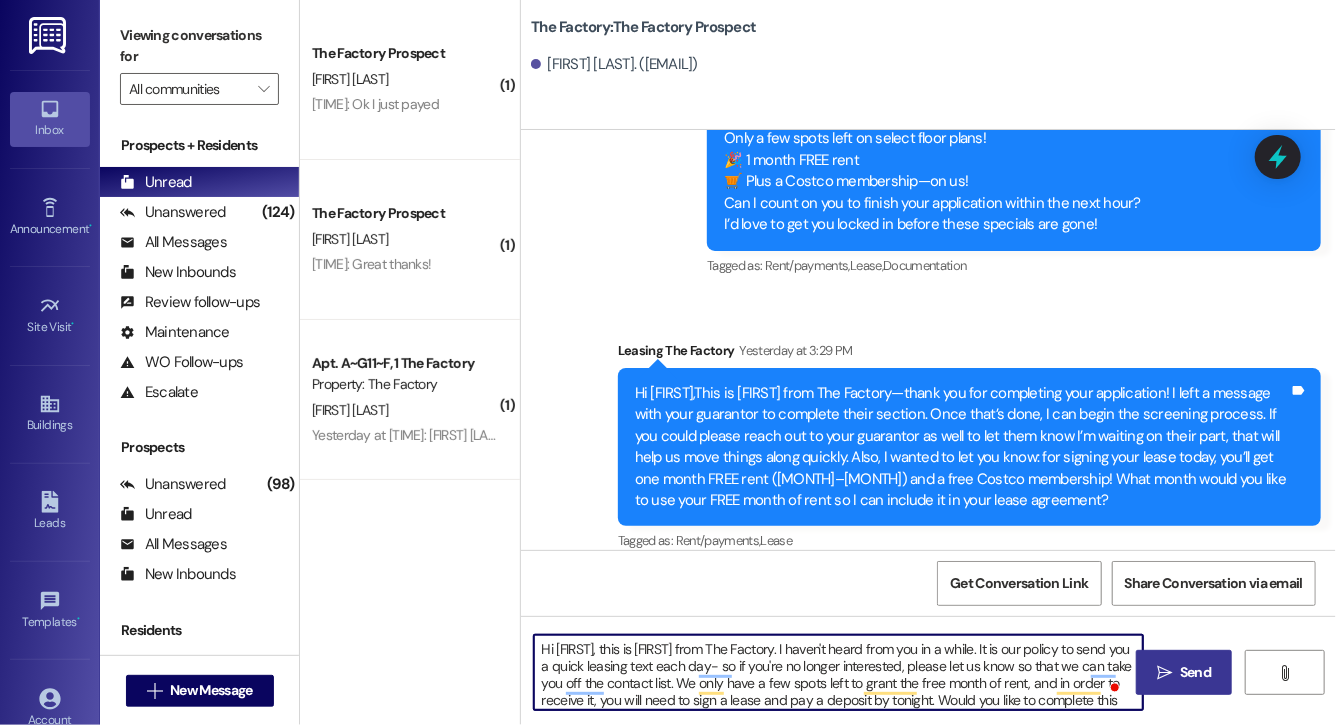 click on "Hi Alexa, this is Evie from The Factory. I haven't heard from you in a while. It is our policy to send you a quick leasing text each day- so if you're no longer interested, please let us know so that we can take you off the contact list. We only have a few spots left to grant the free month of rent, and in order to receive it, you will need to sign a lease and pay a deposit by tonight. Would you like to complete this today? Happy to help." at bounding box center [838, 672] 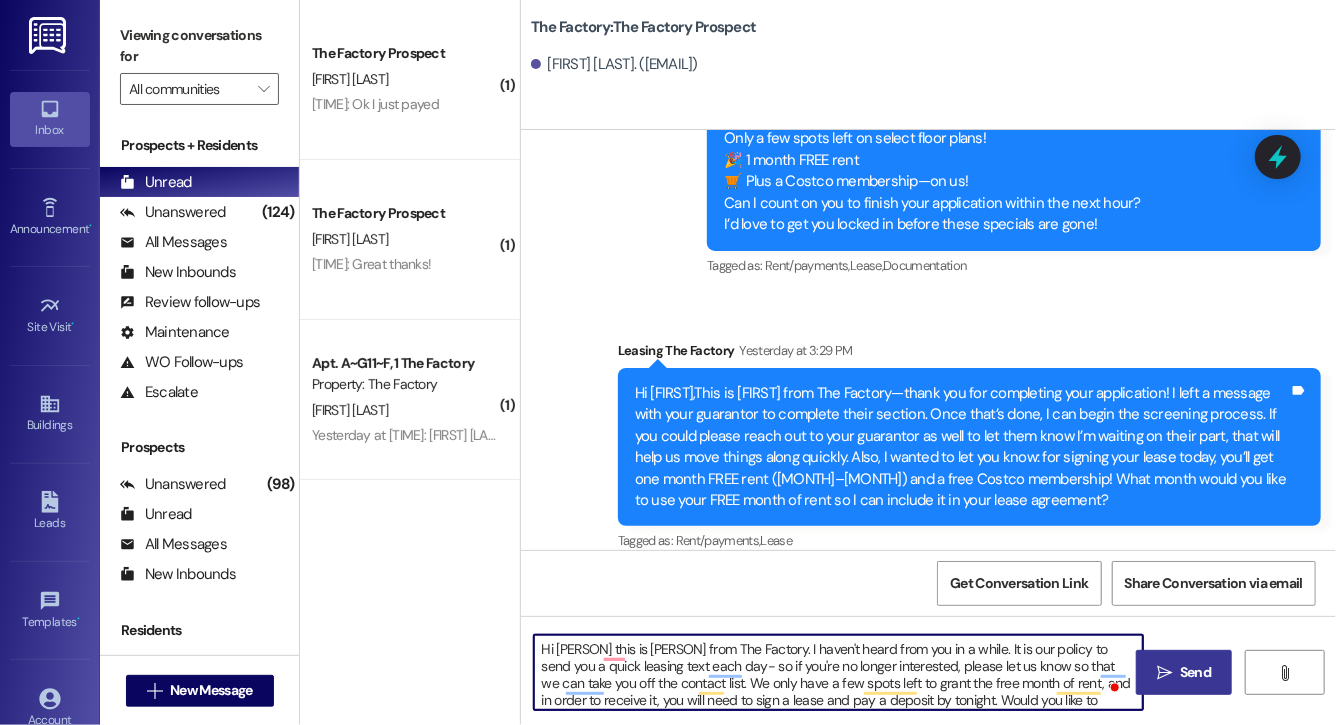 type on "Hi Malachi, this is Evie from The Factory. I haven't heard from you in a while. It is our policy to send you a quick leasing text each day- so if you're no longer interested, please let us know so that we can take you off the contact list. We only have a few spots left to grant the free month of rent, and in order to receive it, you will need to sign a lease and pay a deposit by tonight. Would you like to complete this today? Happy to help." 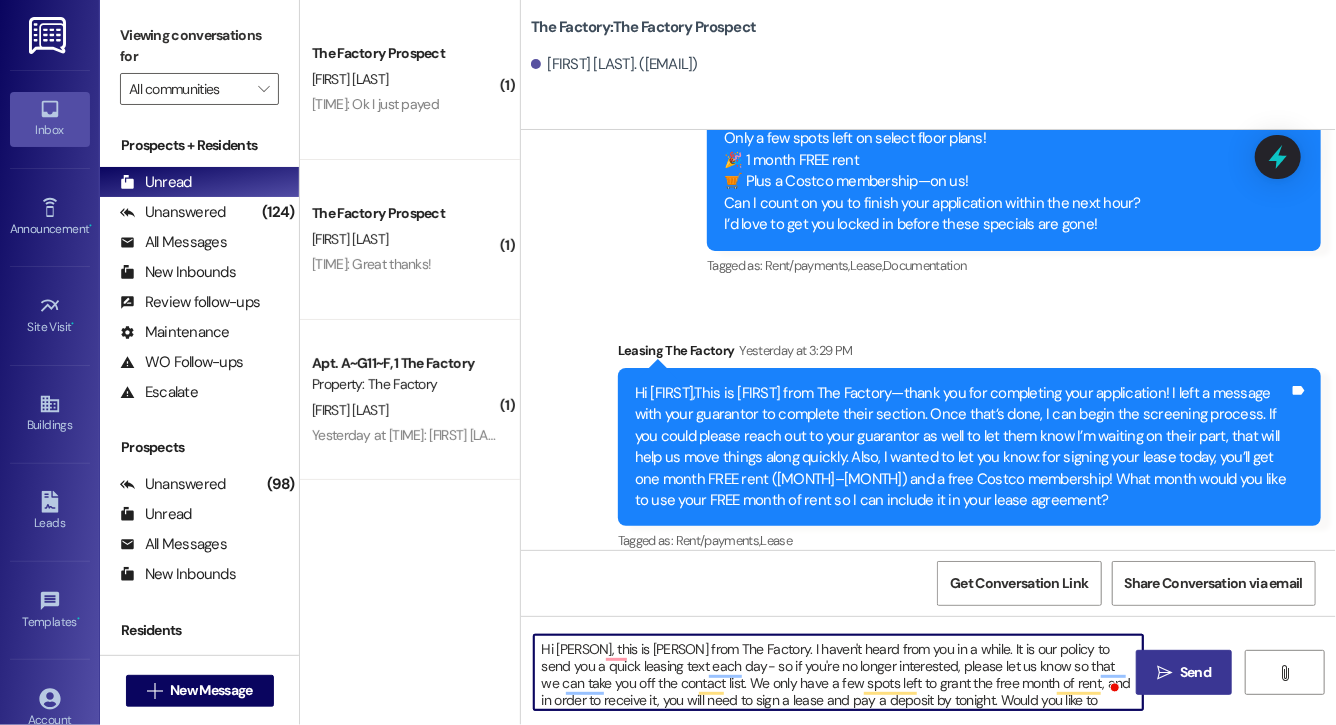 click on "Hi Malachi, this is Evie from The Factory. I haven't heard from you in a while. It is our policy to send you a quick leasing text each day- so if you're no longer interested, please let us know so that we can take you off the contact list. We only have a few spots left to grant the free month of rent, and in order to receive it, you will need to sign a lease and pay a deposit by tonight. Would you like to complete this today? Happy to help." at bounding box center (838, 672) 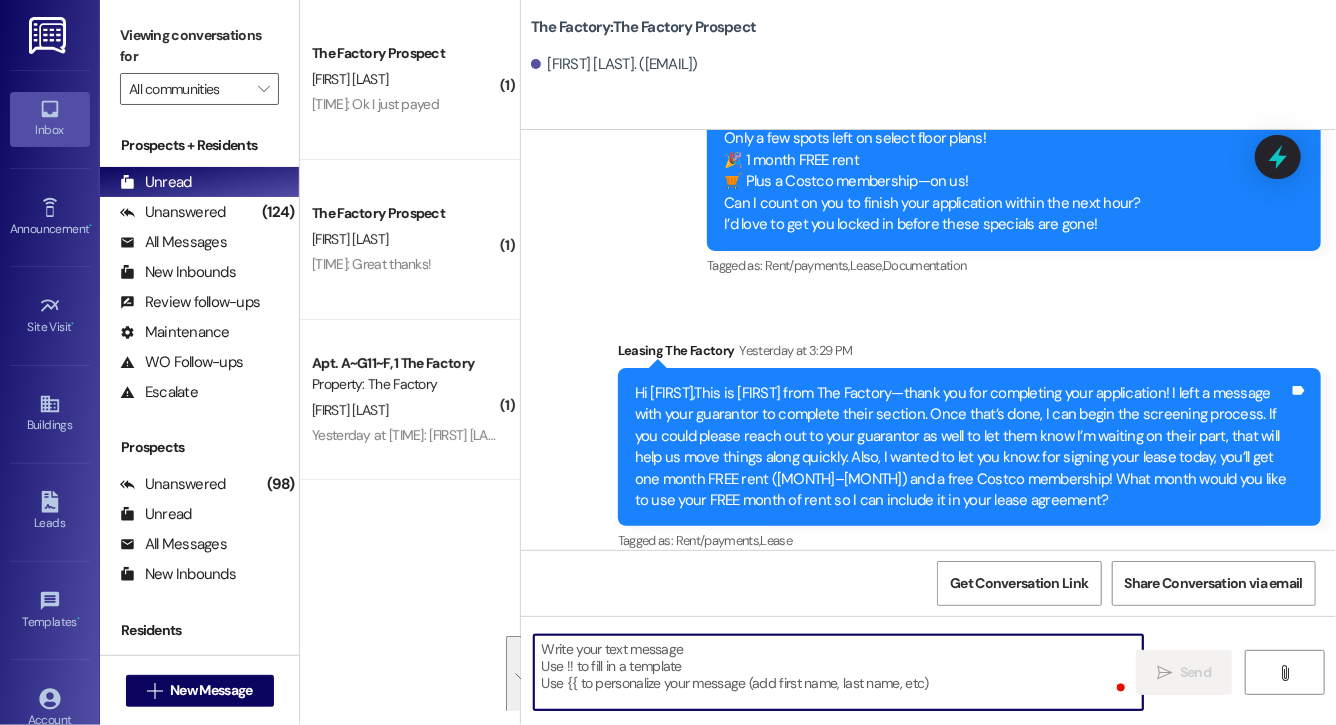 scroll, scrollTop: 5433, scrollLeft: 0, axis: vertical 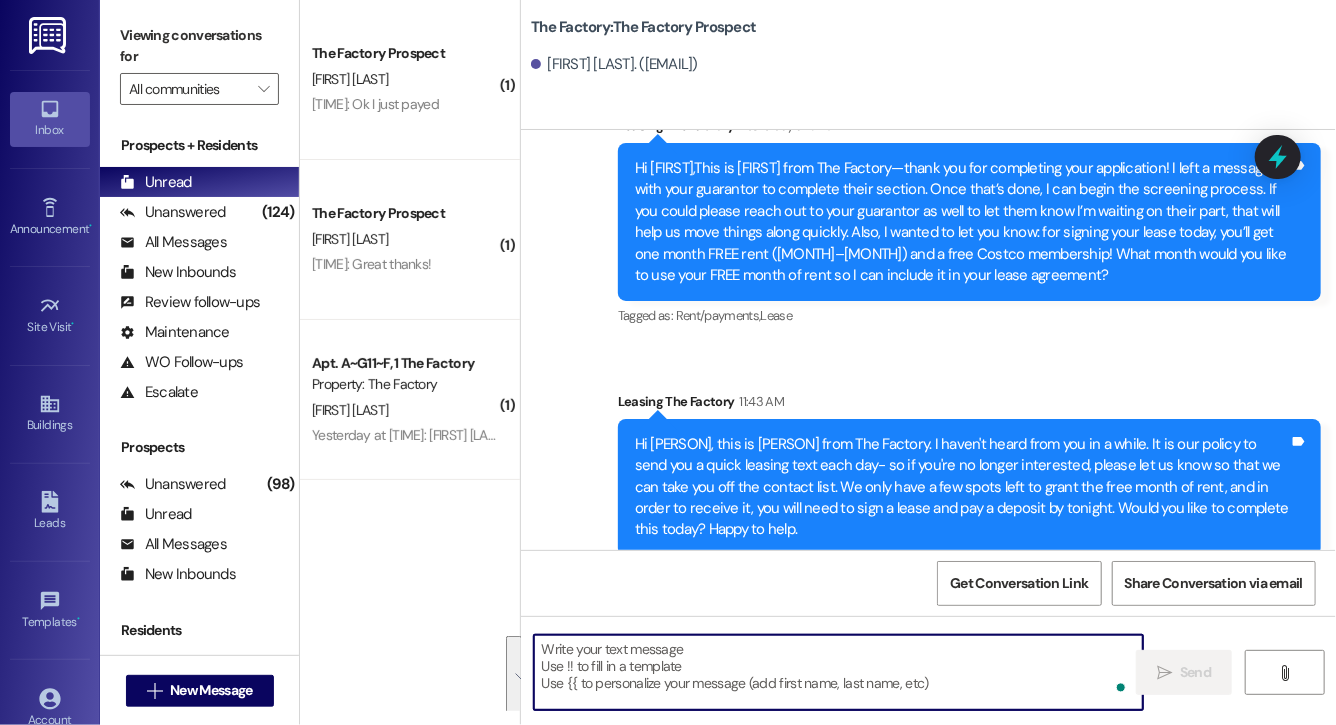 type 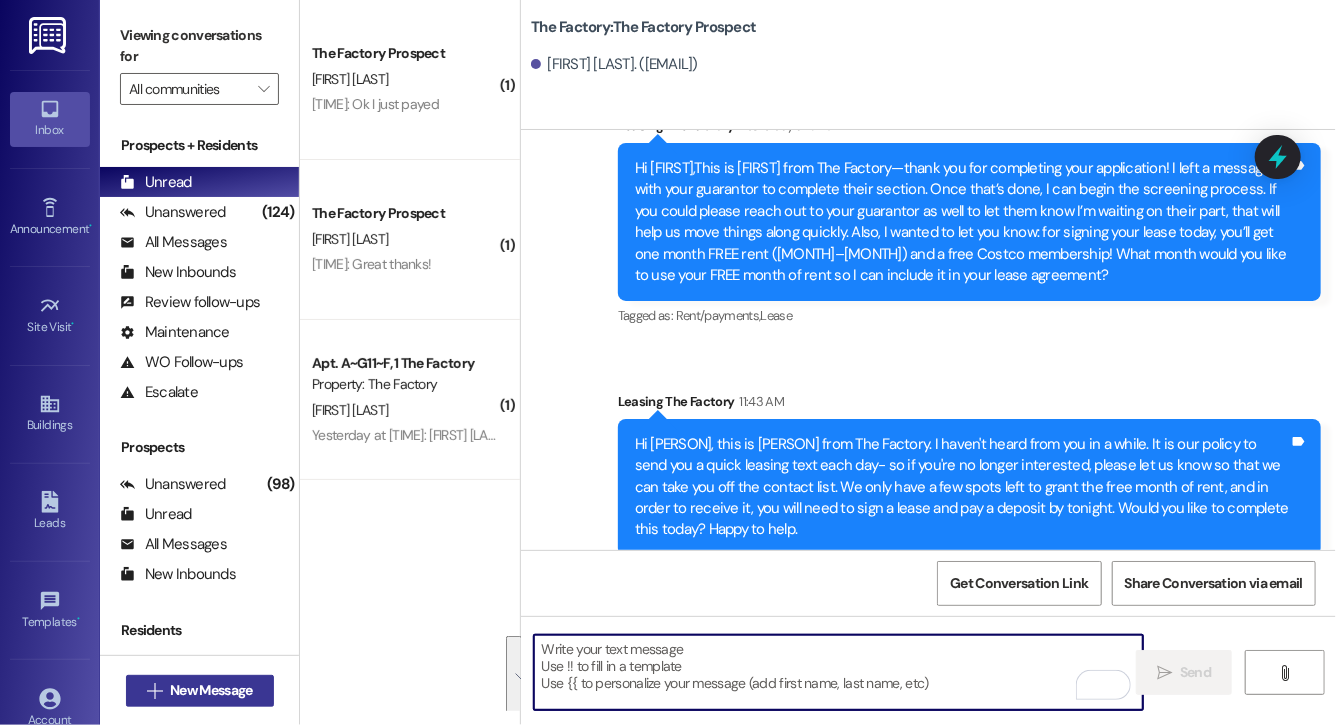 click on "New Message" at bounding box center [211, 690] 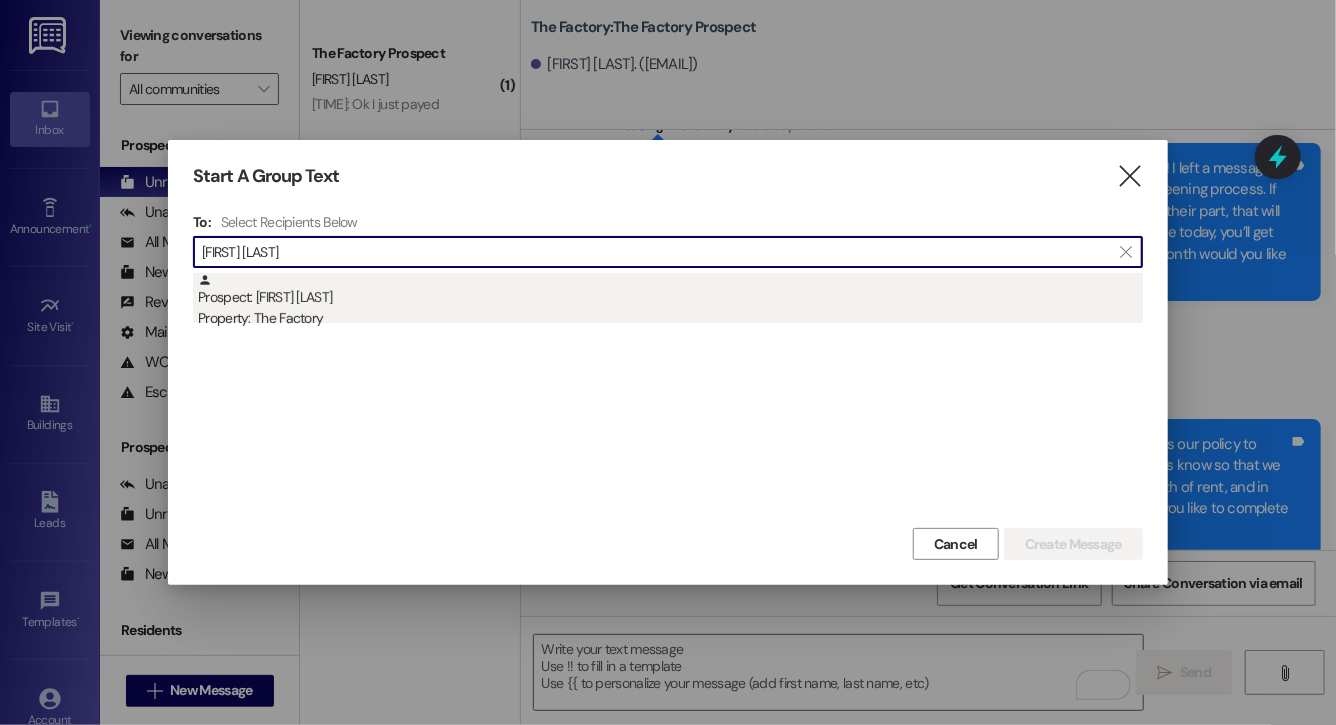 type on "gracie norma" 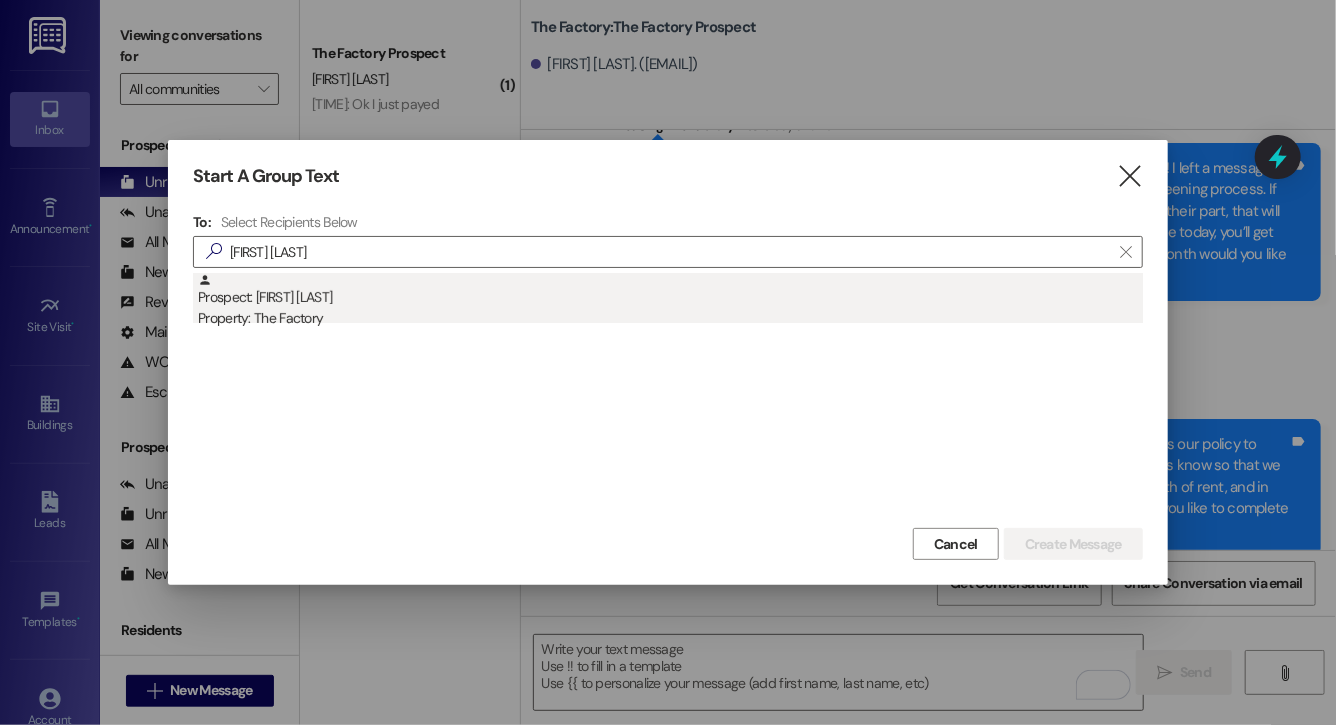 click on "Prospect: Gracie Norman Property: The Factory" at bounding box center [670, 301] 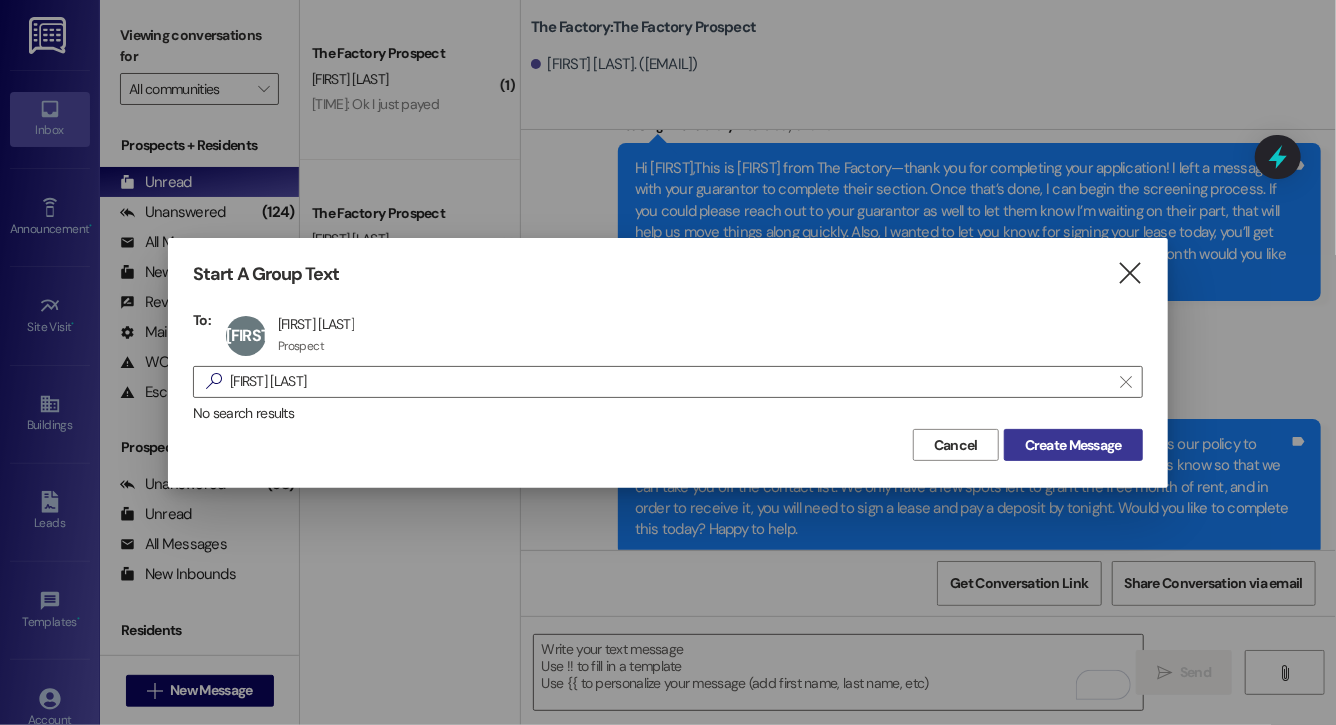 click on "Create Message" at bounding box center (1073, 445) 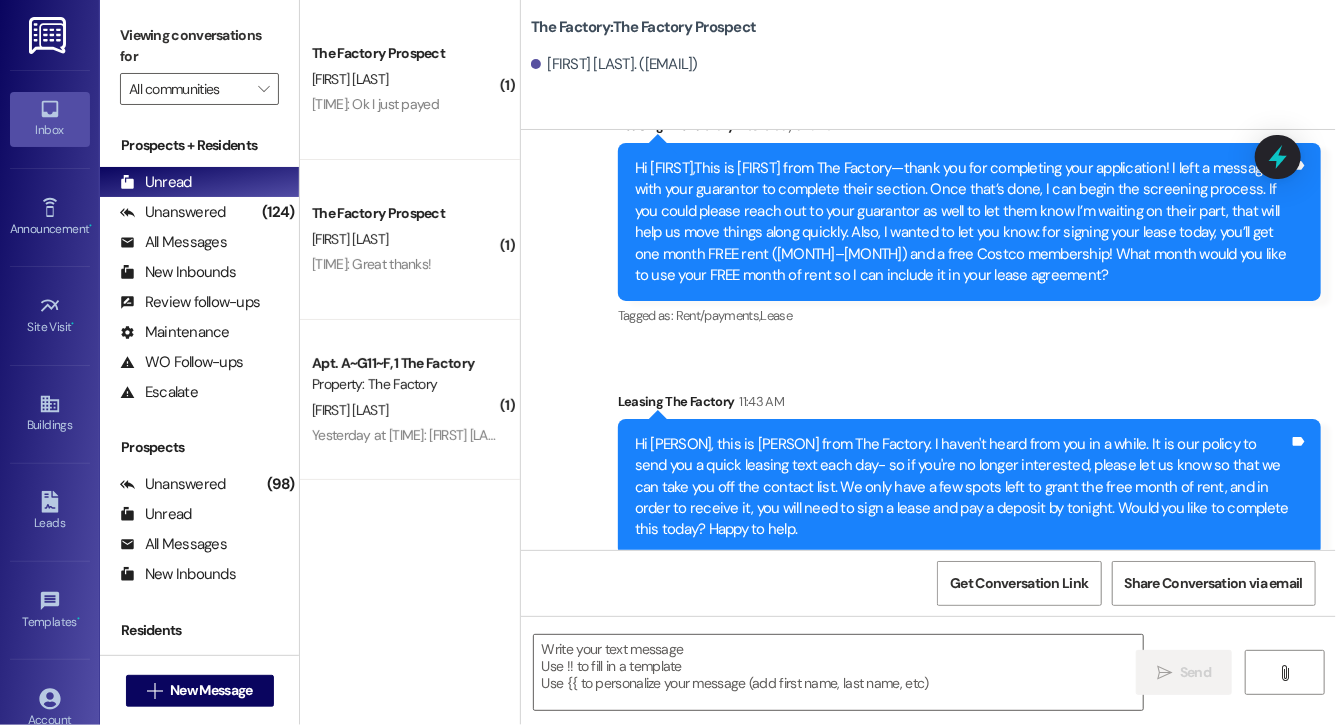scroll, scrollTop: 4895, scrollLeft: 0, axis: vertical 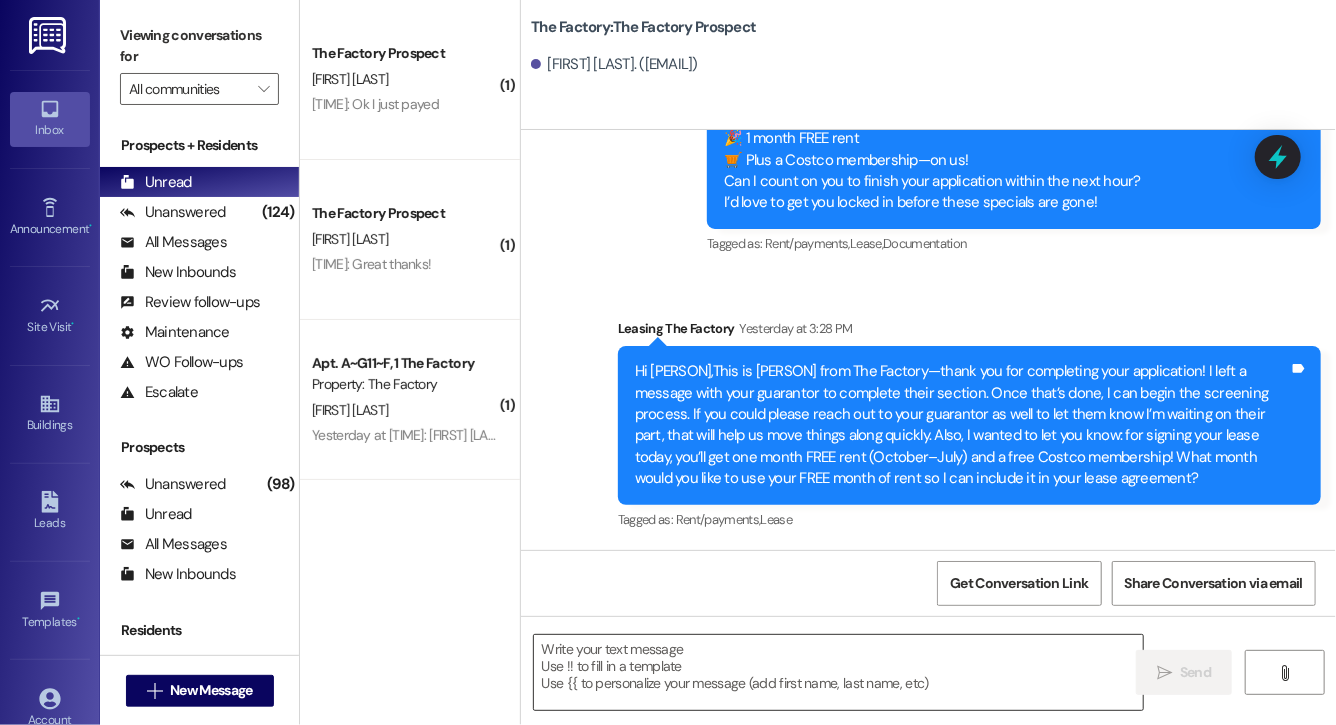 click at bounding box center [838, 672] 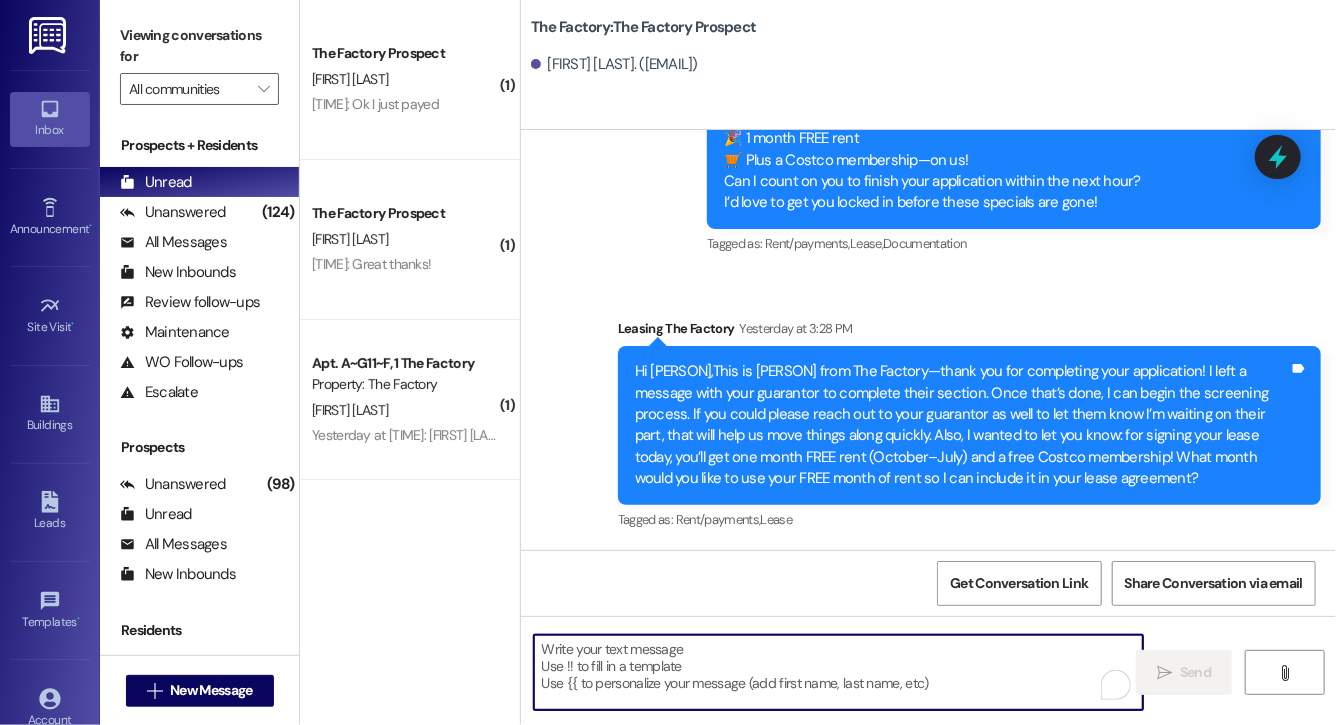paste on "Hi Malachi, this is Evie from The Factory. I haven't heard from you in a while. It is our policy to send you a quick leasing text each day- so if you're no longer interested, please let us know so that we can take you off the contact list. We only have a few spots left to grant the free month of rent, and in order to receive it, you will need to sign a lease and pay a deposit by tonight. Would you like to complete this today? Happy to help." 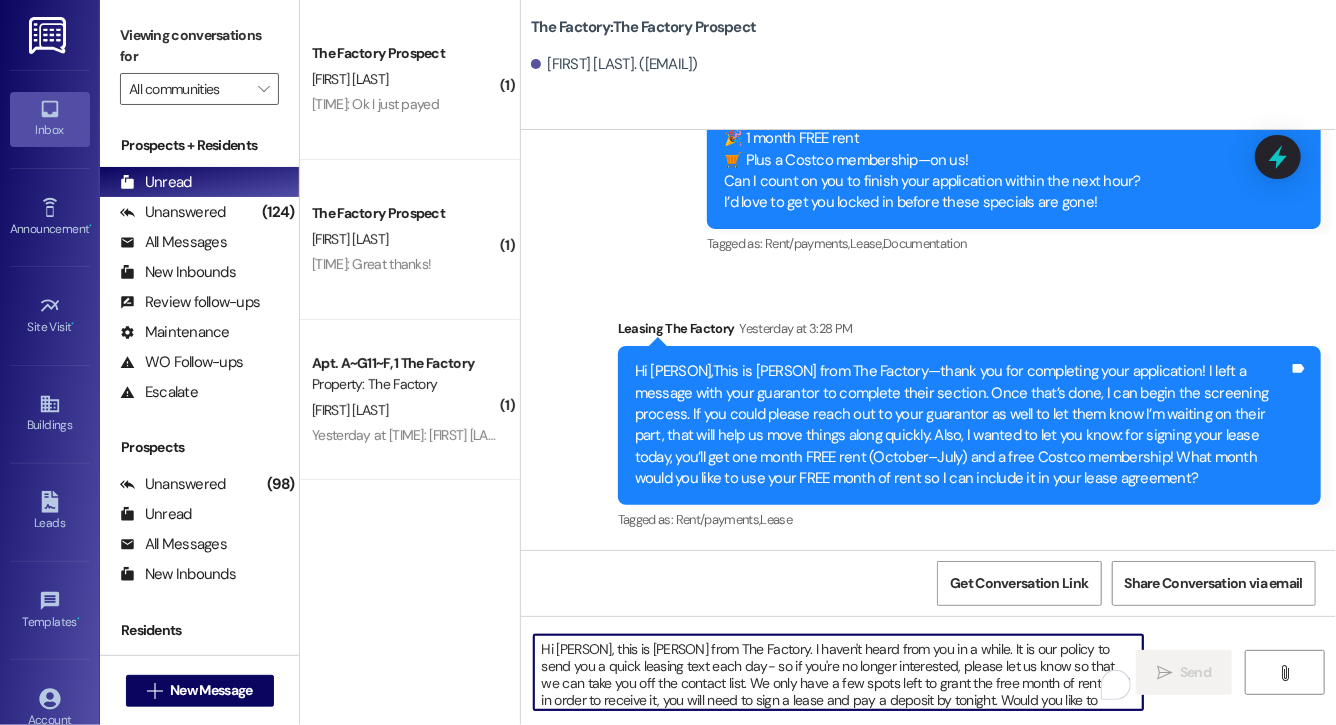 scroll, scrollTop: 34, scrollLeft: 0, axis: vertical 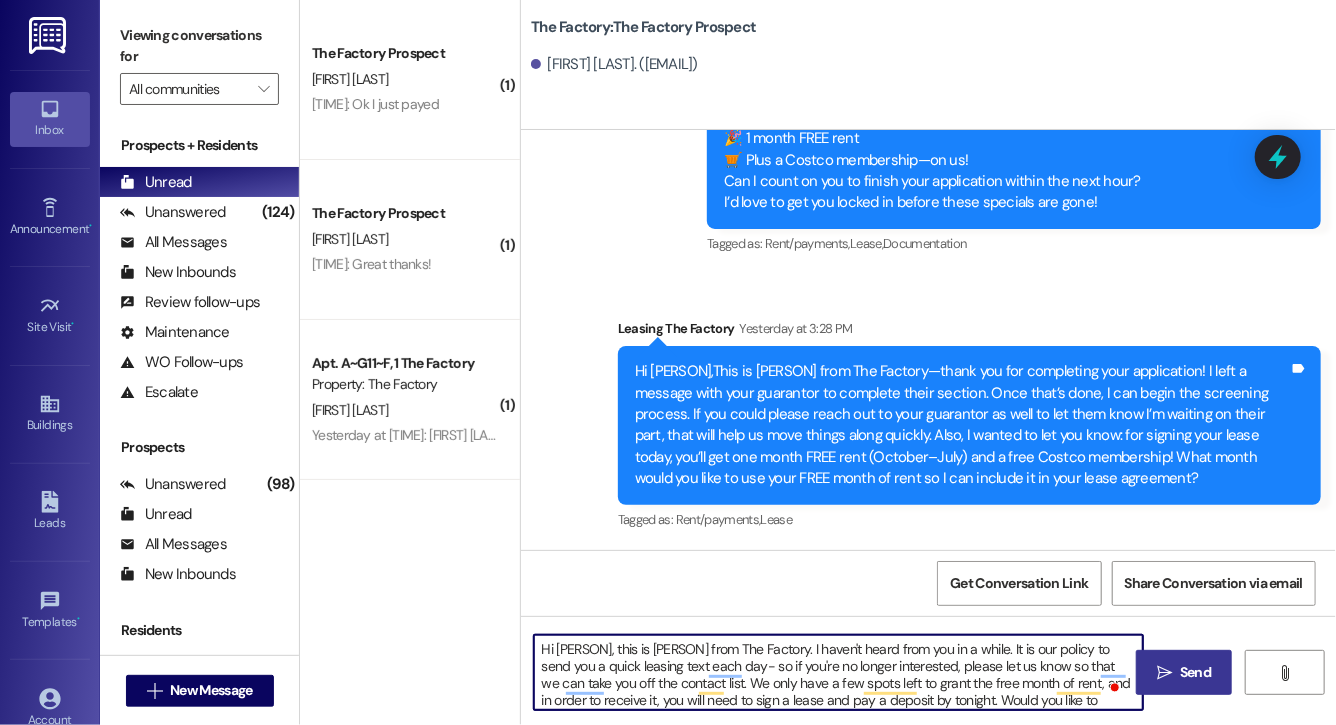 click on "Hi Malachi, this is Evie from The Factory. I haven't heard from you in a while. It is our policy to send you a quick leasing text each day- so if you're no longer interested, please let us know so that we can take you off the contact list. We only have a few spots left to grant the free month of rent, and in order to receive it, you will need to sign a lease and pay a deposit by tonight. Would you like to complete this today? Happy to help." at bounding box center [838, 672] 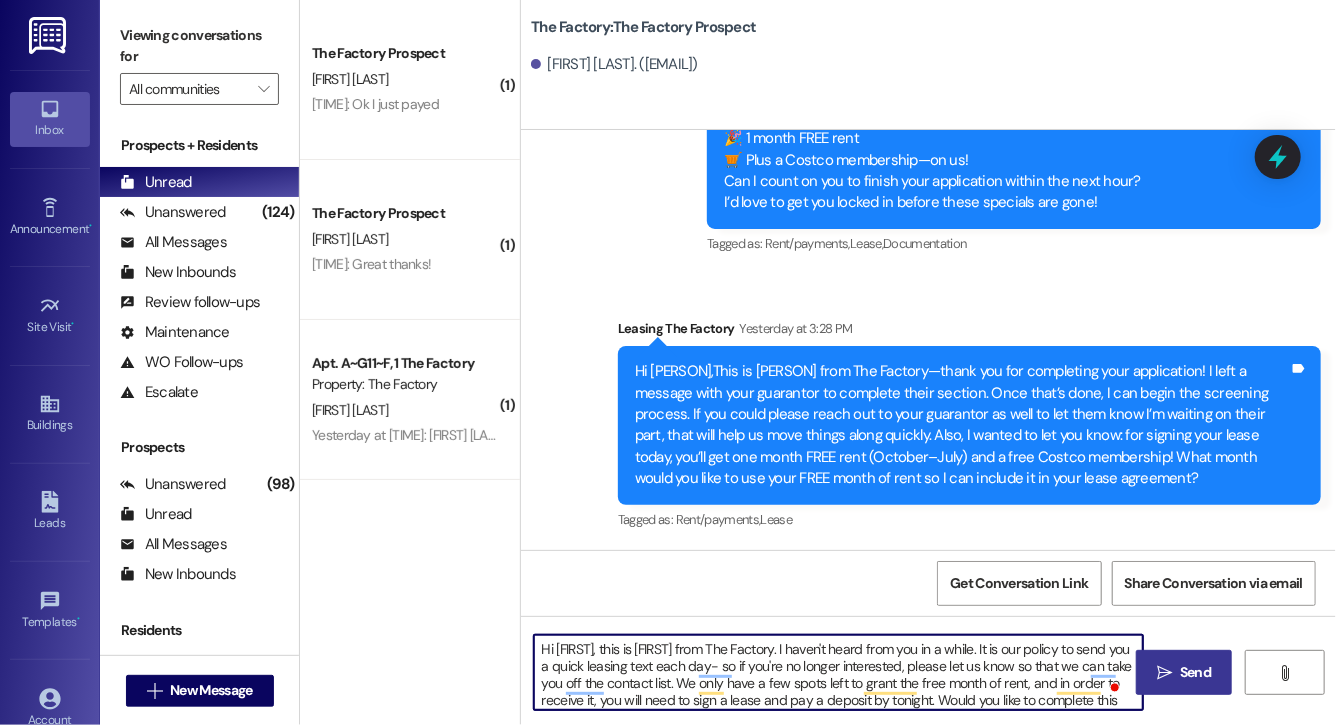 type on "Hi , this is [FIRST] from The Factory. I haven't heard from you in a while. It is our policy to send you a quick leasing text each day- so if you're no longer interested, please let us know so that we can take you off the contact list. We only have a few spots left to grant the free month of rent, and in order to receive it, you will need to sign a lease and pay a deposit by tonight. Would you like to complete this today? Happy to help." 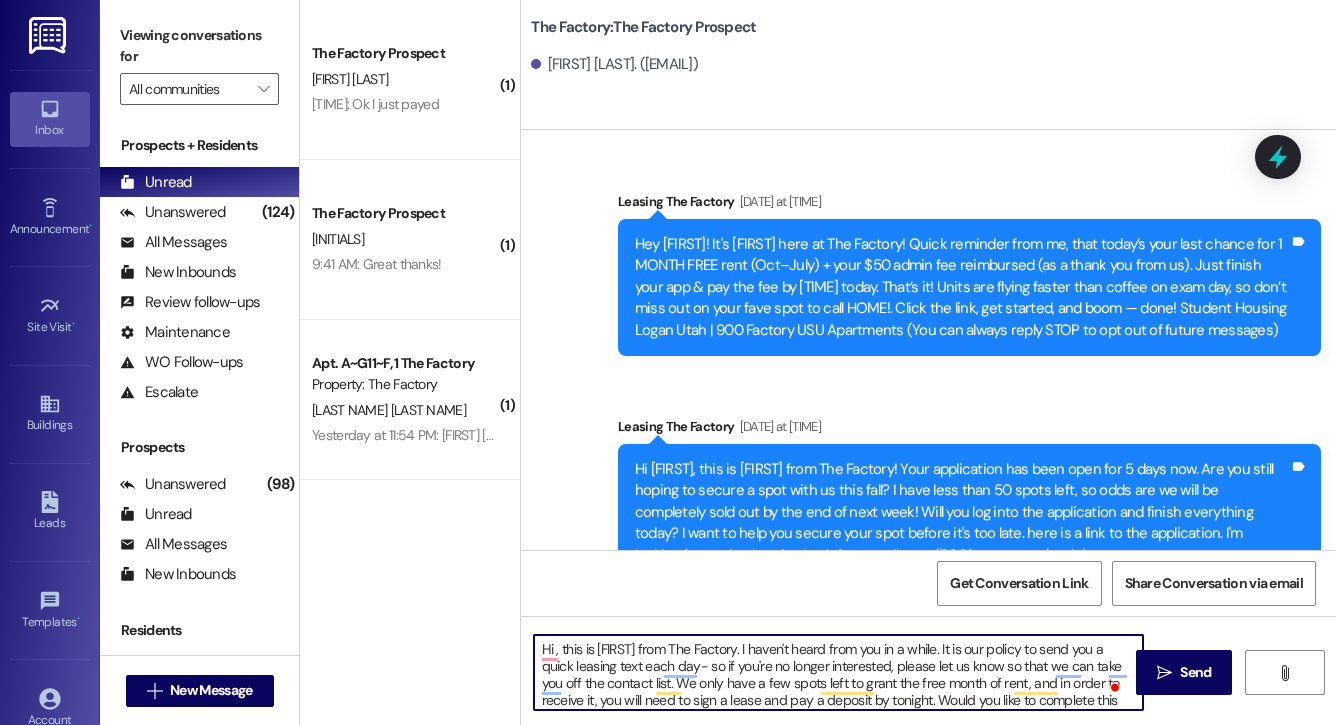 scroll, scrollTop: 0, scrollLeft: 0, axis: both 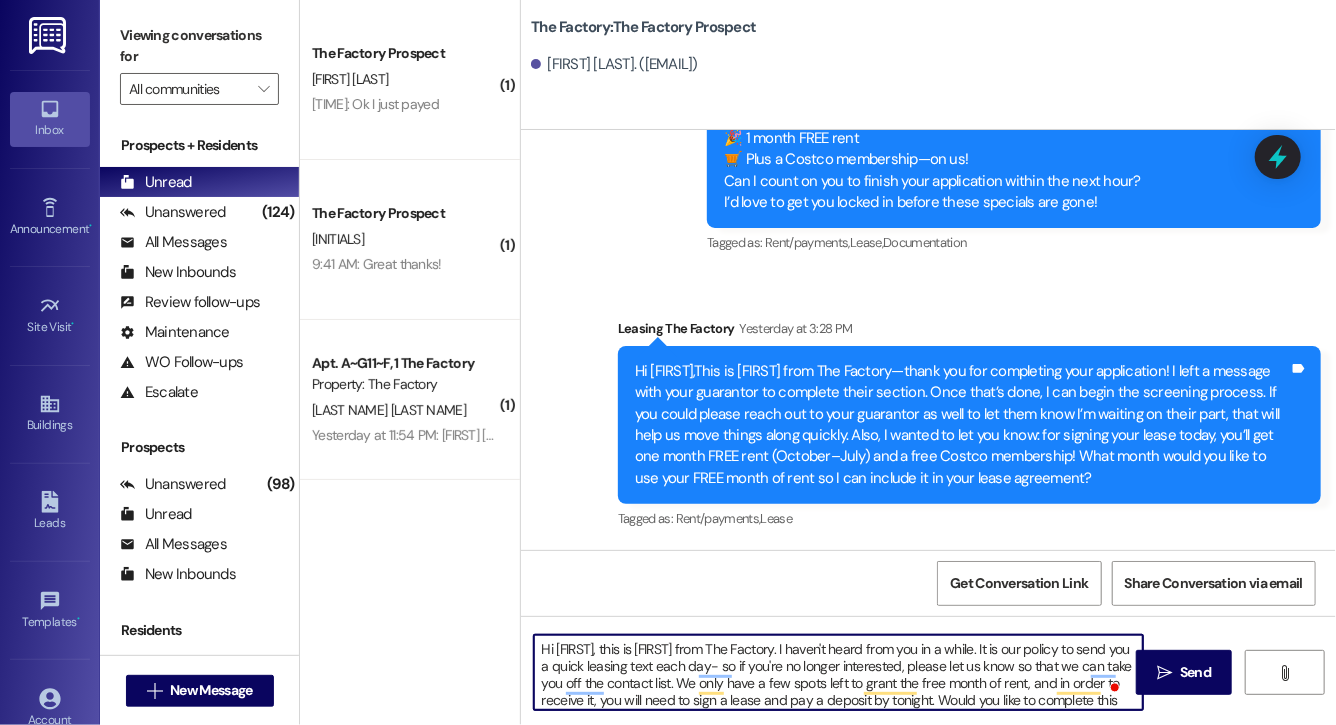click on "Hi [FIRST], this is [FIRST] from The Factory. I haven't heard from you in a while. It is our policy to send you a quick leasing text each day- so if you're no longer interested, please let us know so that we can take you off the contact list. We only have a few spots left to grant the free month of rent, and in order to receive it, you will need to sign a lease and pay a deposit by tonight. Would you like to complete this today? Happy to help." at bounding box center (838, 672) 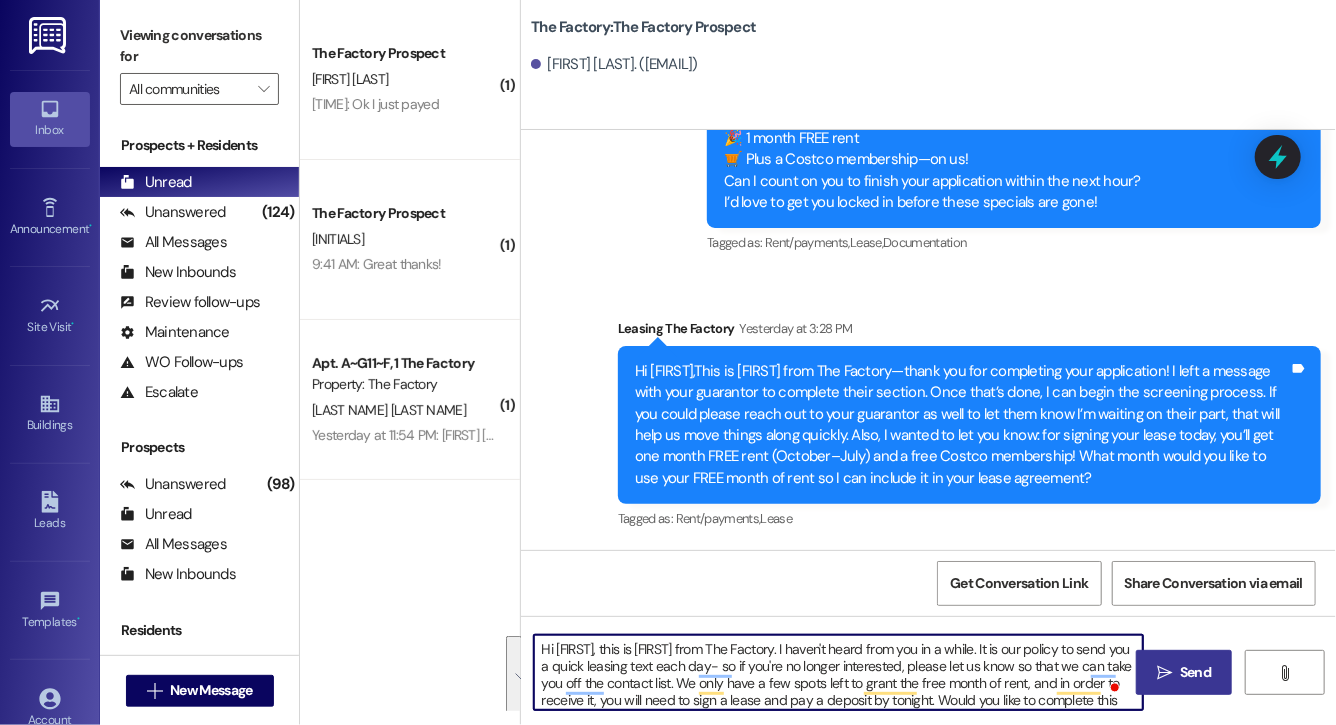 type on "Hi [FIRST], this is [FIRST] from The Factory. I haven't heard from you in a while. It is our policy to send you a quick leasing text each day- so if you're no longer interested, please let us know so that we can take you off the contact list. We only have a few spots left to grant the free month of rent, and in order to receive it, you will need to sign a lease and pay a deposit by tonight. Would you like to complete this today? Happy to help." 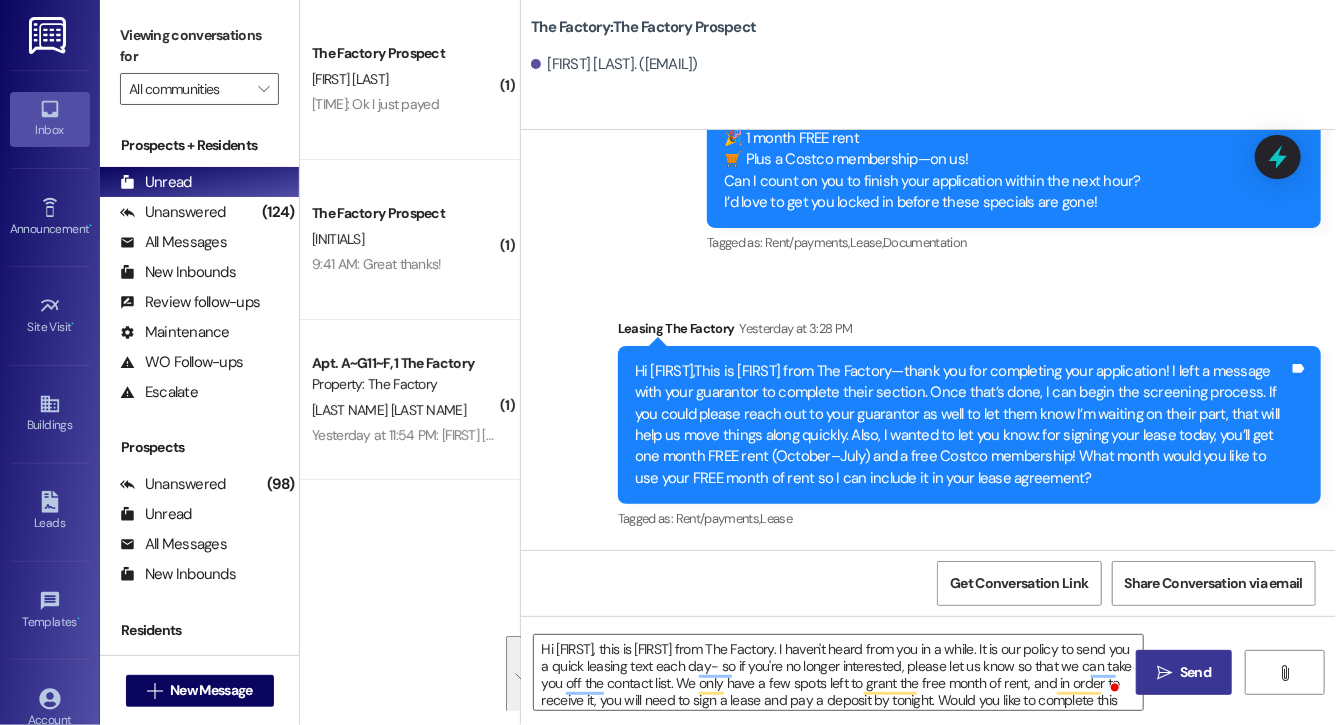 click on "" at bounding box center (1164, 673) 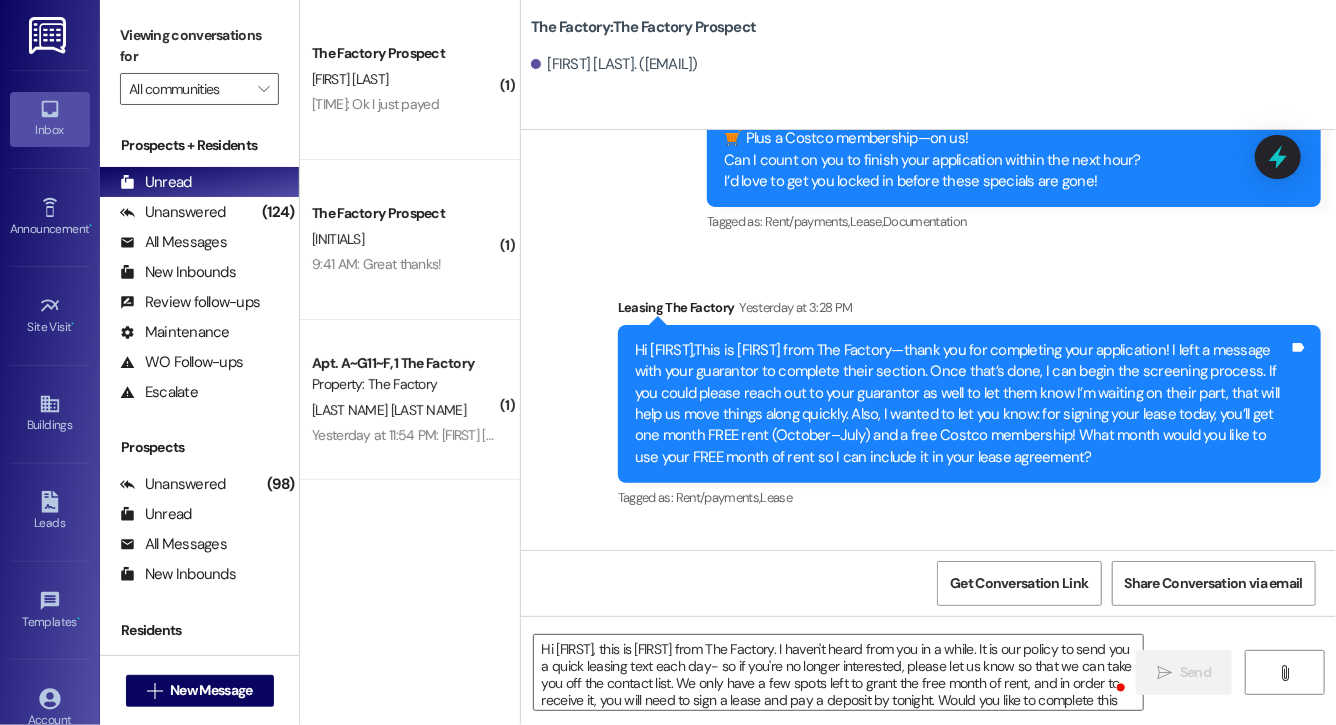 scroll, scrollTop: 5120, scrollLeft: 0, axis: vertical 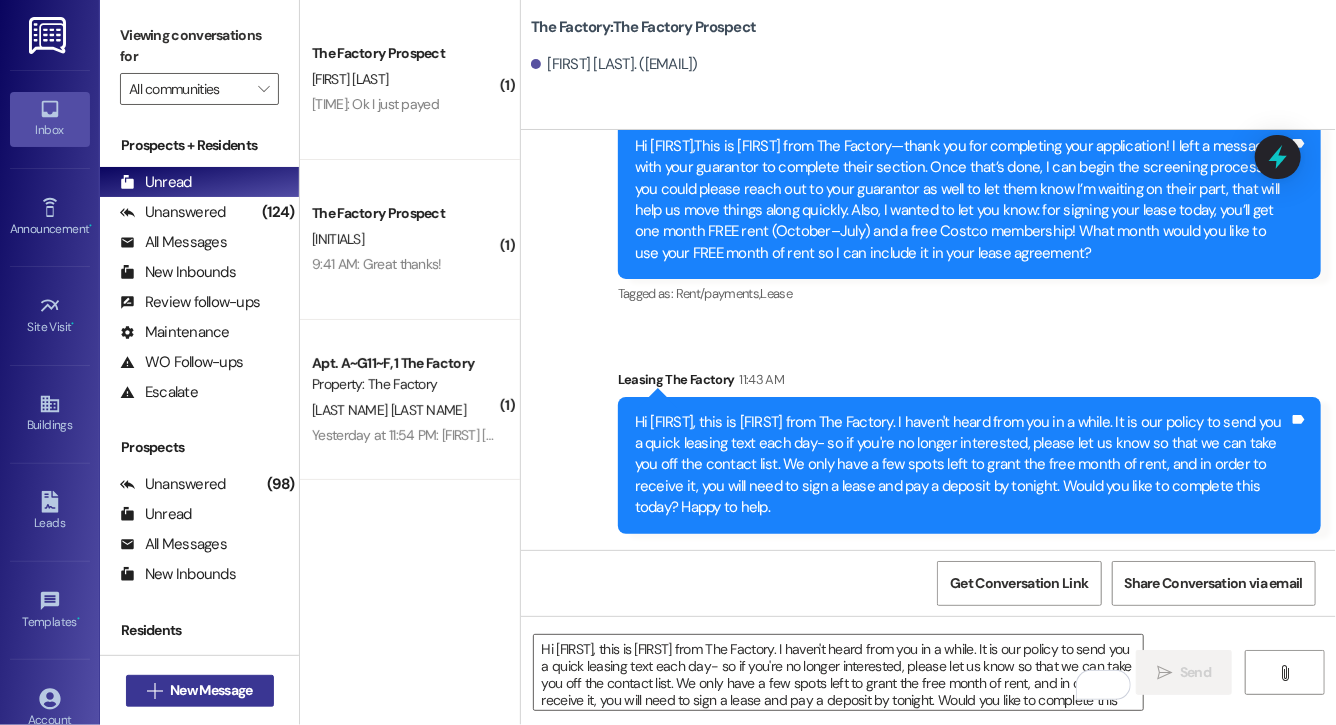 click on "New Message" at bounding box center (211, 690) 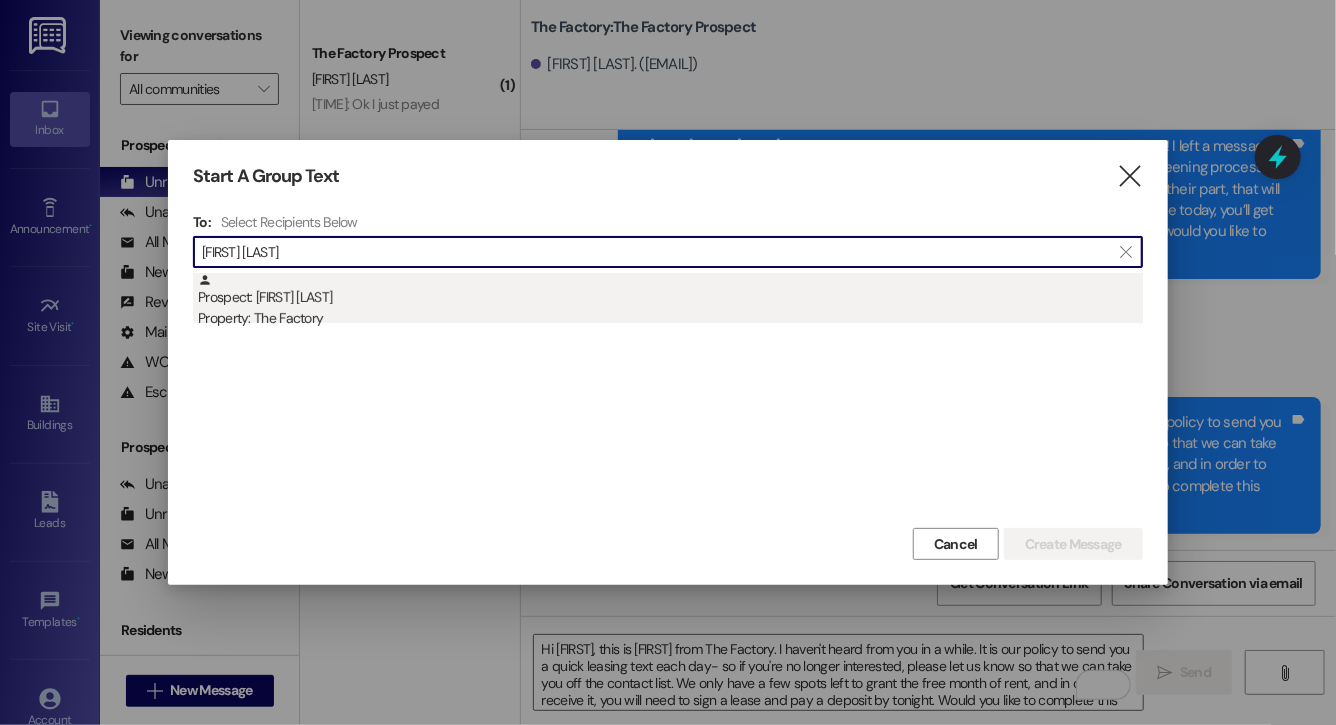 type on "[FIRST] [LAST]" 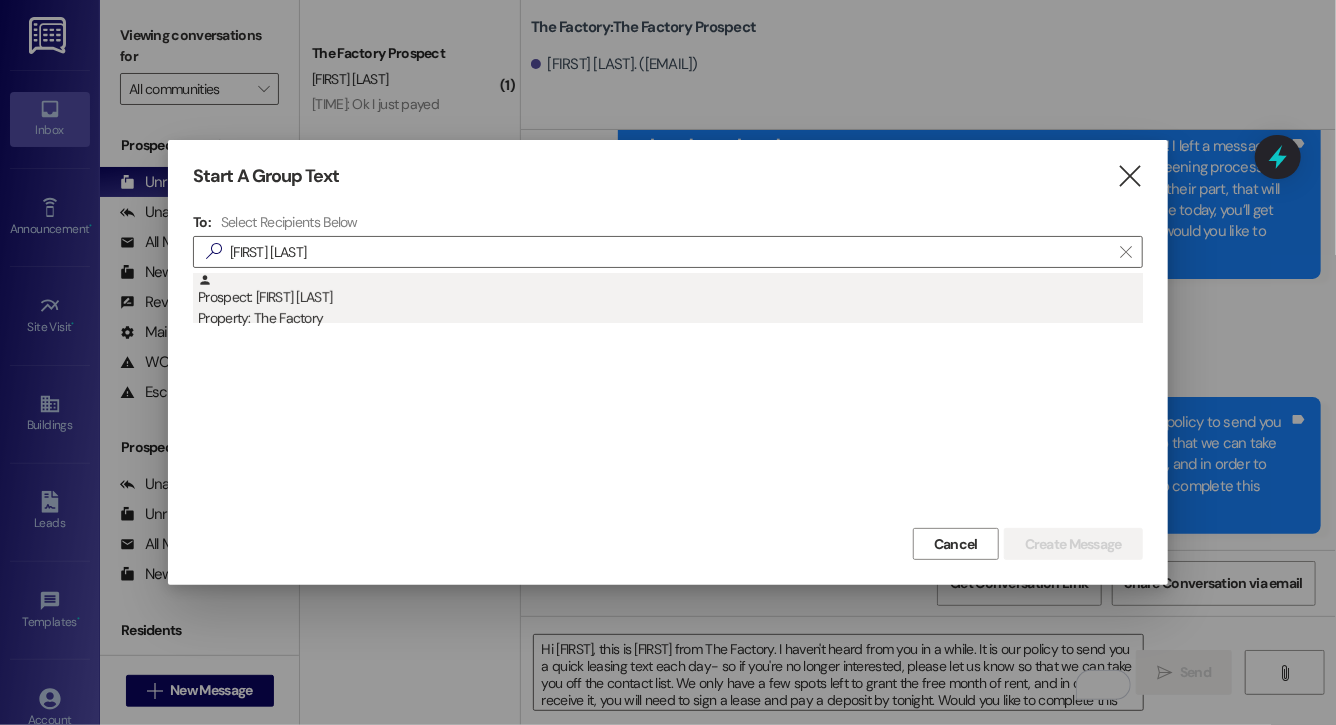 click on "Prospect: [FIRST] [LAST] Property: The Factory" at bounding box center [670, 301] 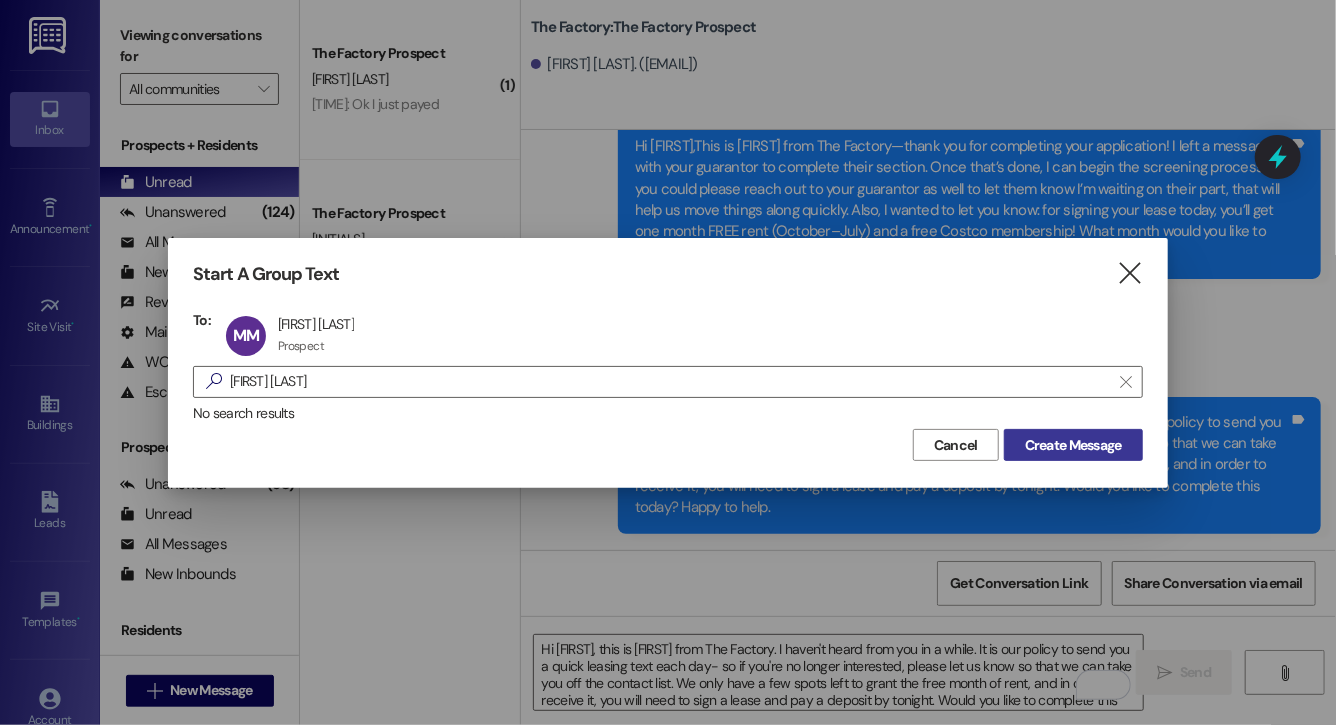 click on "Create Message" at bounding box center [1073, 445] 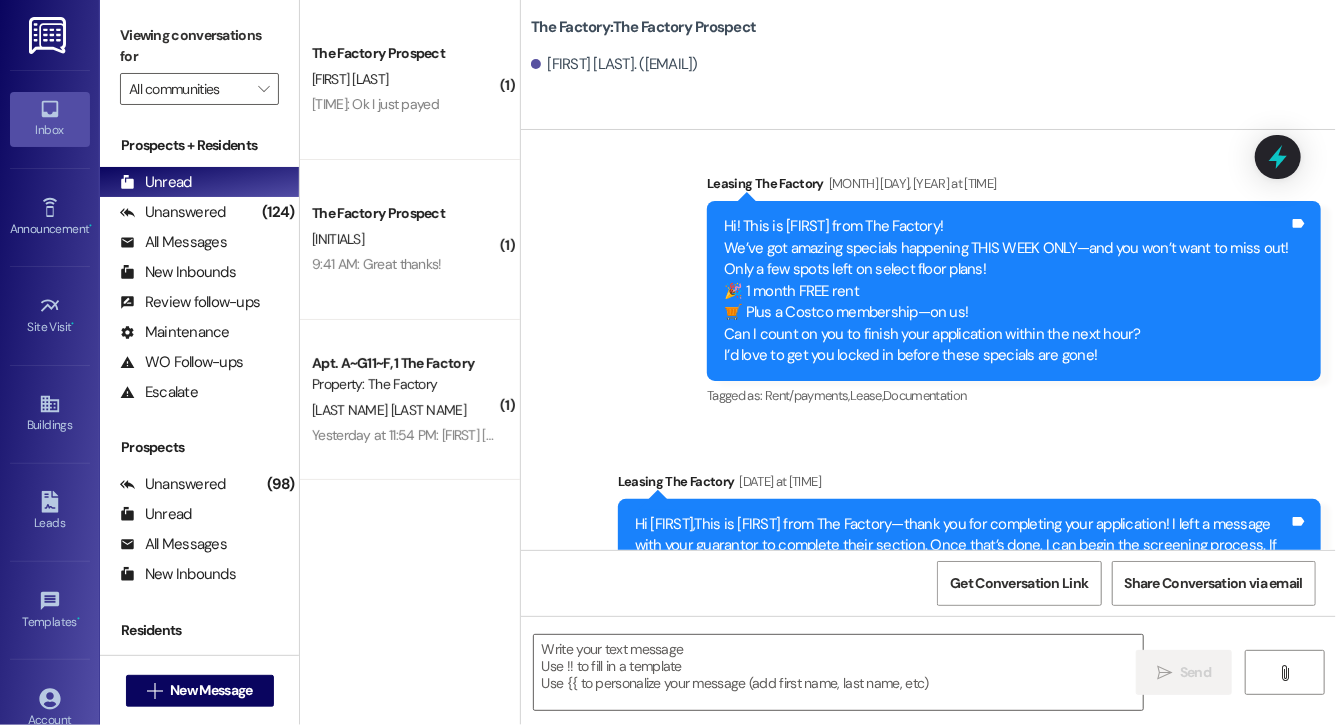 scroll, scrollTop: 5251, scrollLeft: 0, axis: vertical 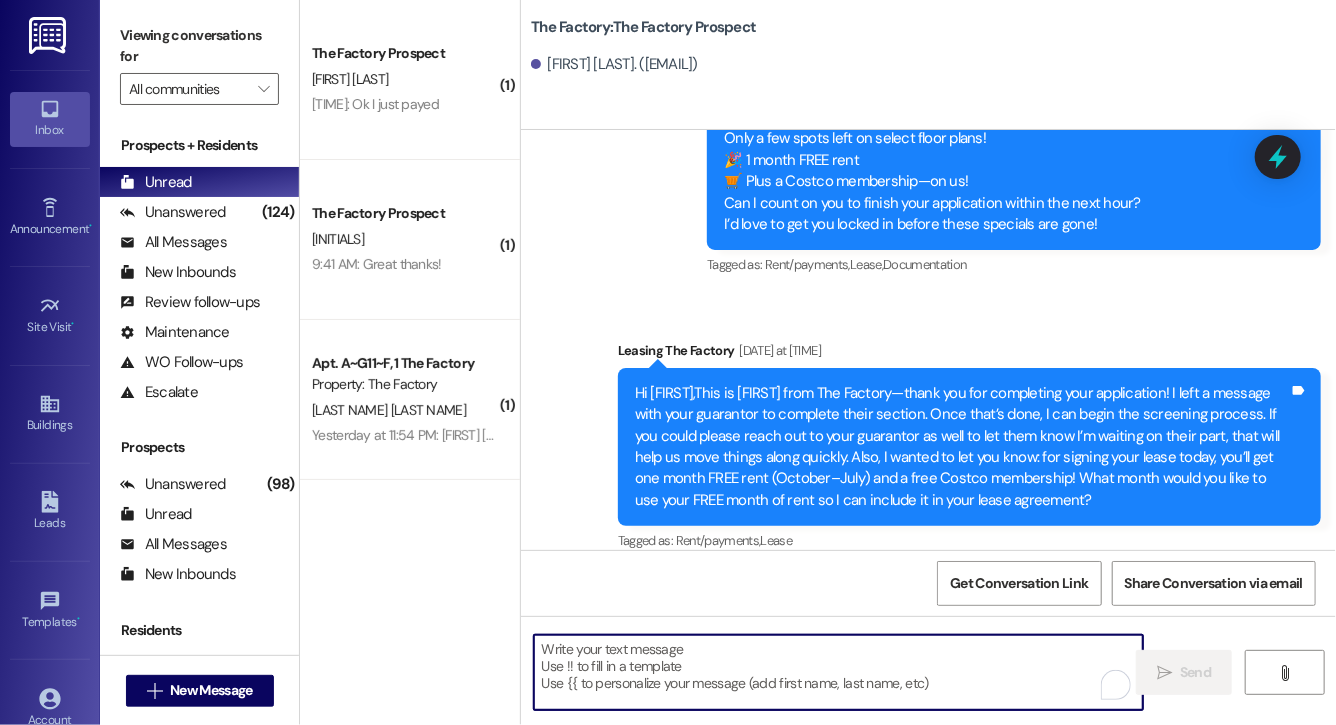 click at bounding box center [838, 672] 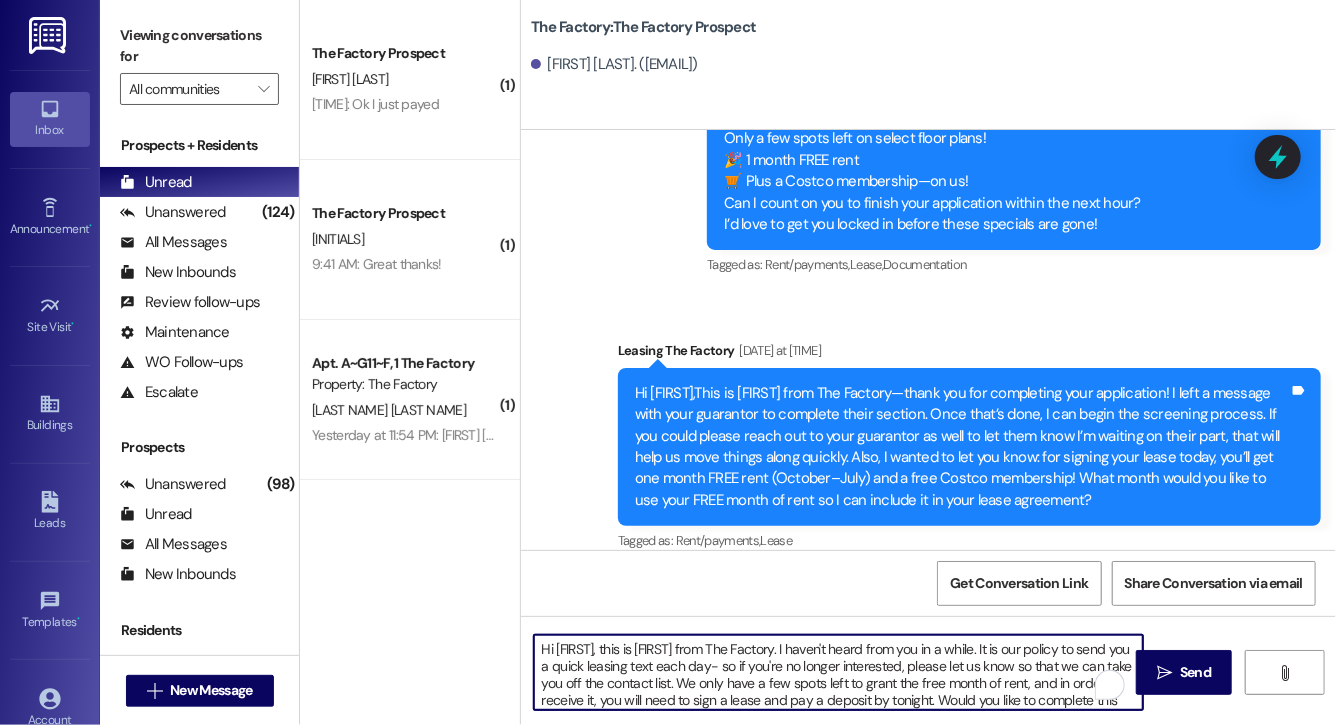 scroll, scrollTop: 34, scrollLeft: 0, axis: vertical 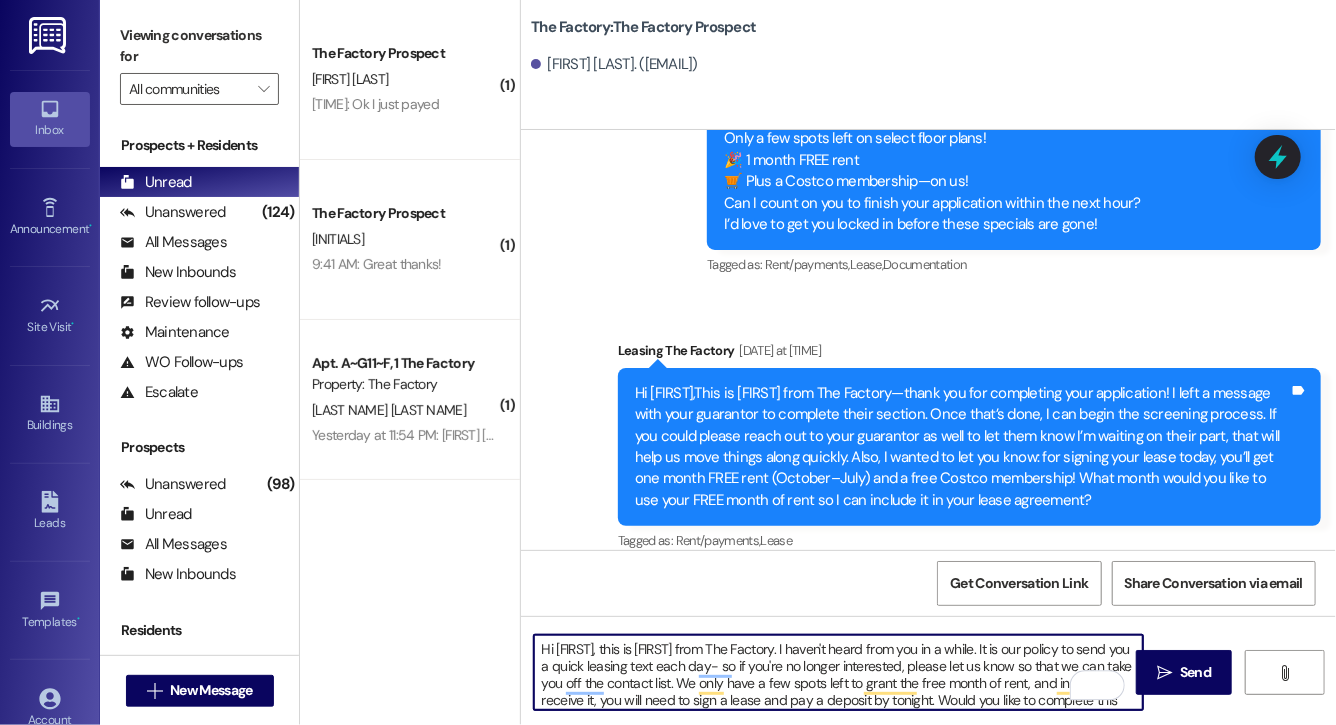 click on "Hi [FIRST], this is [FIRST] from The Factory. I haven't heard from you in a while. It is our policy to send you a quick leasing text each day- so if you're no longer interested, please let us know so that we can take you off the contact list. We only have a few spots left to grant the free month of rent, and in order to receive it, you will need to sign a lease and pay a deposit by tonight. Would you like to complete this today? Happy to help." at bounding box center [838, 672] 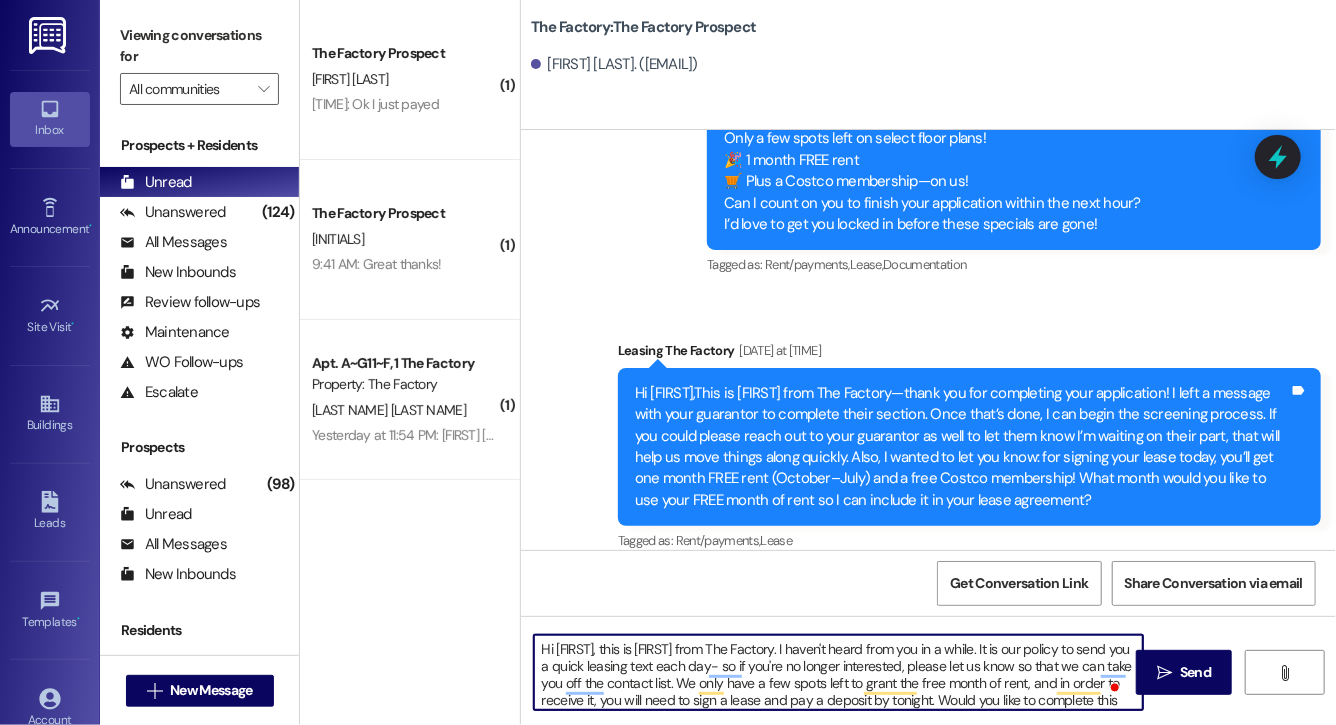 click on "Hi [FIRST], this is [FIRST] from The Factory. I haven't heard from you in a while. It is our policy to send you a quick leasing text each day- so if you're no longer interested, please let us know so that we can take you off the contact list. We only have a few spots left to grant the free month of rent, and in order to receive it, you will need to sign a lease and pay a deposit by tonight. Would you like to complete this today? Happy to help." at bounding box center [838, 672] 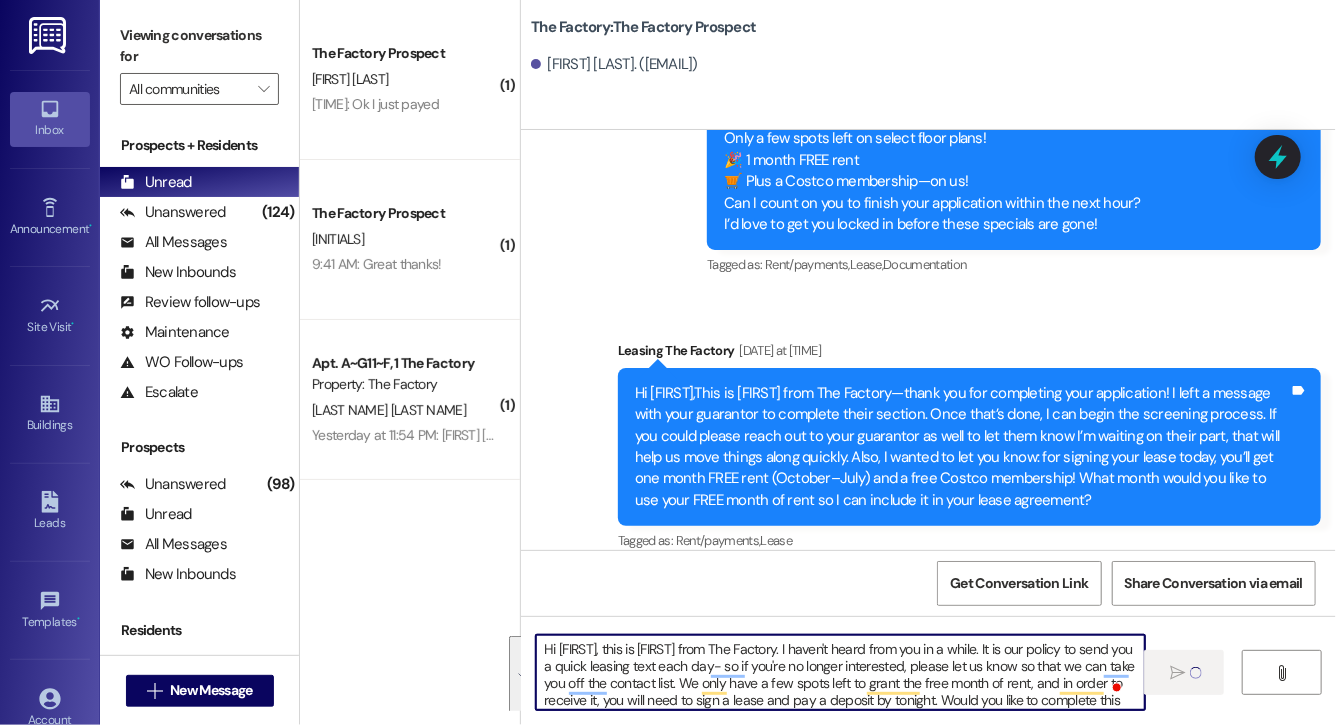 type on "Hi [FIRST], this is [FIRST] from The Factory. I haven't heard from you in a while. It is our policy to send you a quick leasing text each day- so if you're no longer interested, please let us know so that we can take you off the contact list. We only have a few spots left to grant the free month of rent, and in order to receive it, you will need to sign a lease and pay a deposit by tonight. Would you like to complete this today? Happy to help." 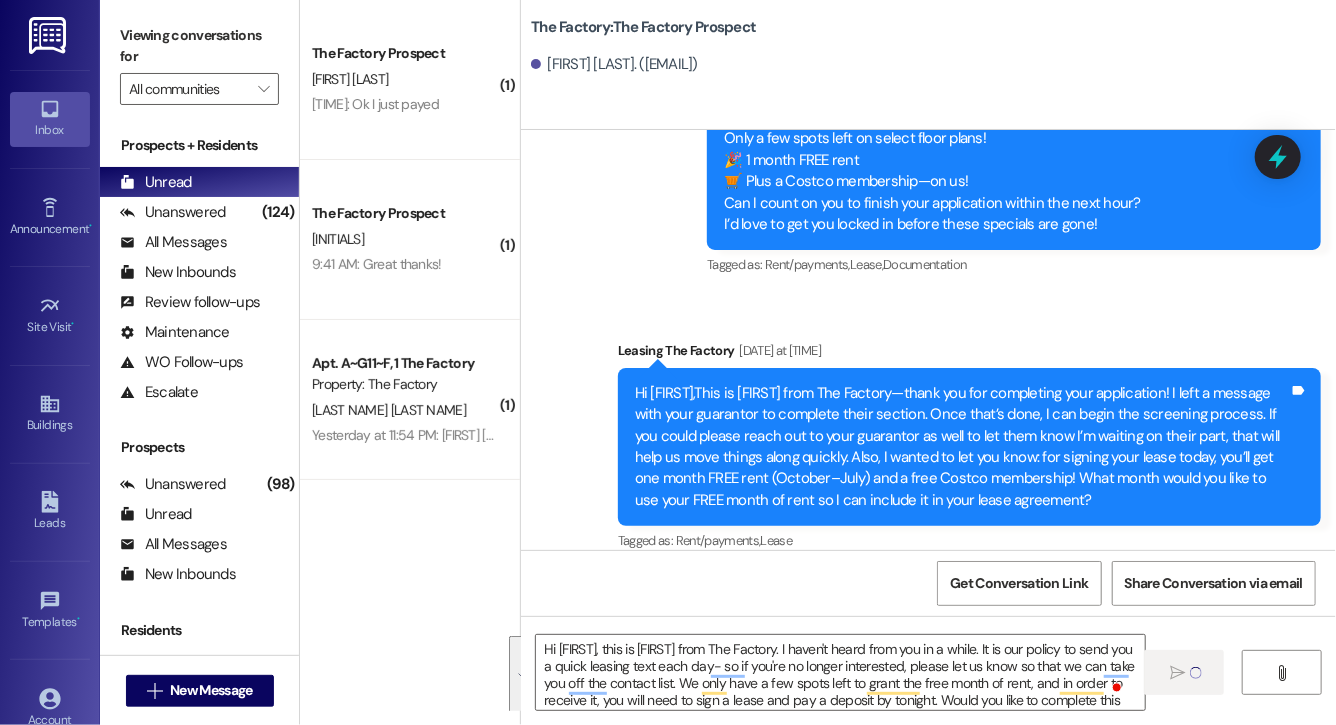 type 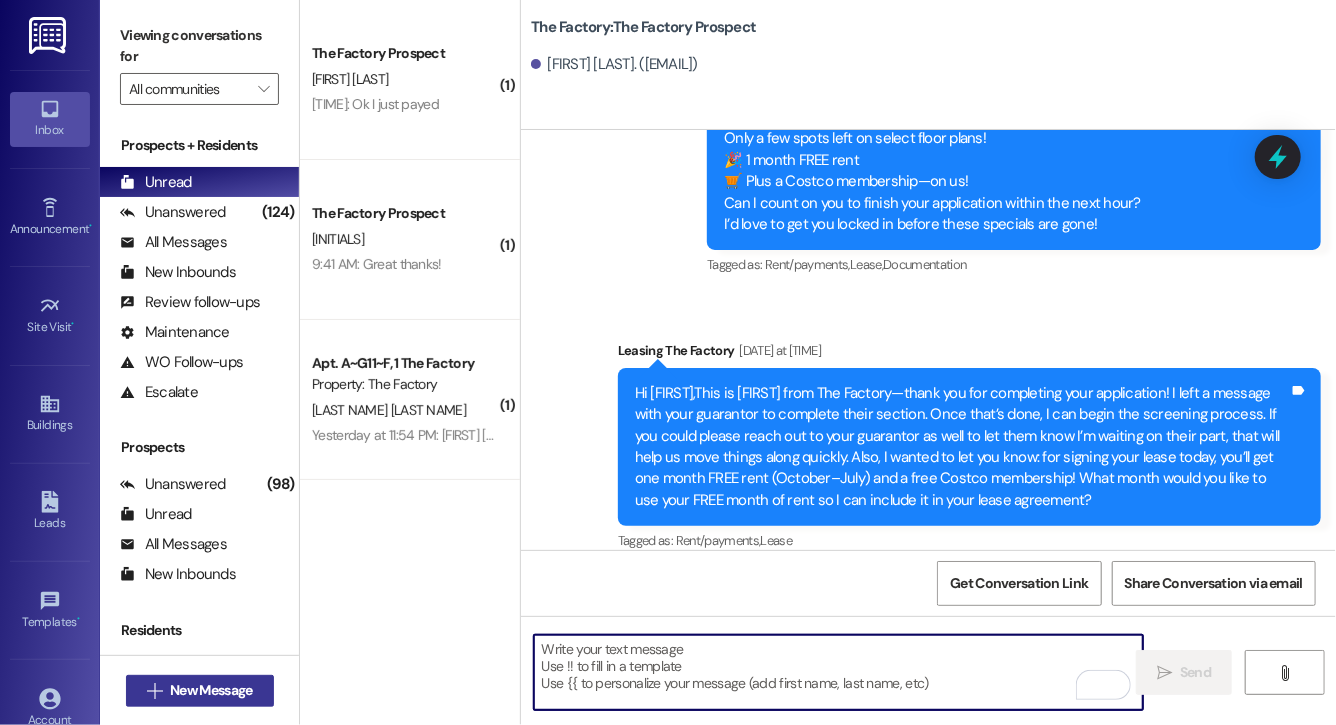 click on "New Message" at bounding box center [211, 690] 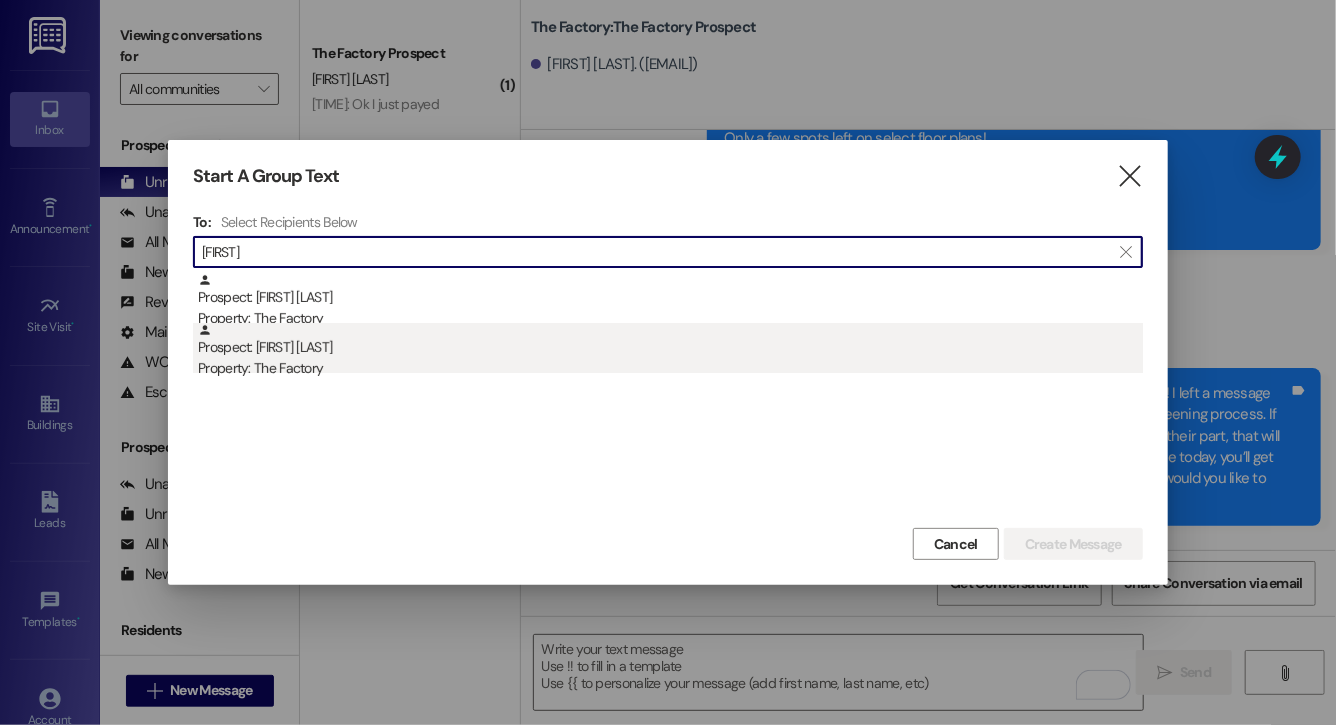 type on "[FIRST]" 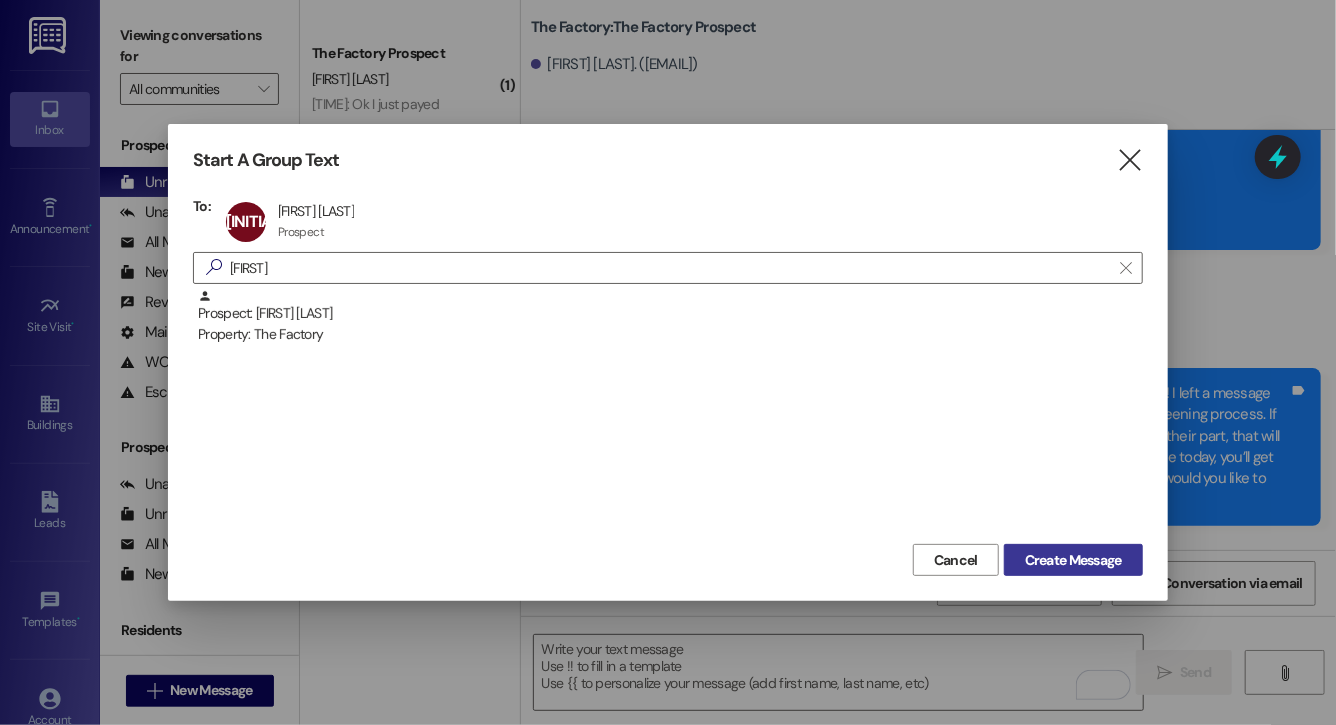 click on "Create Message" at bounding box center (1073, 560) 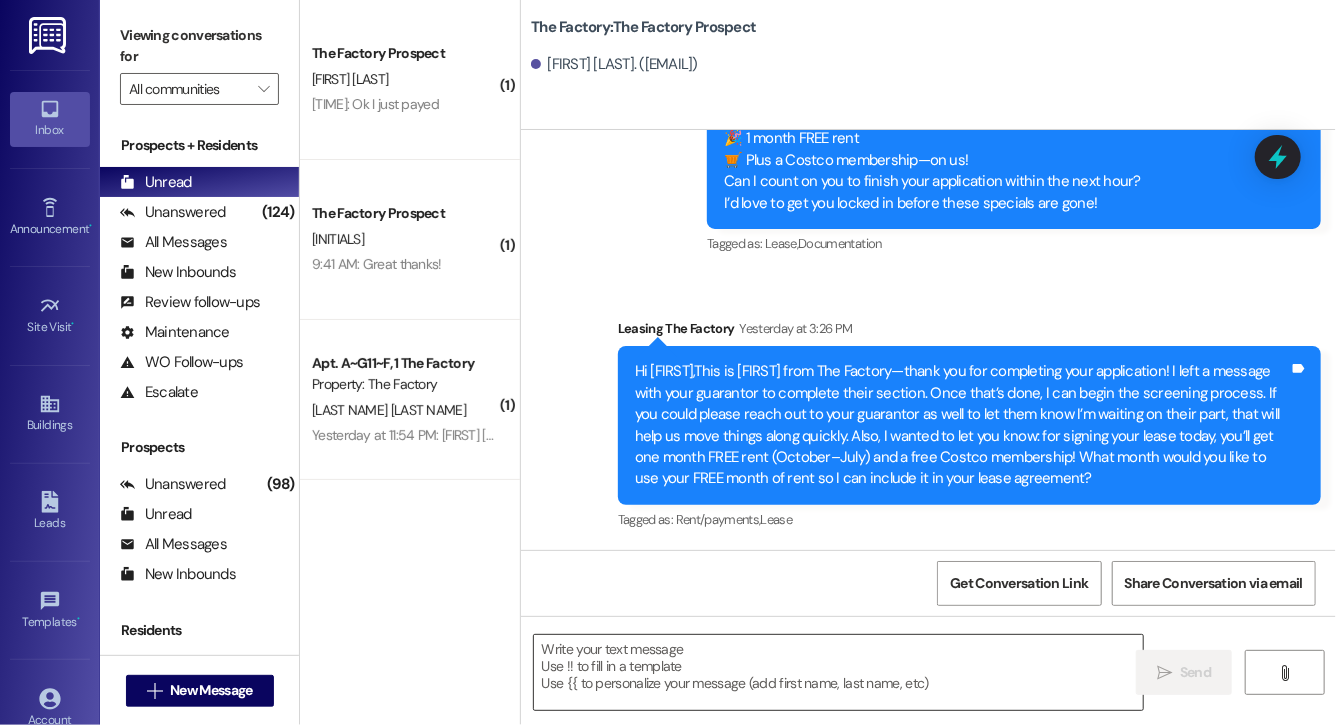 click at bounding box center [838, 672] 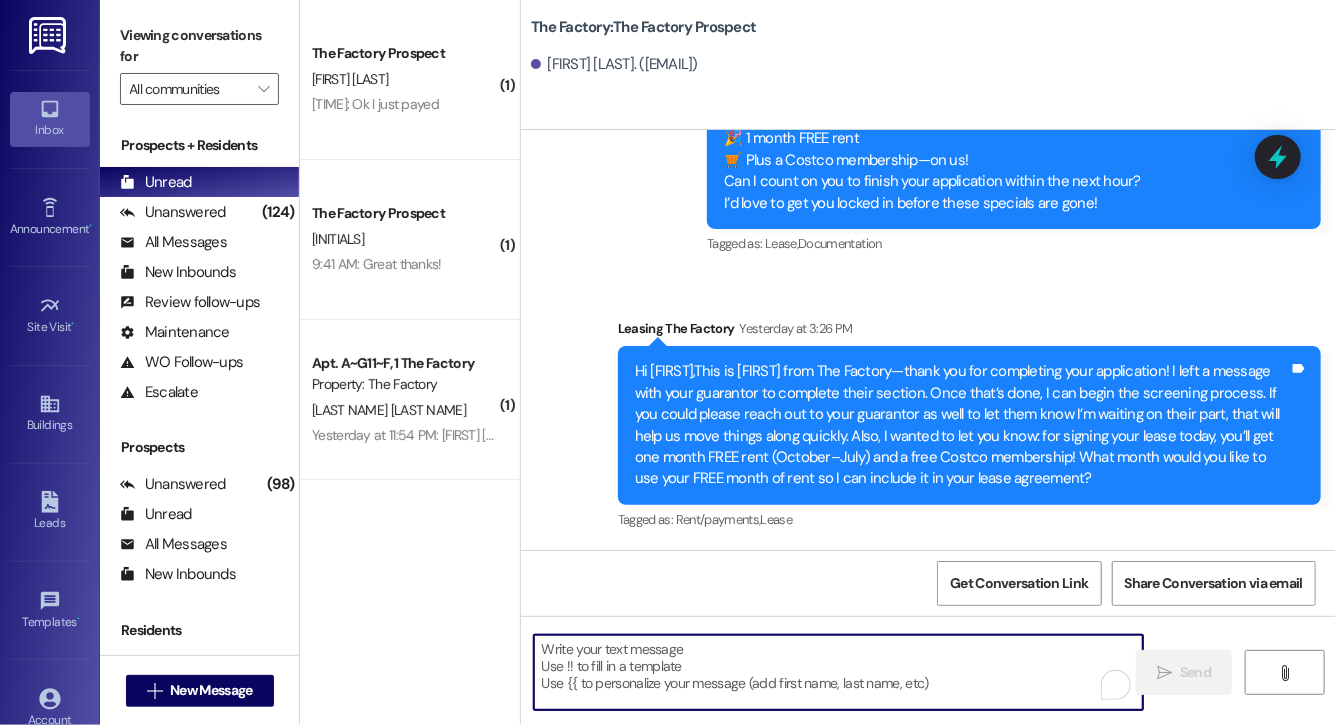 paste on "Hi [FIRST], this is [FIRST] from The Factory. I haven't heard from you in a while. It is our policy to send you a quick leasing text each day- so if you're no longer interested, please let us know so that we can take you off the contact list. We only have a few spots left to grant the free month of rent, and in order to receive it, you will need to sign a lease and pay a deposit by tonight. Would you like to complete this today? Happy to help." 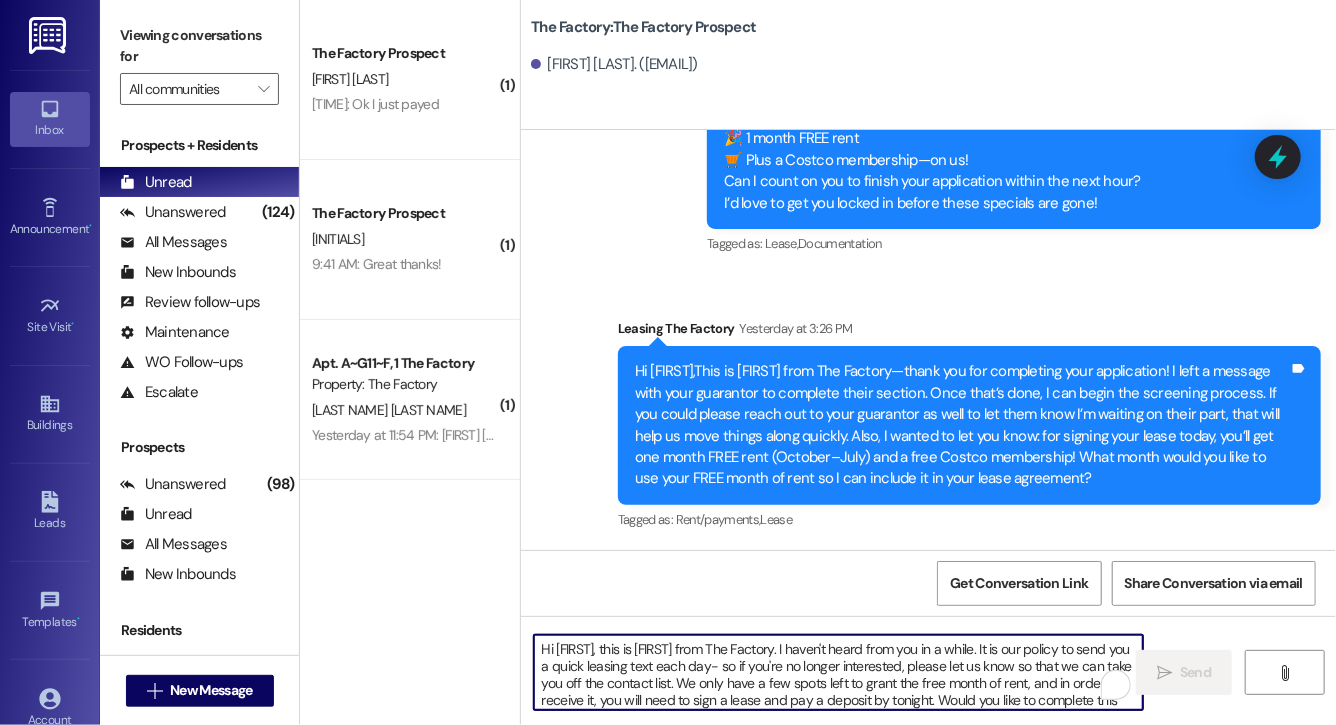 scroll, scrollTop: 34, scrollLeft: 0, axis: vertical 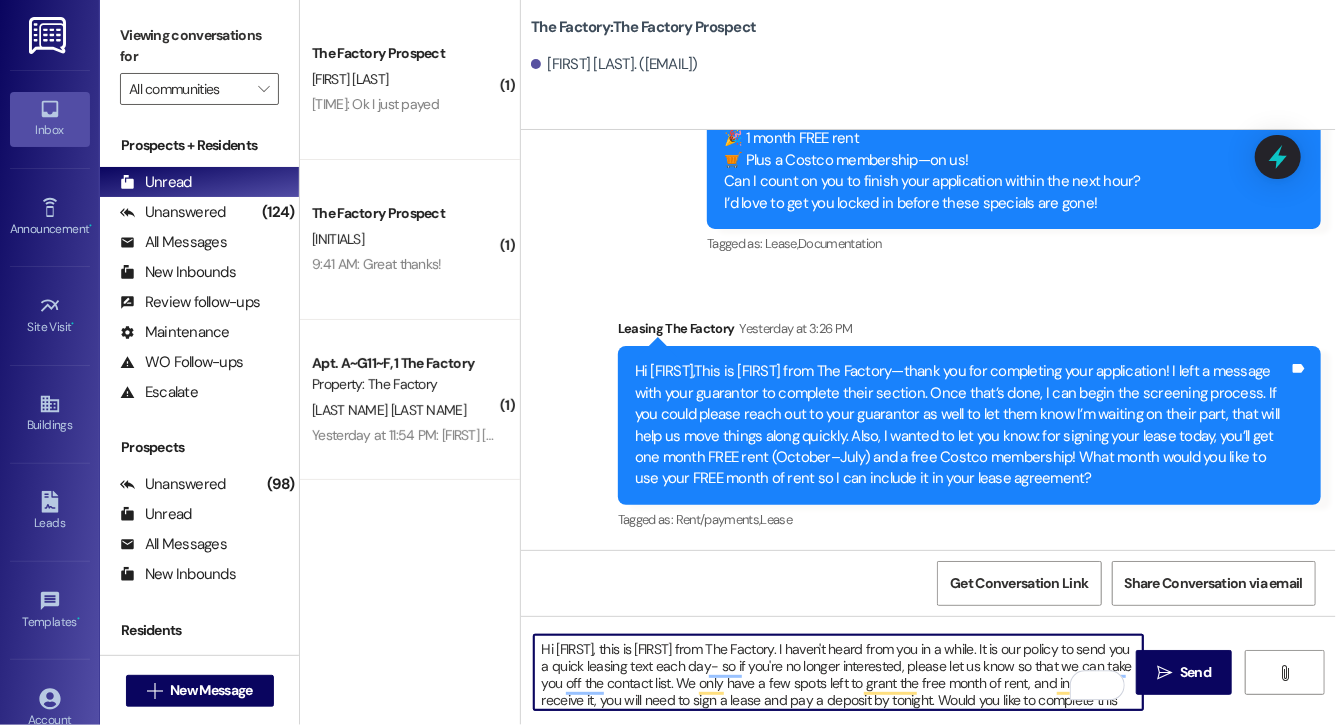 click on "Hi [FIRST], this is [FIRST] from The Factory. I haven't heard from you in a while. It is our policy to send you a quick leasing text each day- so if you're no longer interested, please let us know so that we can take you off the contact list. We only have a few spots left to grant the free month of rent, and in order to receive it, you will need to sign a lease and pay a deposit by tonight. Would you like to complete this today? Happy to help." at bounding box center [838, 672] 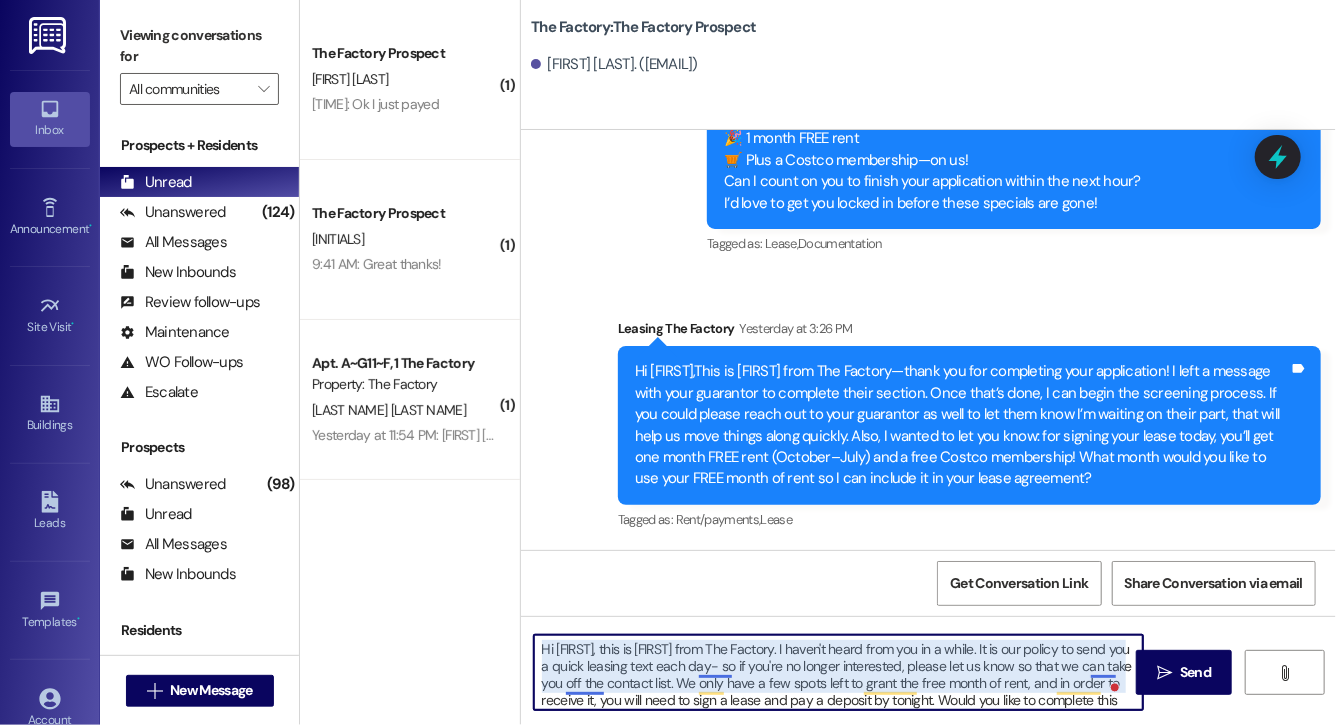 click on "Hi [FIRST], this is [FIRST] from The Factory. I haven't heard from you in a while. It is our policy to send you a quick leasing text each day- so if you're no longer interested, please let us know so that we can take you off the contact list. We only have a few spots left to grant the free month of rent, and in order to receive it, you will need to sign a lease and pay a deposit by tonight. Would you like to complete this today? Happy to help." at bounding box center [838, 672] 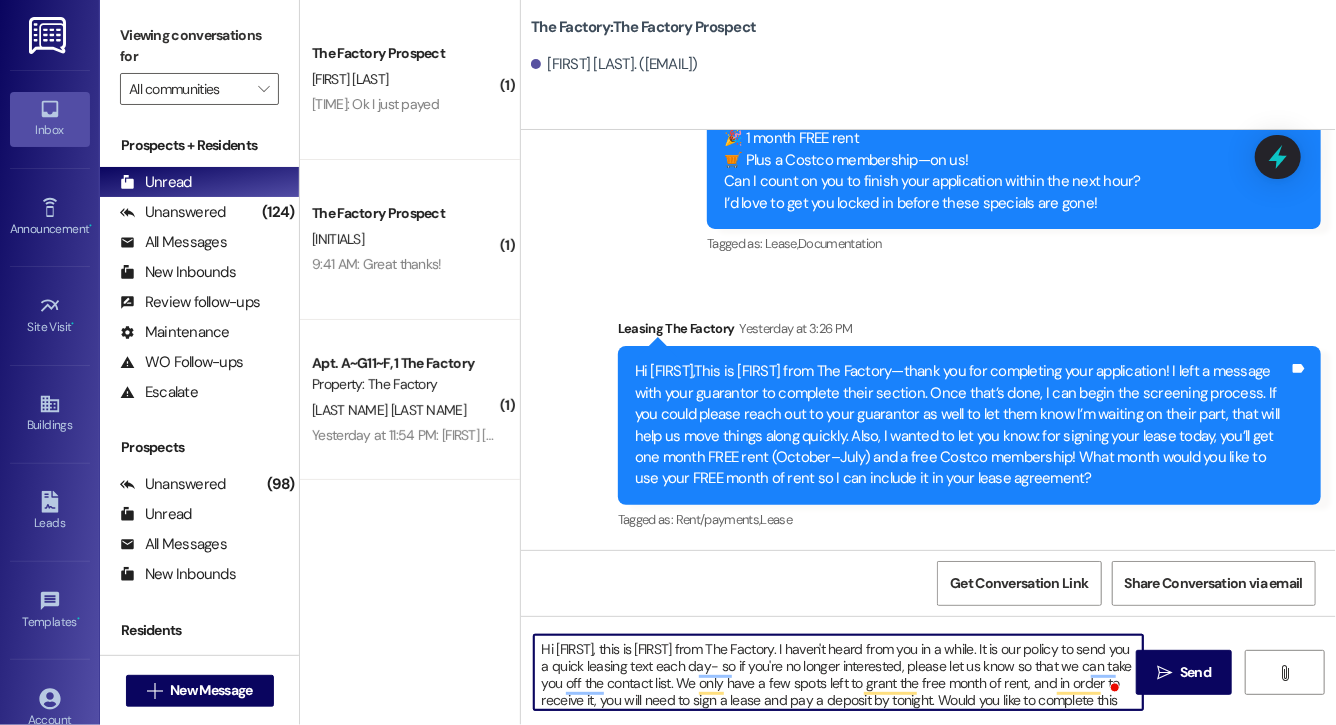 click on "Hi [FIRST], this is [FIRST] from The Factory. I haven't heard from you in a while. It is our policy to send you a quick leasing text each day- so if you're no longer interested, please let us know so that we can take you off the contact list. We only have a few spots left to grant the free month of rent, and in order to receive it, you will need to sign a lease and pay a deposit by tonight. Would you like to complete this today? Happy to help." at bounding box center (838, 672) 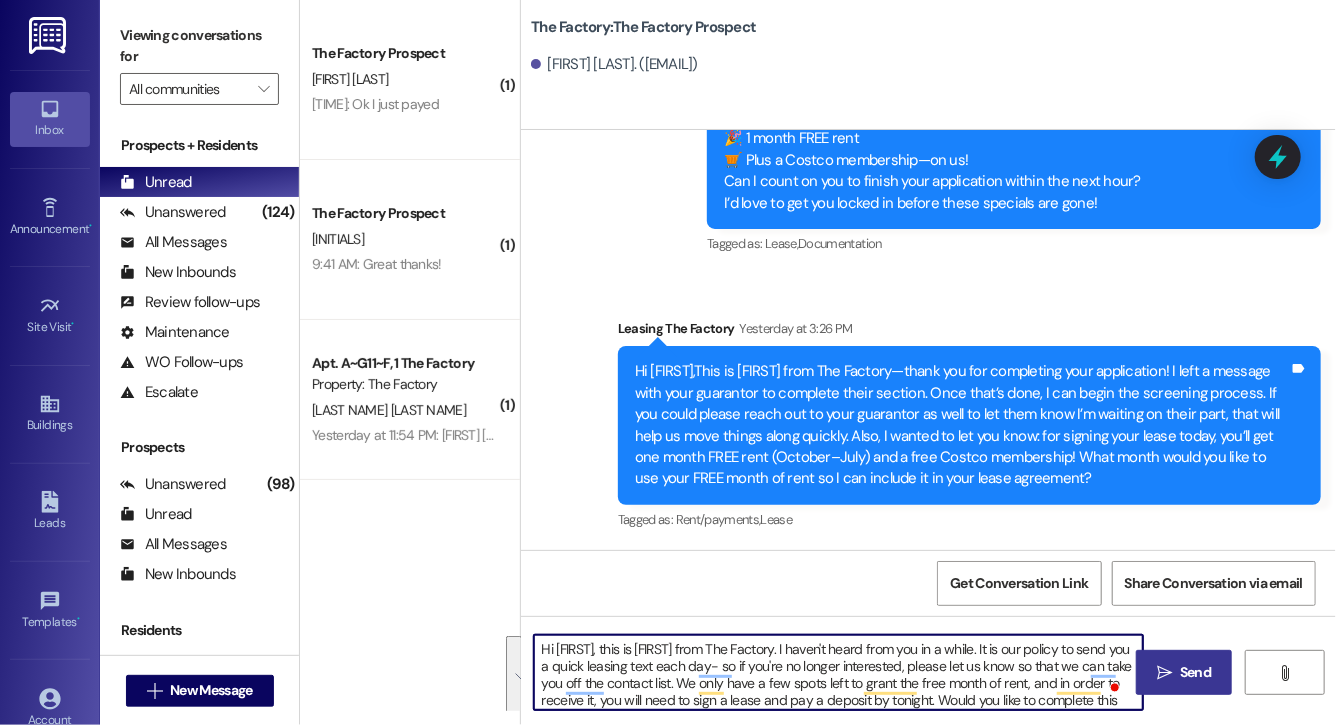 type on "Hi [FIRST], this is [FIRST] from The Factory. I haven't heard from you in a while. It is our policy to send you a quick leasing text each day- so if you're no longer interested, please let us know so that we can take you off the contact list. We only have a few spots left to grant the free month of rent, and in order to receive it, you will need to sign a lease and pay a deposit by tonight. Would you like to complete this today? Happy to help." 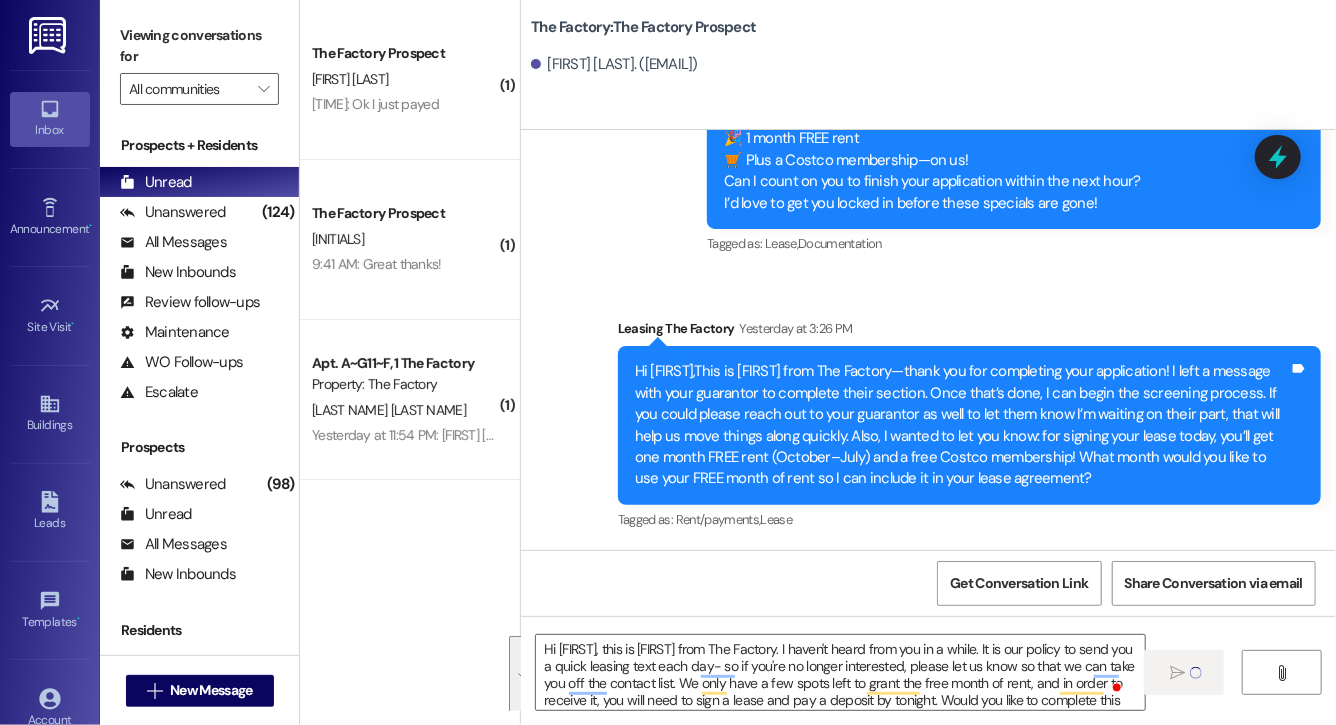 type 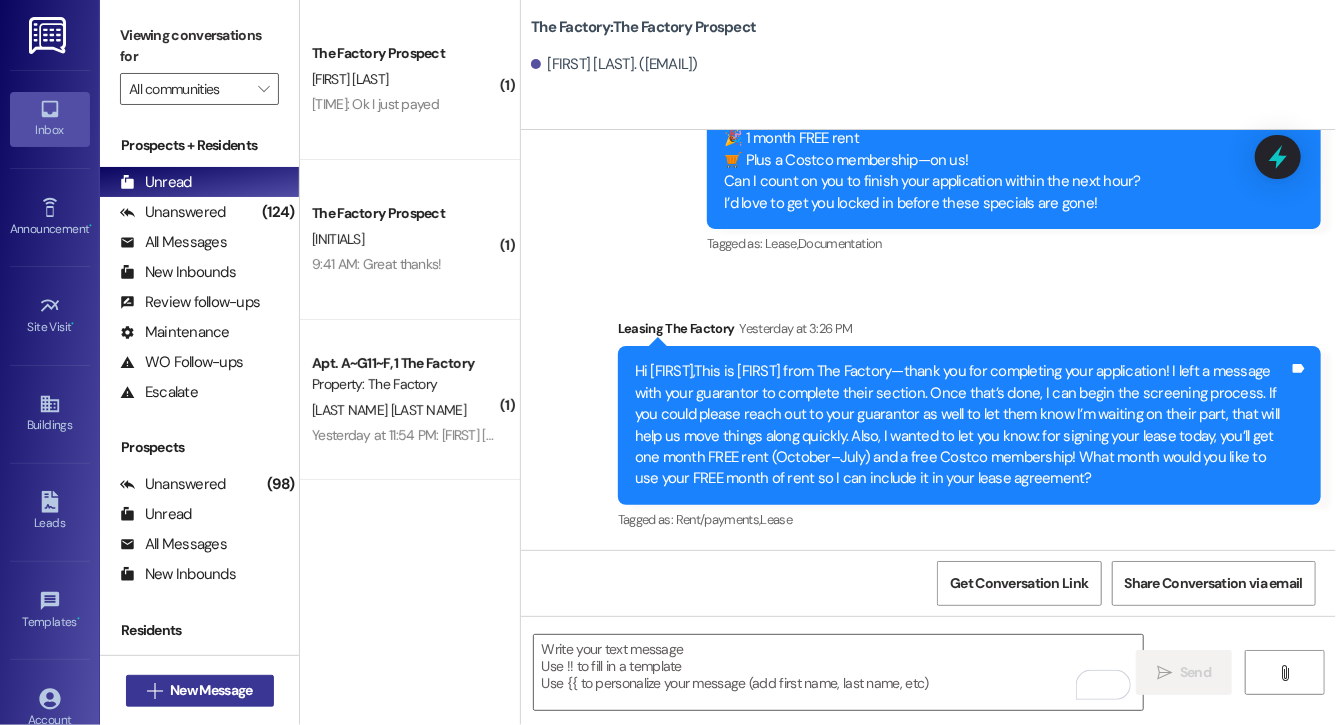 click on "New Message" at bounding box center [211, 690] 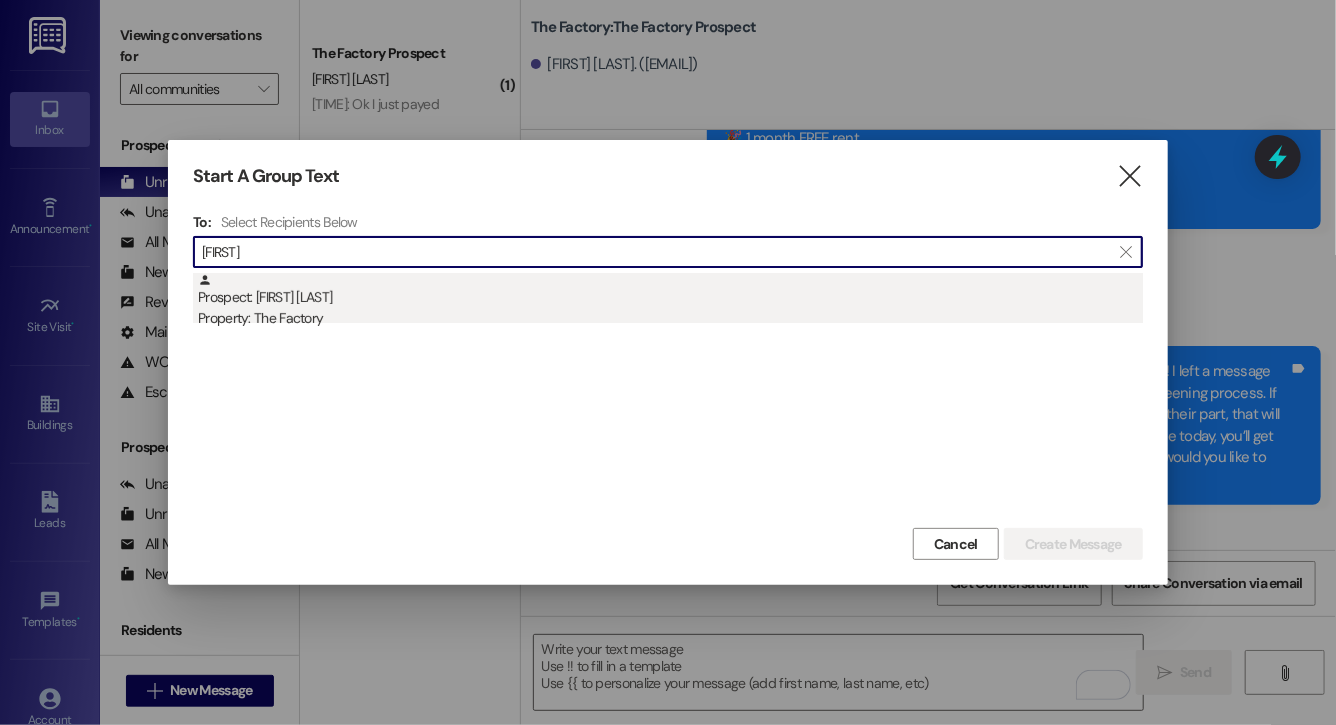type on "[FIRST]" 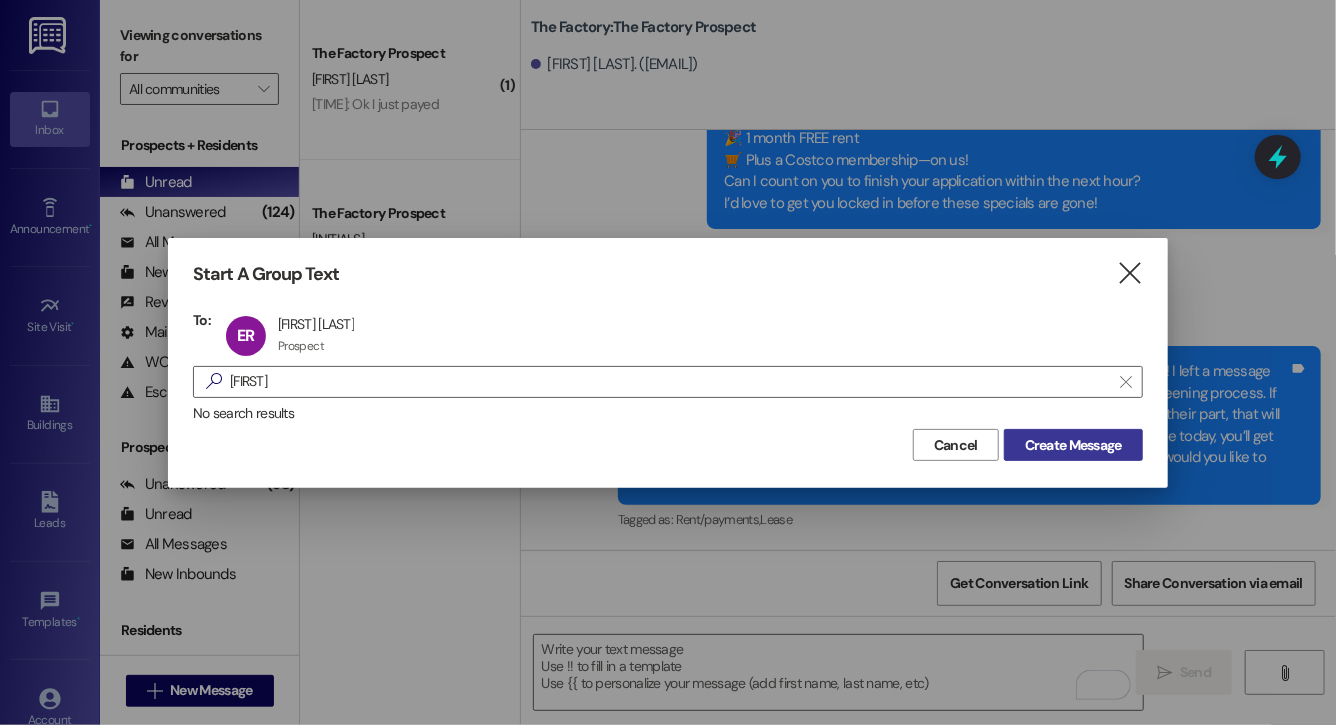 click on "Create Message" at bounding box center (1073, 445) 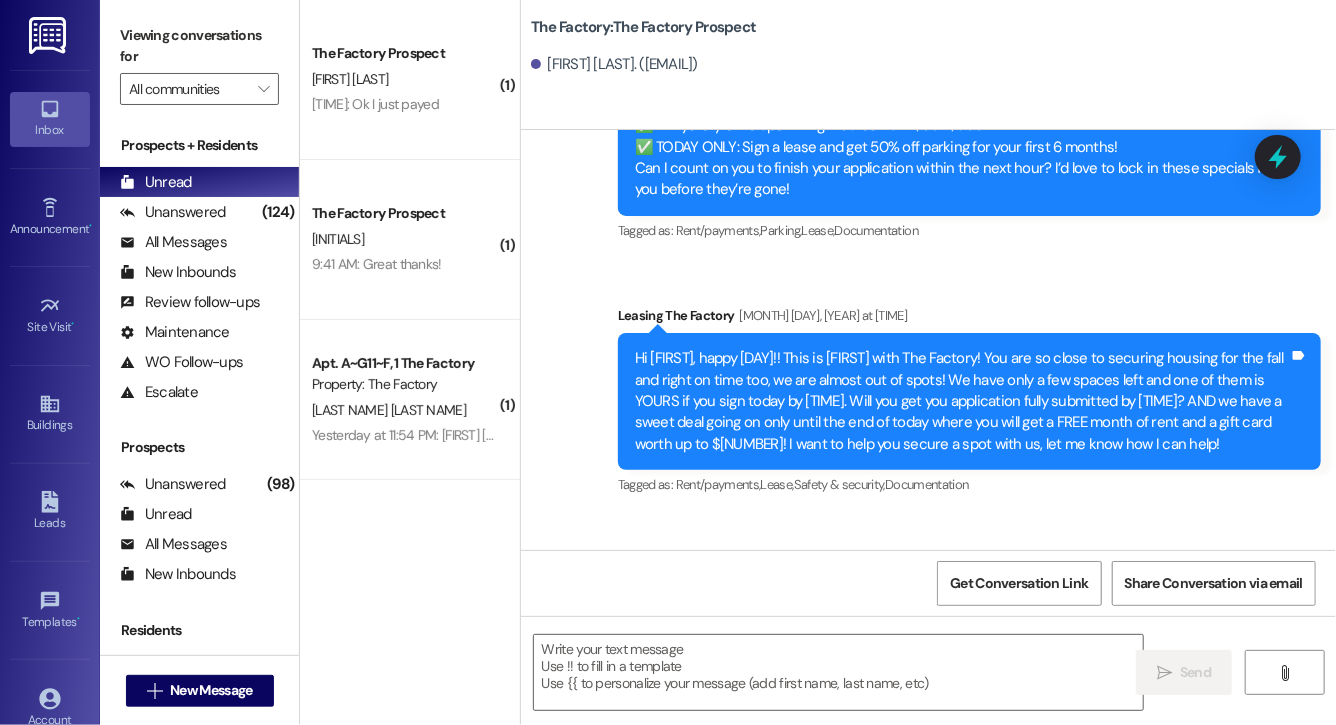 scroll, scrollTop: 5214, scrollLeft: 0, axis: vertical 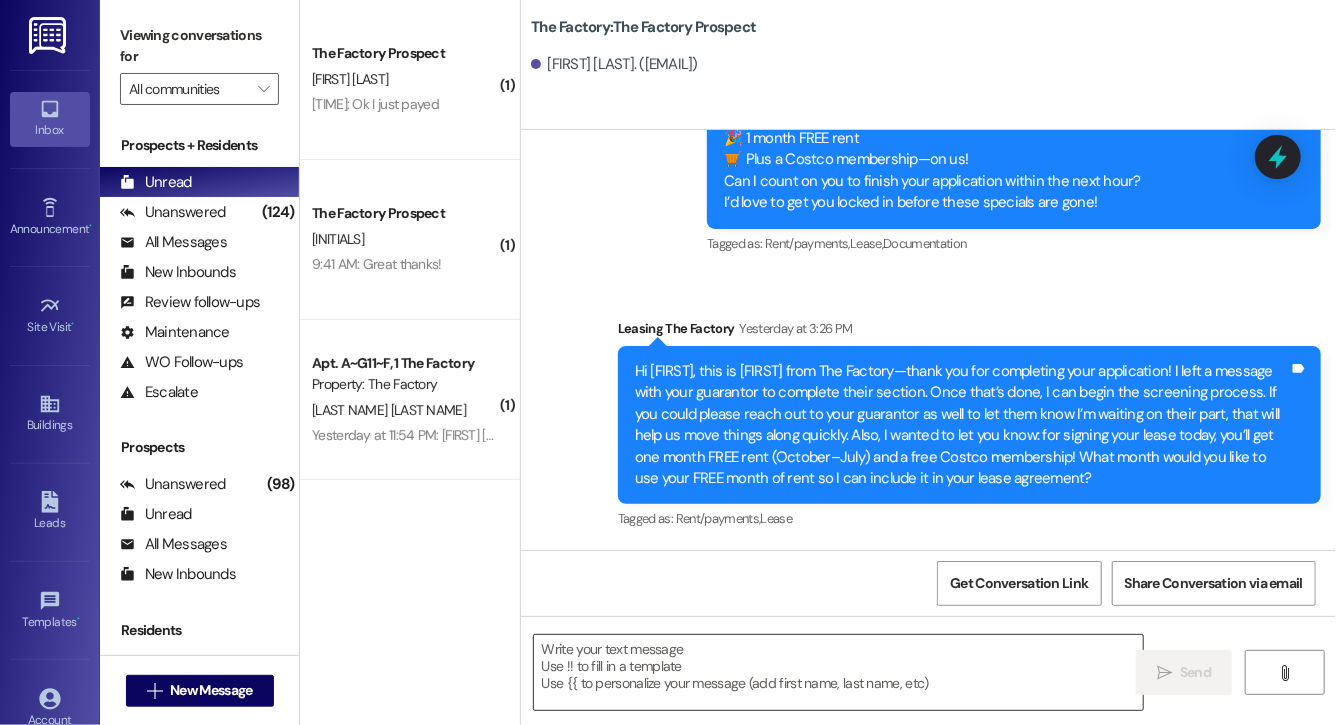 click at bounding box center (838, 672) 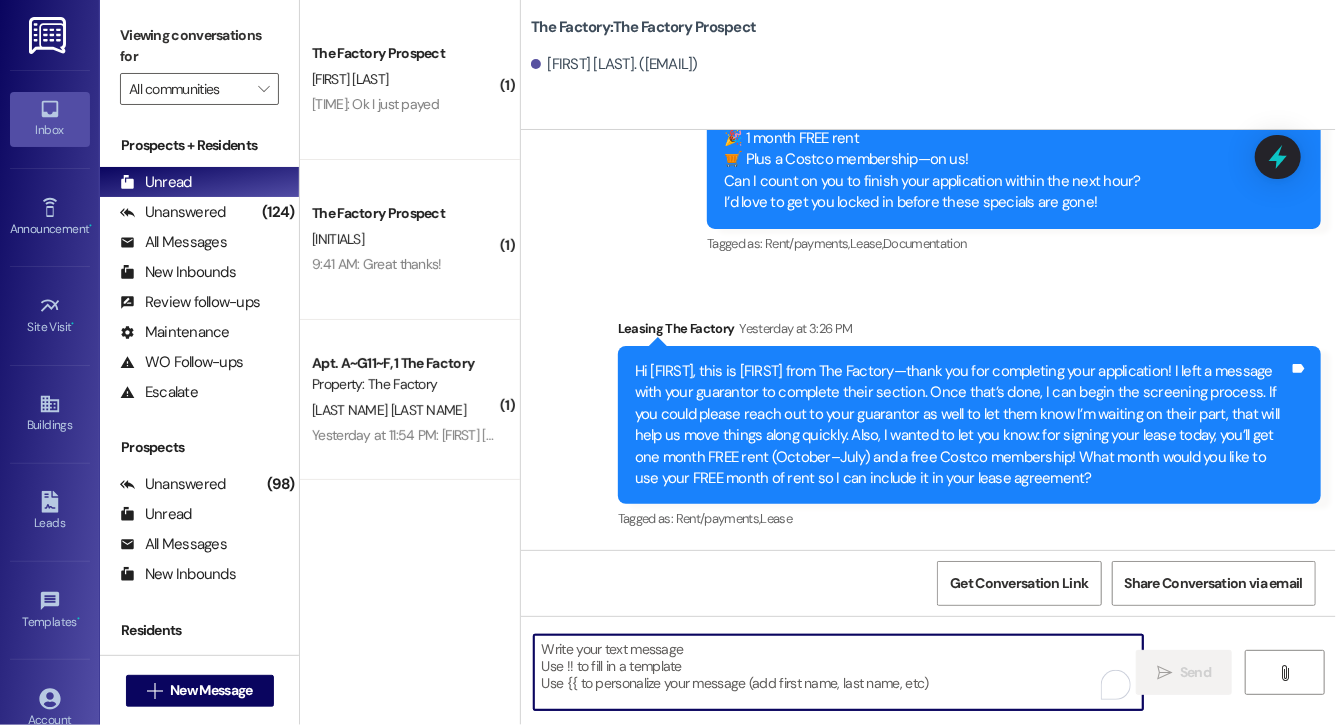 paste on "Hi [FIRST], this is [FIRST] from The Factory. I haven't heard from you in a while. It is our policy to send you a quick leasing text each day- so if you're no longer interested, please let us know so that we can take you off the contact list. We only have a few spots left to grant the free month of rent, and in order to receive it, you will need to sign a lease and pay a deposit by tonight. Would you like to complete this today? Happy to help." 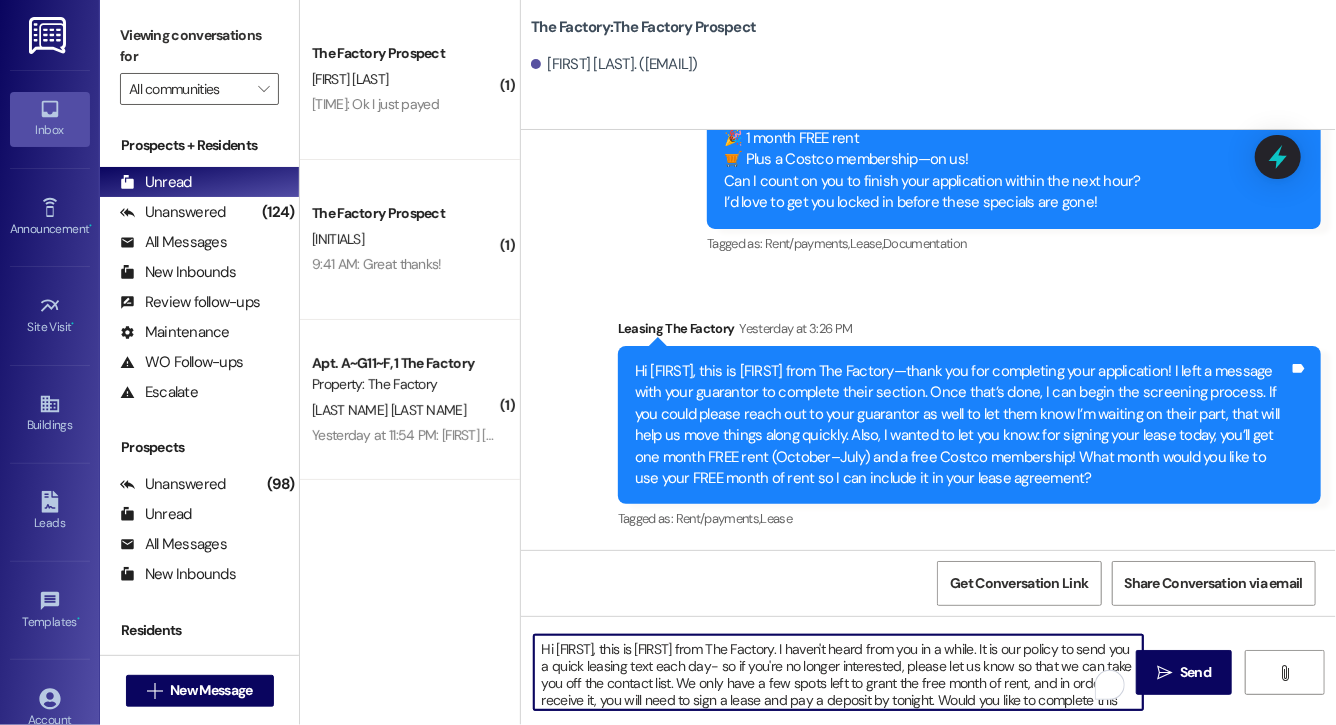 scroll, scrollTop: 34, scrollLeft: 0, axis: vertical 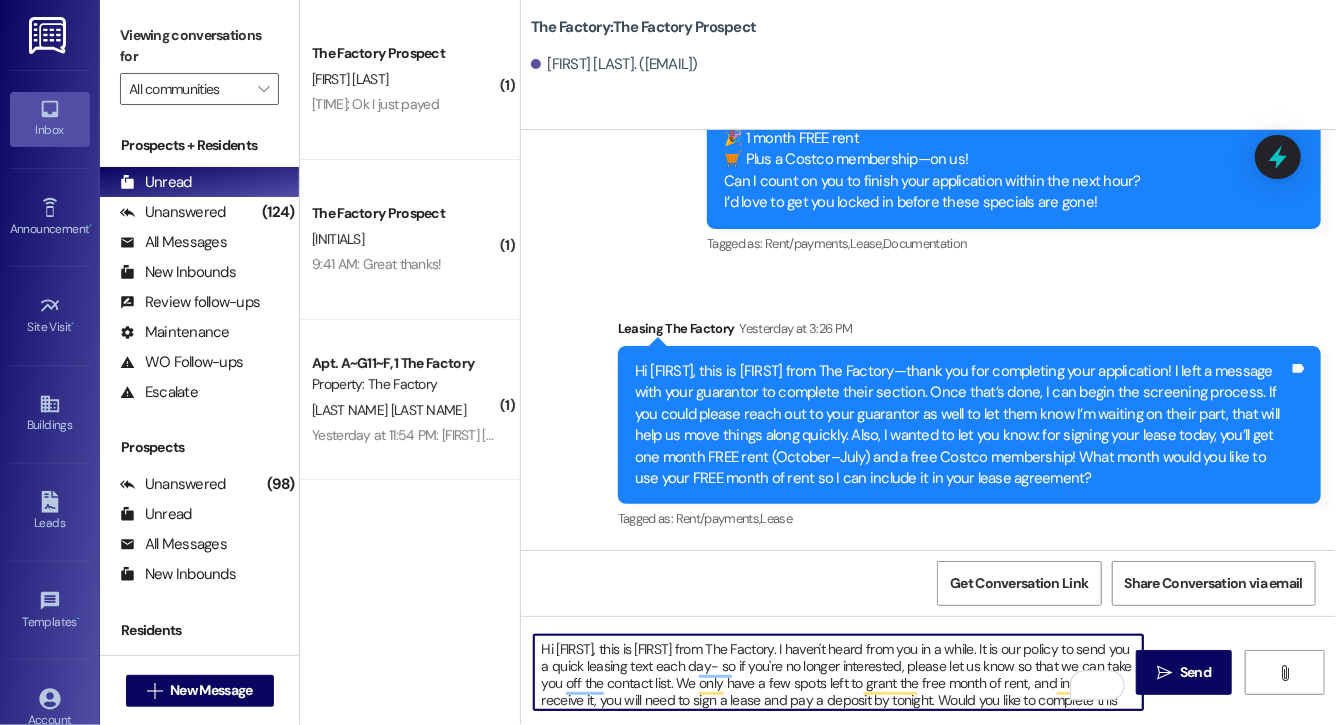click on "Hi [FIRST], this is [FIRST] from The Factory. I haven't heard from you in a while. It is our policy to send you a quick leasing text each day- so if you're no longer interested, please let us know so that we can take you off the contact list. We only have a few spots left to grant the free month of rent, and in order to receive it, you will need to sign a lease and pay a deposit by tonight. Would you like to complete this today? Happy to help." at bounding box center [838, 672] 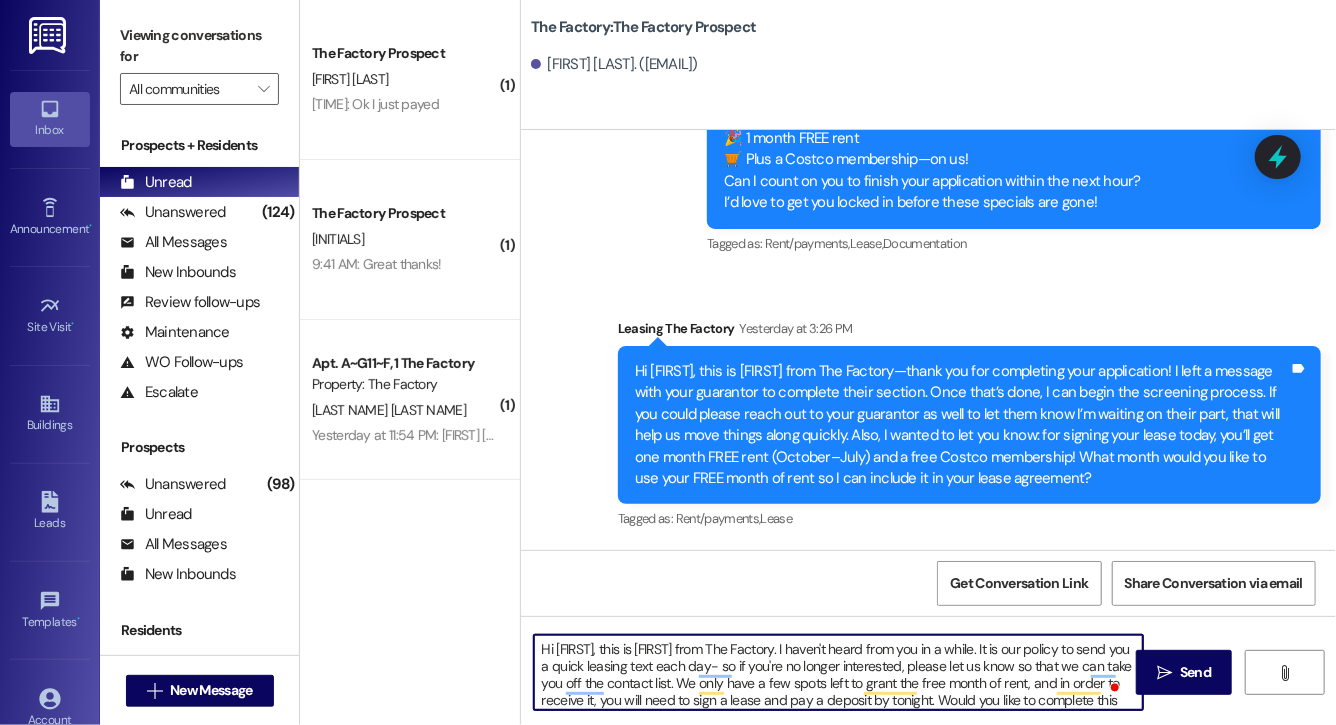 type on "Hi [FIRST], this is [FIRST] from The Factory. I haven't heard from you in a while. It is our policy to send you a quick leasing text each day- so if you're no longer interested, please let us know so that we can take you off the contact list. We only have a few spots left to grant the free month of rent, and in order to receive it, you will need to sign a lease and pay a deposit by tonight. Would you like to complete this today? Happy to help." 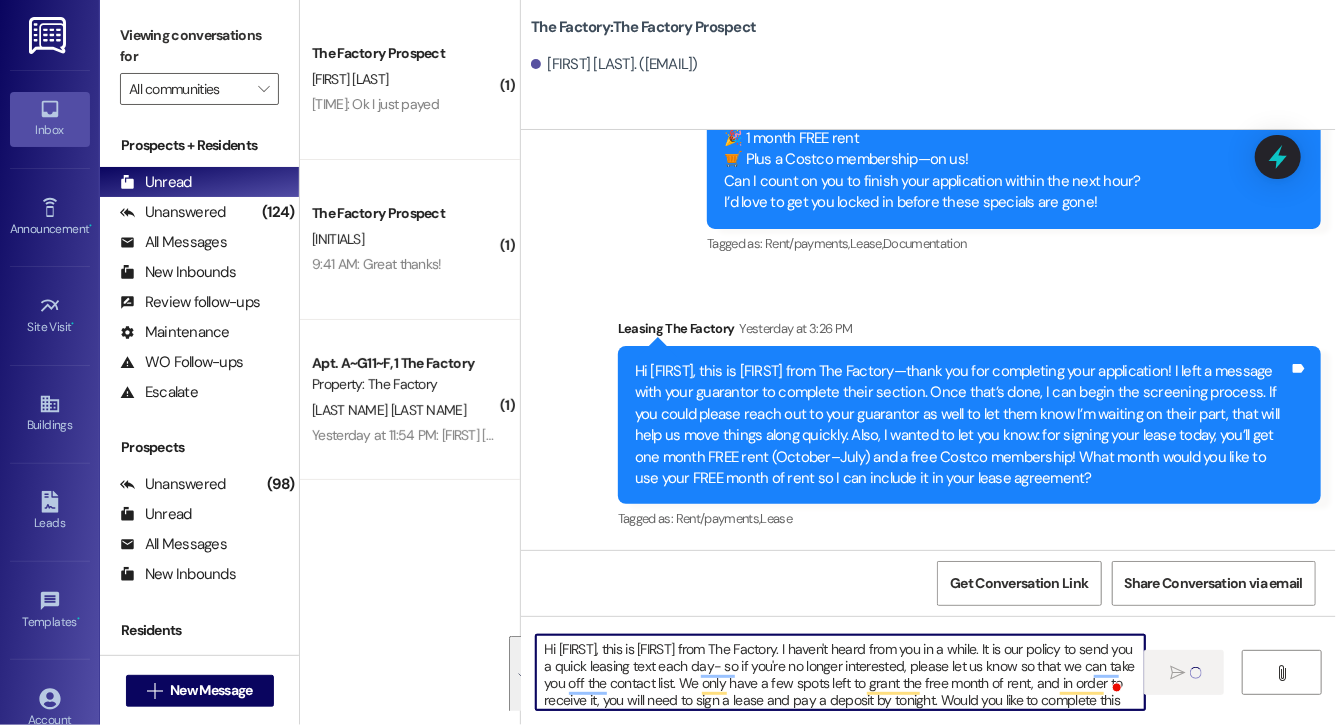 type 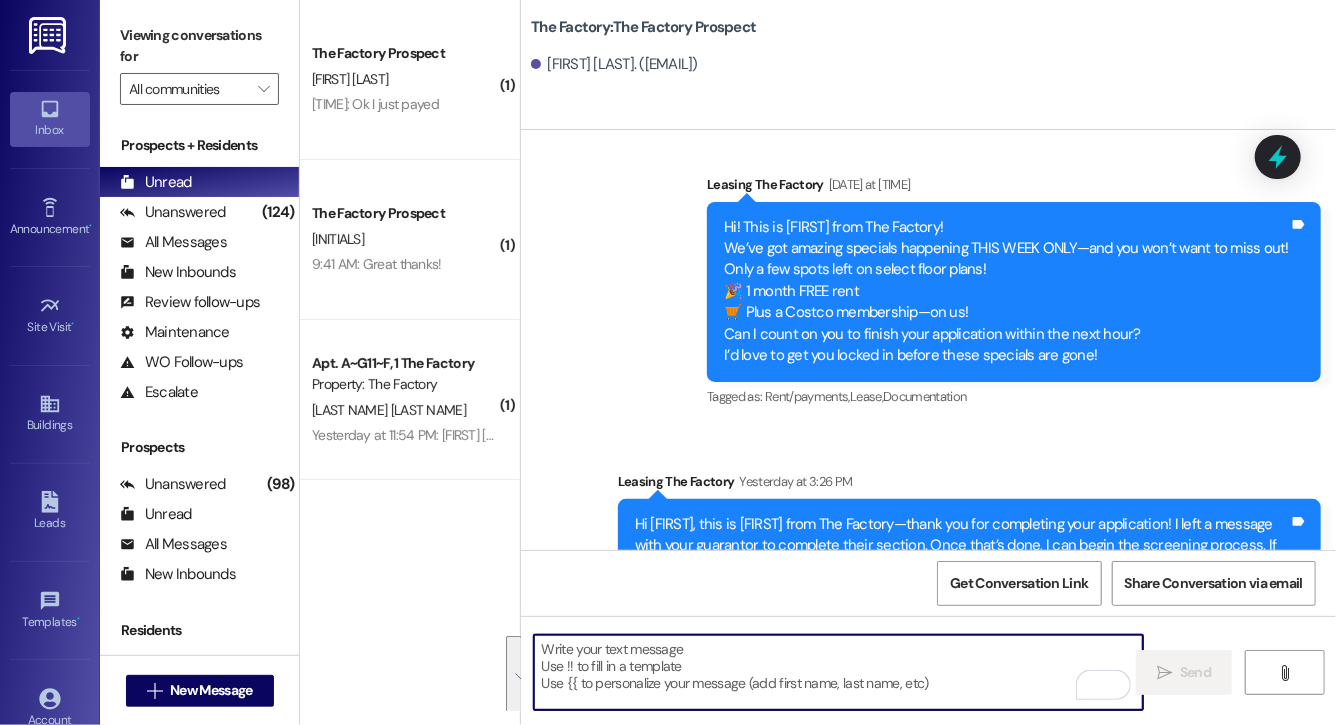 scroll, scrollTop: 5439, scrollLeft: 0, axis: vertical 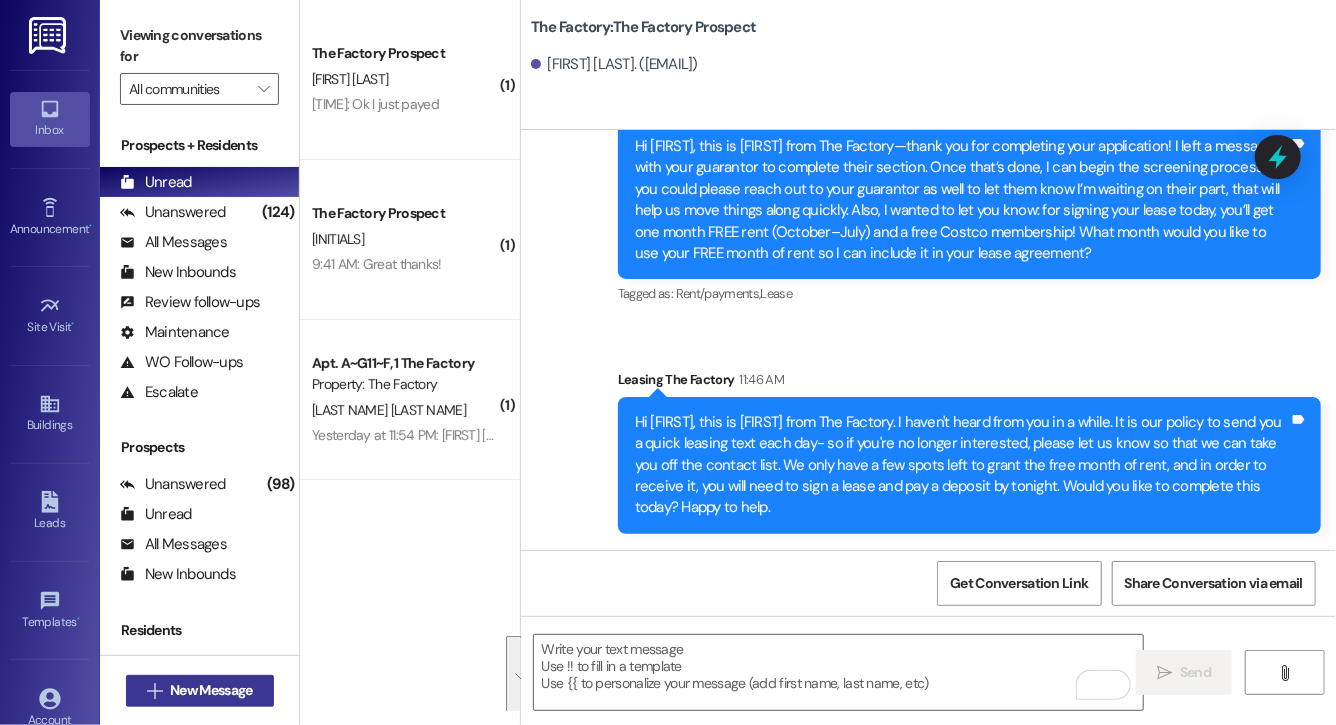 click on "New Message" at bounding box center (211, 690) 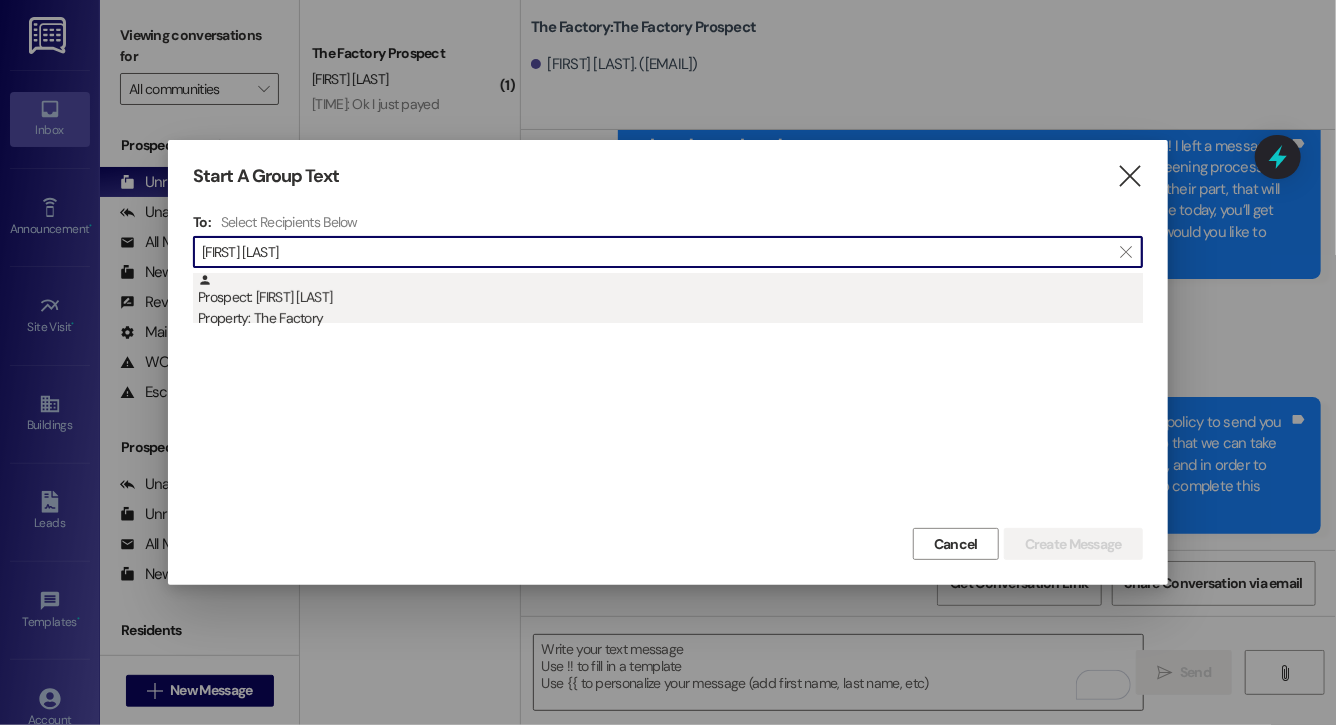 type on "[FIRST] [LAST]" 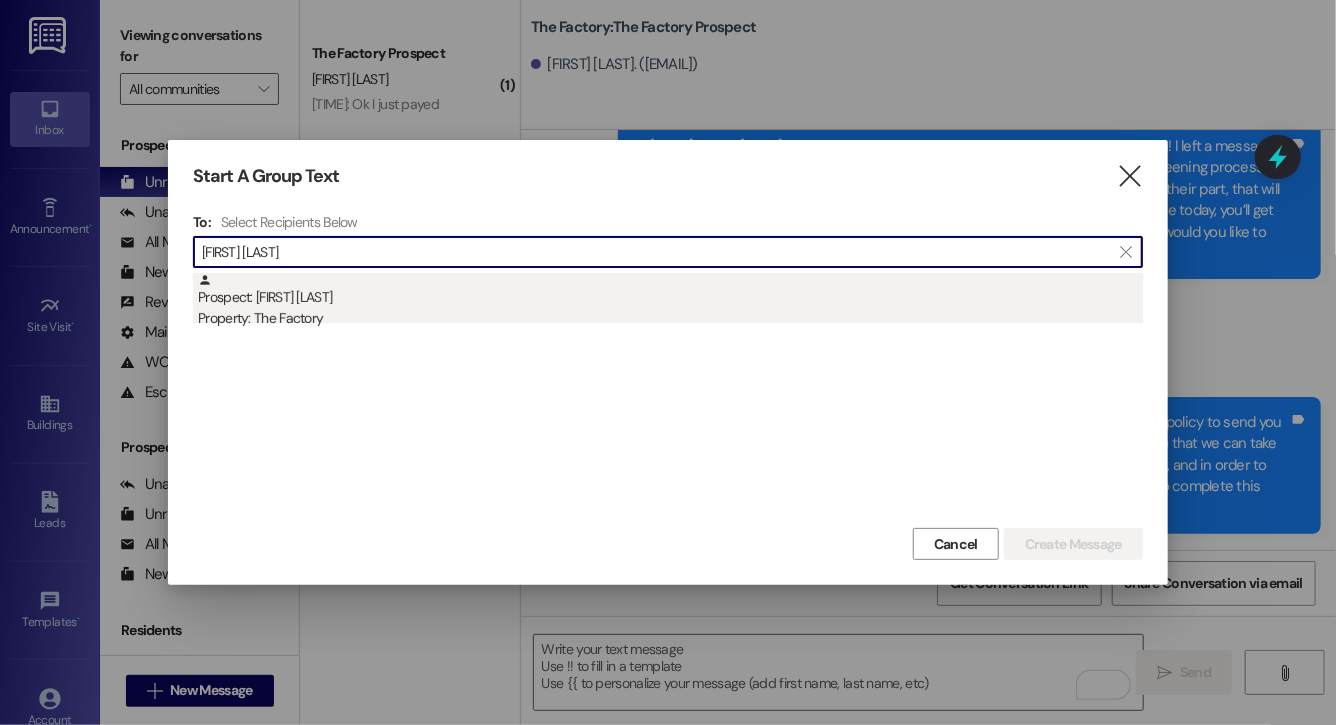 click on "Property: The Factory" at bounding box center (670, 318) 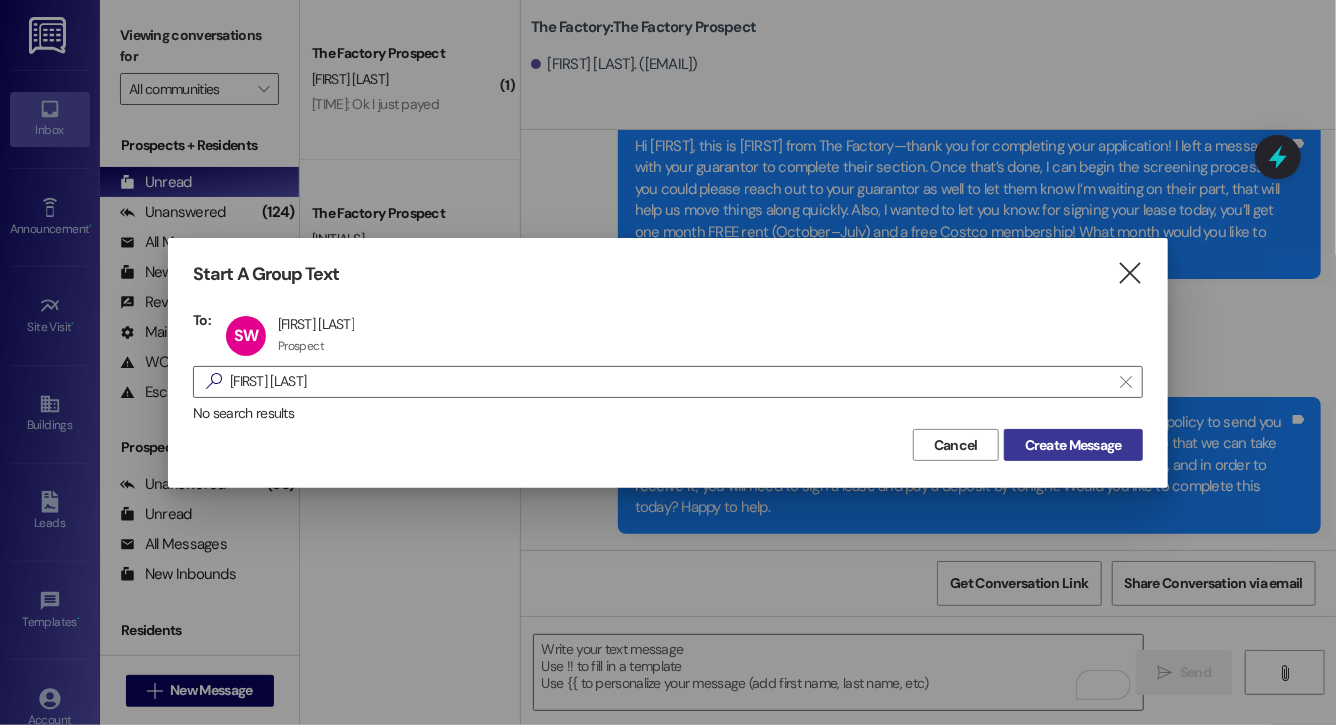 click on "Create Message" at bounding box center [1073, 445] 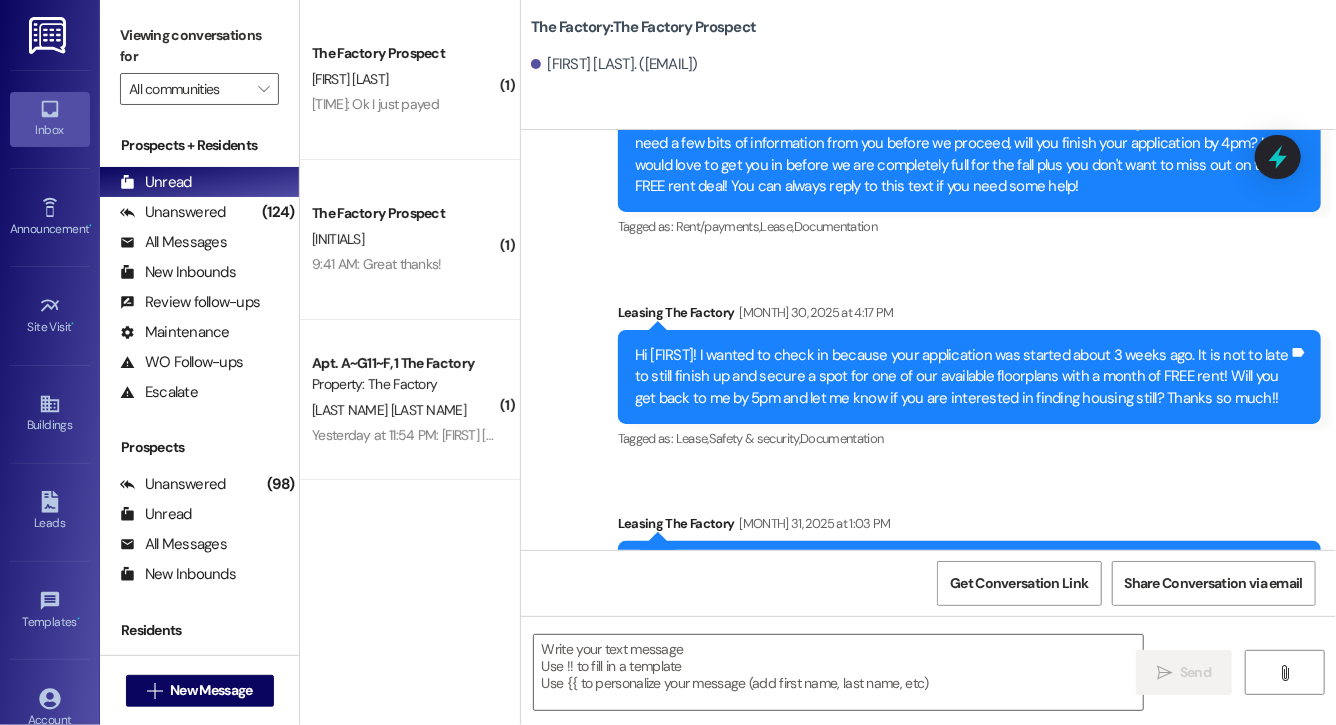 scroll, scrollTop: 5450, scrollLeft: 0, axis: vertical 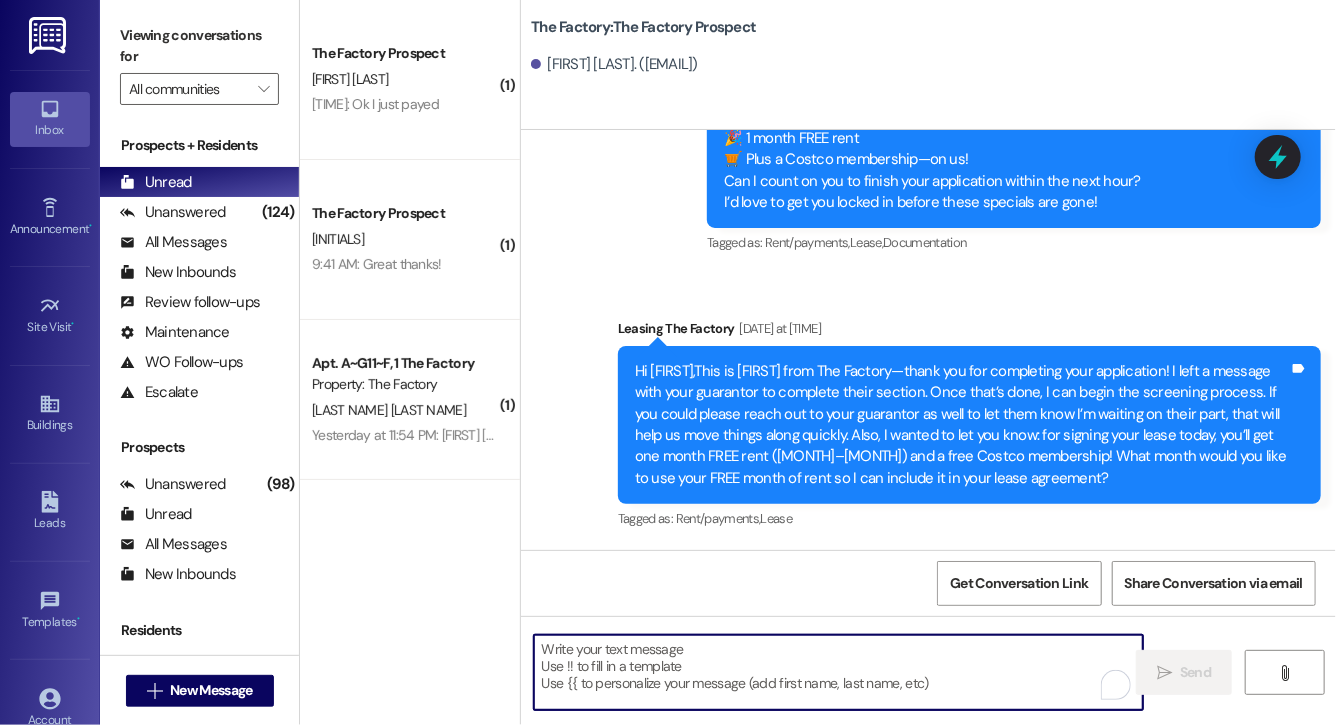 click at bounding box center (838, 672) 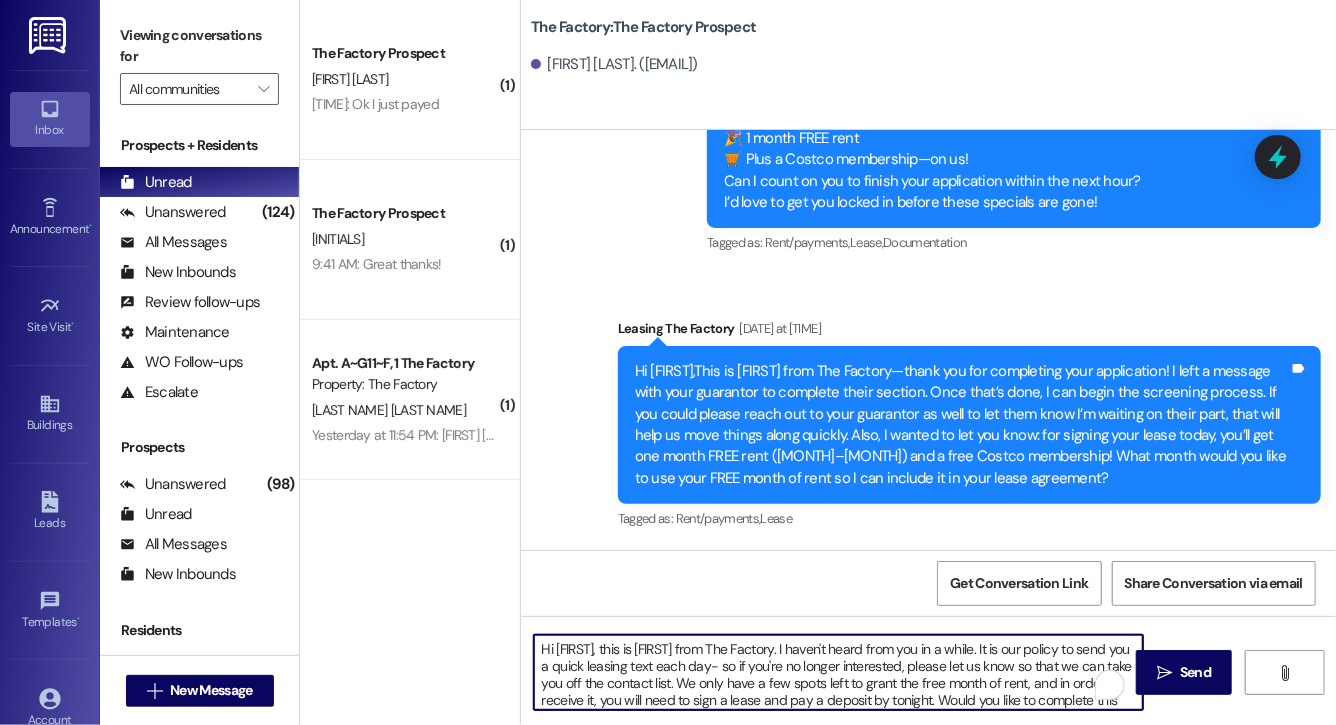 scroll, scrollTop: 34, scrollLeft: 0, axis: vertical 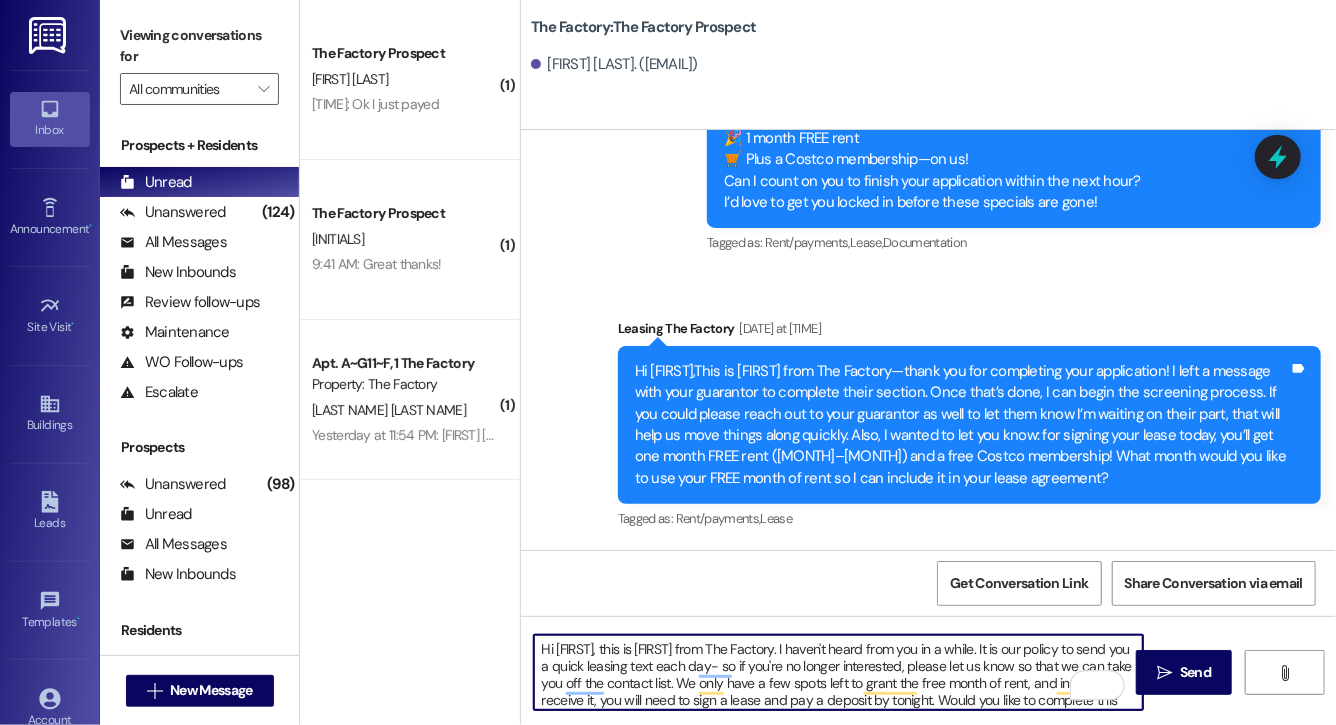 click on "Hi [FIRST], this is [FIRST] from The Factory. I haven't heard from you in a while. It is our policy to send you a quick leasing text each day- so if you're no longer interested, please let us know so that we can take you off the contact list. We only have a few spots left to grant the free month of rent, and in order to receive it, you will need to sign a lease and pay a deposit by tonight. Would you like to complete this today? Happy to help." at bounding box center (838, 672) 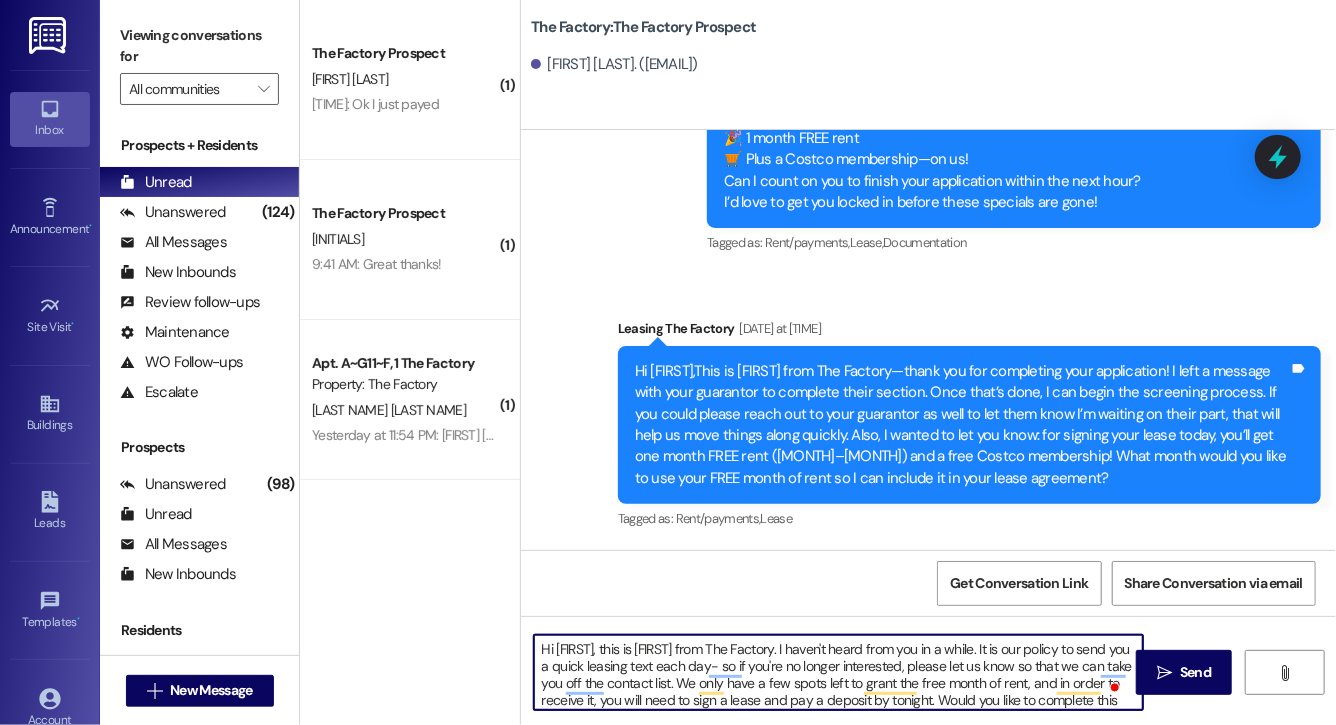 click on "Hi [FIRST], this is [FIRST] from The Factory. I haven't heard from you in a while. It is our policy to send you a quick leasing text each day- so if you're no longer interested, please let us know so that we can take you off the contact list. We only have a few spots left to grant the free month of rent, and in order to receive it, you will need to sign a lease and pay a deposit by tonight. Would you like to complete this today? Happy to help." at bounding box center [838, 672] 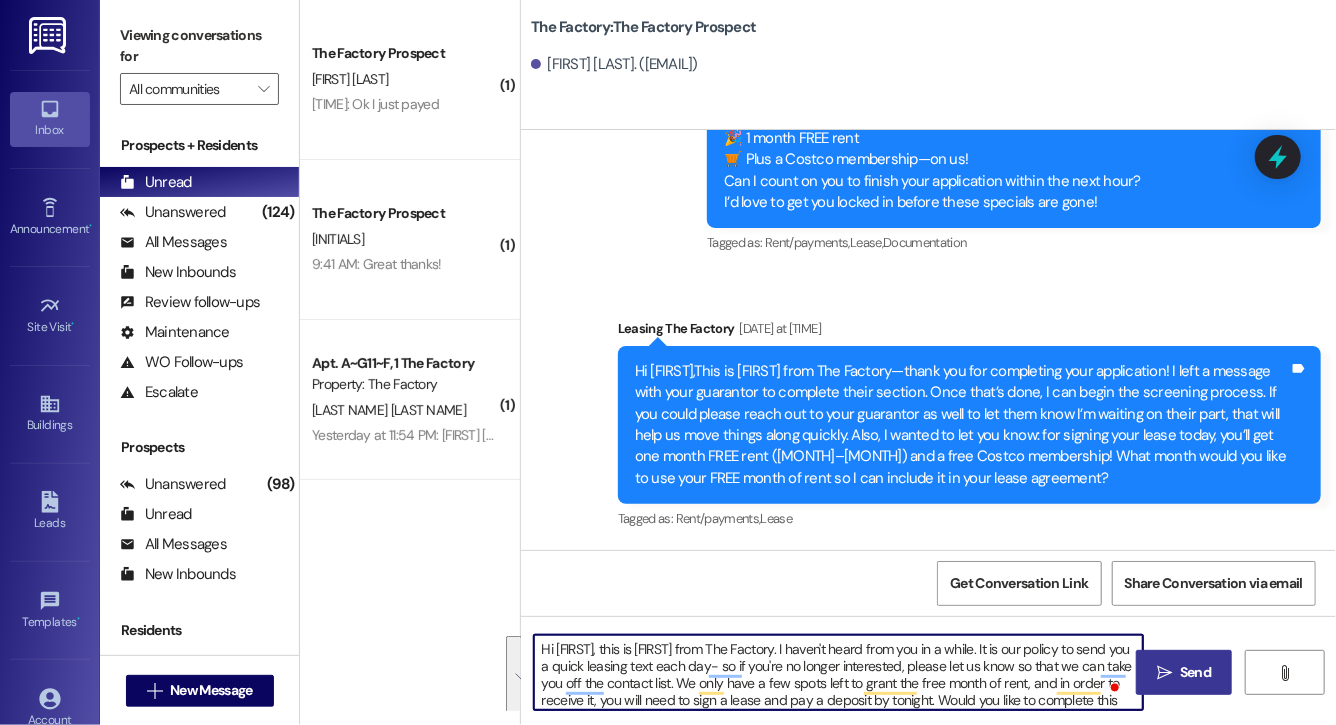 type on "Hi [FIRST], this is [FIRST] from The Factory. I haven't heard from you in a while. It is our policy to send you a quick leasing text each day- so if you're no longer interested, please let us know so that we can take you off the contact list. We only have a few spots left to grant the free month of rent, and in order to receive it, you will need to sign a lease and pay a deposit by tonight. Would you like to complete this today? Happy to help." 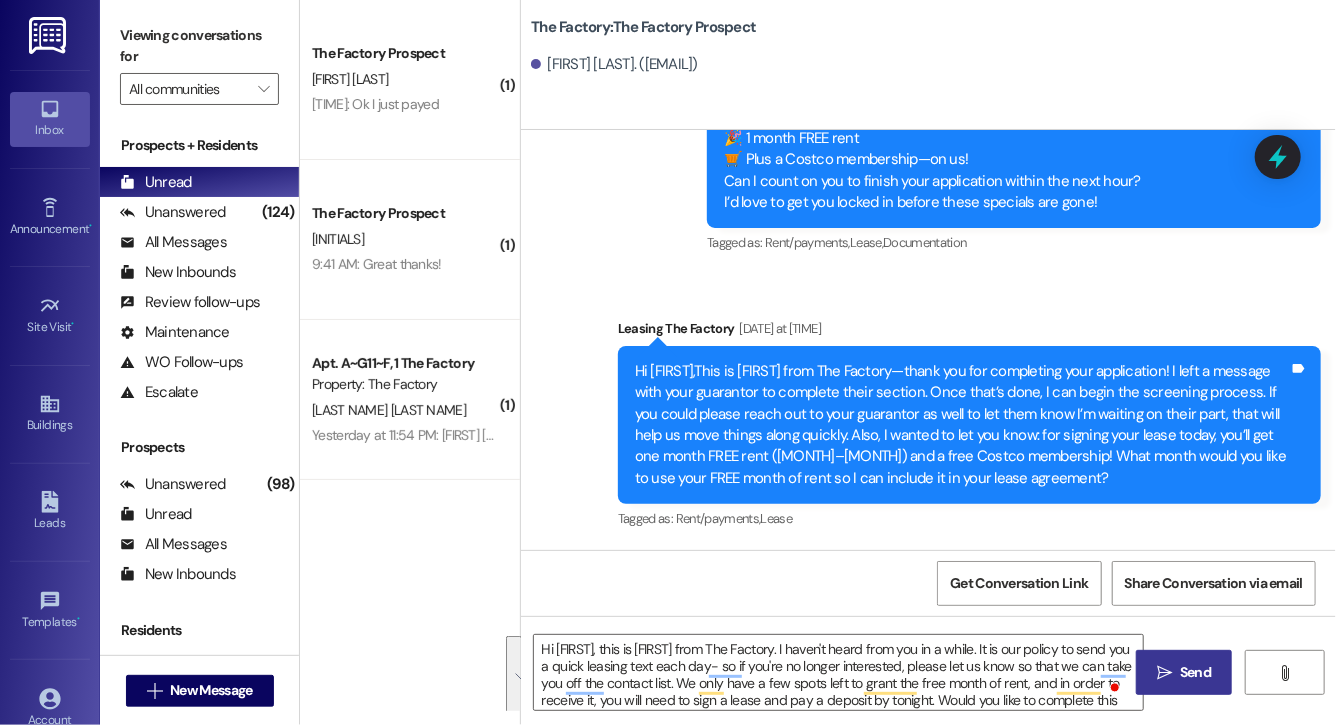 click on " Send" at bounding box center [1184, 672] 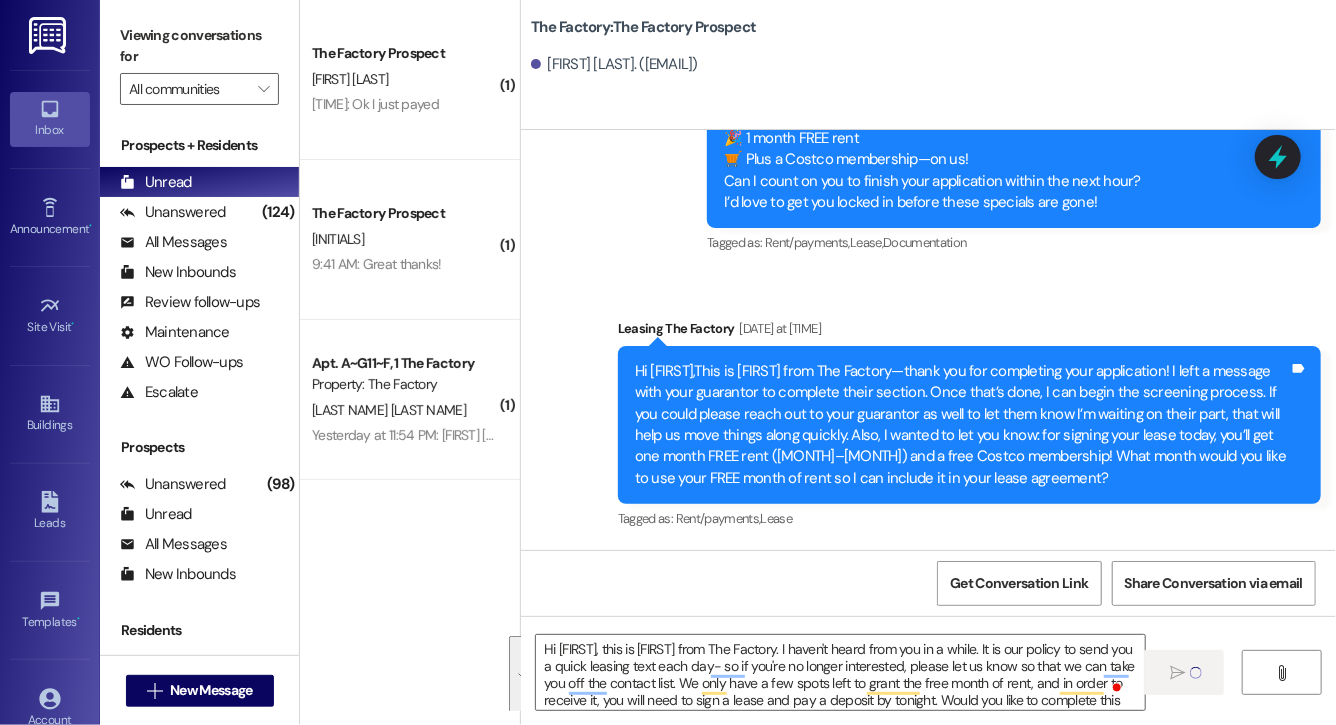 type 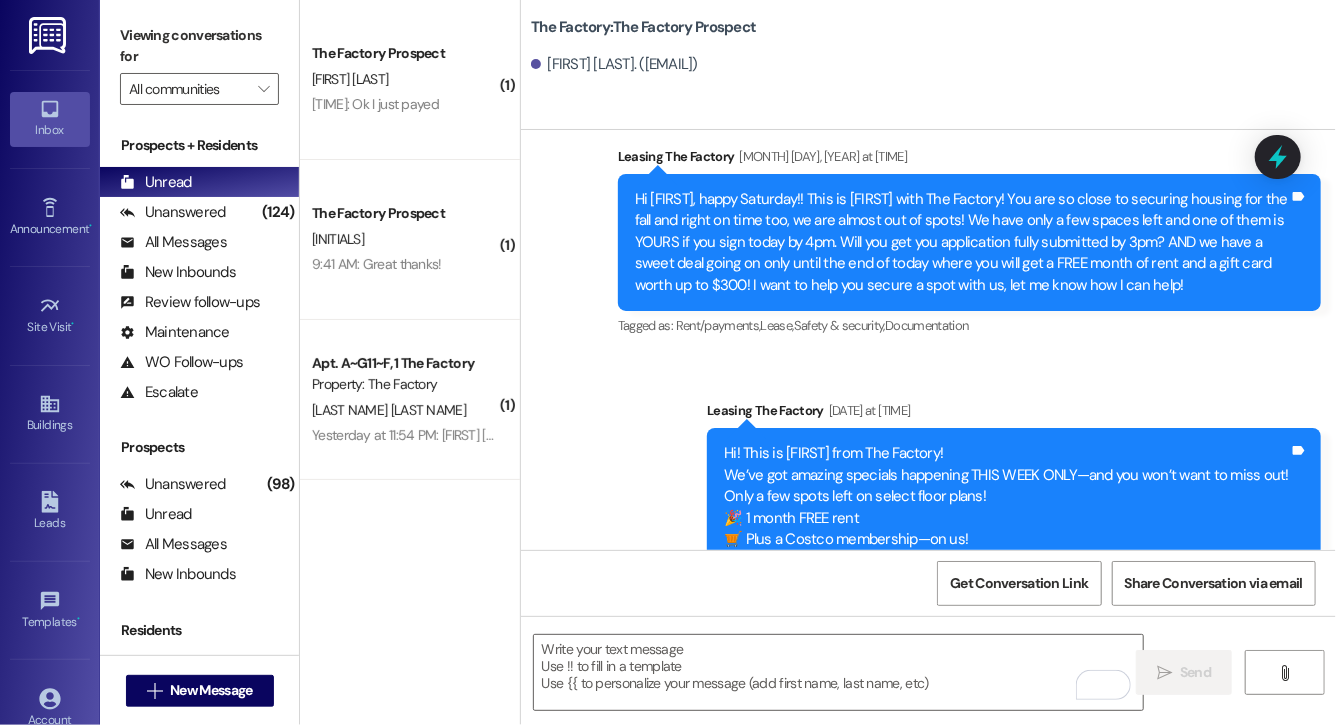 scroll, scrollTop: 5675, scrollLeft: 0, axis: vertical 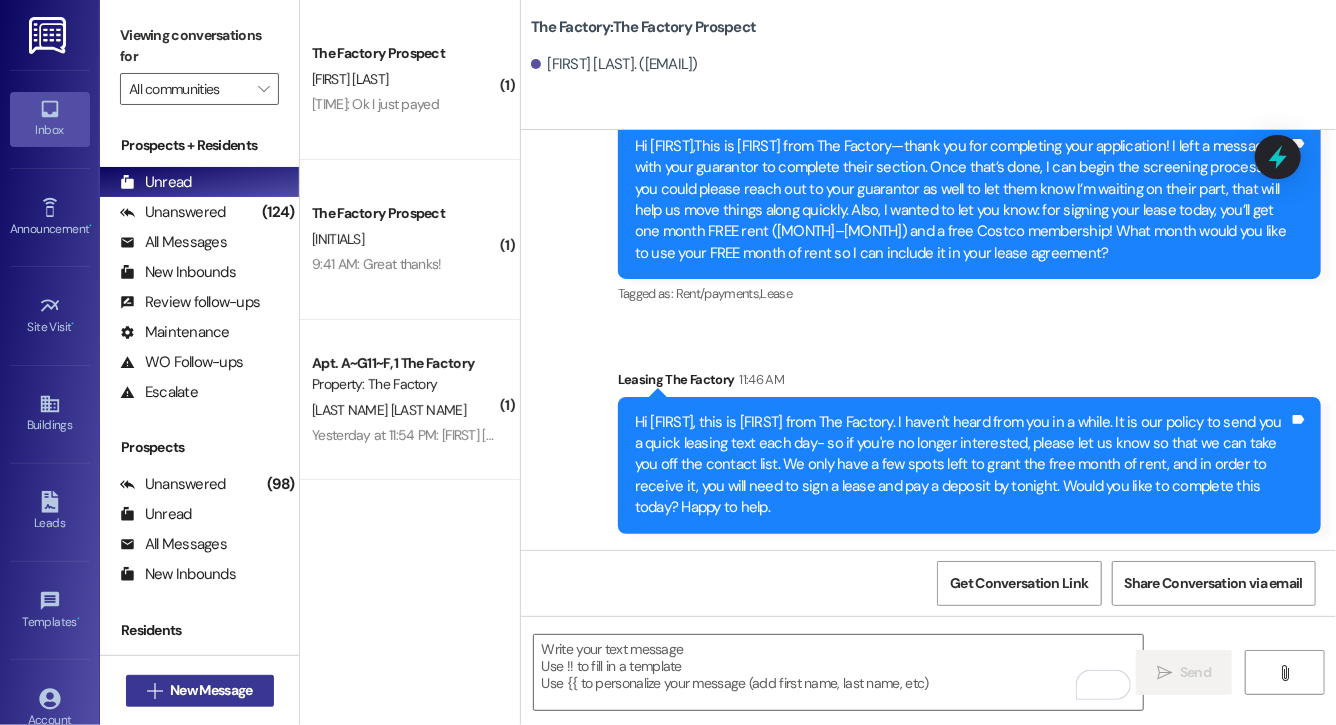 click on "New Message" at bounding box center [211, 690] 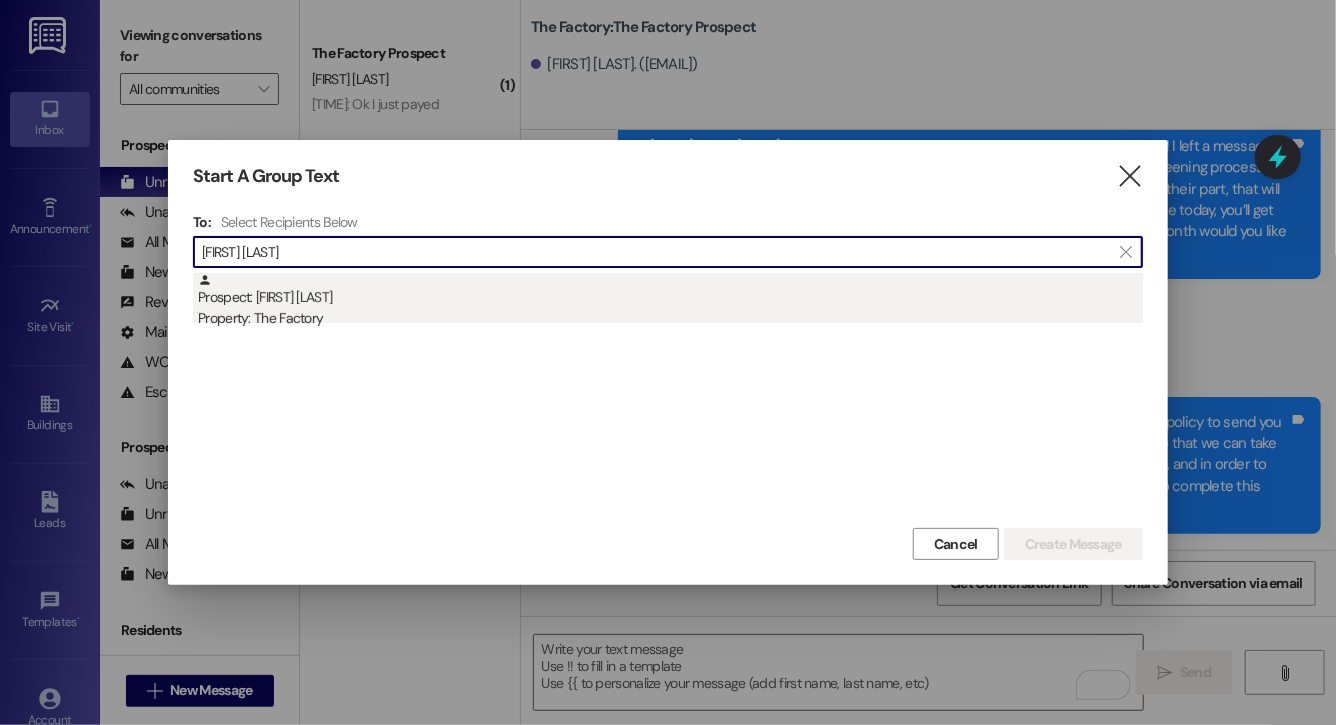 type on "[FIRST] [LAST]" 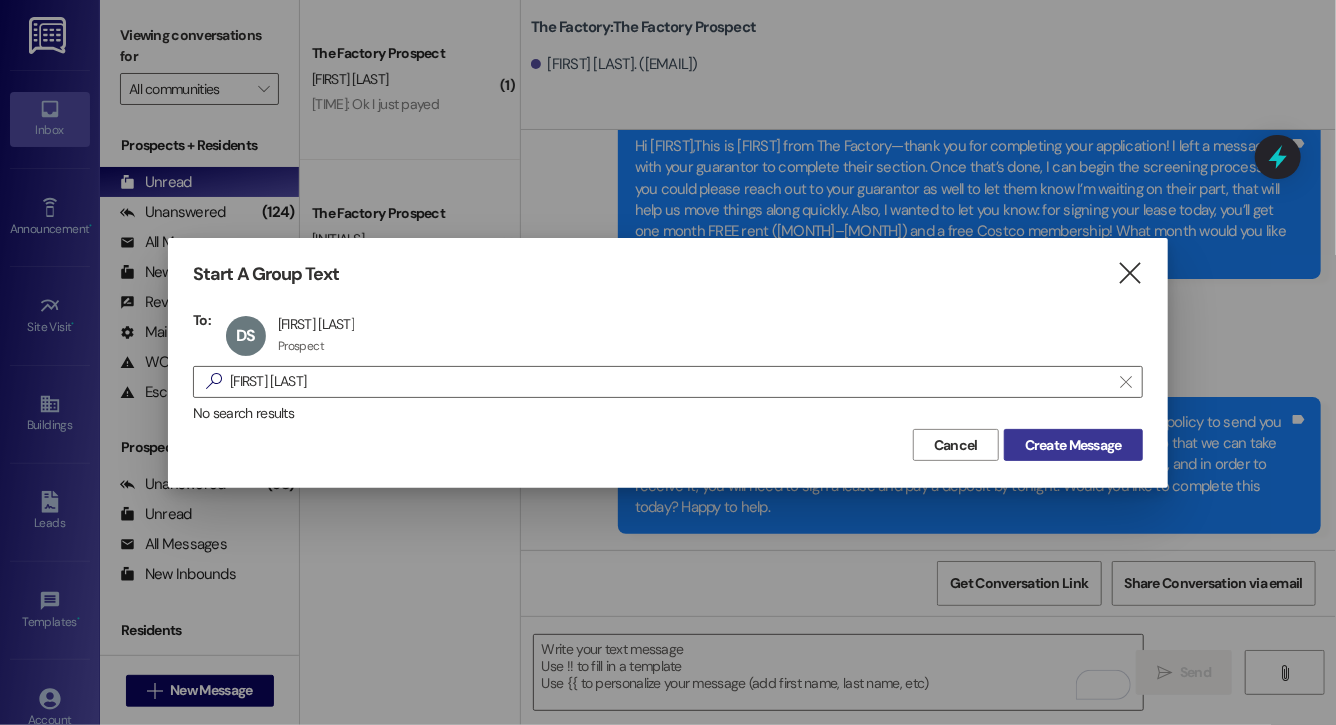 click on "Create Message" at bounding box center [1073, 445] 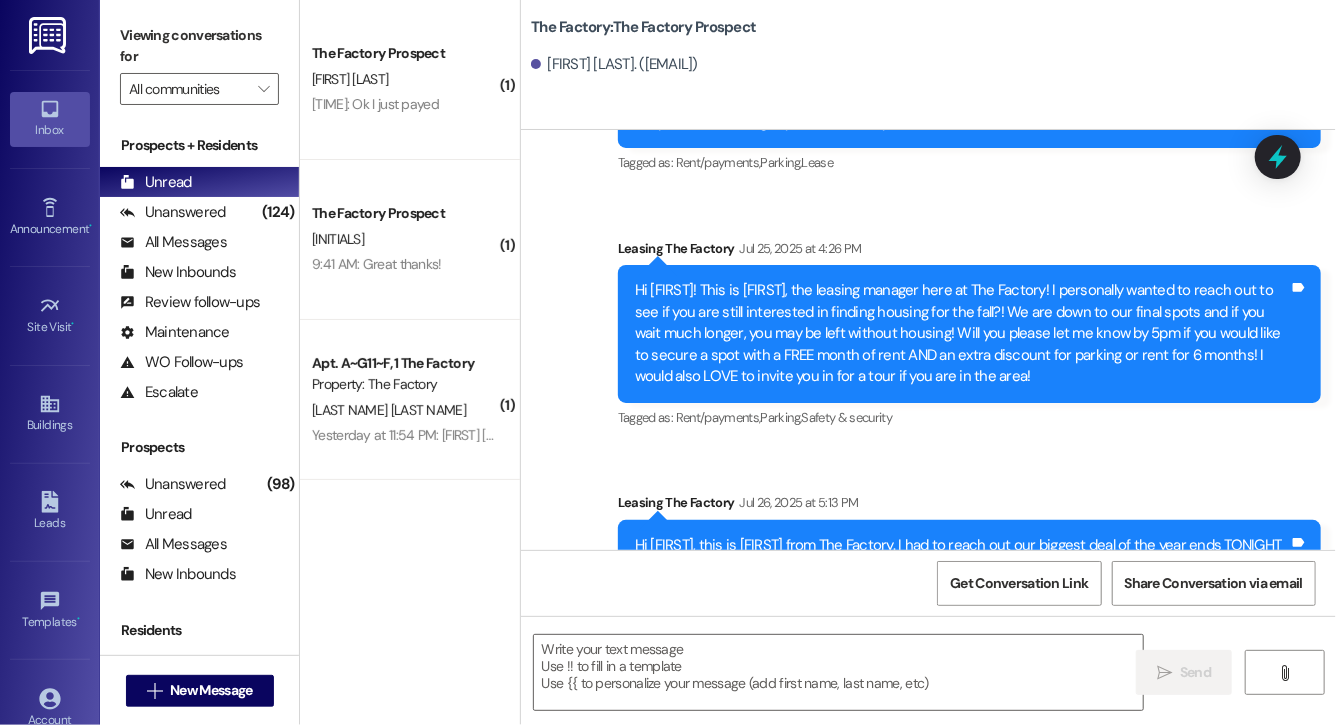scroll, scrollTop: 4365, scrollLeft: 0, axis: vertical 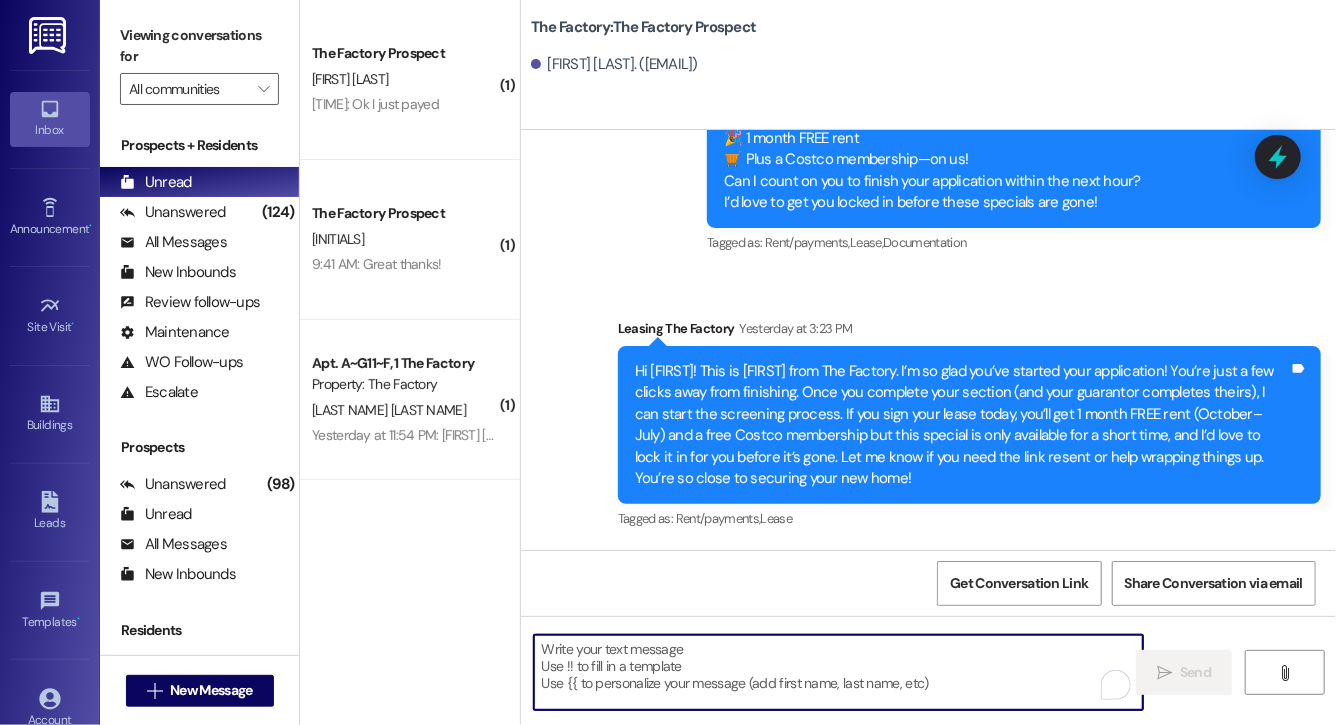 click at bounding box center [838, 672] 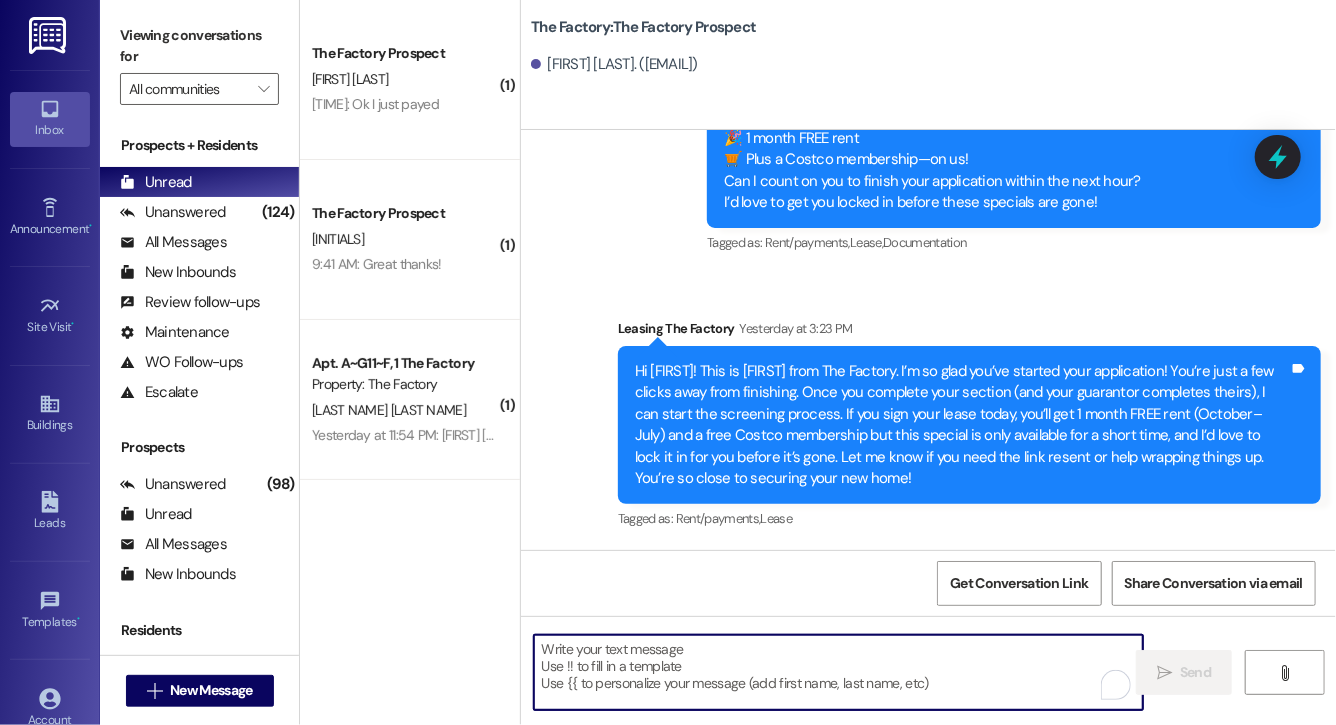 paste on "Hi [FIRST], this is [FIRST] from The Factory. I haven't heard from you in a while. It is our policy to send you a quick leasing text each day- so if you're no longer interested, please let us know so that we can take you off the contact list. We only have a few spots left to grant the free month of rent, and in order to receive it, you will need to sign a lease and pay a deposit by tonight. Would you like to complete this today? Happy to help." 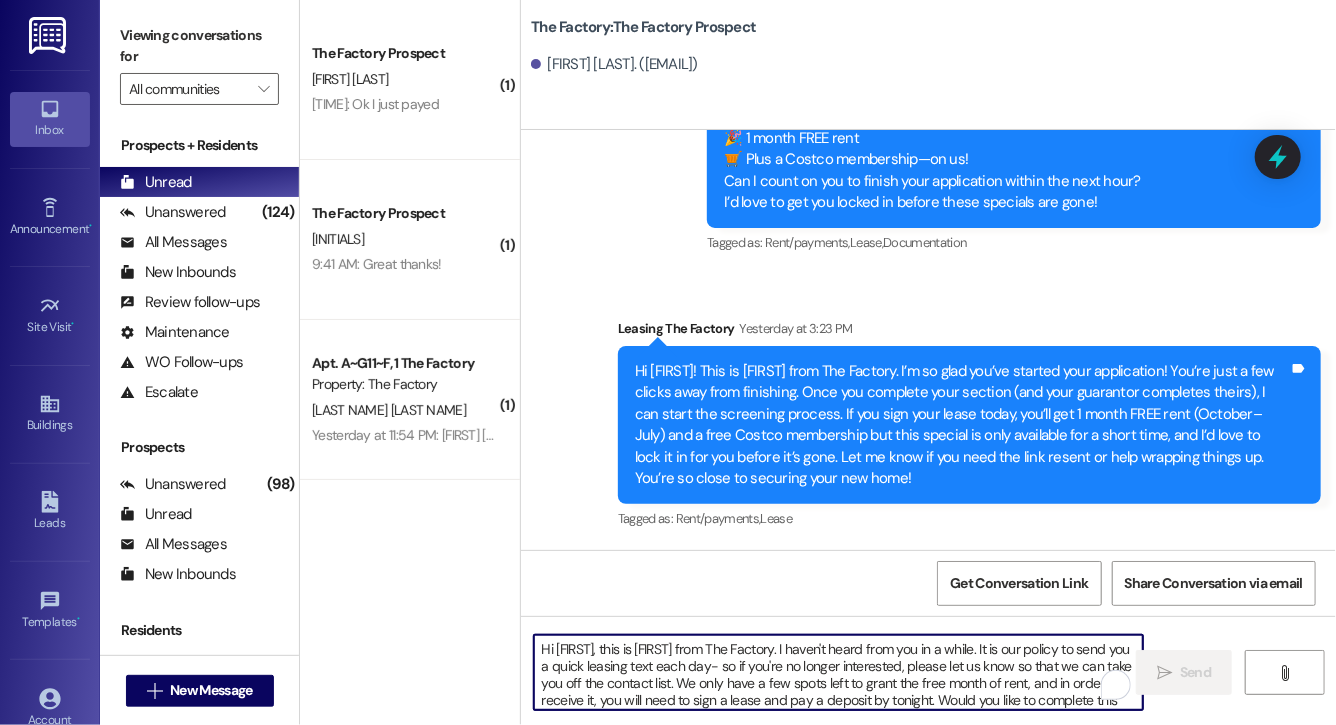 scroll, scrollTop: 34, scrollLeft: 0, axis: vertical 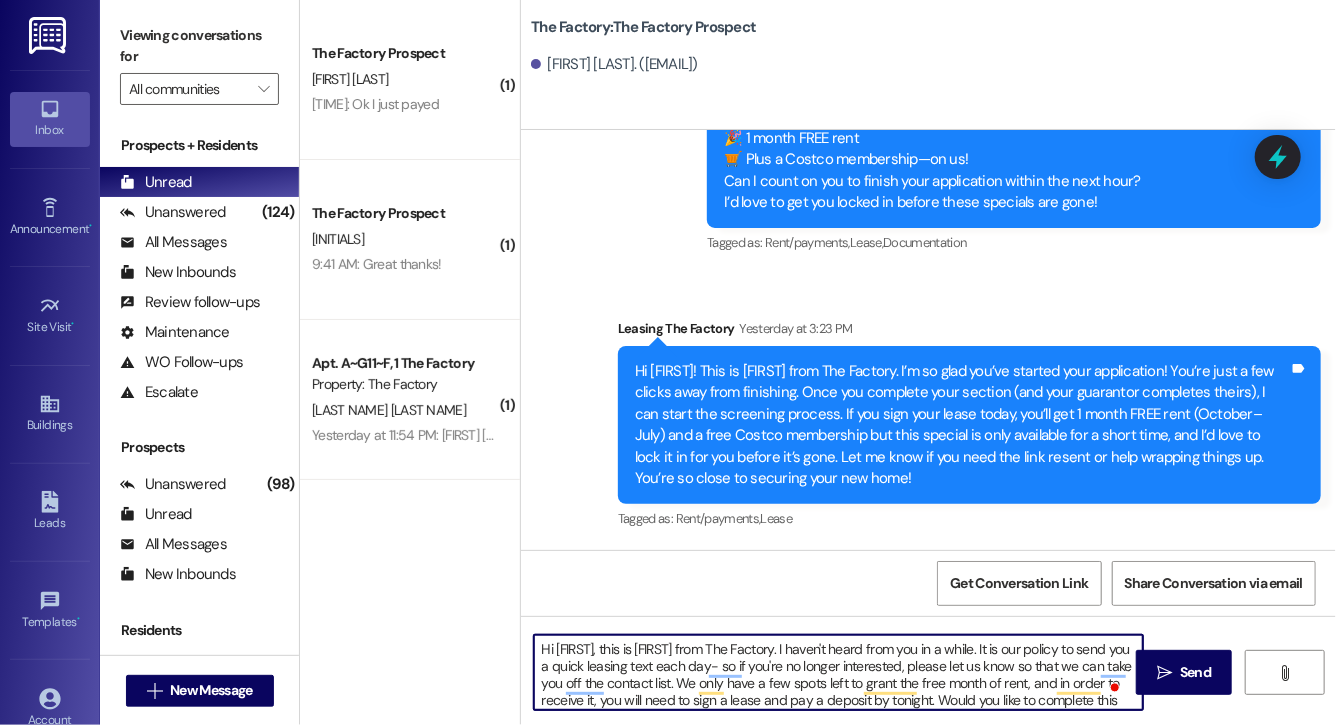 click on "Hi [FIRST], this is [FIRST] from The Factory. I haven't heard from you in a while. It is our policy to send you a quick leasing text each day- so if you're no longer interested, please let us know so that we can take you off the contact list. We only have a few spots left to grant the free month of rent, and in order to receive it, you will need to sign a lease and pay a deposit by tonight. Would you like to complete this today? Happy to help." at bounding box center [838, 672] 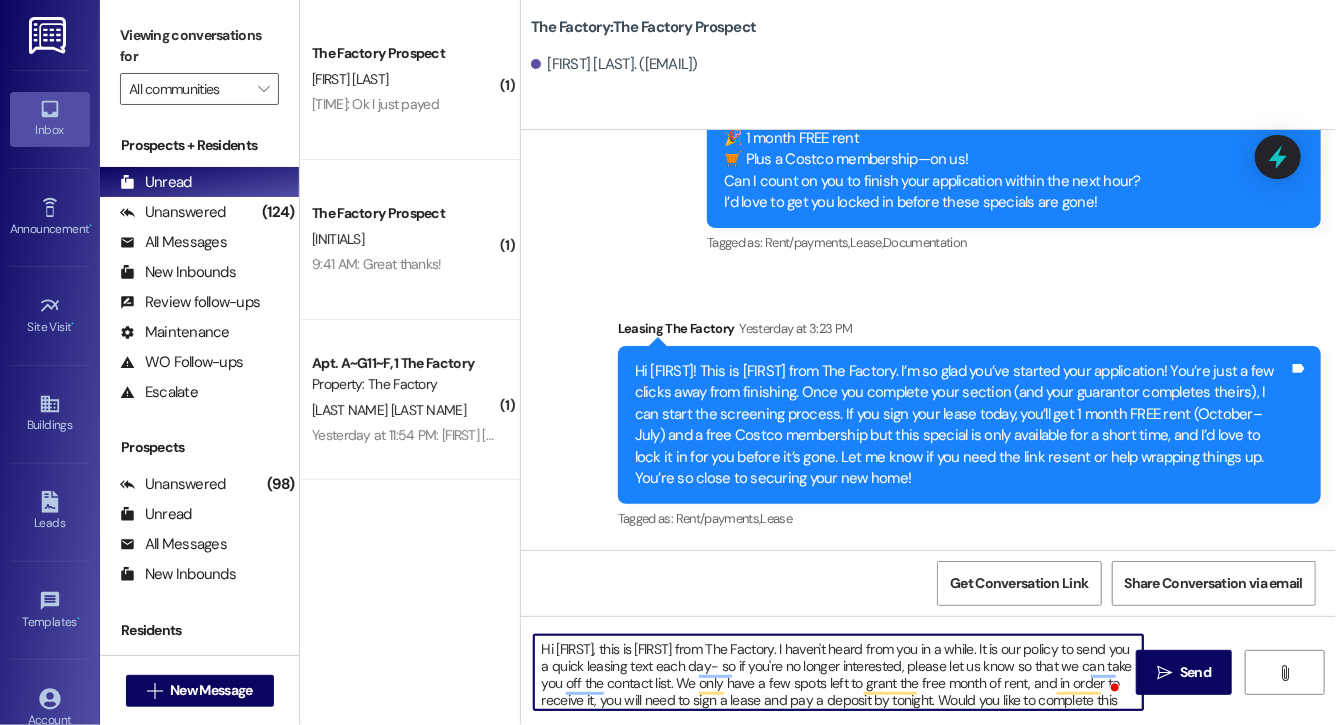 type on "Hi [FIRST], this is [FIRST] from The Factory. I haven't heard from you in a while. It is our policy to send you a quick leasing text each day- so if you're no longer interested, please let us know so that we can take you off the contact list. We only have a few spots left to grant the free month of rent, and in order to receive it, you will need to sign a lease and pay a deposit by tonight. Would you like to complete this today? Happy to help." 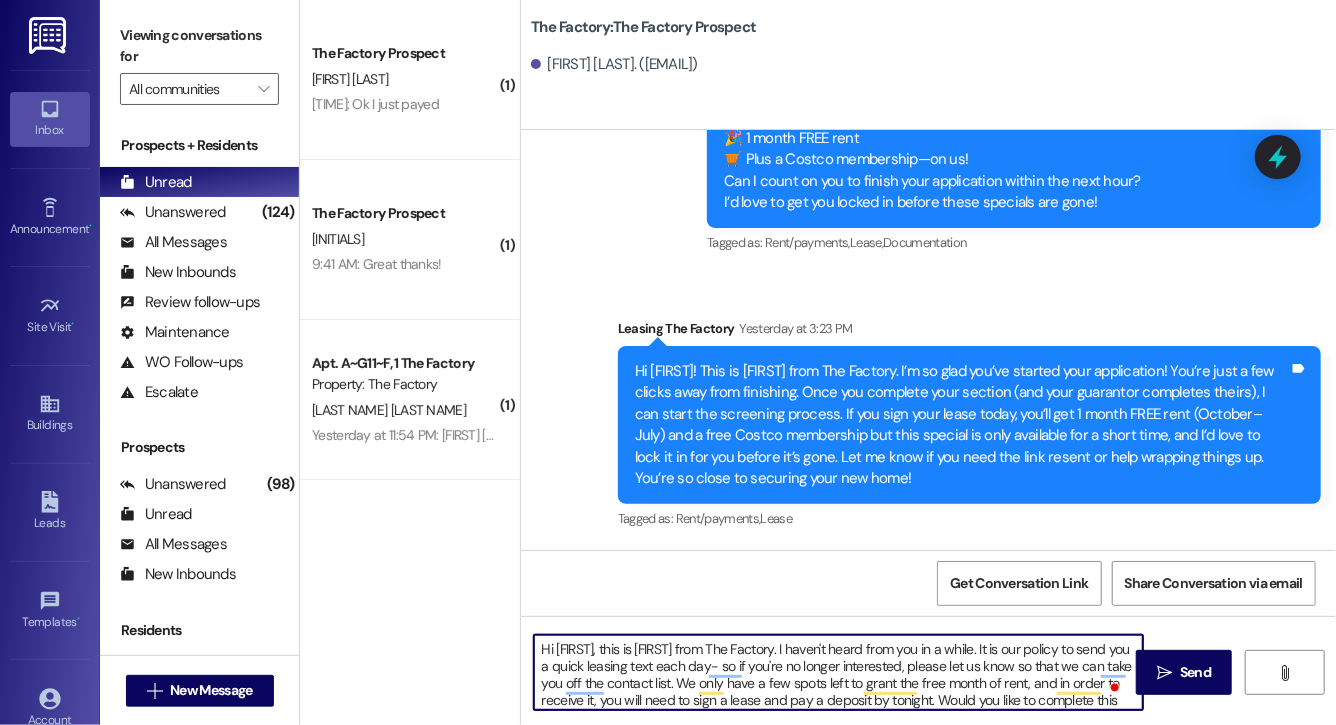 click on "Hi [FIRST], this is [FIRST] from The Factory. I haven't heard from you in a while. It is our policy to send you a quick leasing text each day- so if you're no longer interested, please let us know so that we can take you off the contact list. We only have a few spots left to grant the free month of rent, and in order to receive it, you will need to sign a lease and pay a deposit by tonight. Would you like to complete this today? Happy to help." at bounding box center [838, 672] 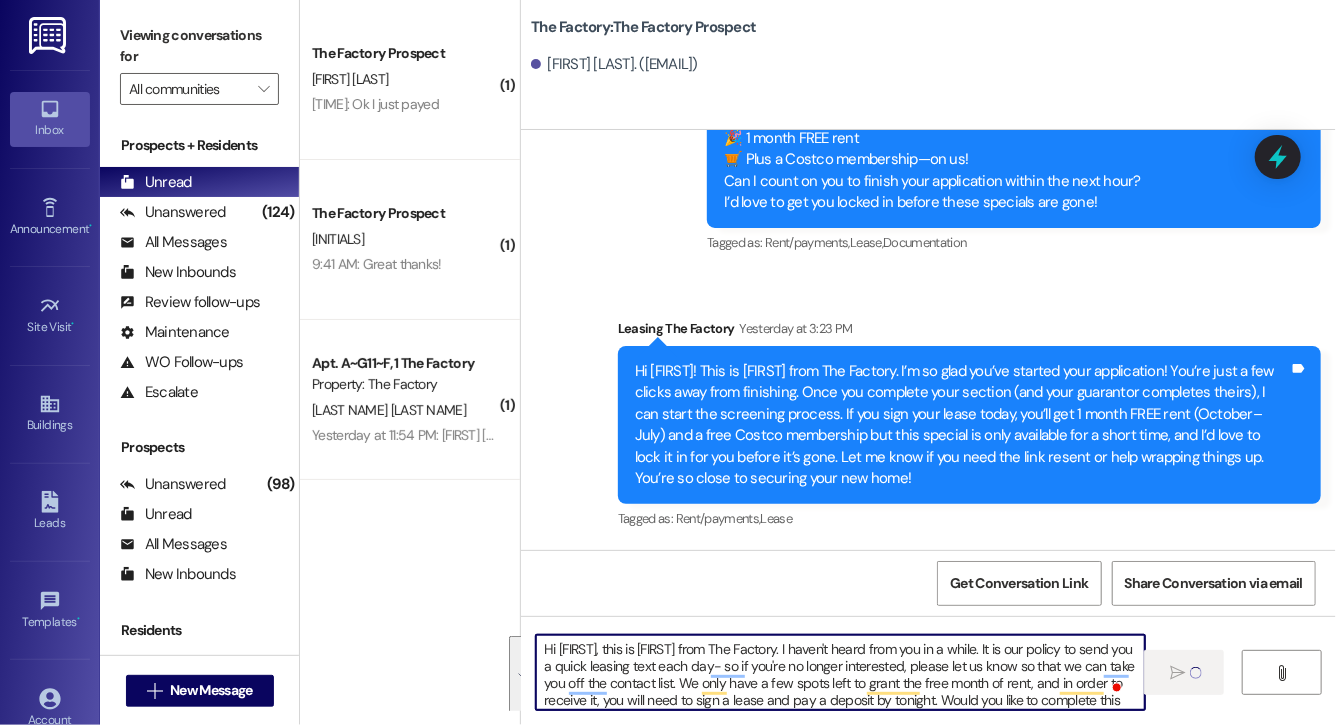 type 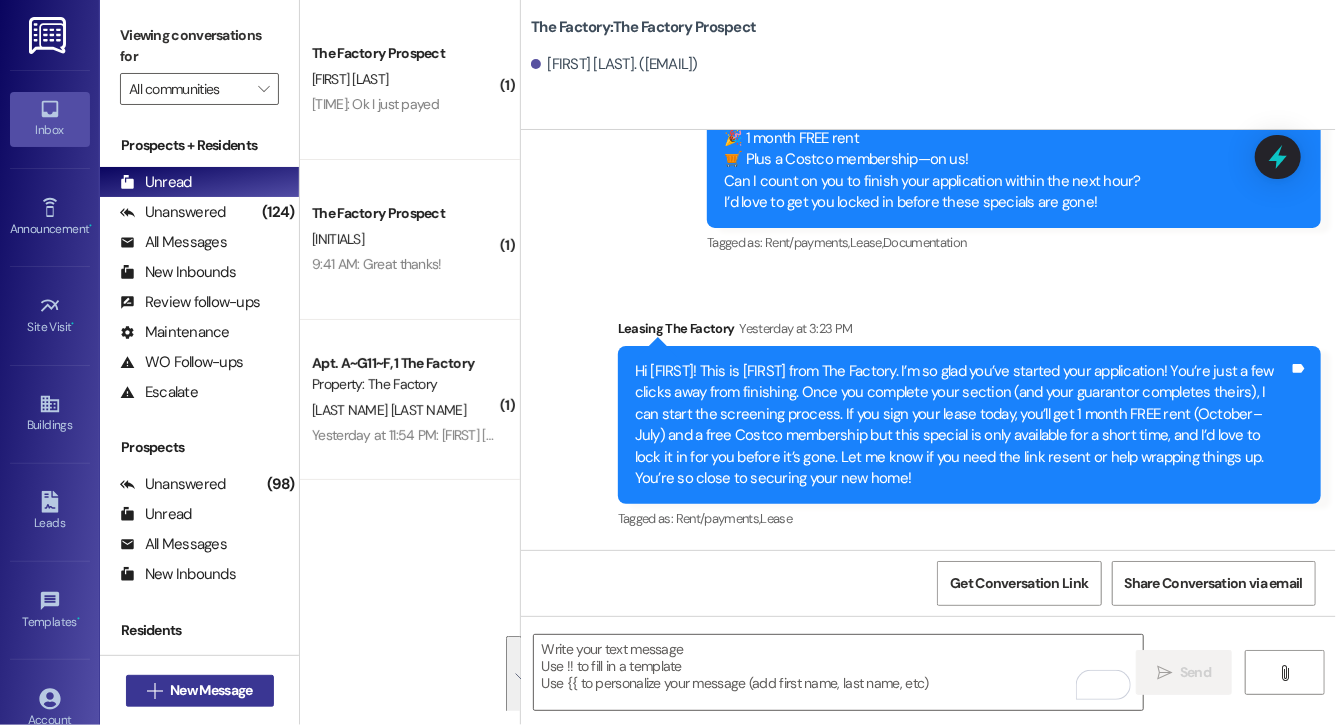 click on "New Message" at bounding box center (211, 690) 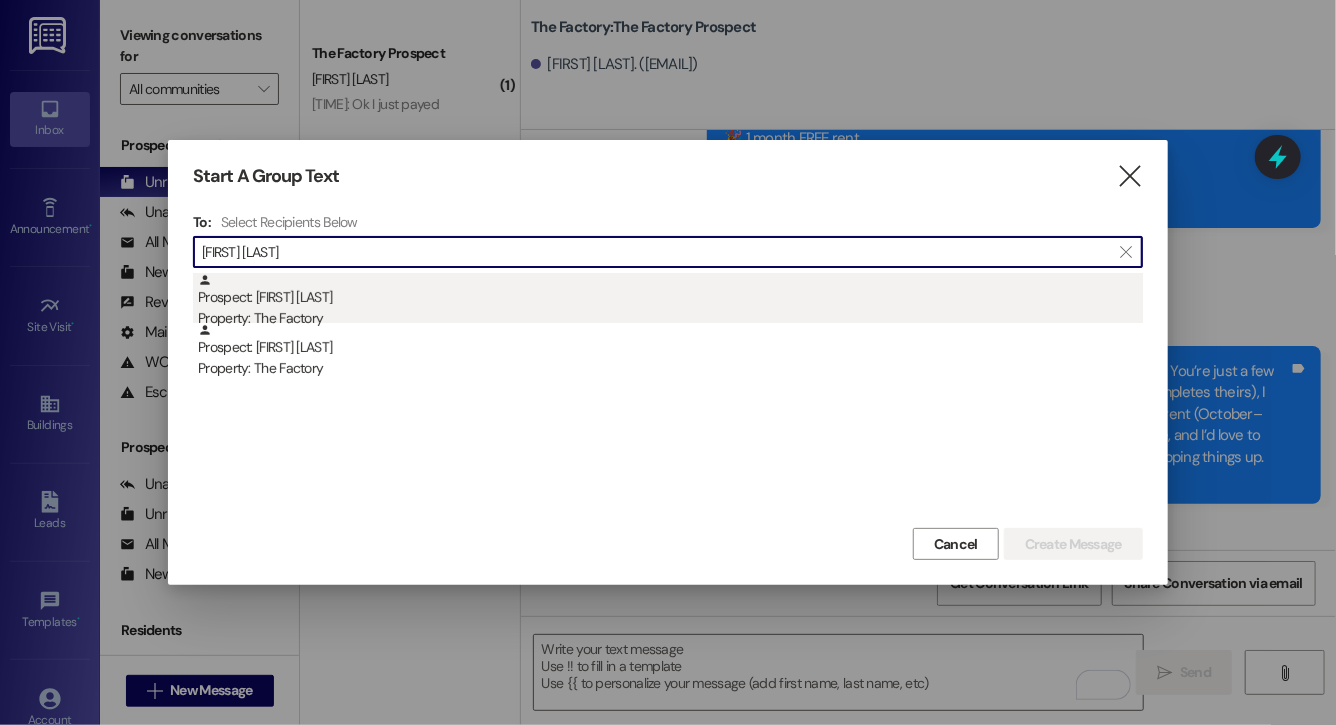 type on "[FIRST] [LAST]" 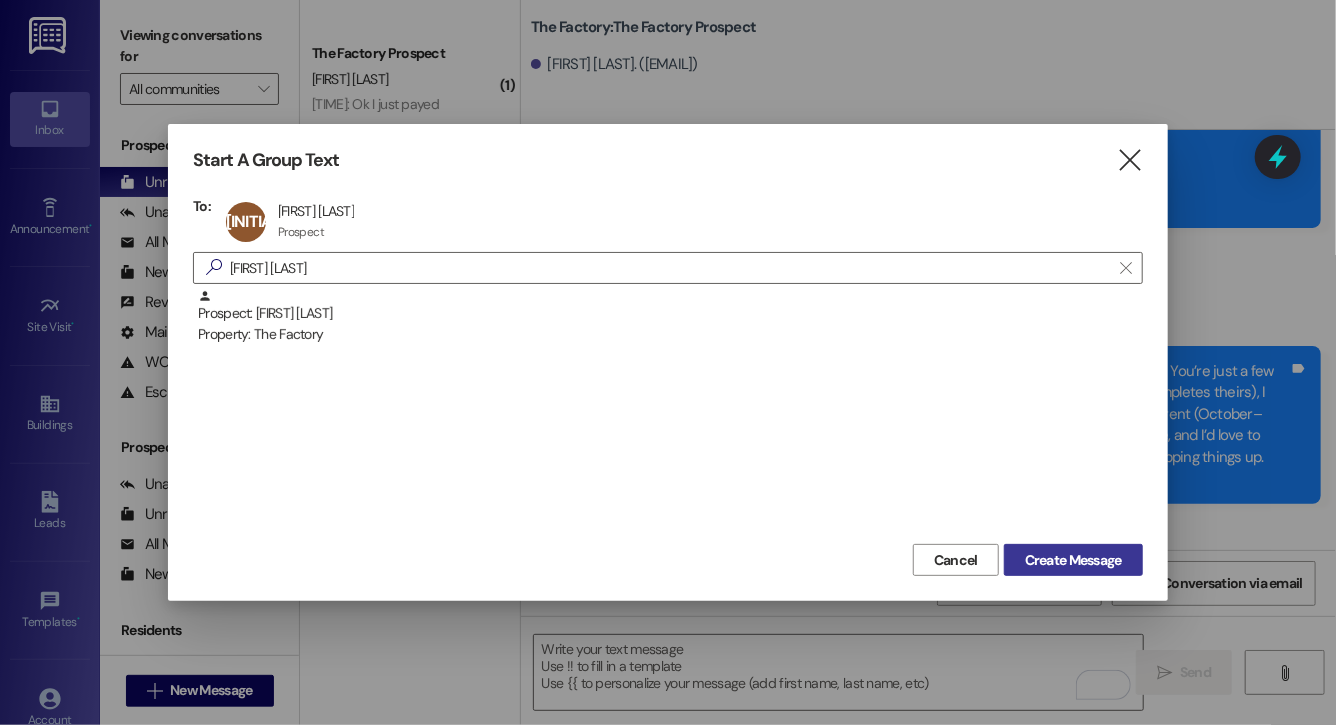 click on "Create Message" at bounding box center [1073, 560] 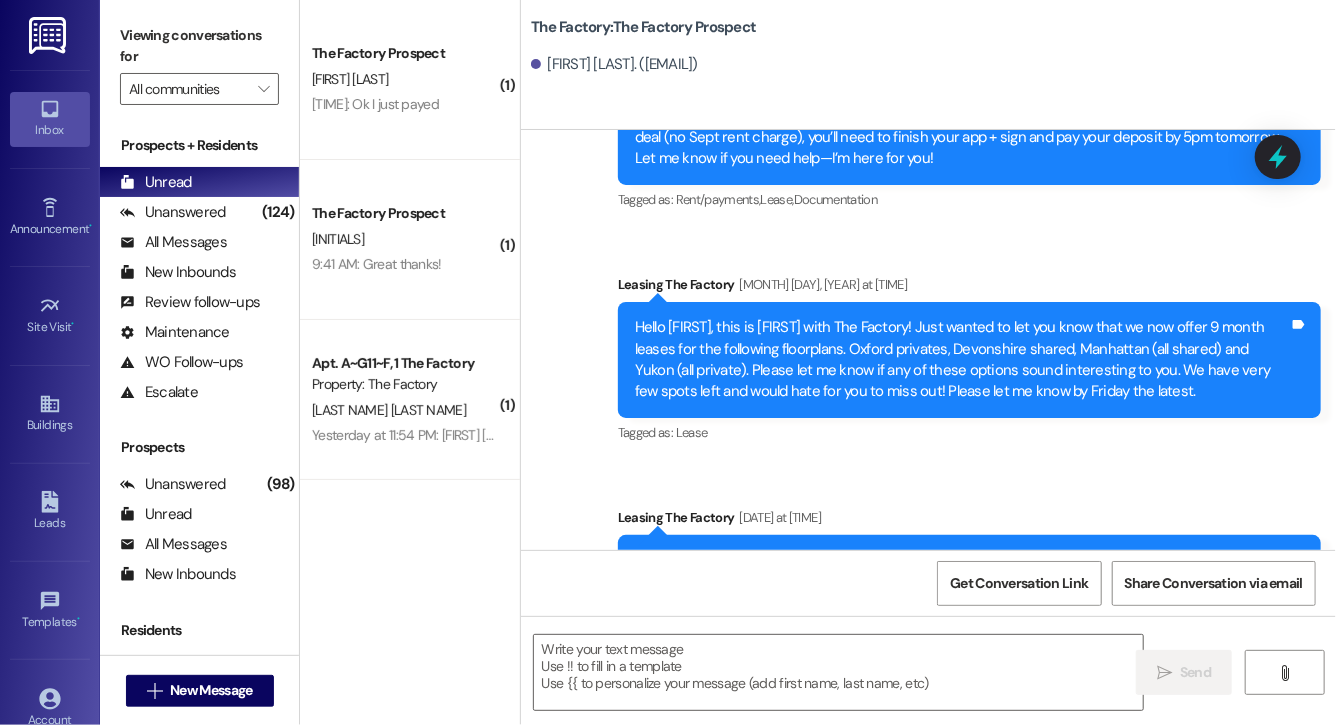 scroll, scrollTop: 18764, scrollLeft: 0, axis: vertical 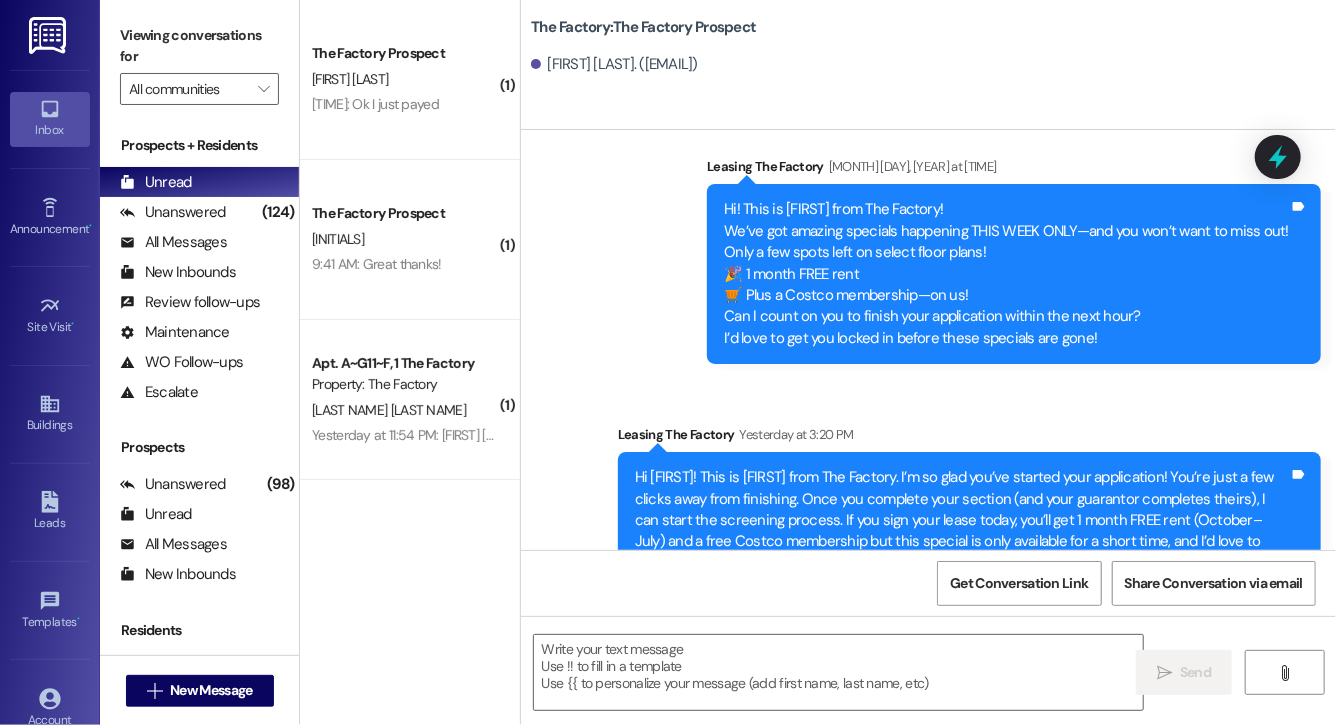click on " Send " at bounding box center [928, 691] 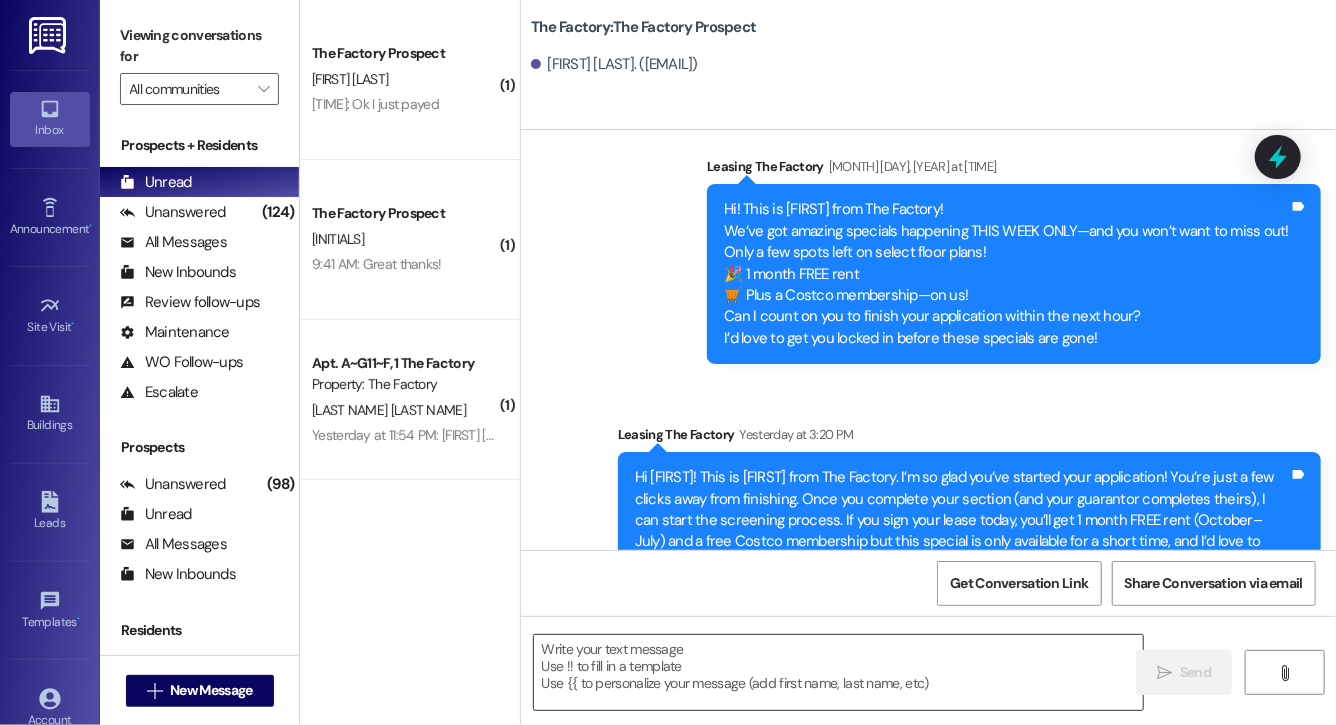 click at bounding box center [838, 672] 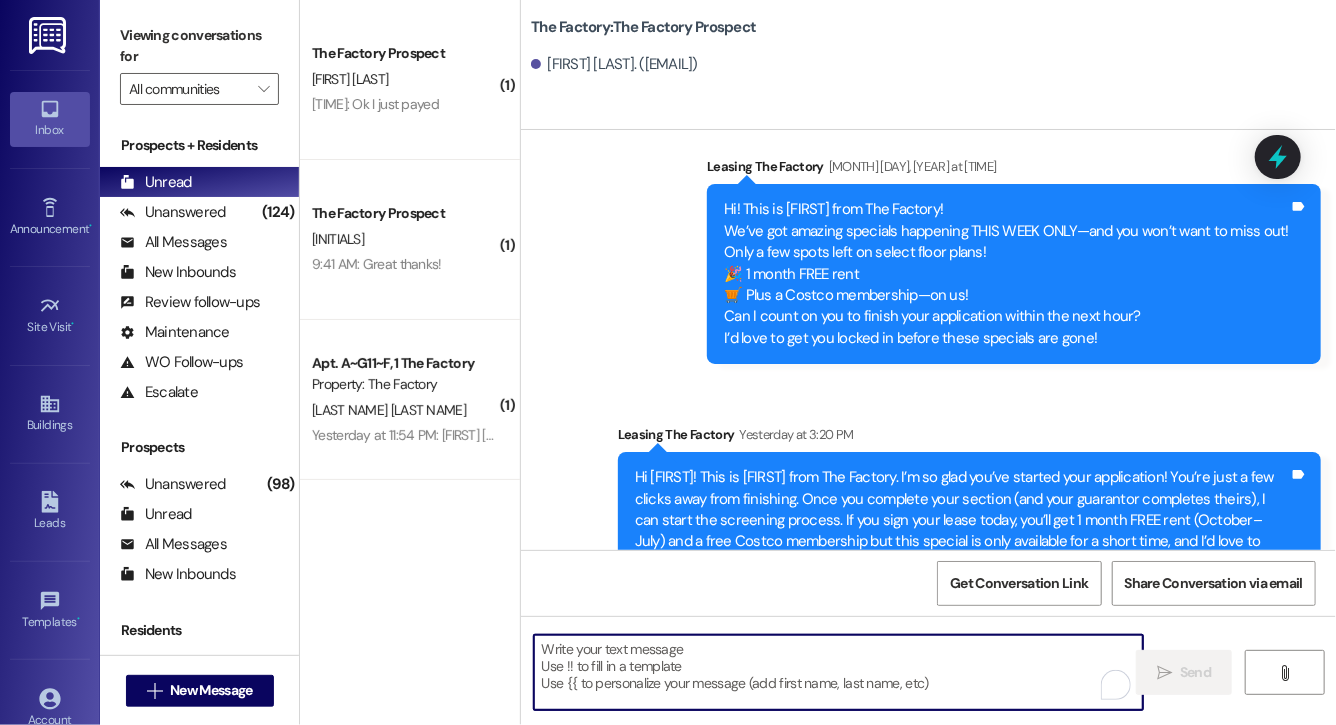 paste on "Hi [FIRST], this is [FIRST] from The Factory. I haven't heard from you in a while. It is our policy to send you a quick leasing text each day- so if you're no longer interested, please let us know so that we can take you off the contact list. We only have a few spots left to grant the free month of rent, and in order to receive it, you will need to sign a lease and pay a deposit by tonight. Would you like to complete this today? Happy to help." 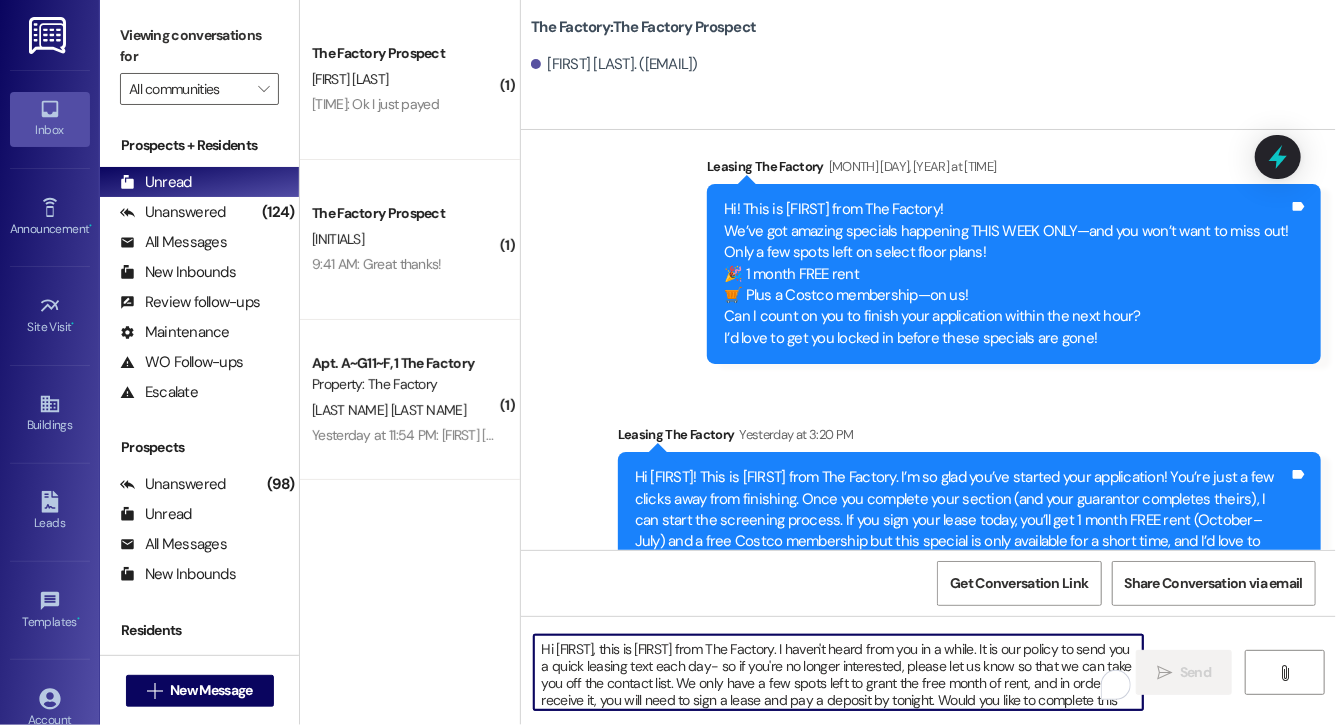 scroll, scrollTop: 34, scrollLeft: 0, axis: vertical 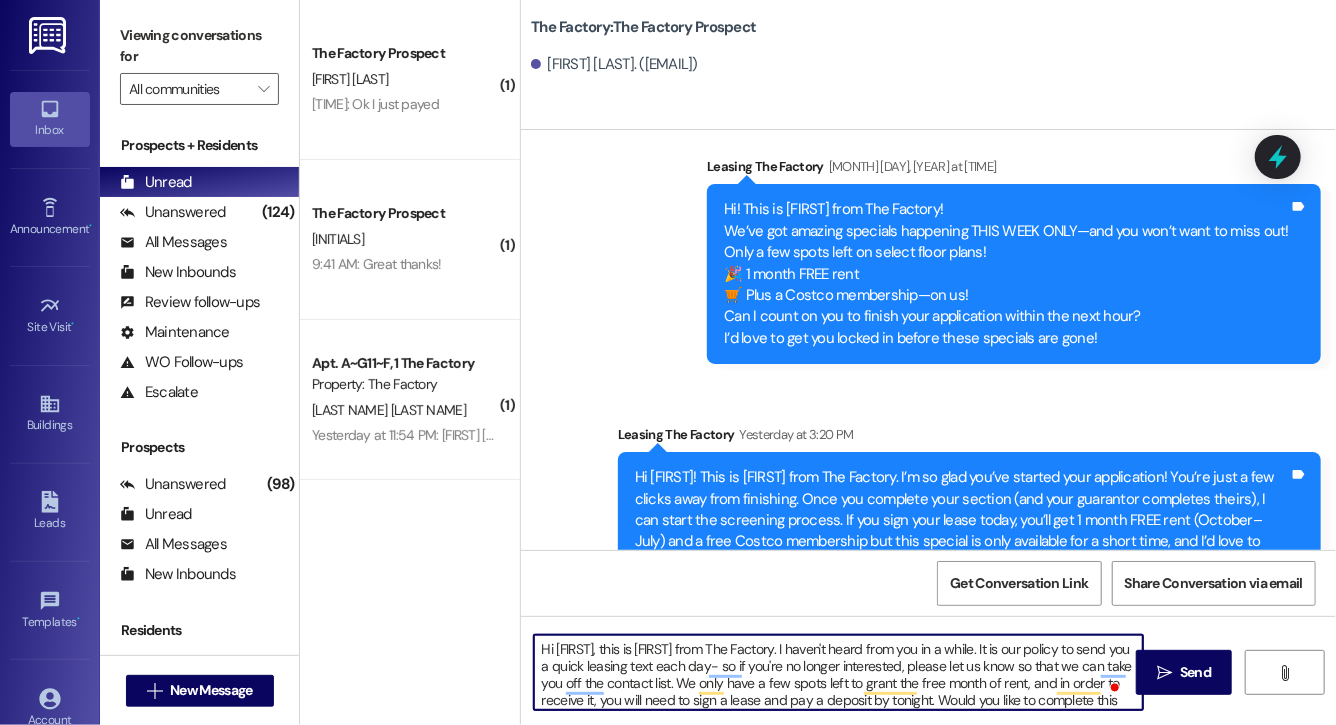 click on "Hi Danielle, this is Evie from The Factory. I haven't heard from you in a while. It is our policy to send you a quick leasing text each day- so if you're no longer interested, please let us know so that we can take you off the contact list. We only have a few spots left to grant the free month of rent, and in order to receive it, you will need to sign a lease and pay a deposit by tonight. Would you like to complete this today? Happy to help." at bounding box center [838, 672] 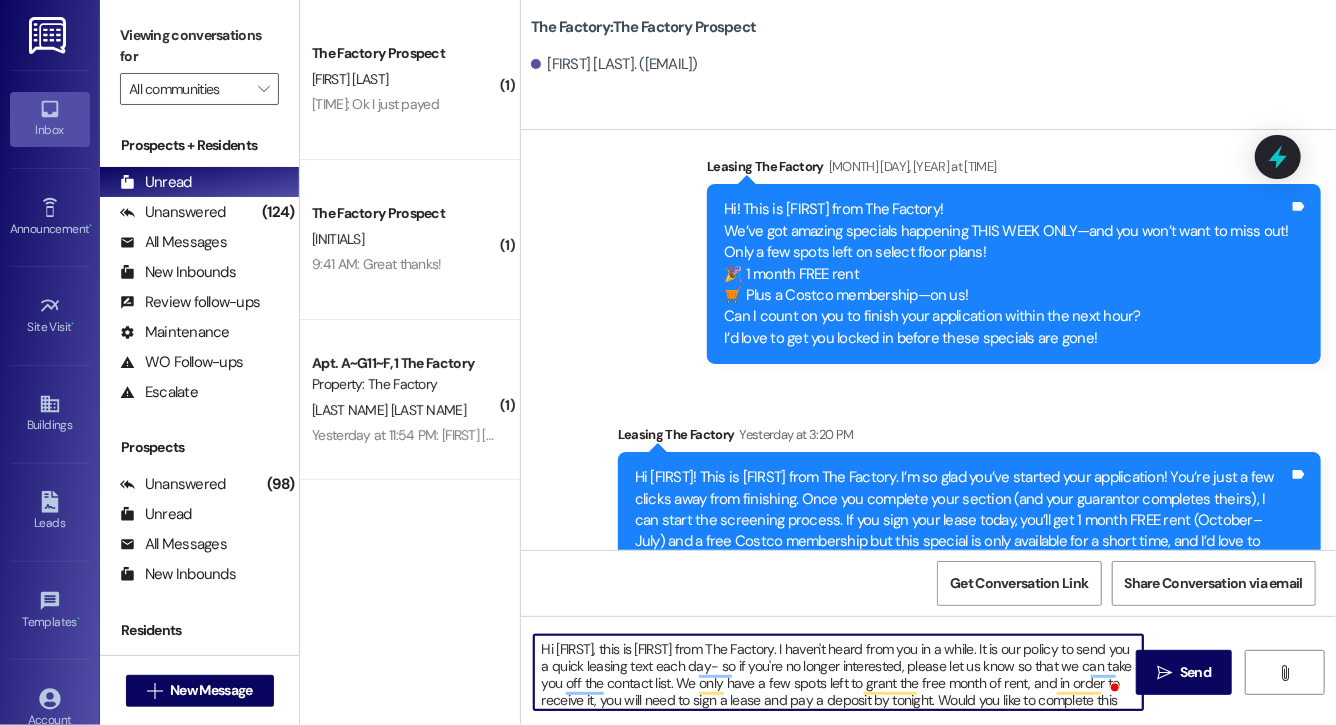 type on "Hi Maria, this is Evie from The Factory. I haven't heard from you in a while. It is our policy to send you a quick leasing text each day- so if you're no longer interested, please let us know so that we can take you off the contact list. We only have a few spots left to grant the free month of rent, and in order to receive it, you will need to sign a lease and pay a deposit by tonight. Would you like to complete this today? Happy to help." 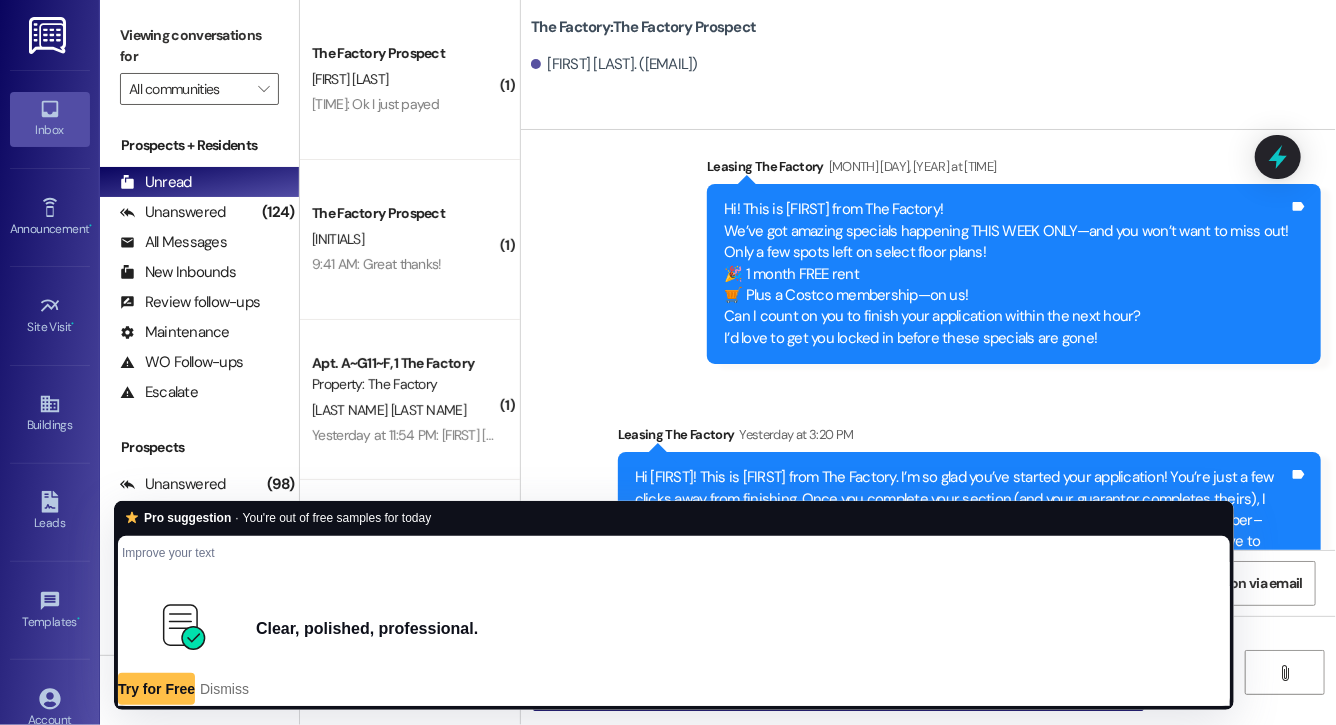 click on "Clear, polished, professional. Try for Free Dismiss" at bounding box center [674, 646] 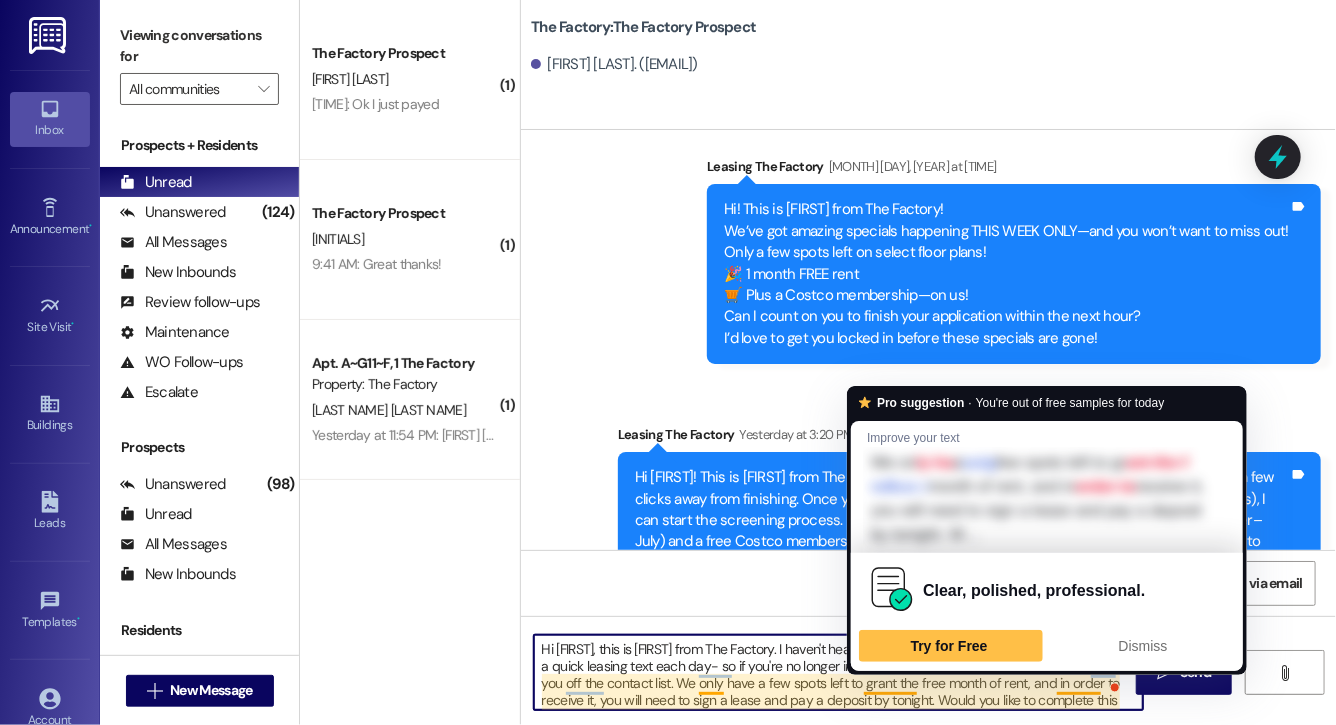 click on "Clear, polished, professional. Try for Free Dismiss" at bounding box center (1047, 612) 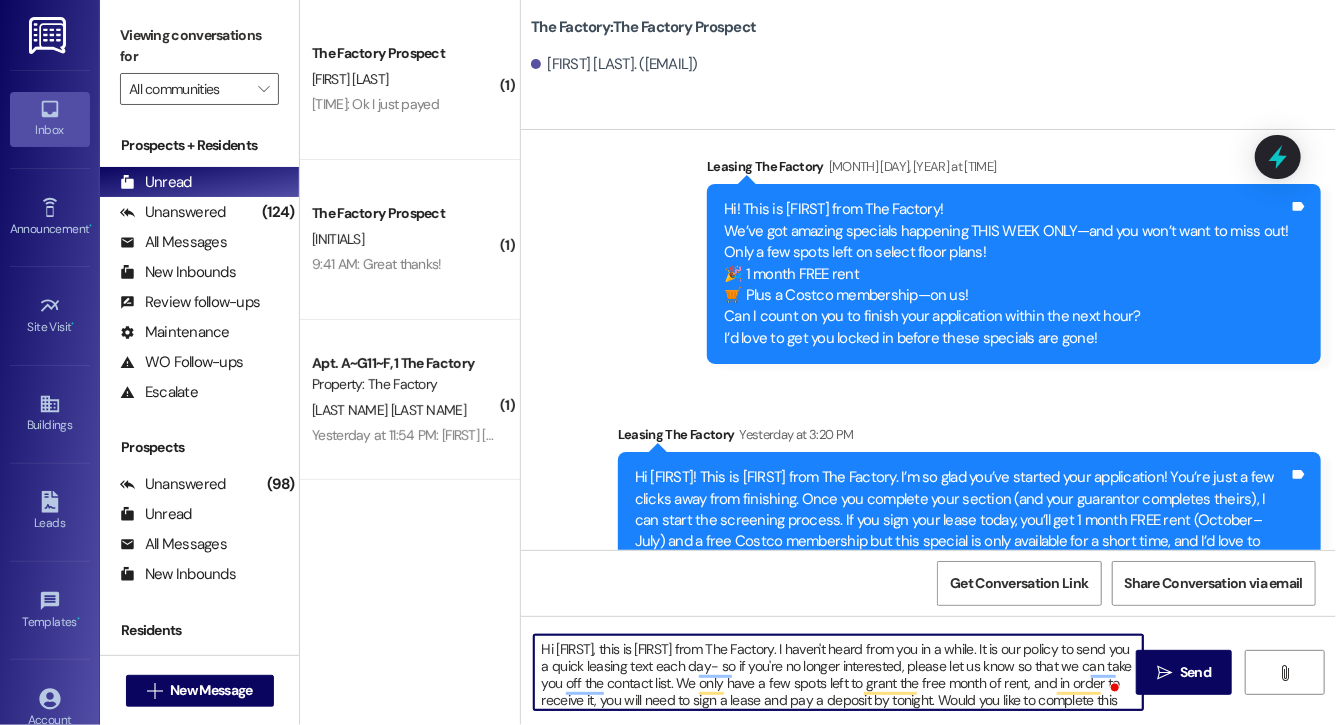 click on "Hi Maria, this is Evie from The Factory. I haven't heard from you in a while. It is our policy to send you a quick leasing text each day- so if you're no longer interested, please let us know so that we can take you off the contact list. We only have a few spots left to grant the free month of rent, and in order to receive it, you will need to sign a lease and pay a deposit by tonight. Would you like to complete this today? Happy to help." at bounding box center (838, 672) 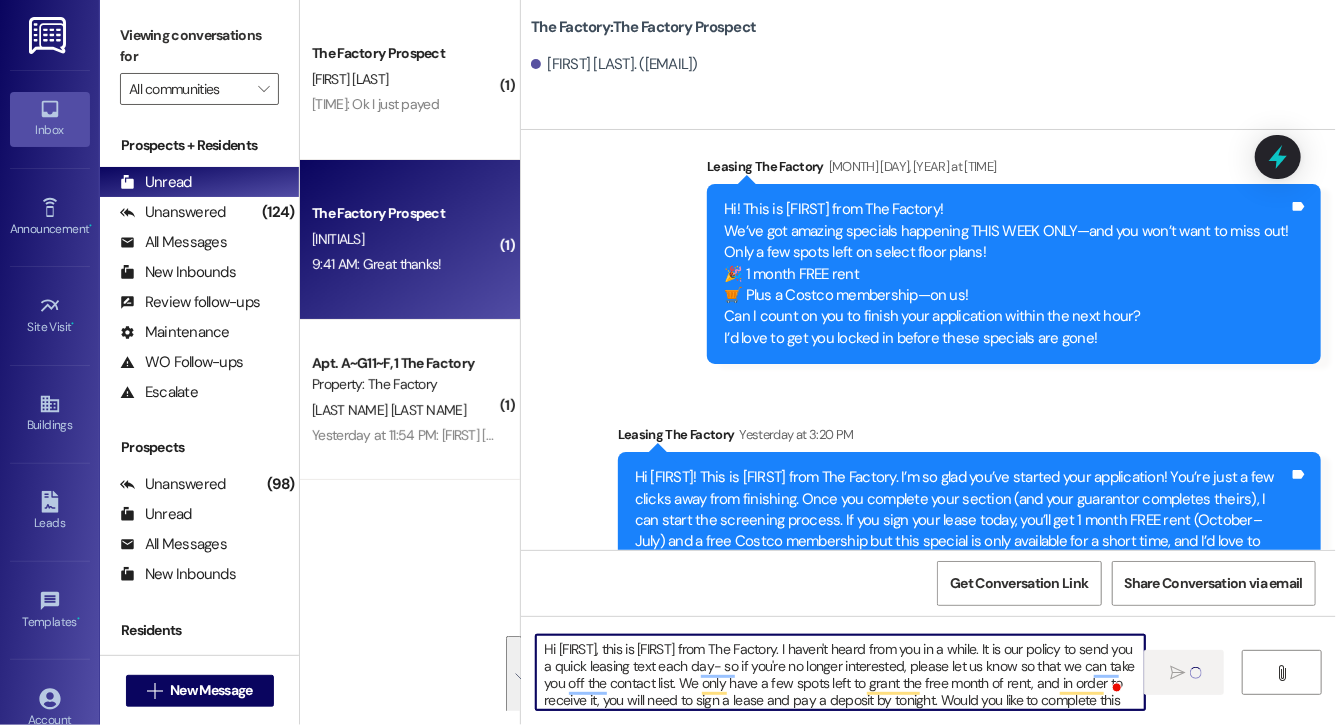 type 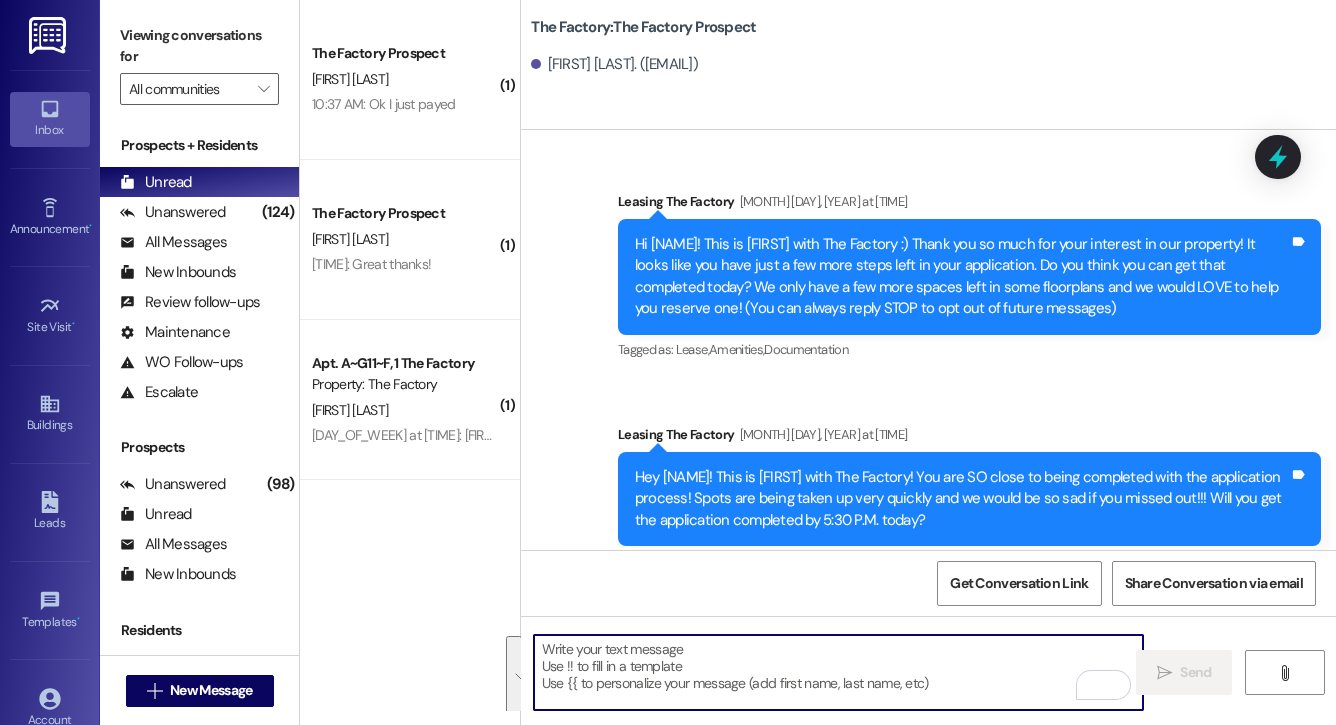 scroll, scrollTop: 0, scrollLeft: 0, axis: both 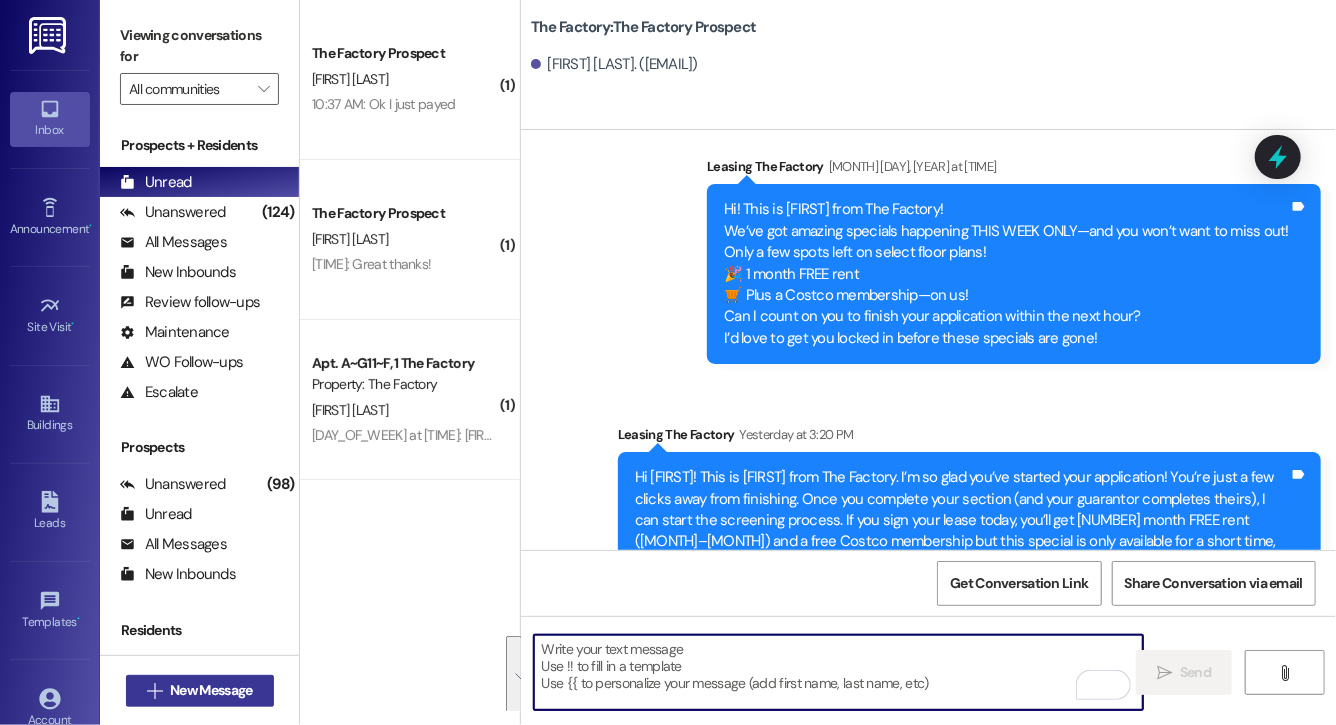 click on "New Message" at bounding box center (211, 690) 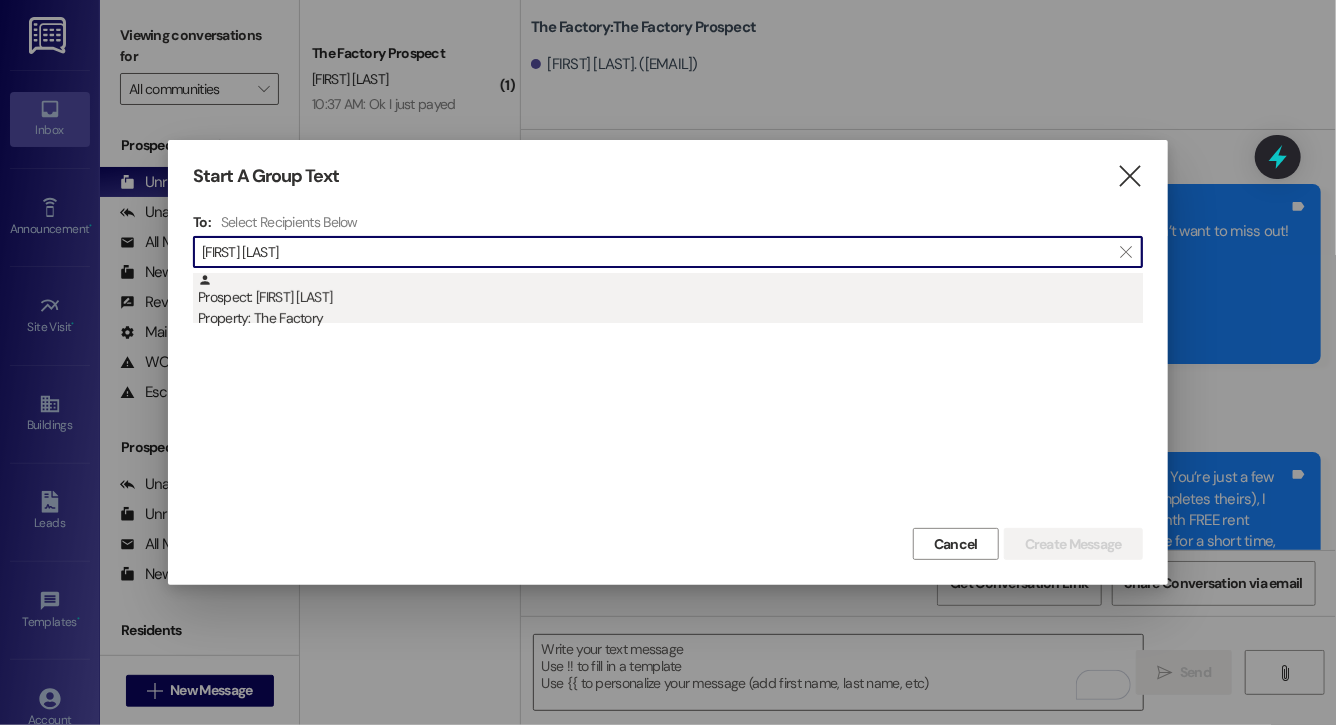 type on "caleb brock" 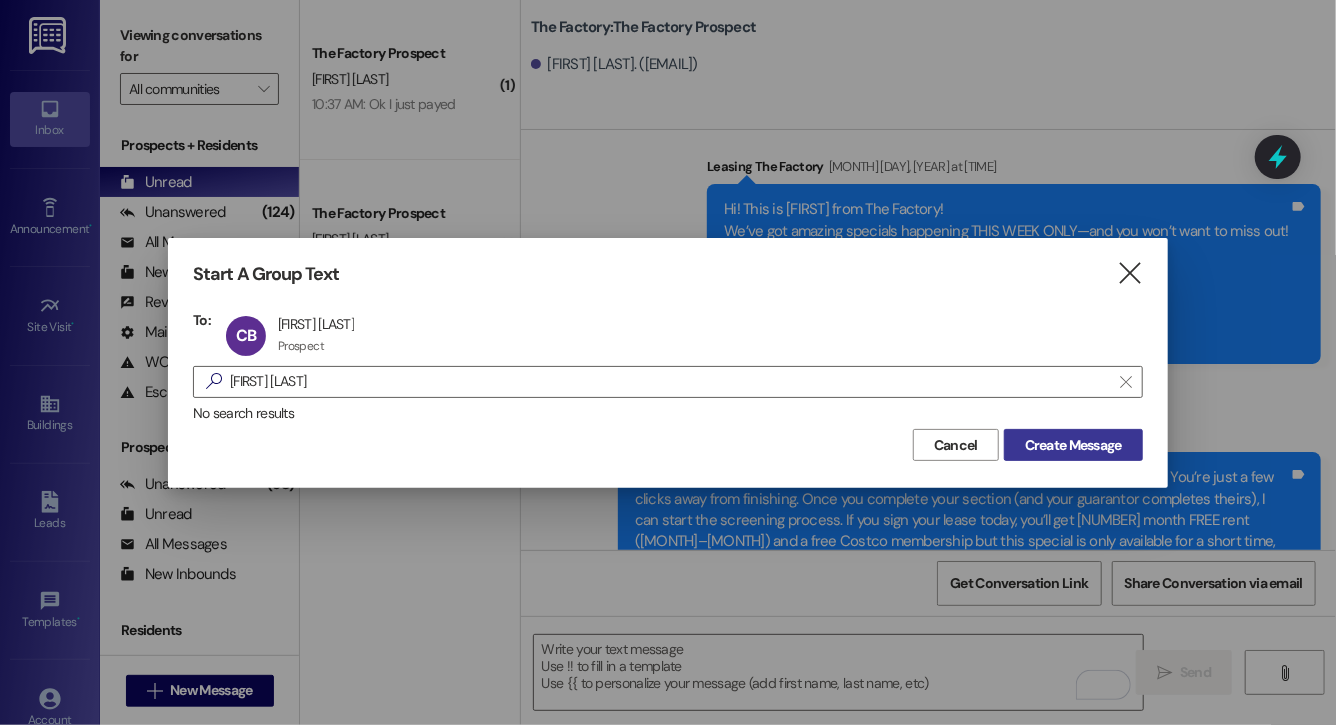 click on "Create Message" at bounding box center [1073, 445] 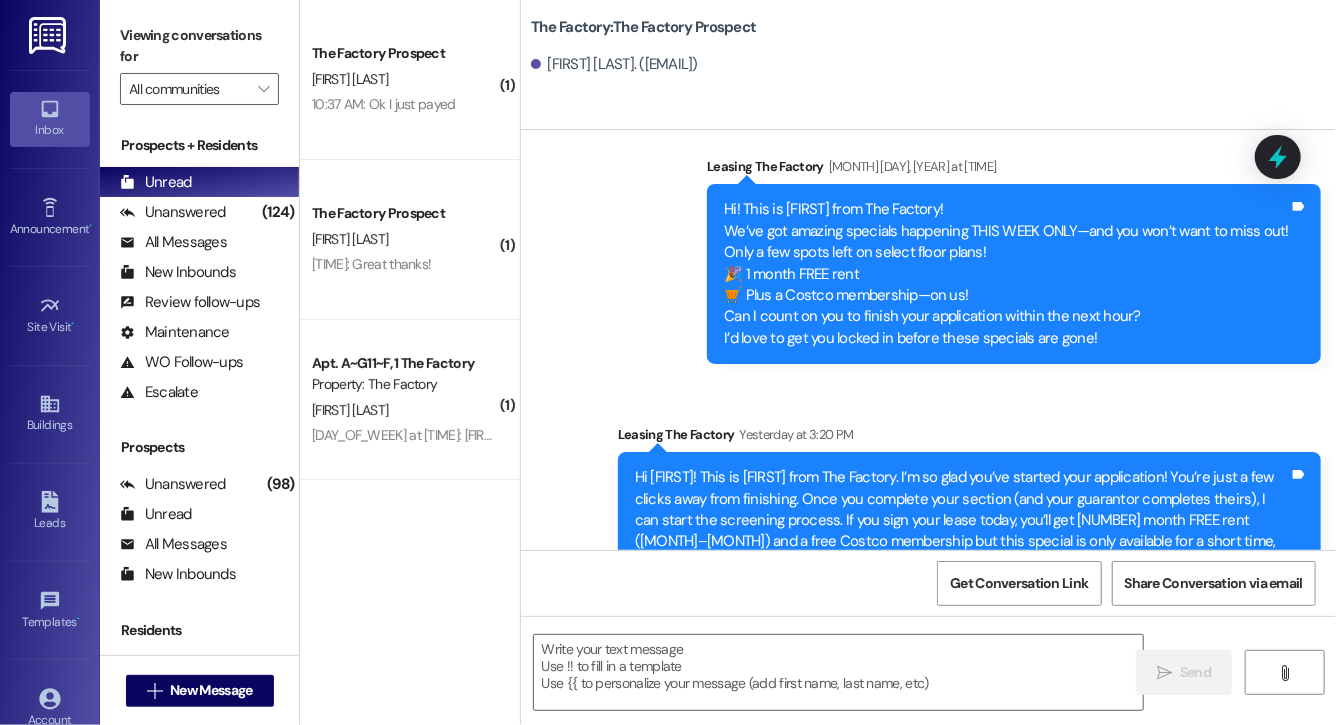 scroll, scrollTop: 4573, scrollLeft: 0, axis: vertical 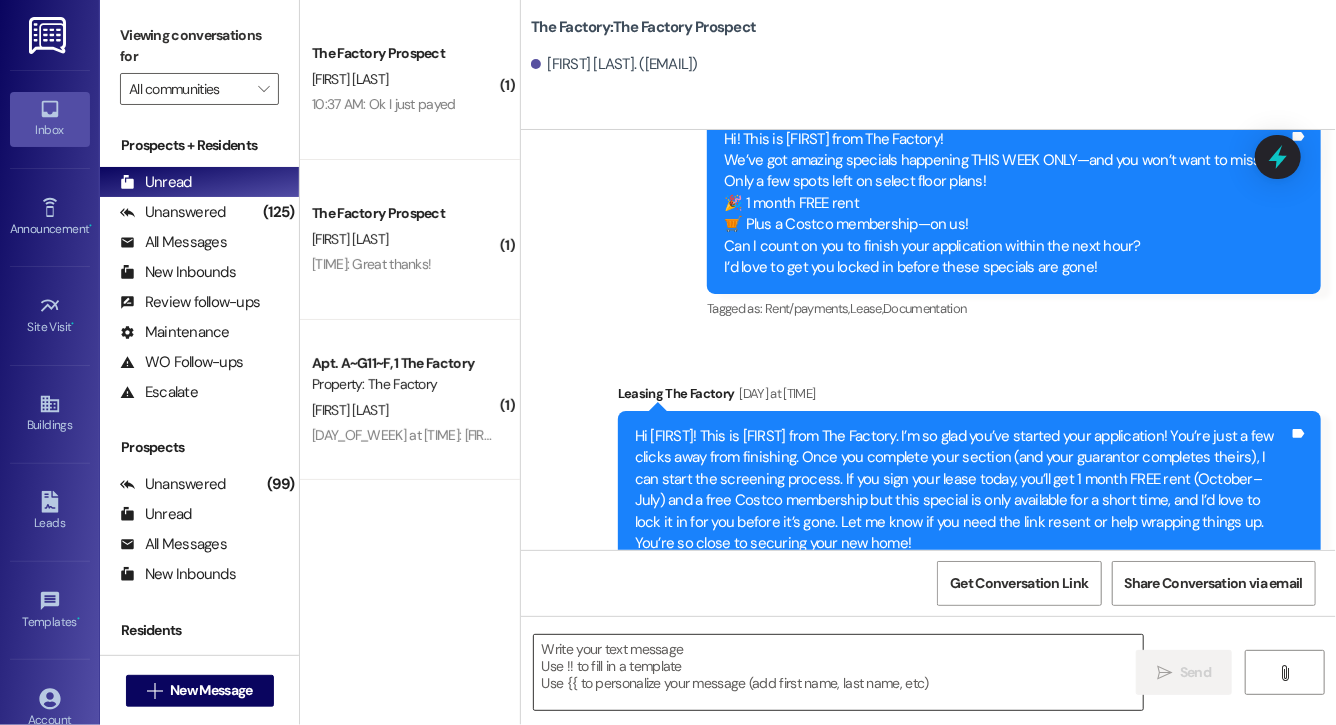 click at bounding box center (838, 672) 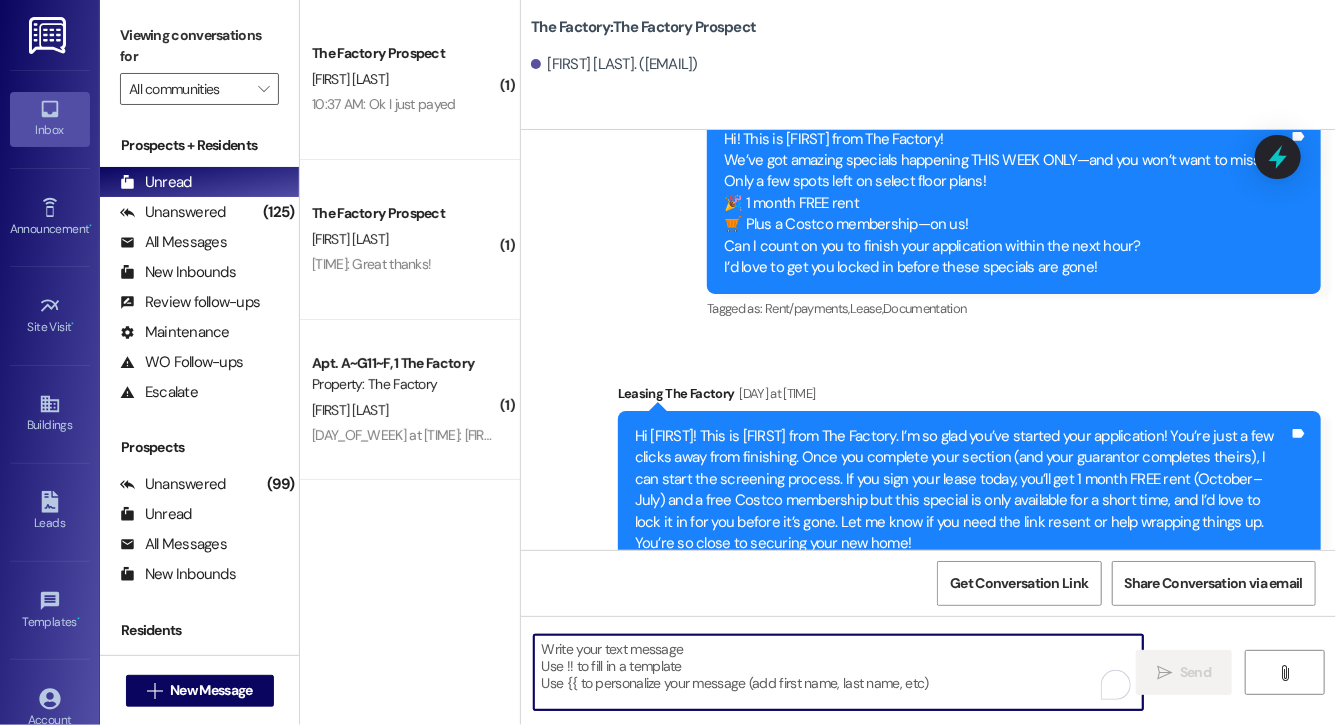 paste on "Hi [FIRST], this is [FIRST] from The Factory. I haven't heard from you in a while. It is our policy to send you a quick leasing text each day- so if you're no longer interested, please let us know so that we can take you off the contact list. We only have a few spots left to grant the free month of rent, and in order to receive it, you will need to sign a lease and pay a deposit by tonight. Would you like to complete this today? Happy to help." 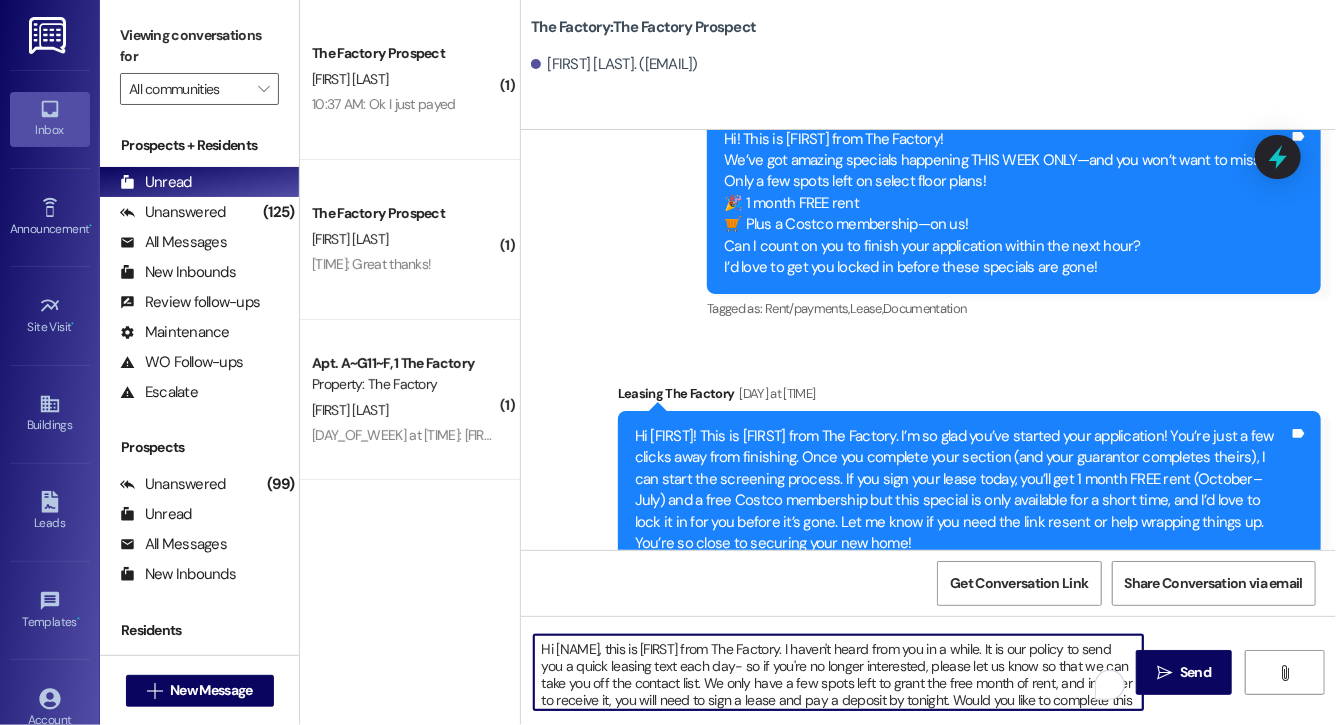 scroll, scrollTop: 34, scrollLeft: 0, axis: vertical 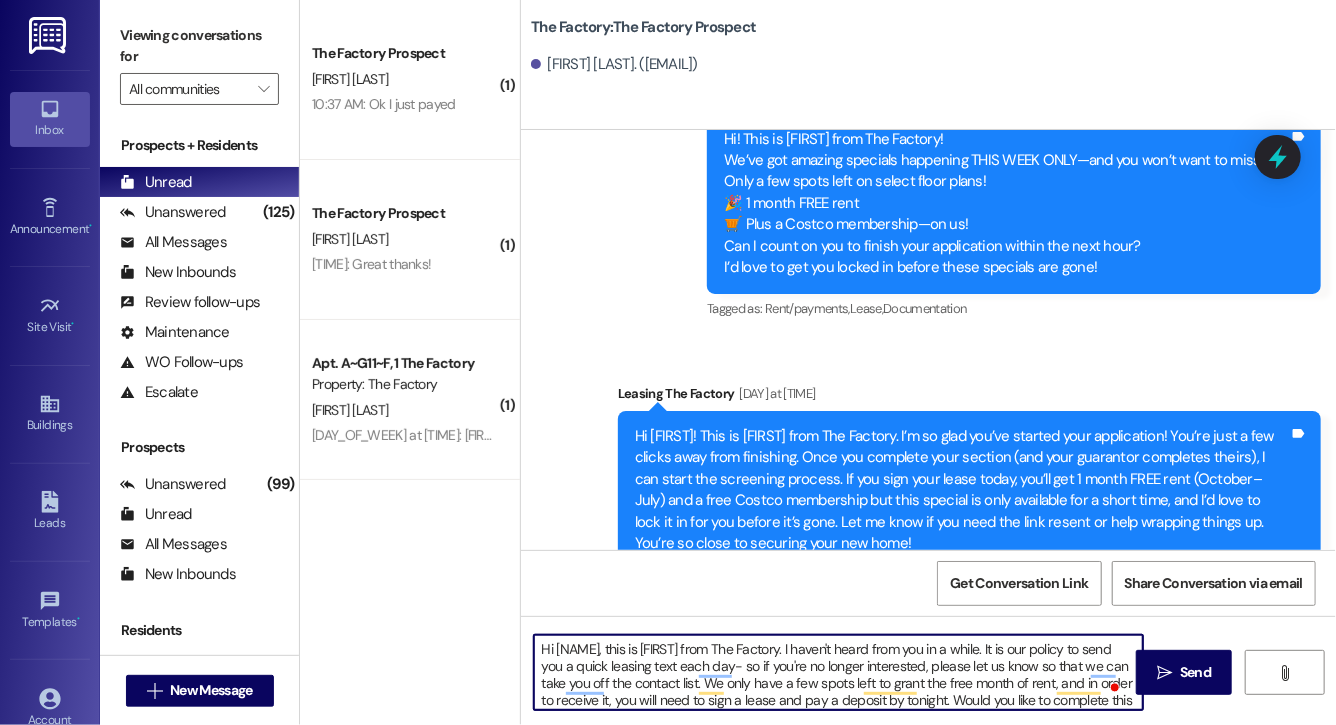 click on "Hi [FIRST], this is [FIRST] from The Factory. I haven't heard from you in a while. It is our policy to send you a quick leasing text each day- so if you're no longer interested, please let us know so that we can take you off the contact list. We only have a few spots left to grant the free month of rent, and in order to receive it, you will need to sign a lease and pay a deposit by tonight. Would you like to complete this today? Happy to help." at bounding box center (838, 672) 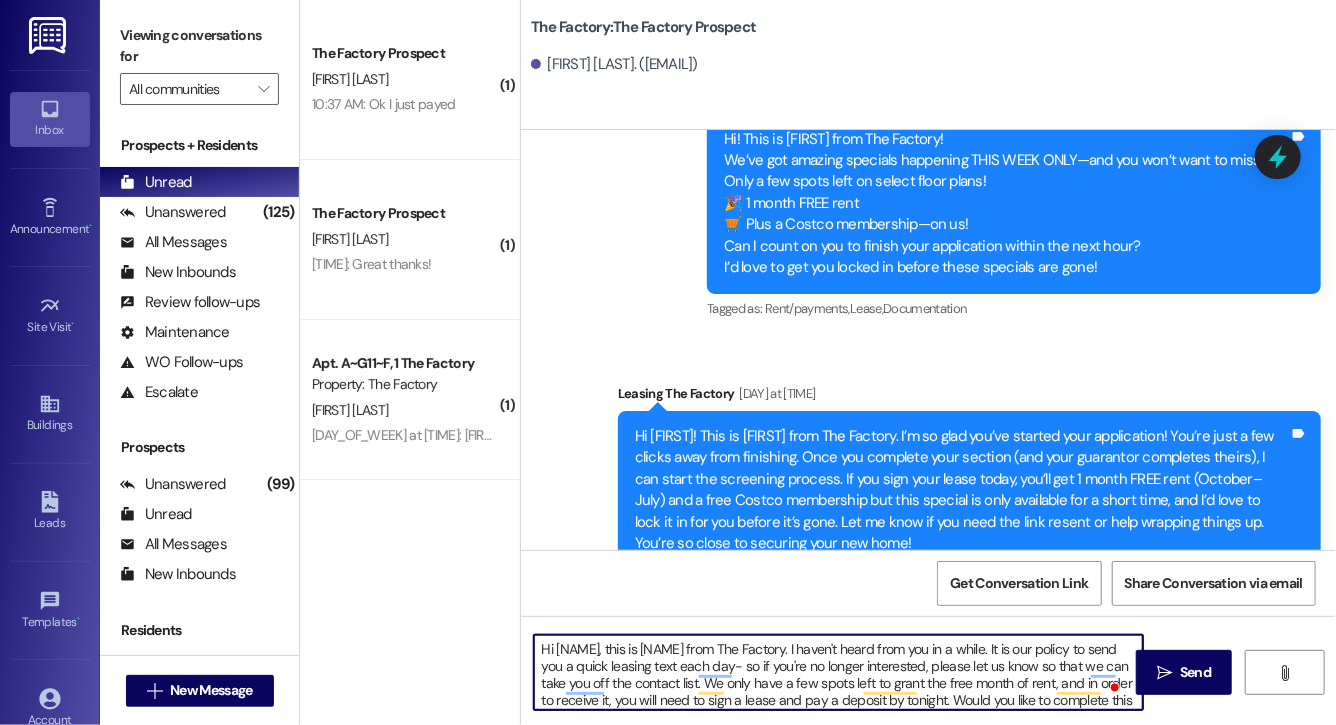click on "Hi Caleb, this is Evie from The Factory. I haven't heard from you in a while. It is our policy to send you a quick leasing text each day- so if you're no longer interested, please let us know so that we can take you off the contact list. We only have a few spots left to grant the free month of rent, and in order to receive it, you will need to sign a lease and pay a deposit by tonight. Would you like to complete this today? Happy to help." at bounding box center [838, 672] 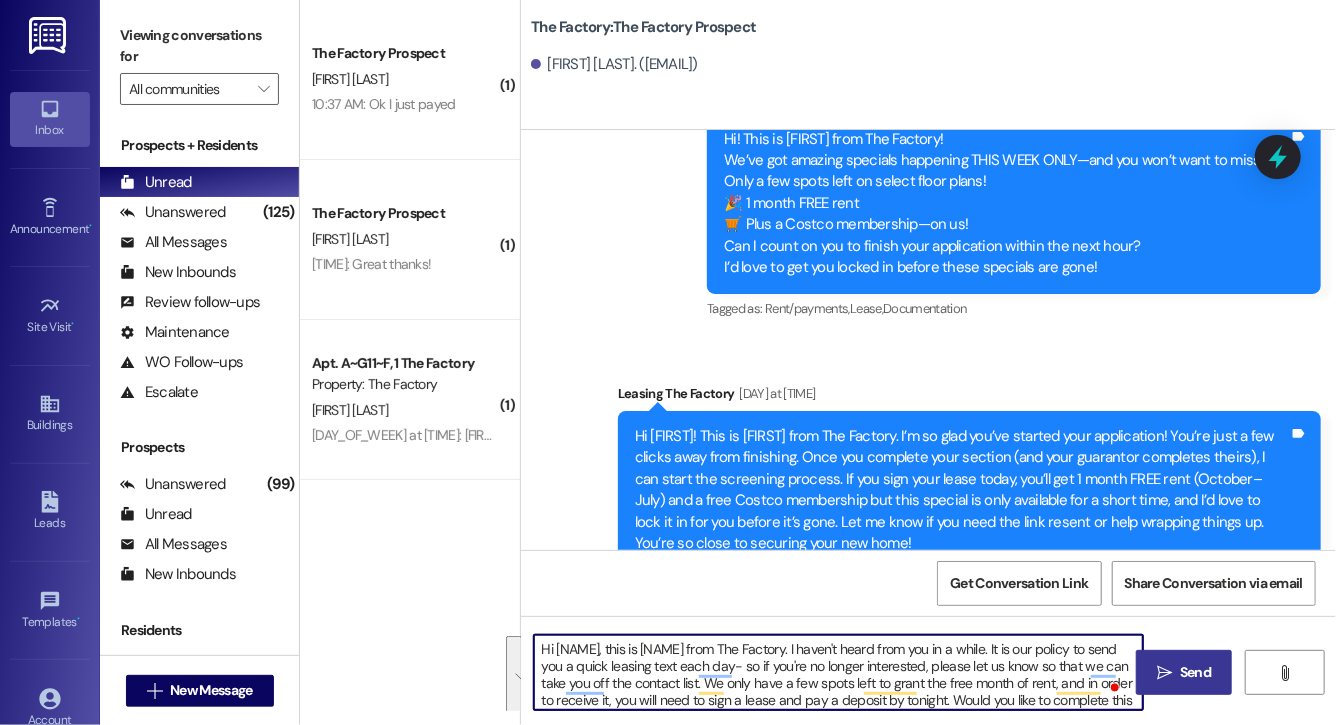 type on "Hi Caleb, this is Evie from The Factory. I haven't heard from you in a while. It is our policy to send you a quick leasing text each day- so if you're no longer interested, please let us know so that we can take you off the contact list. We only have a few spots left to grant the free month of rent, and in order to receive it, you will need to sign a lease and pay a deposit by tonight. Would you like to complete this today? Happy to help." 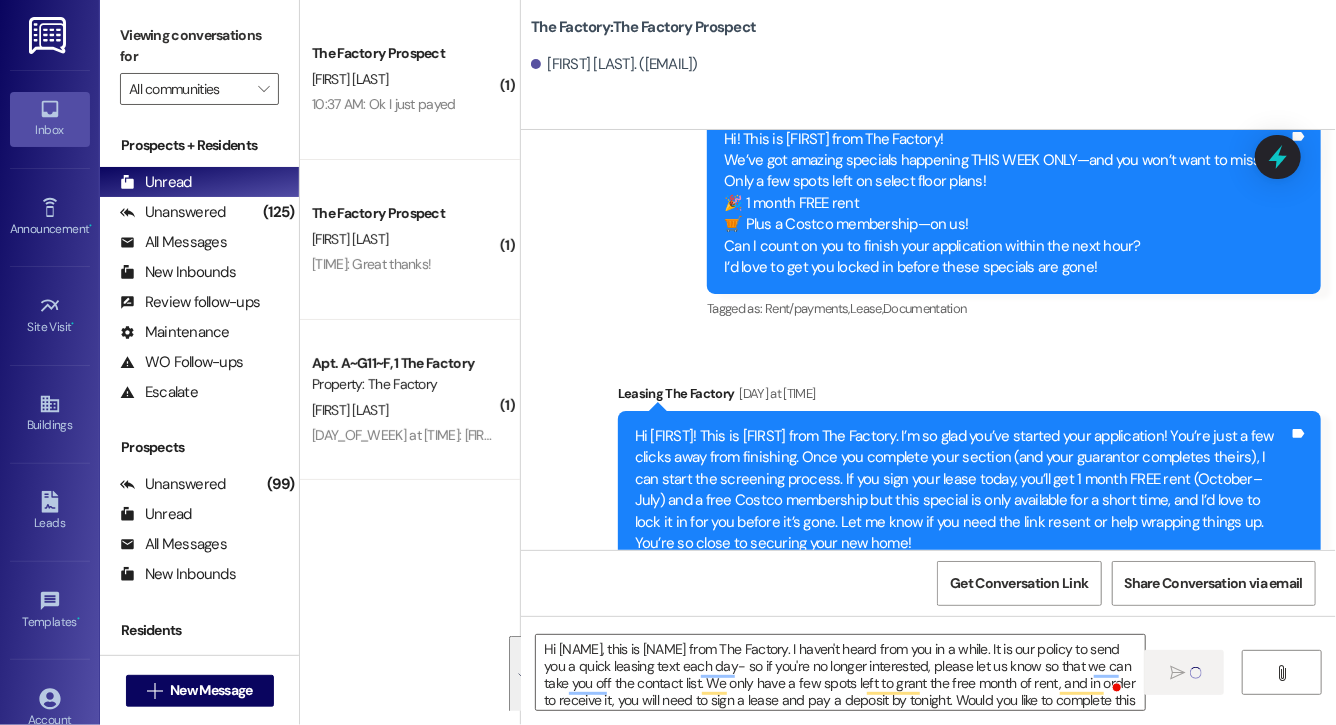 type 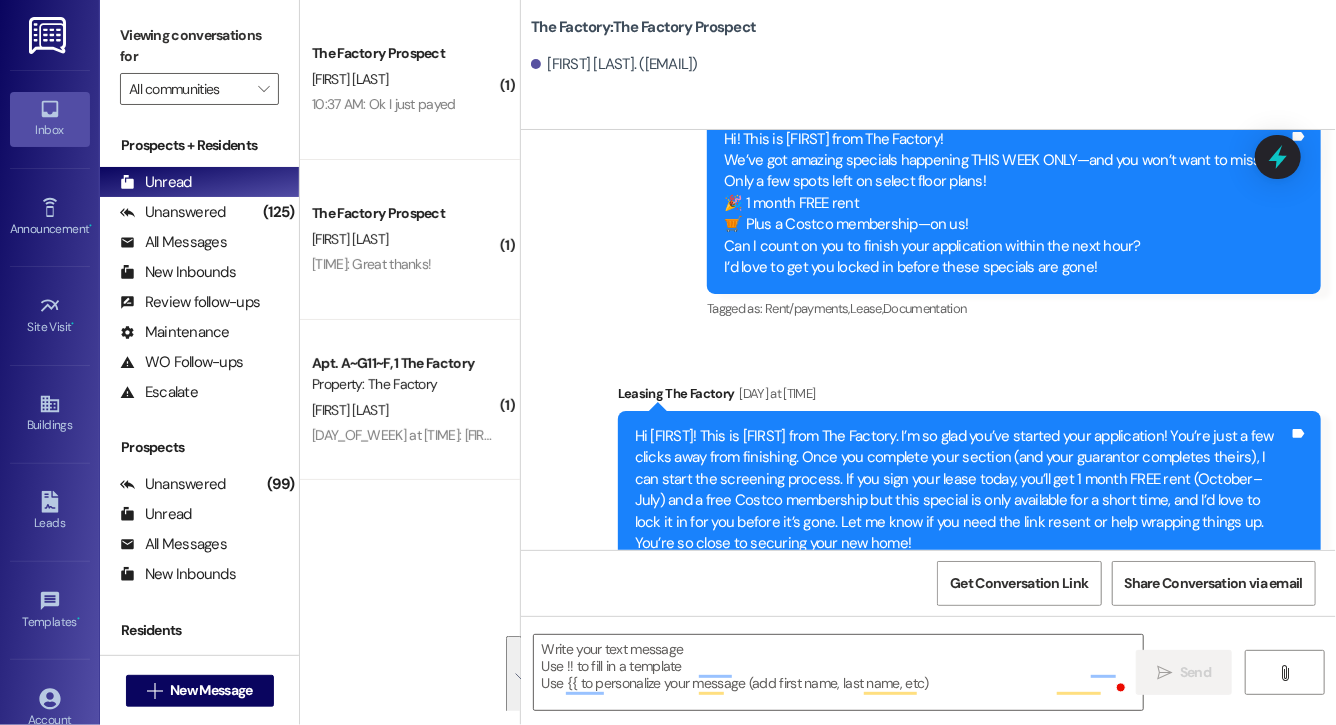 scroll, scrollTop: 4799, scrollLeft: 0, axis: vertical 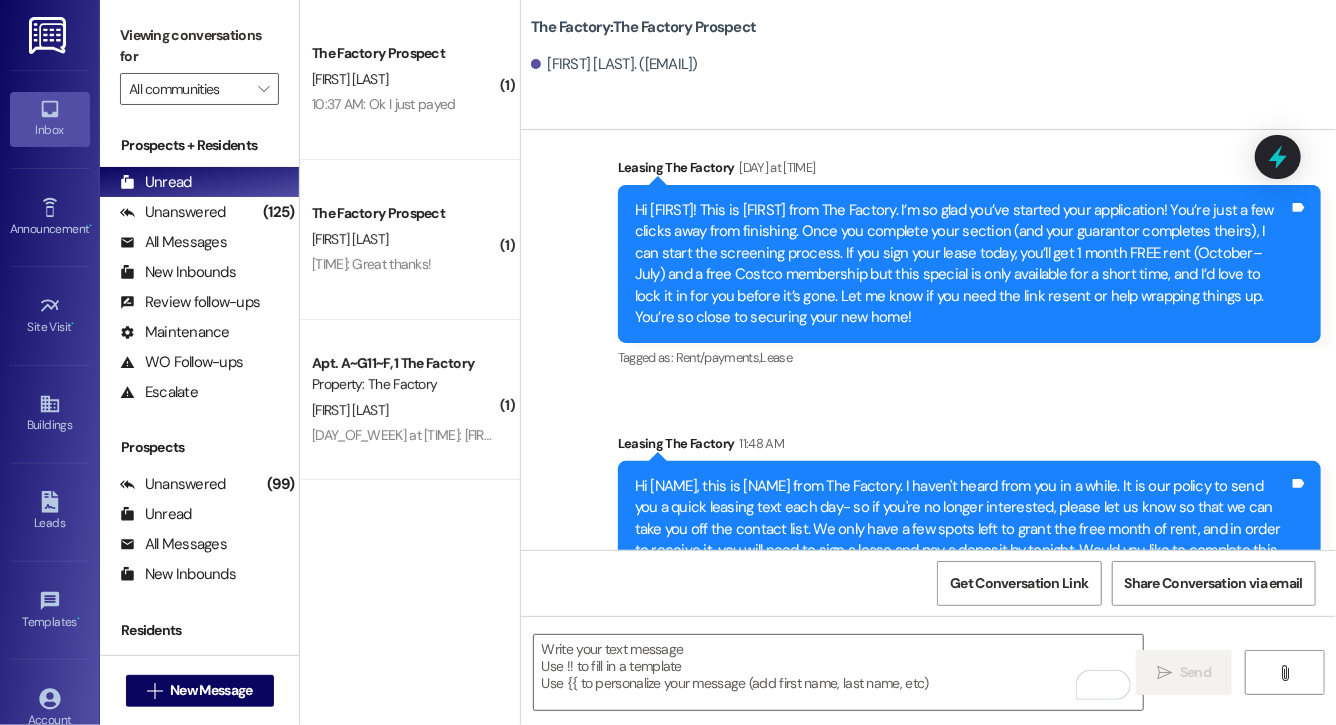 click on "Hi Caleb, this is Evie from The Factory. I haven't heard from you in a while. It is our policy to send you a quick leasing text each day- so if you're no longer interested, please let us know so that we can take you off the contact list. We only have a few spots left to grant the free month of rent, and in order to receive it, you will need to sign a lease and pay a deposit by tonight. Would you like to complete this today? Happy to help." at bounding box center (962, 529) 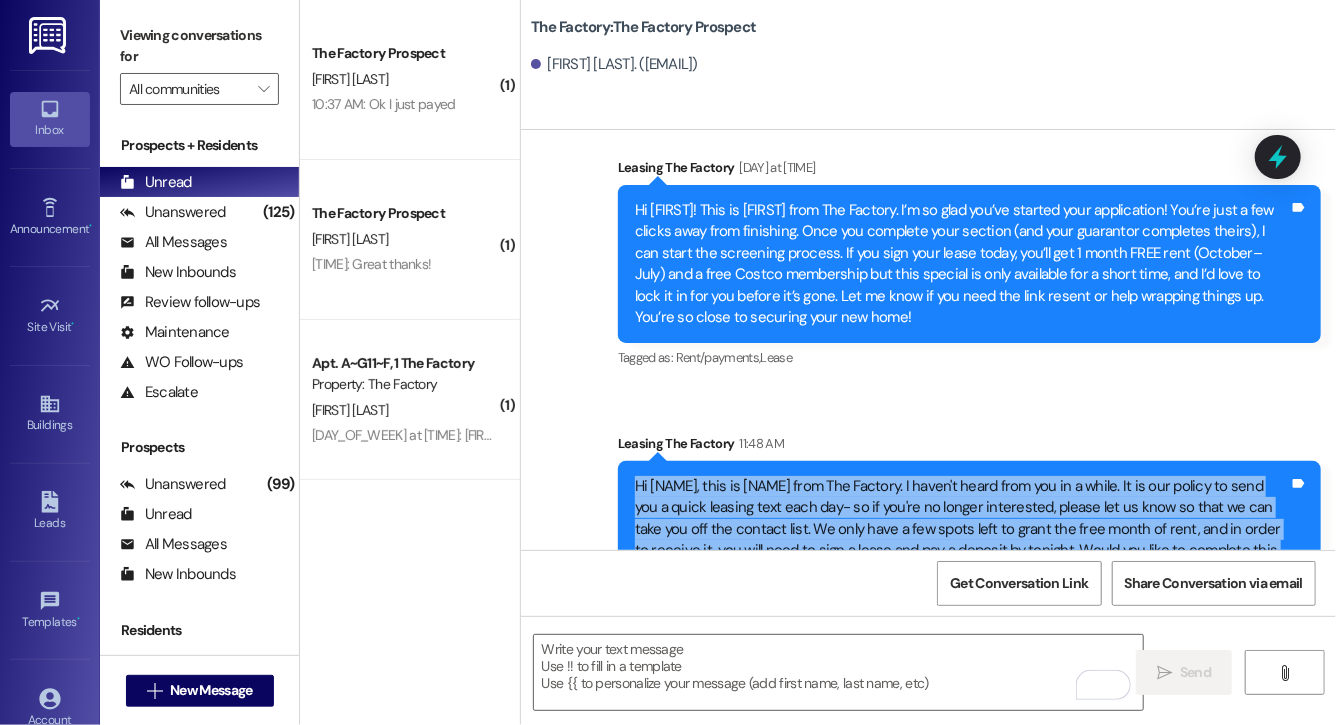 click on "Hi Caleb, this is Evie from The Factory. I haven't heard from you in a while. It is our policy to send you a quick leasing text each day- so if you're no longer interested, please let us know so that we can take you off the contact list. We only have a few spots left to grant the free month of rent, and in order to receive it, you will need to sign a lease and pay a deposit by tonight. Would you like to complete this today? Happy to help." at bounding box center (962, 529) 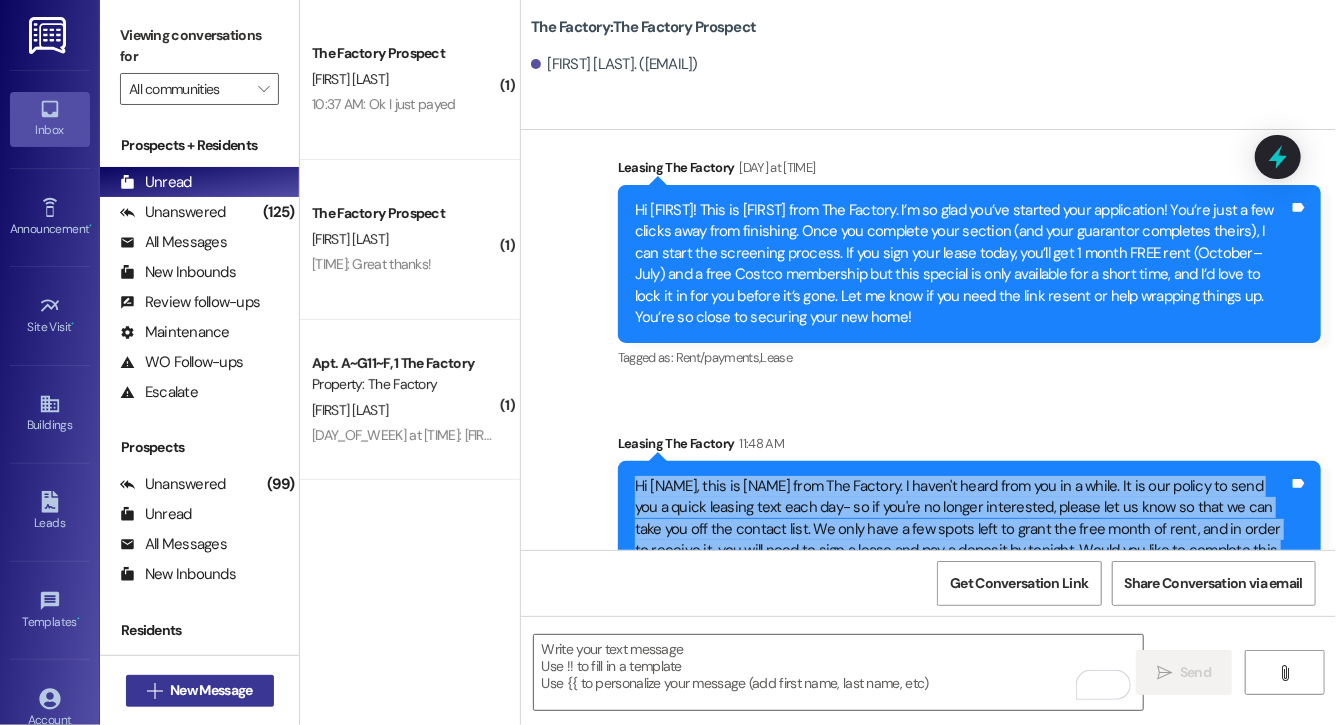click on "New Message" at bounding box center [211, 690] 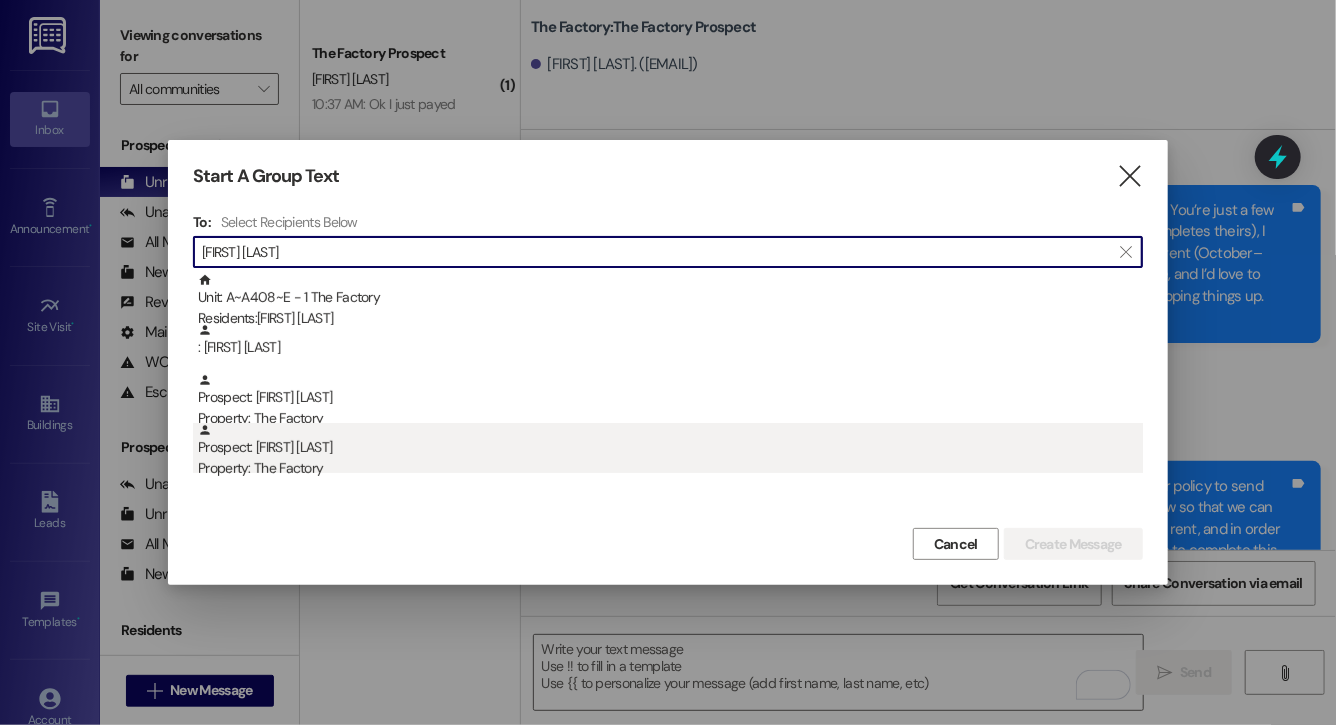 type on "william jones" 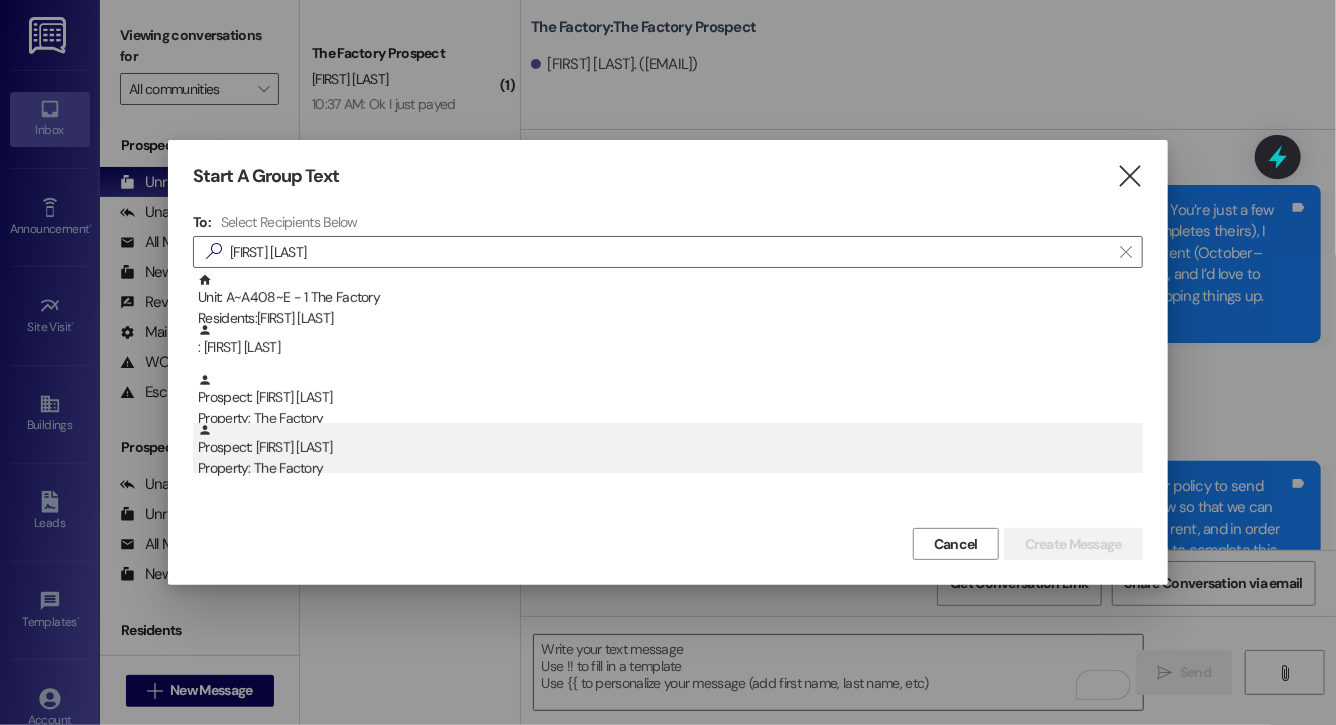 click on "Prospect: william jones Property: The Factory" at bounding box center (670, 451) 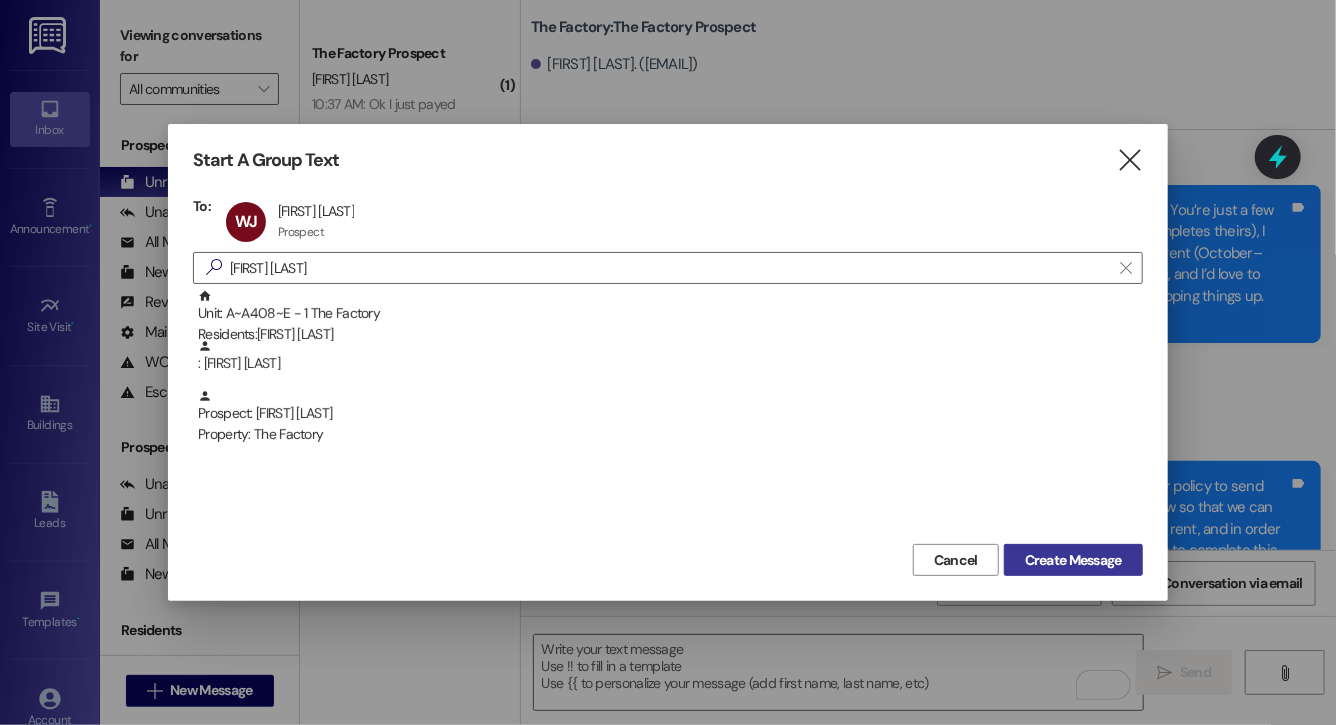 click on "Create Message" at bounding box center (1073, 560) 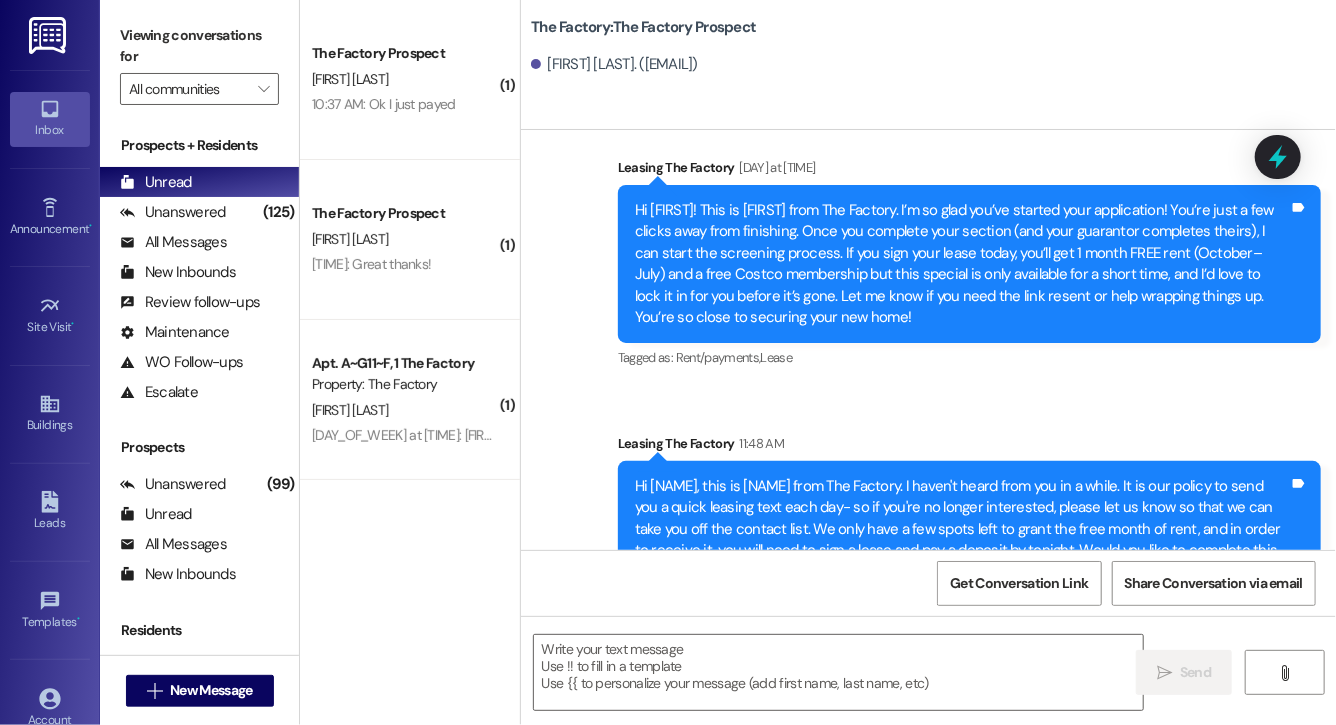 scroll, scrollTop: 3595, scrollLeft: 0, axis: vertical 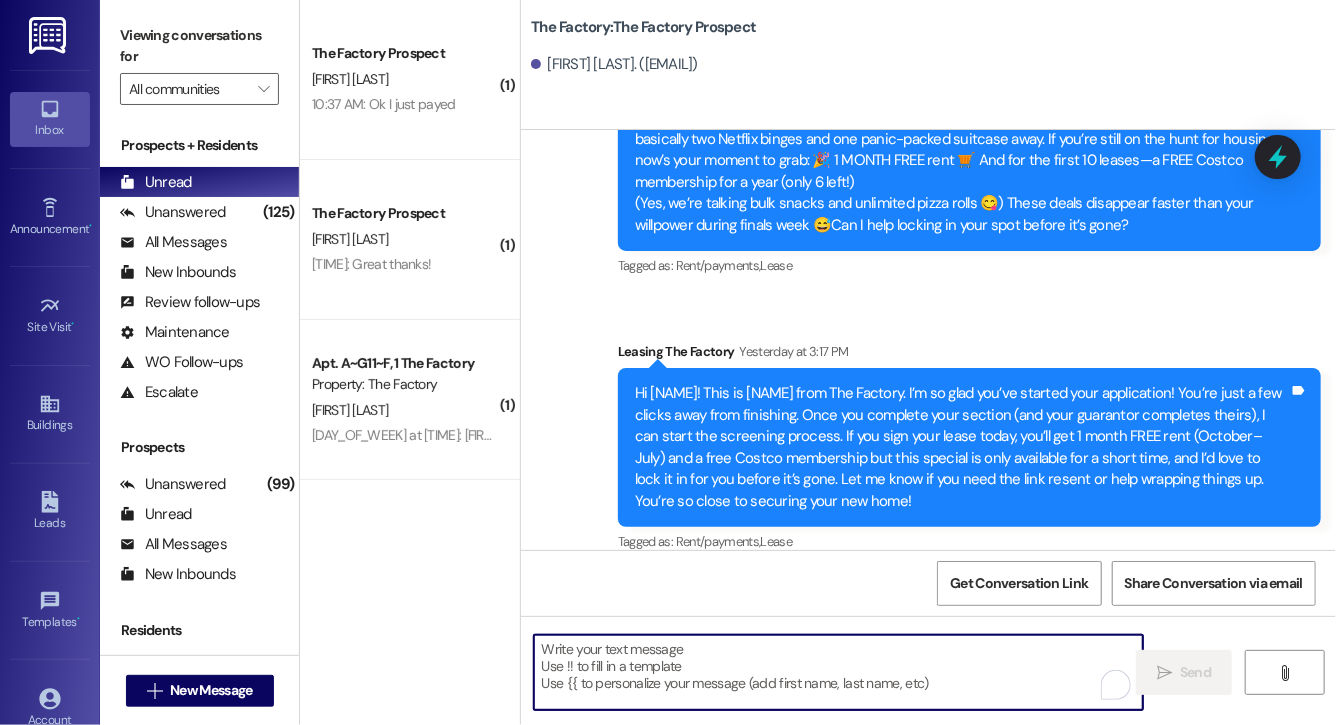 click at bounding box center [838, 672] 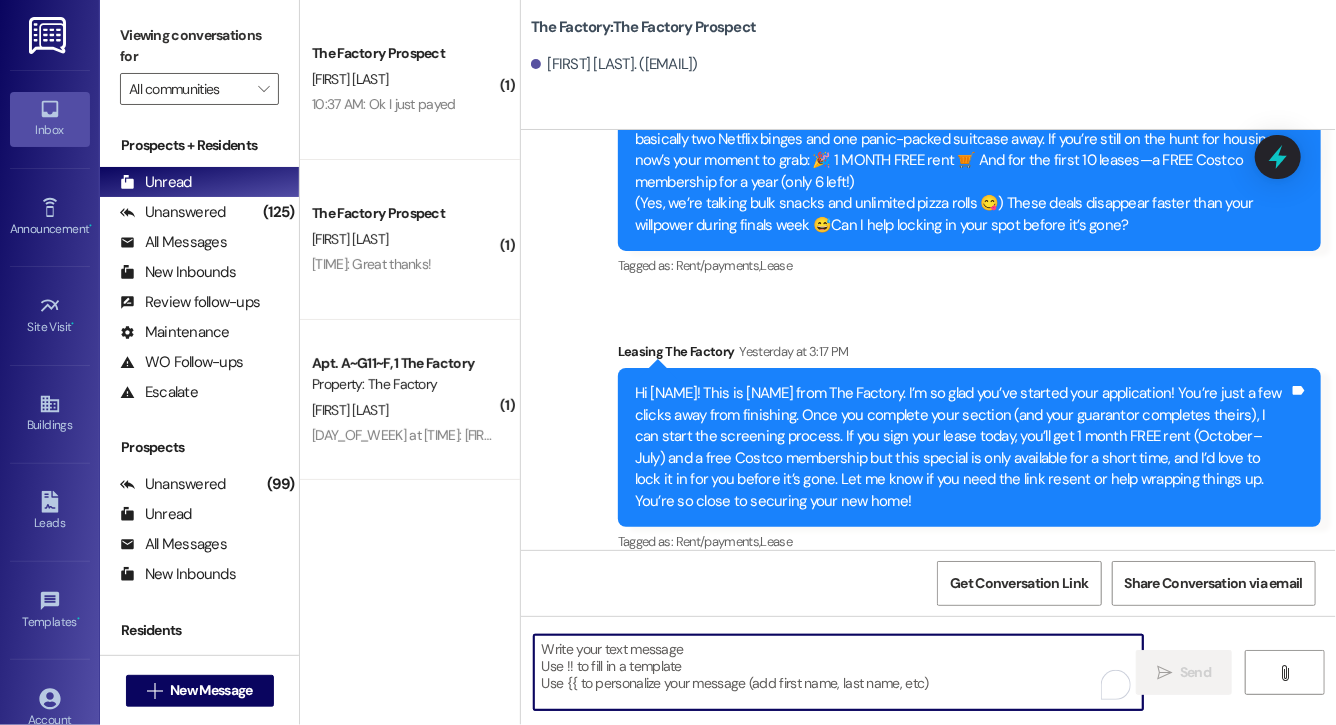 paste on "Hi Caleb, this is Evie from The Factory. I haven't heard from you in a while. It is our policy to send you a quick leasing text each day- so if you're no longer interested, please let us know so that we can take you off the contact list. We only have a few spots left to grant the free month of rent, and in order to receive it, you will need to sign a lease and pay a deposit by tonight. Would you like to complete this today? Happy to help." 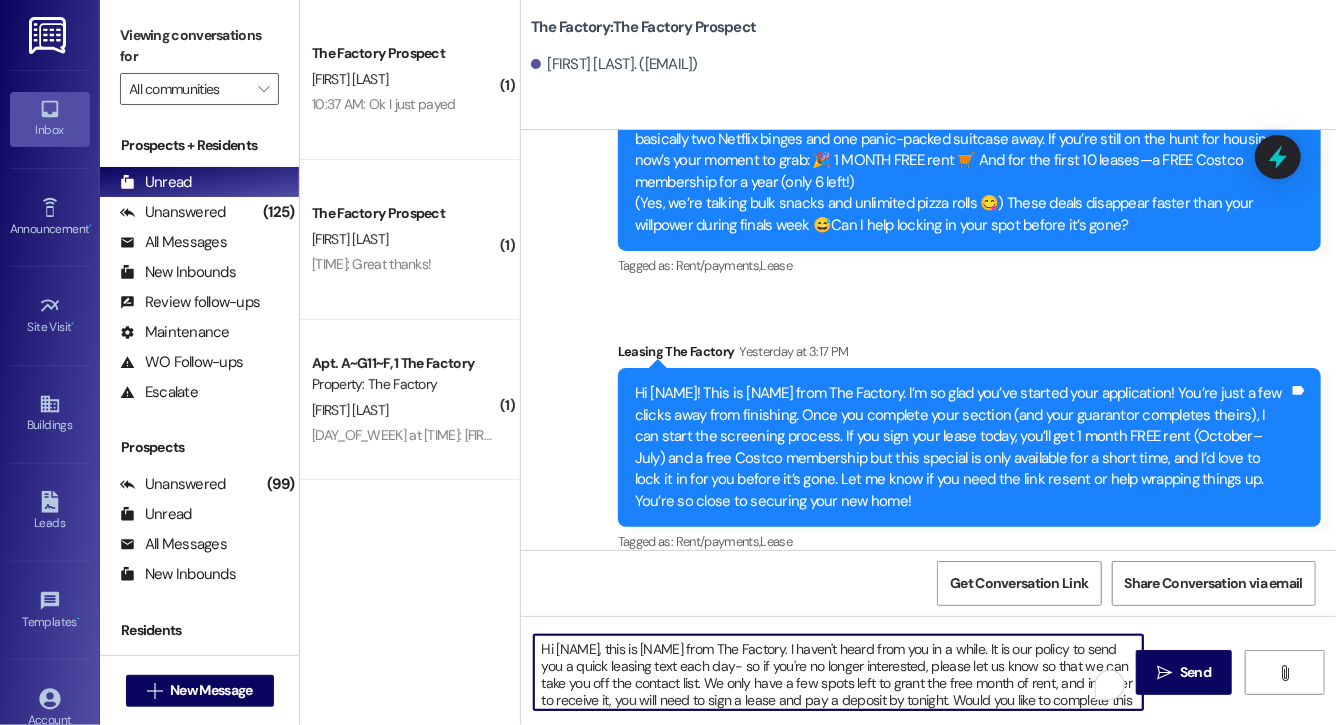scroll, scrollTop: 34, scrollLeft: 0, axis: vertical 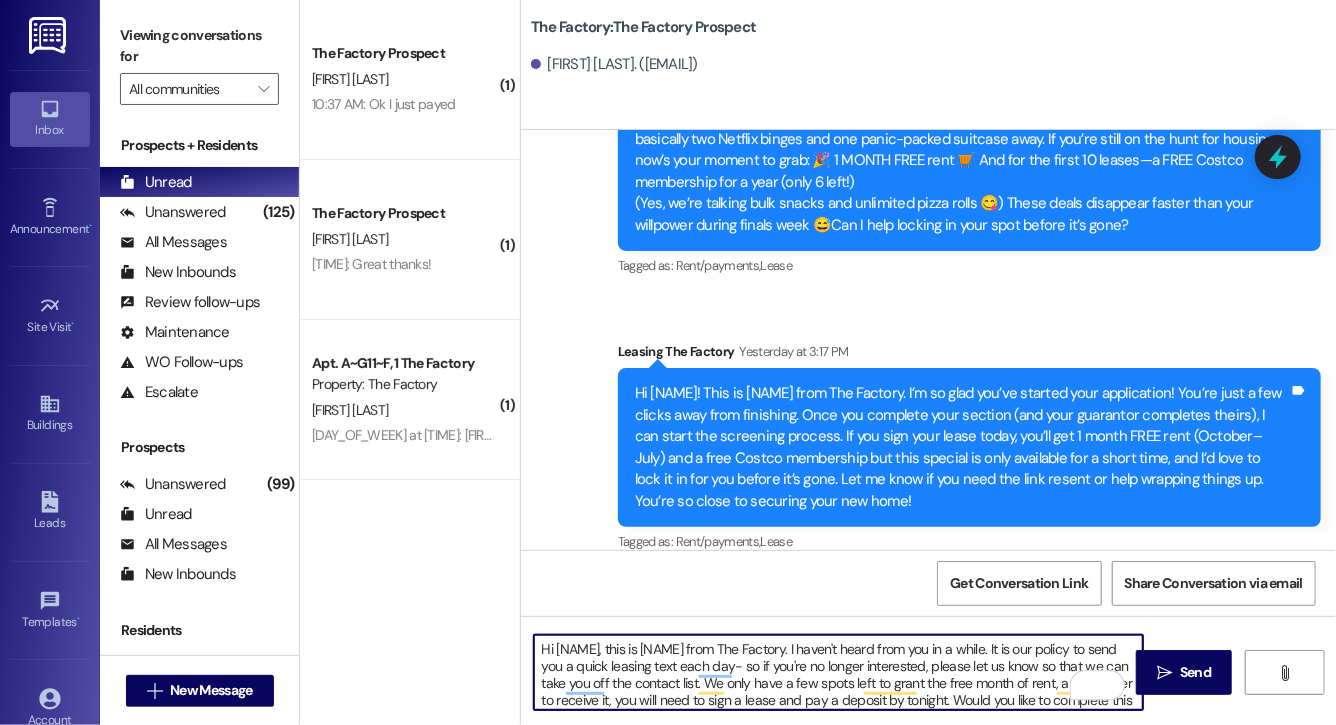 click on "Hi Caleb, this is Evie from The Factory. I haven't heard from you in a while. It is our policy to send you a quick leasing text each day- so if you're no longer interested, please let us know so that we can take you off the contact list. We only have a few spots left to grant the free month of rent, and in order to receive it, you will need to sign a lease and pay a deposit by tonight. Would you like to complete this today? Happy to help." at bounding box center (838, 672) 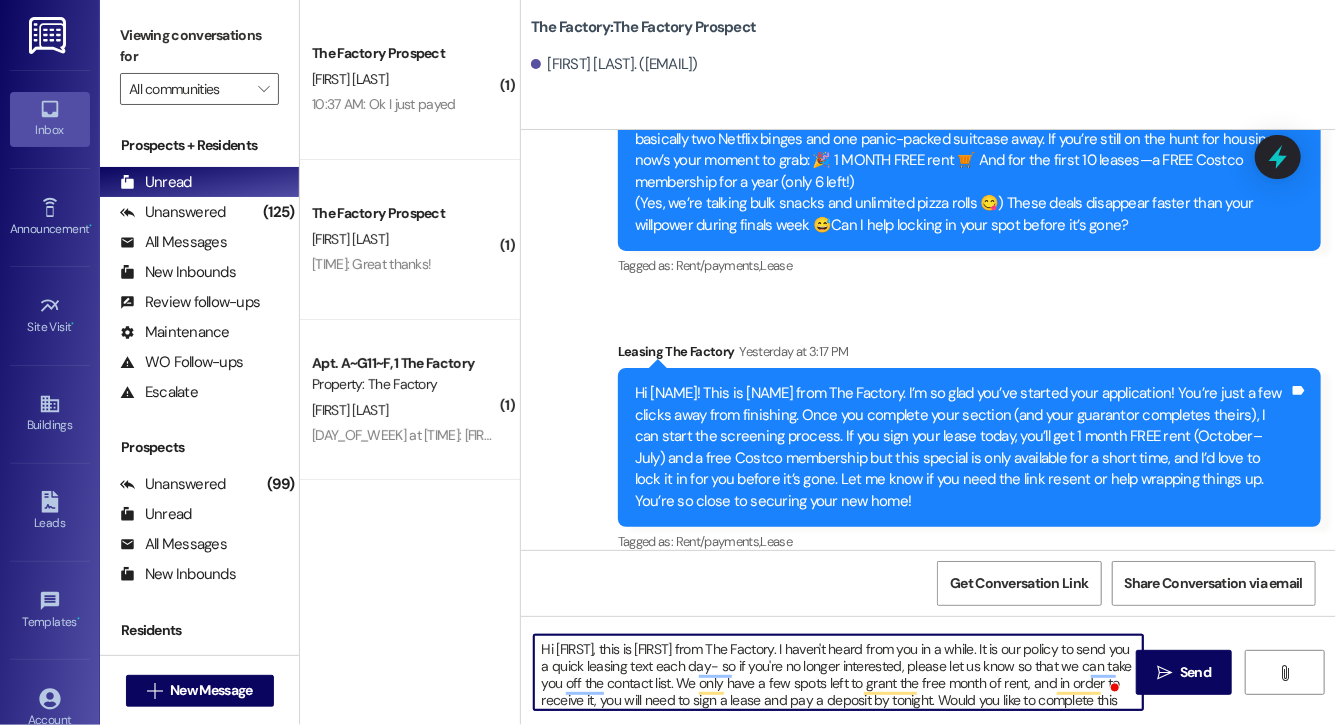 type on "Hi William, this is Evie from The Factory. I haven't heard from you in a while. It is our policy to send you a quick leasing text each day- so if you're no longer interested, please let us know so that we can take you off the contact list. We only have a few spots left to grant the free month of rent, and in order to receive it, you will need to sign a lease and pay a deposit by tonight. Would you like to complete this today? Happy to help." 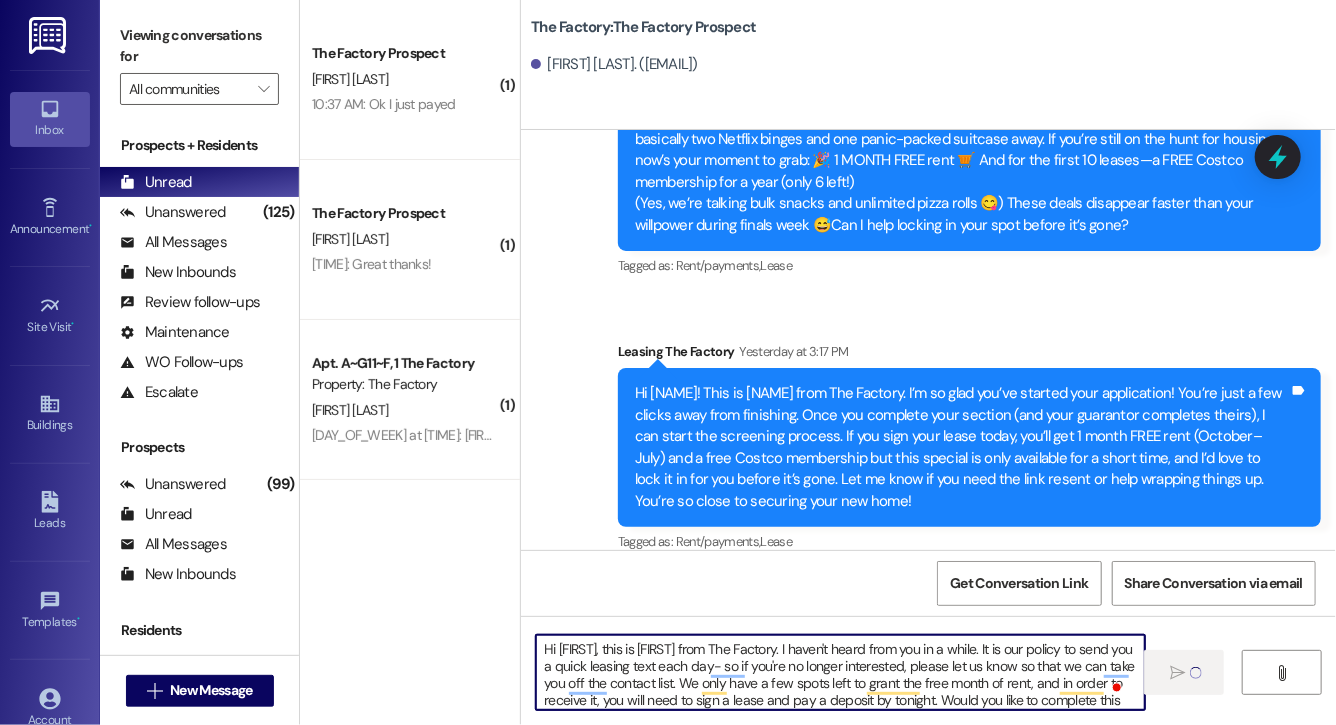 type 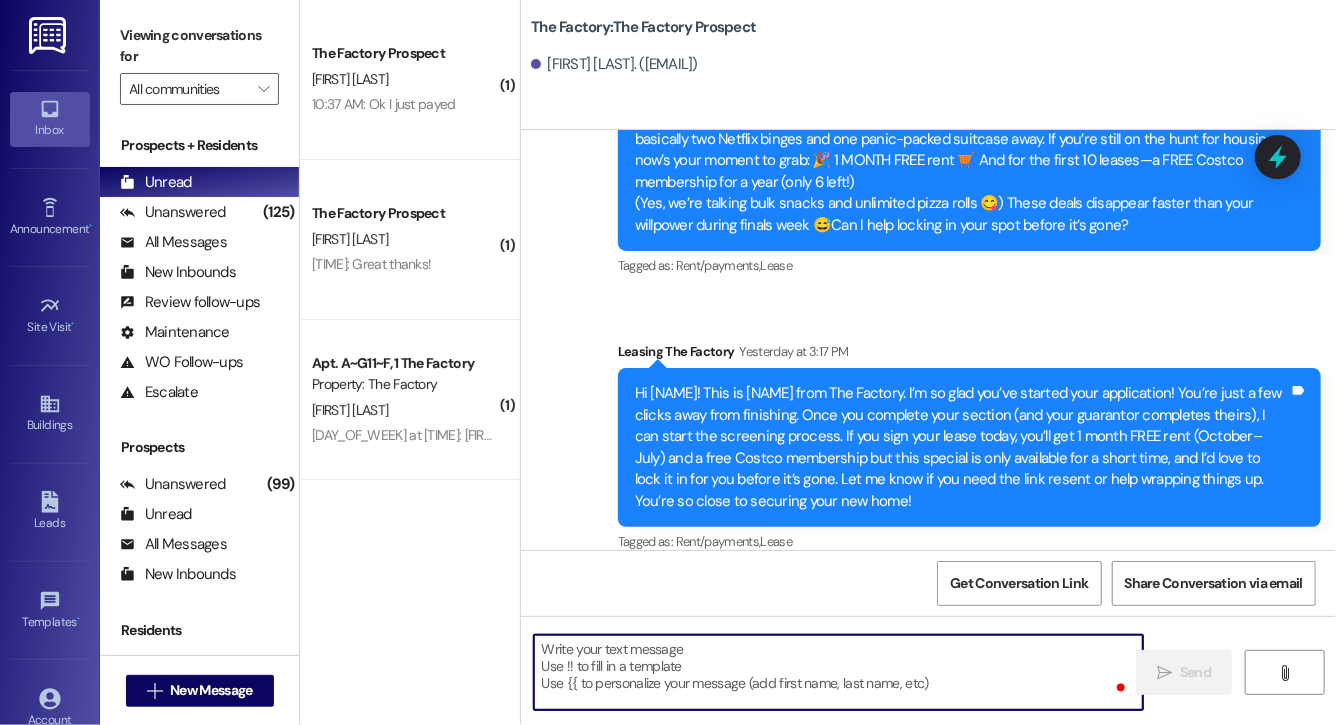 scroll, scrollTop: 3821, scrollLeft: 0, axis: vertical 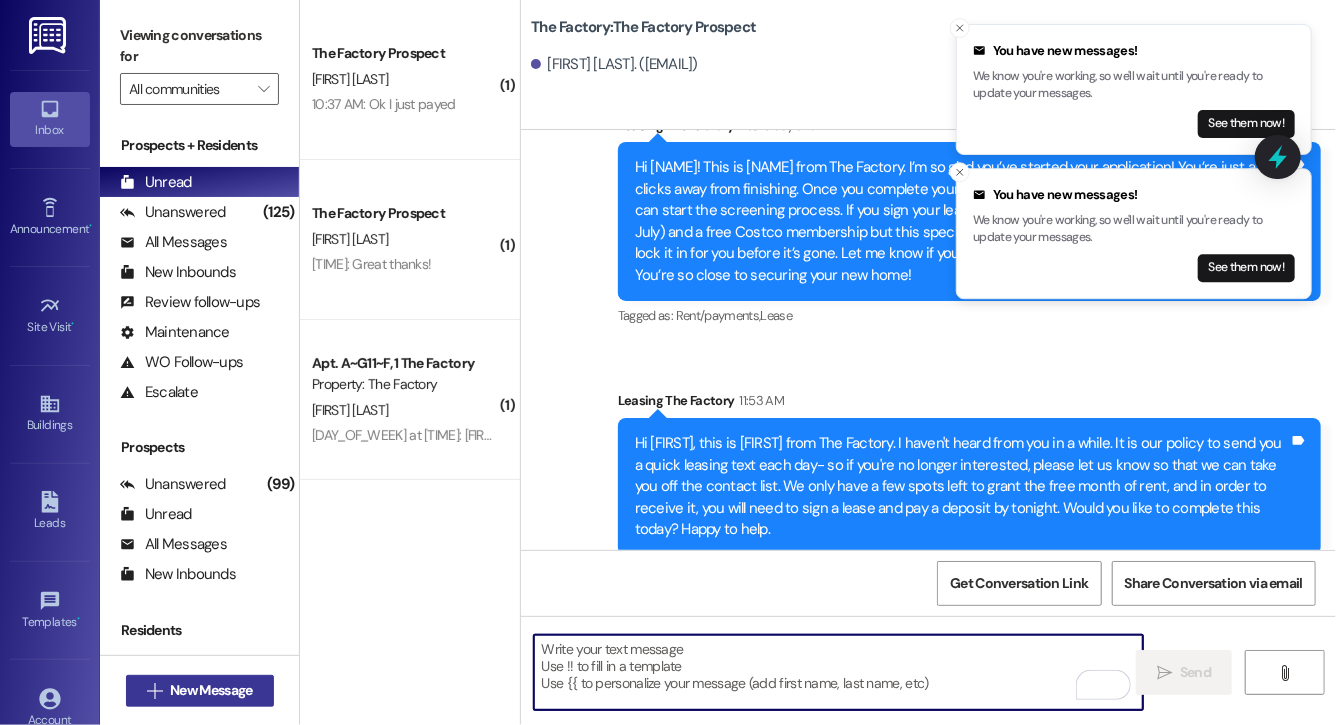 click on "New Message" at bounding box center (211, 690) 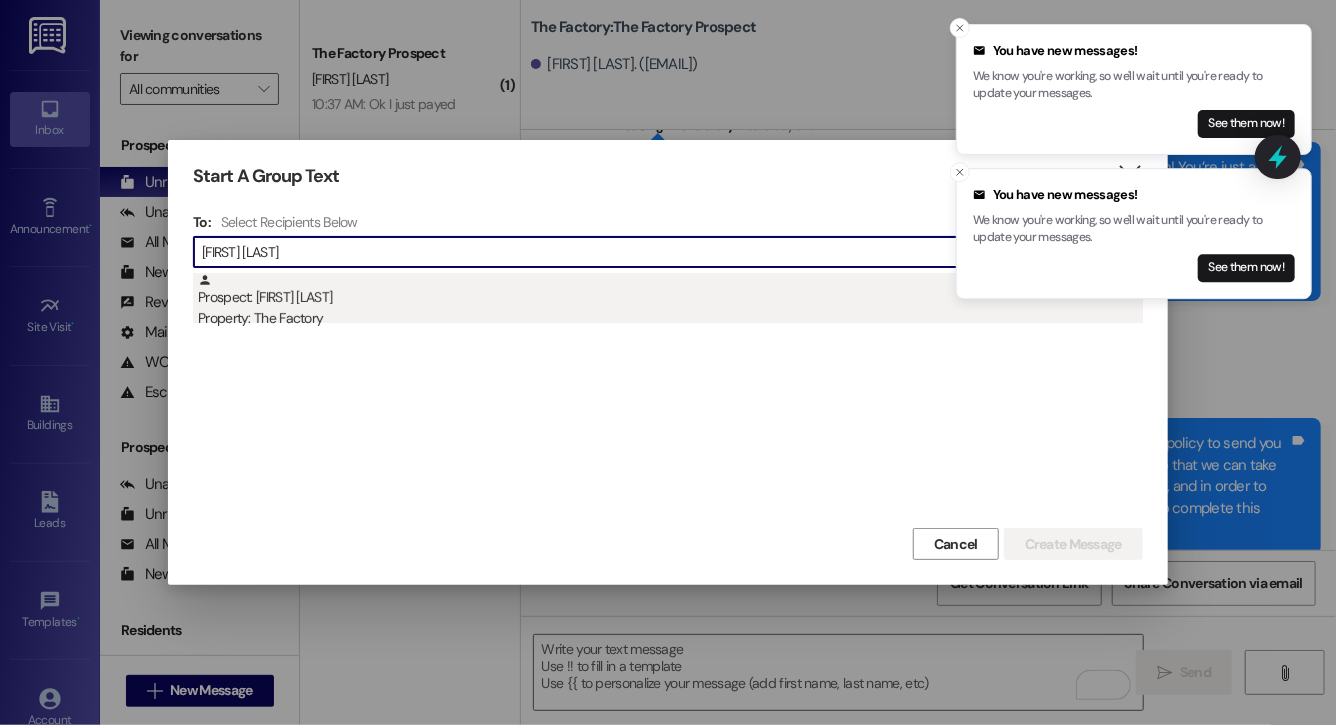 type on "corban sim" 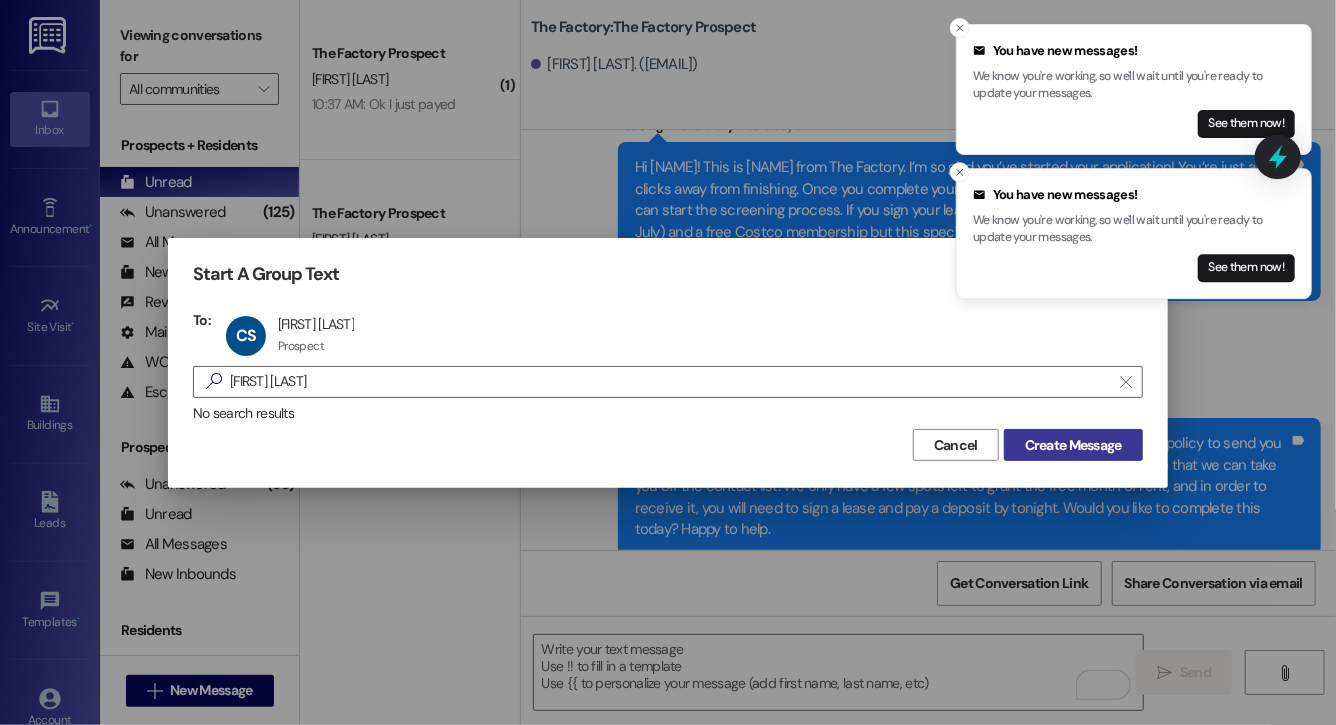 click on "Create Message" at bounding box center [1073, 445] 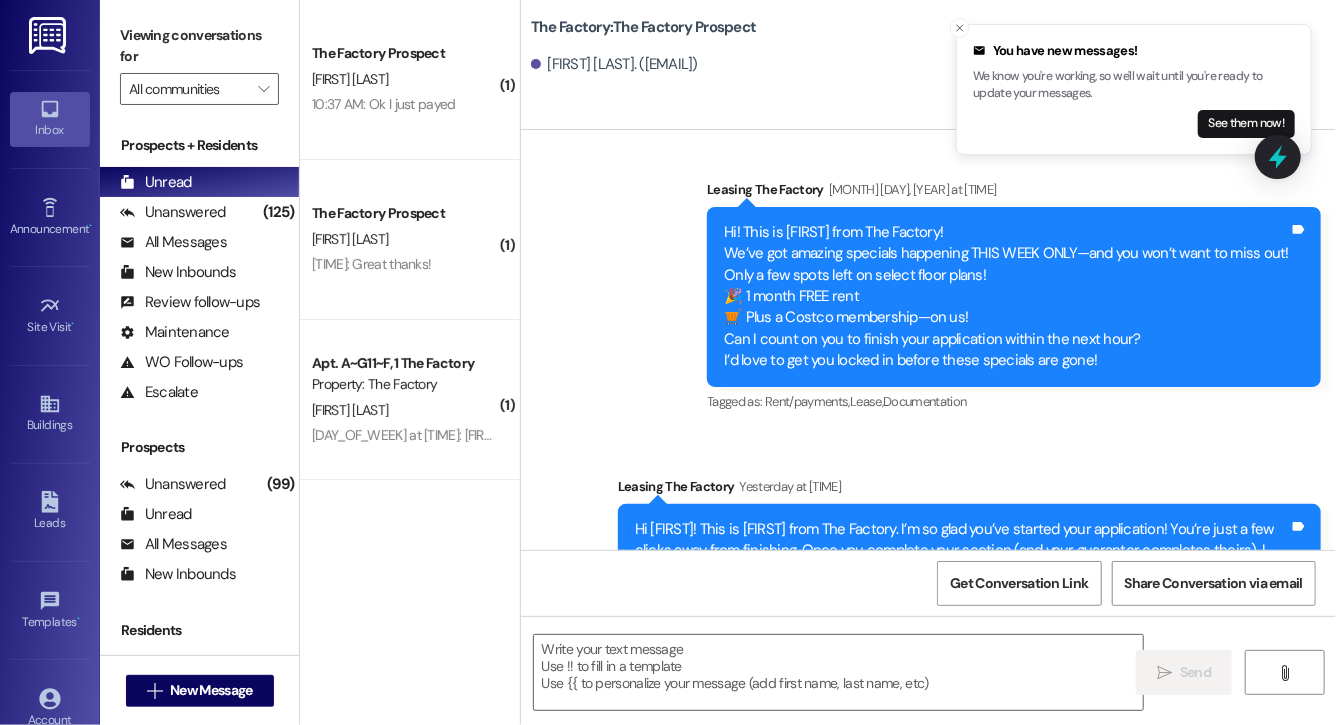 scroll, scrollTop: 3936, scrollLeft: 0, axis: vertical 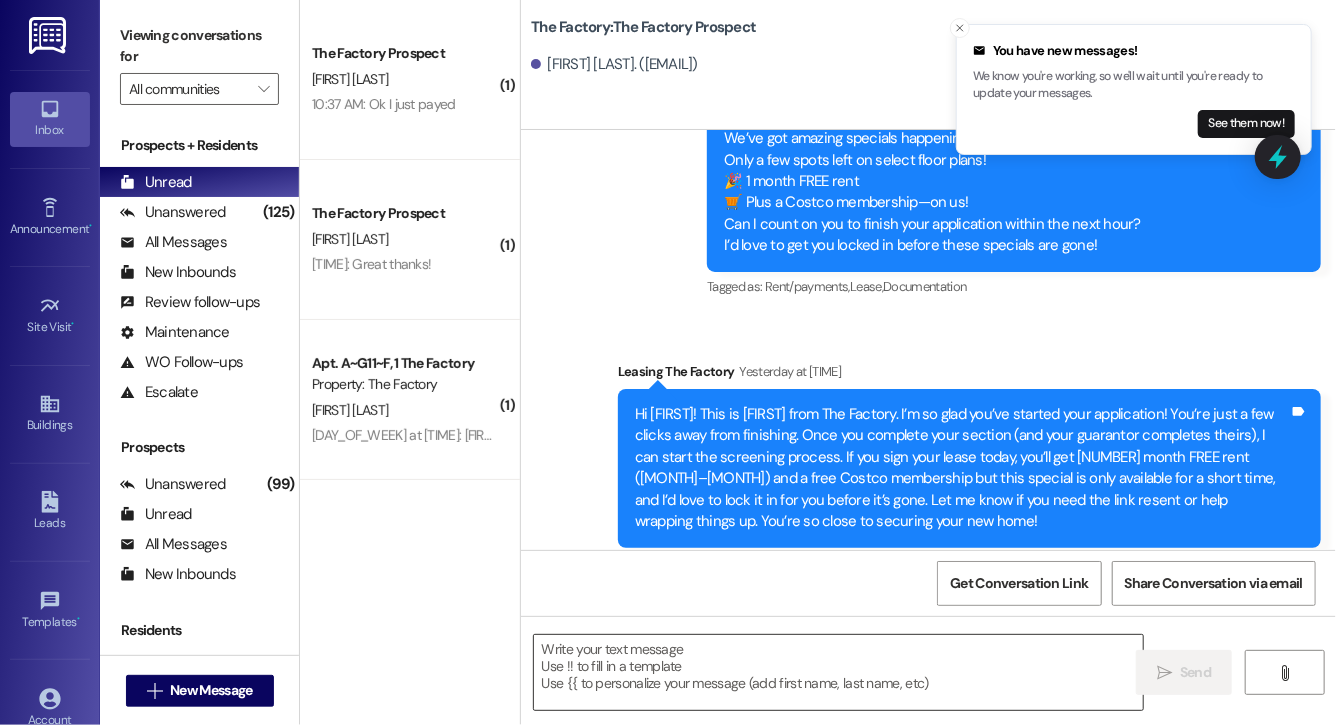 click at bounding box center [838, 672] 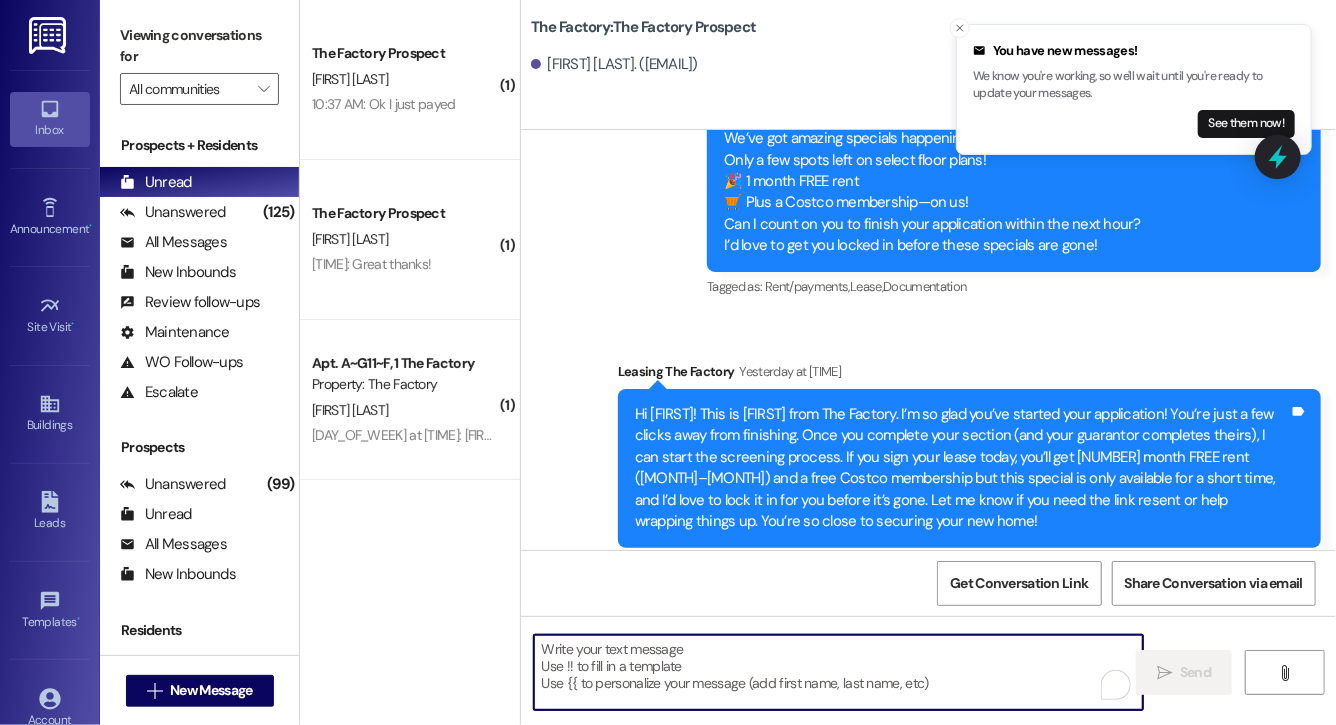 paste on "Hi Caleb, this is Evie from The Factory. I haven't heard from you in a while. It is our policy to send you a quick leasing text each day- so if you're no longer interested, please let us know so that we can take you off the contact list. We only have a few spots left to grant the free month of rent, and in order to receive it, you will need to sign a lease and pay a deposit by tonight. Would you like to complete this today? Happy to help." 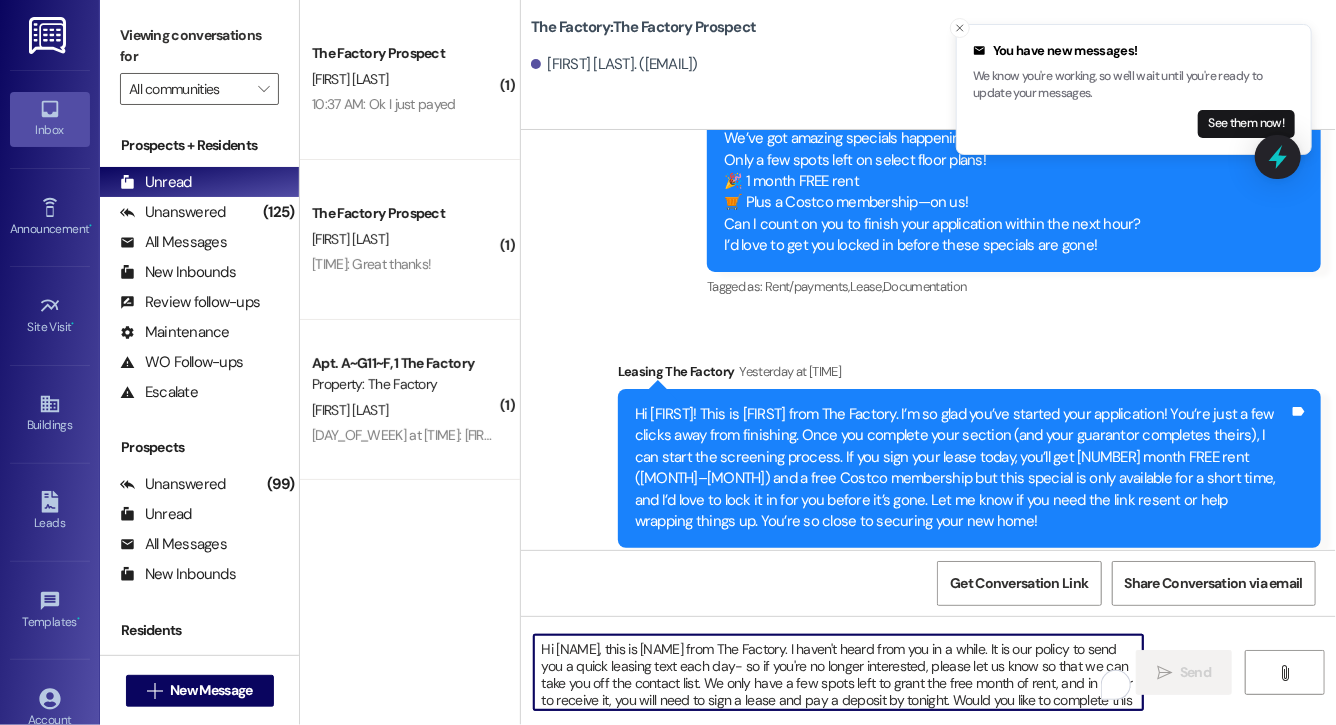 scroll, scrollTop: 34, scrollLeft: 0, axis: vertical 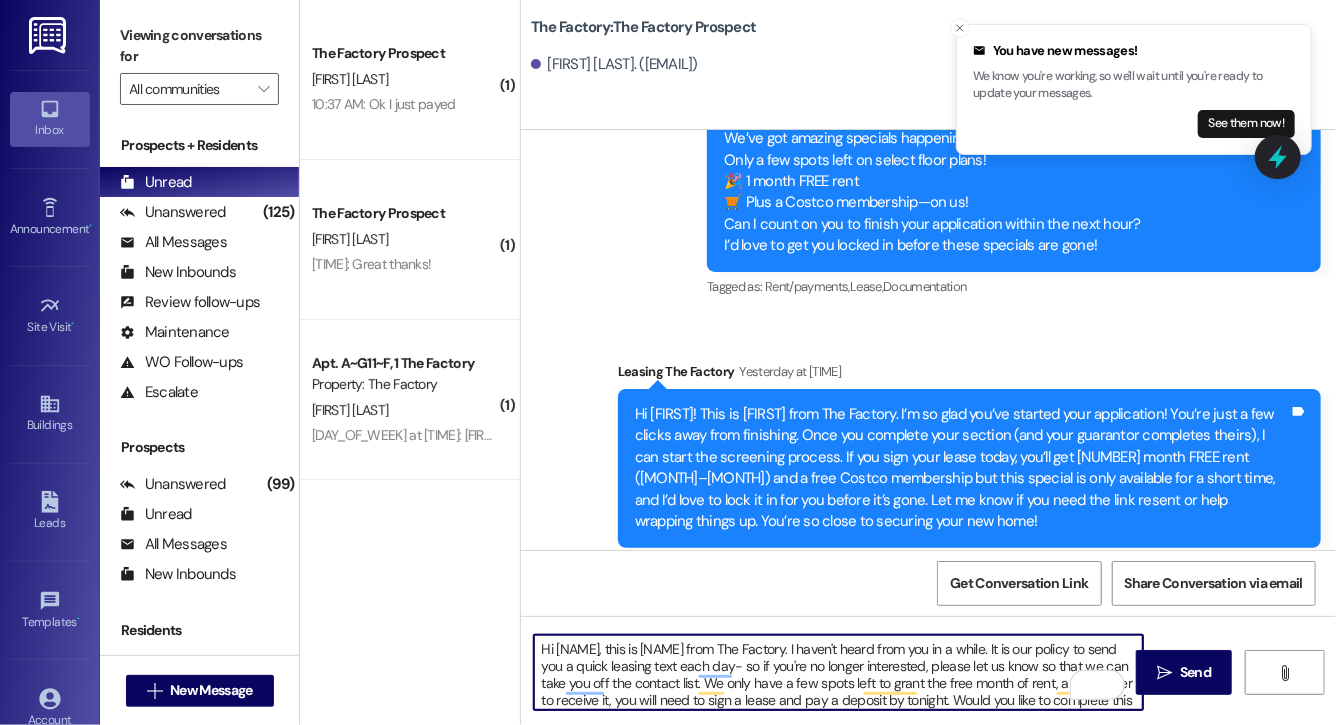 click on "Hi Caleb, this is Evie from The Factory. I haven't heard from you in a while. It is our policy to send you a quick leasing text each day- so if you're no longer interested, please let us know so that we can take you off the contact list. We only have a few spots left to grant the free month of rent, and in order to receive it, you will need to sign a lease and pay a deposit by tonight. Would you like to complete this today? Happy to help." at bounding box center (838, 672) 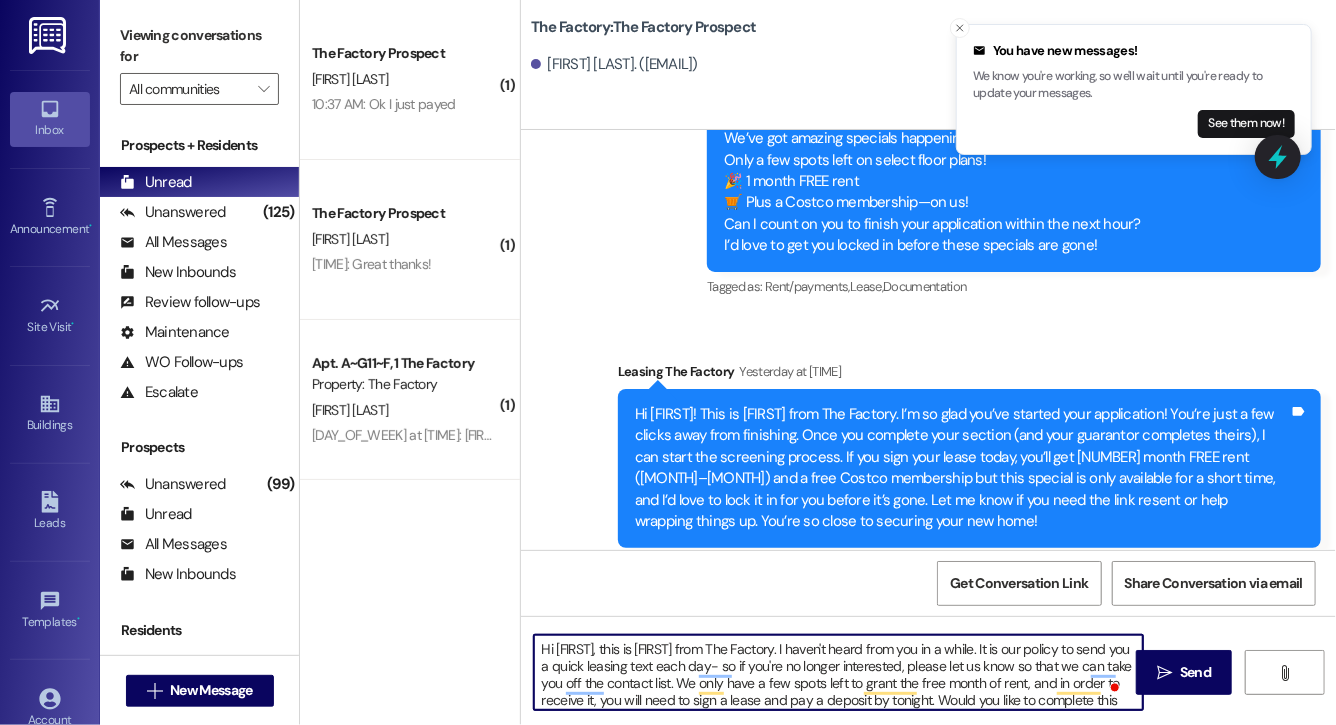 type on "Hi Corban, this is Evie from The Factory. I haven't heard from you in a while. It is our policy to send you a quick leasing text each day- so if you're no longer interested, please let us know so that we can take you off the contact list. We only have a few spots left to grant the free month of rent, and in order to receive it, you will need to sign a lease and pay a deposit by tonight. Would you like to complete this today? Happy to help." 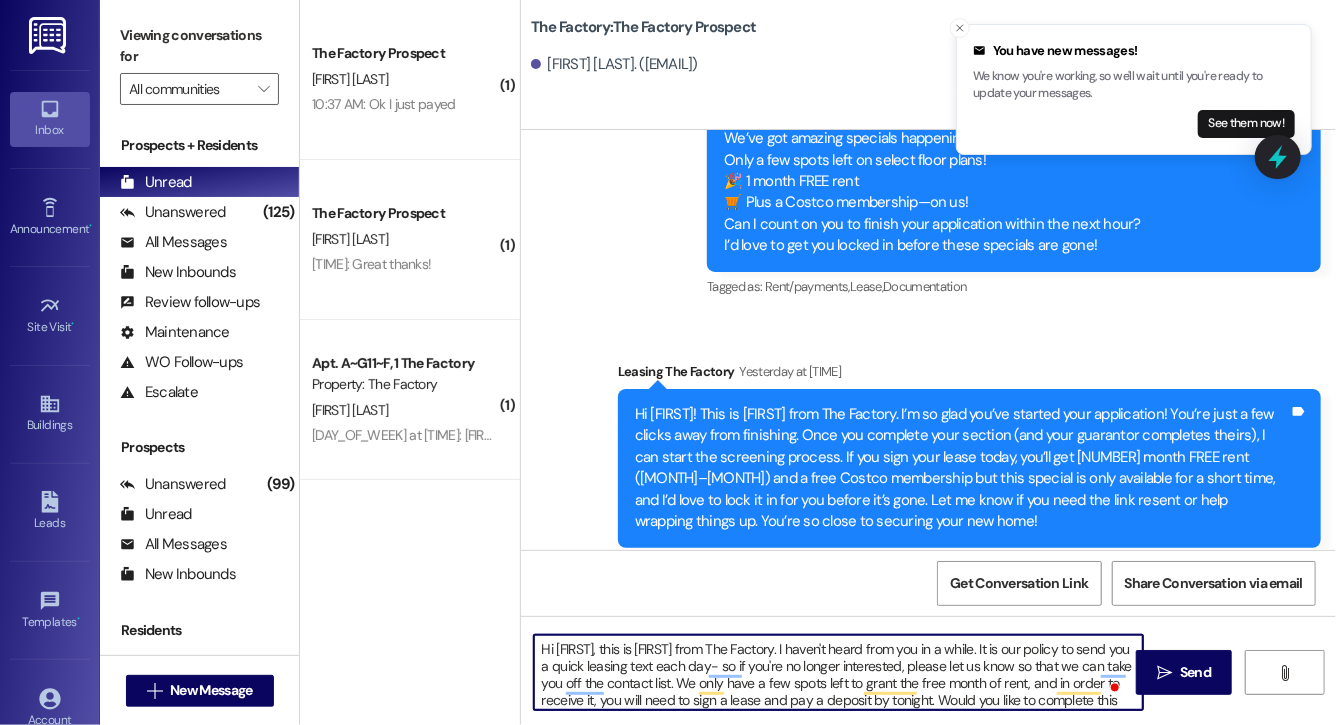 click on "Hi Corban, this is Evie from The Factory. I haven't heard from you in a while. It is our policy to send you a quick leasing text each day- so if you're no longer interested, please let us know so that we can take you off the contact list. We only have a few spots left to grant the free month of rent, and in order to receive it, you will need to sign a lease and pay a deposit by tonight. Would you like to complete this today? Happy to help." at bounding box center [838, 672] 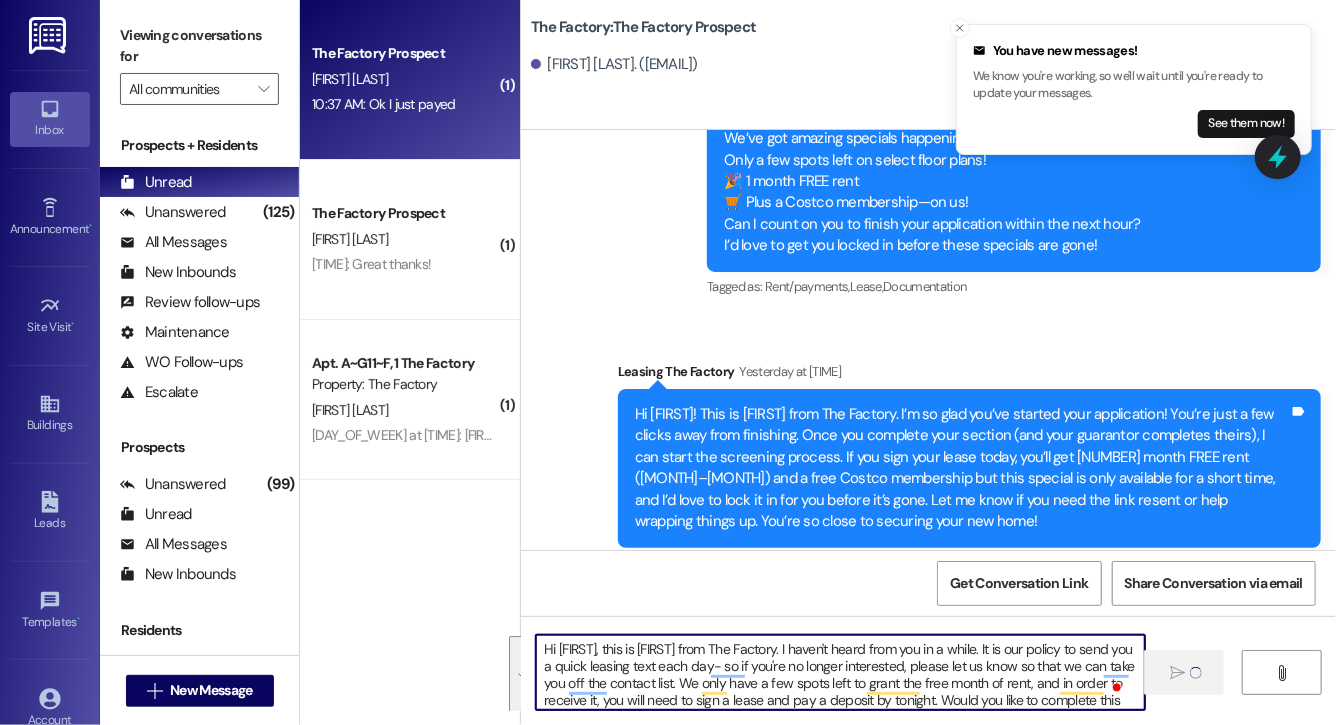 type 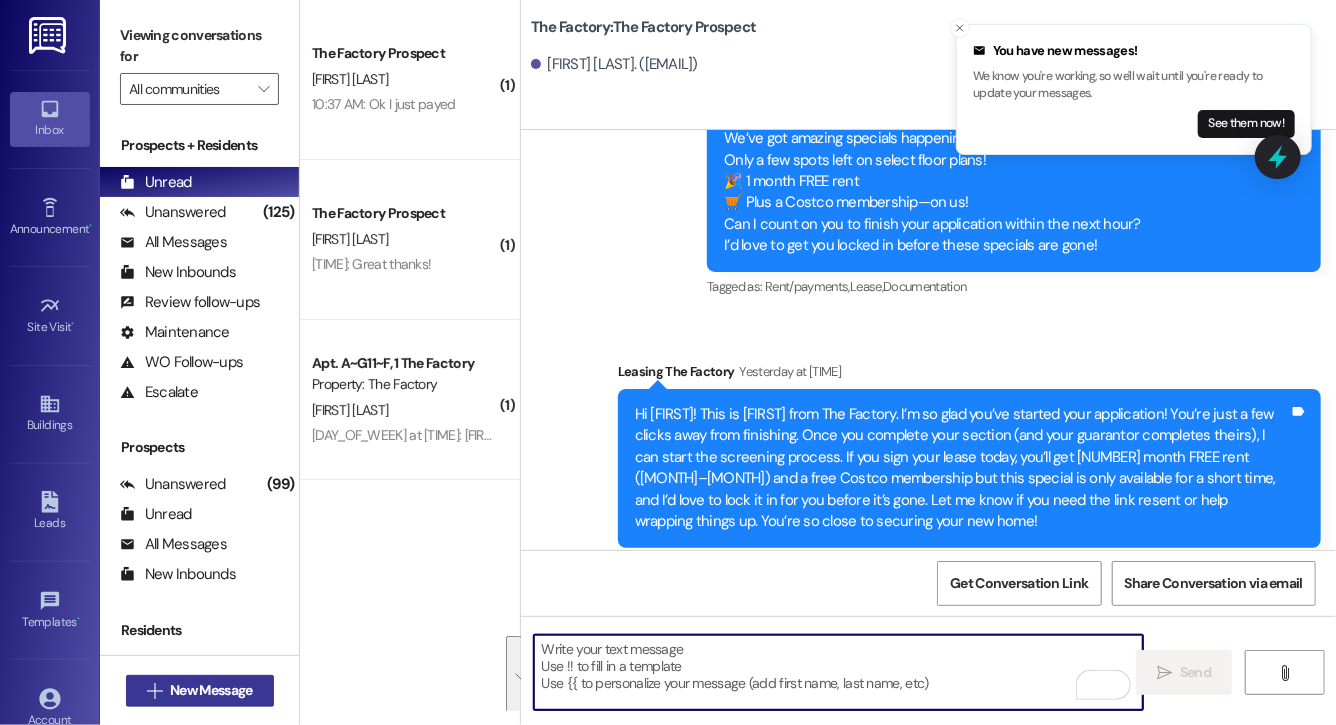 click on "New Message" at bounding box center (211, 690) 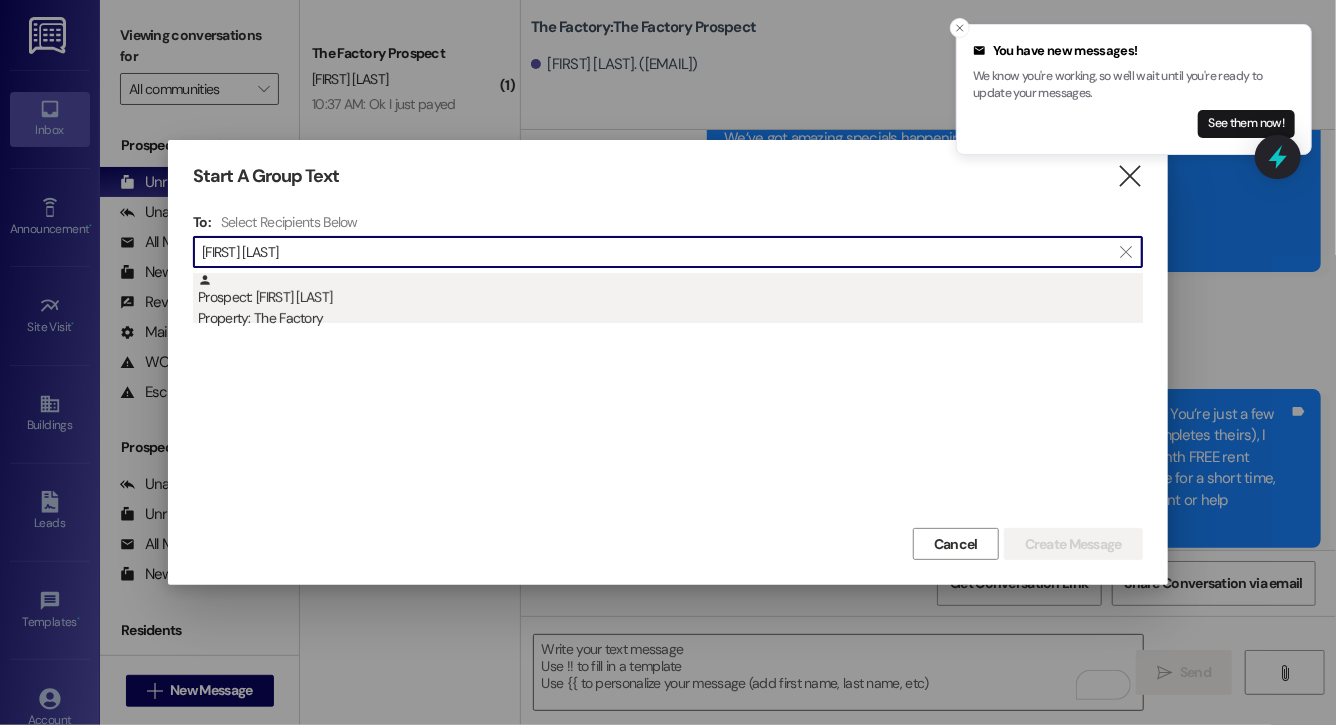 type on "tyler peter" 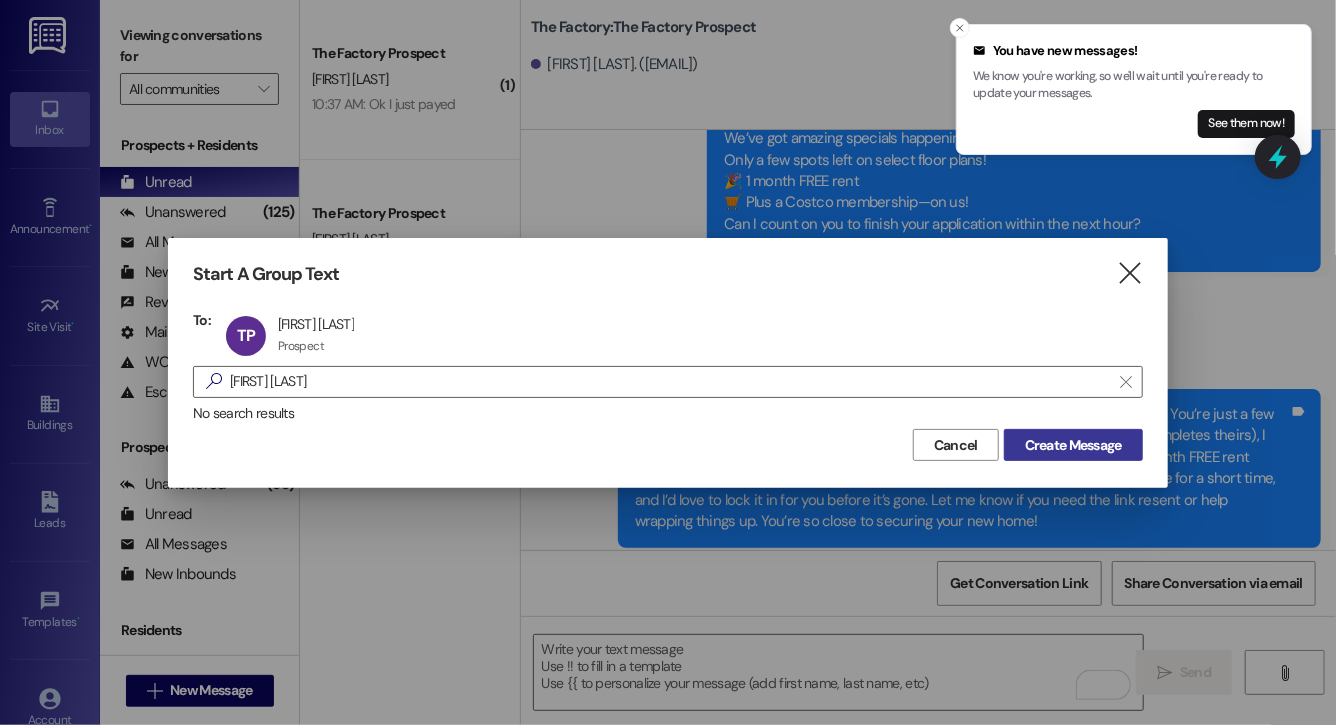 click on "Create Message" at bounding box center [1073, 445] 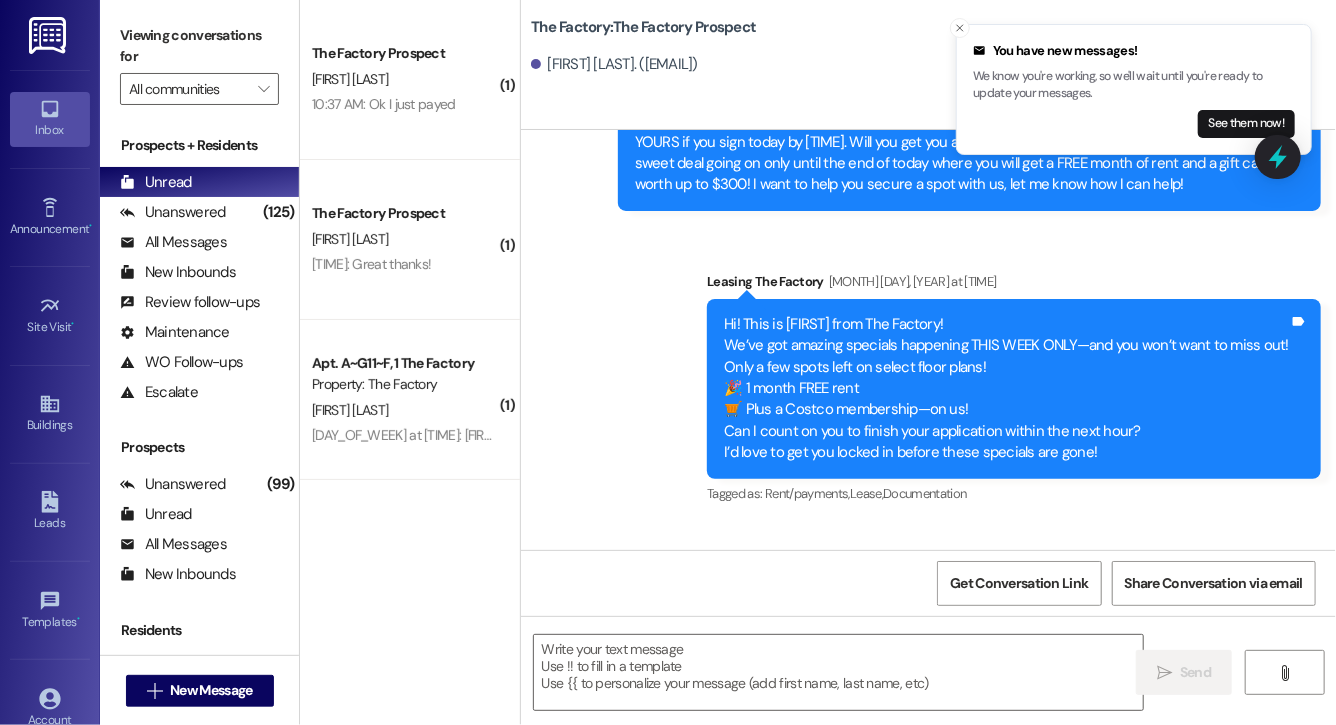 scroll, scrollTop: 3901, scrollLeft: 0, axis: vertical 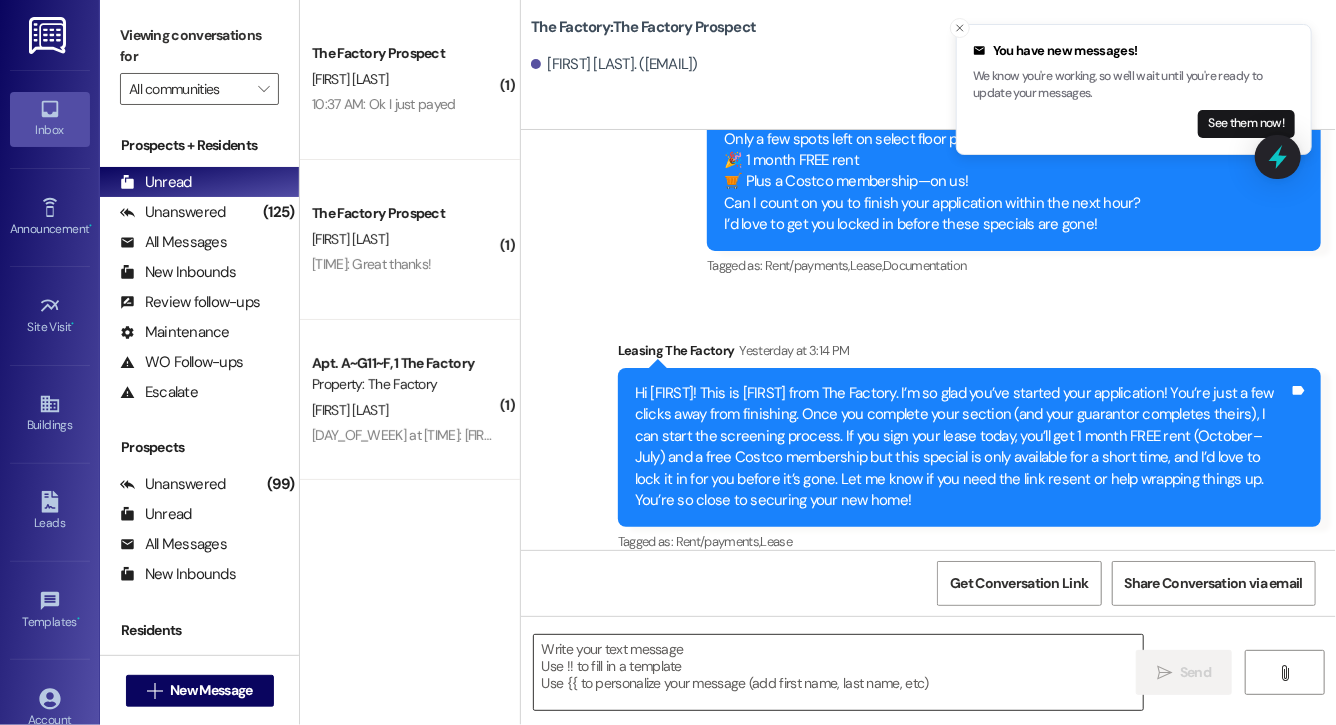 click at bounding box center (838, 672) 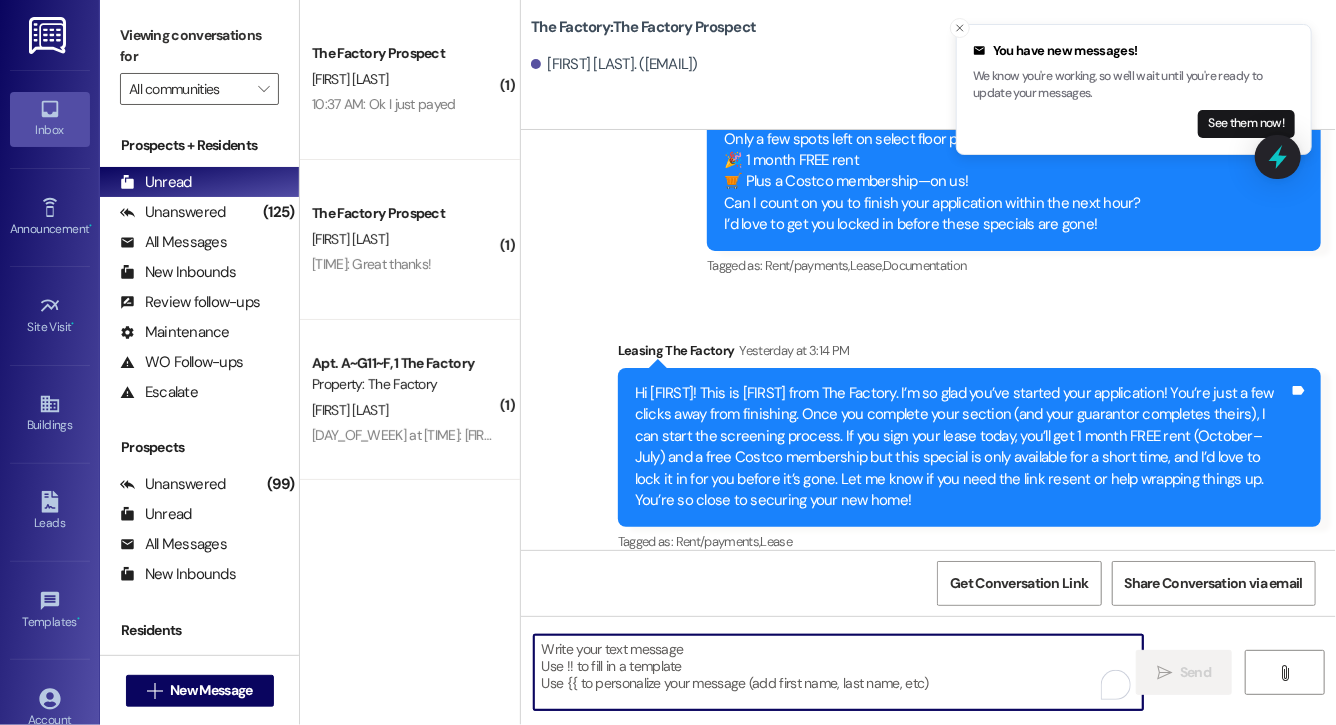 paste on "Hi Corban, this is Evie from The Factory. I haven't heard from you in a while. It is our policy to send you a quick leasing text each day- so if you're no longer interested, please let us know so that we can take you off the contact list. We only have a few spots left to grant the free month of rent, and in order to receive it, you will need to sign a lease and pay a deposit by tonight. Would you like to complete this today? Happy to help." 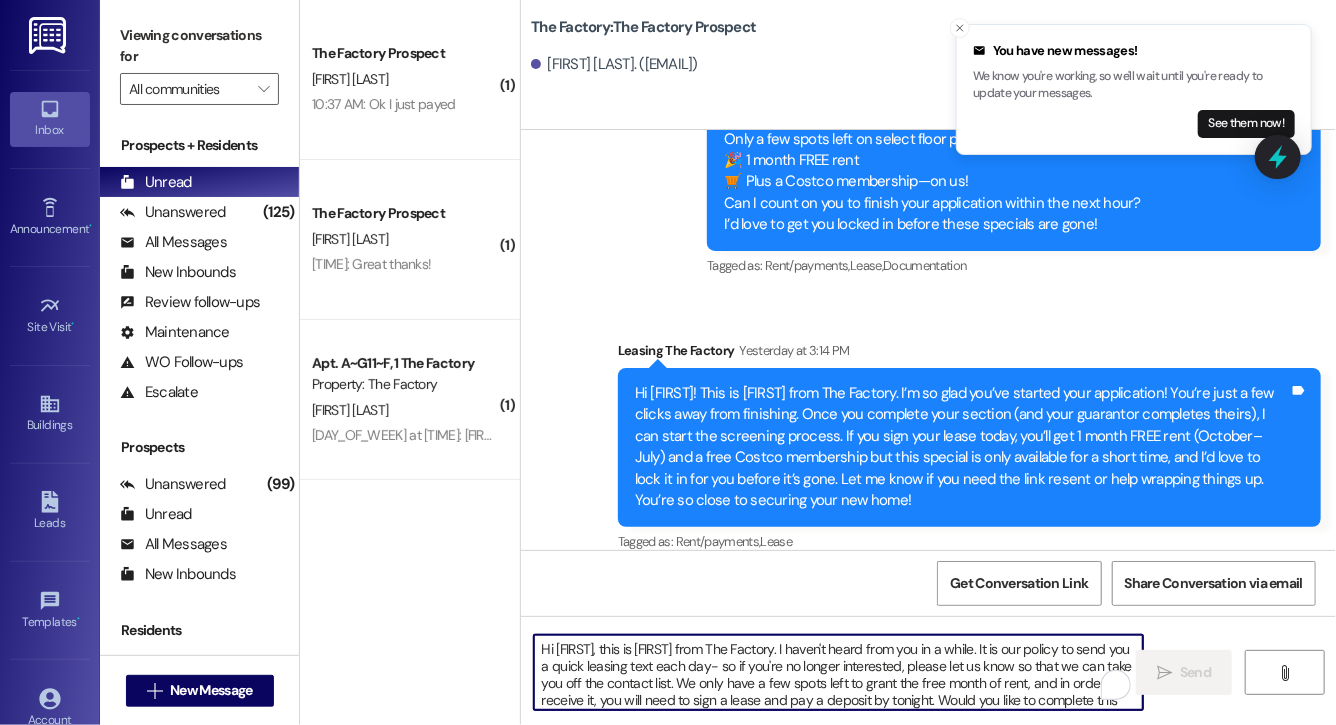 scroll, scrollTop: 34, scrollLeft: 0, axis: vertical 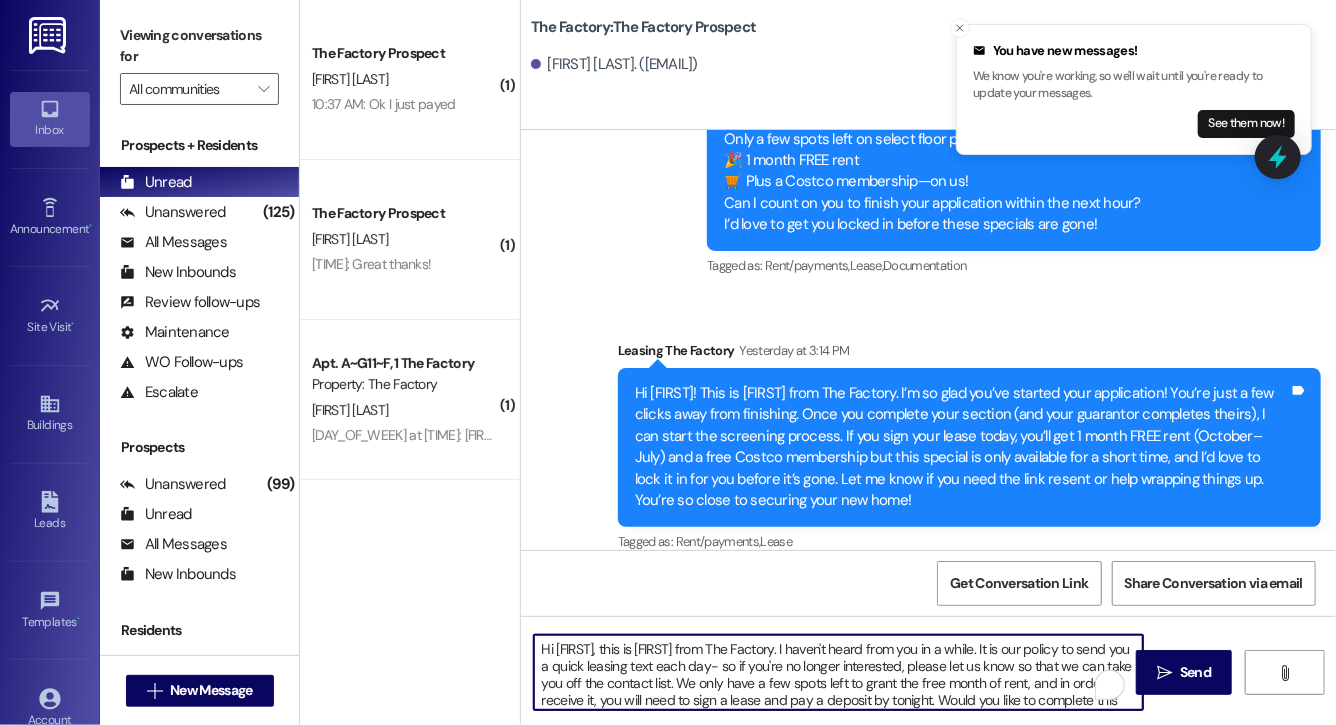 click on "Hi Corban, this is Evie from The Factory. I haven't heard from you in a while. It is our policy to send you a quick leasing text each day- so if you're no longer interested, please let us know so that we can take you off the contact list. We only have a few spots left to grant the free month of rent, and in order to receive it, you will need to sign a lease and pay a deposit by tonight. Would you like to complete this today? Happy to help." at bounding box center [838, 672] 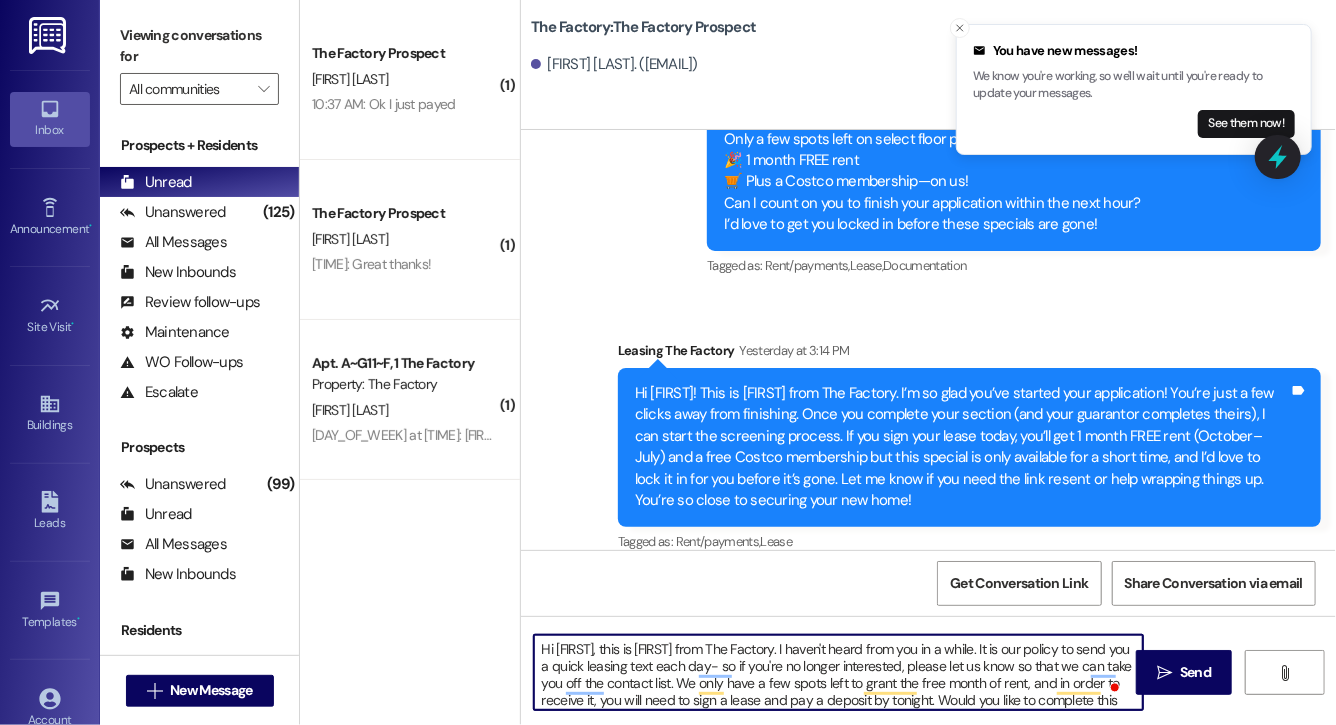 type on "Hi Tyler, this is Evie from The Factory. I haven't heard from you in a while. It is our policy to send you a quick leasing text each day- so if you're no longer interested, please let us know so that we can take you off the contact list. We only have a few spots left to grant the free month of rent, and in order to receive it, you will need to sign a lease and pay a deposit by tonight. Would you like to complete this today? Happy to help." 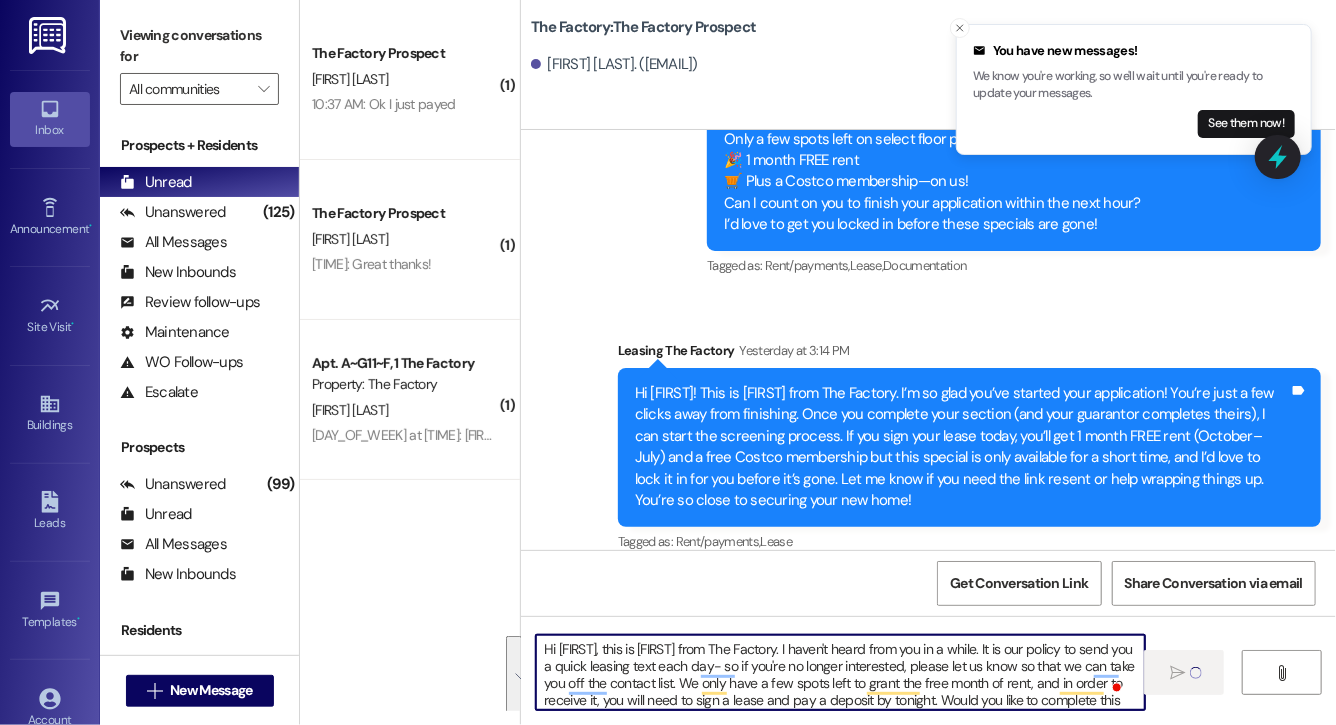 type 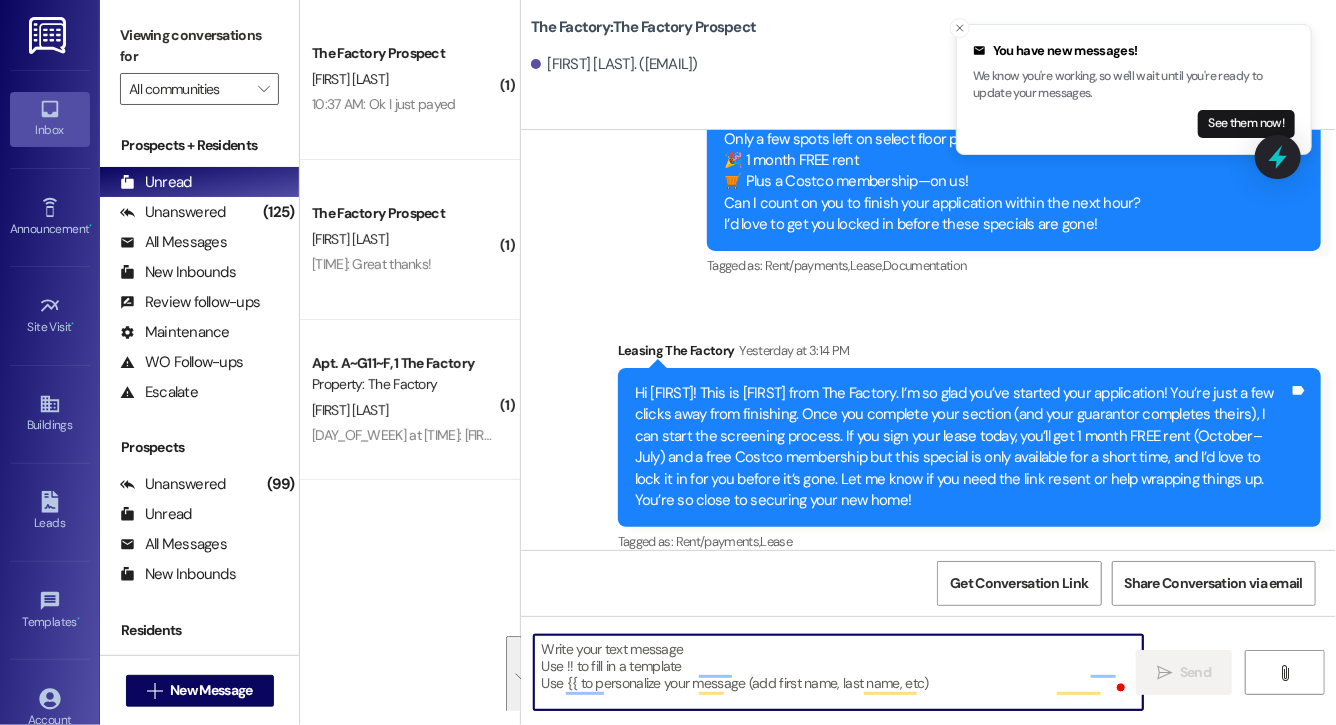 scroll, scrollTop: 3328, scrollLeft: 0, axis: vertical 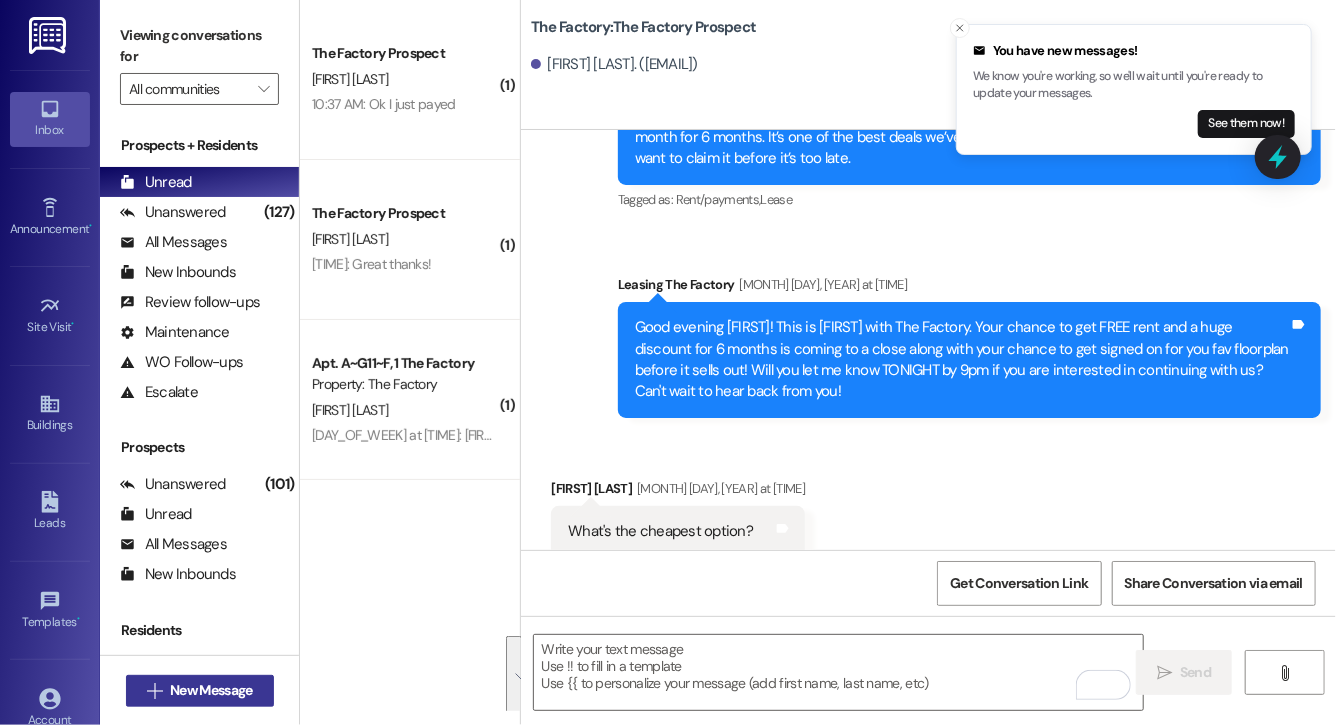 click on "New Message" at bounding box center (211, 690) 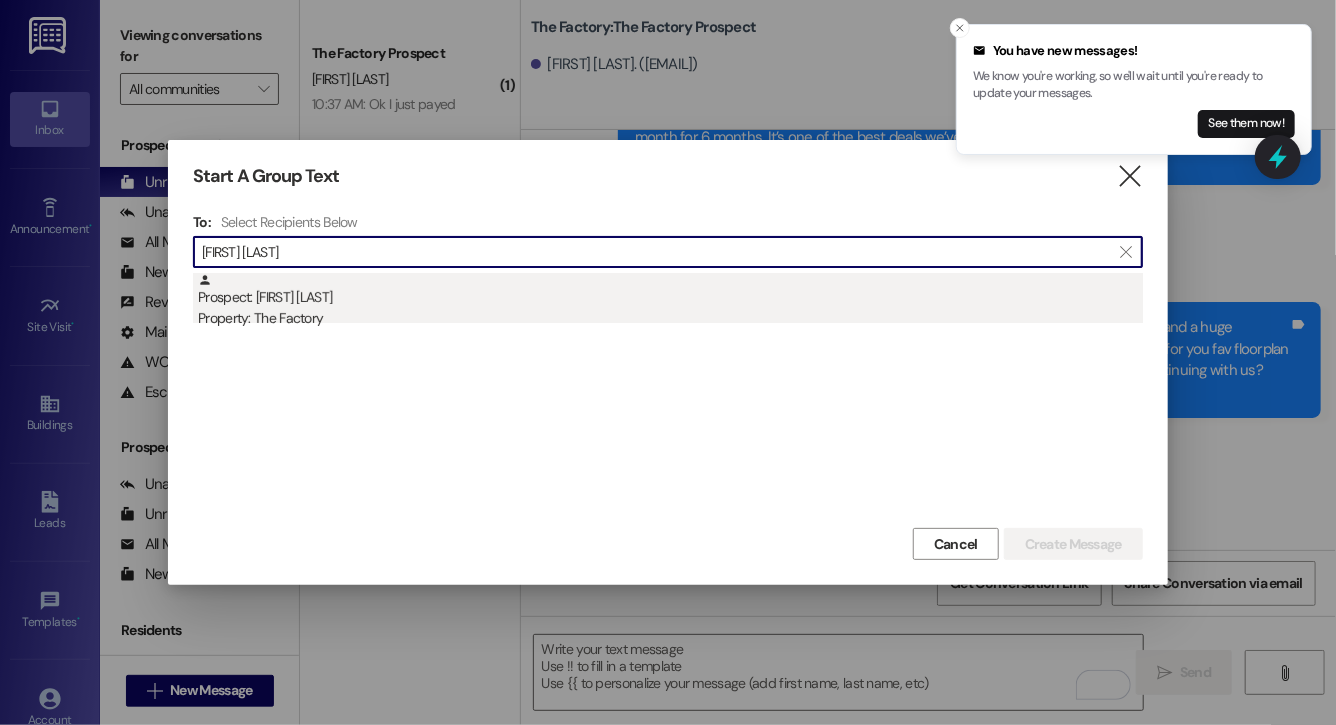 type on "samuel ebor" 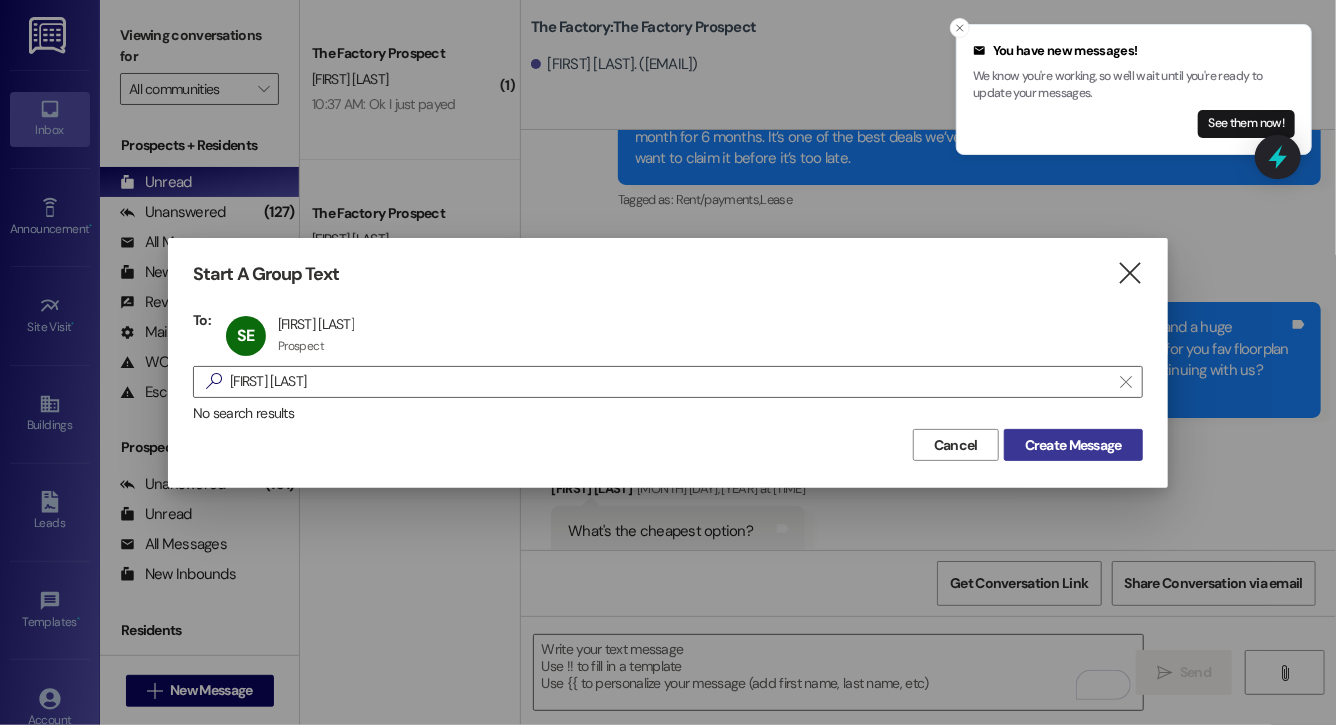 click on "Create Message" at bounding box center [1073, 445] 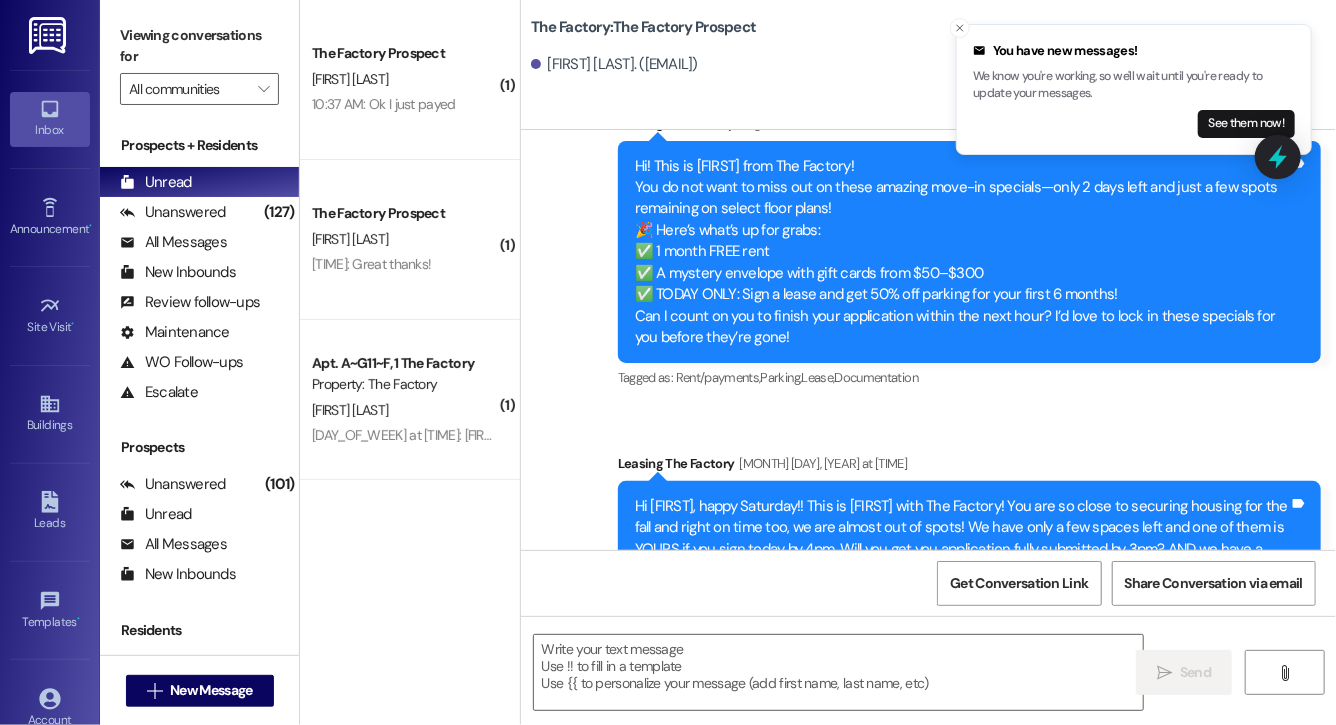 scroll, scrollTop: 3920, scrollLeft: 0, axis: vertical 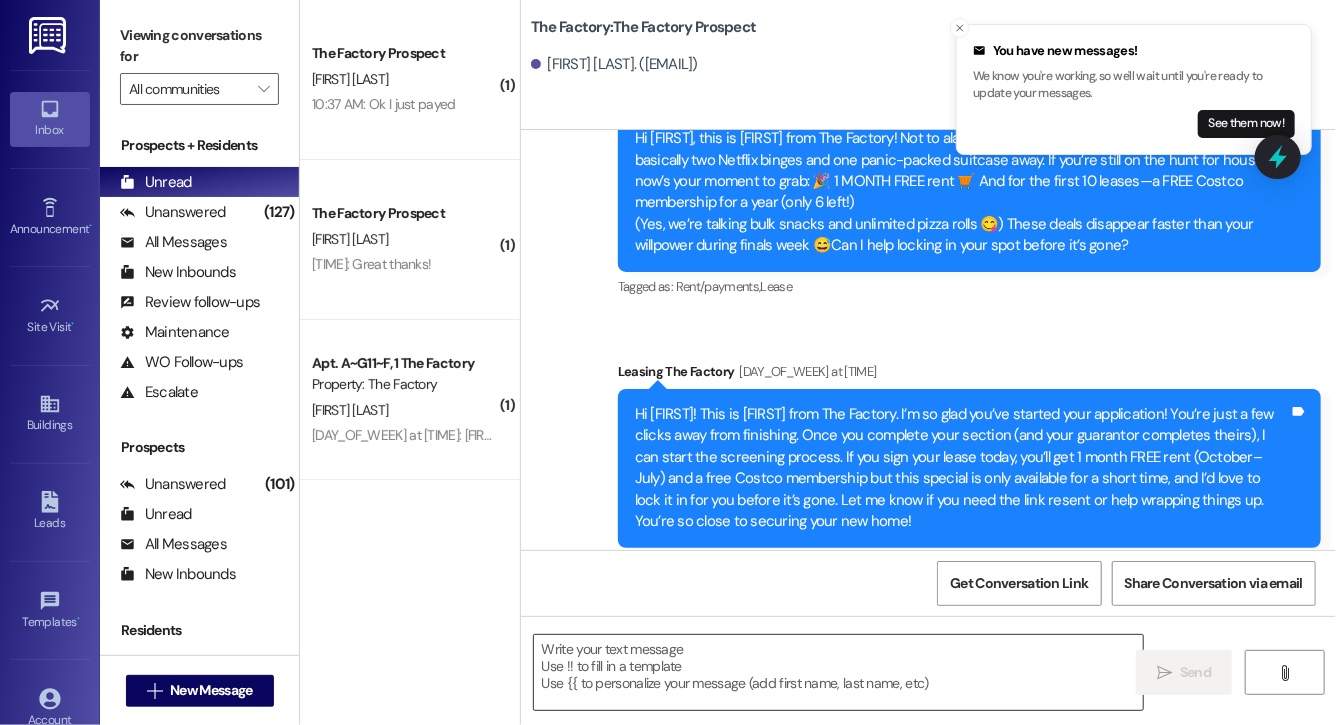 click at bounding box center [838, 672] 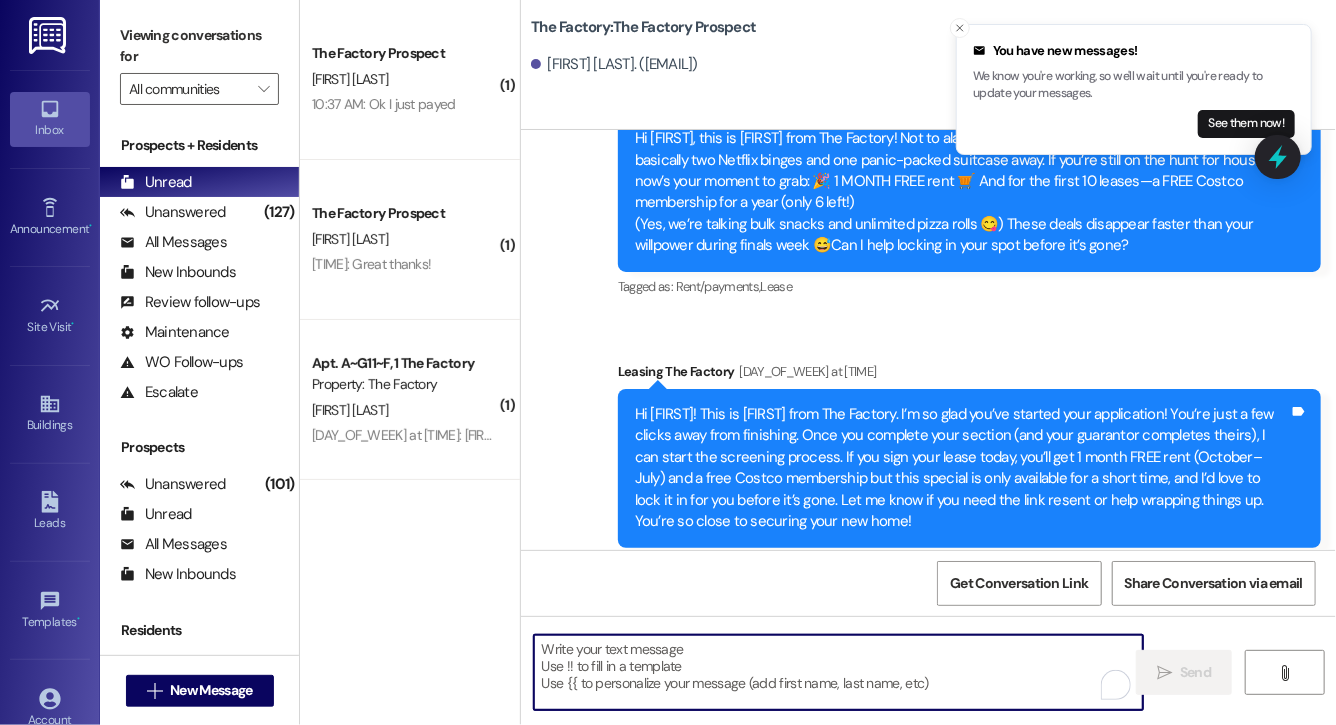 paste on "Hi Tyler, this is Evie from The Factory. I haven't heard from you in a while. It is our policy to send you a quick leasing text each day- so if you're no longer interested, please let us know so that we can take you off the contact list. We only have a few spots left to grant the free month of rent, and in order to receive it, you will need to sign a lease and pay a deposit by tonight. Would you like to complete this today? Happy to help." 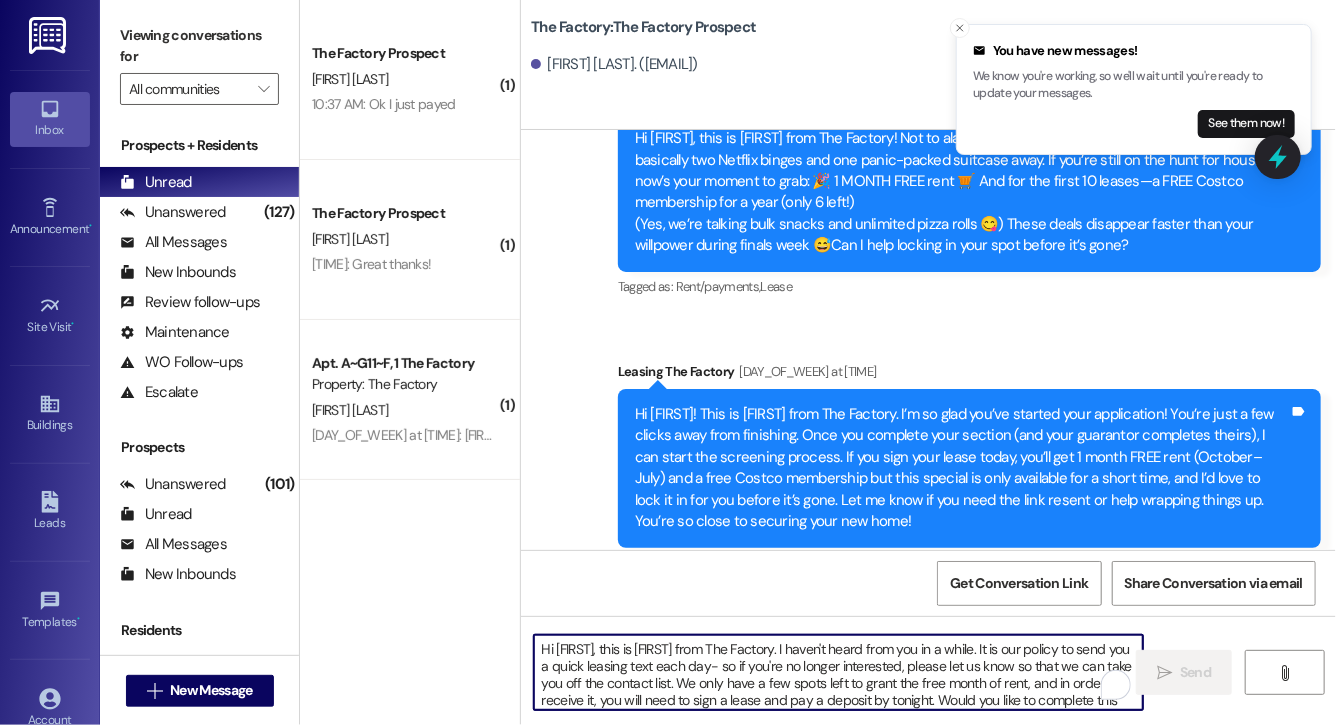 scroll, scrollTop: 34, scrollLeft: 0, axis: vertical 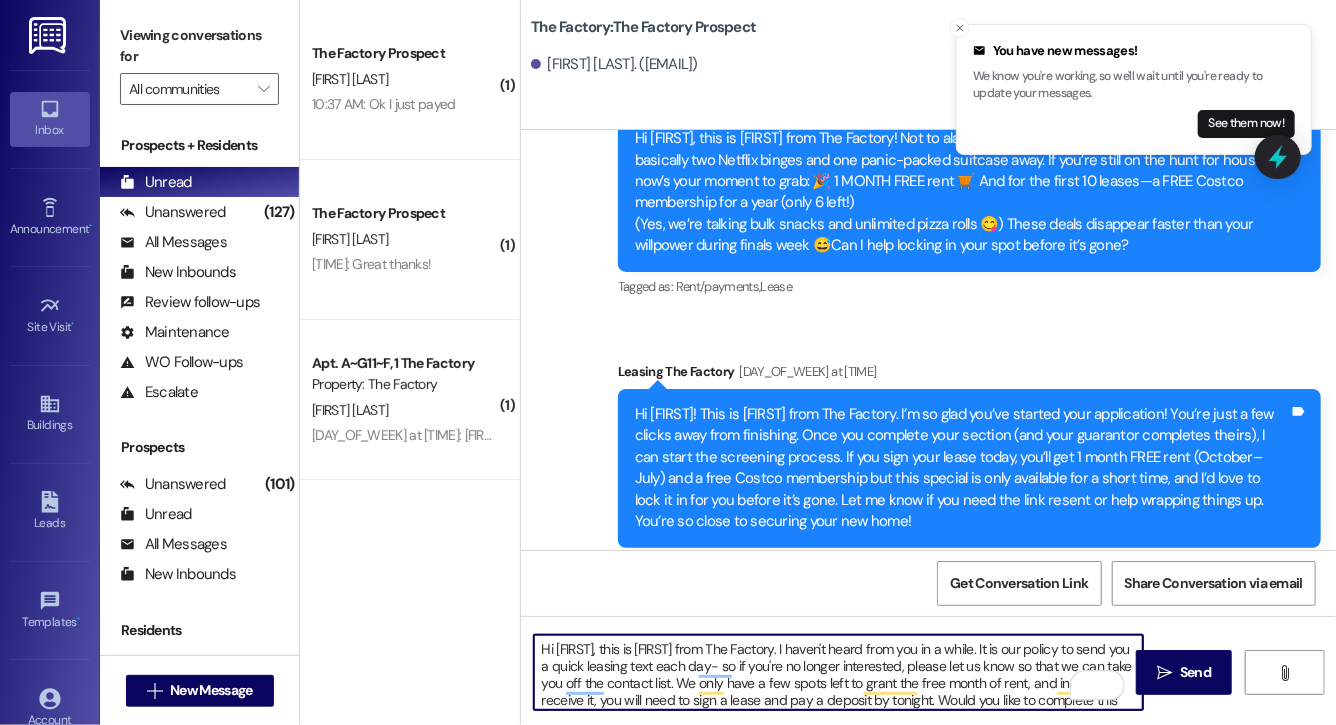click on "Hi Tyler, this is Evie from The Factory. I haven't heard from you in a while. It is our policy to send you a quick leasing text each day- so if you're no longer interested, please let us know so that we can take you off the contact list. We only have a few spots left to grant the free month of rent, and in order to receive it, you will need to sign a lease and pay a deposit by tonight. Would you like to complete this today? Happy to help." at bounding box center [838, 672] 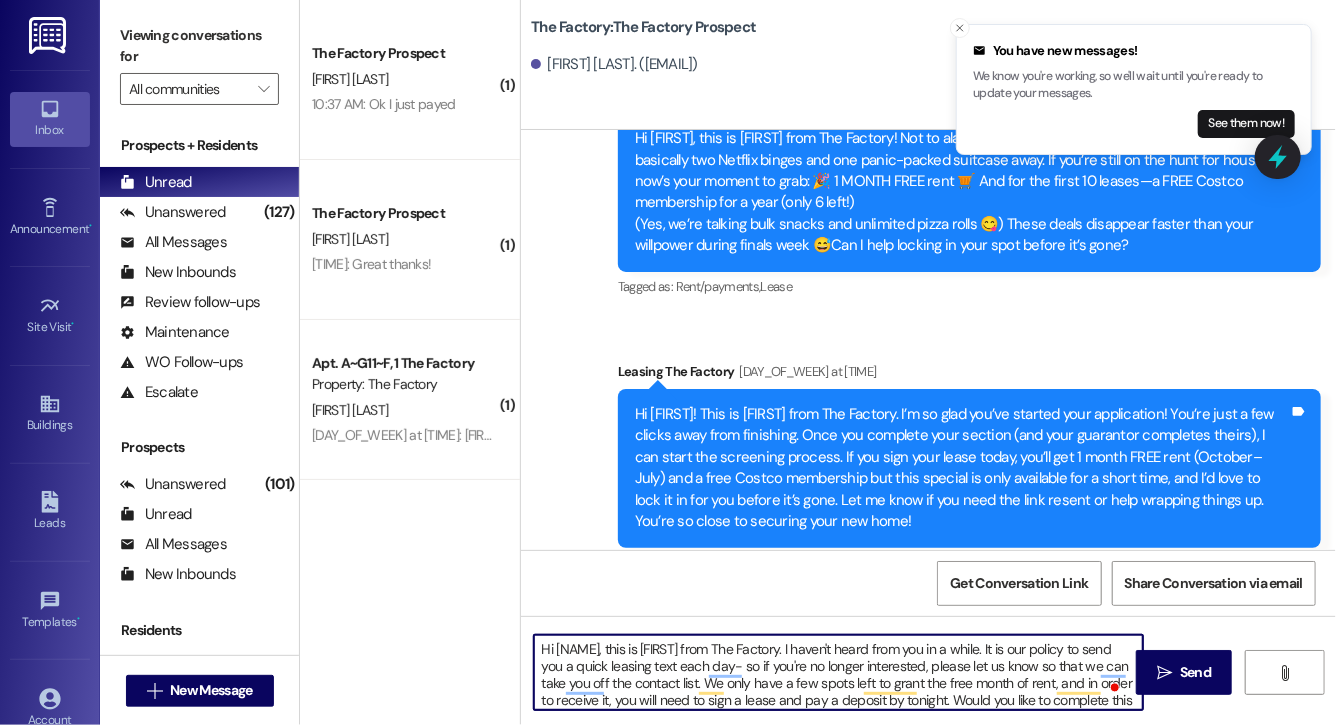 click on "Hi Samuel, this is Evie from The Factory. I haven't heard from you in a while. It is our policy to send you a quick leasing text each day- so if you're no longer interested, please let us know so that we can take you off the contact list. We only have a few spots left to grant the free month of rent, and in order to receive it, you will need to sign a lease and pay a deposit by tonight. Would you like to complete this today? Happy to help." at bounding box center [838, 672] 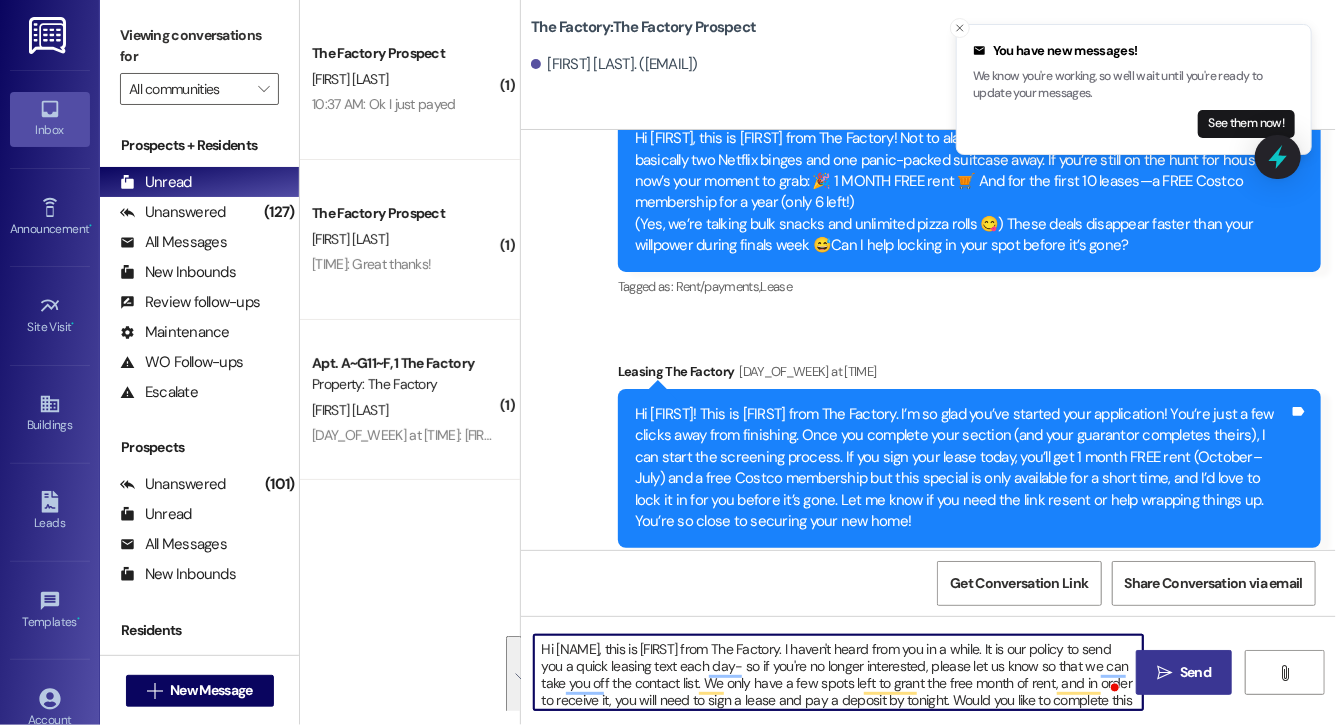type on "Hi Samuel, this is Evie from The Factory. I haven't heard from you in a while. It is our policy to send you a quick leasing text each day- so if you're no longer interested, please let us know so that we can take you off the contact list. We only have a few spots left to grant the free month of rent, and in order to receive it, you will need to sign a lease and pay a deposit by tonight. Would you like to complete this today? Happy to help." 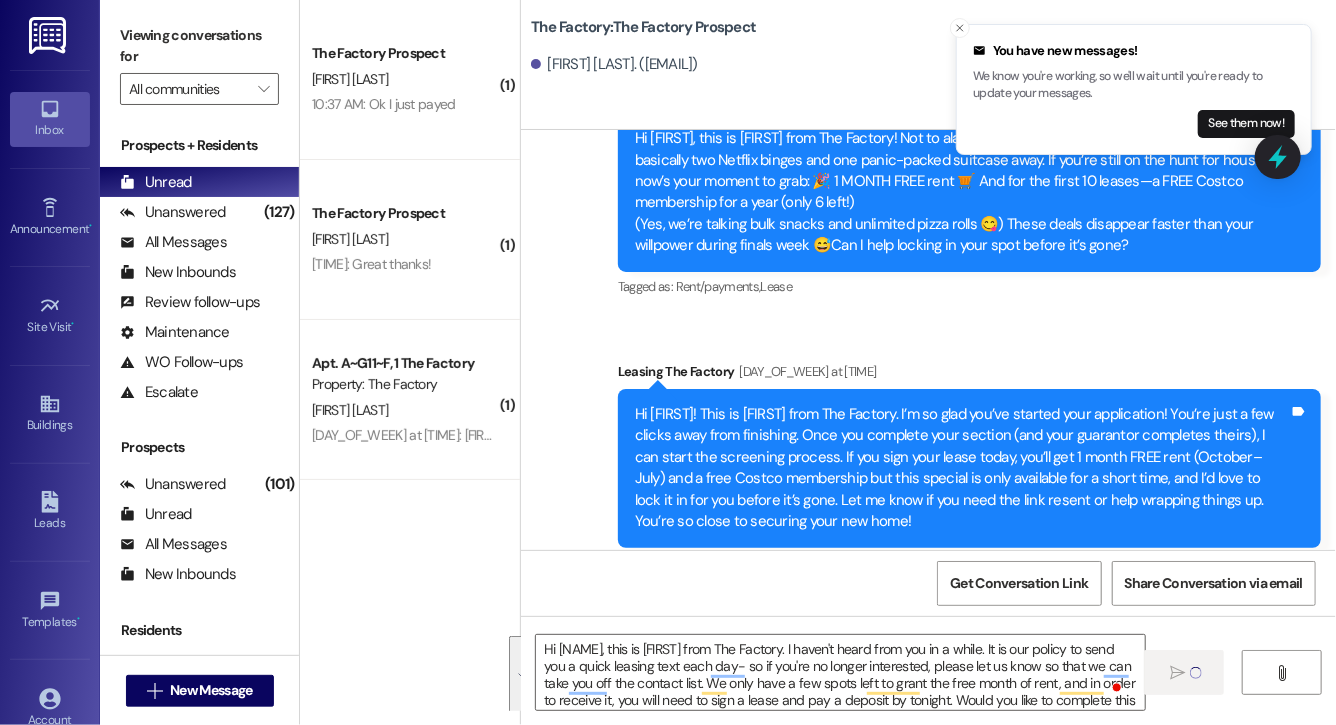 type 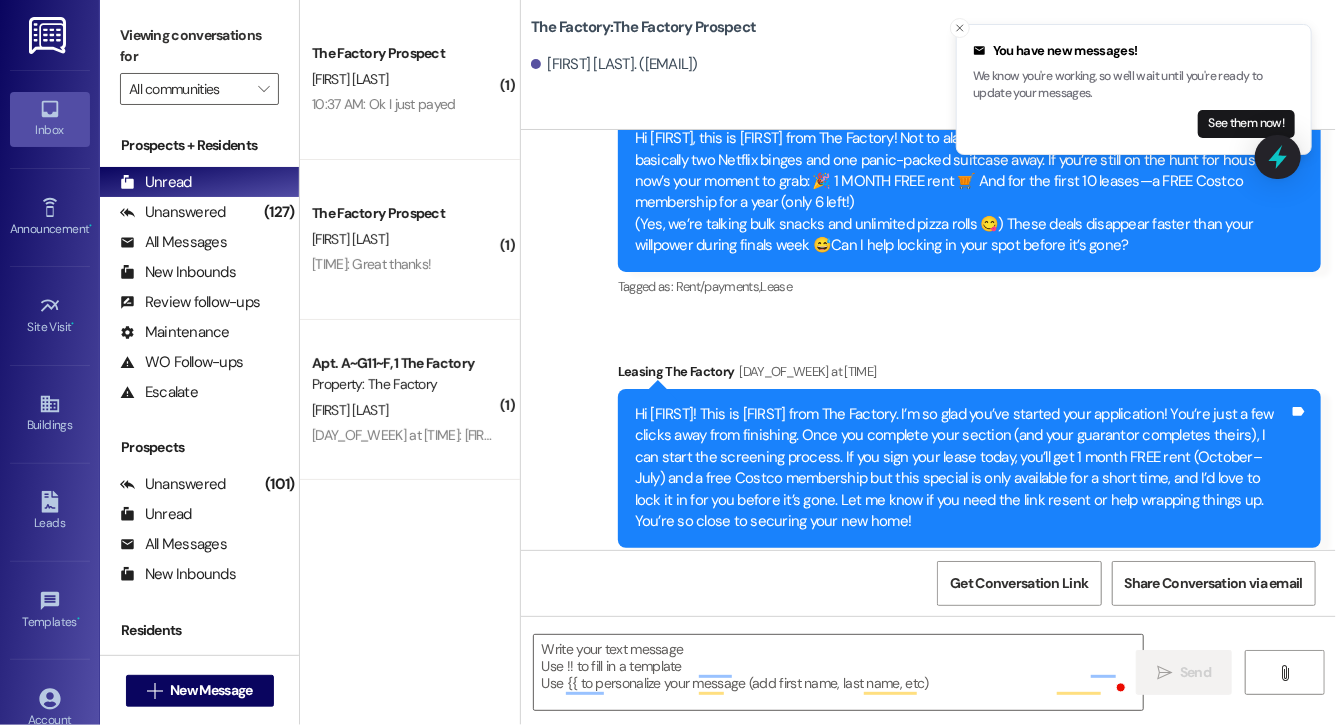 scroll, scrollTop: 4145, scrollLeft: 0, axis: vertical 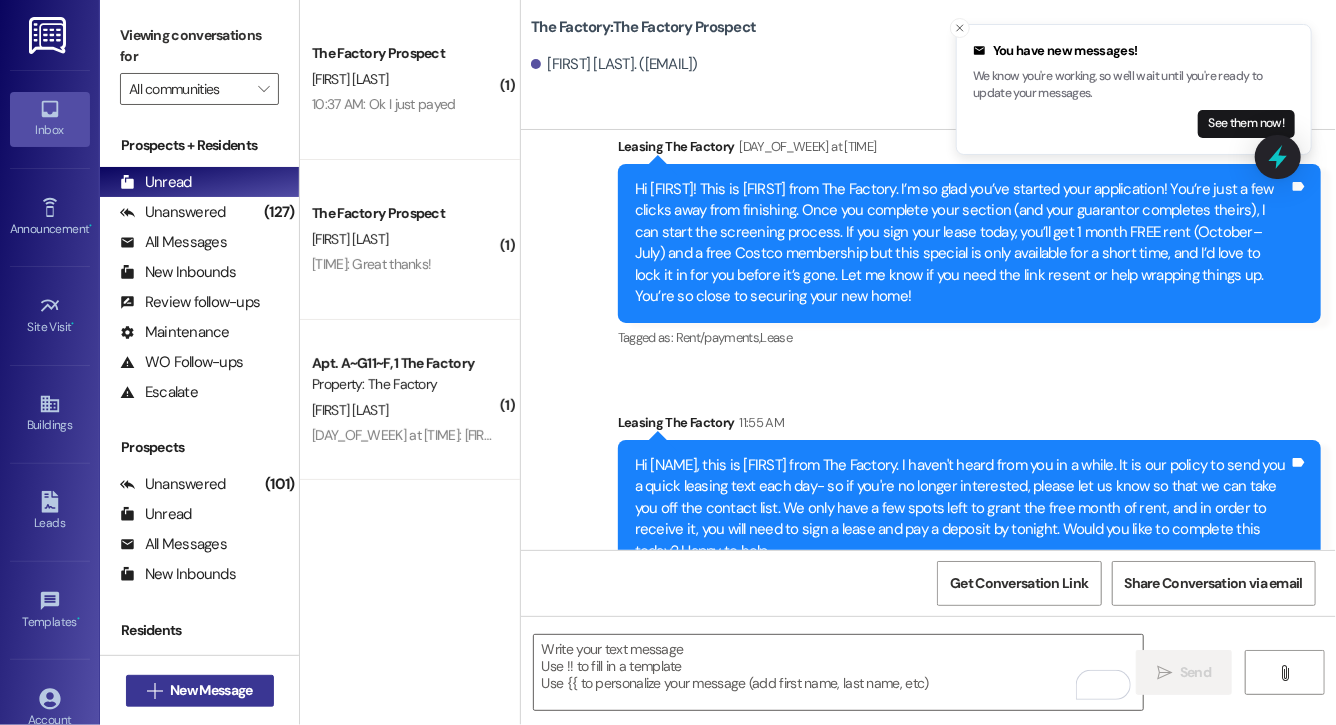 click on "New Message" at bounding box center (211, 690) 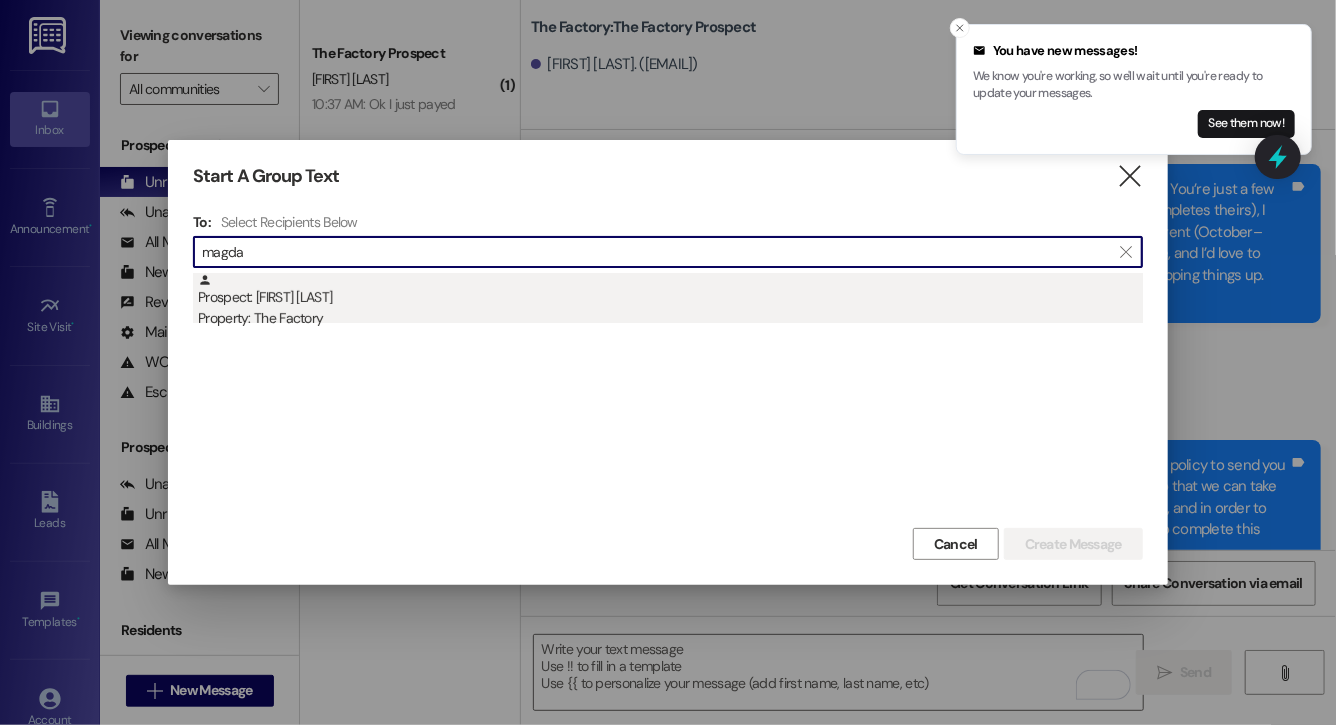 type on "magda" 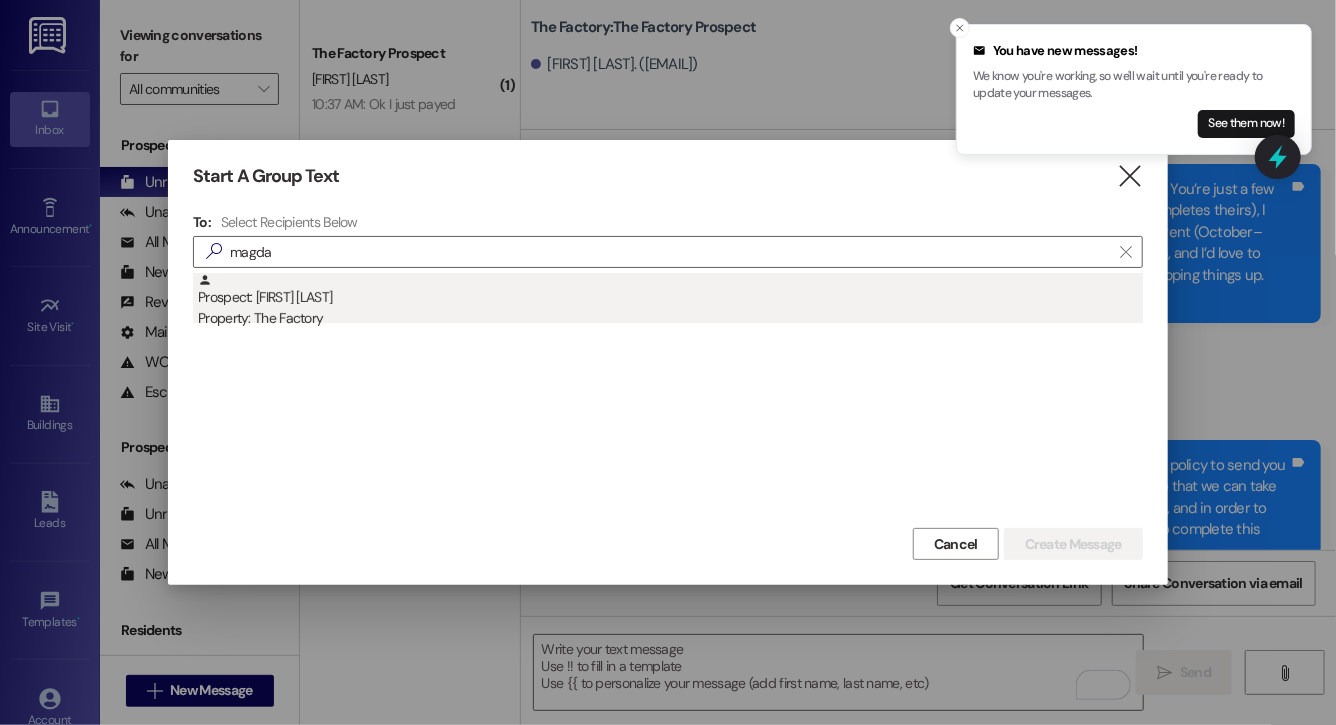 click on "Prospect: Magdalyn Wersland Property: The Factory" at bounding box center [670, 301] 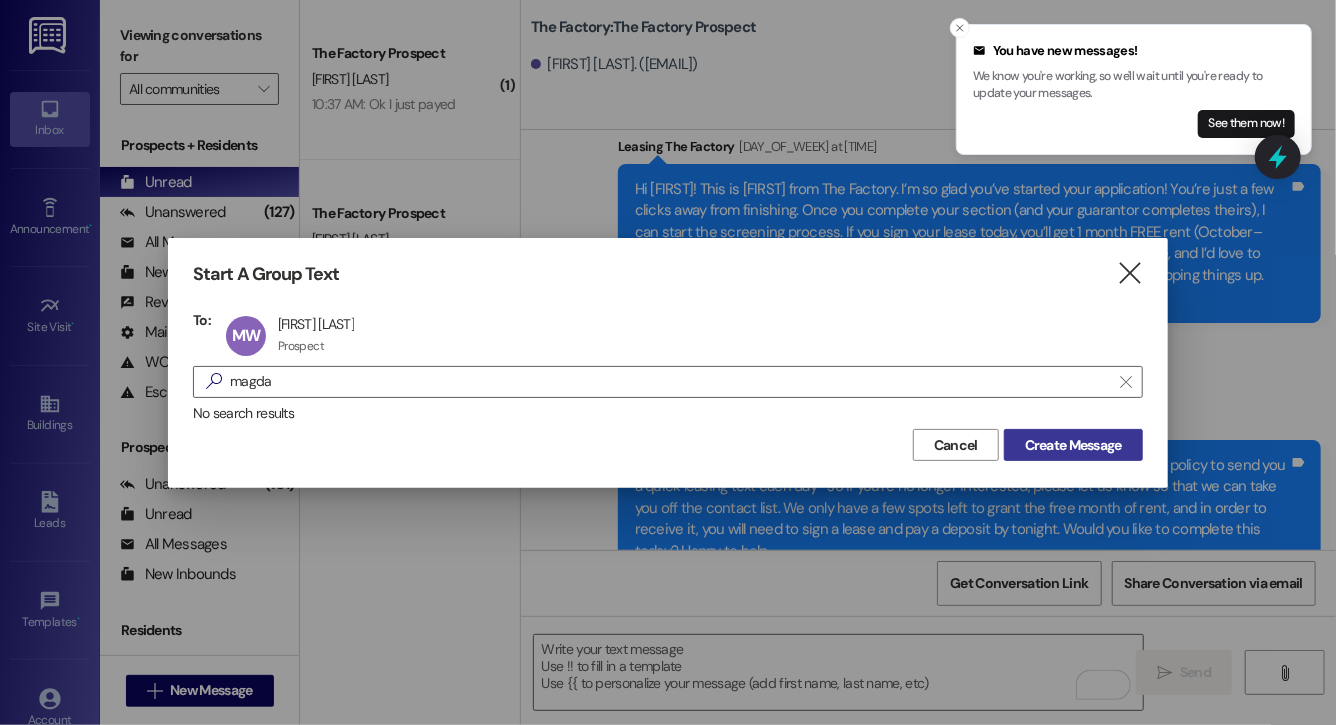 click on "Create Message" at bounding box center (1073, 445) 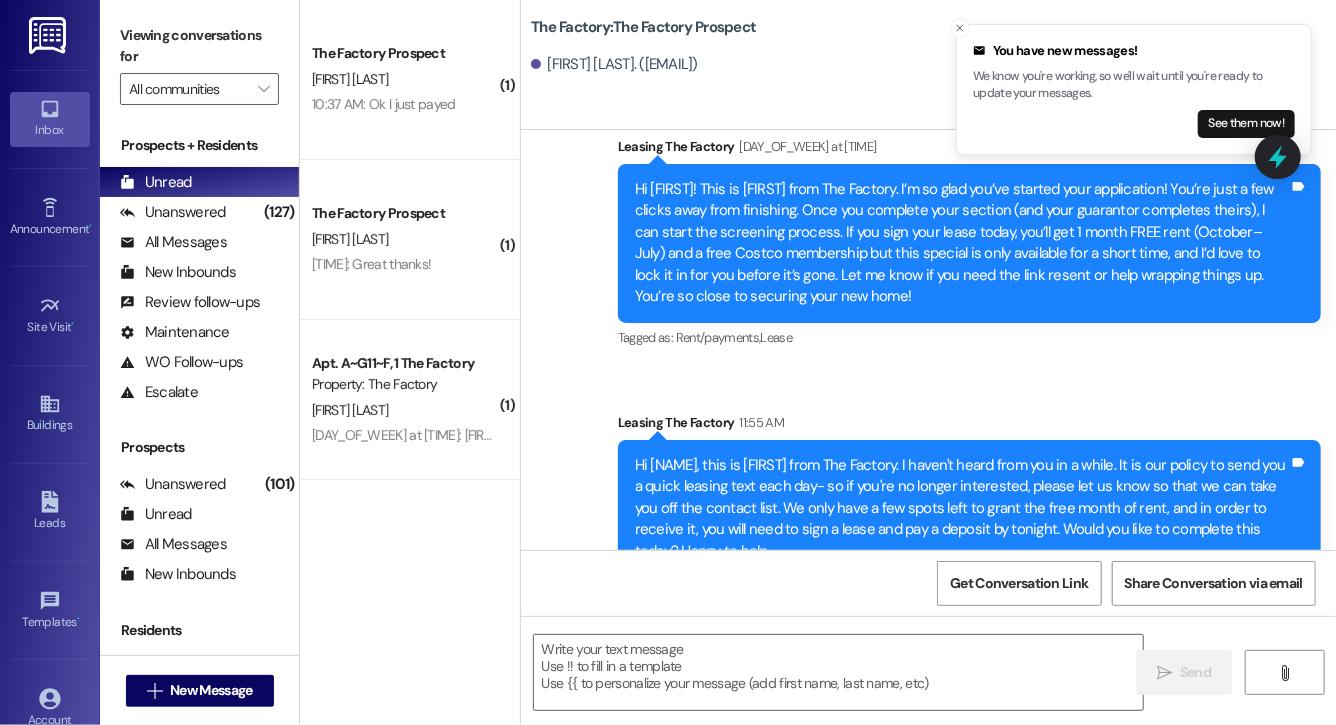 scroll, scrollTop: 3630, scrollLeft: 0, axis: vertical 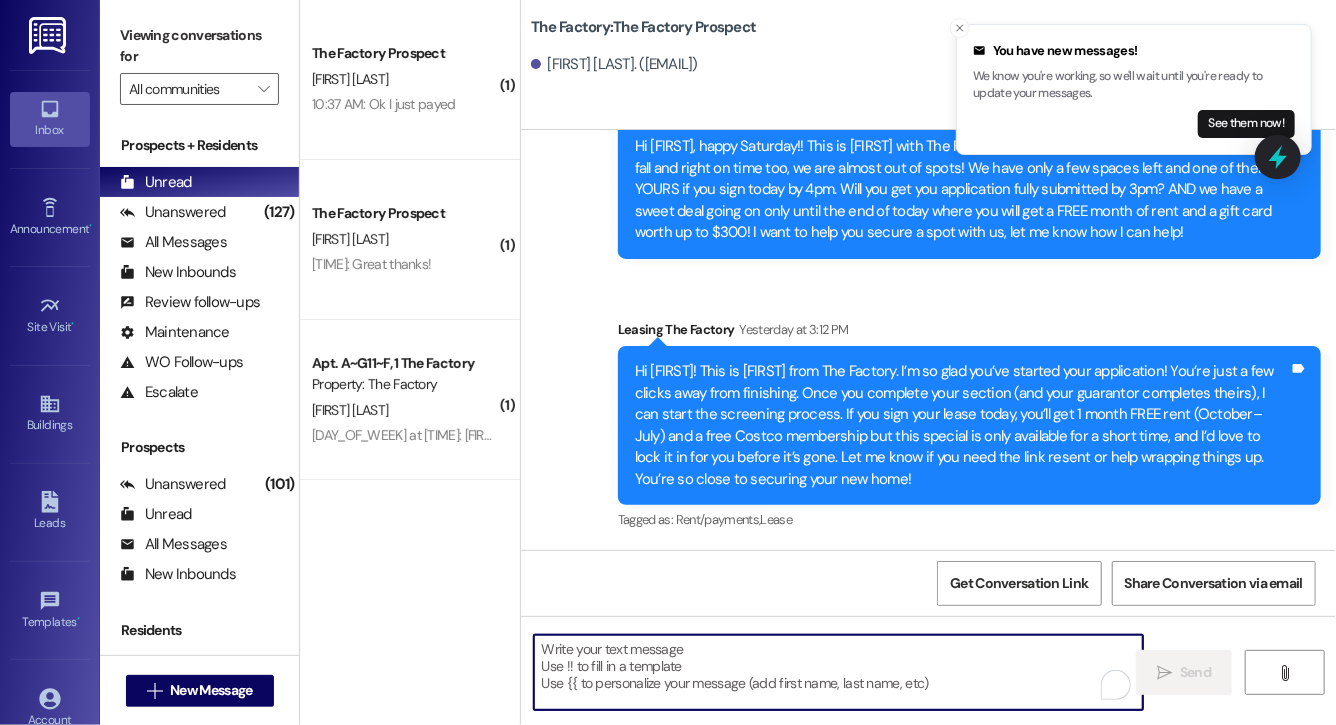 click at bounding box center (838, 672) 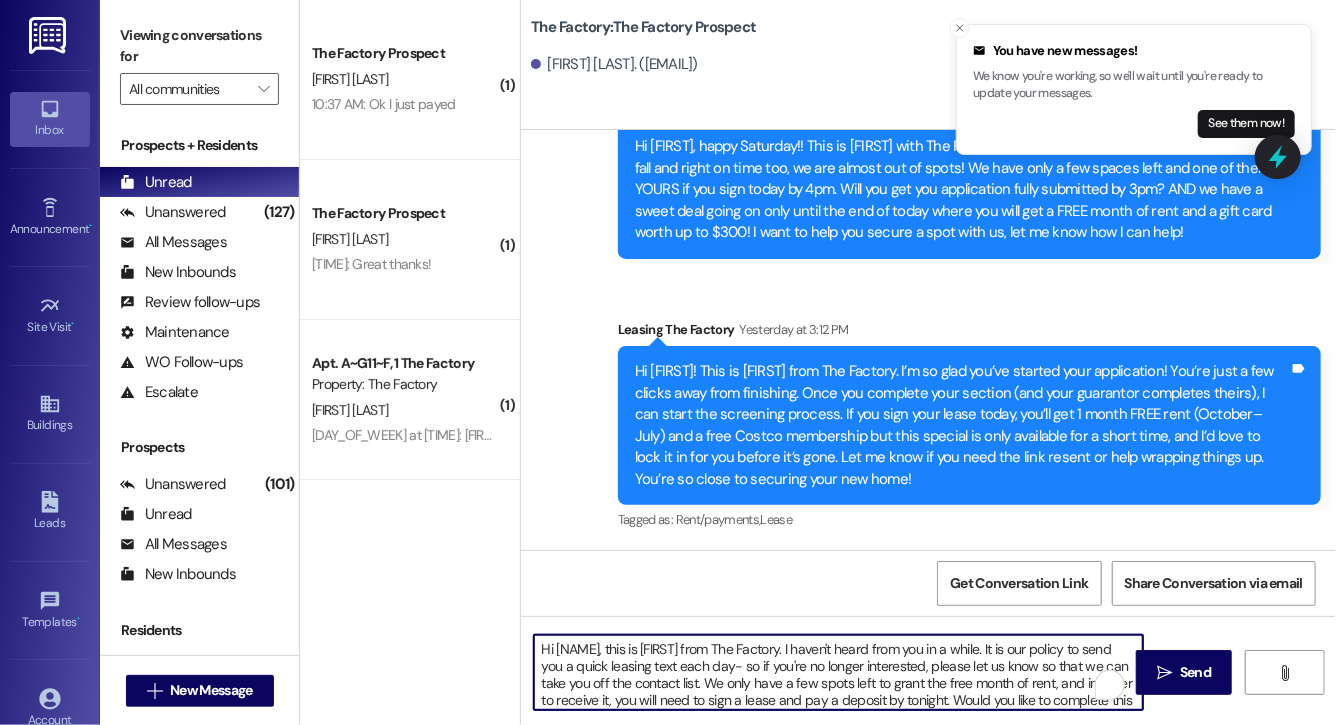 scroll, scrollTop: 34, scrollLeft: 0, axis: vertical 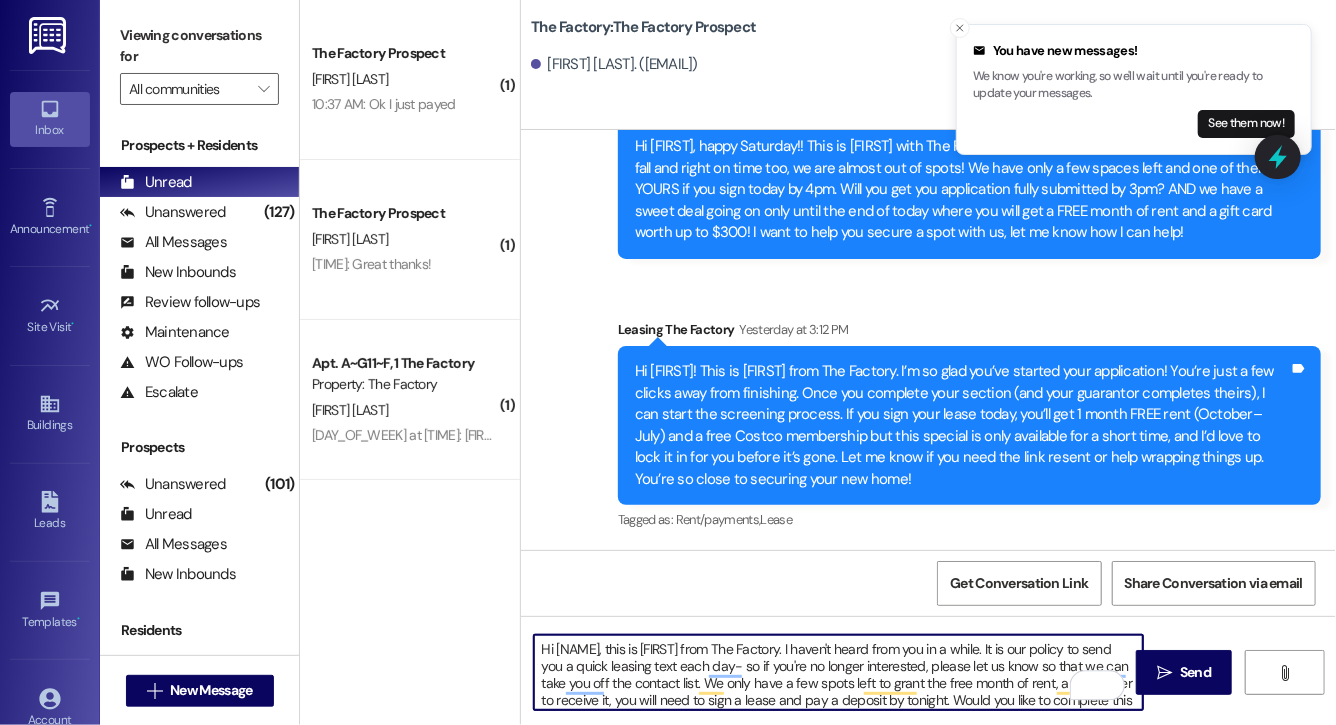 click on "Hi Samuel, this is Evie from The Factory. I haven't heard from you in a while. It is our policy to send you a quick leasing text each day- so if you're no longer interested, please let us know so that we can take you off the contact list. We only have a few spots left to grant the free month of rent, and in order to receive it, you will need to sign a lease and pay a deposit by tonight. Would you like to complete this today? Happy to help." at bounding box center (838, 672) 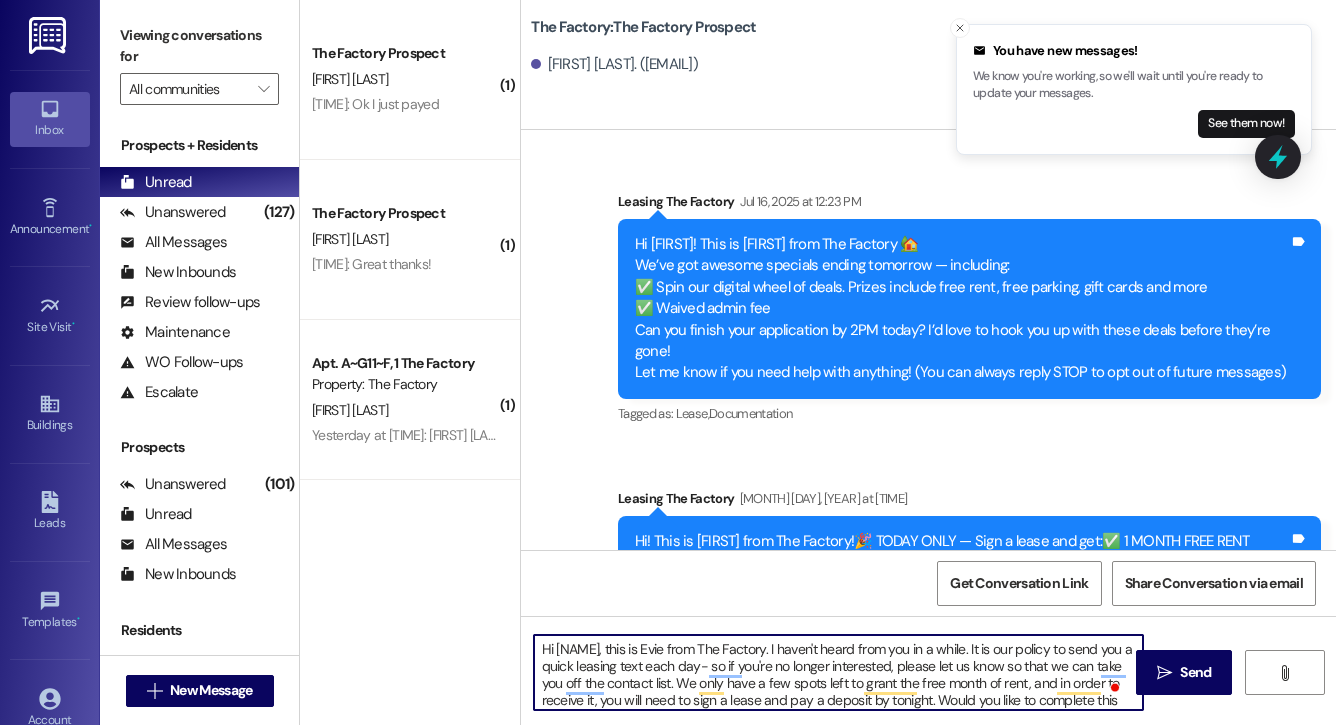 scroll, scrollTop: 0, scrollLeft: 0, axis: both 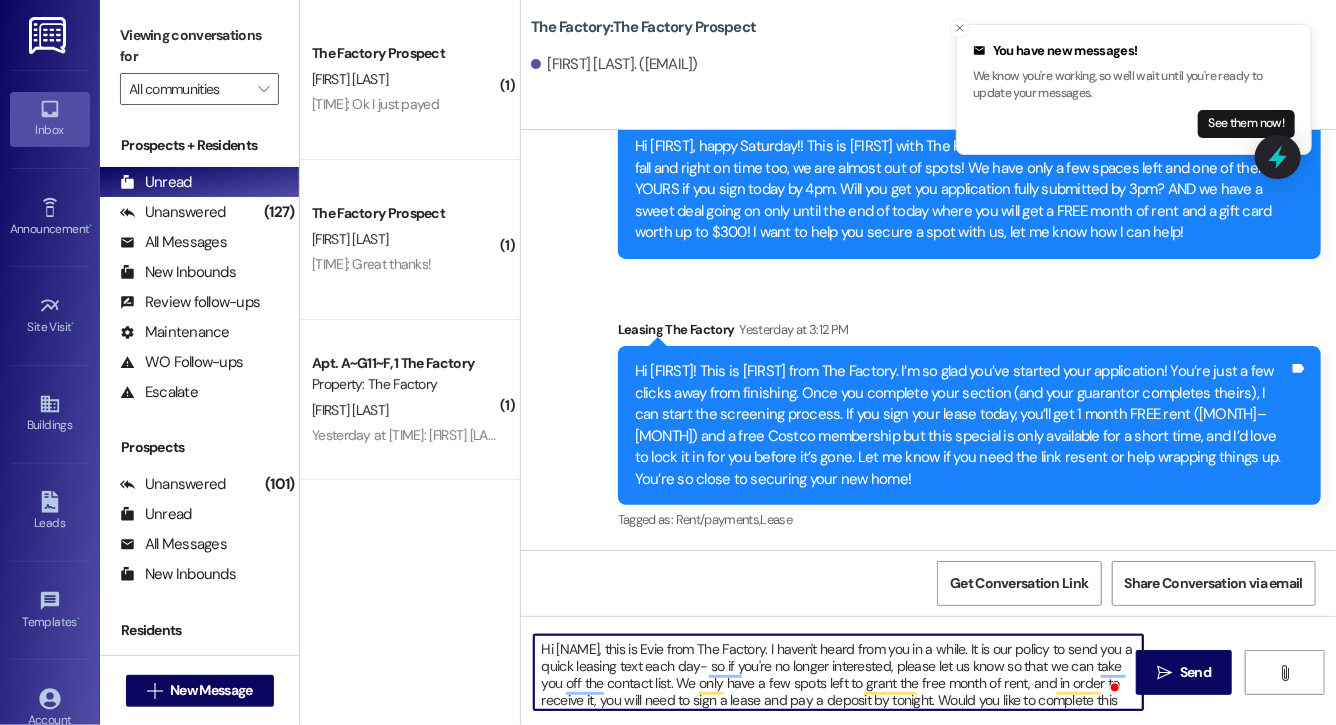 type on "Hi [FIRST], this is [FIRST] from The Factory. I haven't heard from you in a while. It is our policy to send you a quick leasing text each day- so if you're no longer interested, please let us know so that we can take you off the contact list. We only have a few spots left to grant the free month of rent, and in order to receive it, you will need to sign a lease and pay a deposit by tonight. Would you like to complete this today? Happy to help." 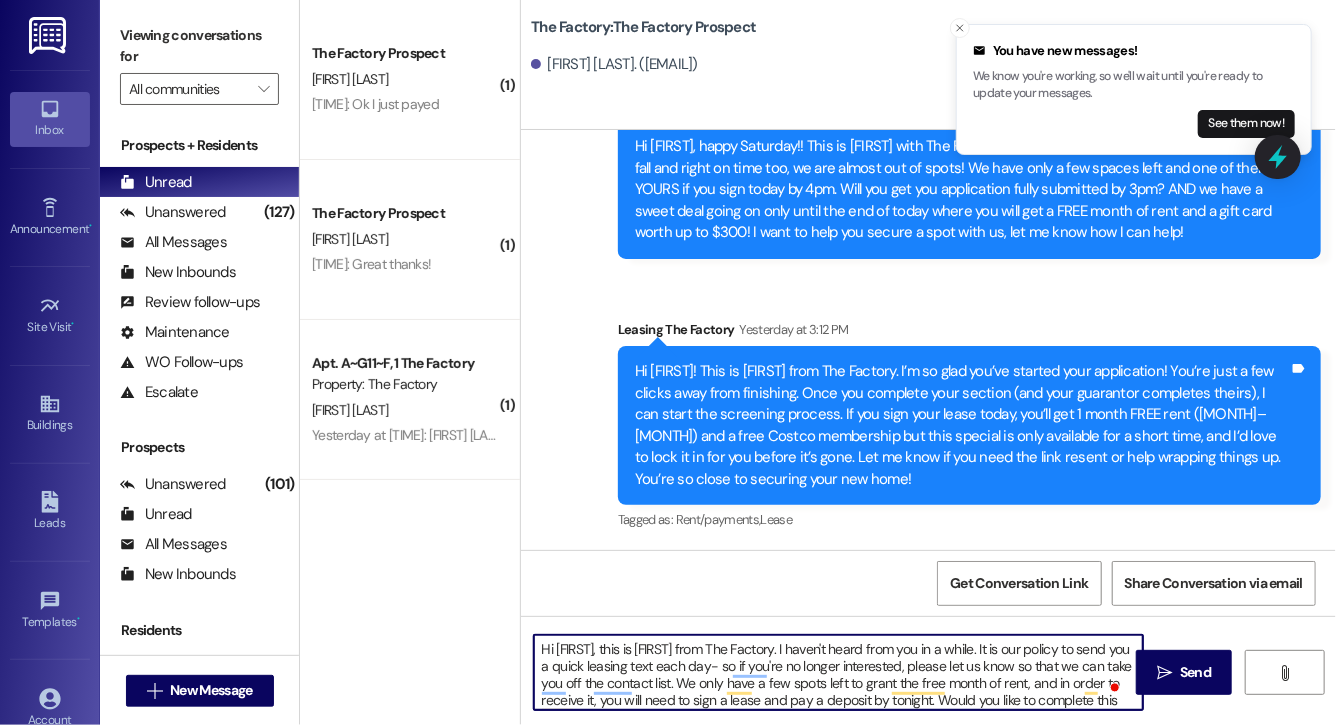 click on "Hi [FIRST], this is [FIRST] from The Factory. I haven't heard from you in a while. It is our policy to send you a quick leasing text each day- so if you're no longer interested, please let us know so that we can take you off the contact list. We only have a few spots left to grant the free month of rent, and in order to receive it, you will need to sign a lease and pay a deposit by tonight. Would you like to complete this today? Happy to help." at bounding box center (838, 672) 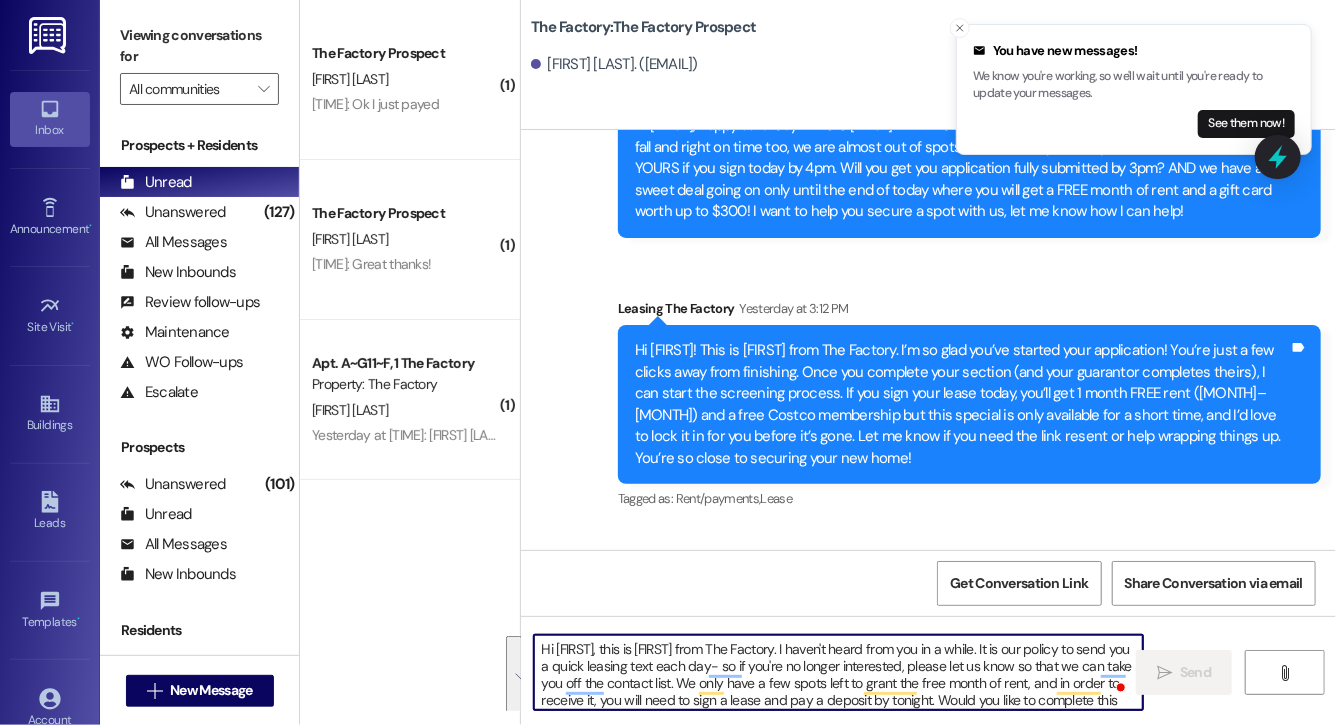 scroll, scrollTop: 3855, scrollLeft: 0, axis: vertical 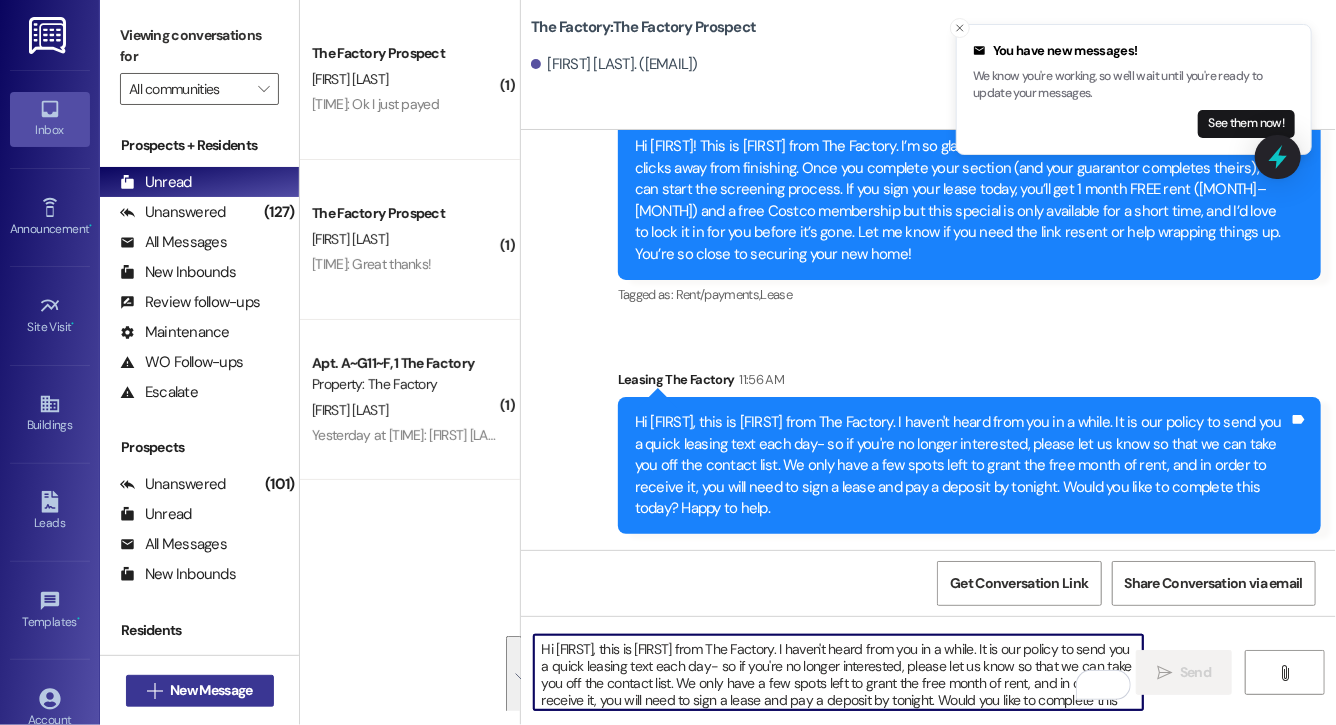 click on "New Message" at bounding box center (211, 690) 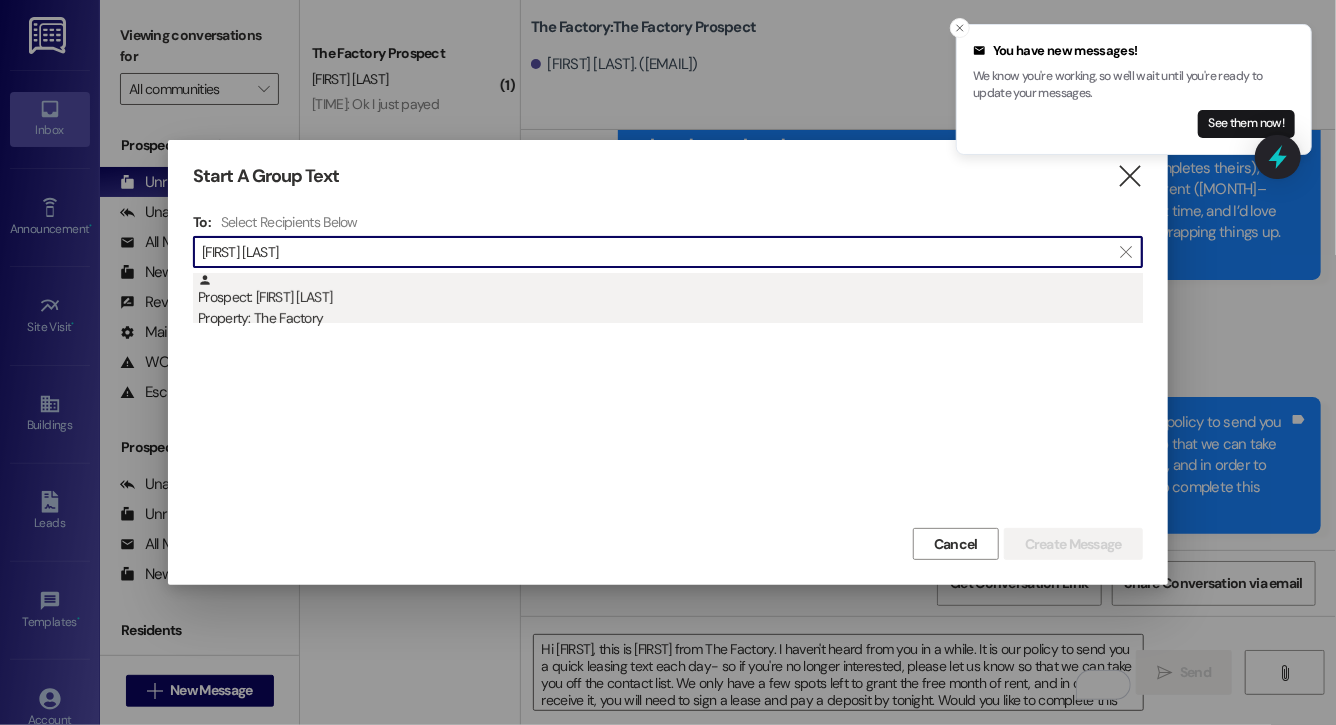type on "blake lope" 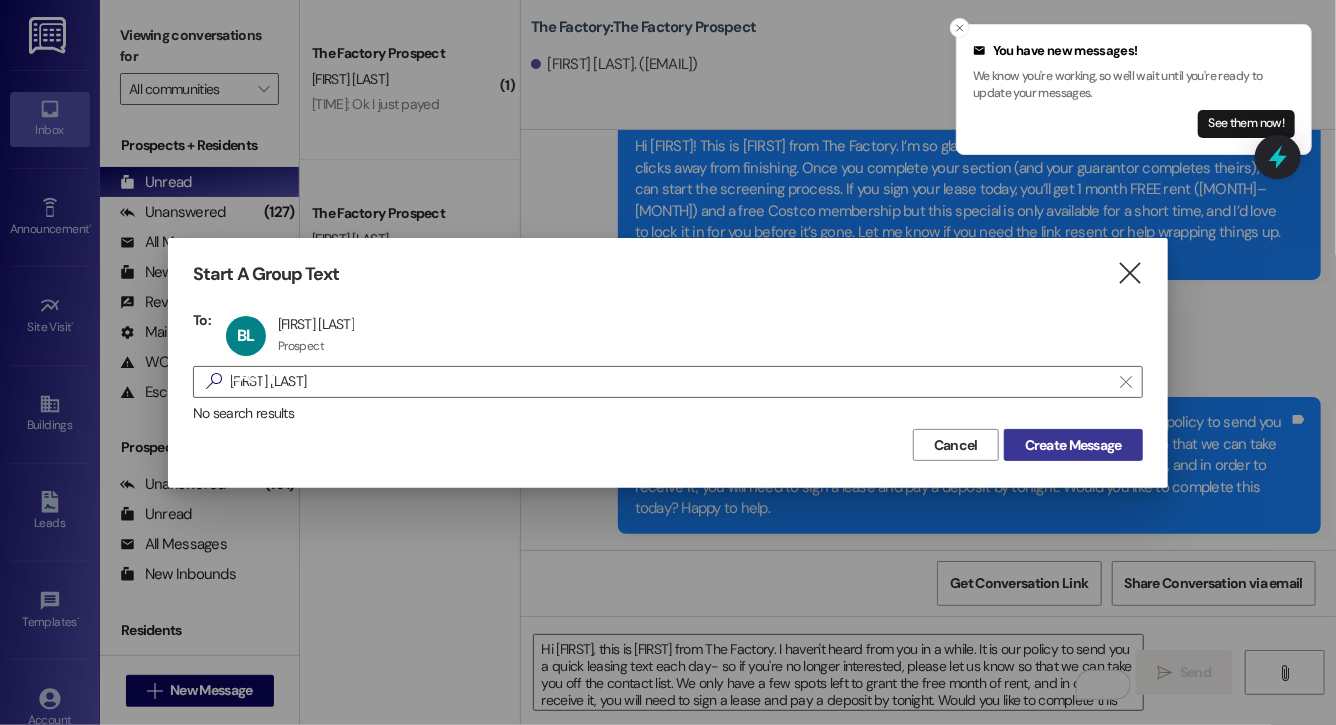 click on "Create Message" at bounding box center (1073, 445) 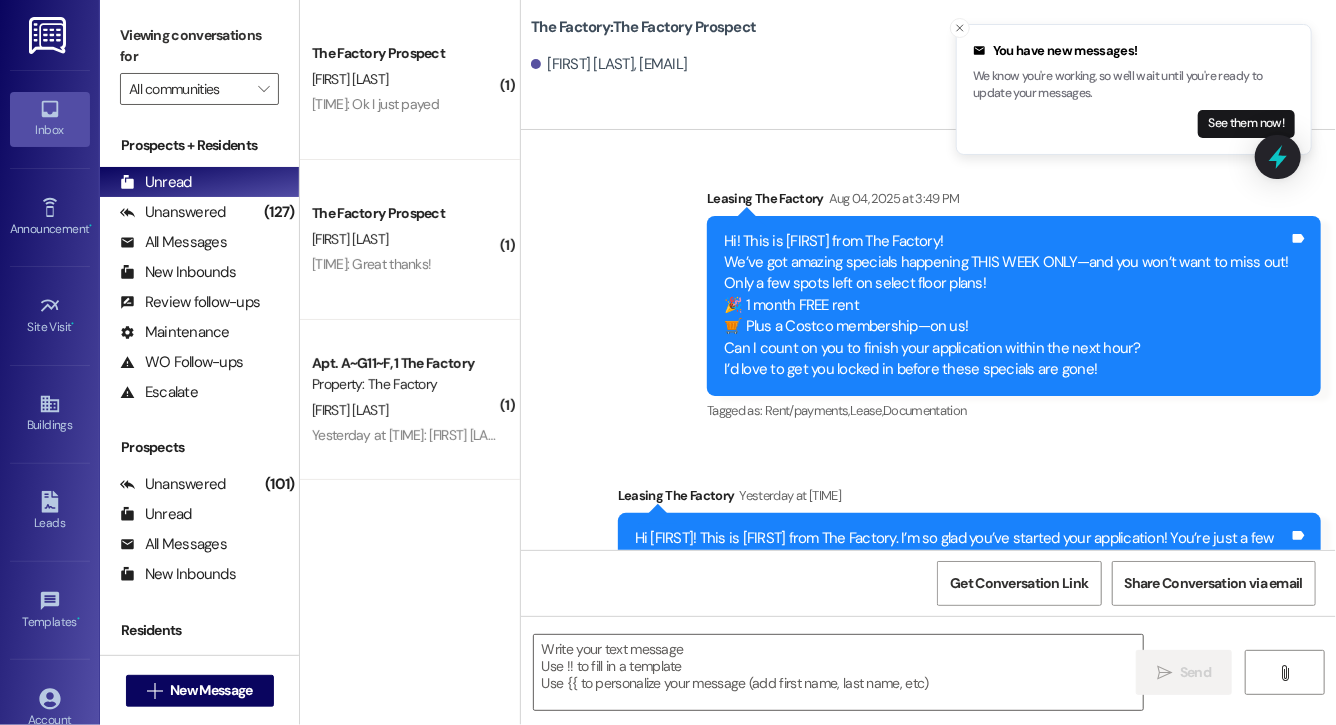 scroll, scrollTop: 4000, scrollLeft: 0, axis: vertical 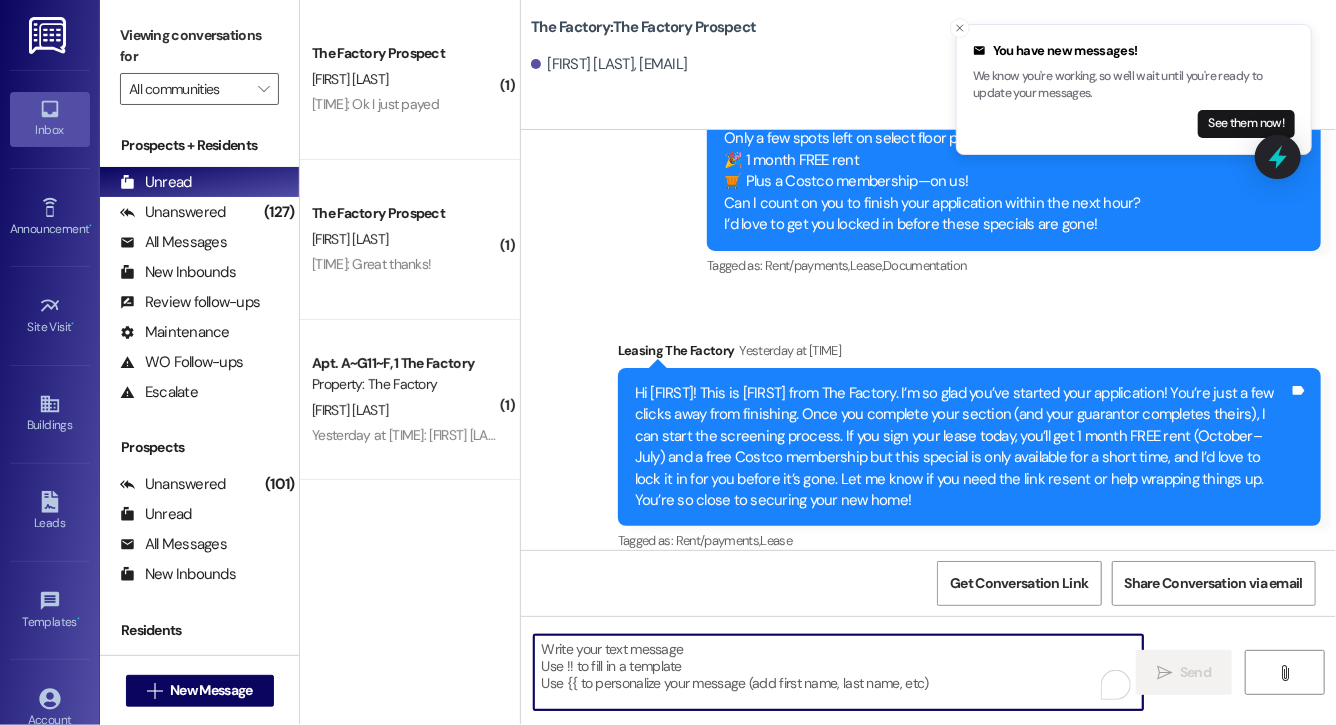 click at bounding box center (838, 672) 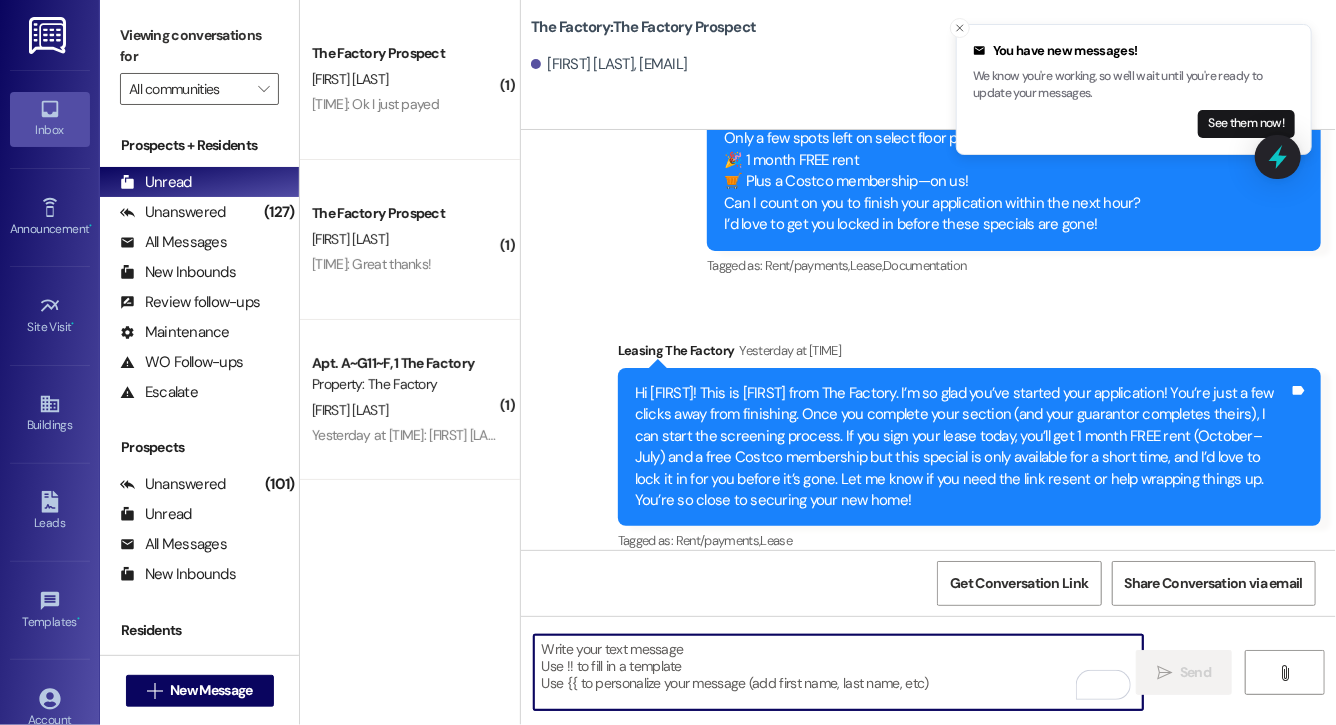 paste on "Hi Magdalyn, this is Evie from The Factory. I haven't heard from you in a while. It is our policy to send you a quick leasing text each day- so if you're no longer interested, please let us know so that we can take you off the contact list. We only have a few spots left to grant the free month of rent, and in order to receive it, you will need to sign a lease and pay a deposit by tonight. Would you like to complete this today? Happy to help." 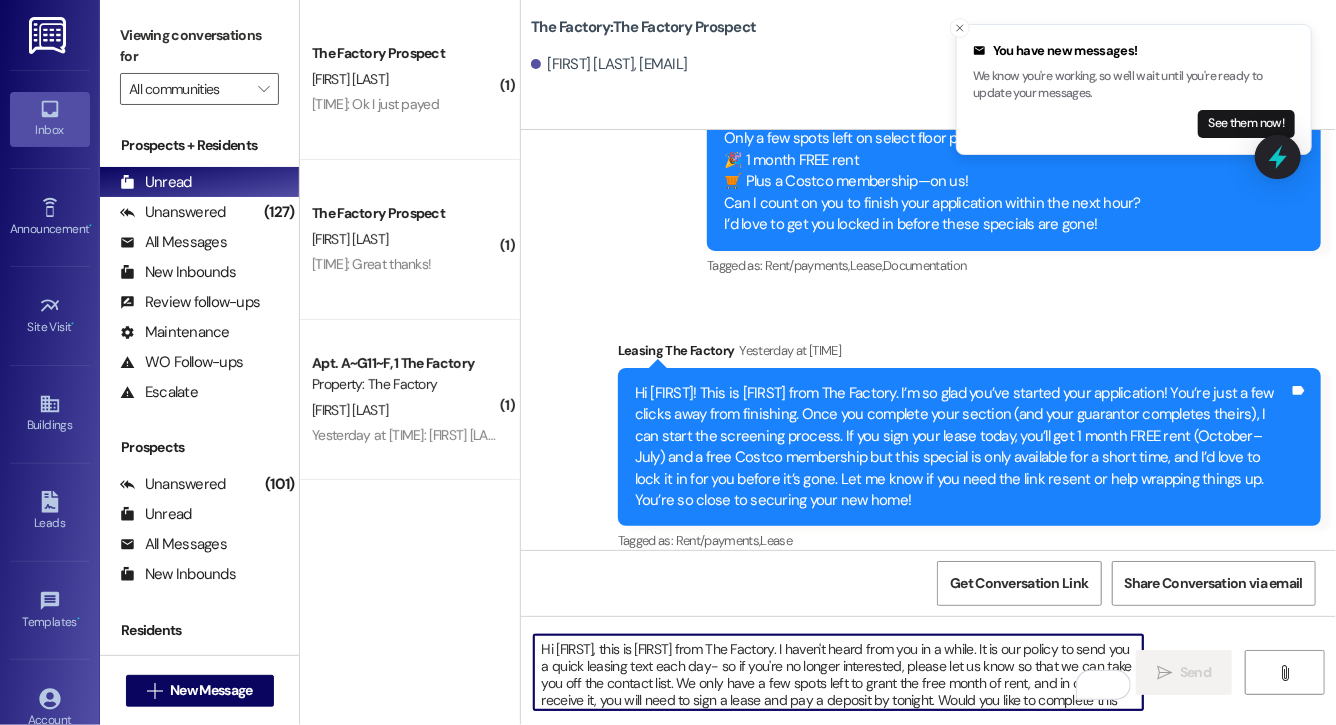 scroll, scrollTop: 34, scrollLeft: 0, axis: vertical 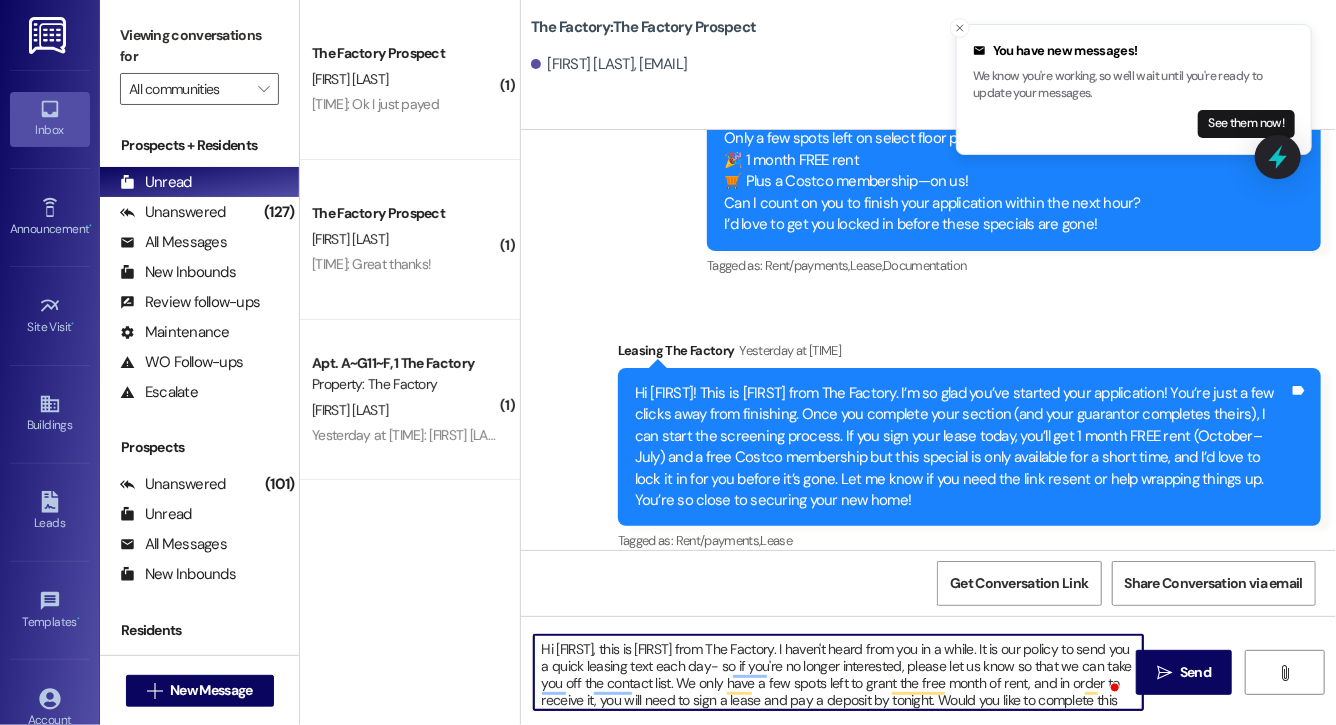 click on "Hi Magdalyn, this is Evie from The Factory. I haven't heard from you in a while. It is our policy to send you a quick leasing text each day- so if you're no longer interested, please let us know so that we can take you off the contact list. We only have a few spots left to grant the free month of rent, and in order to receive it, you will need to sign a lease and pay a deposit by tonight. Would you like to complete this today? Happy to help." at bounding box center (838, 672) 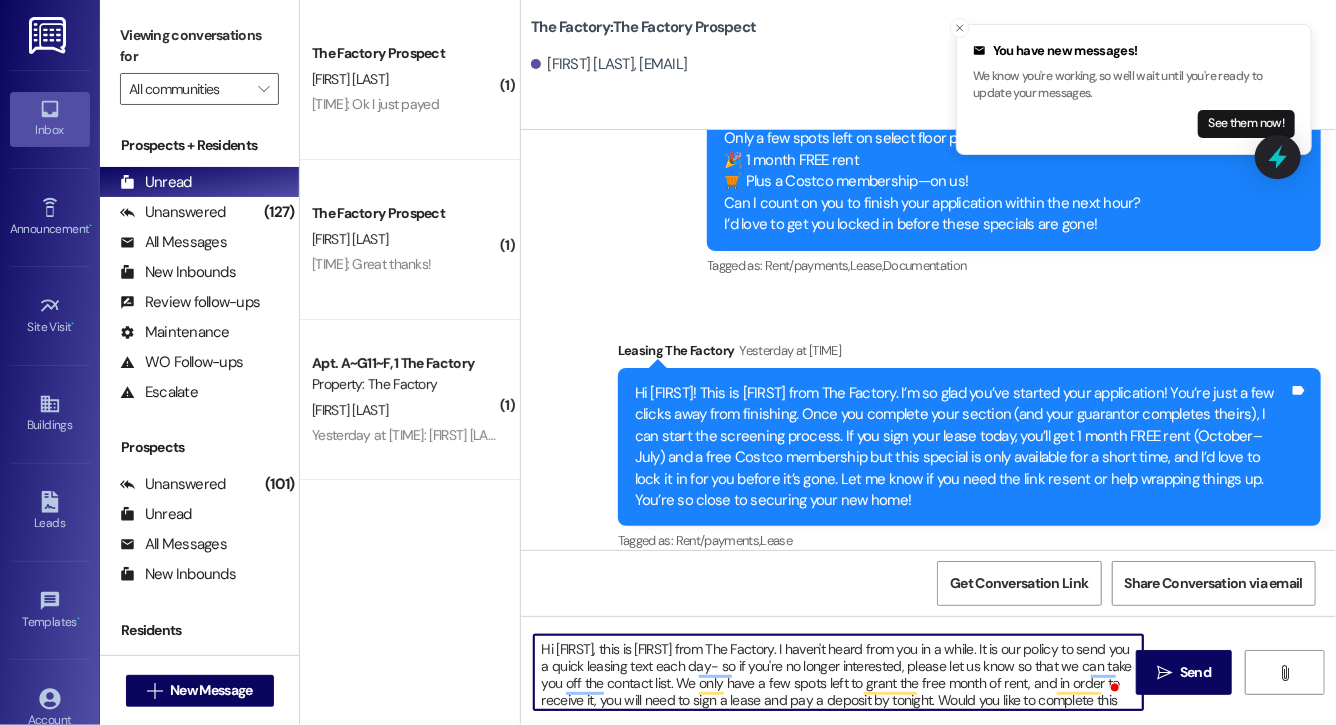 type on "Hi Blake, this is Evie from The Factory. I haven't heard from you in a while. It is our policy to send you a quick leasing text each day- so if you're no longer interested, please let us know so that we can take you off the contact list. We only have a few spots left to grant the free month of rent, and in order to receive it, you will need to sign a lease and pay a deposit by tonight. Would you like to complete this today? Happy to help." 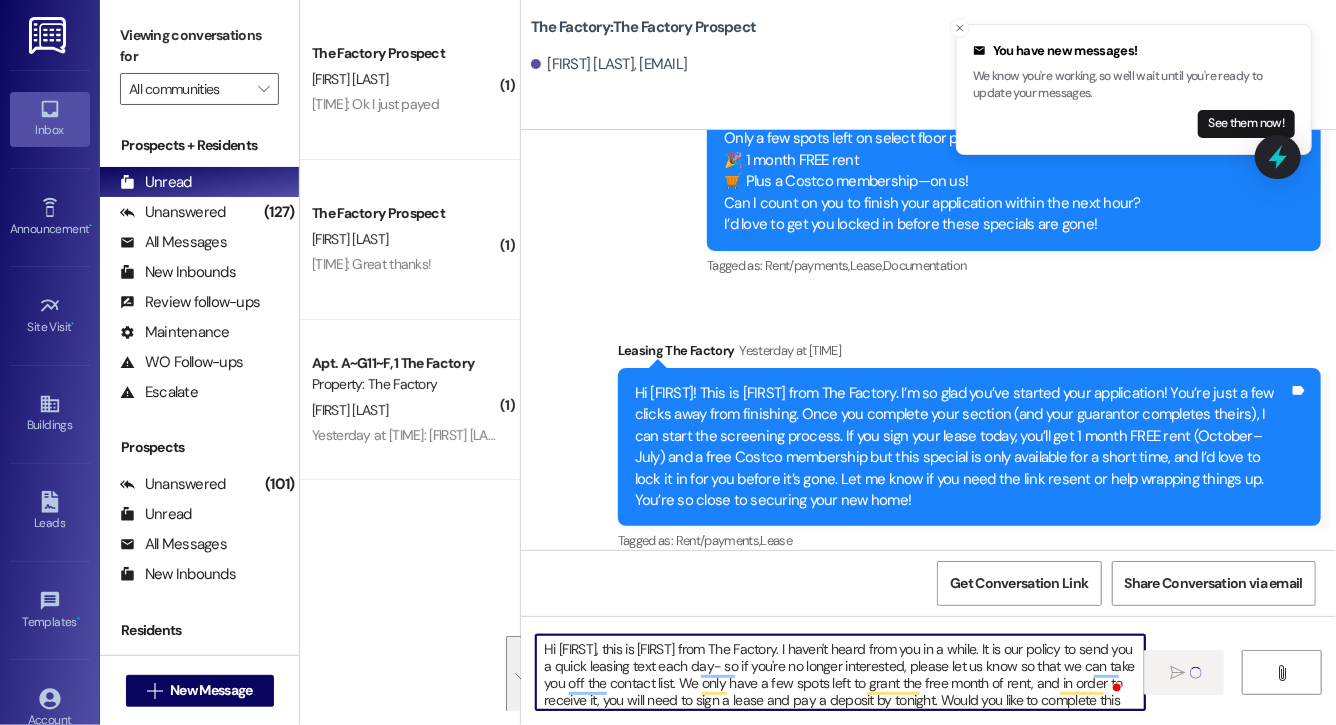 type 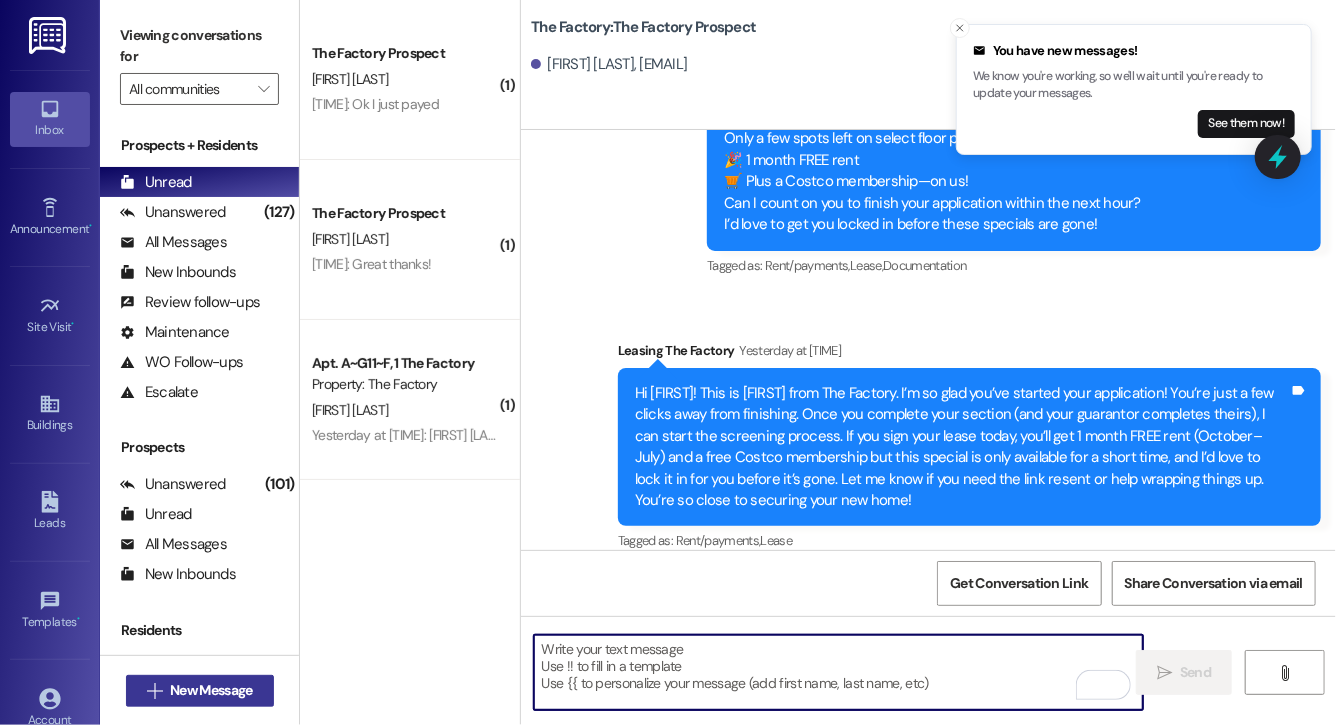 click on "New Message" at bounding box center [211, 690] 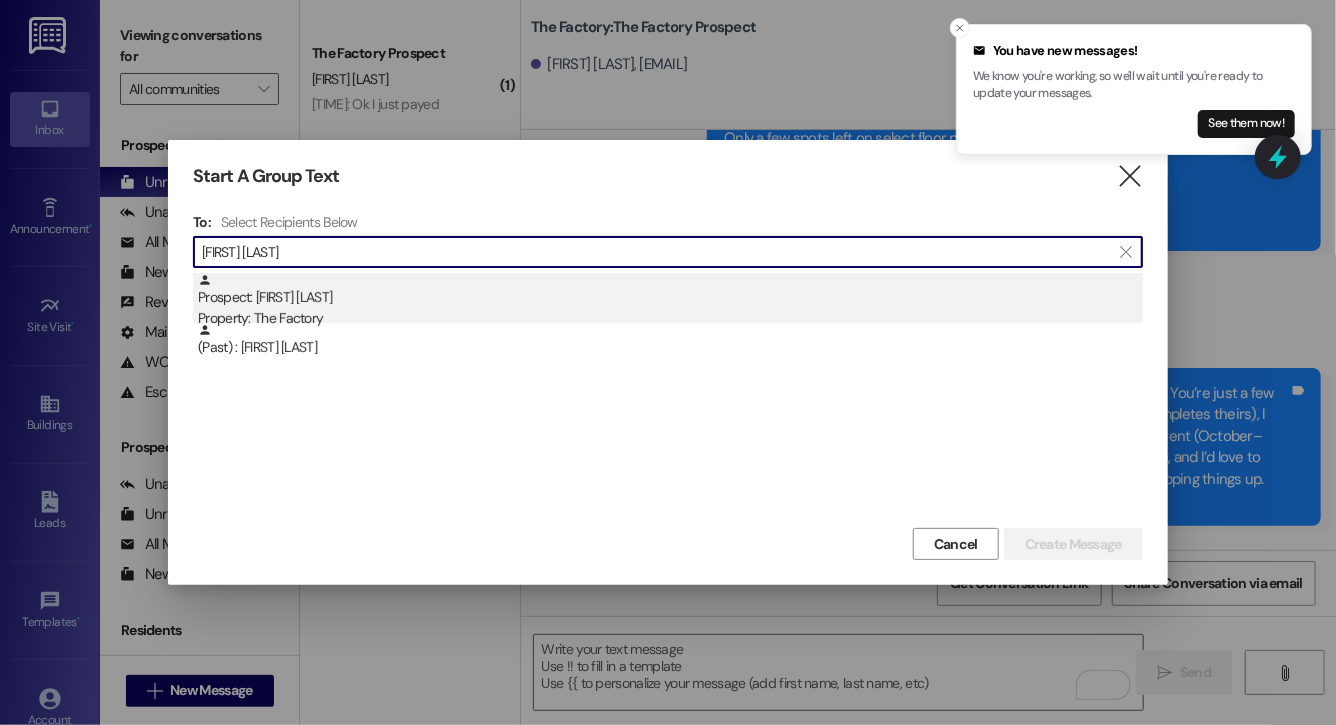 type on "grace thom" 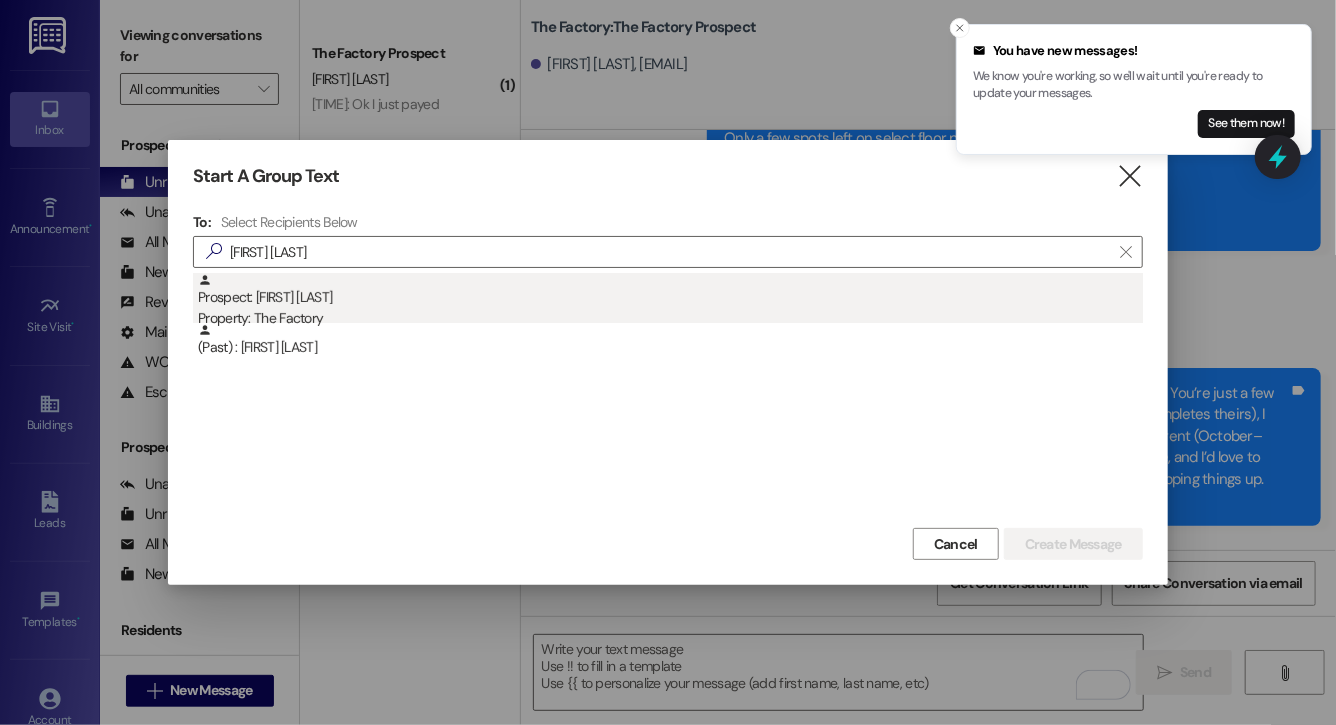 click on "Prospect: Grace Thomas Property: The Factory" at bounding box center (670, 301) 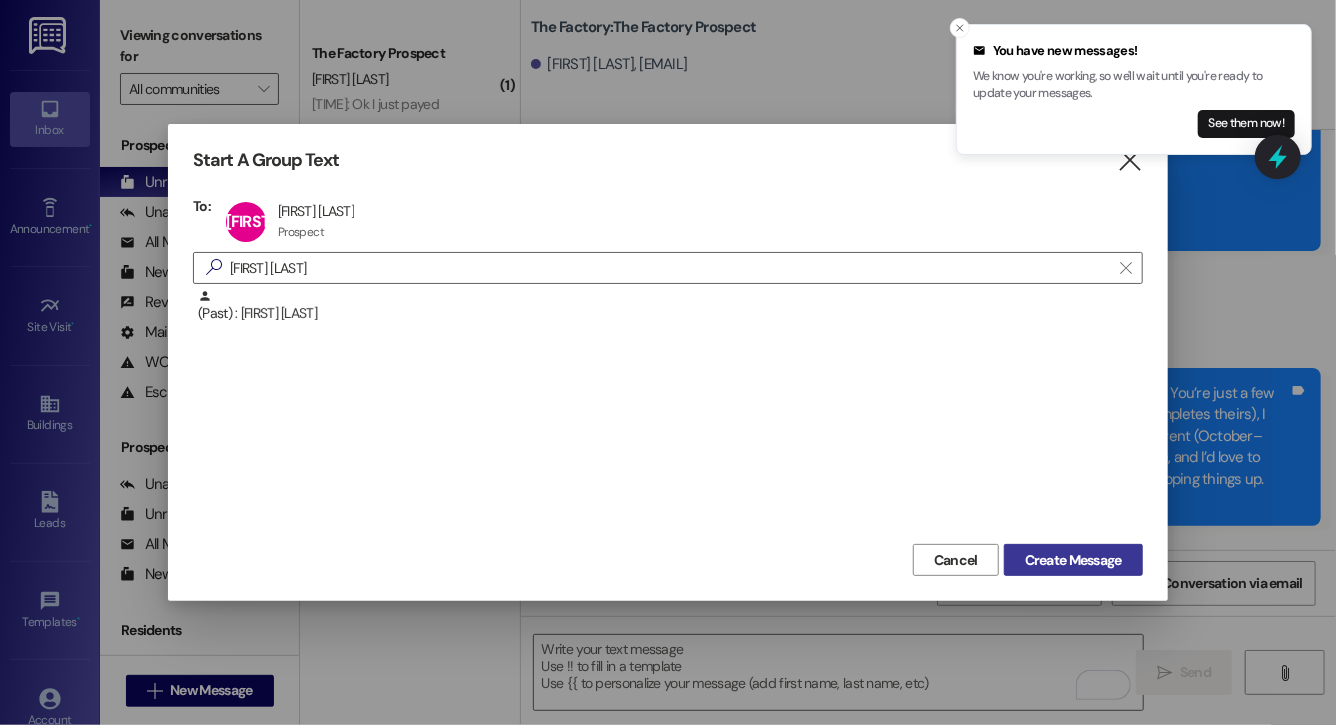 click on "Create Message" at bounding box center [1073, 560] 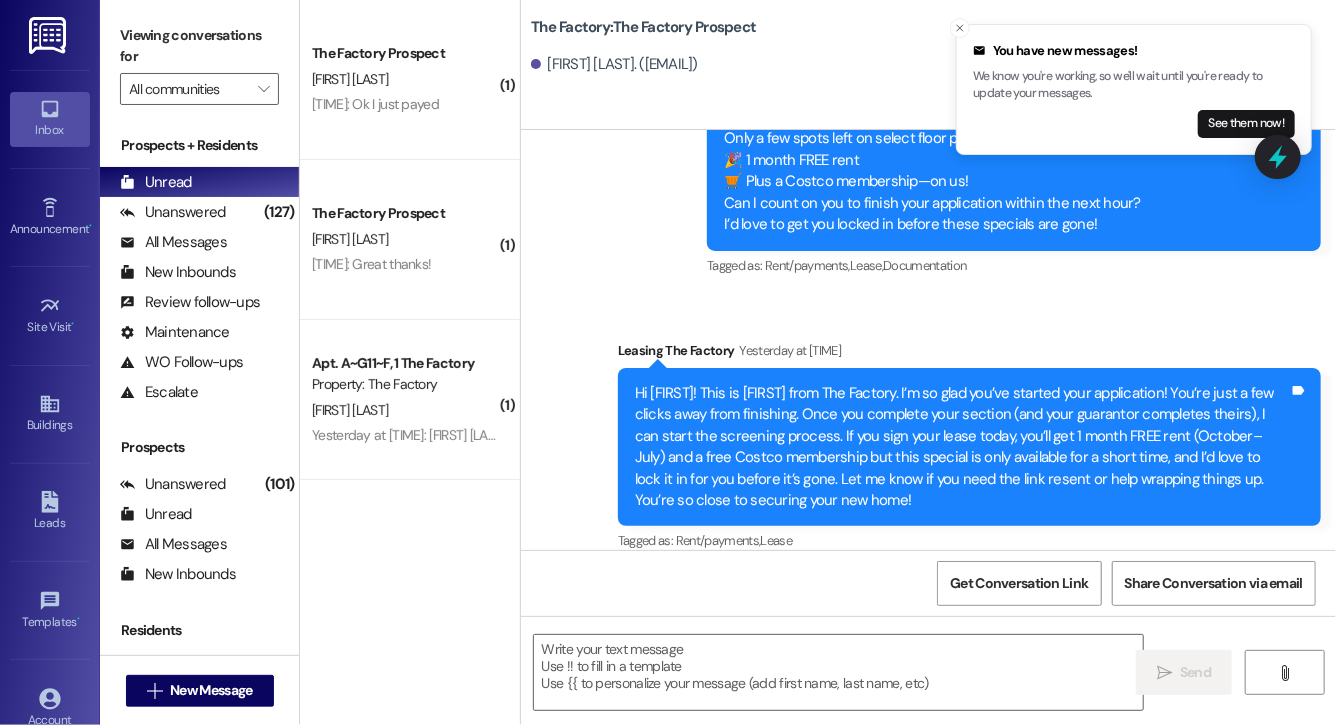 scroll, scrollTop: 3282, scrollLeft: 0, axis: vertical 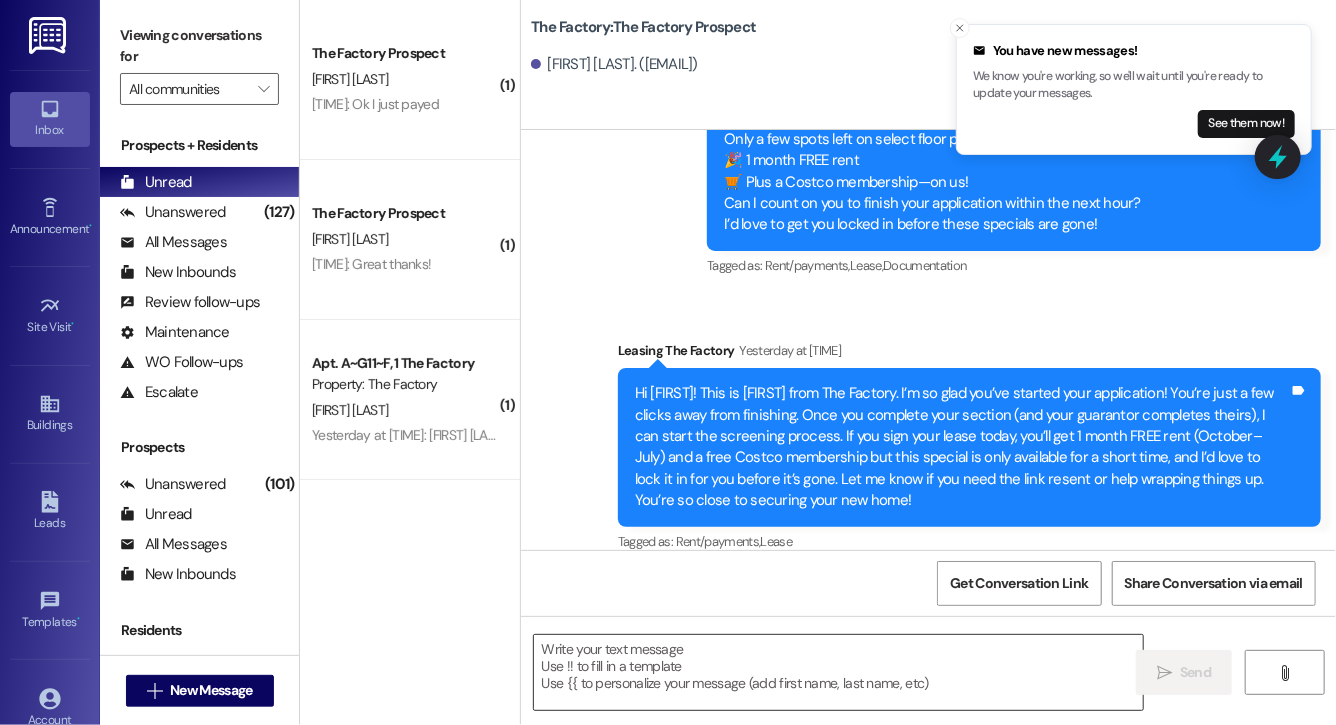 click at bounding box center (838, 672) 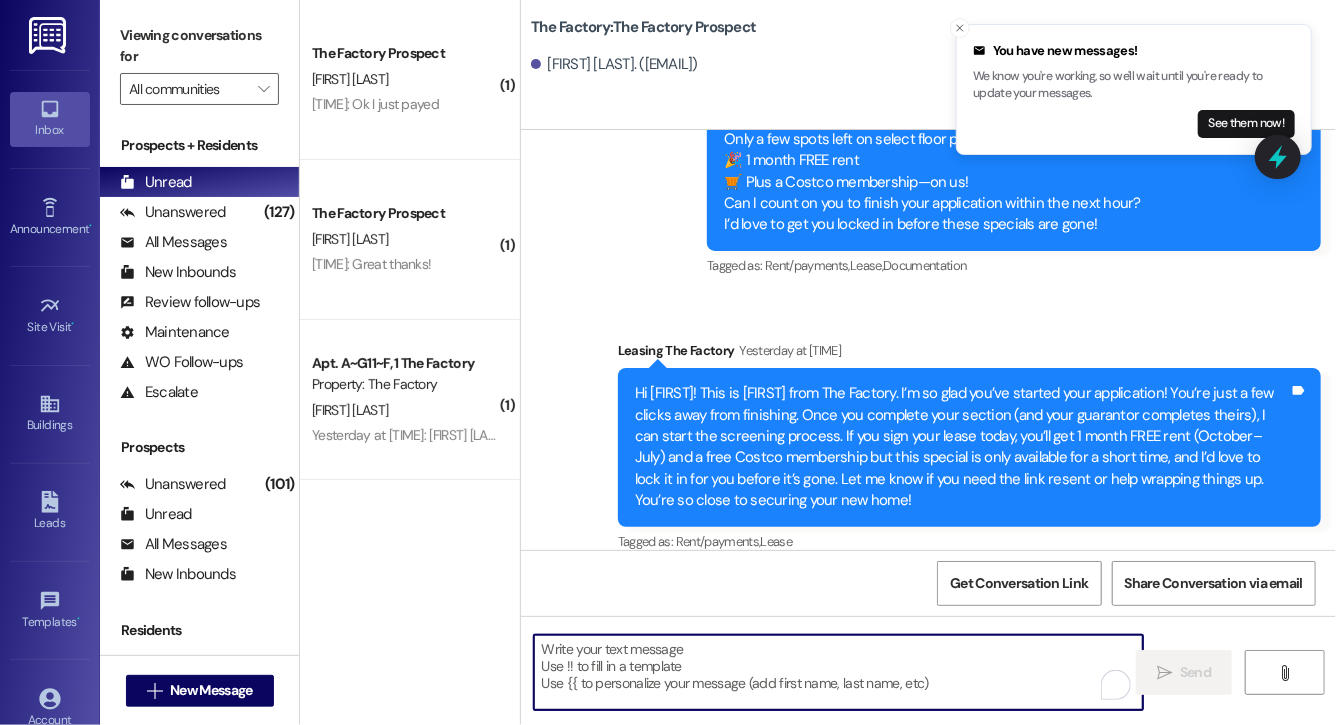 paste on "Hi Blake, this is Evie from The Factory. I haven't heard from you in a while. It is our policy to send you a quick leasing text each day- so if you're no longer interested, please let us know so that we can take you off the contact list. We only have a few spots left to grant the free month of rent, and in order to receive it, you will need to sign a lease and pay a deposit by tonight. Would you like to complete this today? Happy to help." 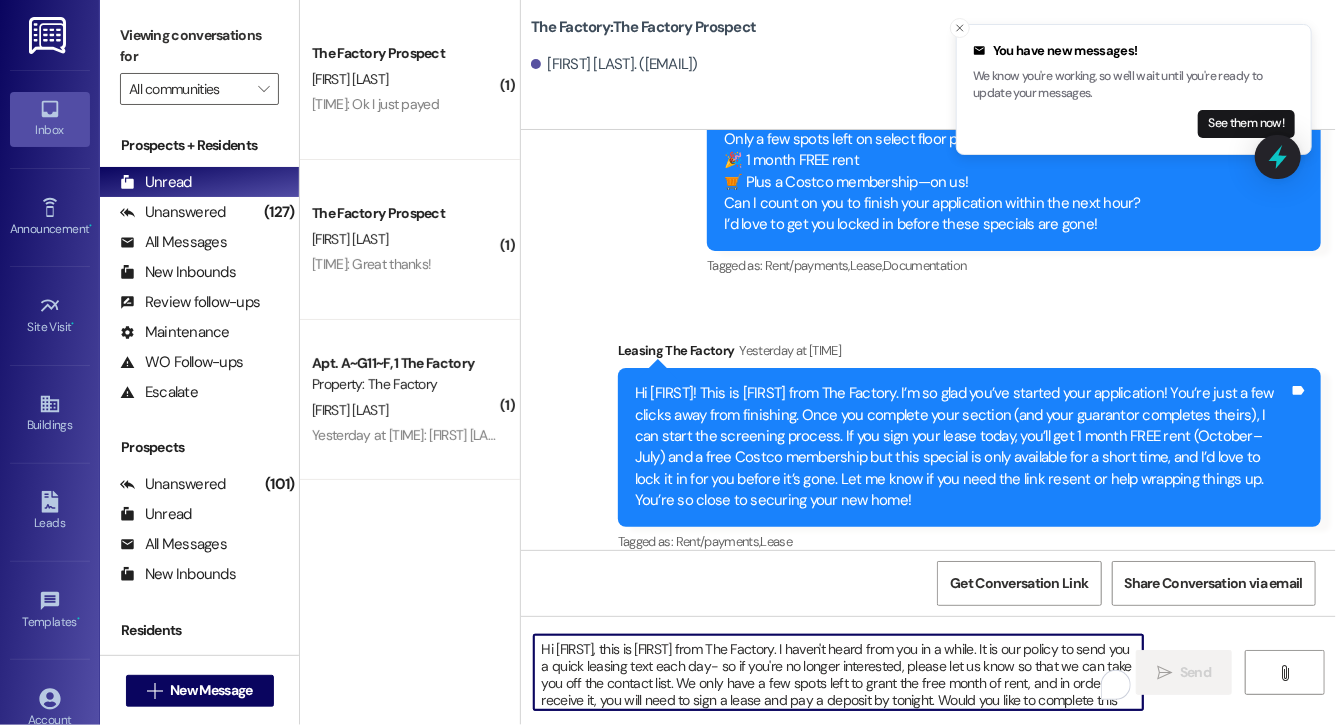 scroll, scrollTop: 34, scrollLeft: 0, axis: vertical 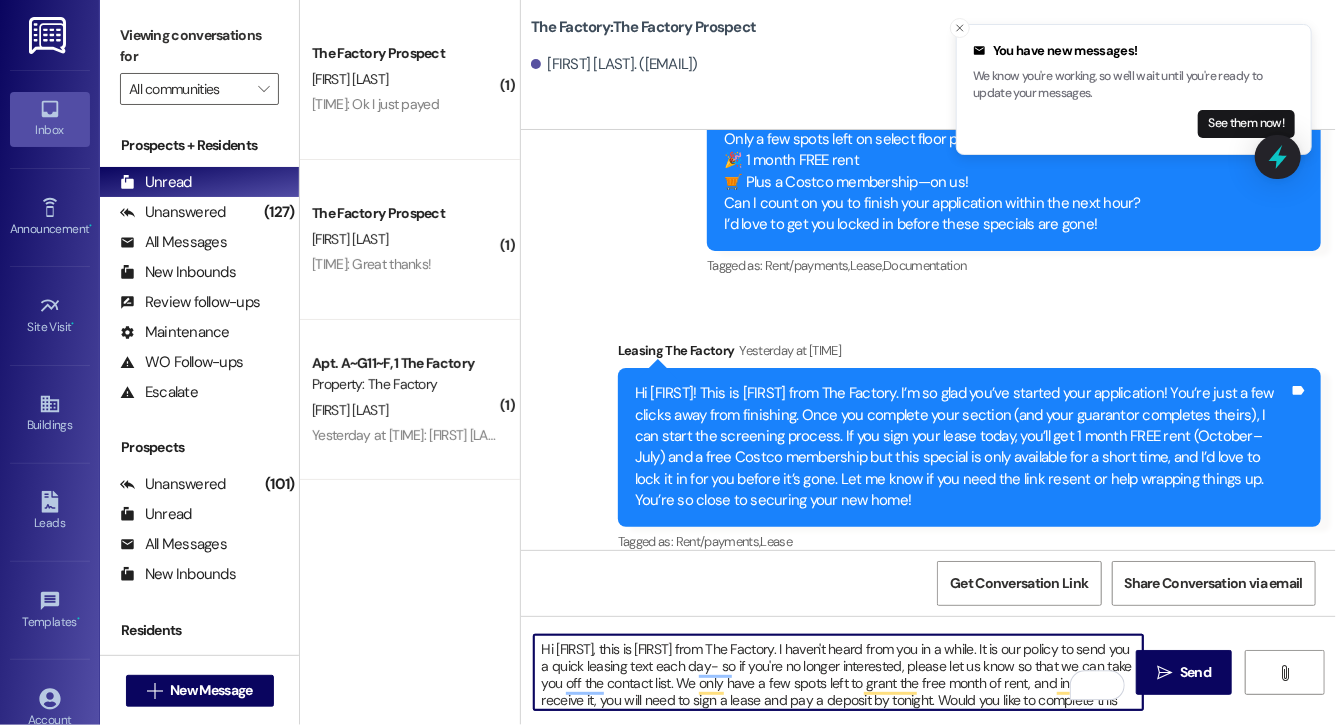 click on "Hi Blake, this is Evie from The Factory. I haven't heard from you in a while. It is our policy to send you a quick leasing text each day- so if you're no longer interested, please let us know so that we can take you off the contact list. We only have a few spots left to grant the free month of rent, and in order to receive it, you will need to sign a lease and pay a deposit by tonight. Would you like to complete this today? Happy to help." at bounding box center (838, 672) 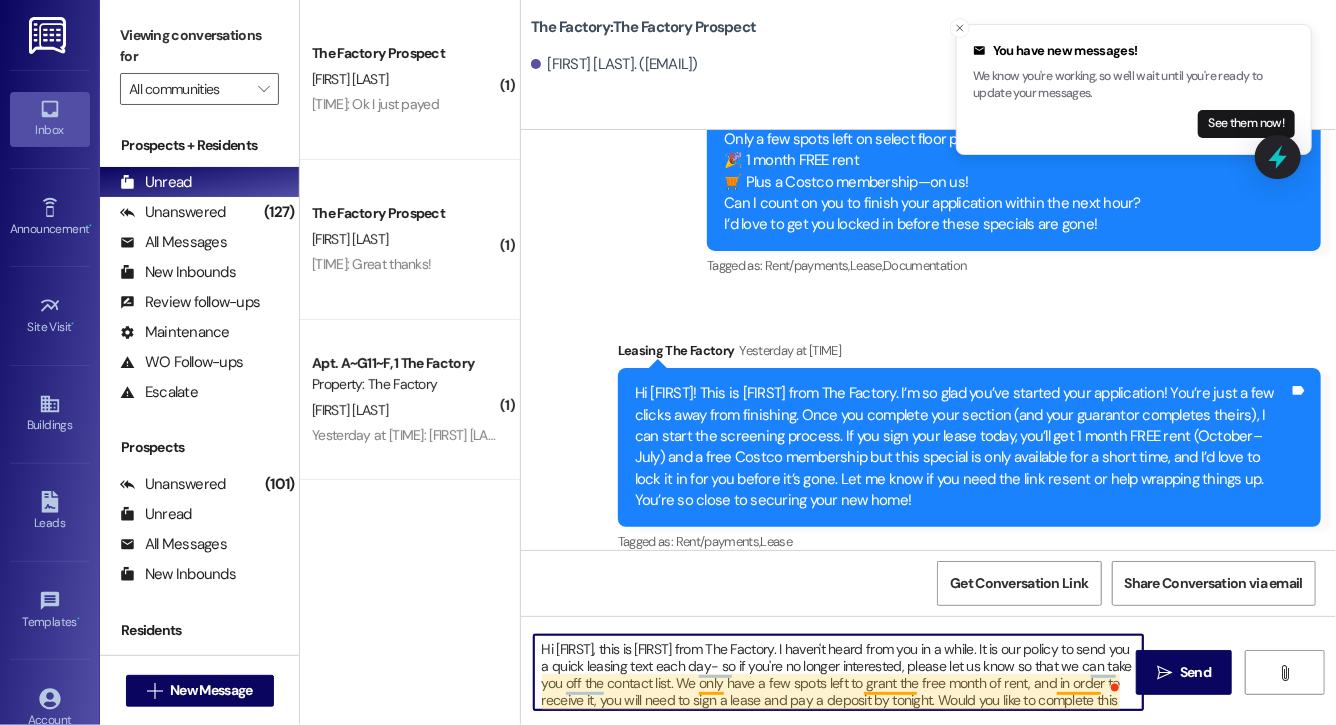click on "Hi Grace, this is Evie from The Factory. I haven't heard from you in a while. It is our policy to send you a quick leasing text each day- so if you're no longer interested, please let us know so that we can take you off the contact list. We only have a few spots left to grant the free month of rent, and in order to receive it, you will need to sign a lease and pay a deposit by tonight. Would you like to complete this today? Happy to help." at bounding box center [838, 672] 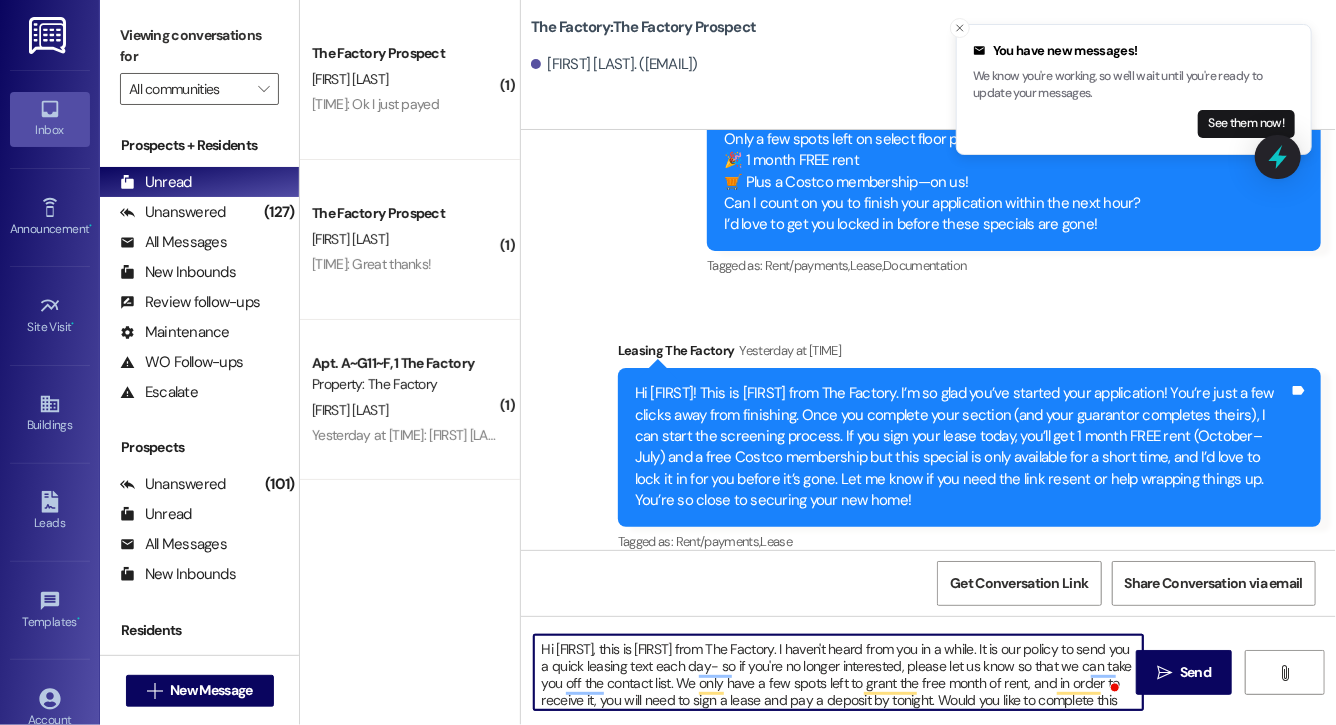click on "Hi Grace, this is Evie from The Factory. I haven't heard from you in a while. It is our policy to send you a quick leasing text each day- so if you're no longer interested, please let us know so that we can take you off the contact list. We only have a few spots left to grant the free month of rent, and in order to receive it, you will need to sign a lease and pay a deposit by tonight. Would you like to complete this today? Happy to help." at bounding box center (838, 672) 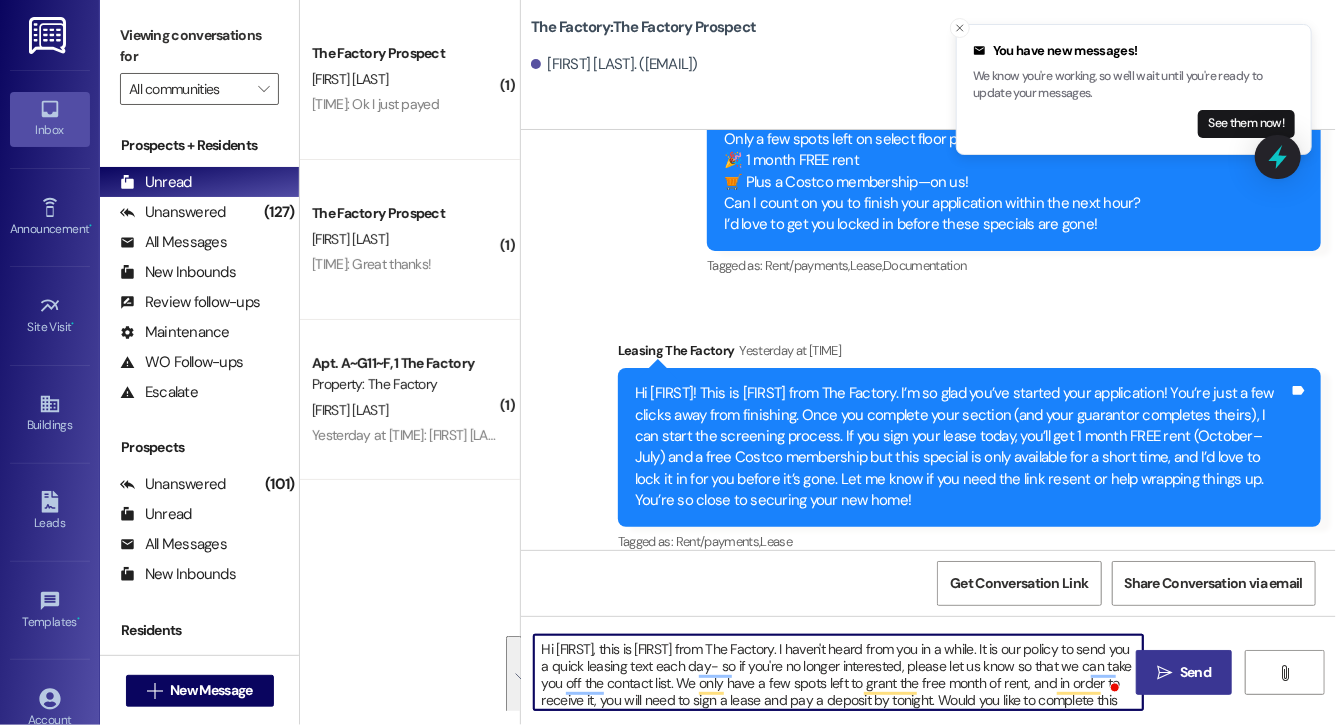 type on "Hi Grace, this is Evie from The Factory. I haven't heard from you in a while. It is our policy to send you a quick leasing text each day- so if you're no longer interested, please let us know so that we can take you off the contact list. We only have a few spots left to grant the free month of rent, and in order to receive it, you will need to sign a lease and pay a deposit by tonight. Would you like to complete this today? Happy to help." 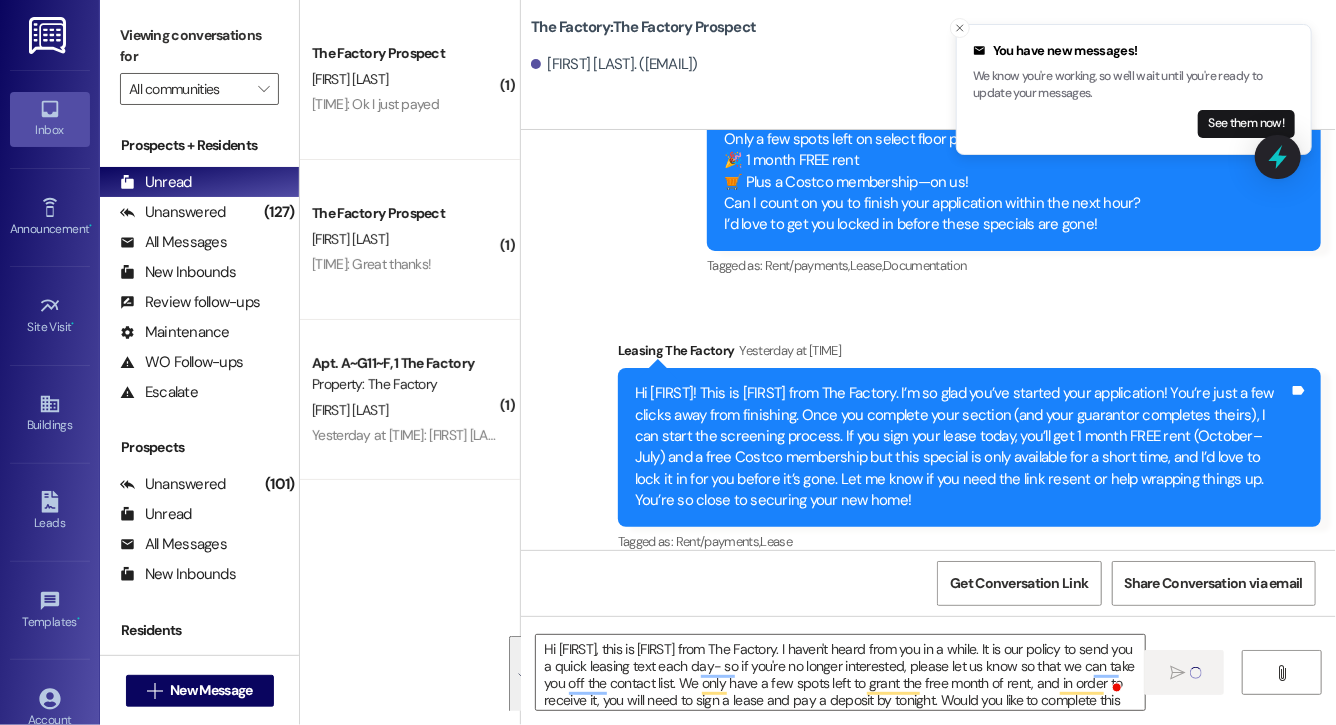 type 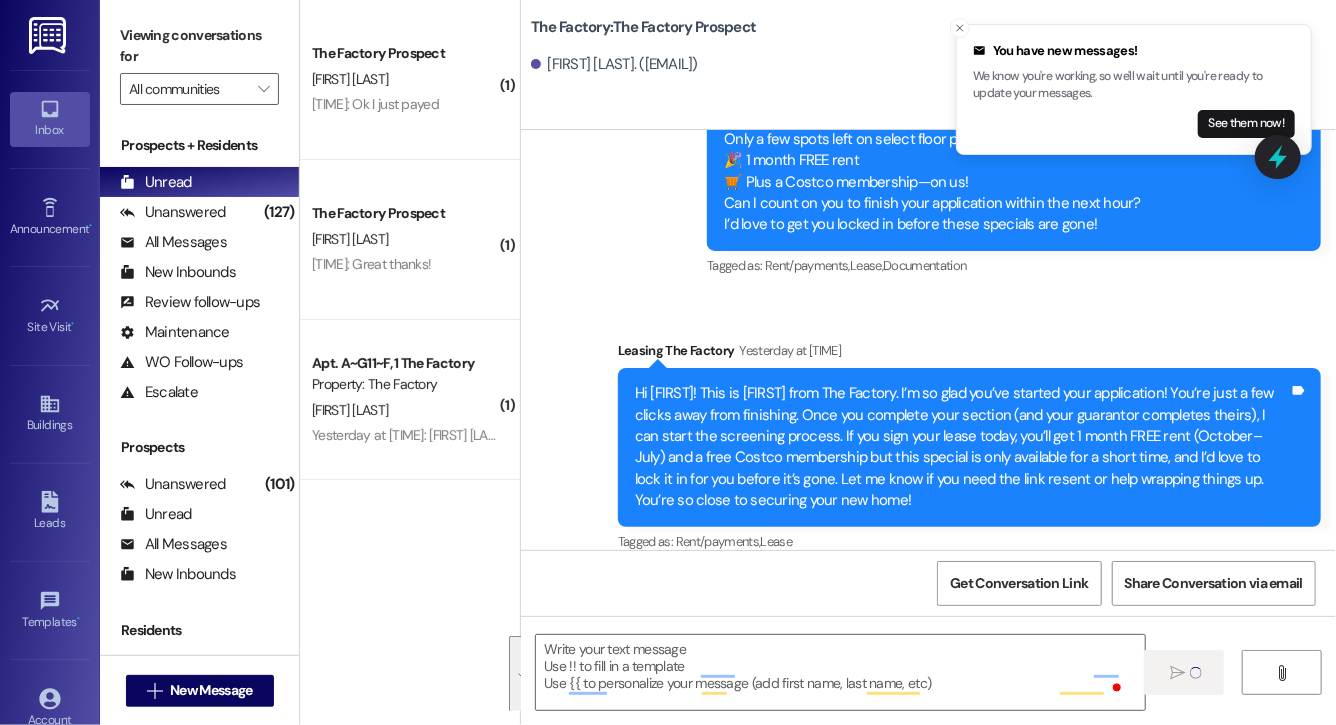 scroll, scrollTop: 3507, scrollLeft: 0, axis: vertical 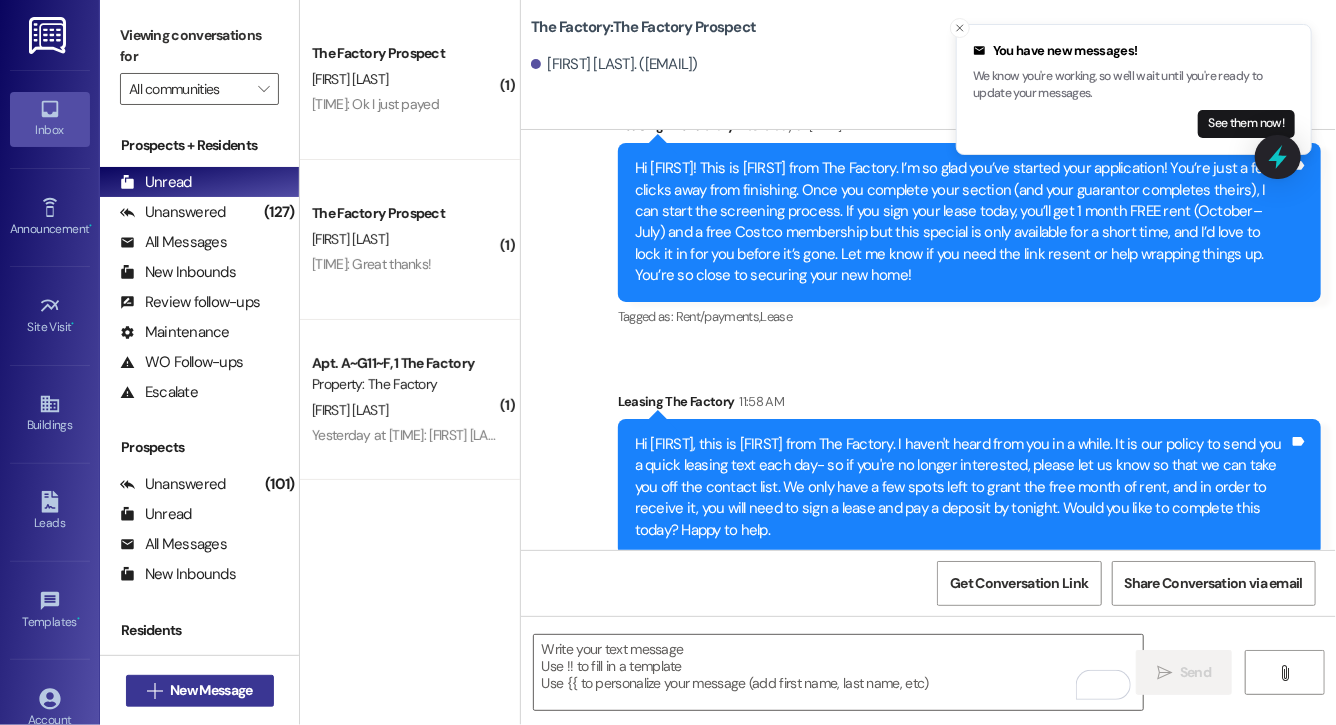 click on "New Message" at bounding box center [211, 690] 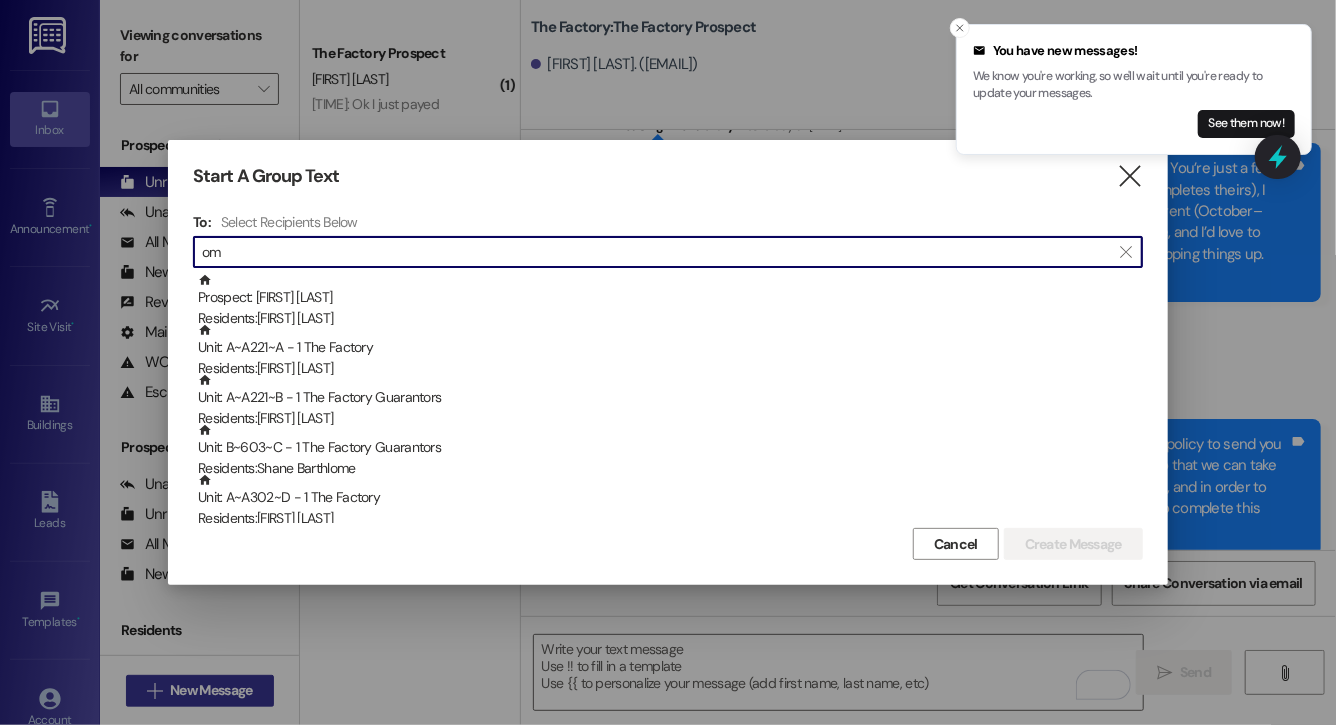 type on "o" 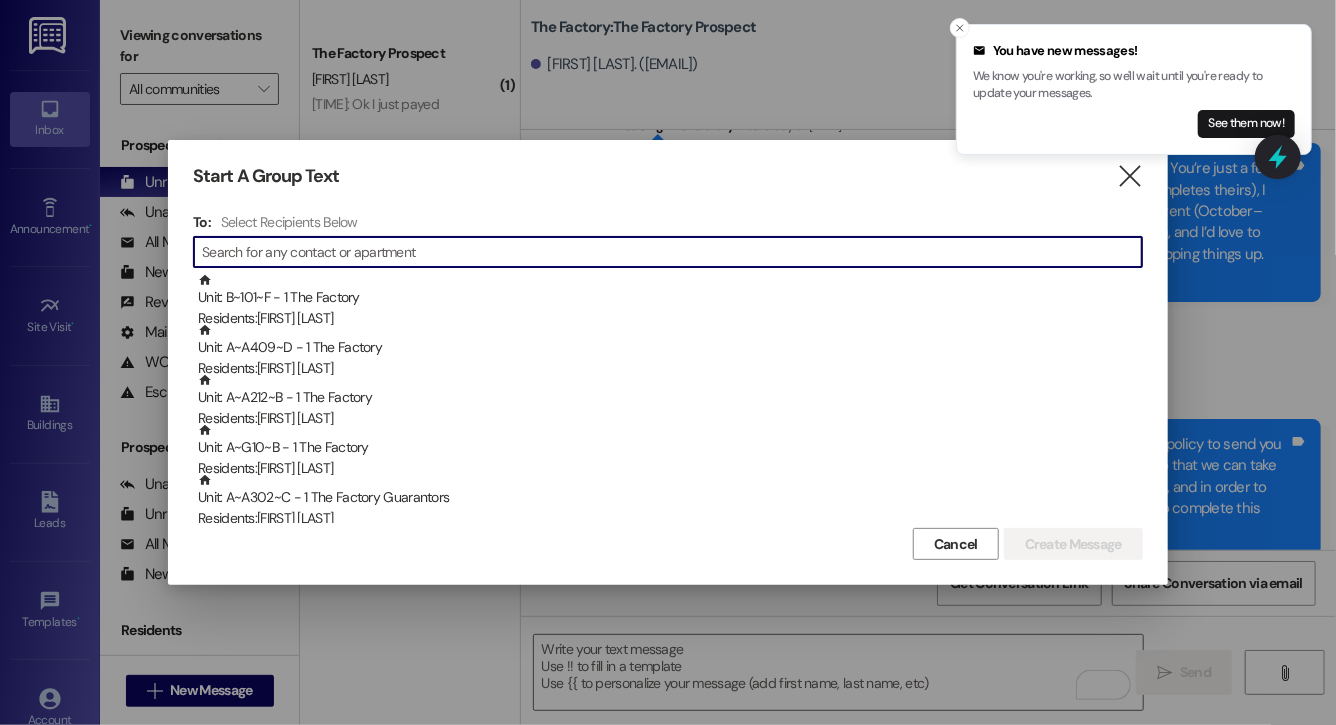 click at bounding box center (672, 252) 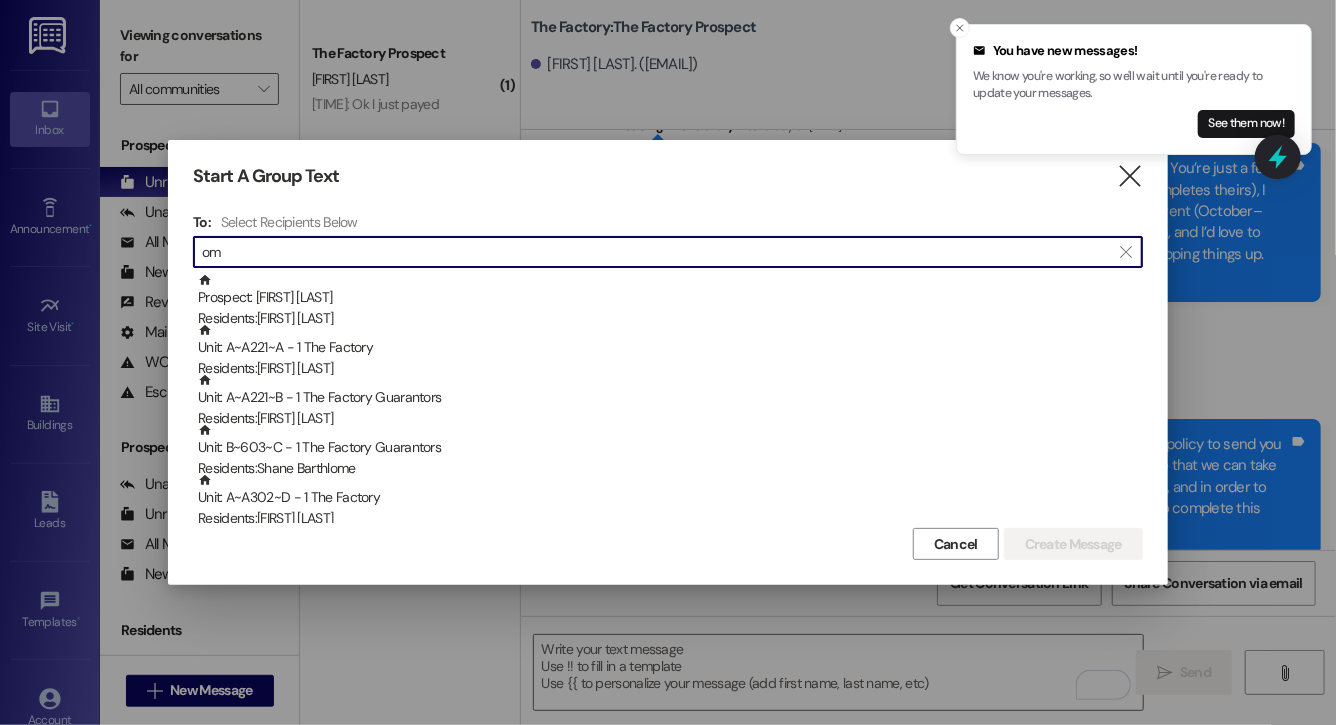 type on "o" 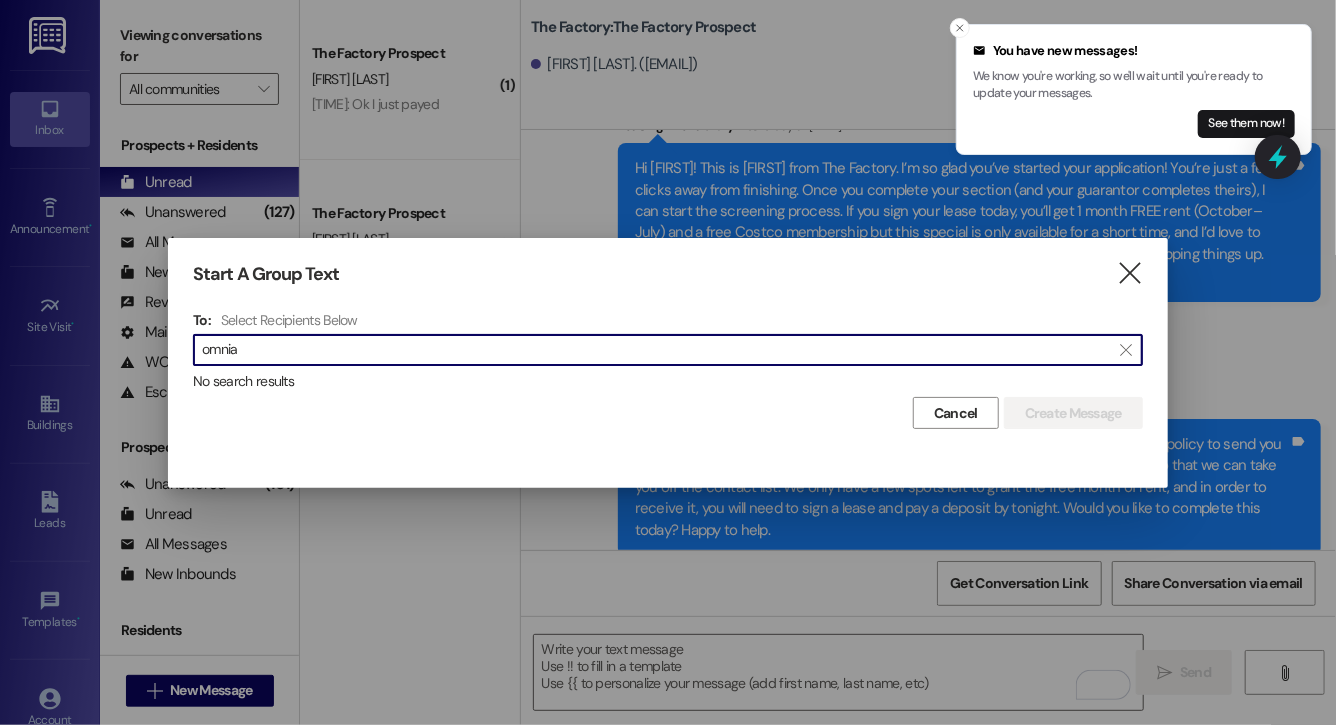 type on "omnia" 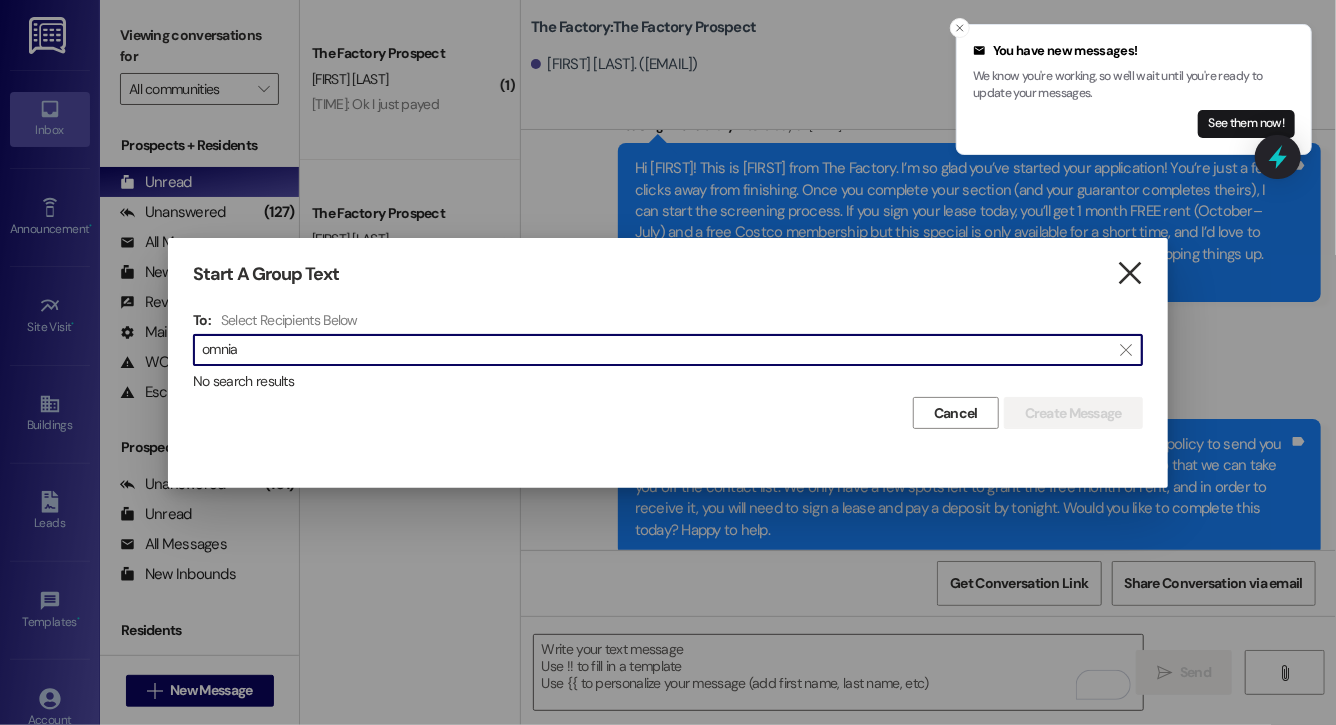 click on "" at bounding box center [1129, 273] 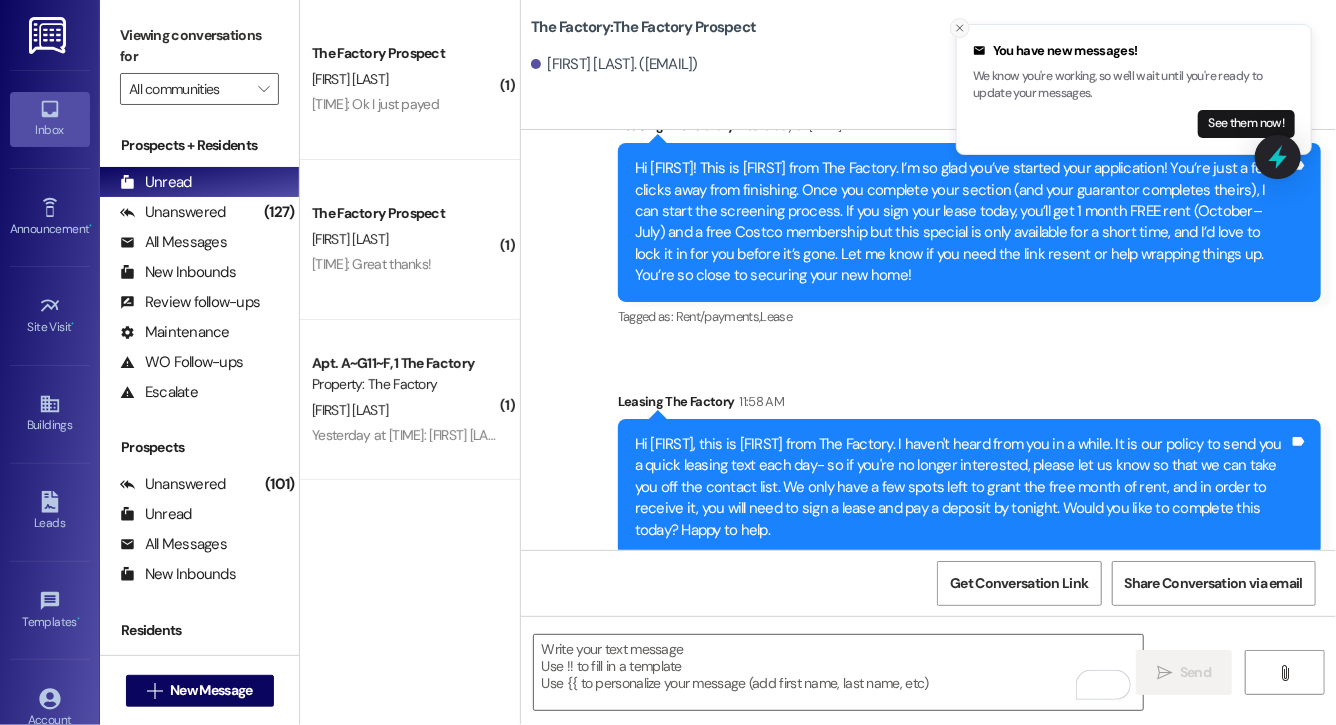 click at bounding box center [960, 28] 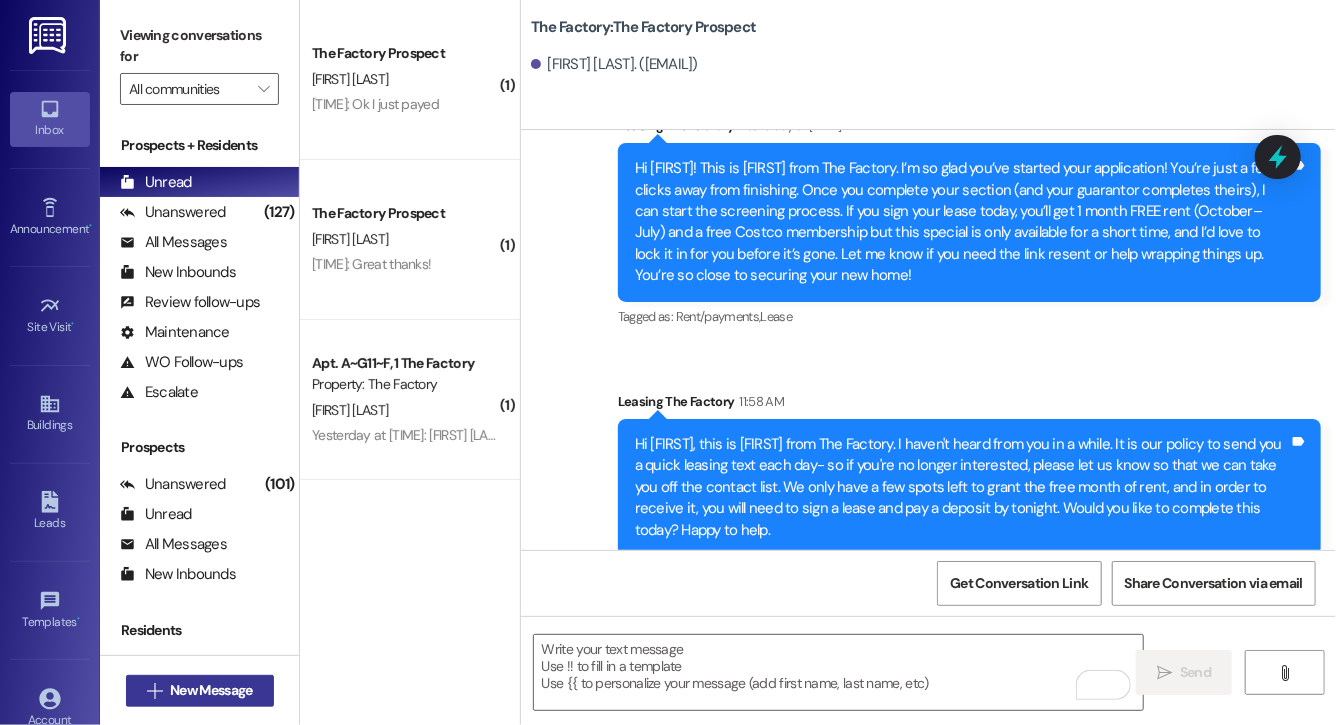 click on "New Message" at bounding box center (211, 690) 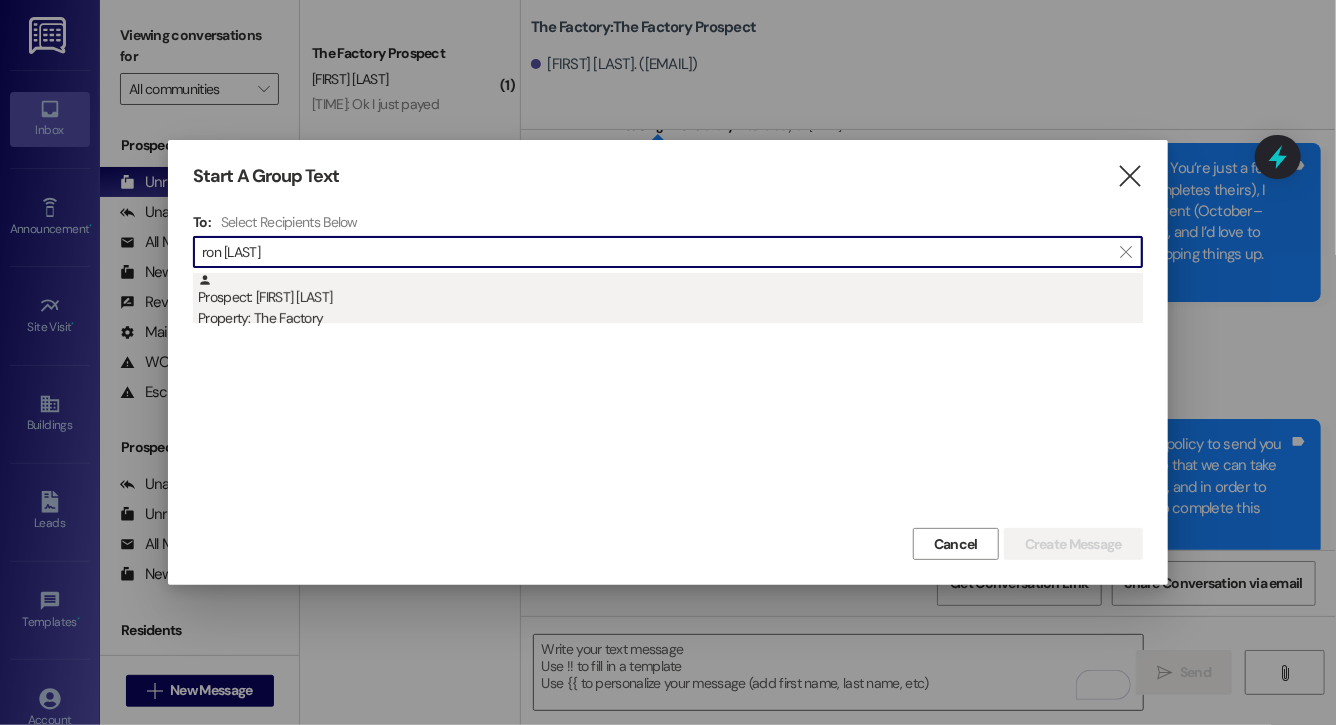 type on "ron hof" 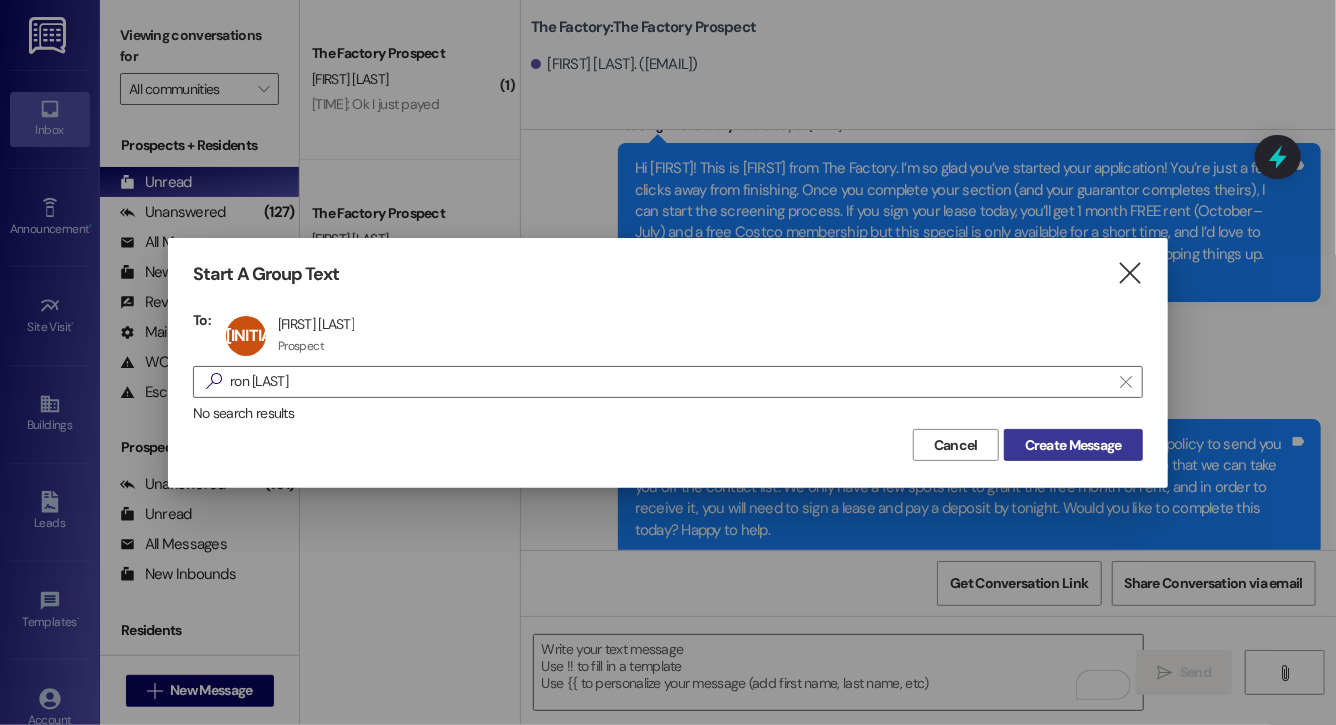 click on "Create Message" at bounding box center (1073, 445) 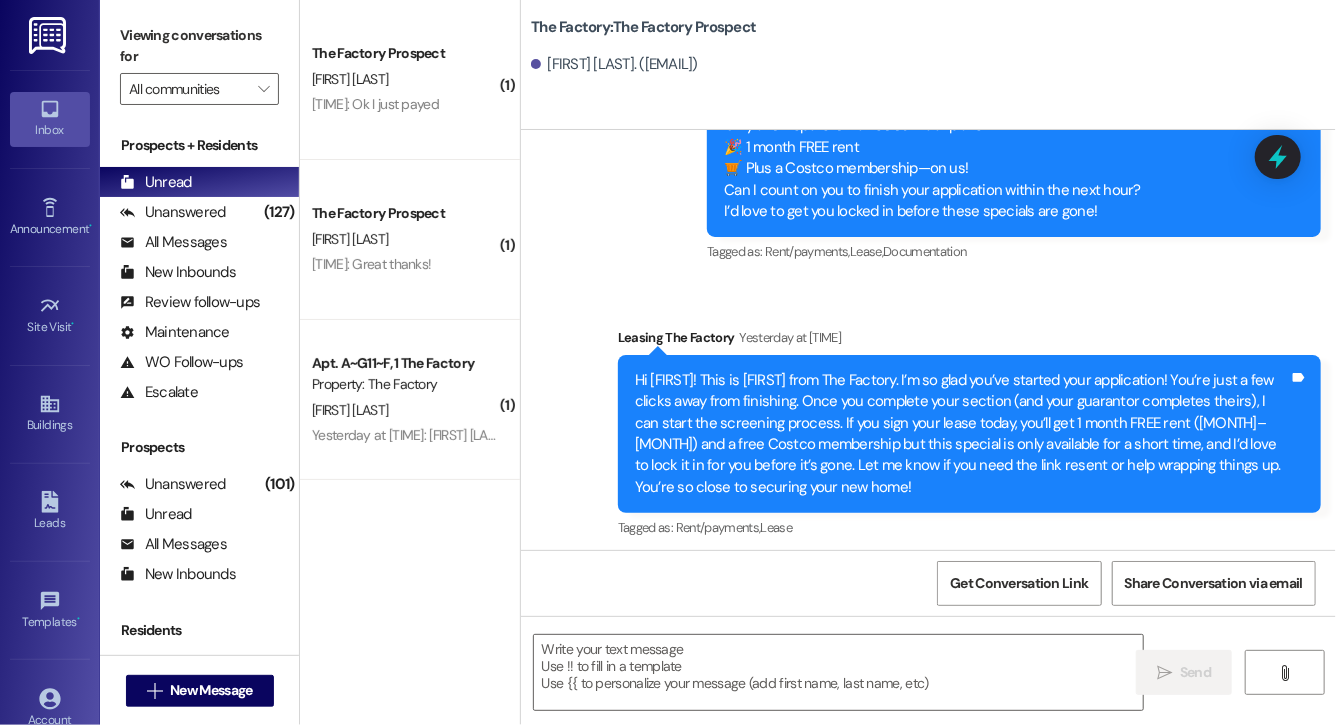 scroll, scrollTop: 3515, scrollLeft: 0, axis: vertical 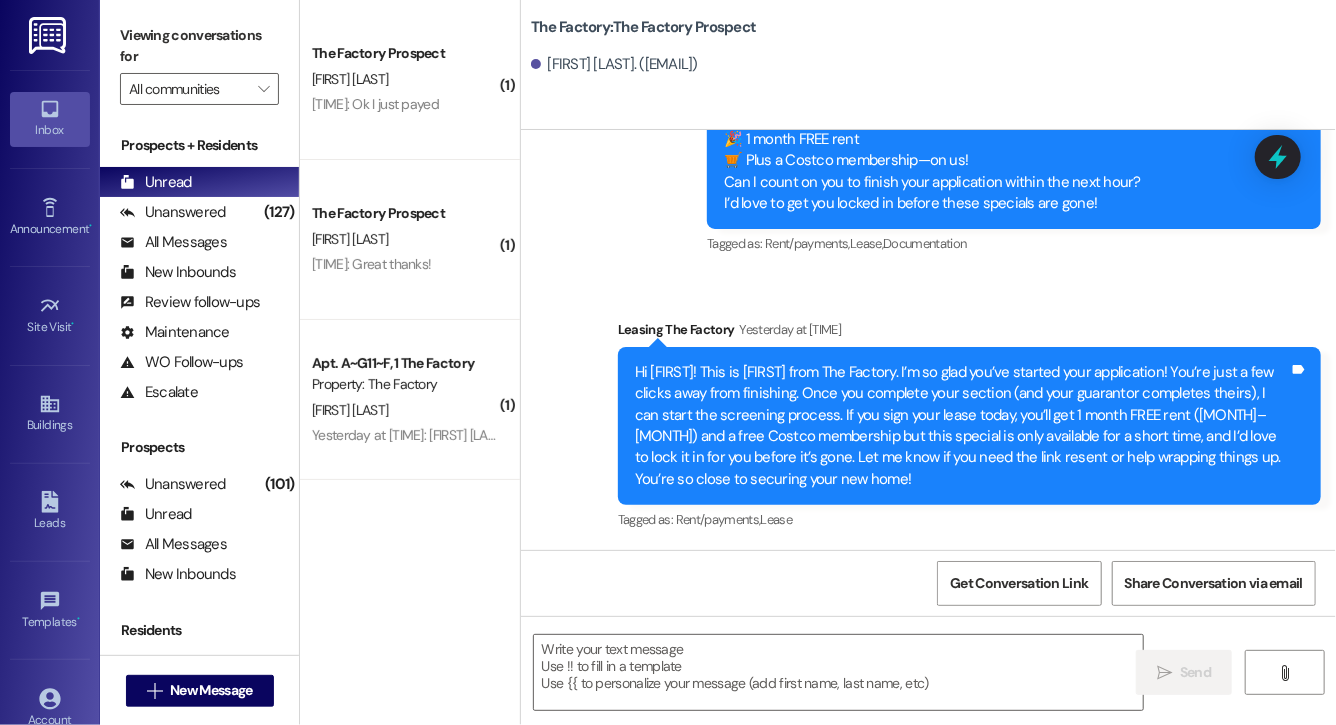 click on " Send " at bounding box center (928, 691) 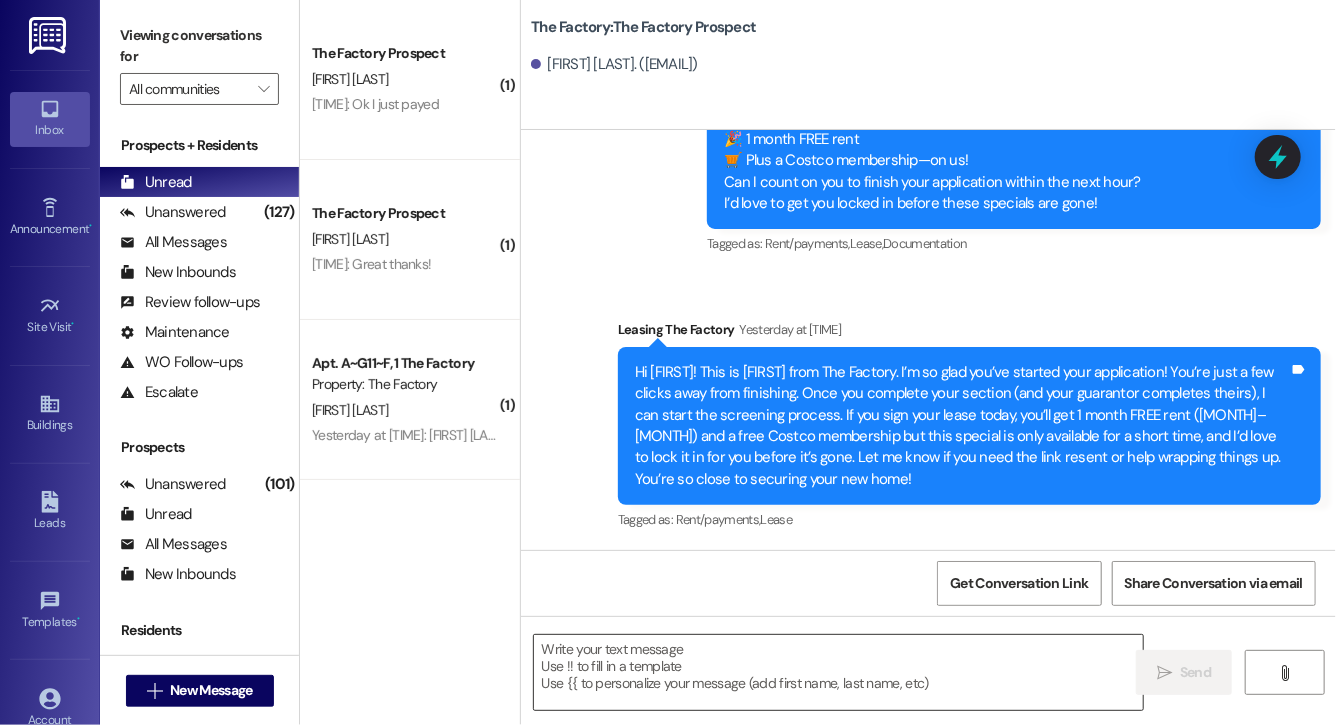 click at bounding box center [838, 672] 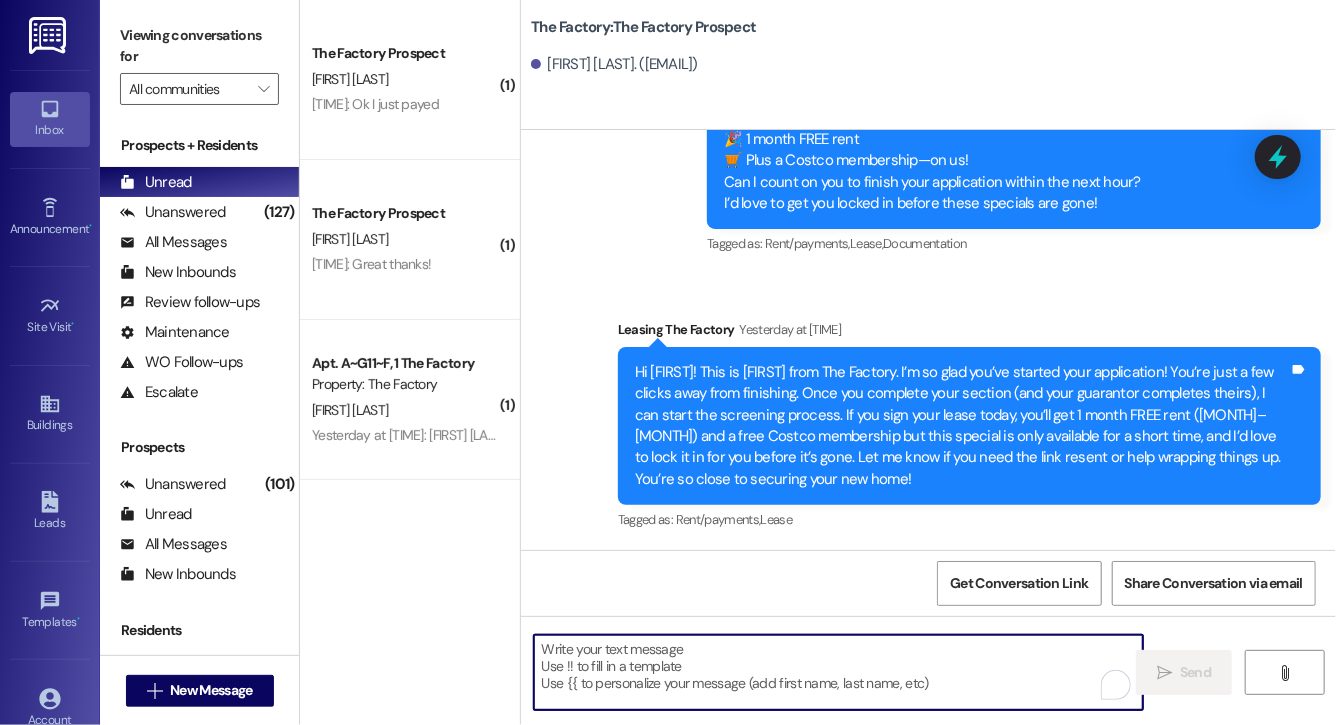 paste on "Hi Grace, this is Evie from The Factory. I haven't heard from you in a while. It is our policy to send you a quick leasing text each day- so if you're no longer interested, please let us know so that we can take you off the contact list. We only have a few spots left to grant the free month of rent, and in order to receive it, you will need to sign a lease and pay a deposit by tonight. Would you like to complete this today? Happy to help." 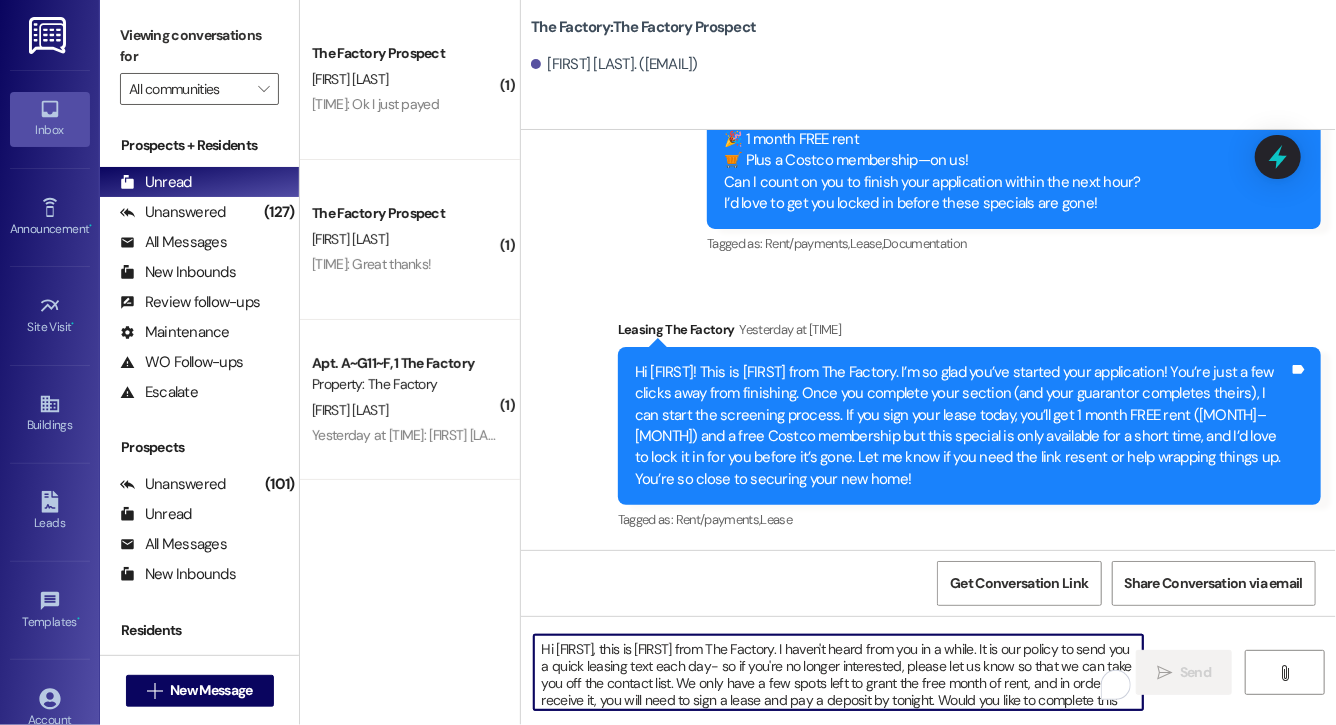 scroll, scrollTop: 34, scrollLeft: 0, axis: vertical 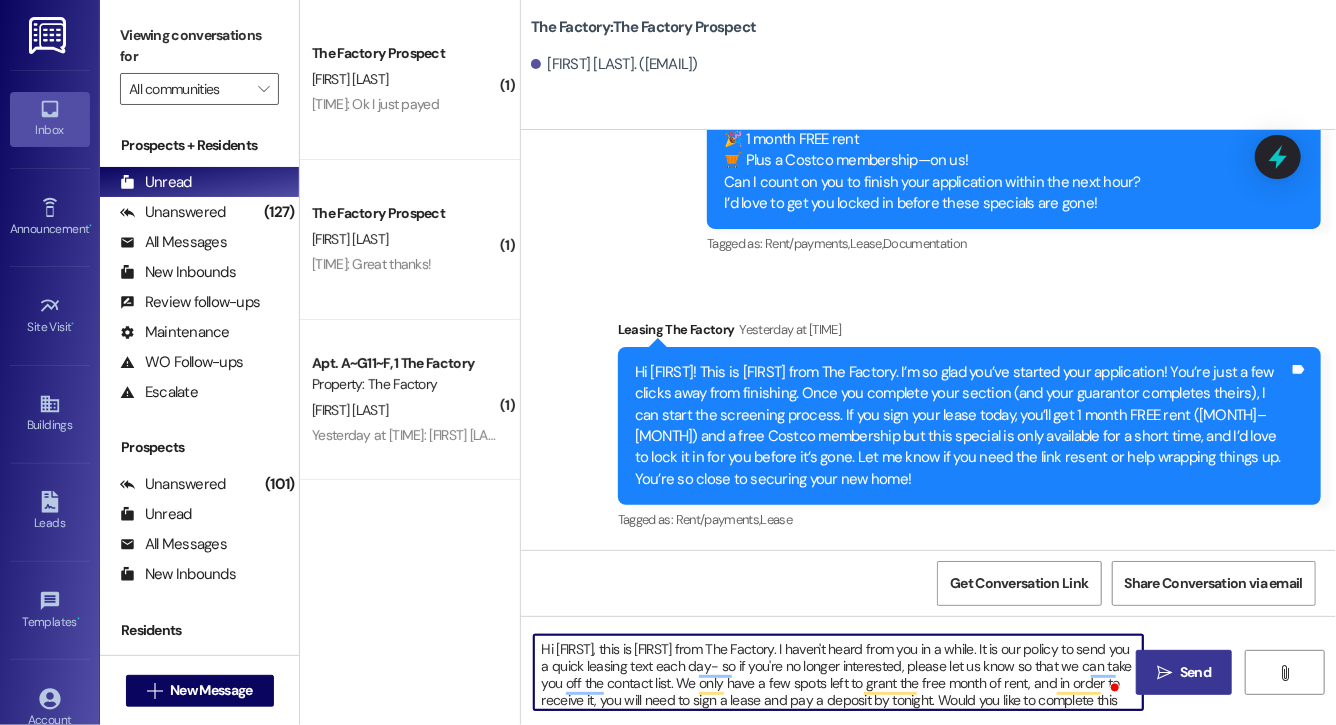 click on "Hi Grace, this is Evie from The Factory. I haven't heard from you in a while. It is our policy to send you a quick leasing text each day- so if you're no longer interested, please let us know so that we can take you off the contact list. We only have a few spots left to grant the free month of rent, and in order to receive it, you will need to sign a lease and pay a deposit by tonight. Would you like to complete this today? Happy to help." at bounding box center (838, 672) 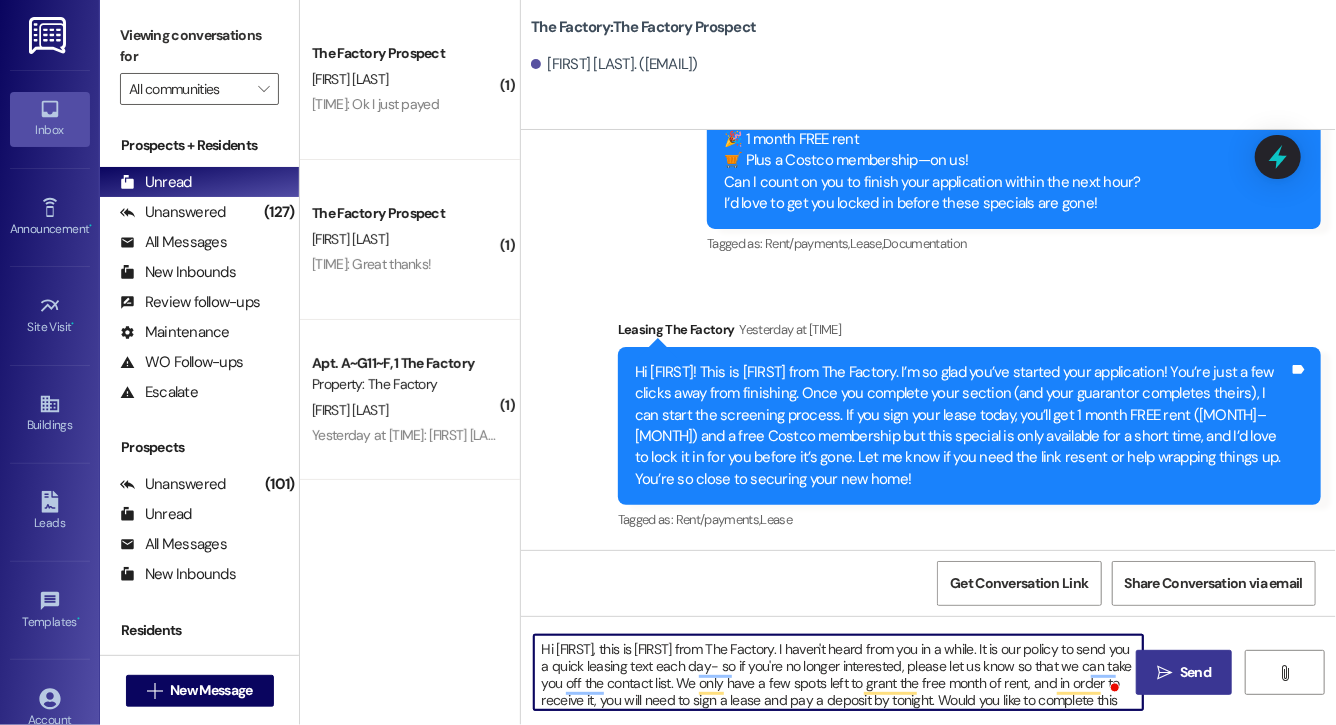 type on "Hi Ron, this is Evie from The Factory. I haven't heard from you in a while. It is our policy to send you a quick leasing text each day- so if you're no longer interested, please let us know so that we can take you off the contact list. We only have a few spots left to grant the free month of rent, and in order to receive it, you will need to sign a lease and pay a deposit by tonight. Would you like to complete this today? Happy to help." 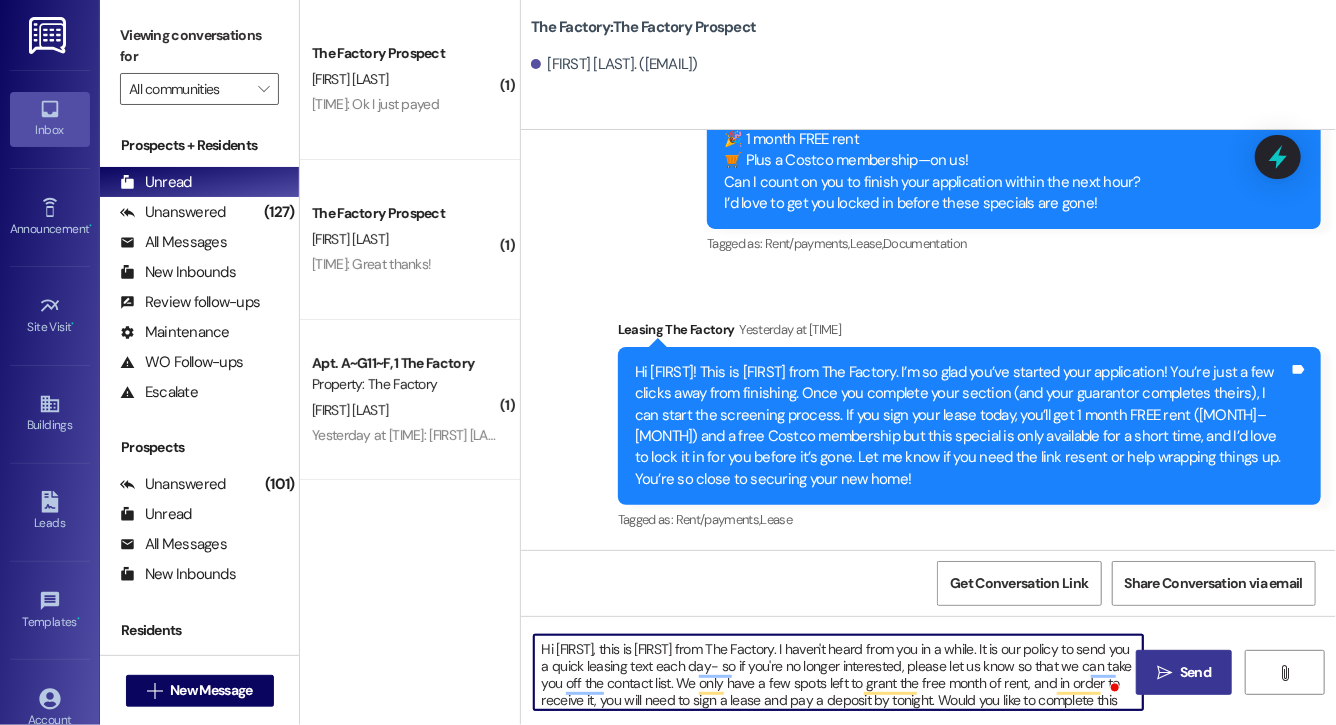 click on "Hi Ron, this is Evie from The Factory. I haven't heard from you in a while. It is our policy to send you a quick leasing text each day- so if you're no longer interested, please let us know so that we can take you off the contact list. We only have a few spots left to grant the free month of rent, and in order to receive it, you will need to sign a lease and pay a deposit by tonight. Would you like to complete this today? Happy to help." at bounding box center [838, 672] 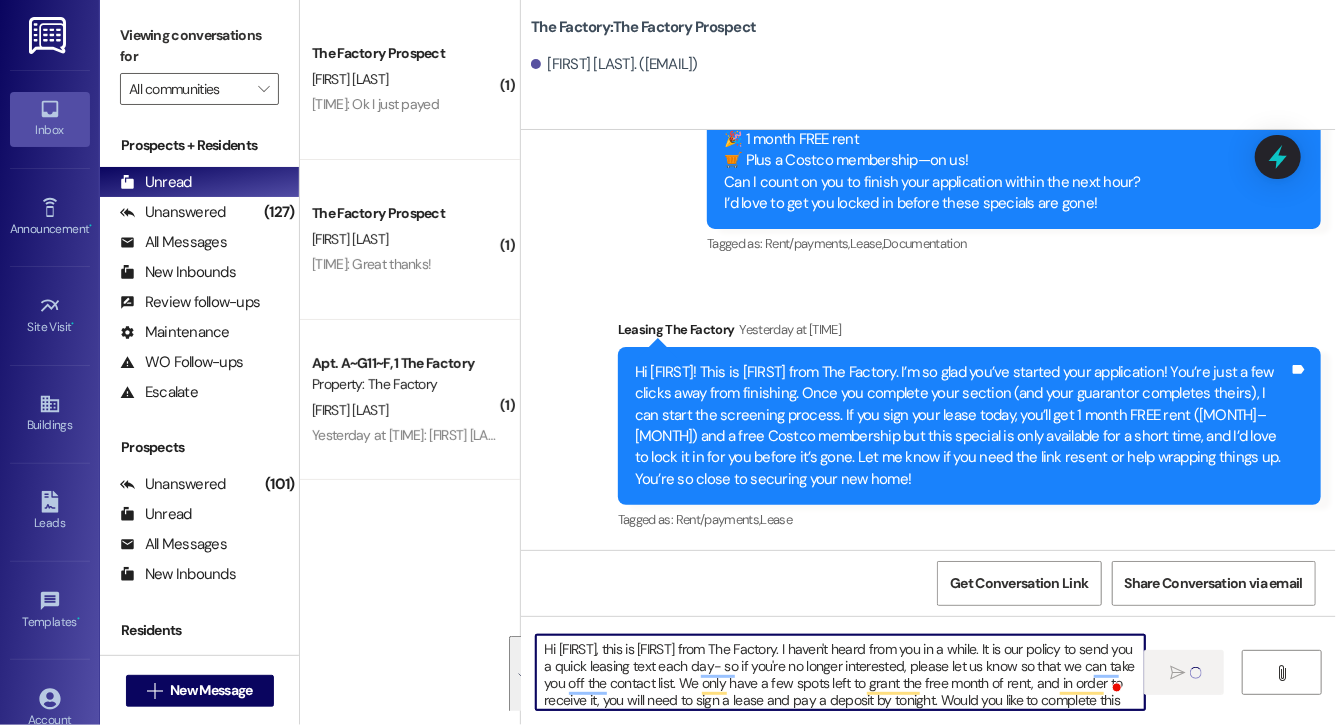 type 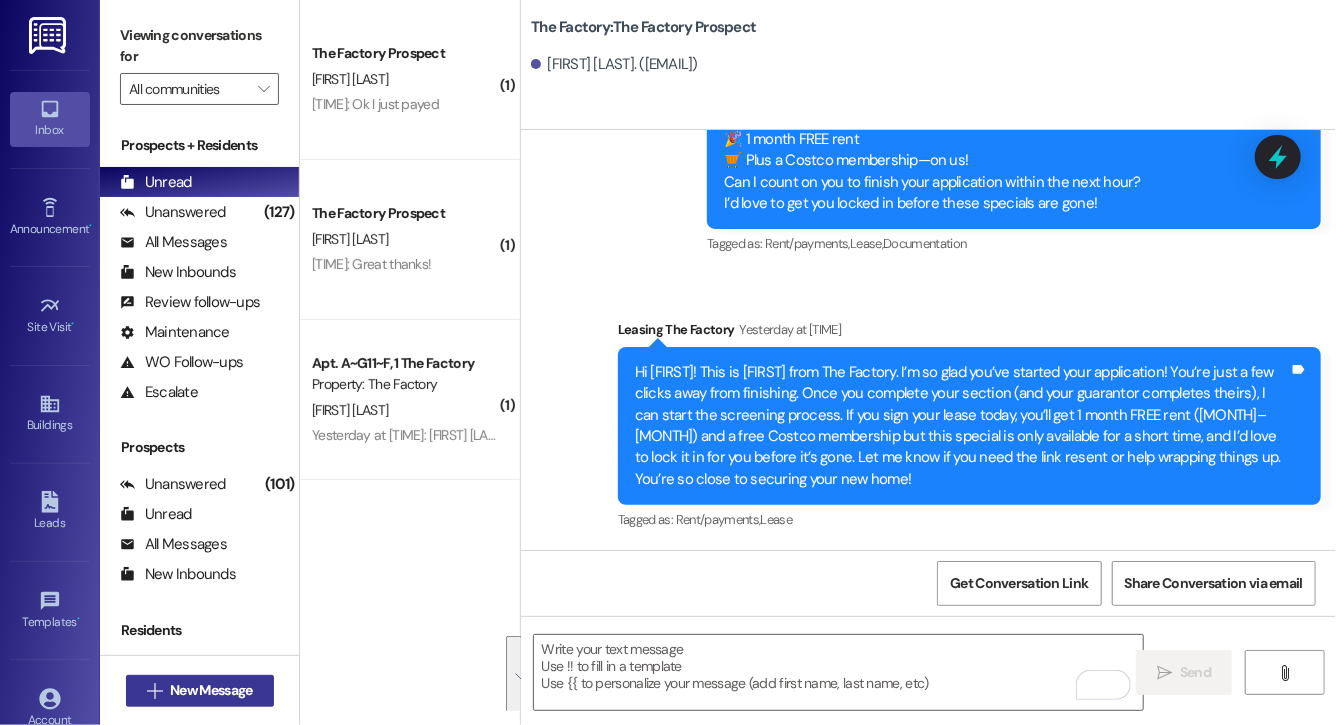 click on "New Message" at bounding box center [211, 690] 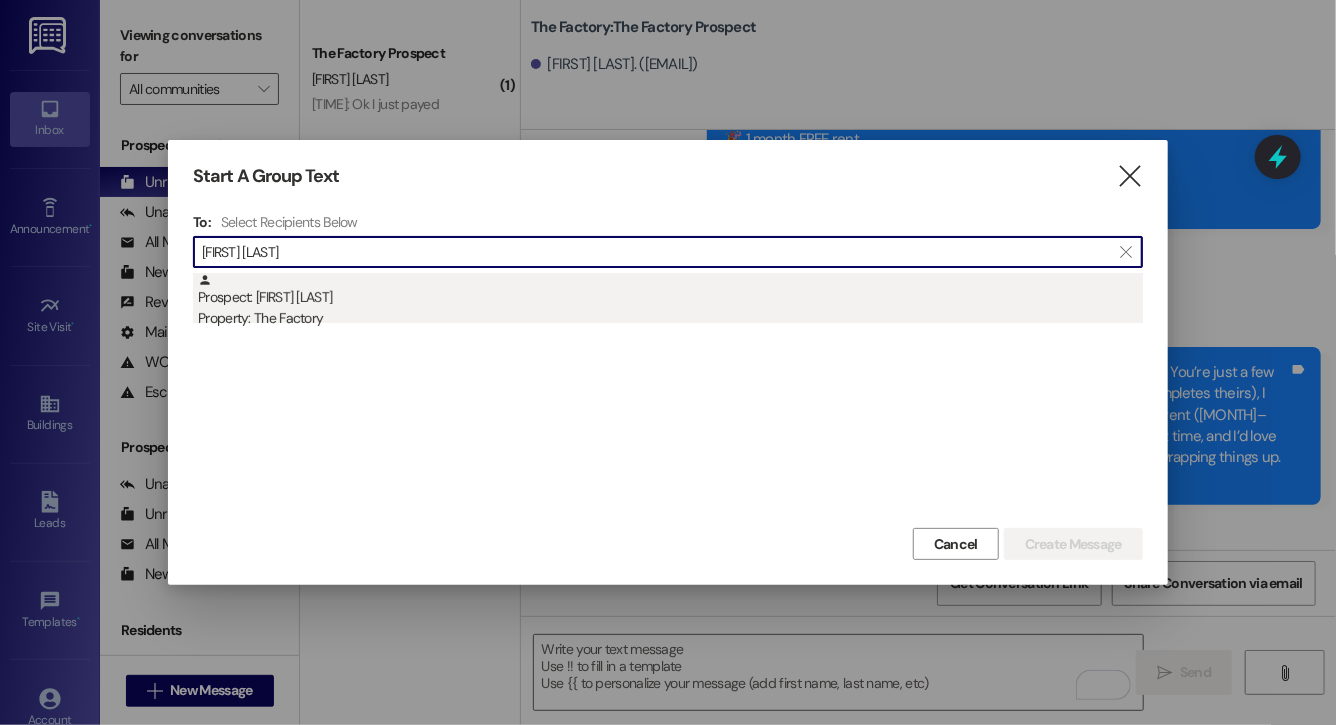 type on "kayla rie" 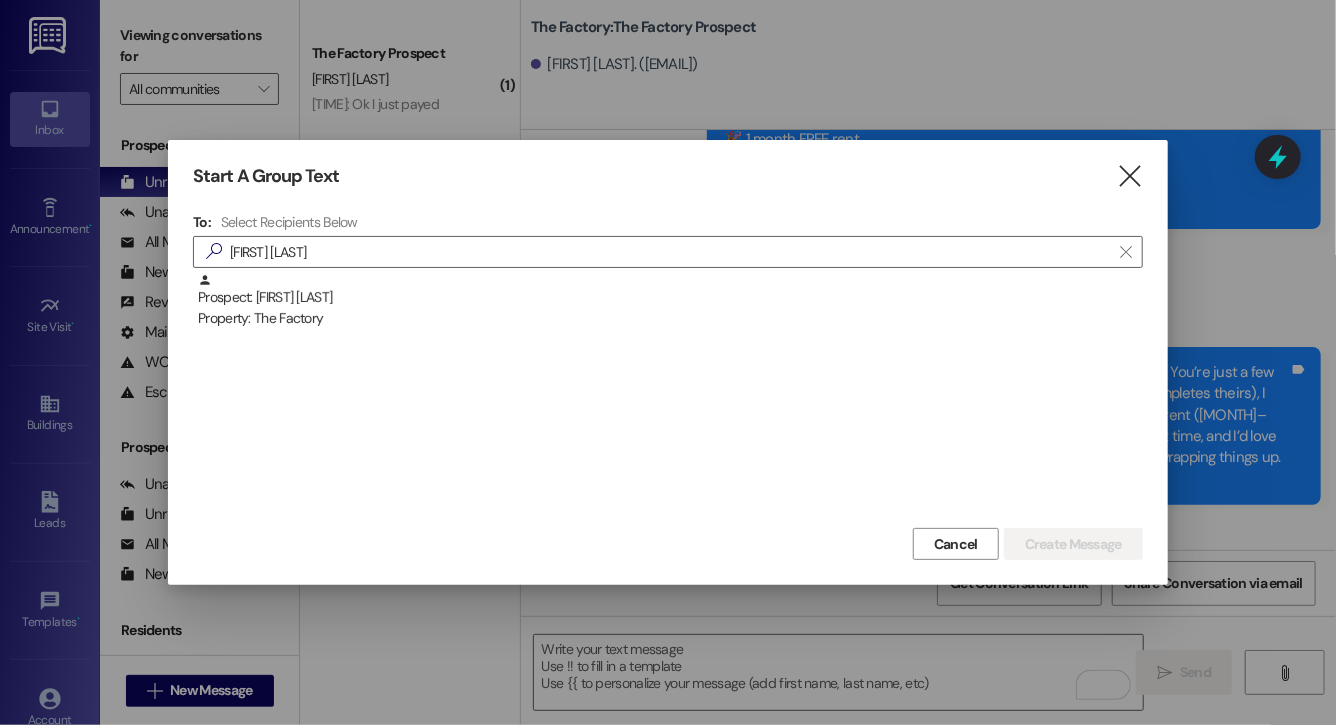 click on "Prospect: Kayla Riehl Property: The Factory" at bounding box center (670, 301) 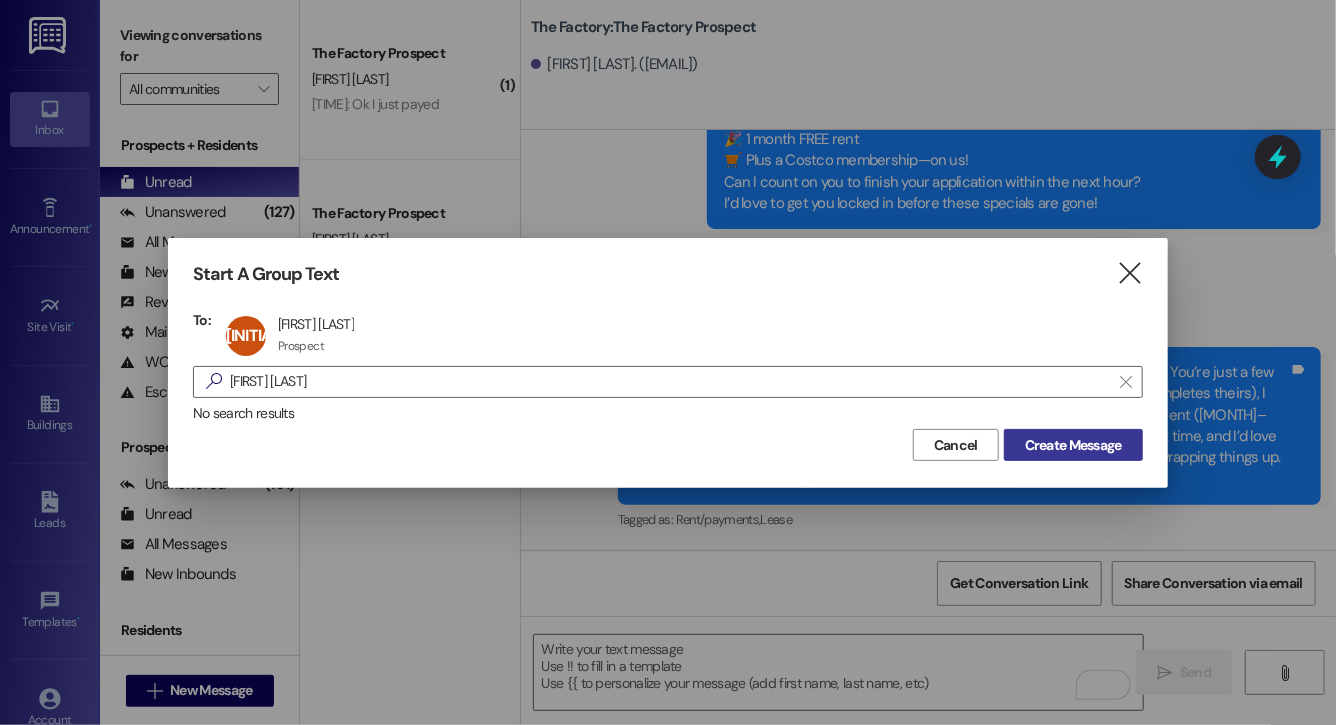 click on "Create Message" at bounding box center (1073, 445) 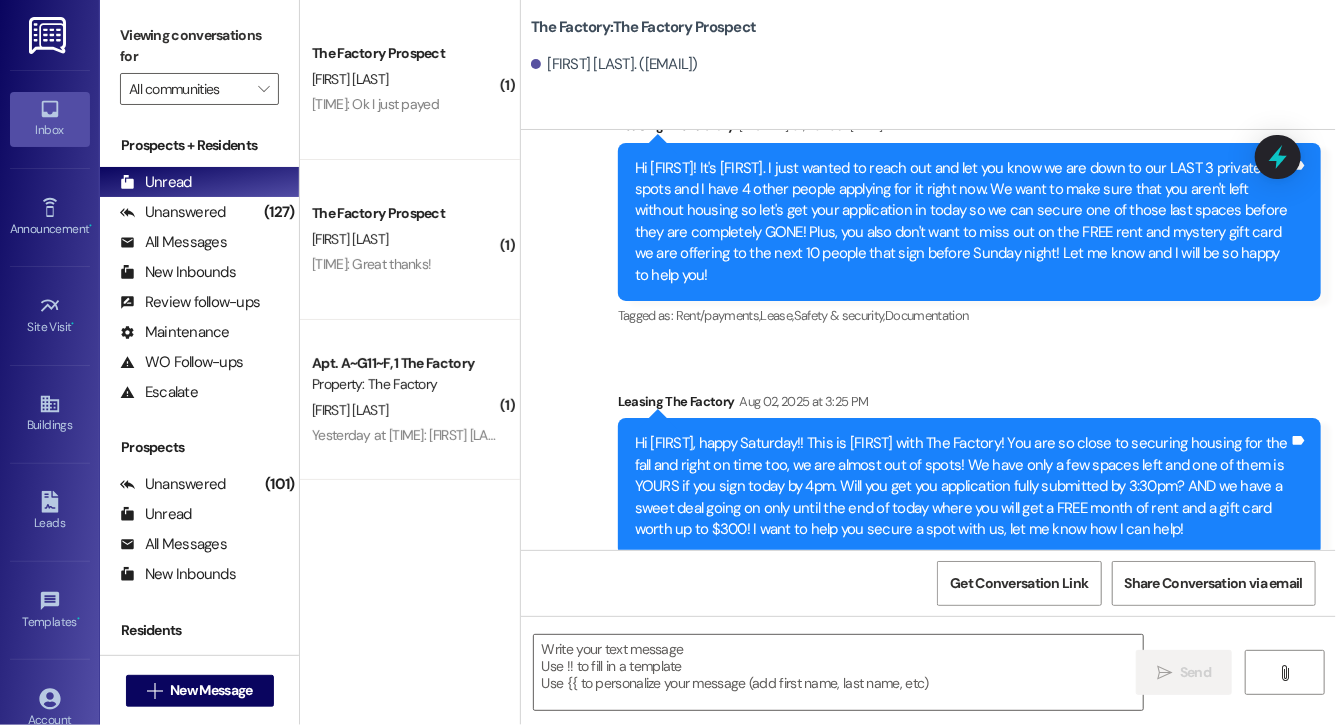 scroll, scrollTop: 4089, scrollLeft: 0, axis: vertical 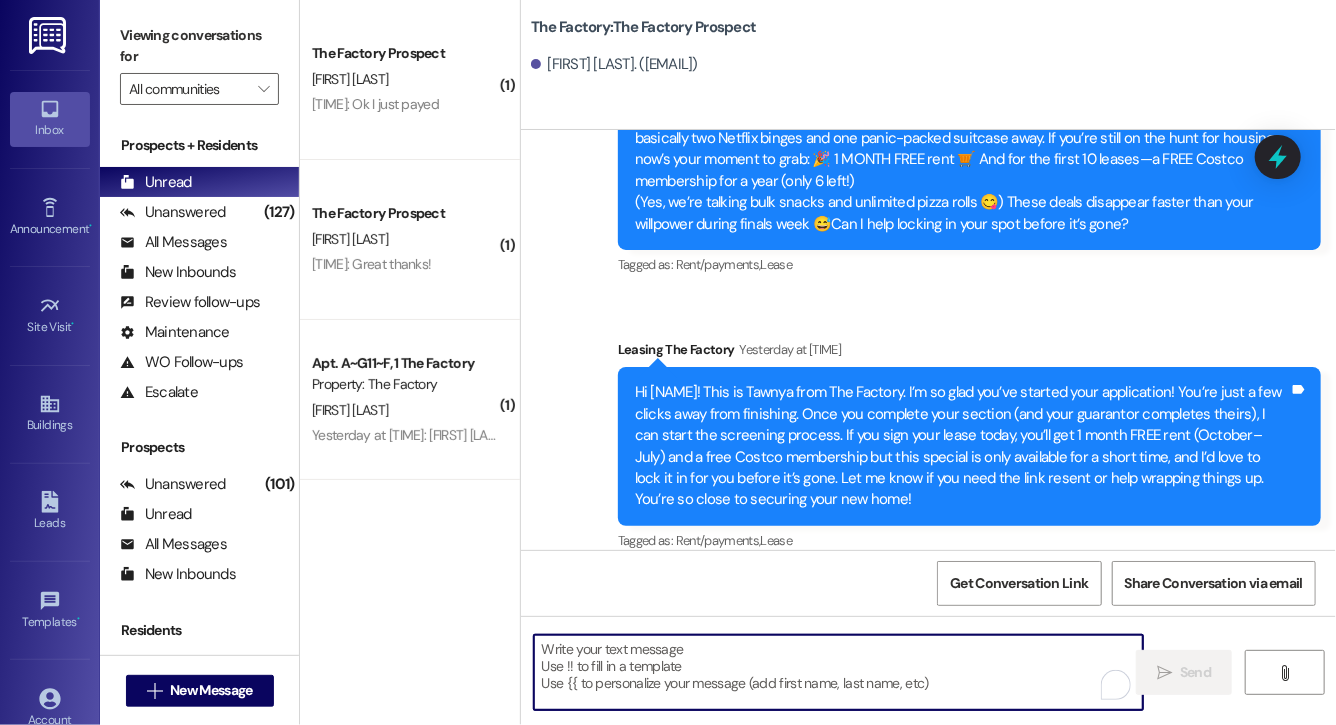 click at bounding box center [838, 672] 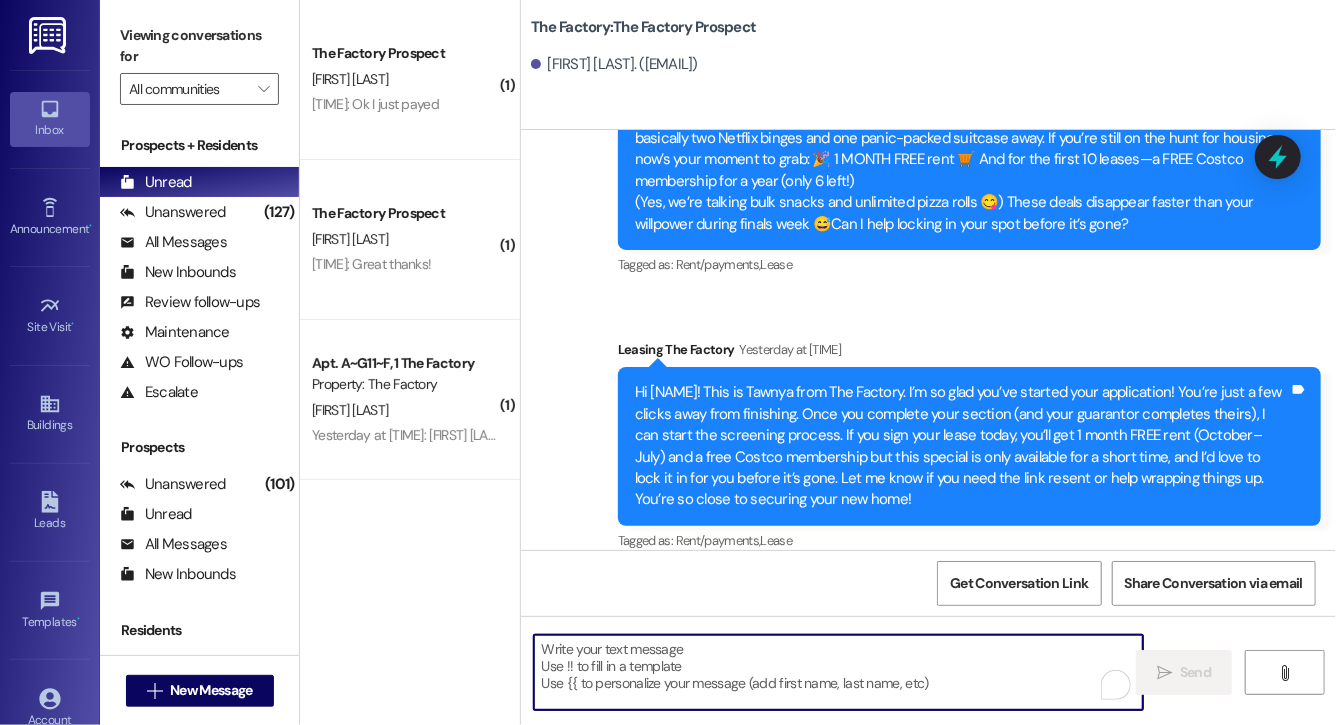 paste on "Hi Ron, this is Evie from The Factory. I haven't heard from you in a while. It is our policy to send you a quick leasing text each day- so if you're no longer interested, please let us know so that we can take you off the contact list. We only have a few spots left to grant the free month of rent, and in order to receive it, you will need to sign a lease and pay a deposit by tonight. Would you like to complete this today? Happy to help." 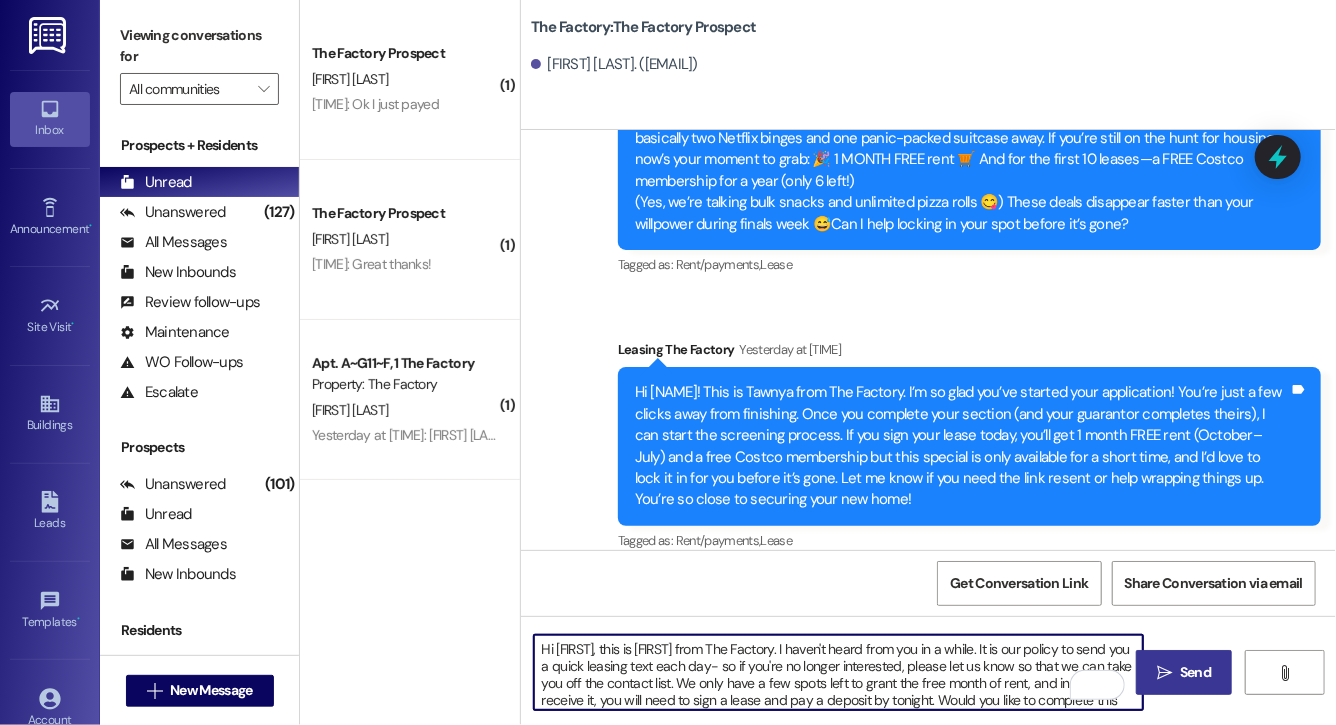 scroll, scrollTop: 34, scrollLeft: 0, axis: vertical 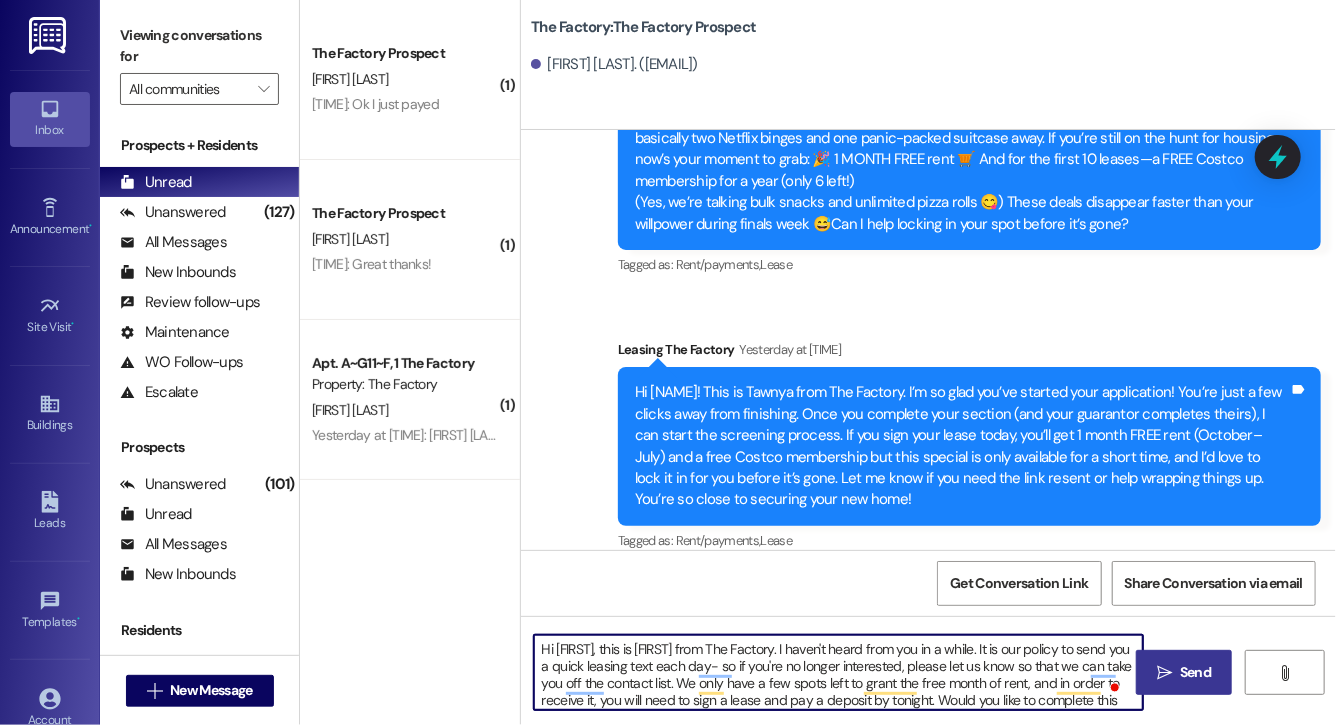 click on "Hi Ron, this is Evie from The Factory. I haven't heard from you in a while. It is our policy to send you a quick leasing text each day- so if you're no longer interested, please let us know so that we can take you off the contact list. We only have a few spots left to grant the free month of rent, and in order to receive it, you will need to sign a lease and pay a deposit by tonight. Would you like to complete this today? Happy to help." at bounding box center (838, 672) 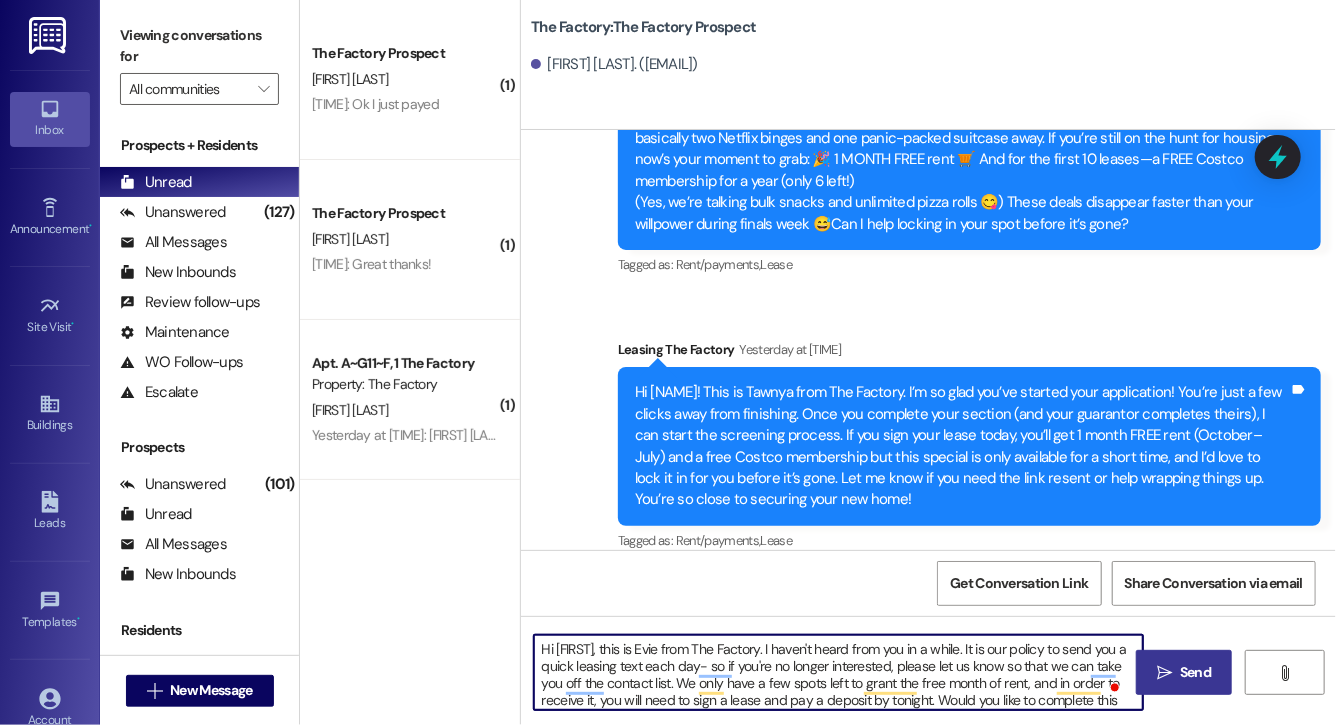type on "Hi Kayla, this is Evie from The Factory. I haven't heard from you in a while. It is our policy to send you a quick leasing text each day- so if you're no longer interested, please let us know so that we can take you off the contact list. We only have a few spots left to grant the free month of rent, and in order to receive it, you will need to sign a lease and pay a deposit by tonight. Would you like to complete this today? Happy to help." 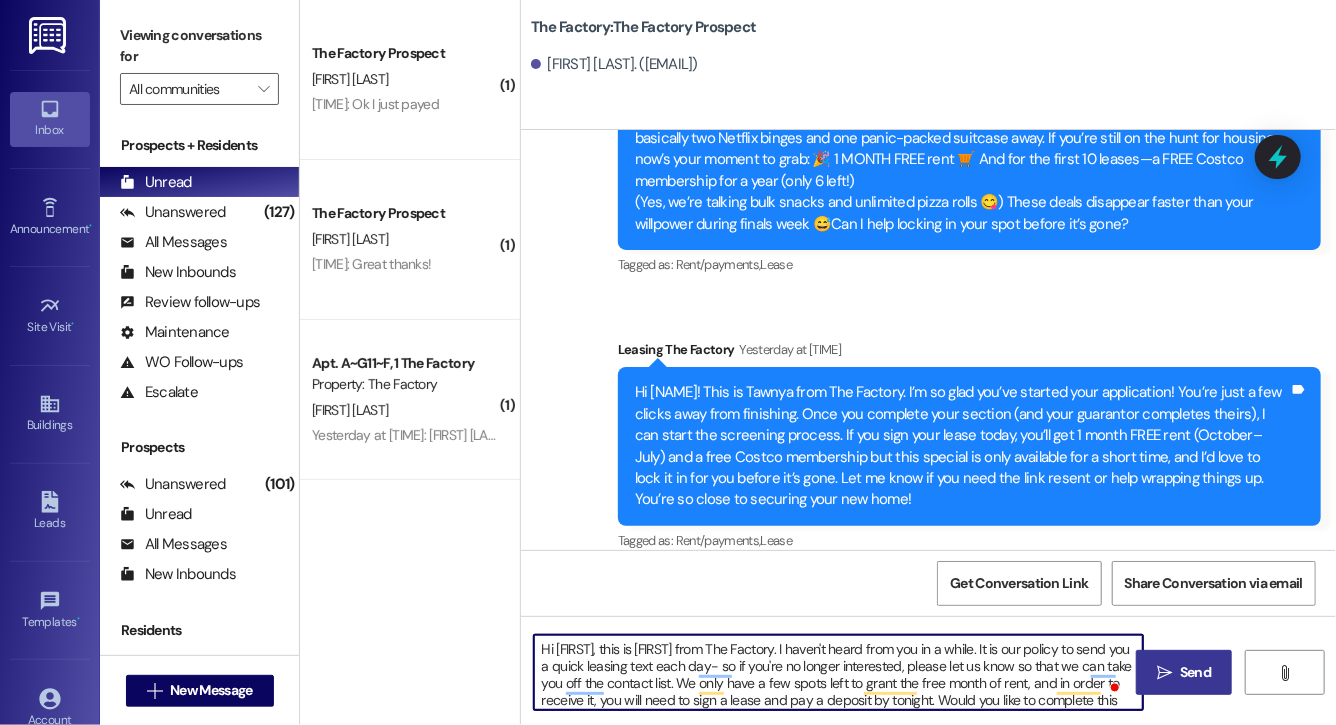 click on "Hi Kayla, this is Evie from The Factory. I haven't heard from you in a while. It is our policy to send you a quick leasing text each day- so if you're no longer interested, please let us know so that we can take you off the contact list. We only have a few spots left to grant the free month of rent, and in order to receive it, you will need to sign a lease and pay a deposit by tonight. Would you like to complete this today? Happy to help." at bounding box center [838, 672] 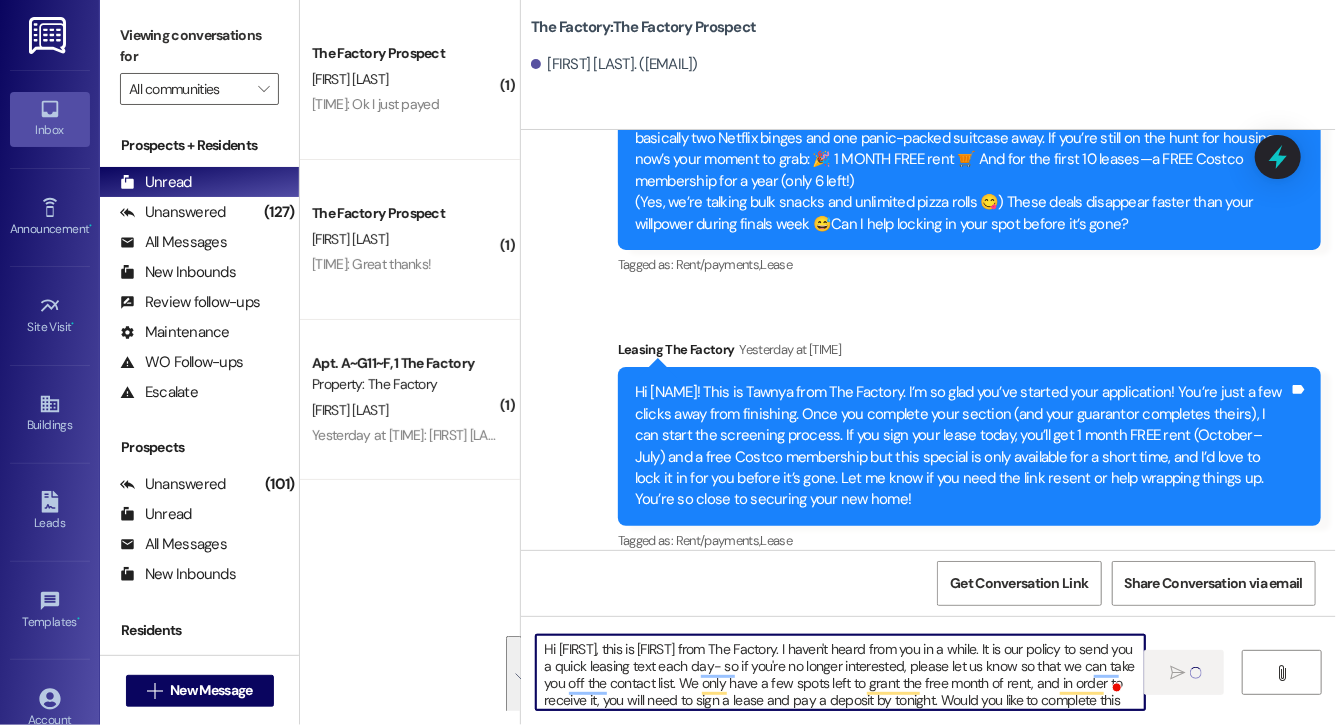 type 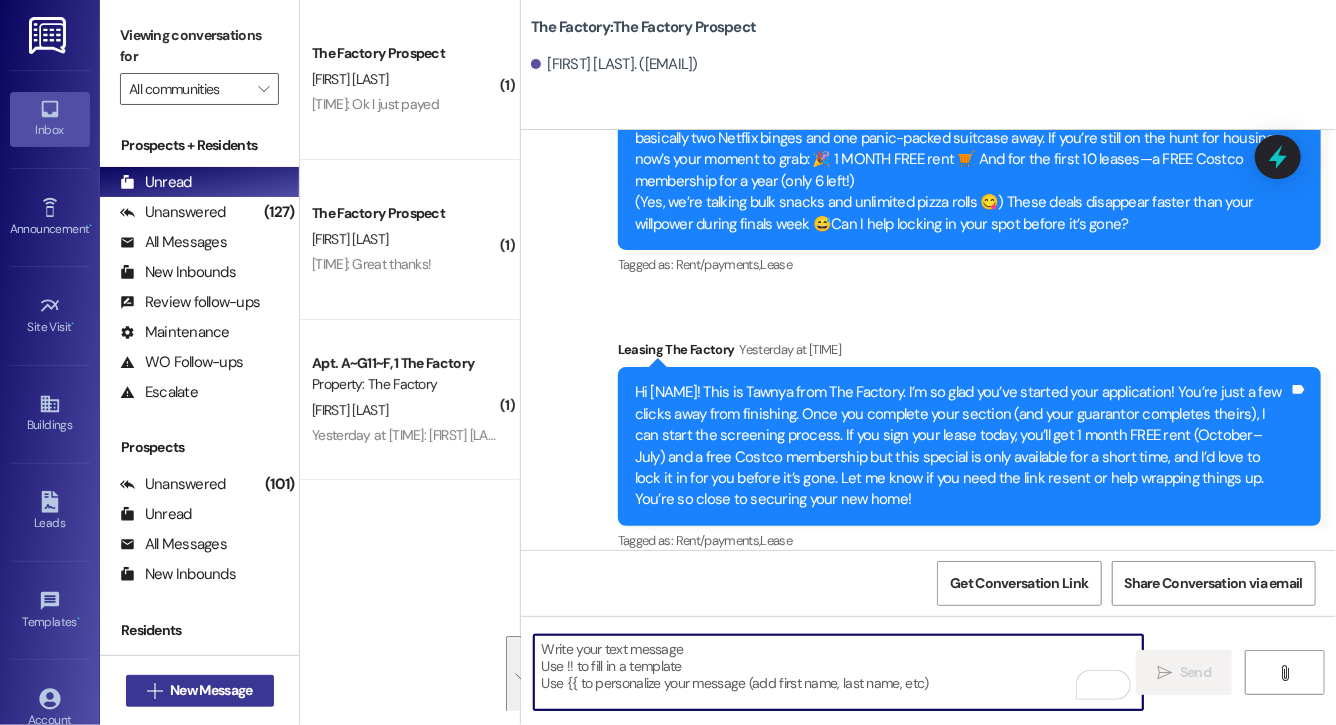 click on "New Message" at bounding box center [211, 690] 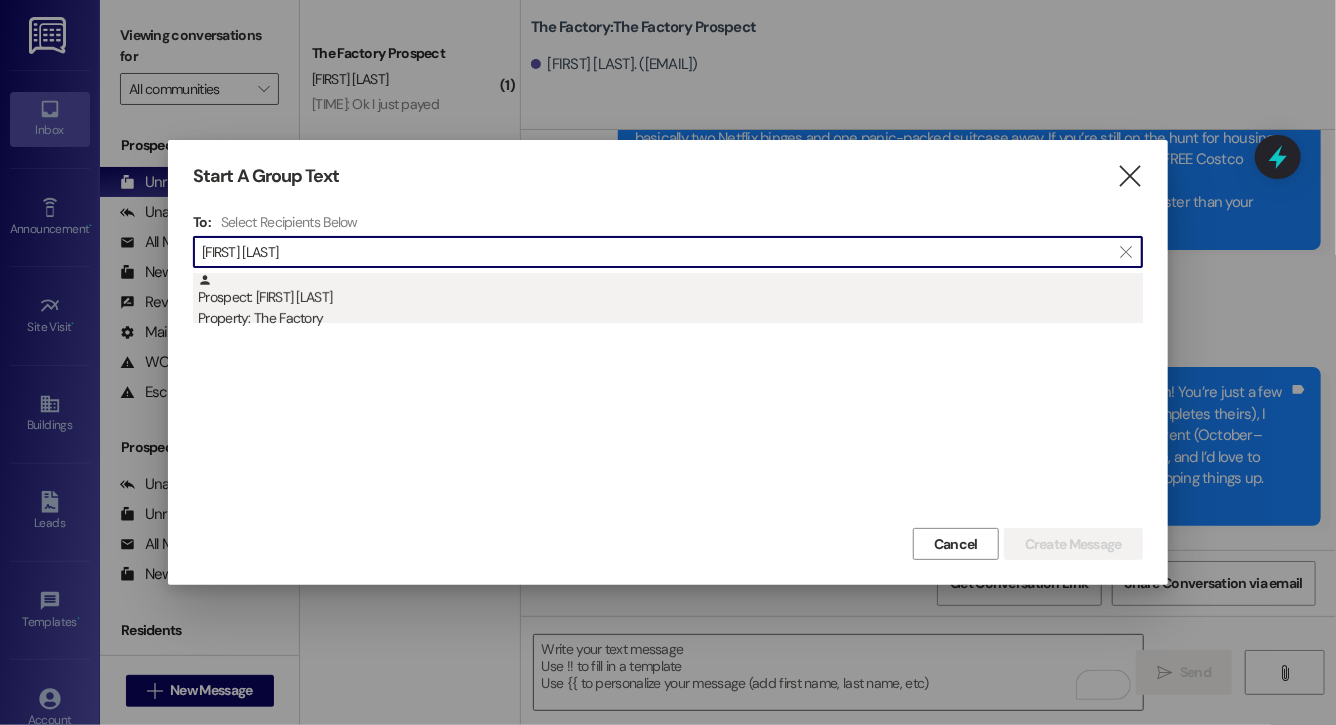 type on "jayden shie" 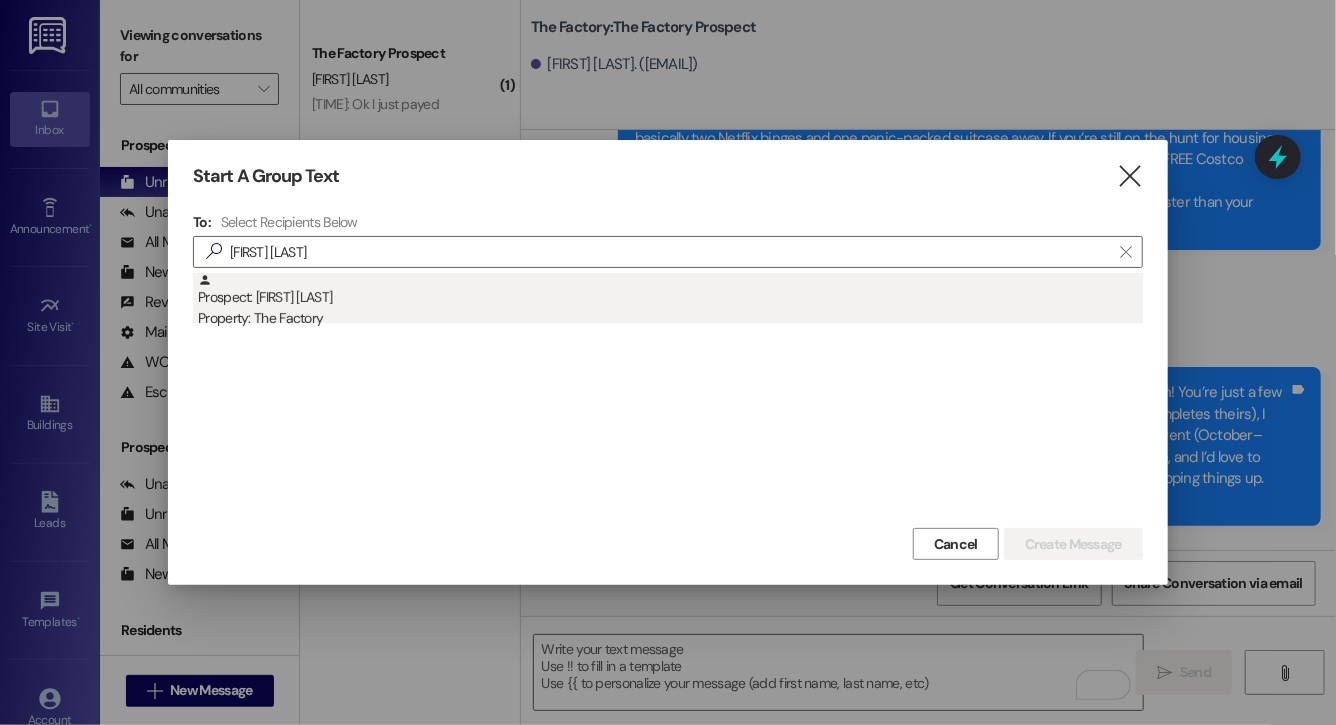 click on "Property: The Factory" at bounding box center [670, 318] 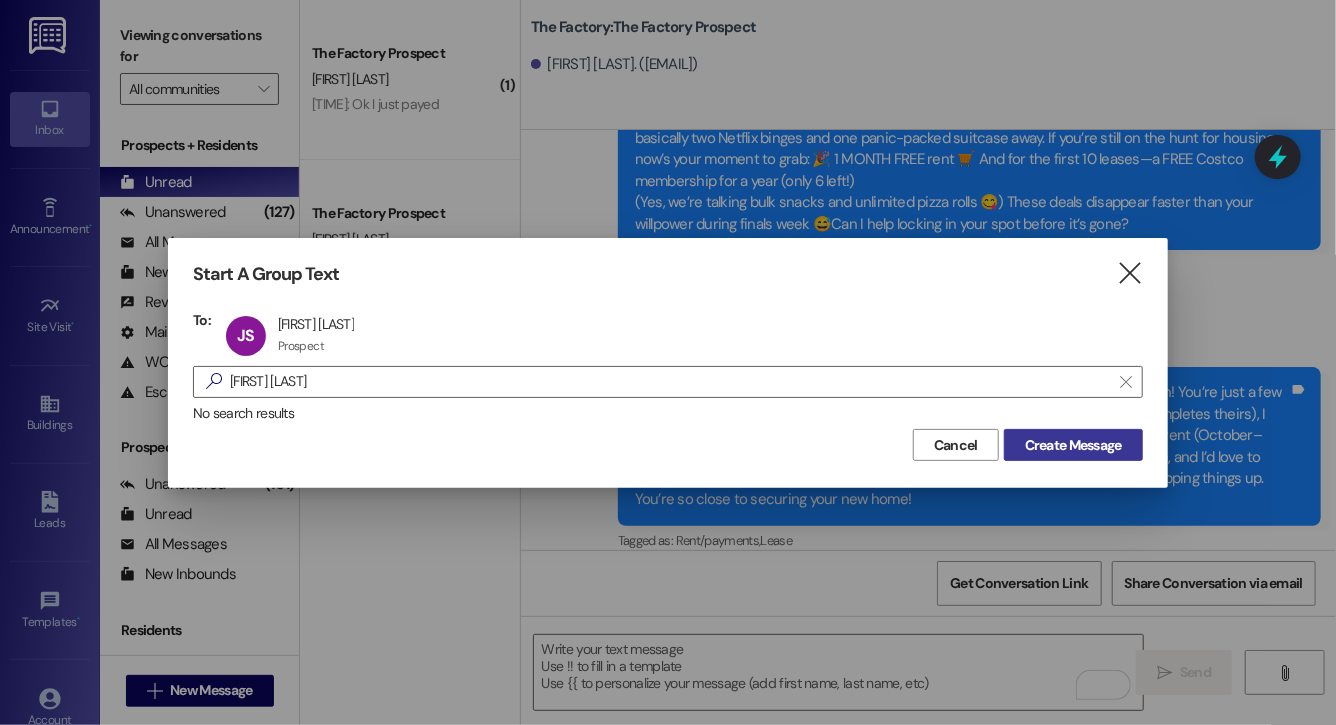 click on "Create Message" at bounding box center (1073, 445) 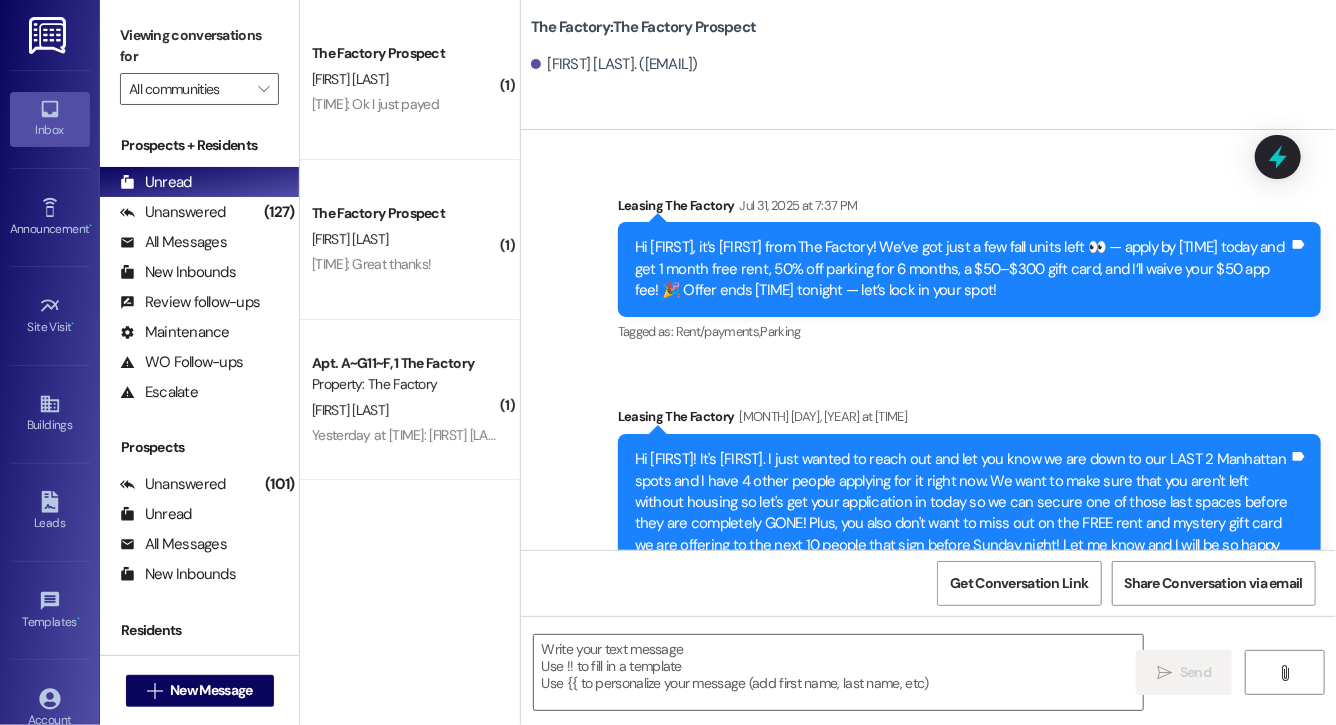 scroll, scrollTop: 3548, scrollLeft: 0, axis: vertical 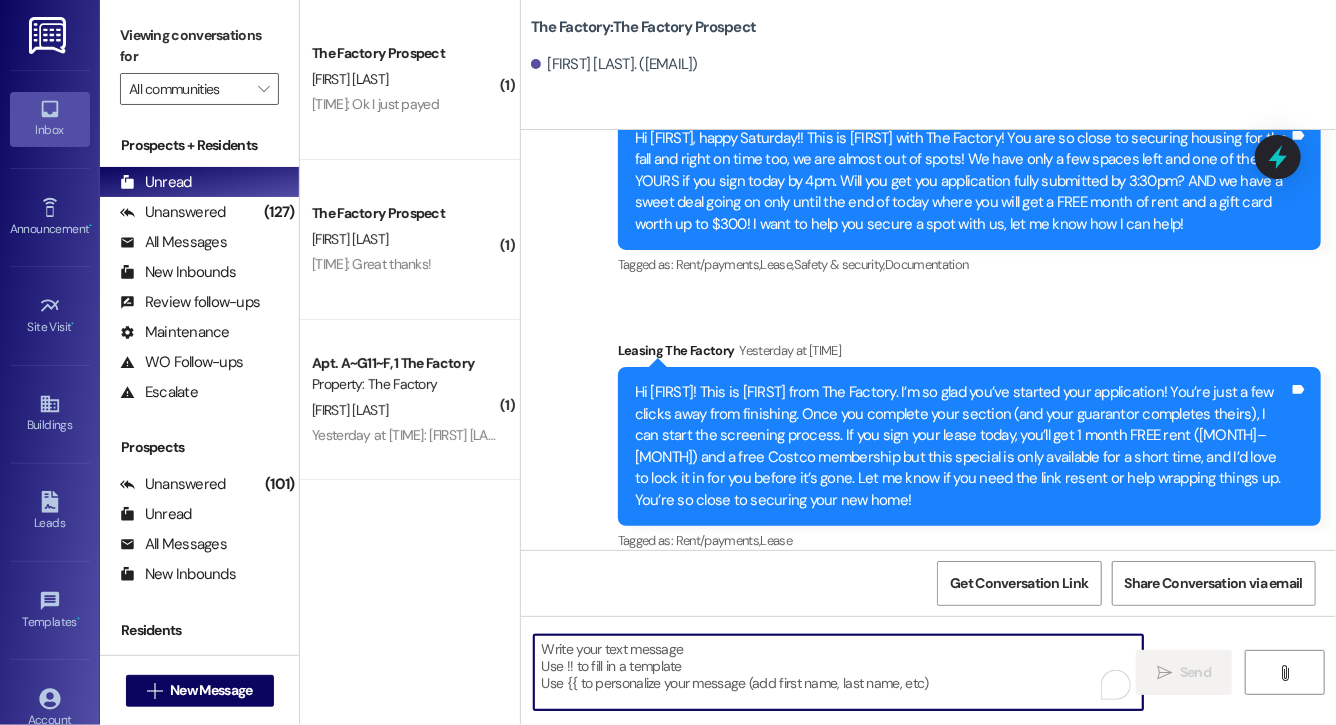 click at bounding box center (838, 672) 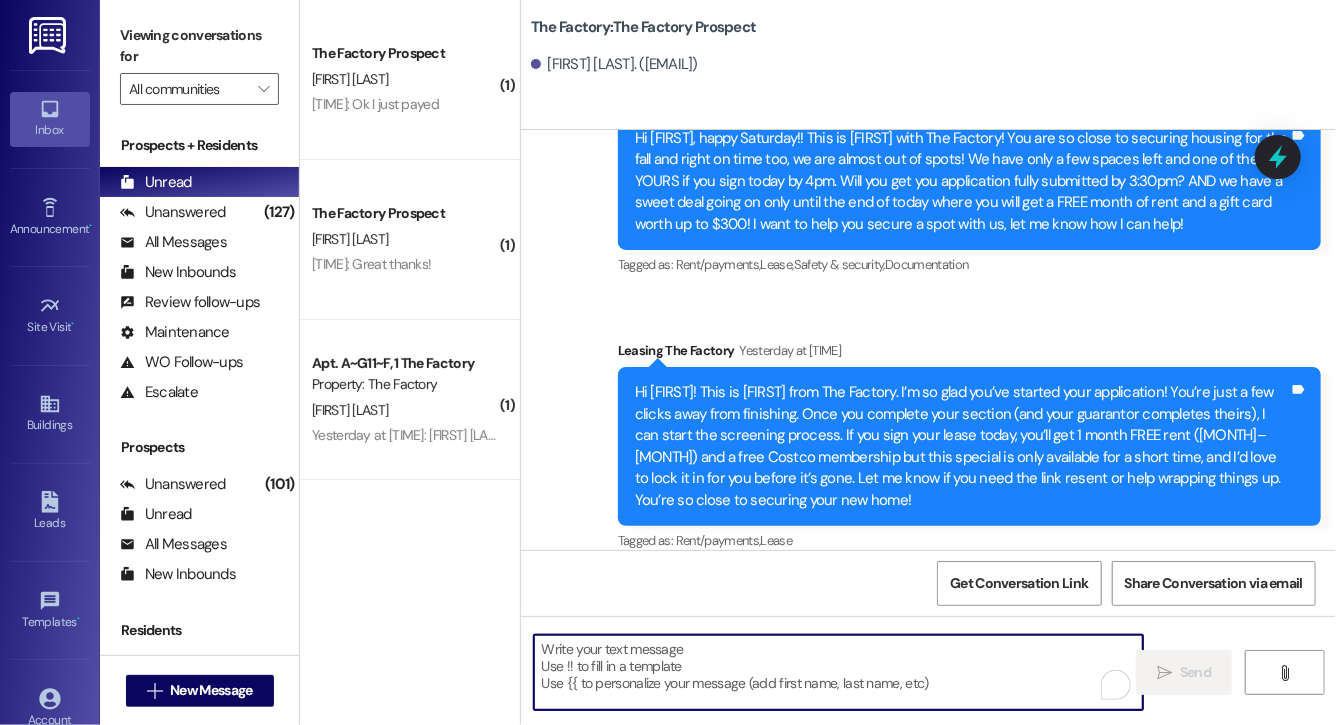 paste on "Hi Kayla, this is Evie from The Factory. I haven't heard from you in a while. It is our policy to send you a quick leasing text each day- so if you're no longer interested, please let us know so that we can take you off the contact list. We only have a few spots left to grant the free month of rent, and in order to receive it, you will need to sign a lease and pay a deposit by tonight. Would you like to complete this today? Happy to help." 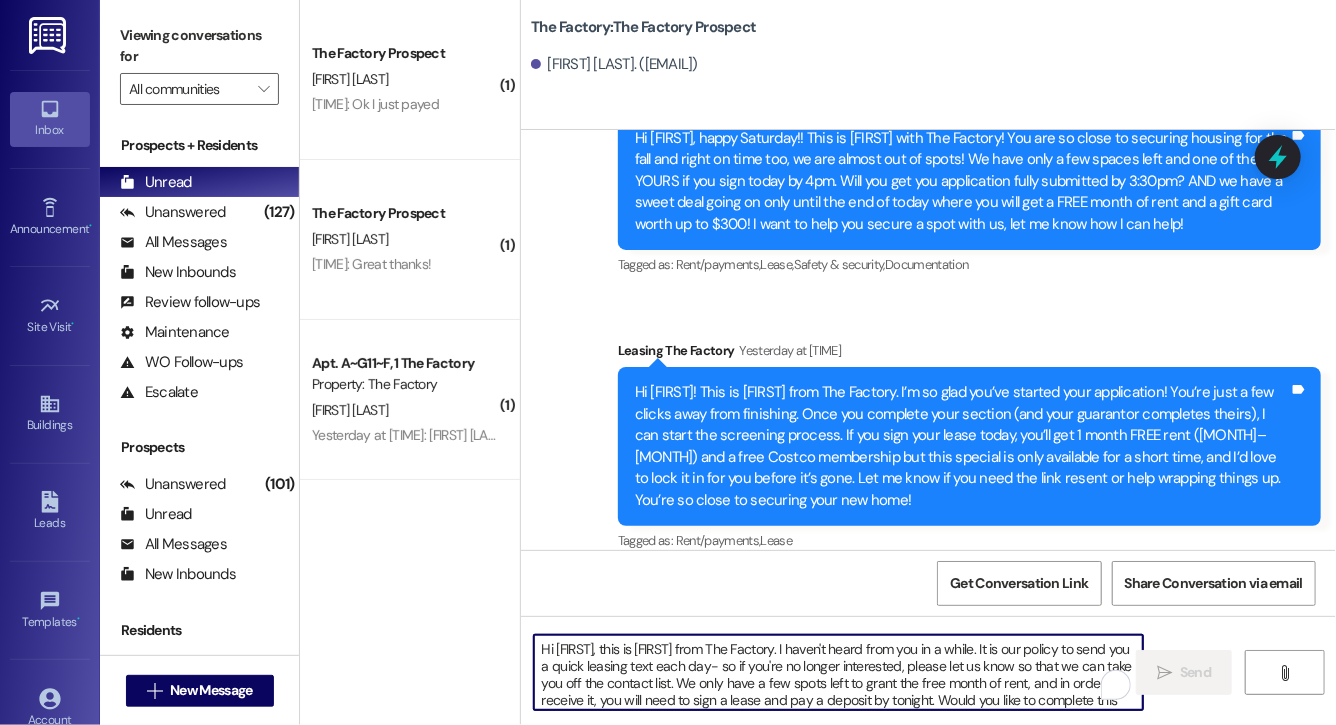 scroll, scrollTop: 34, scrollLeft: 0, axis: vertical 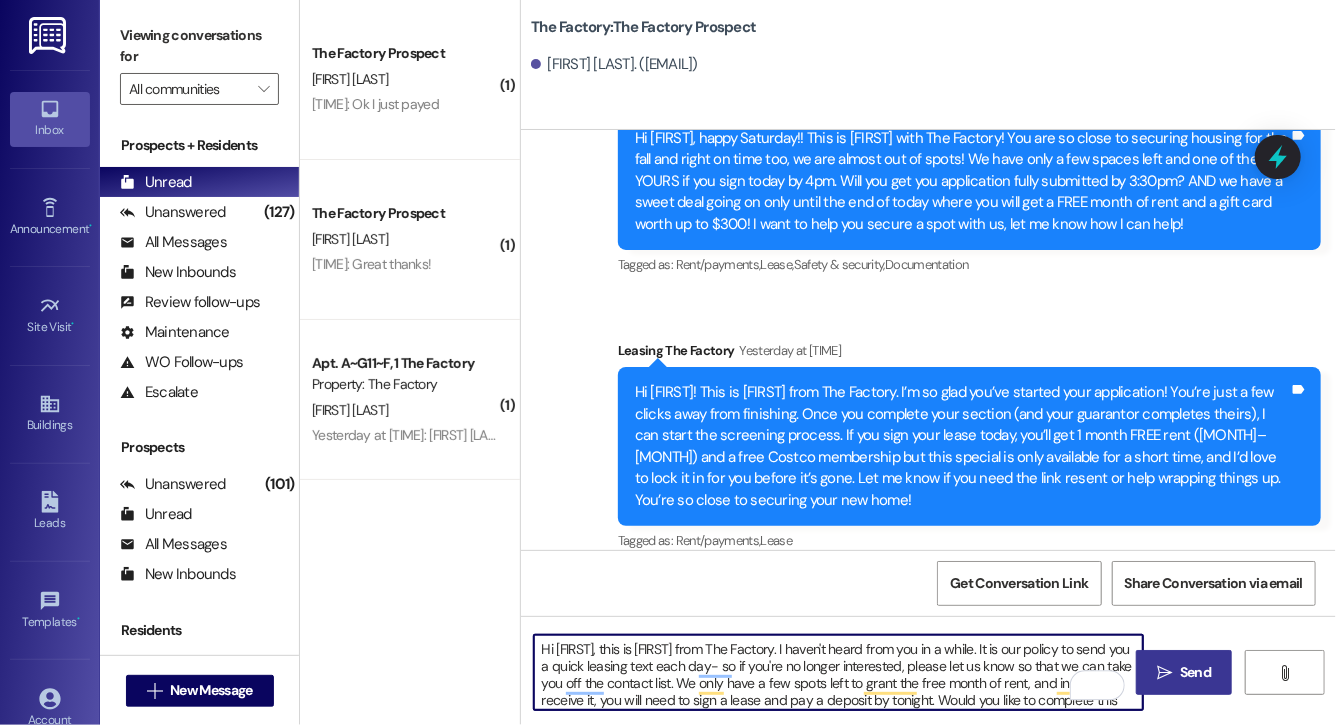 click on "Hi Kayla, this is Evie from The Factory. I haven't heard from you in a while. It is our policy to send you a quick leasing text each day- so if you're no longer interested, please let us know so that we can take you off the contact list. We only have a few spots left to grant the free month of rent, and in order to receive it, you will need to sign a lease and pay a deposit by tonight. Would you like to complete this today? Happy to help." at bounding box center (838, 672) 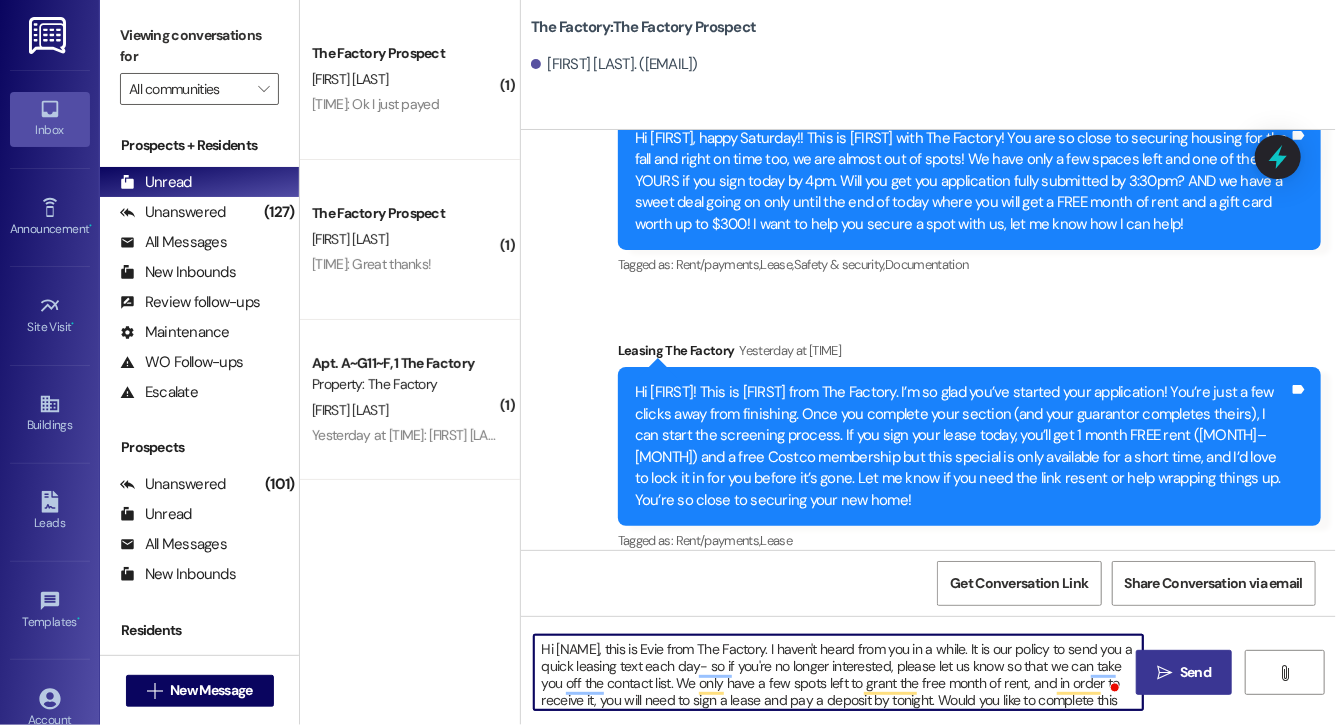 type on "Hi Jayden, this is Evie from The Factory. I haven't heard from you in a while. It is our policy to send you a quick leasing text each day- so if you're no longer interested, please let us know so that we can take you off the contact list. We only have a few spots left to grant the free month of rent, and in order to receive it, you will need to sign a lease and pay a deposit by tonight. Would you like to complete this today? Happy to help." 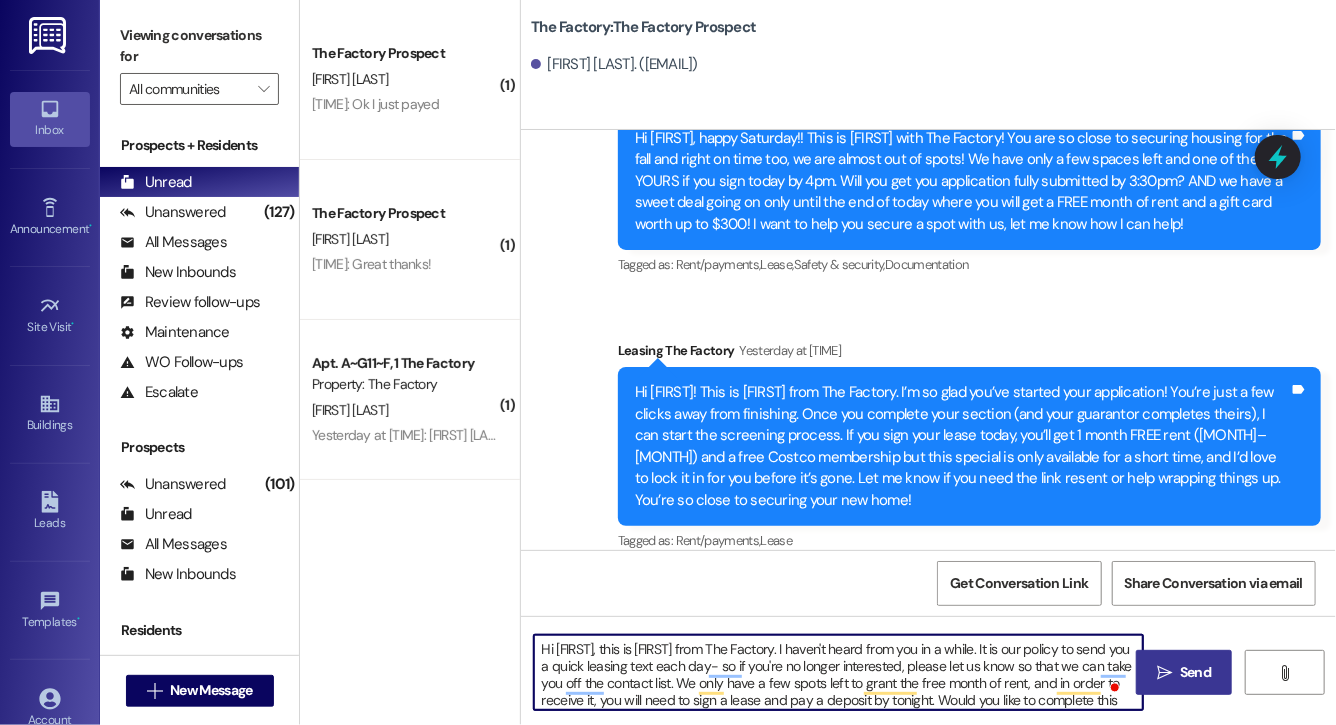 click on "Hi Jayden, this is Evie from The Factory. I haven't heard from you in a while. It is our policy to send you a quick leasing text each day- so if you're no longer interested, please let us know so that we can take you off the contact list. We only have a few spots left to grant the free month of rent, and in order to receive it, you will need to sign a lease and pay a deposit by tonight. Would you like to complete this today? Happy to help." at bounding box center (838, 672) 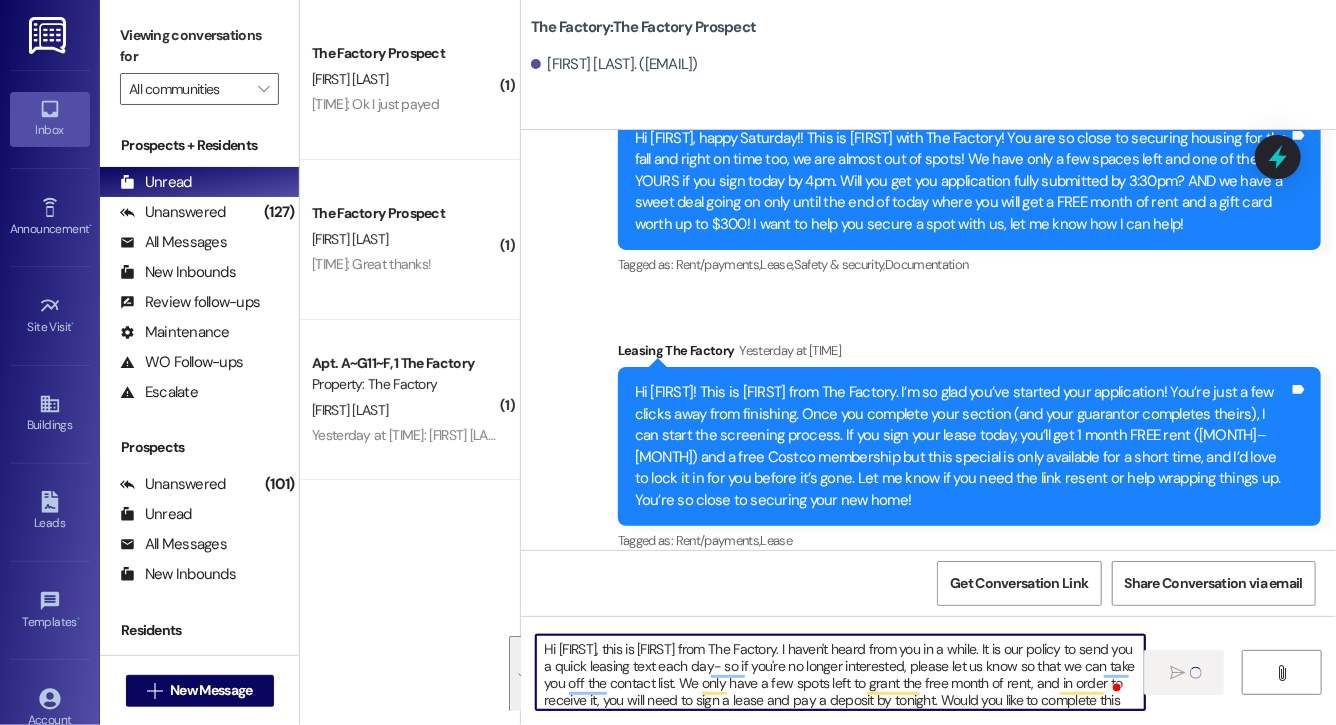 type 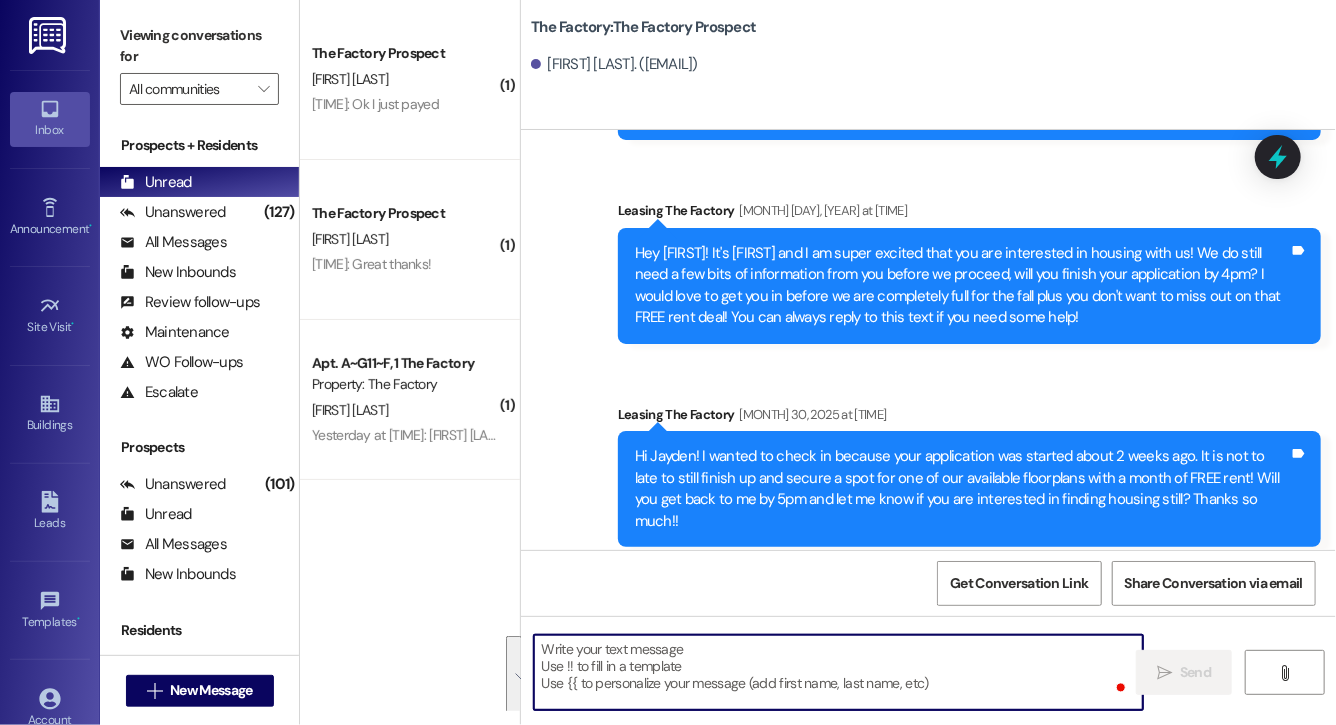 scroll, scrollTop: 2098, scrollLeft: 0, axis: vertical 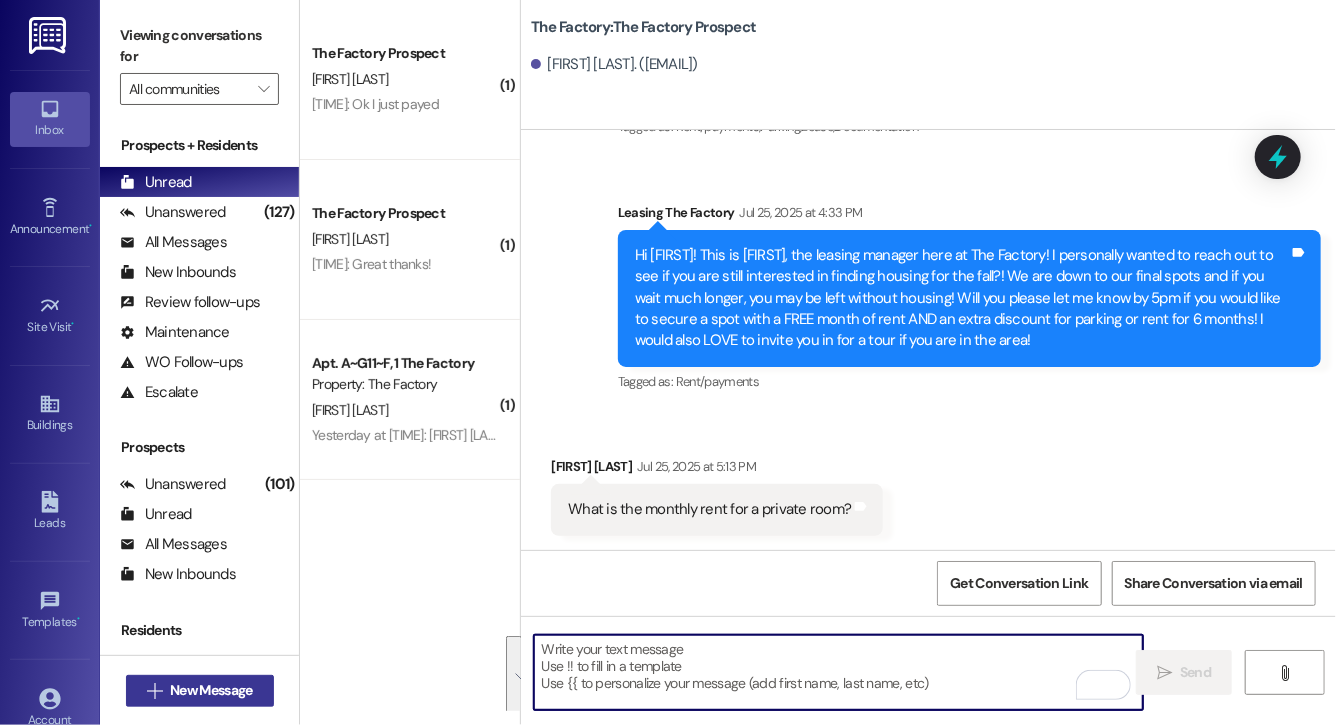 click on "New Message" at bounding box center (211, 690) 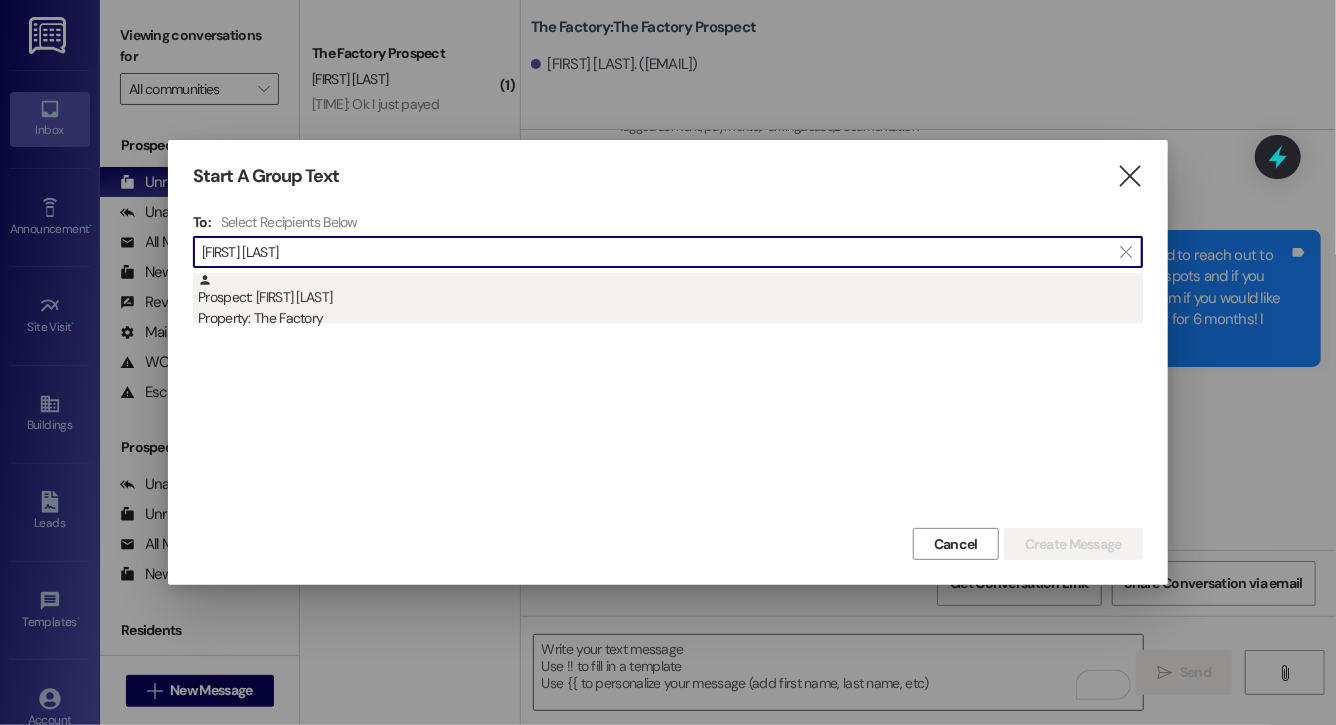 type on "kali jen" 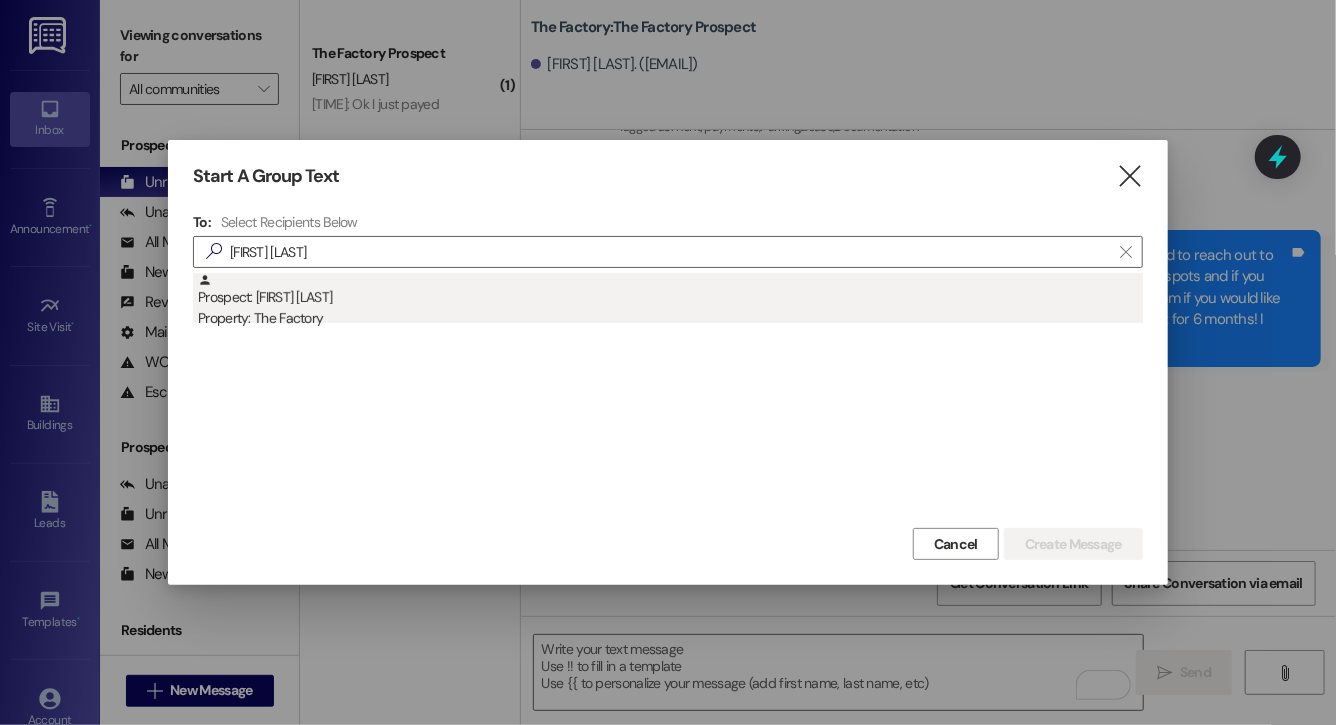 click on "Property: The Factory" at bounding box center [670, 318] 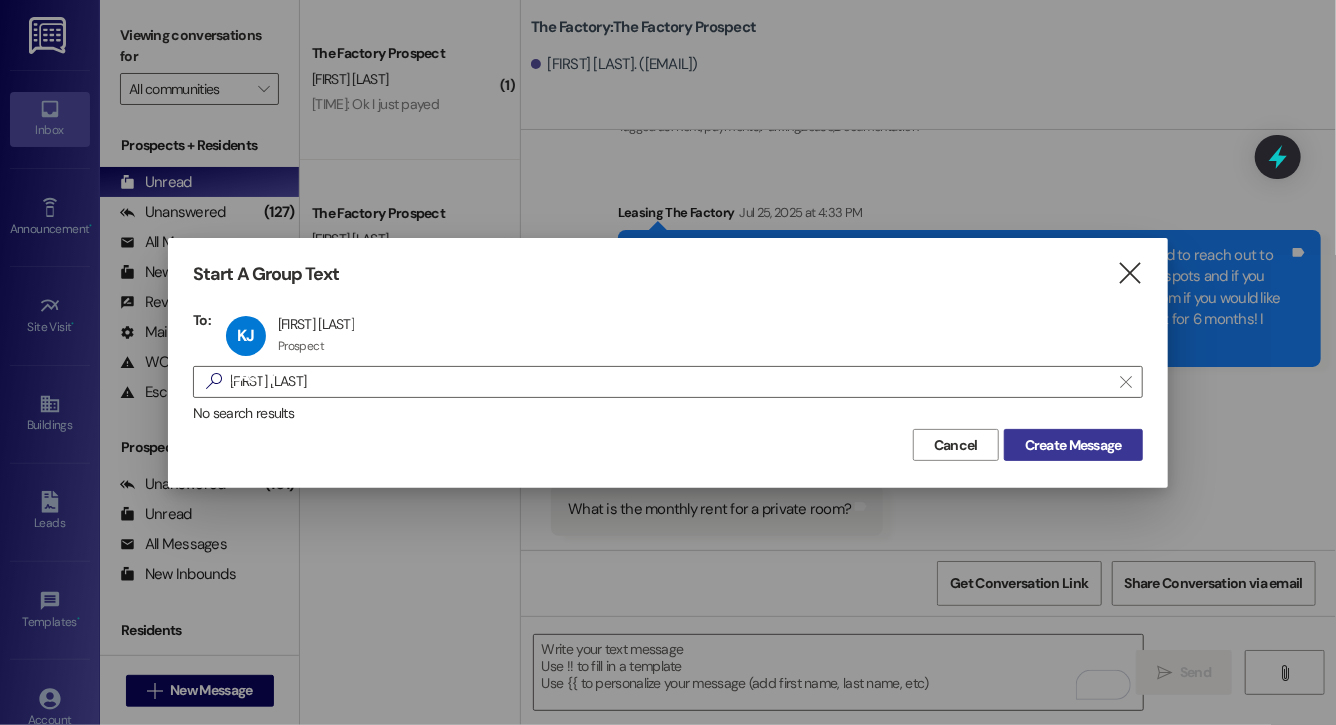 click on "Create Message" at bounding box center (1073, 445) 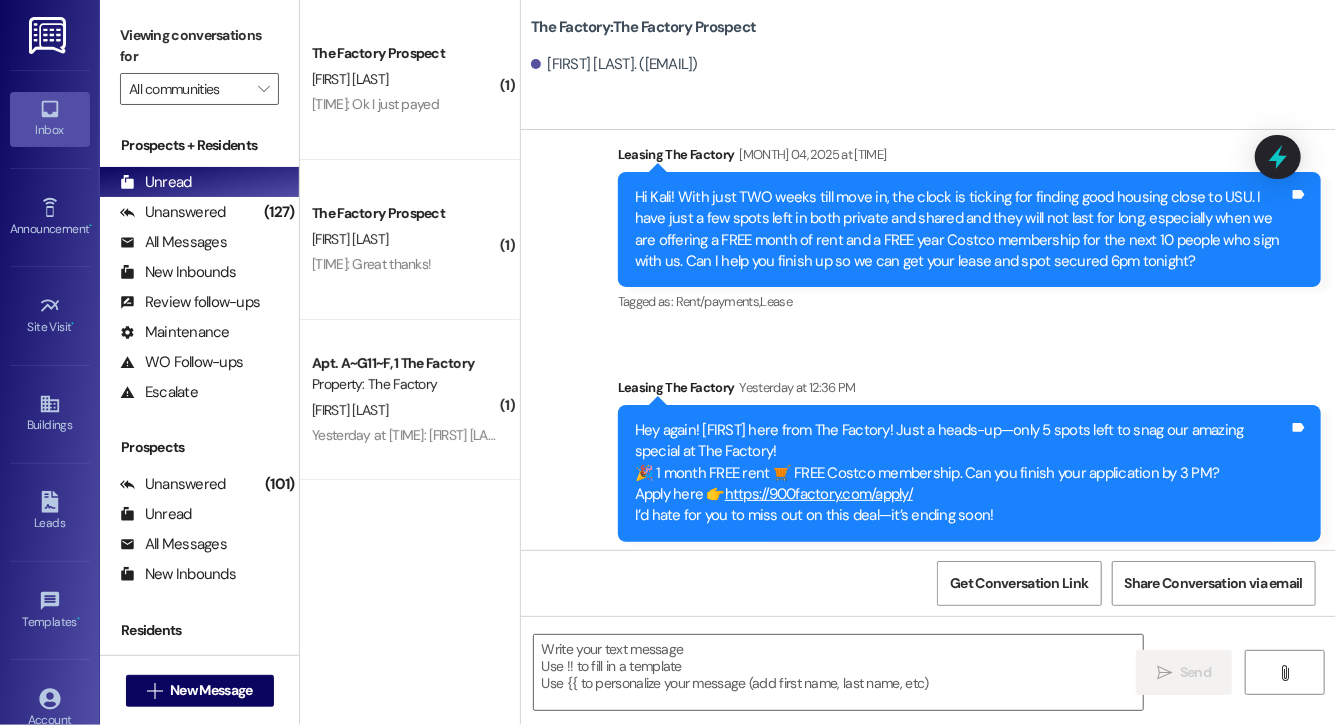 scroll, scrollTop: 3936, scrollLeft: 0, axis: vertical 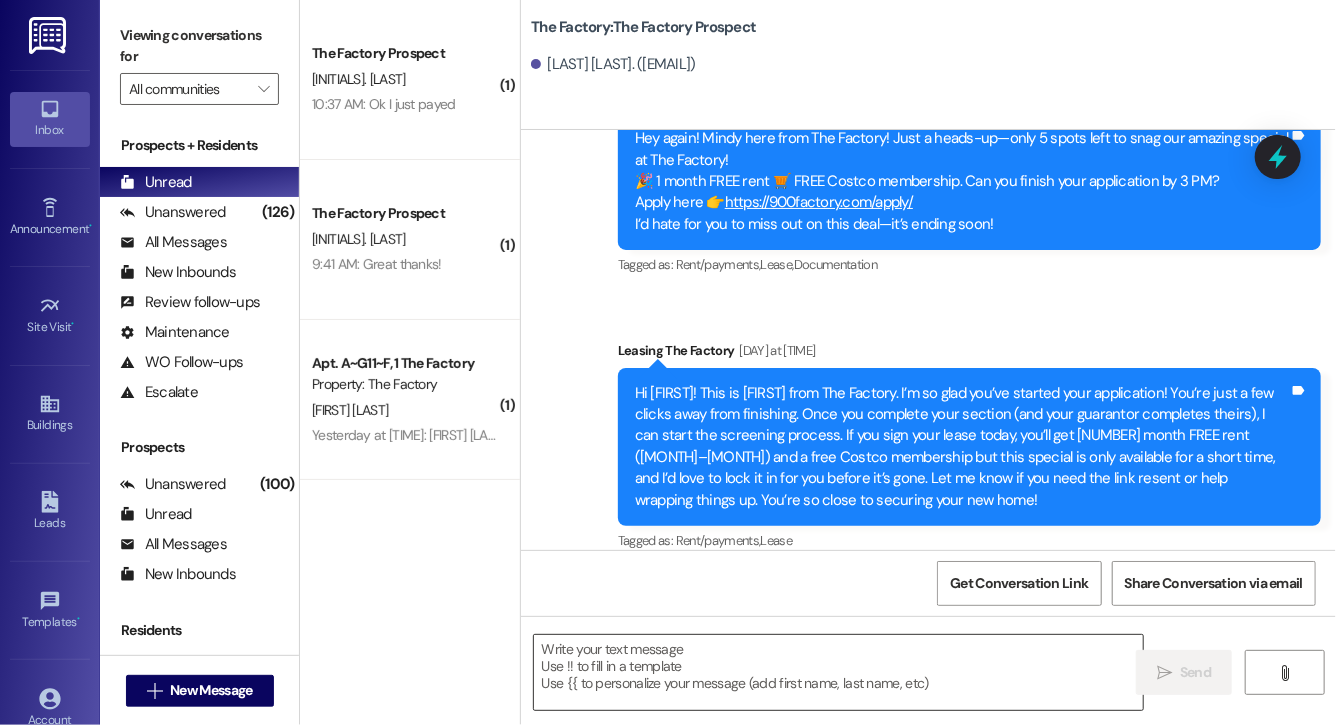 click at bounding box center [838, 672] 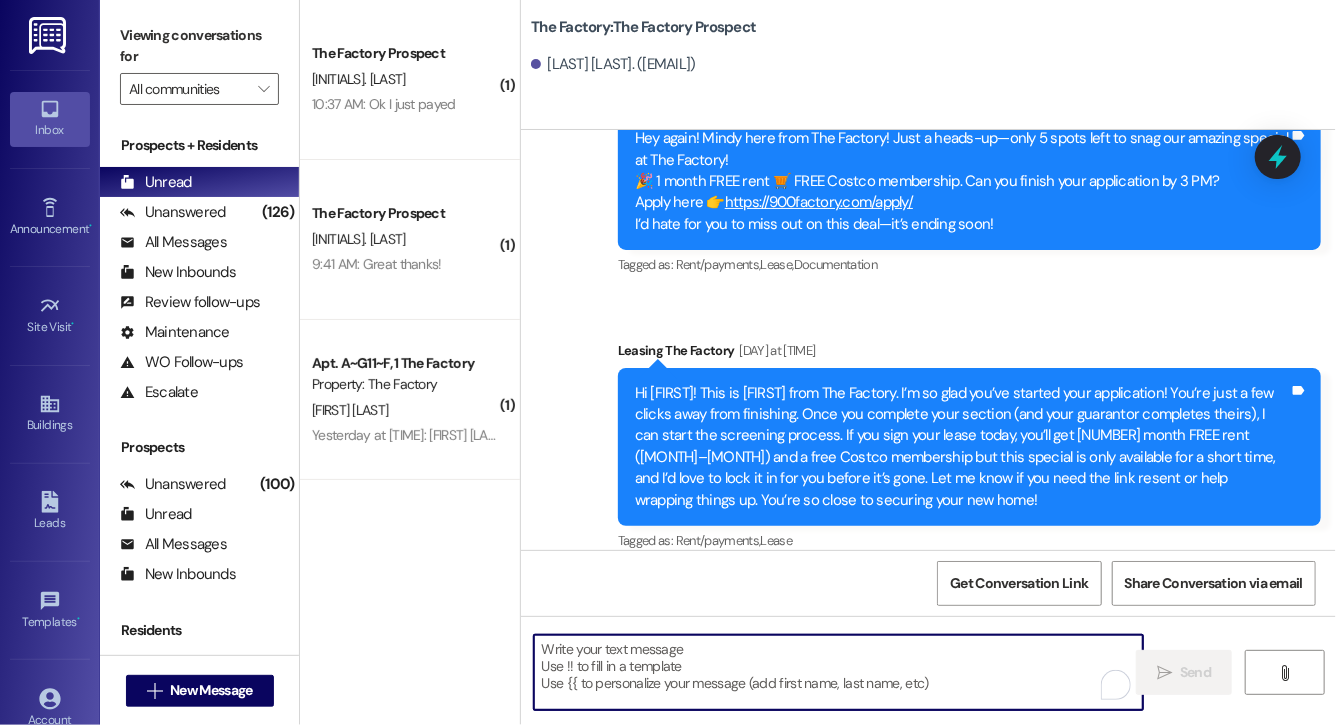 paste on "Hi Jayden, this is Evie from The Factory. I haven't heard from you in a while. It is our policy to send you a quick leasing text each day- so if you're no longer interested, please let us know so that we can take you off the contact list. We only have a few spots left to grant the free month of rent, and in order to receive it, you will need to sign a lease and pay a deposit by tonight. Would you like to complete this today? Happy to help." 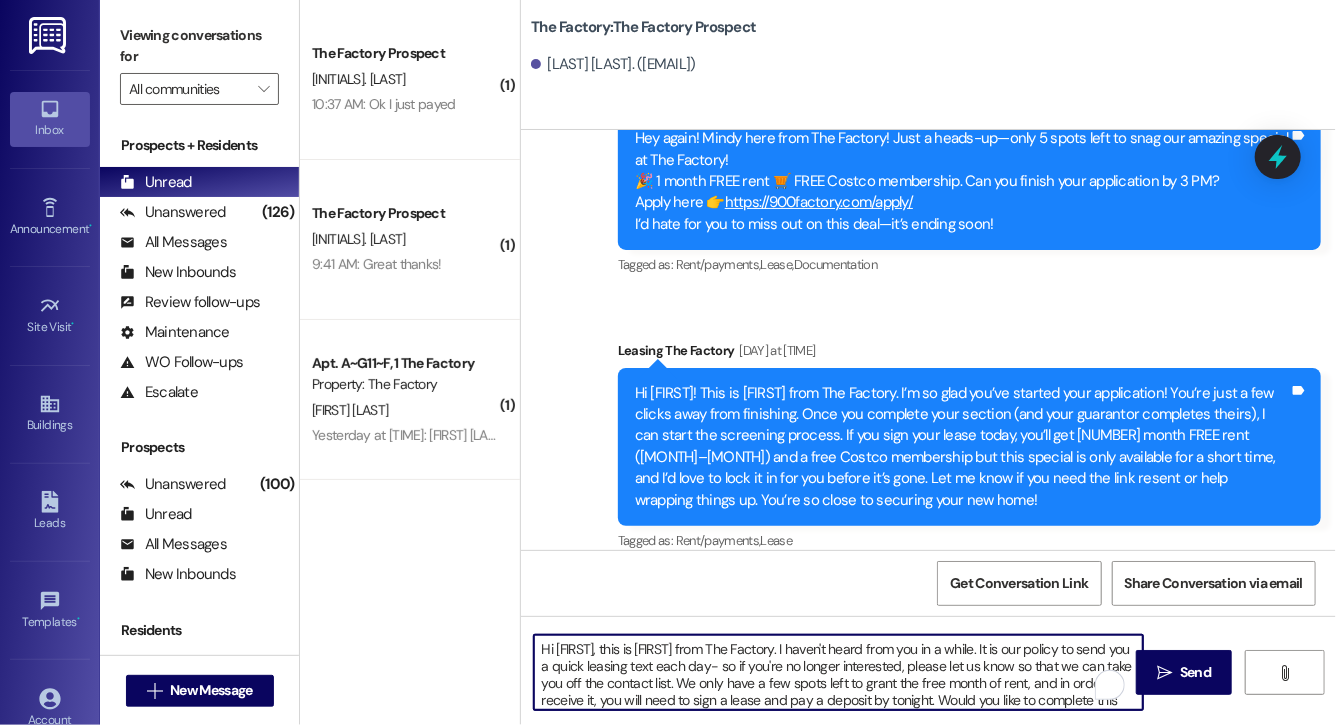 scroll, scrollTop: 34, scrollLeft: 0, axis: vertical 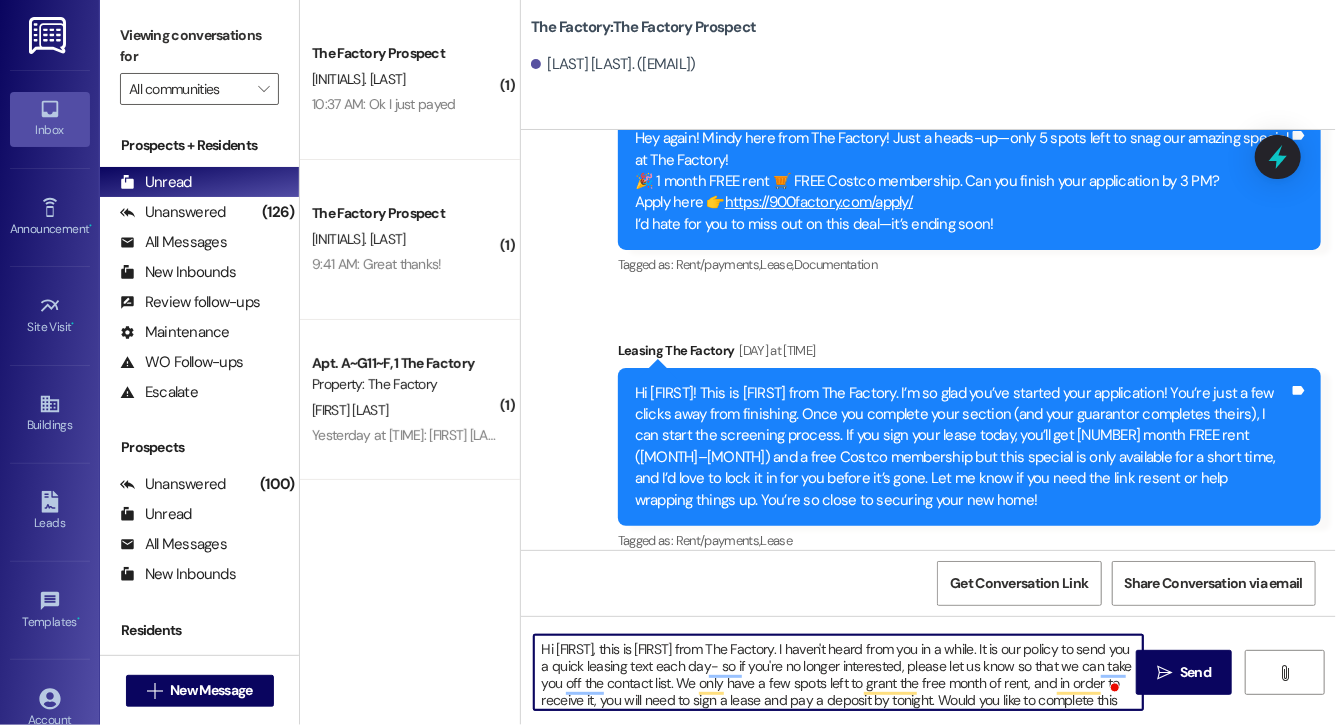 click on "Hi Jayden, this is Evie from The Factory. I haven't heard from you in a while. It is our policy to send you a quick leasing text each day- so if you're no longer interested, please let us know so that we can take you off the contact list. We only have a few spots left to grant the free month of rent, and in order to receive it, you will need to sign a lease and pay a deposit by tonight. Would you like to complete this today? Happy to help." at bounding box center (838, 672) 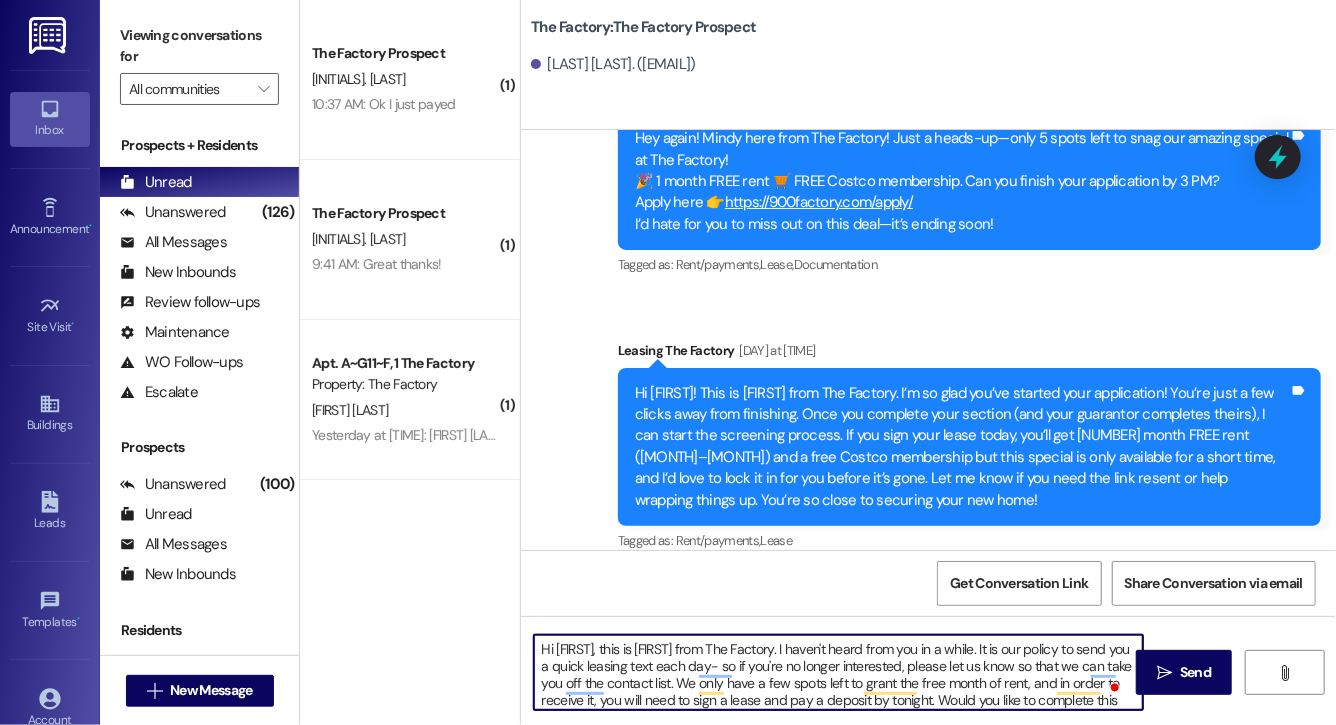 click on "Hi Kali, this is Evie from The Factory. I haven't heard from you in a while. It is our policy to send you a quick leasing text each day- so if you're no longer interested, please let us know so that we can take you off the contact list. We only have a few spots left to grant the free month of rent, and in order to receive it, you will need to sign a lease and pay a deposit by tonight. Would you like to complete this today? Happy to help." at bounding box center [838, 672] 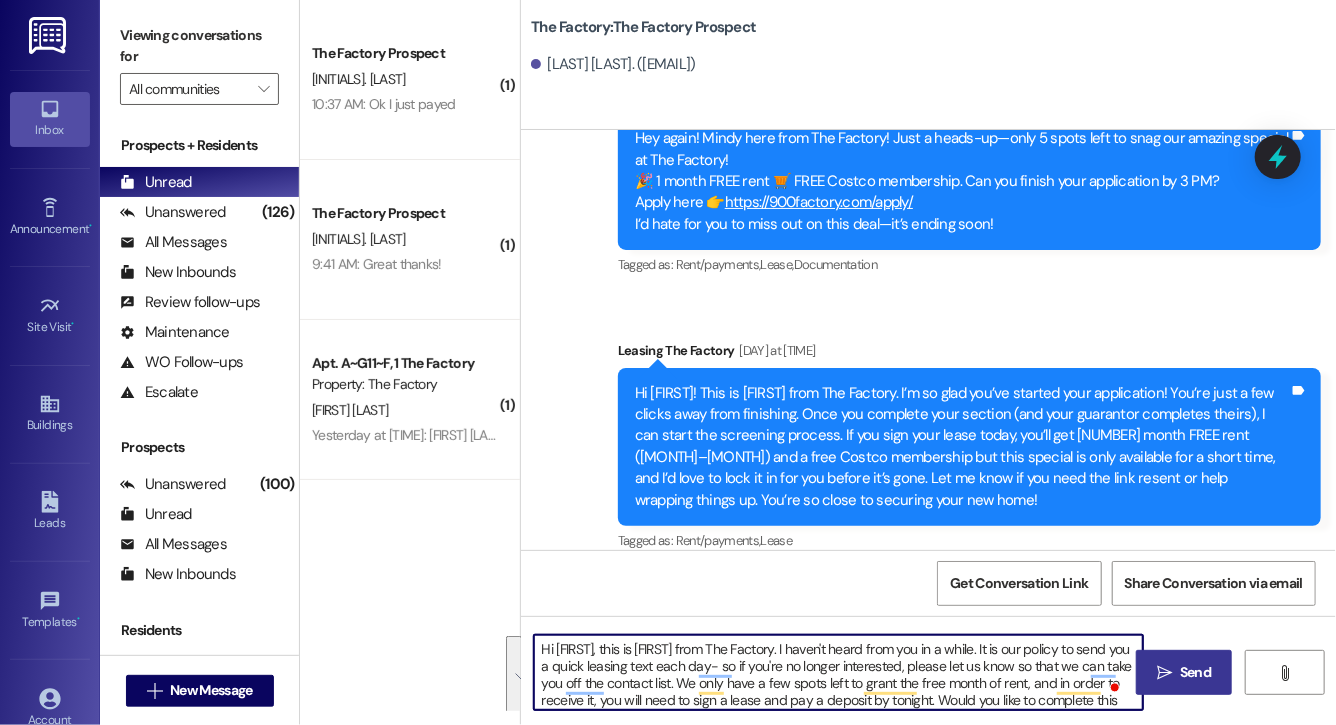 type on "Hi Kali, this is Evie from The Factory. I haven't heard from you in a while. It is our policy to send you a quick leasing text each day- so if you're no longer interested, please let us know so that we can take you off the contact list. We only have a few spots left to grant the free month of rent, and in order to receive it, you will need to sign a lease and pay a deposit by tonight. Would you like to complete this today? Happy to help." 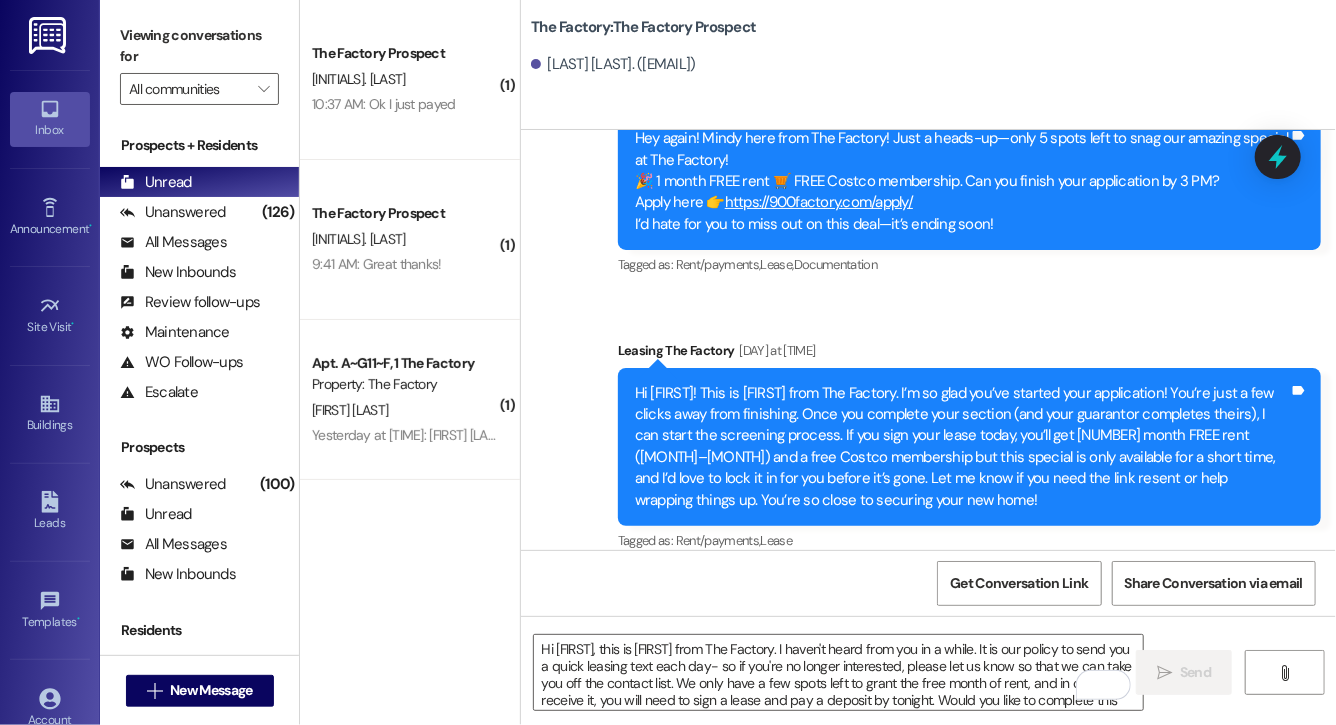 scroll, scrollTop: 4161, scrollLeft: 0, axis: vertical 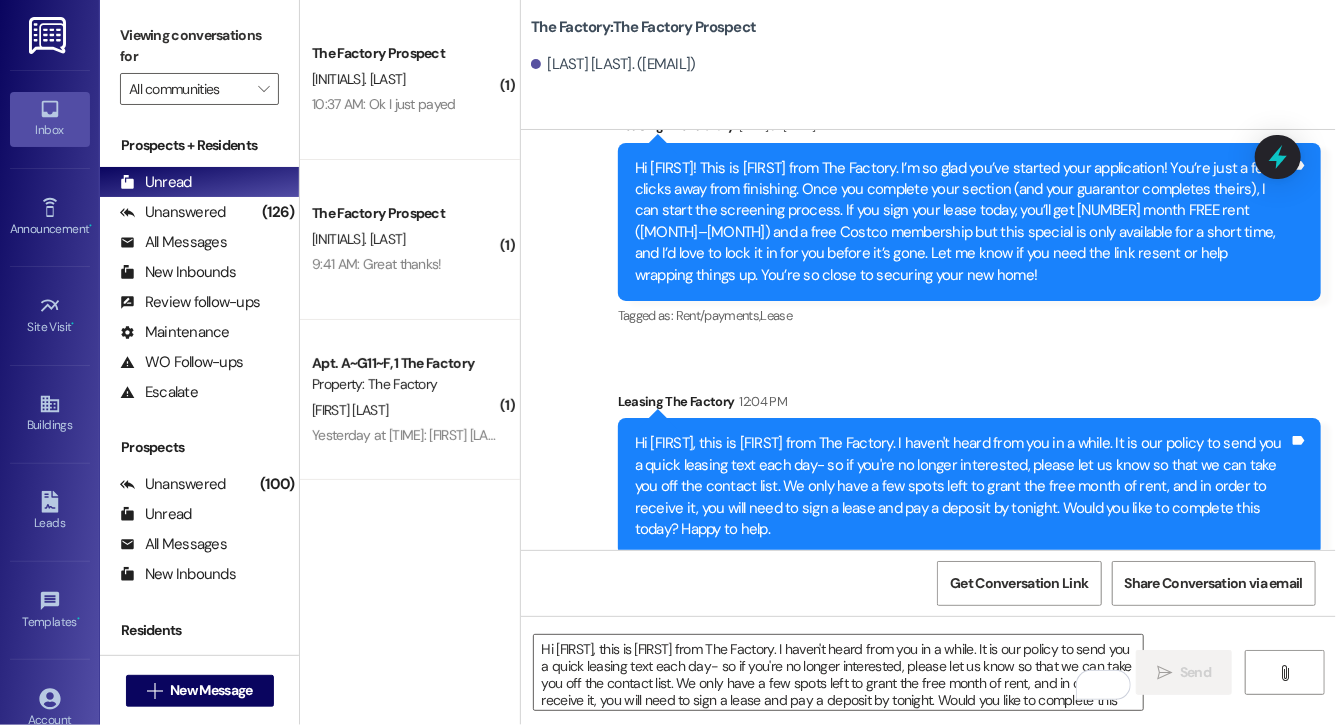 click on "Hi Kali, this is Evie from The Factory. I haven't heard from you in a while. It is our policy to send you a quick leasing text each day- so if you're no longer interested, please let us know so that we can take you off the contact list. We only have a few spots left to grant the free month of rent, and in order to receive it, you will need to sign a lease and pay a deposit by tonight. Would you like to complete this today? Happy to help." at bounding box center (962, 486) 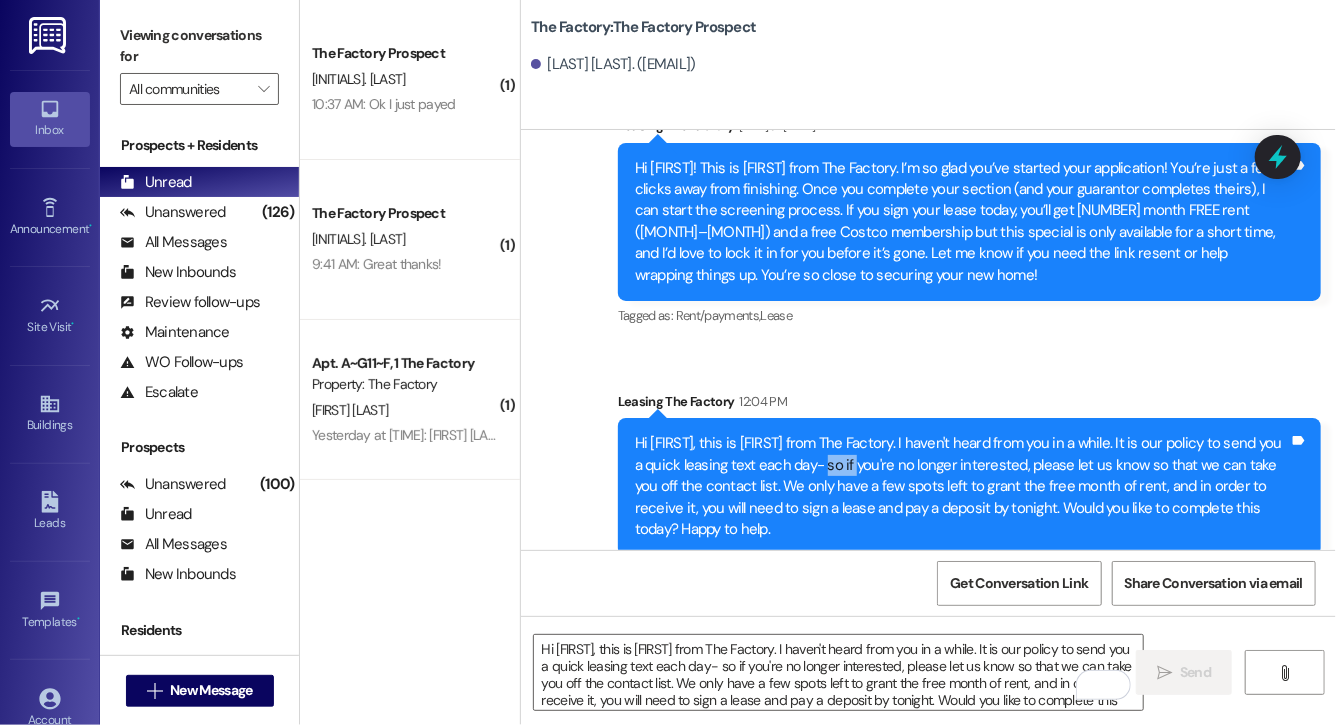 click on "Hi Kali, this is Evie from The Factory. I haven't heard from you in a while. It is our policy to send you a quick leasing text each day- so if you're no longer interested, please let us know so that we can take you off the contact list. We only have a few spots left to grant the free month of rent, and in order to receive it, you will need to sign a lease and pay a deposit by tonight. Would you like to complete this today? Happy to help." at bounding box center (962, 486) 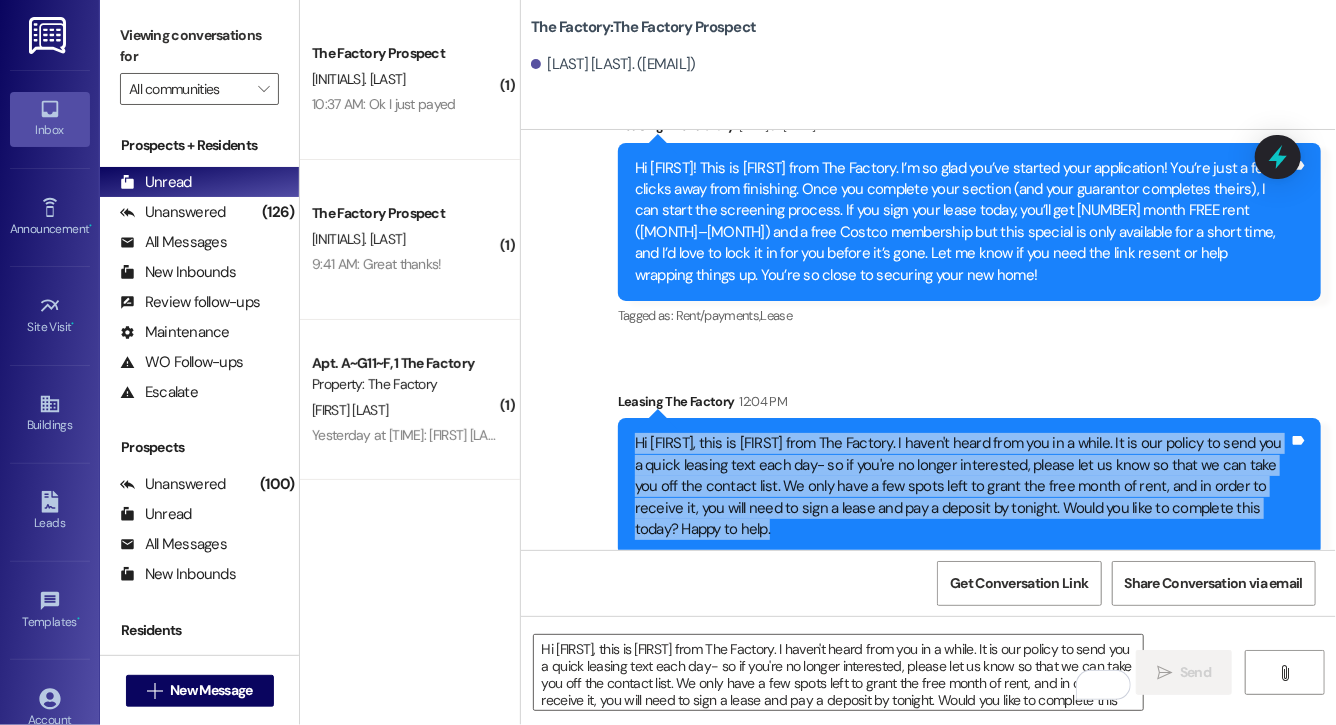 click on "Hi Kali, this is Evie from The Factory. I haven't heard from you in a while. It is our policy to send you a quick leasing text each day- so if you're no longer interested, please let us know so that we can take you off the contact list. We only have a few spots left to grant the free month of rent, and in order to receive it, you will need to sign a lease and pay a deposit by tonight. Would you like to complete this today? Happy to help." at bounding box center [962, 486] 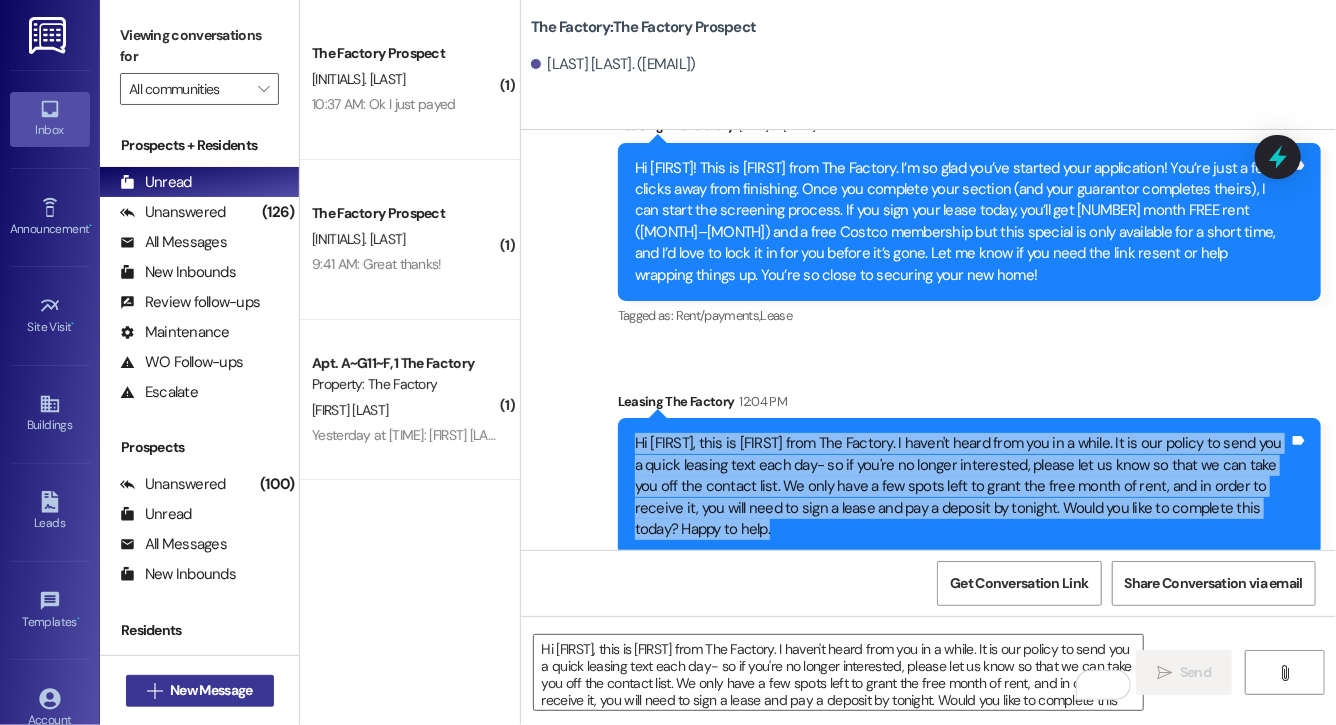 click on "New Message" at bounding box center [211, 690] 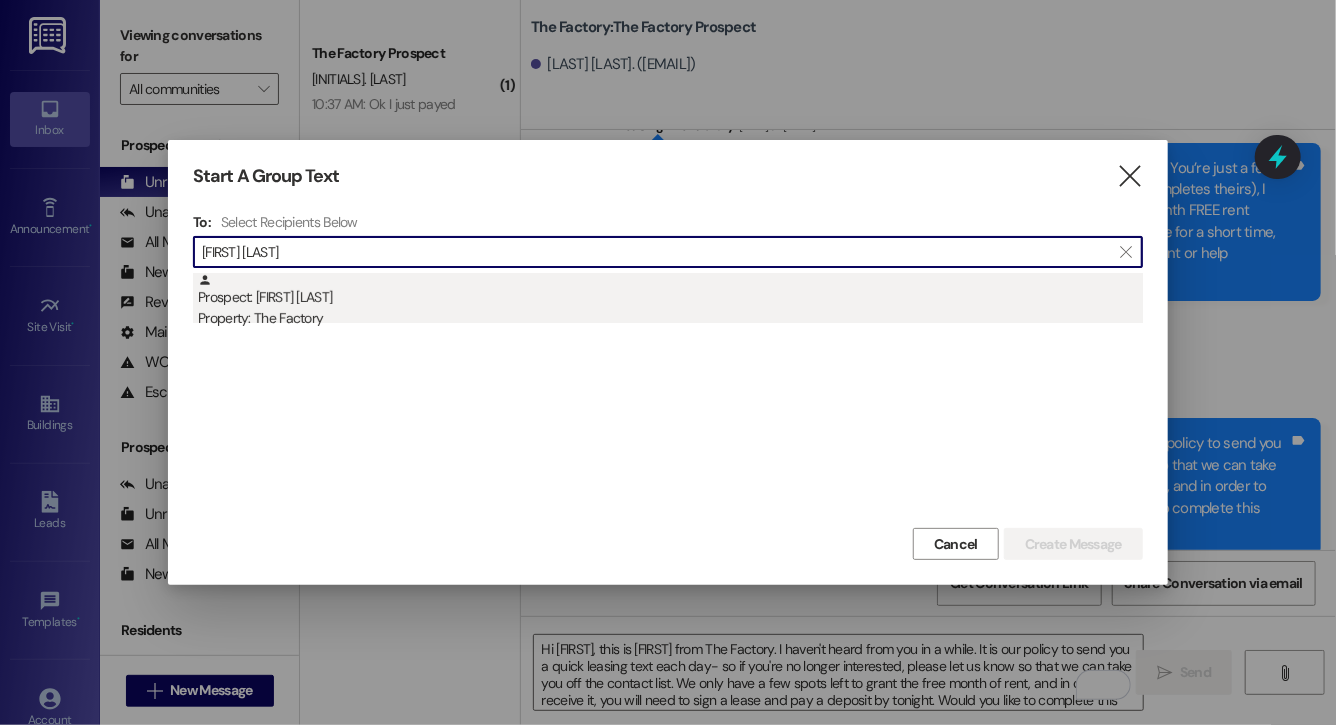 type on "jett guzm" 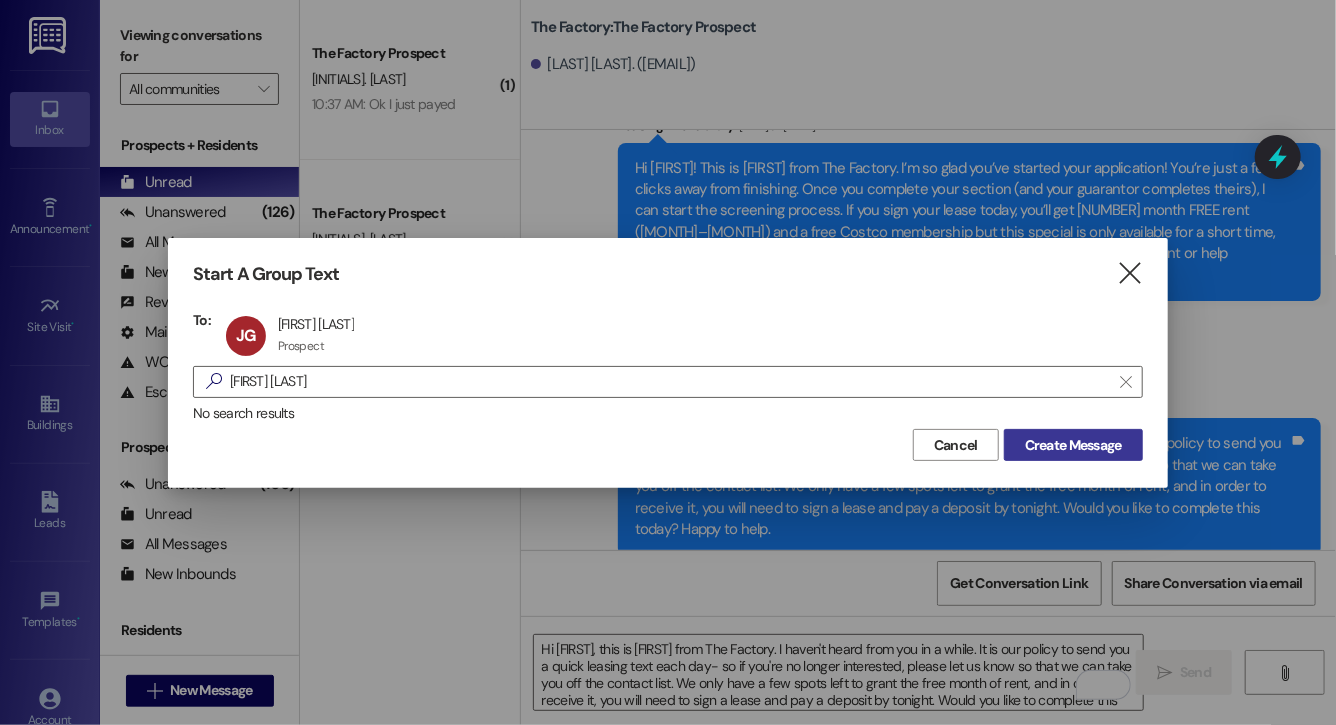 click on "Create Message" at bounding box center [1073, 445] 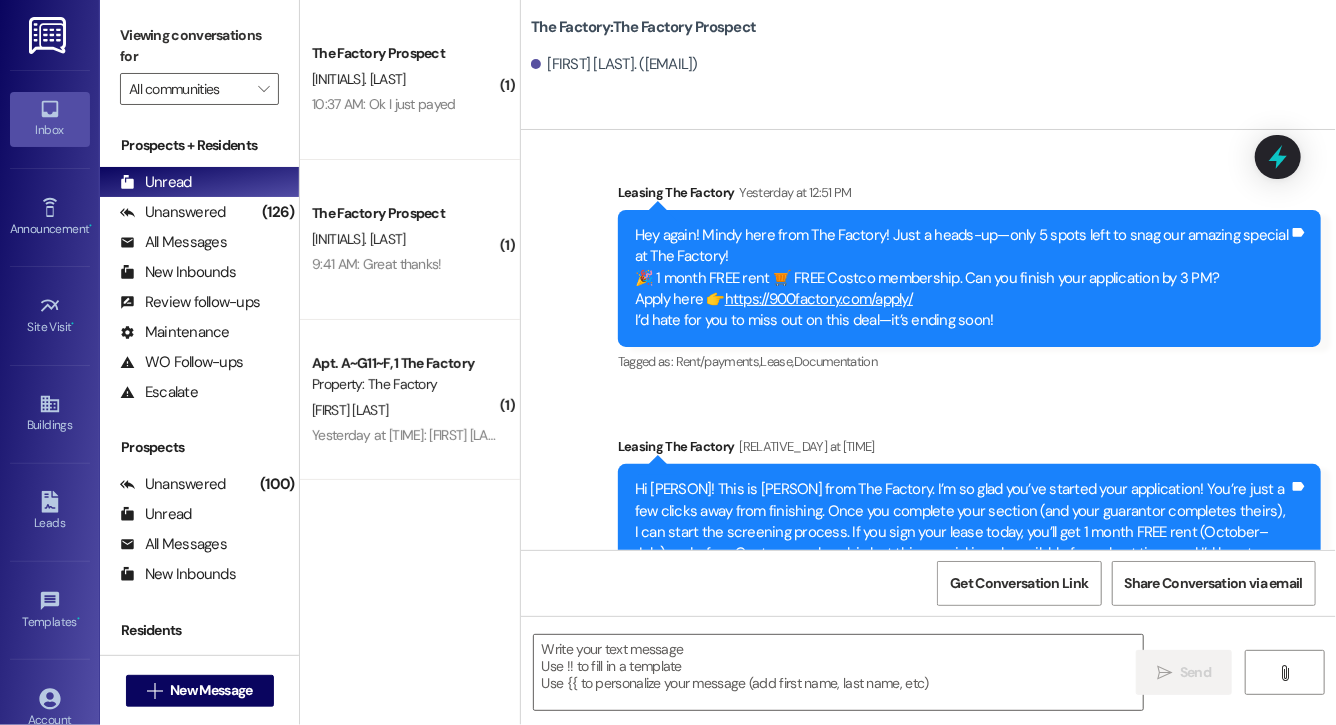 scroll, scrollTop: 10709, scrollLeft: 0, axis: vertical 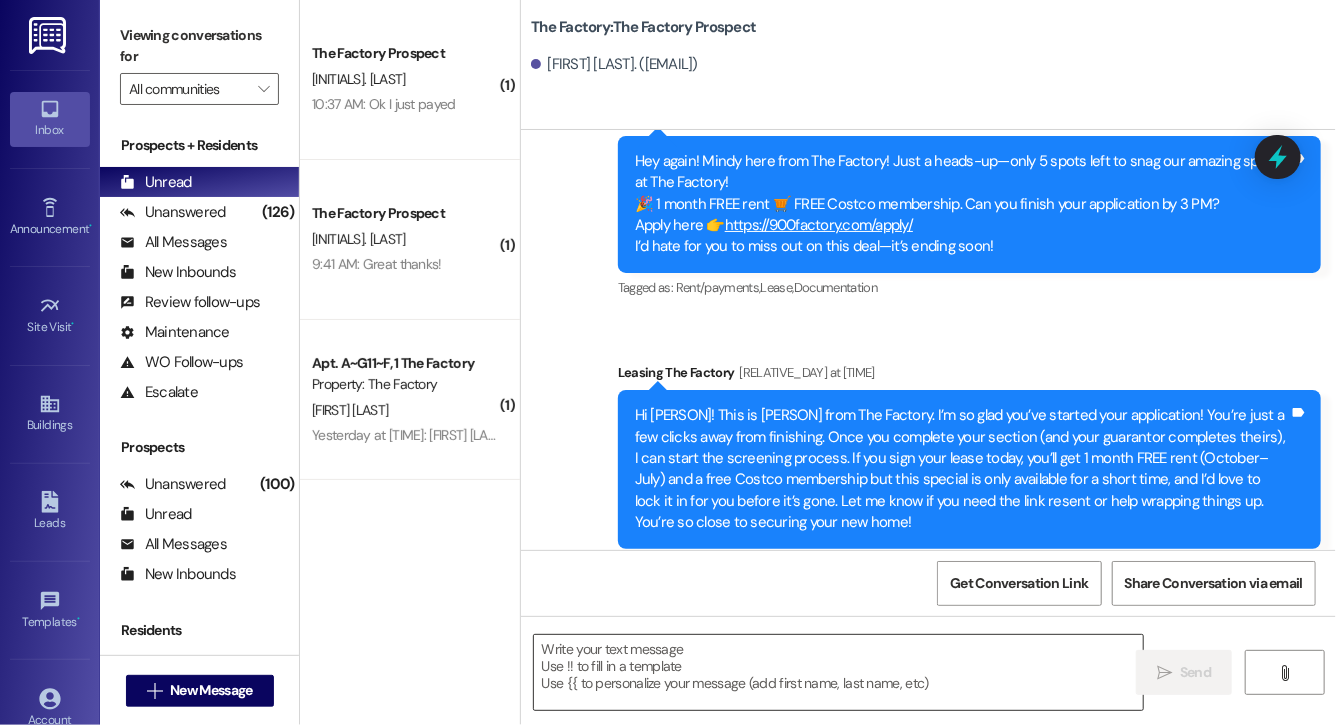 click at bounding box center [838, 672] 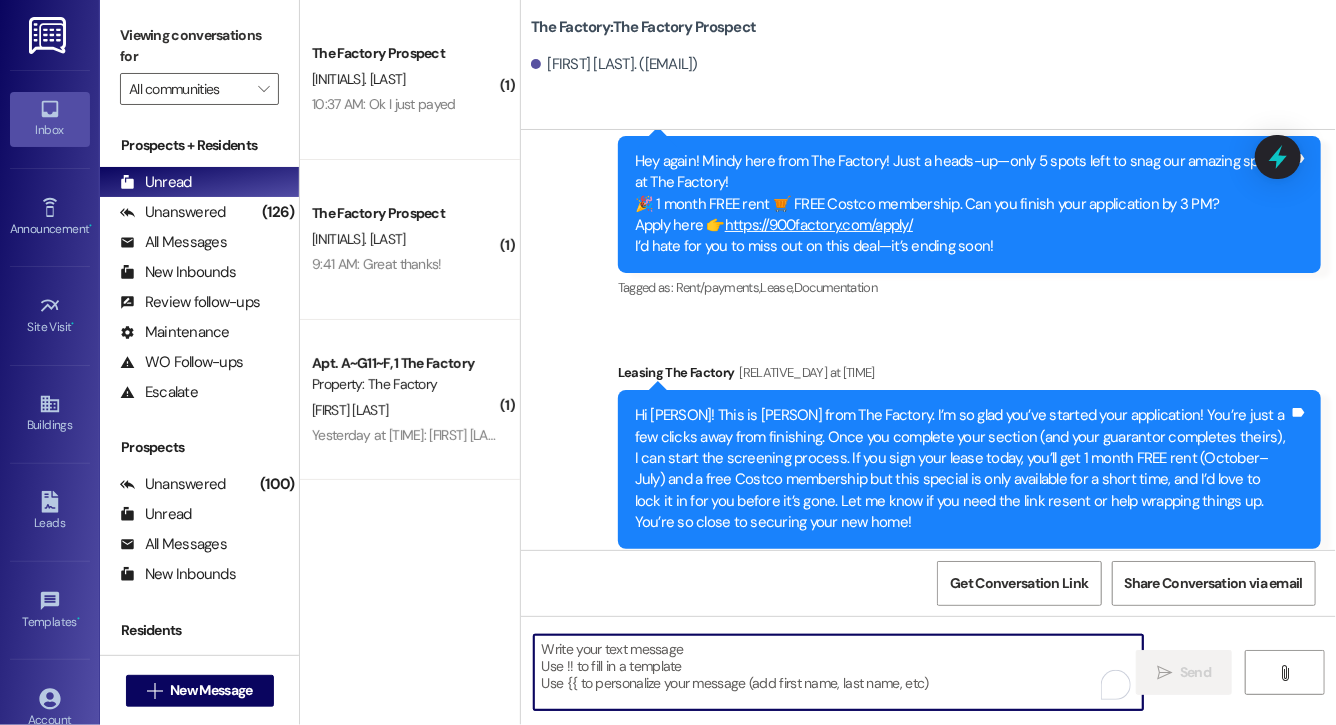 paste on "Hi Kali, this is Evie from The Factory. I haven't heard from you in a while. It is our policy to send you a quick leasing text each day- so if you're no longer interested, please let us know so that we can take you off the contact list. We only have a few spots left to grant the free month of rent, and in order to receive it, you will need to sign a lease and pay a deposit by tonight. Would you like to complete this today? Happy to help." 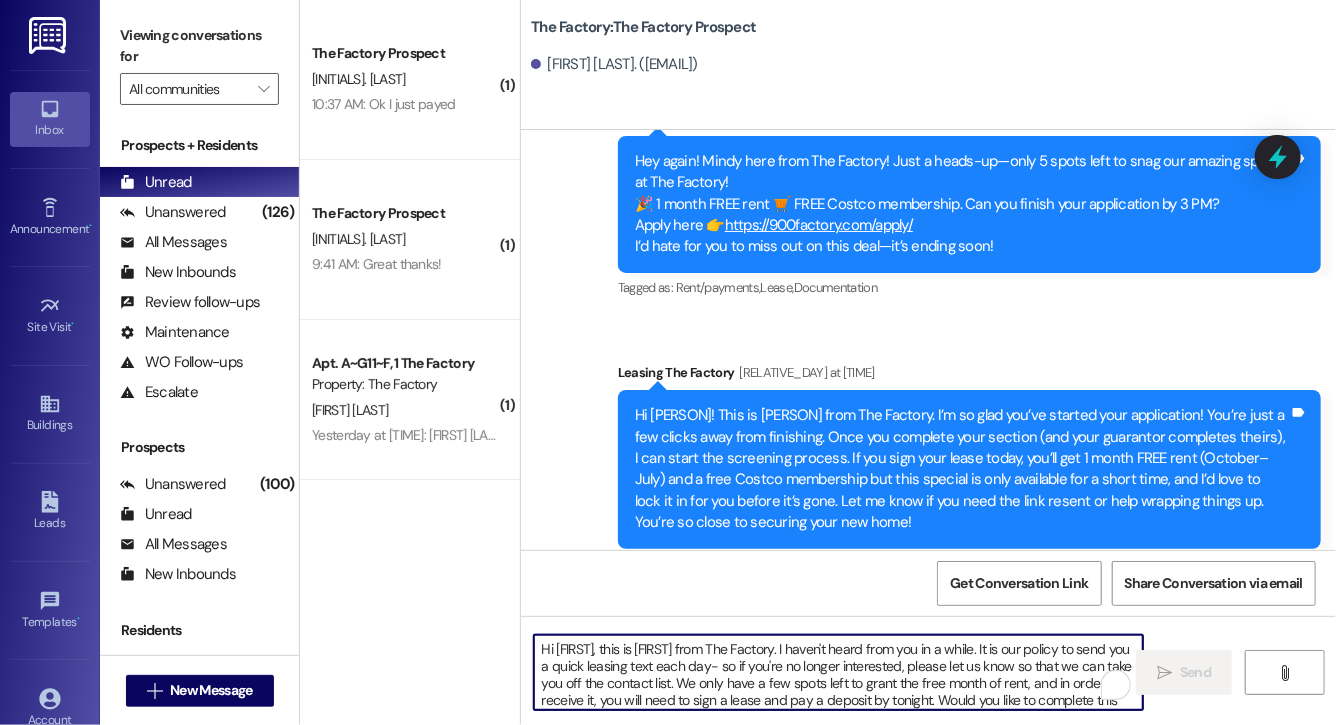 scroll, scrollTop: 34, scrollLeft: 0, axis: vertical 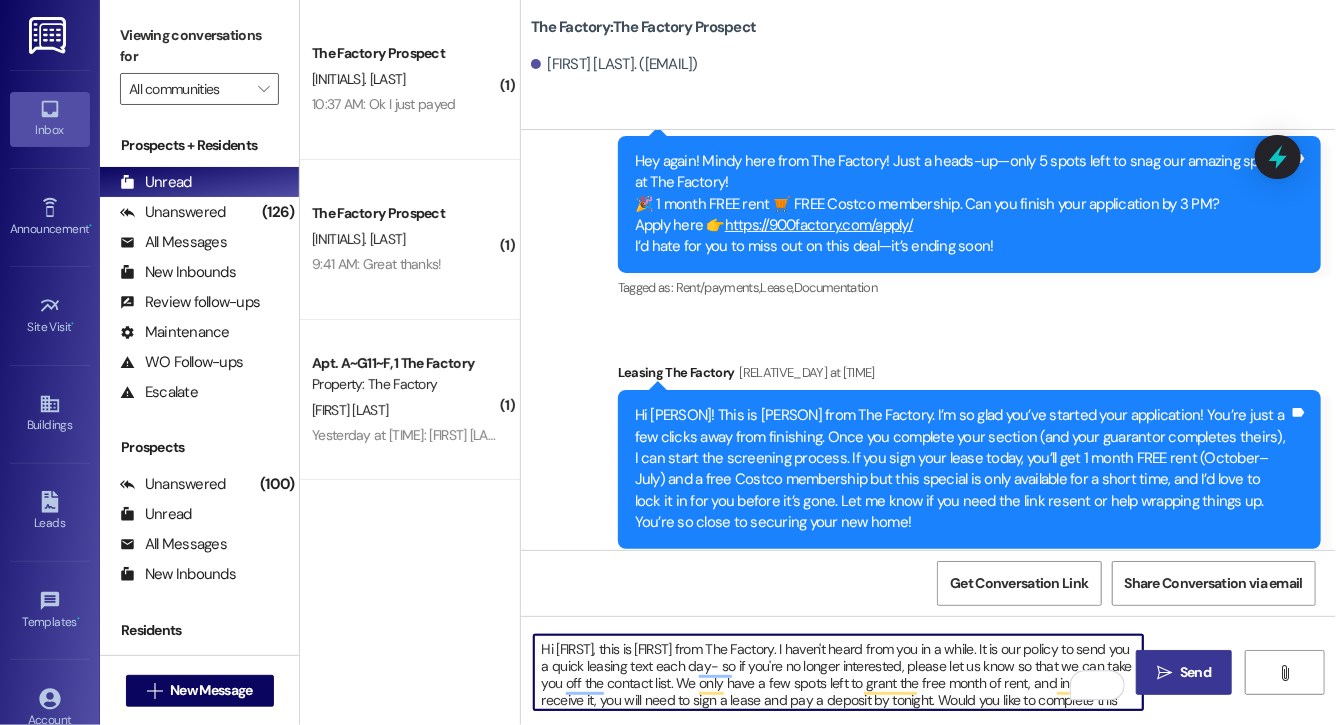 click on "Hi Kali, this is Evie from The Factory. I haven't heard from you in a while. It is our policy to send you a quick leasing text each day- so if you're no longer interested, please let us know so that we can take you off the contact list. We only have a few spots left to grant the free month of rent, and in order to receive it, you will need to sign a lease and pay a deposit by tonight. Would you like to complete this today? Happy to help." at bounding box center (838, 672) 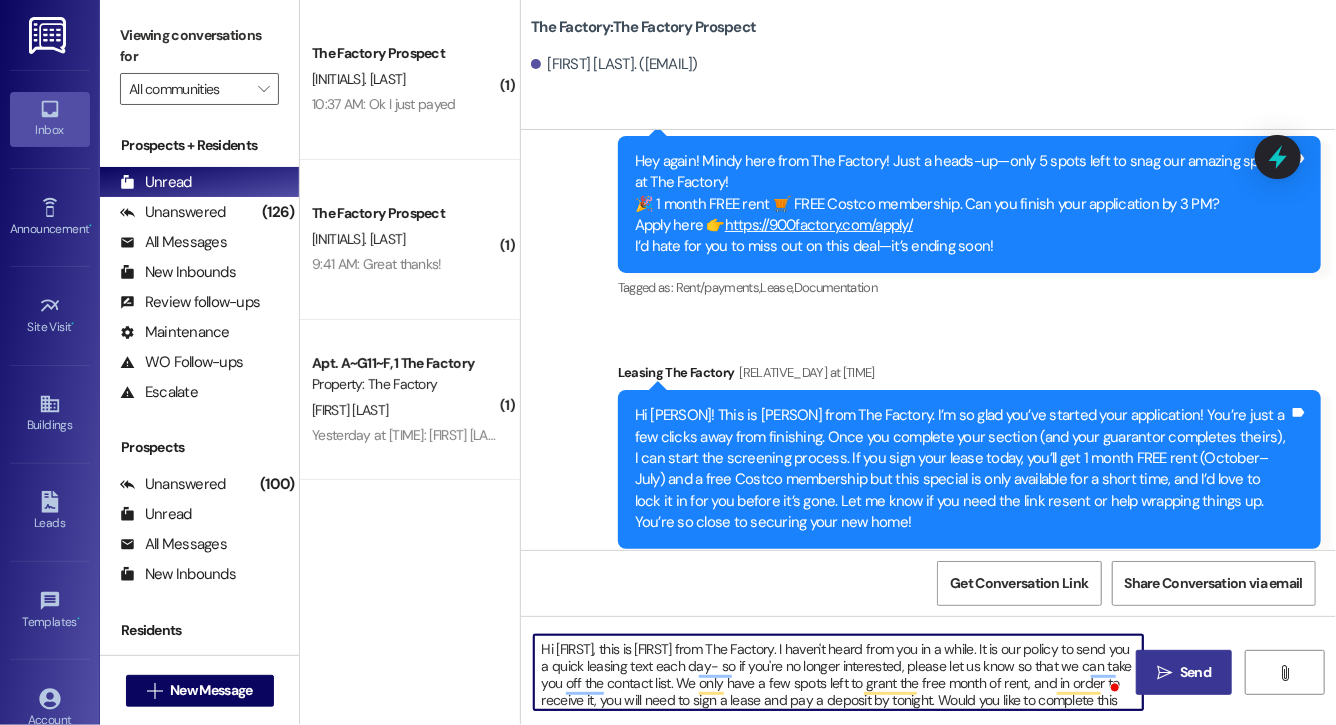 type on "Hi Jett, this is Evie from The Factory. I haven't heard from you in a while. It is our policy to send you a quick leasing text each day- so if you're no longer interested, please let us know so that we can take you off the contact list. We only have a few spots left to grant the free month of rent, and in order to receive it, you will need to sign a lease and pay a deposit by tonight. Would you like to complete this today? Happy to help." 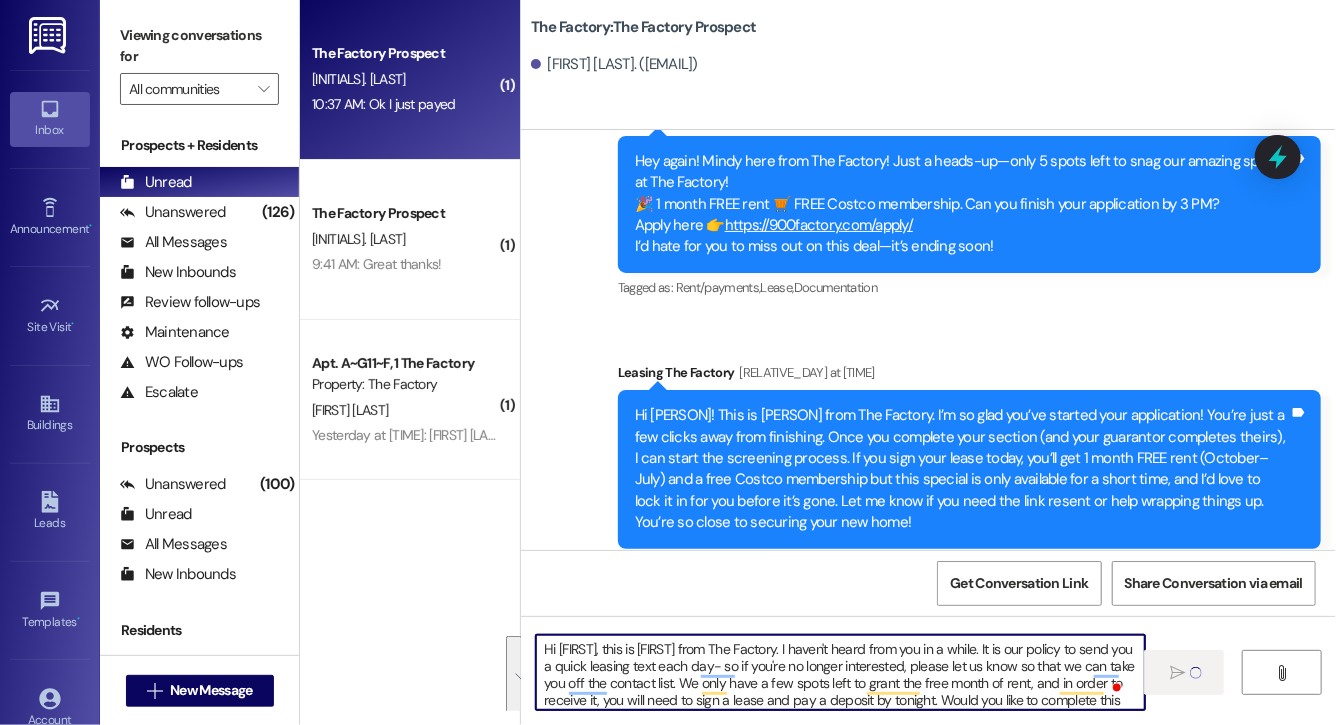 type 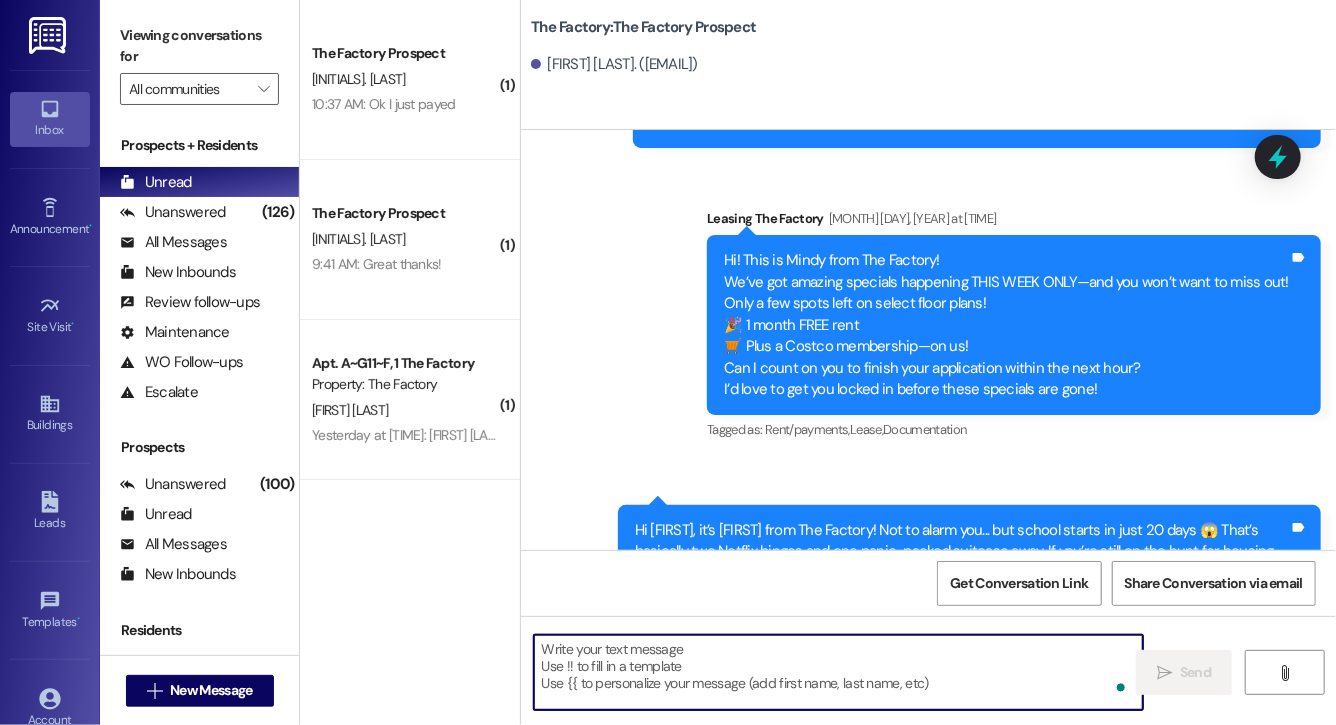 scroll, scrollTop: 9780, scrollLeft: 0, axis: vertical 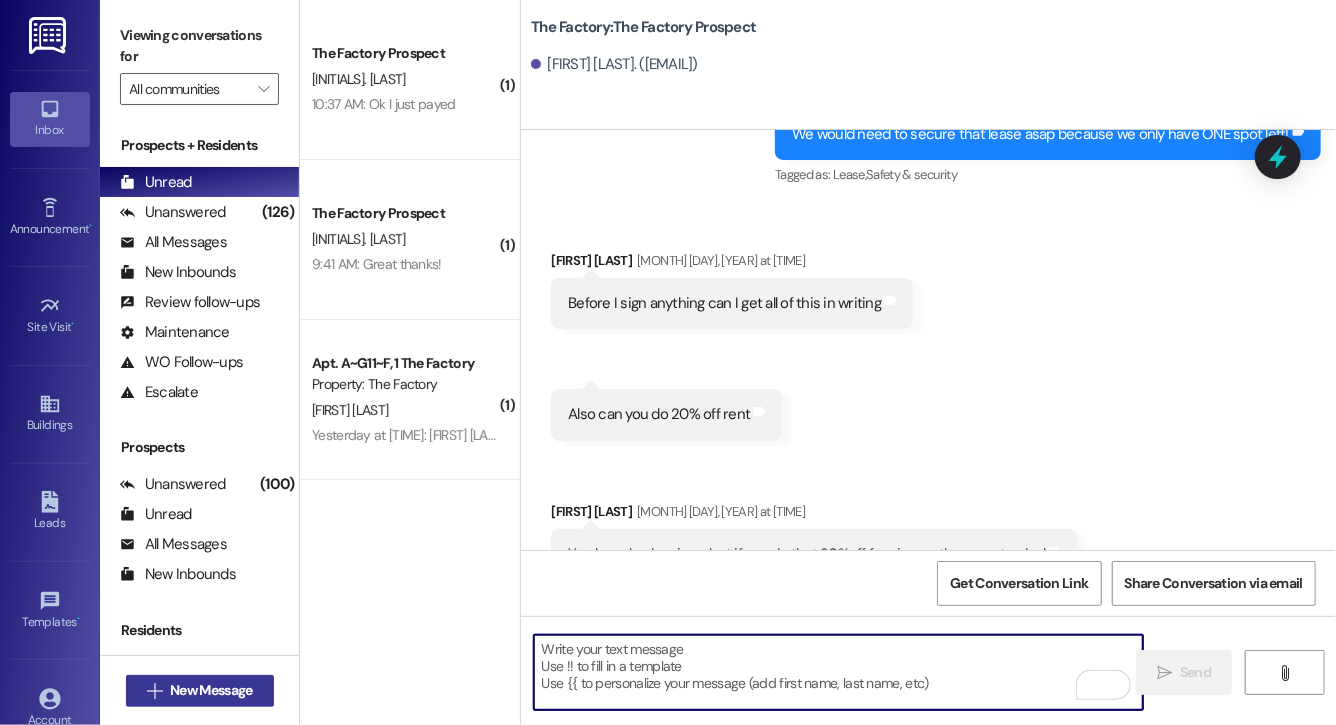 click on "New Message" at bounding box center (211, 690) 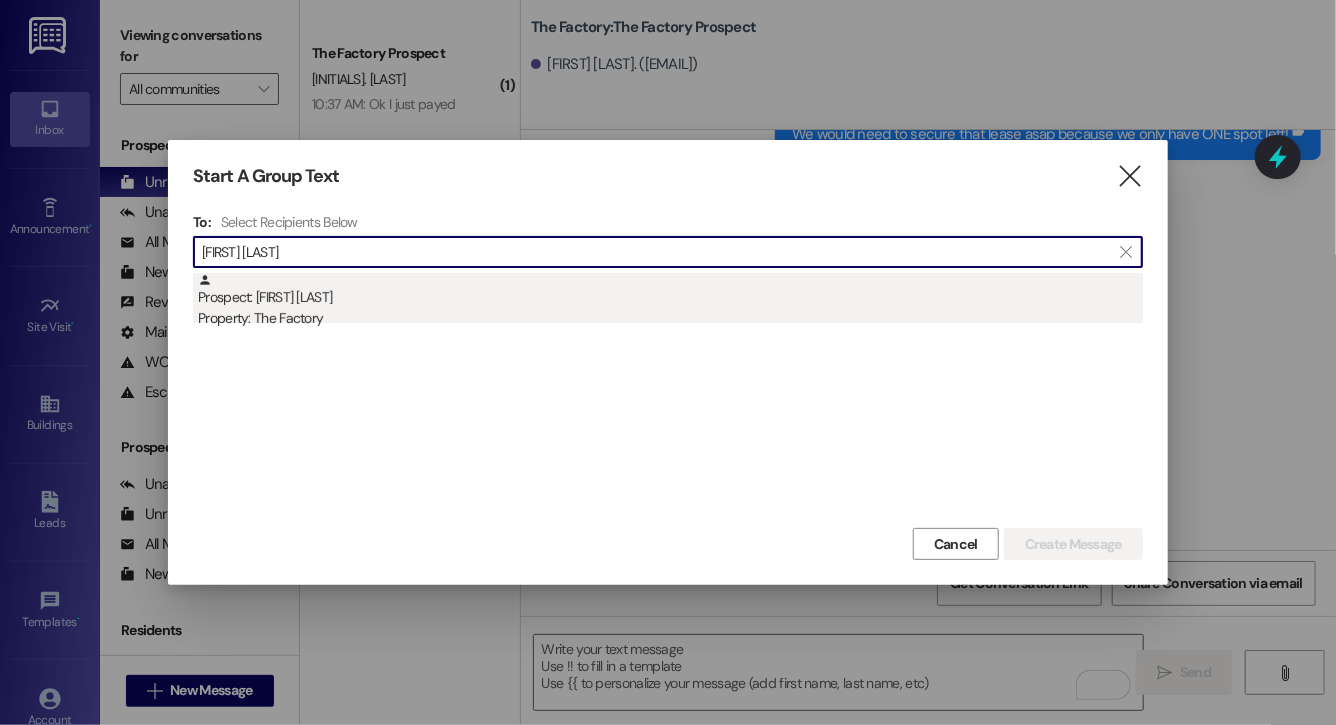 type on "maggie west" 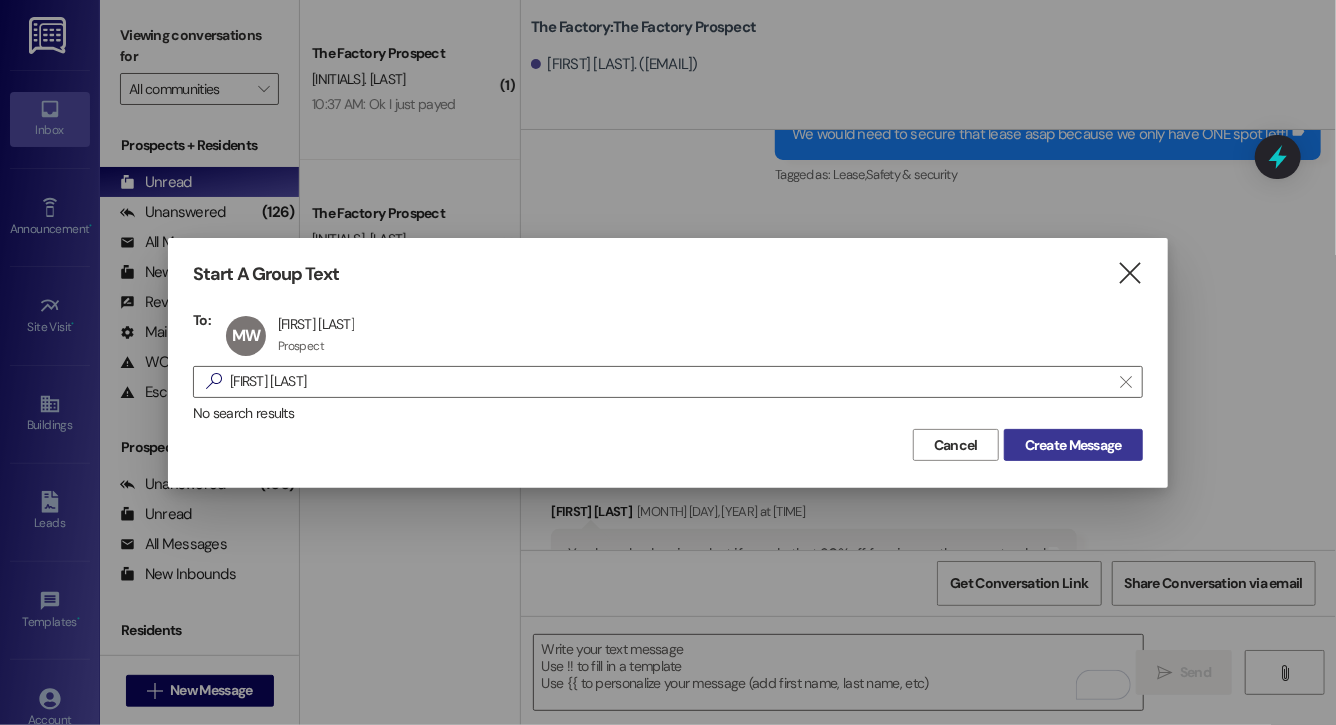 click on "Create Message" at bounding box center [1073, 445] 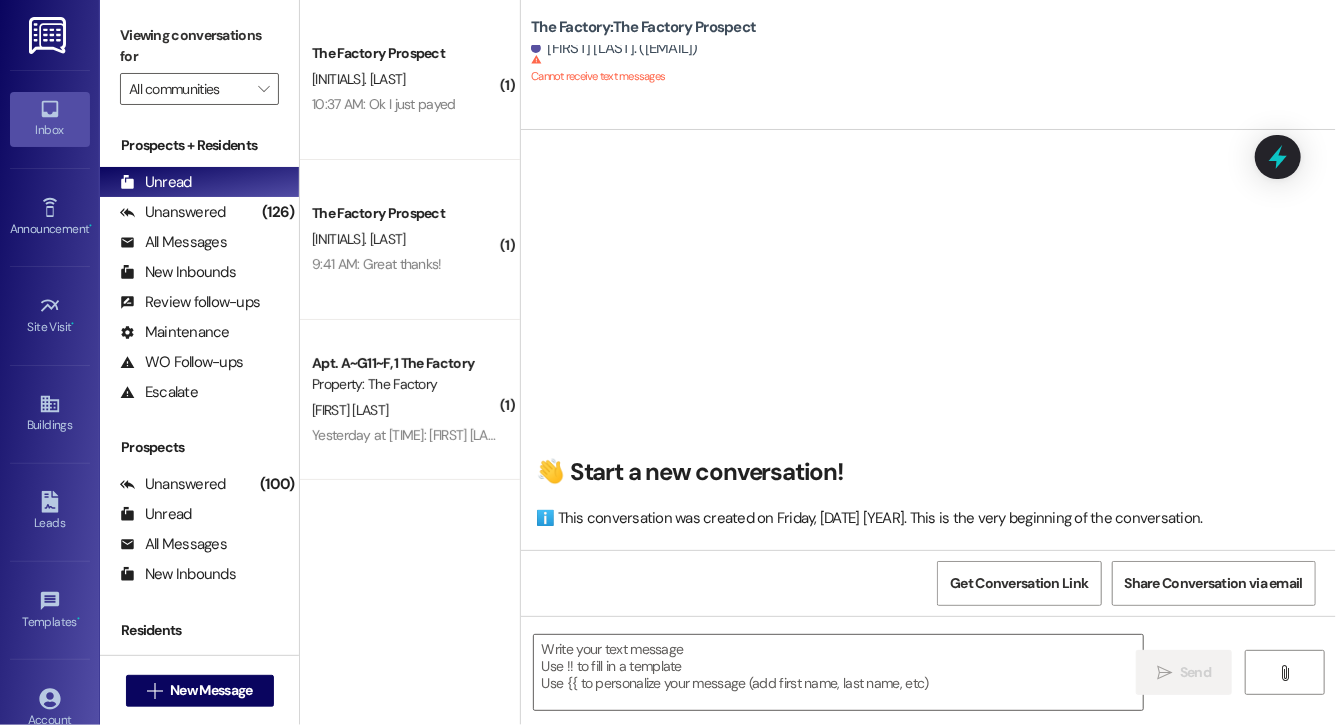 scroll, scrollTop: 0, scrollLeft: 0, axis: both 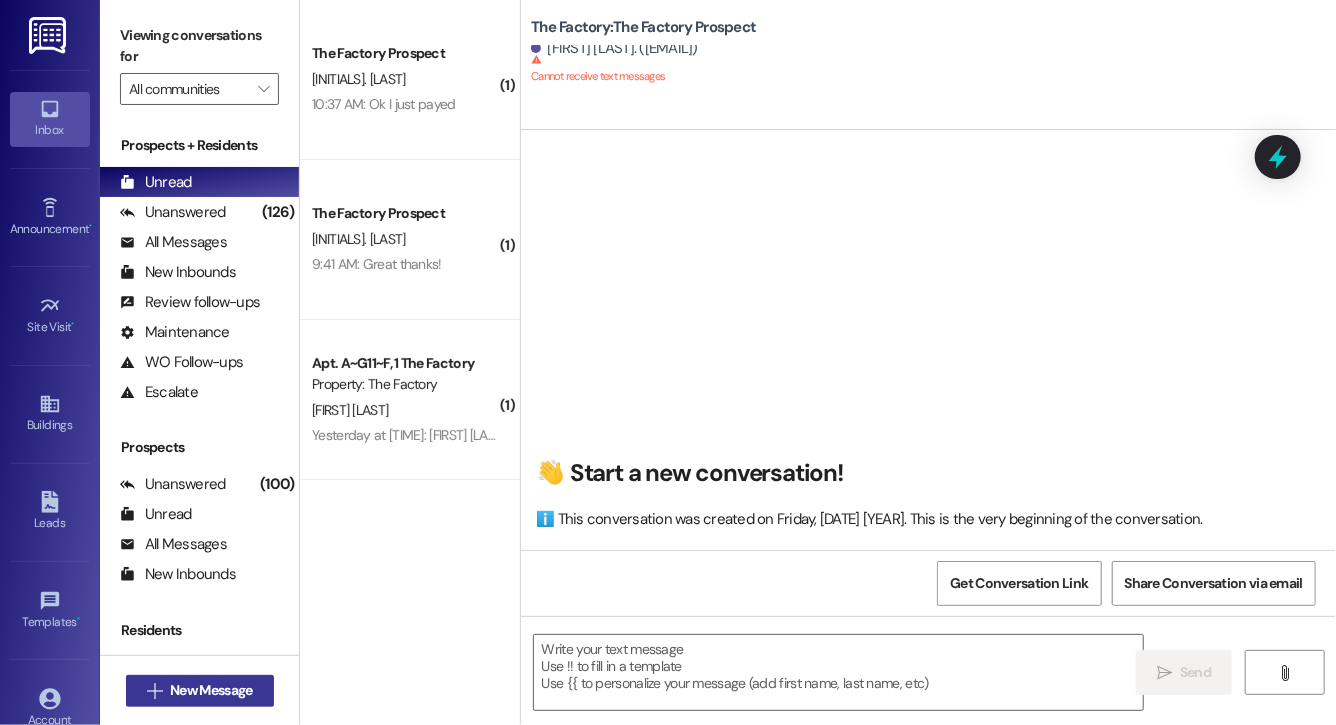 click on " New Message" at bounding box center [200, 691] 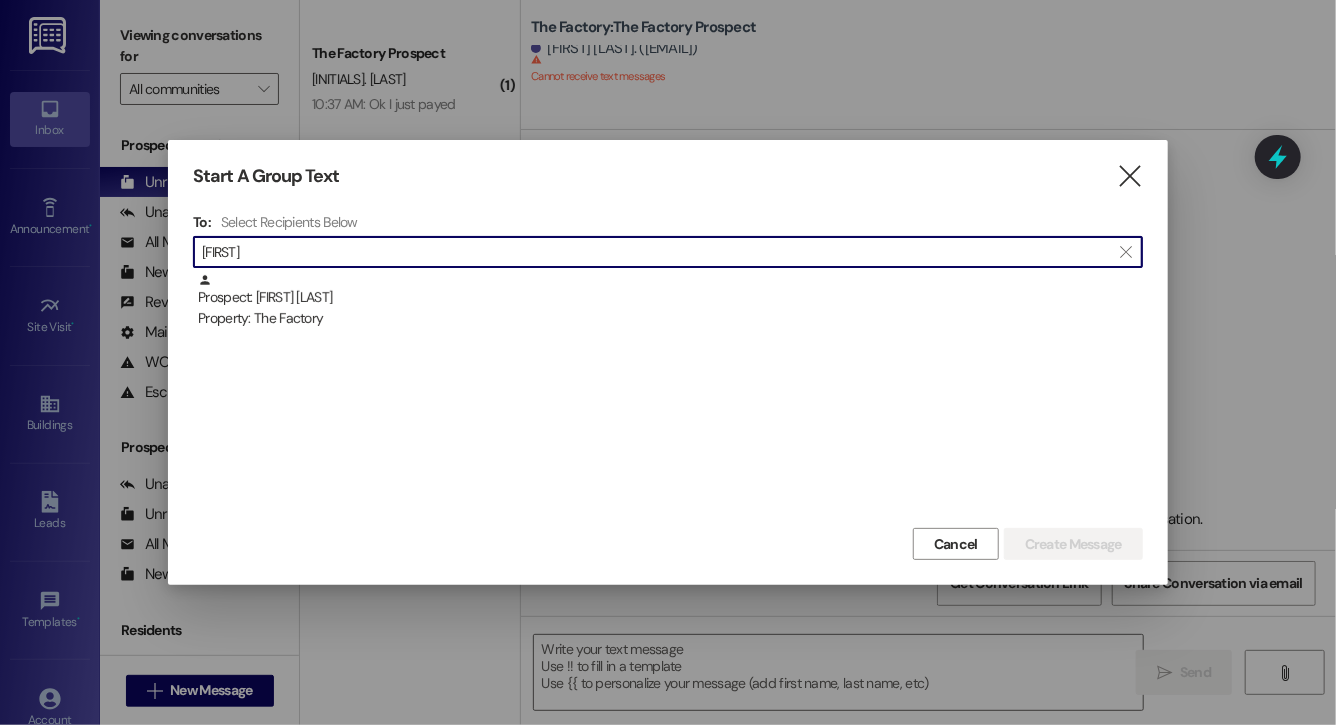 type on "penel" 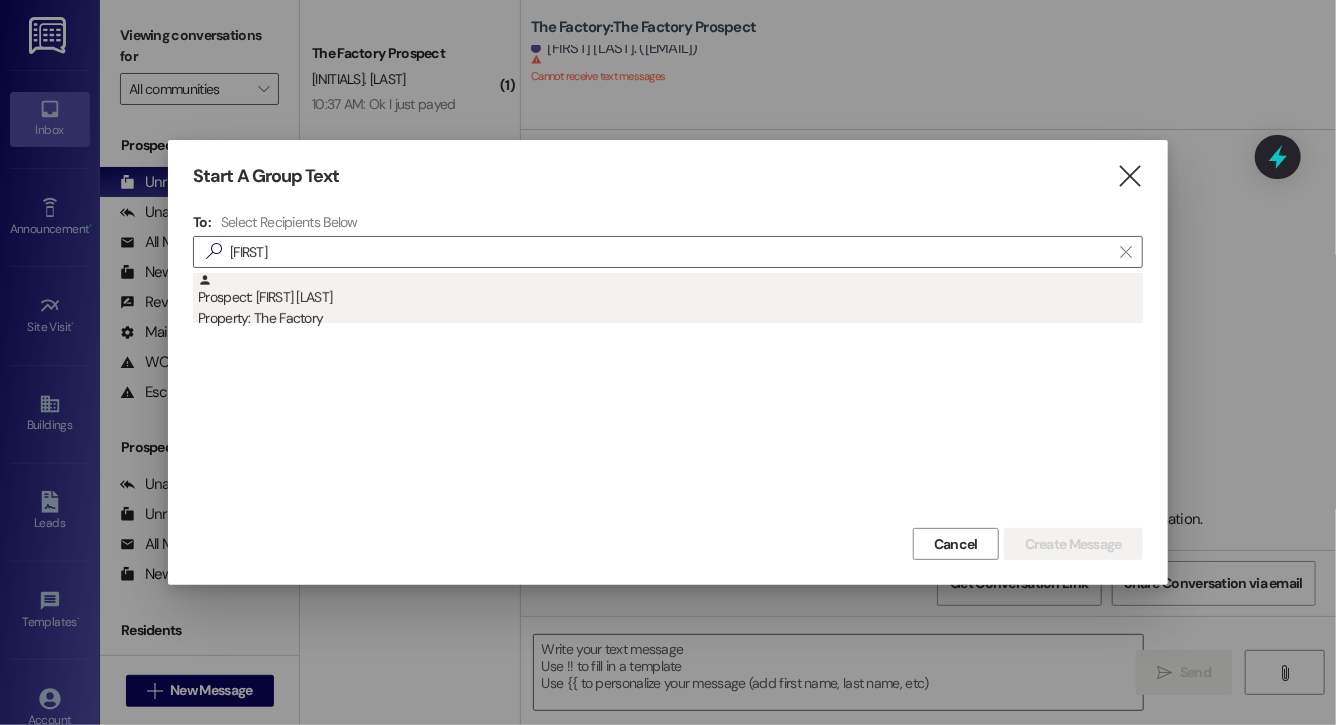 click on "Property: The Factory" at bounding box center (670, 318) 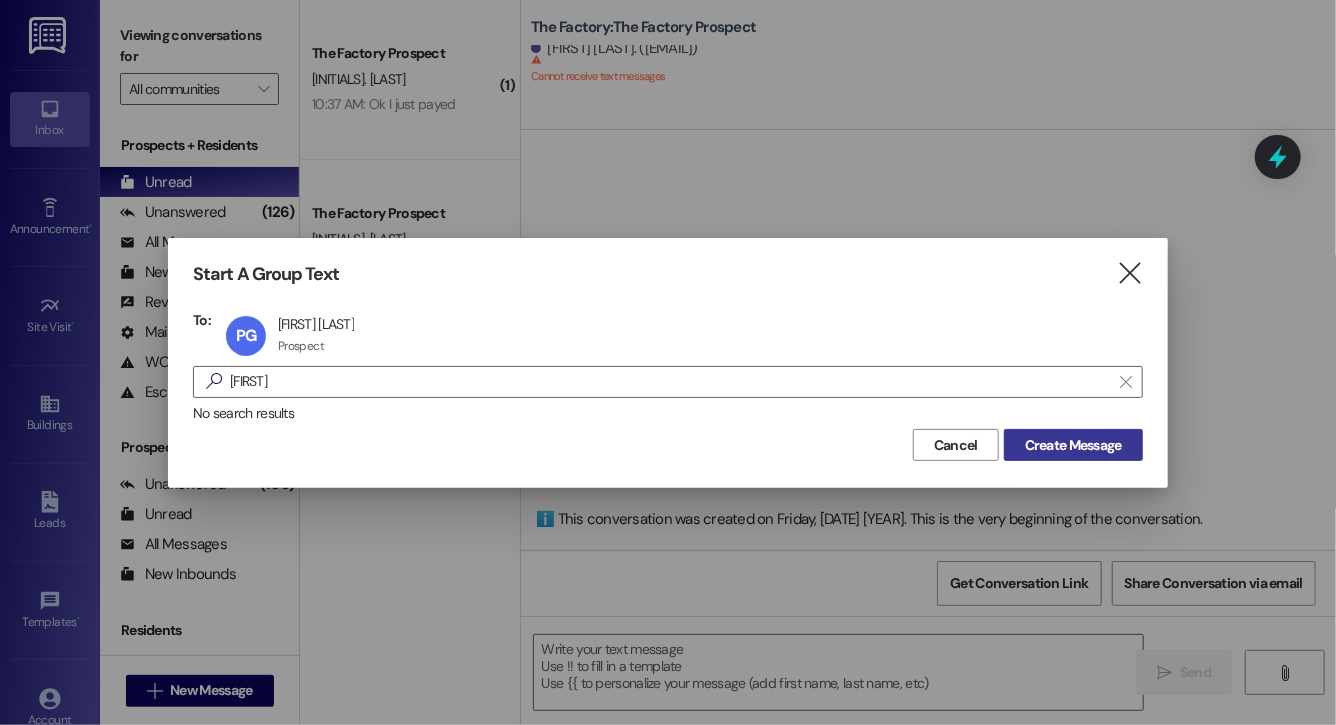 click on "Create Message" at bounding box center (1073, 445) 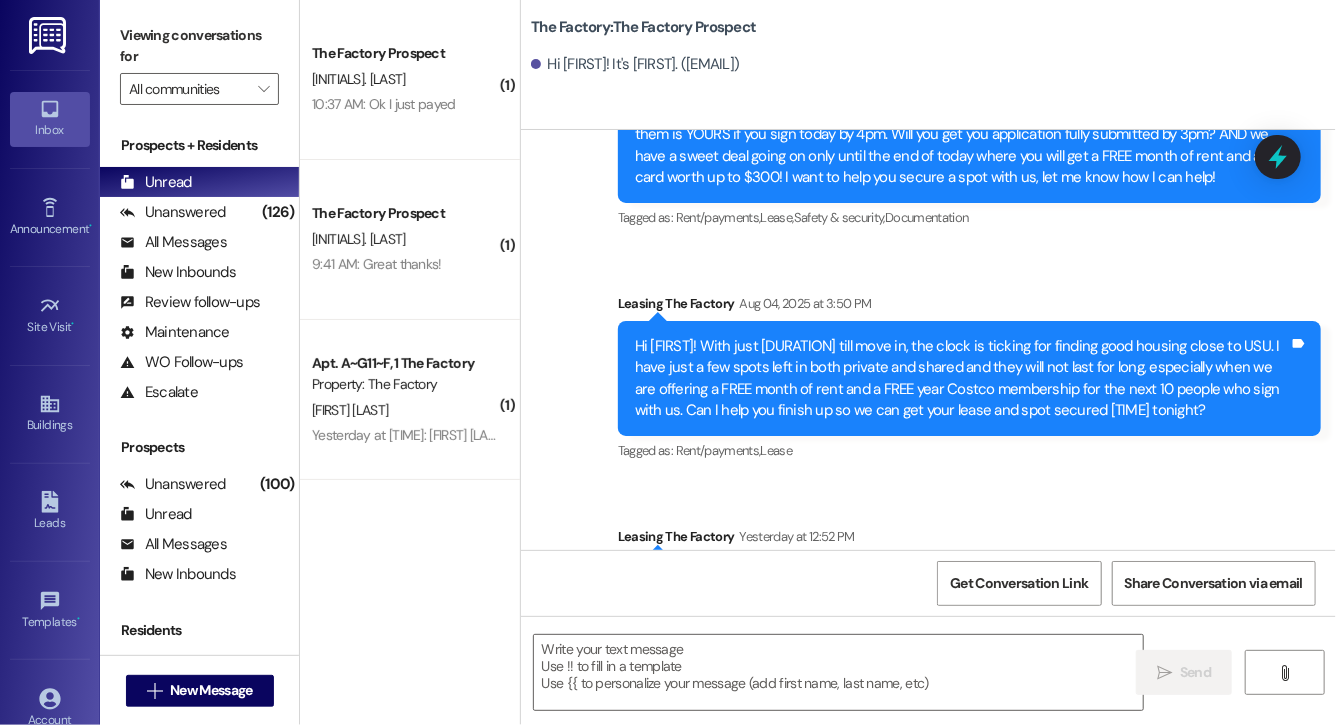 scroll, scrollTop: 3754, scrollLeft: 0, axis: vertical 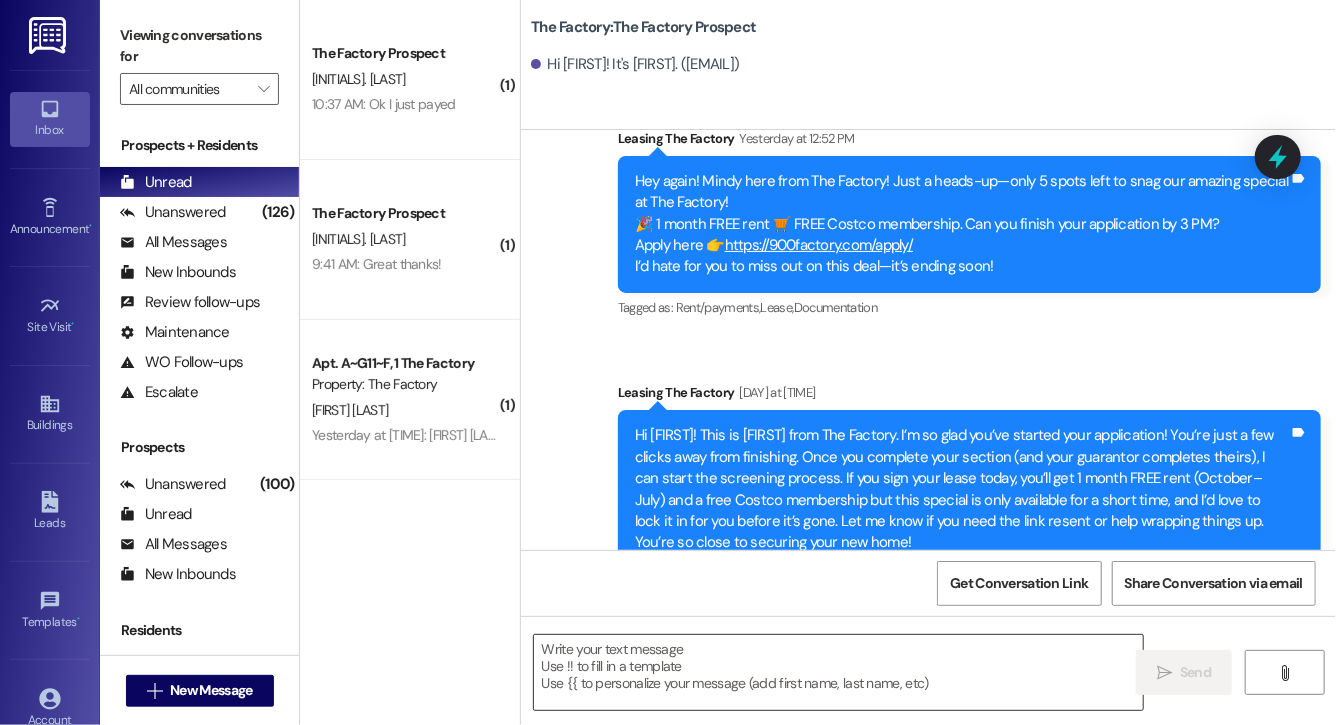 click at bounding box center (838, 672) 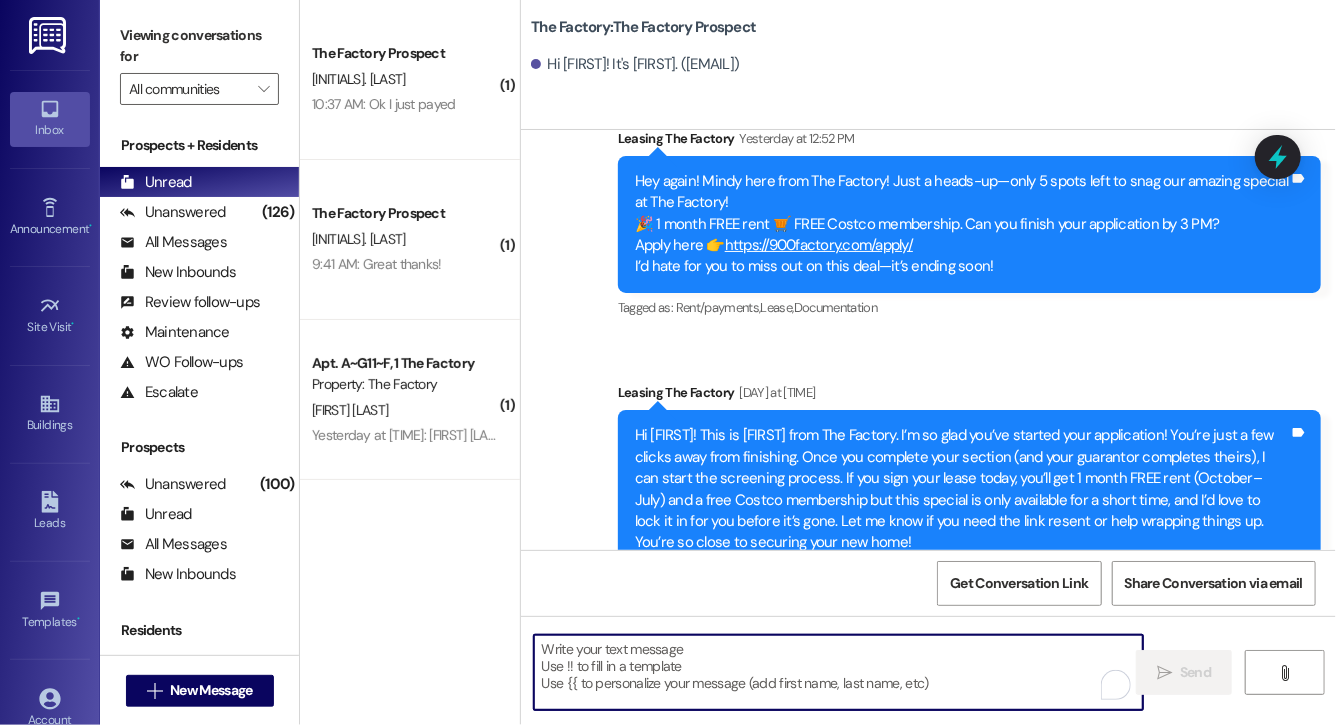 paste on "Hi Jett, this is Evie from The Factory. I haven't heard from you in a while. It is our policy to send you a quick leasing text each day- so if you're no longer interested, please let us know so that we can take you off the contact list. We only have a few spots left to grant the free month of rent, and in order to receive it, you will need to sign a lease and pay a deposit by tonight. Would you like to complete this today? Happy to help." 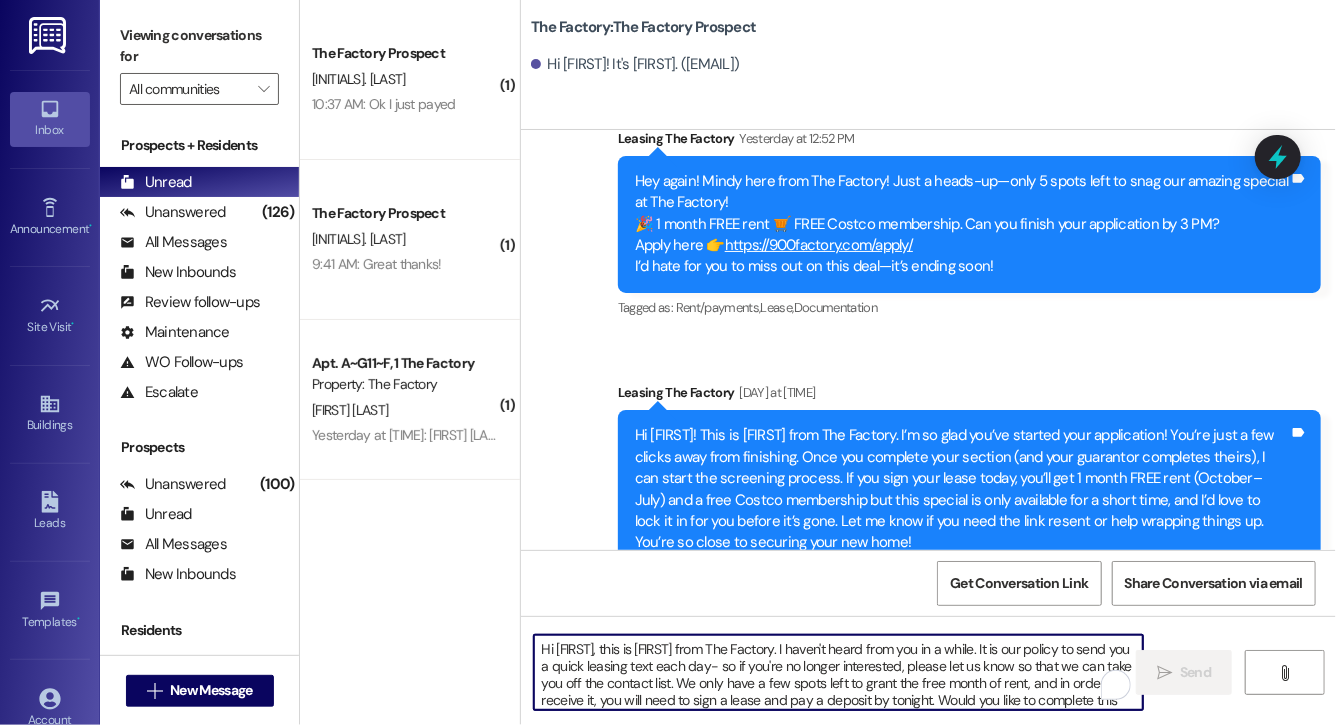 scroll, scrollTop: 34, scrollLeft: 0, axis: vertical 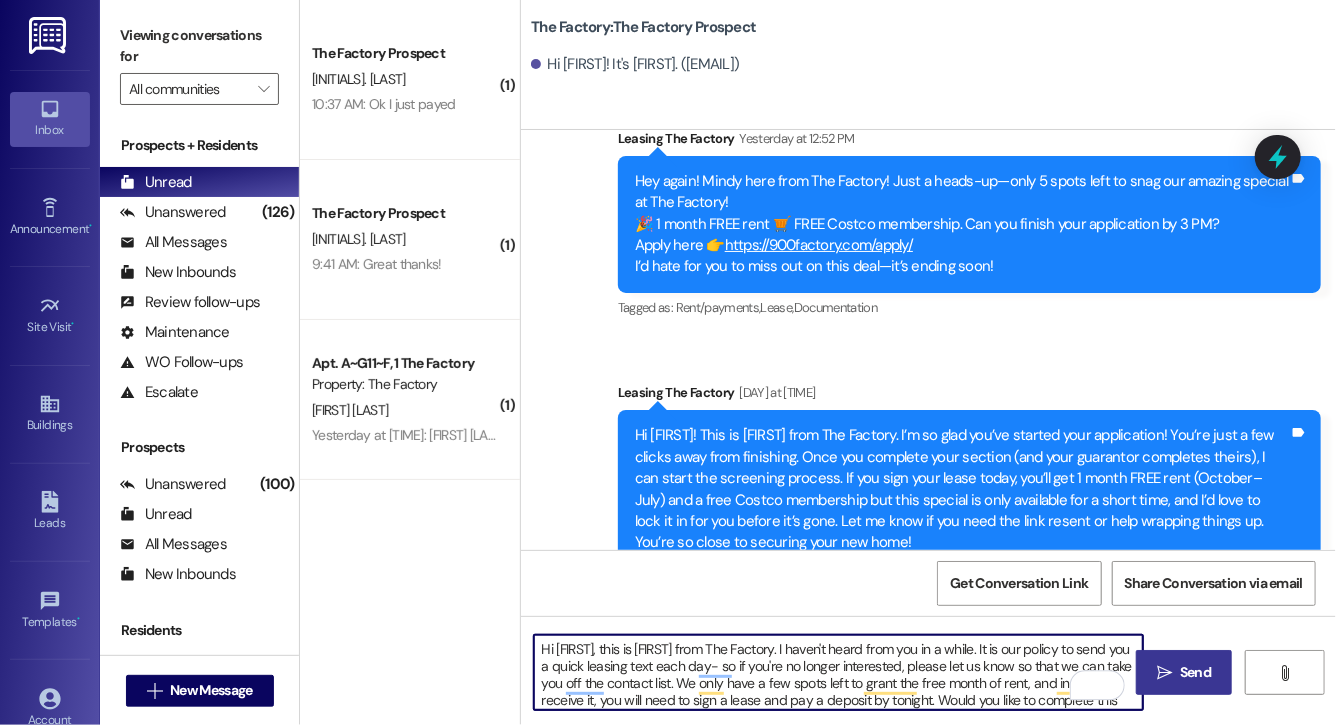 click on "Hi Jett, this is Evie from The Factory. I haven't heard from you in a while. It is our policy to send you a quick leasing text each day- so if you're no longer interested, please let us know so that we can take you off the contact list. We only have a few spots left to grant the free month of rent, and in order to receive it, you will need to sign a lease and pay a deposit by tonight. Would you like to complete this today? Happy to help." at bounding box center [838, 672] 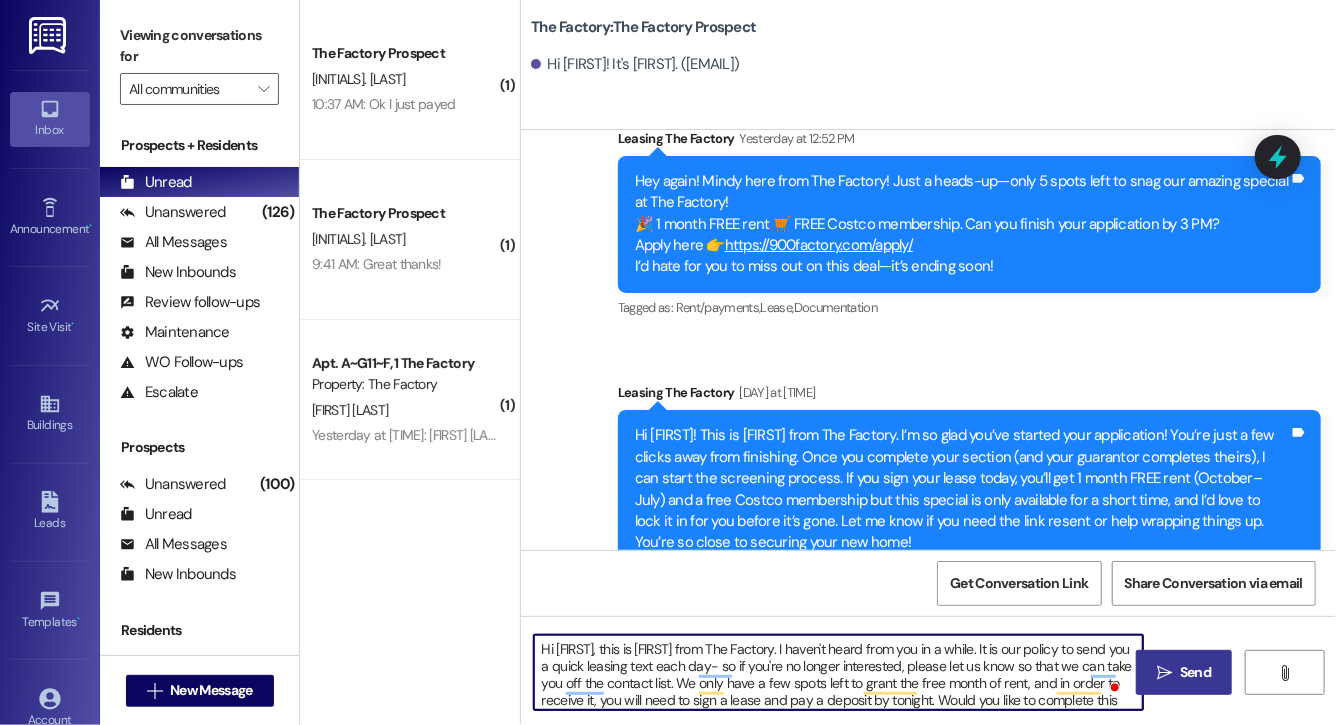 type on "Hi Penelope, this is Evie from The Factory. I haven't heard from you in a while. It is our policy to send you a quick leasing text each day- so if you're no longer interested, please let us know so that we can take you off the contact list. We only have a few spots left to grant the free month of rent, and in order to receive it, you will need to sign a lease and pay a deposit by tonight. Would you like to complete this today? Happy to help." 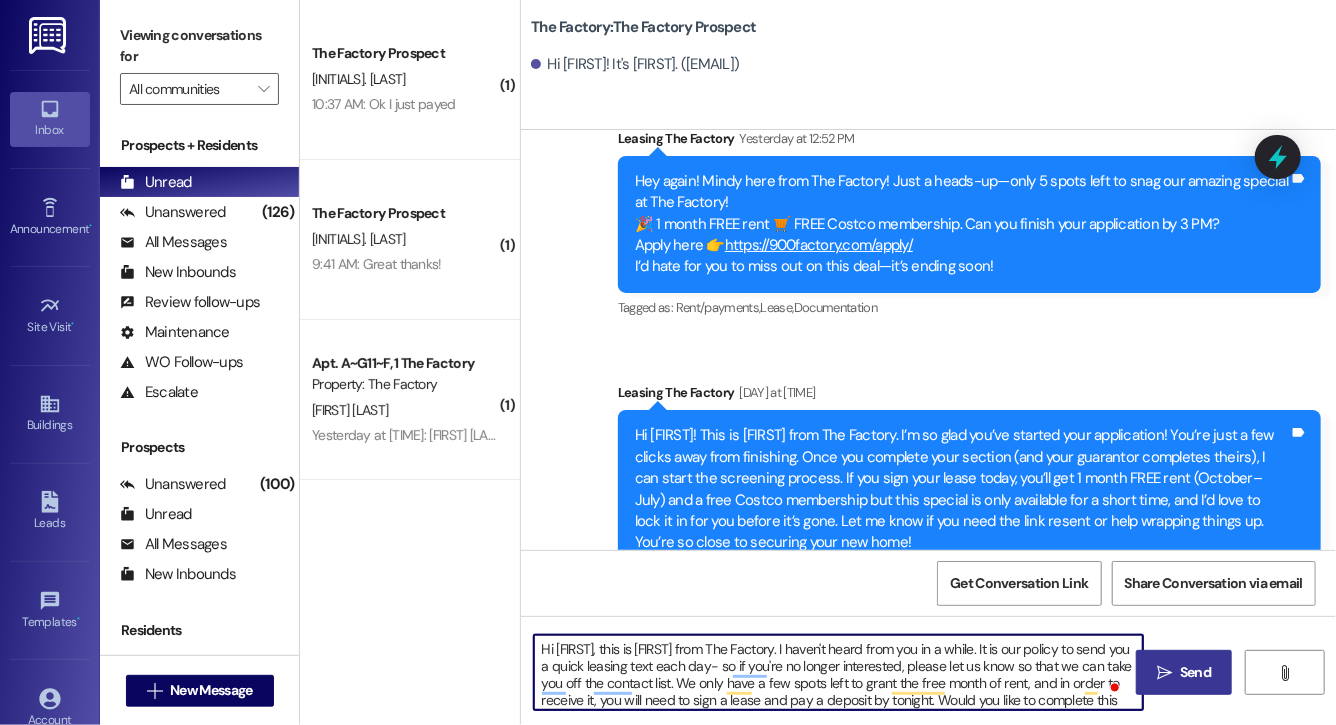 click on "Hi Penelope, this is Evie from The Factory. I haven't heard from you in a while. It is our policy to send you a quick leasing text each day- so if you're no longer interested, please let us know so that we can take you off the contact list. We only have a few spots left to grant the free month of rent, and in order to receive it, you will need to sign a lease and pay a deposit by tonight. Would you like to complete this today? Happy to help." at bounding box center [838, 672] 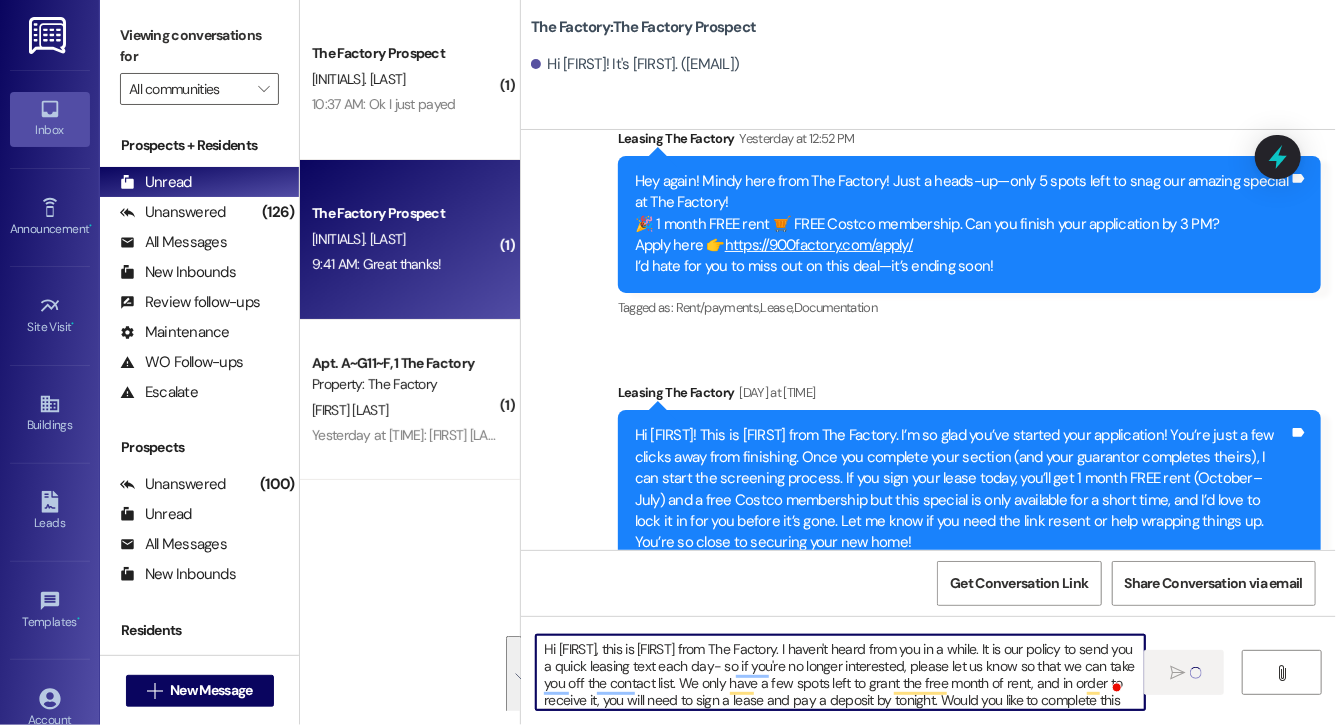 type 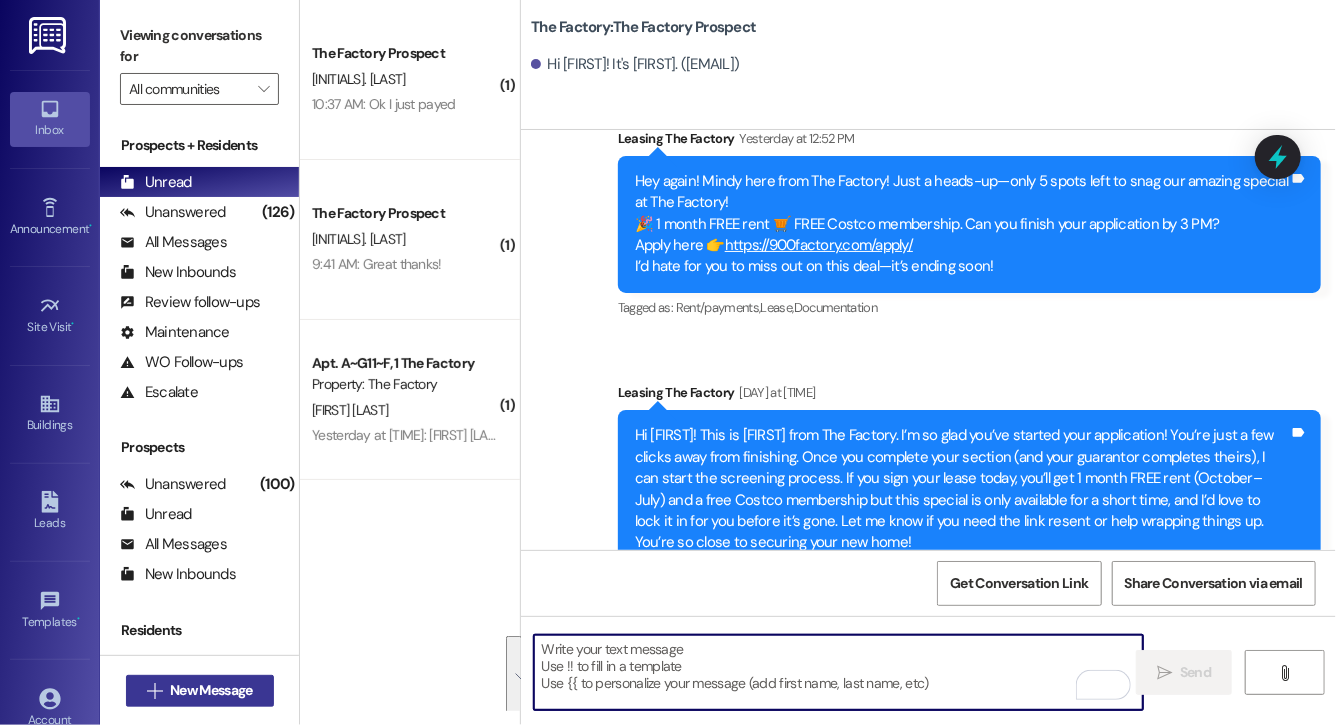 click on "New Message" at bounding box center (211, 690) 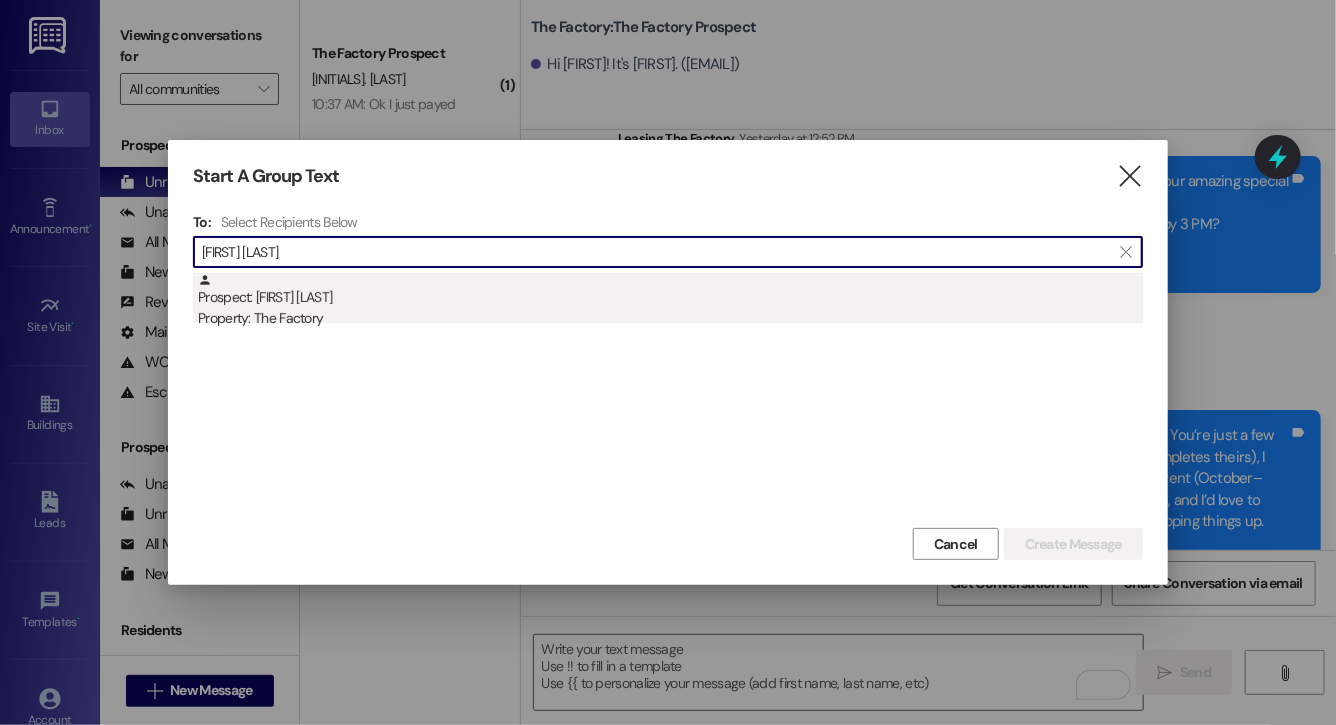 type on "dalton va" 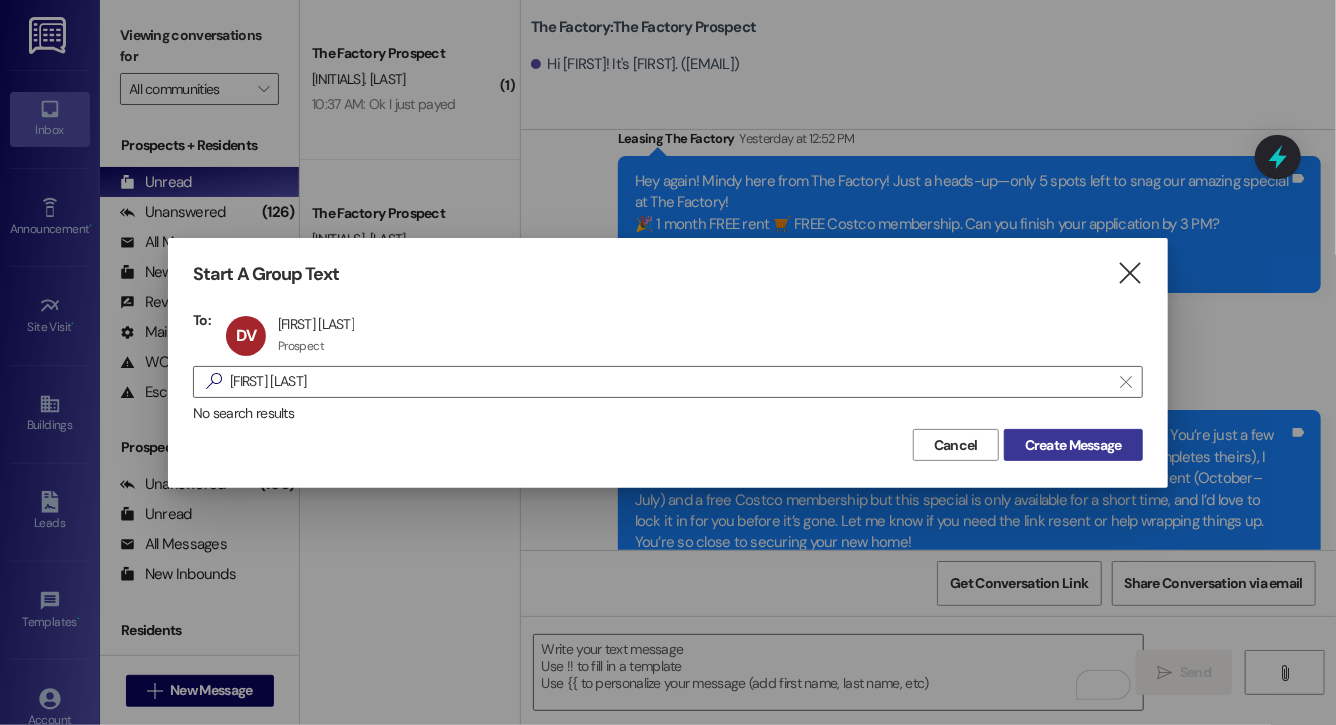 click on "Create Message" at bounding box center [1073, 445] 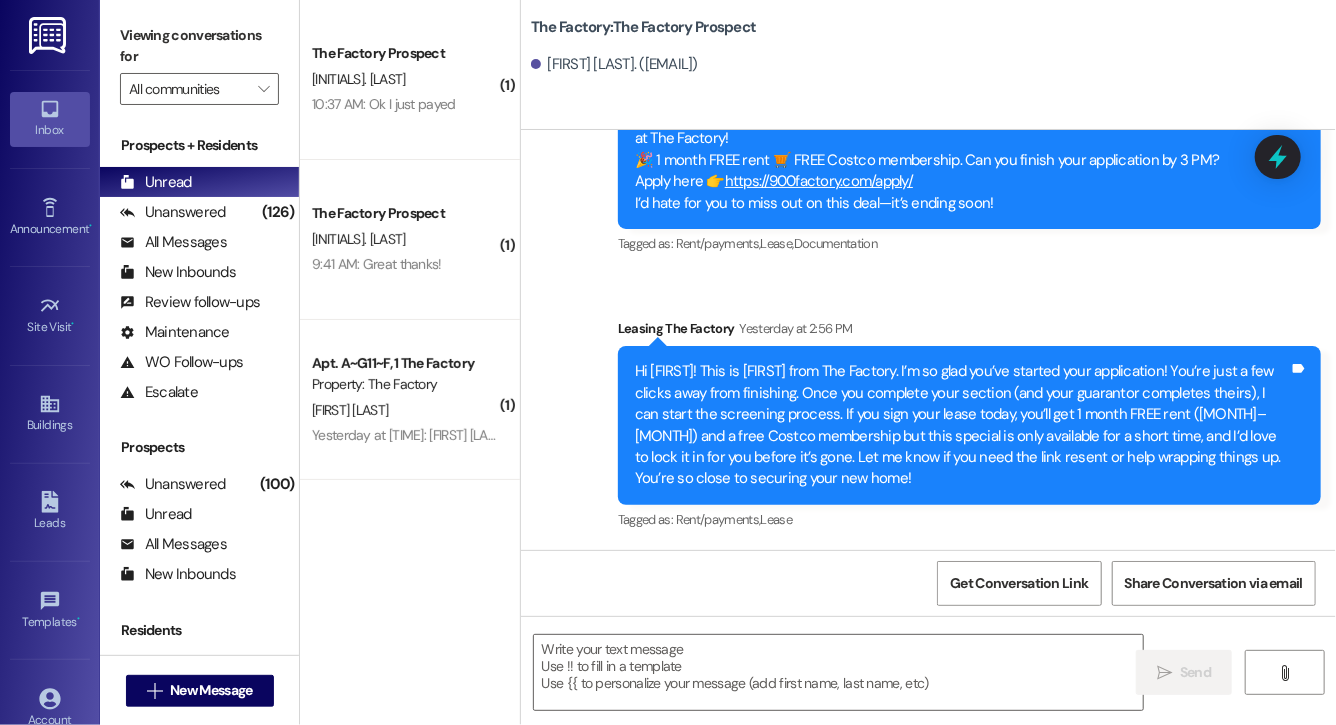 scroll, scrollTop: 3355, scrollLeft: 0, axis: vertical 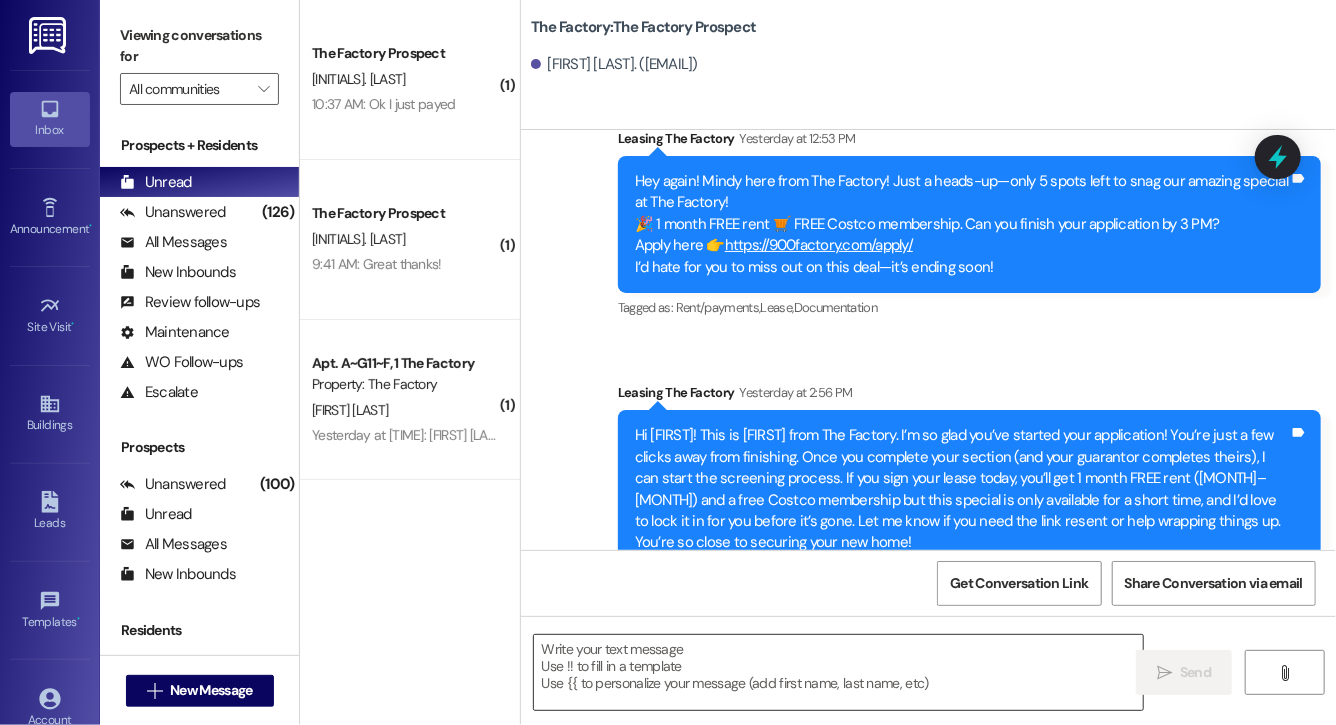 click at bounding box center [838, 672] 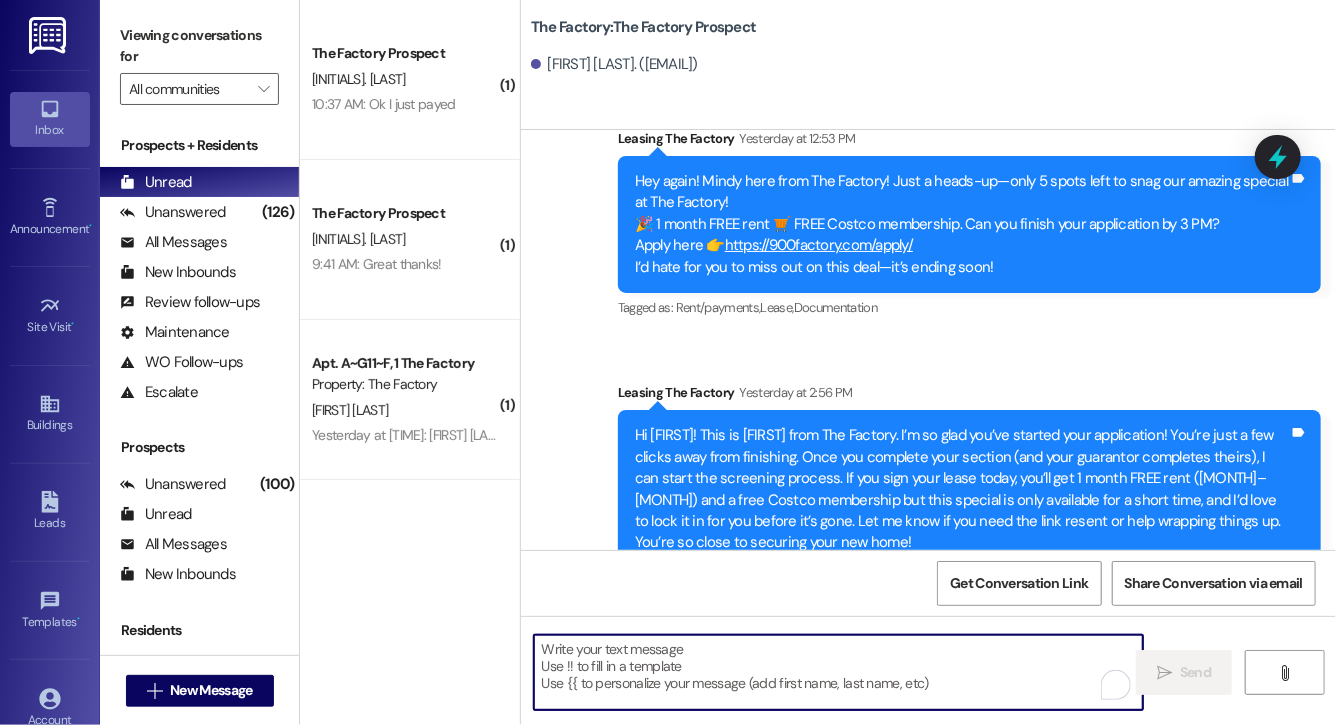 paste on "Hi Penelope, this is Evie from The Factory. I haven't heard from you in a while. It is our policy to send you a quick leasing text each day- so if you're no longer interested, please let us know so that we can take you off the contact list. We only have a few spots left to grant the free month of rent, and in order to receive it, you will need to sign a lease and pay a deposit by tonight. Would you like to complete this today? Happy to help." 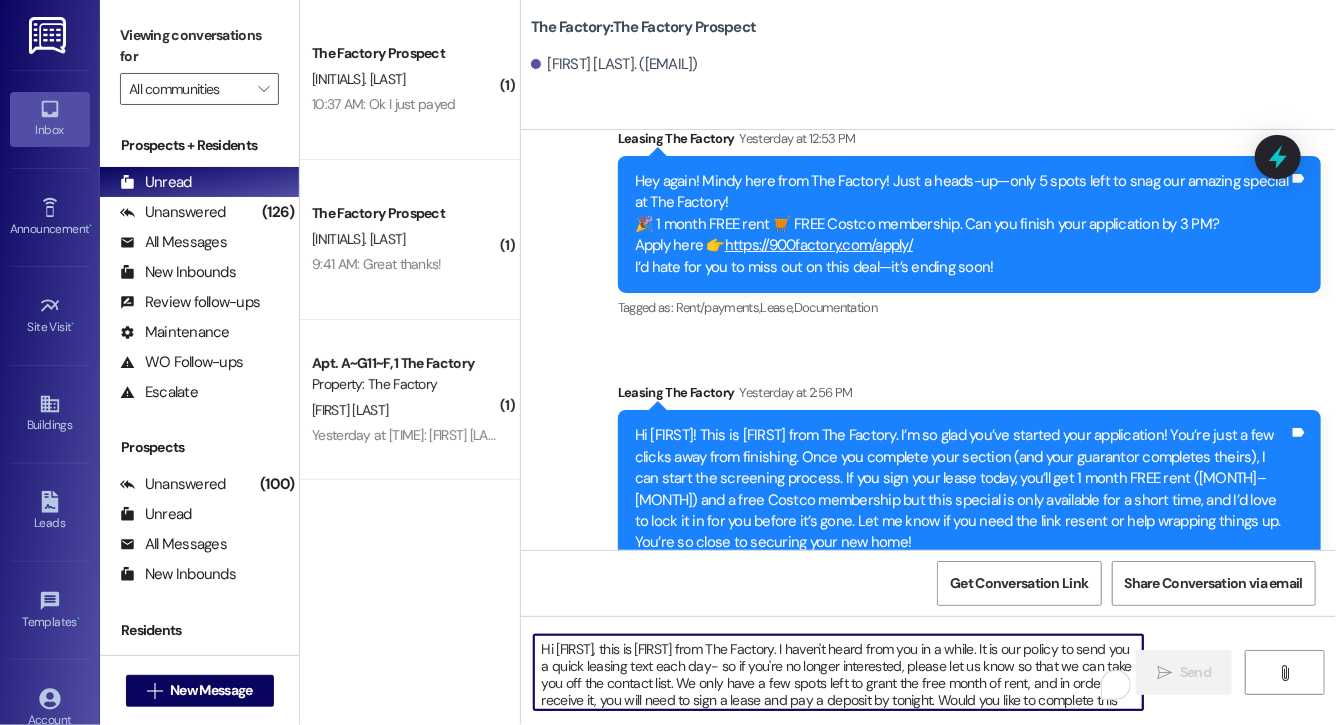 scroll, scrollTop: 34, scrollLeft: 0, axis: vertical 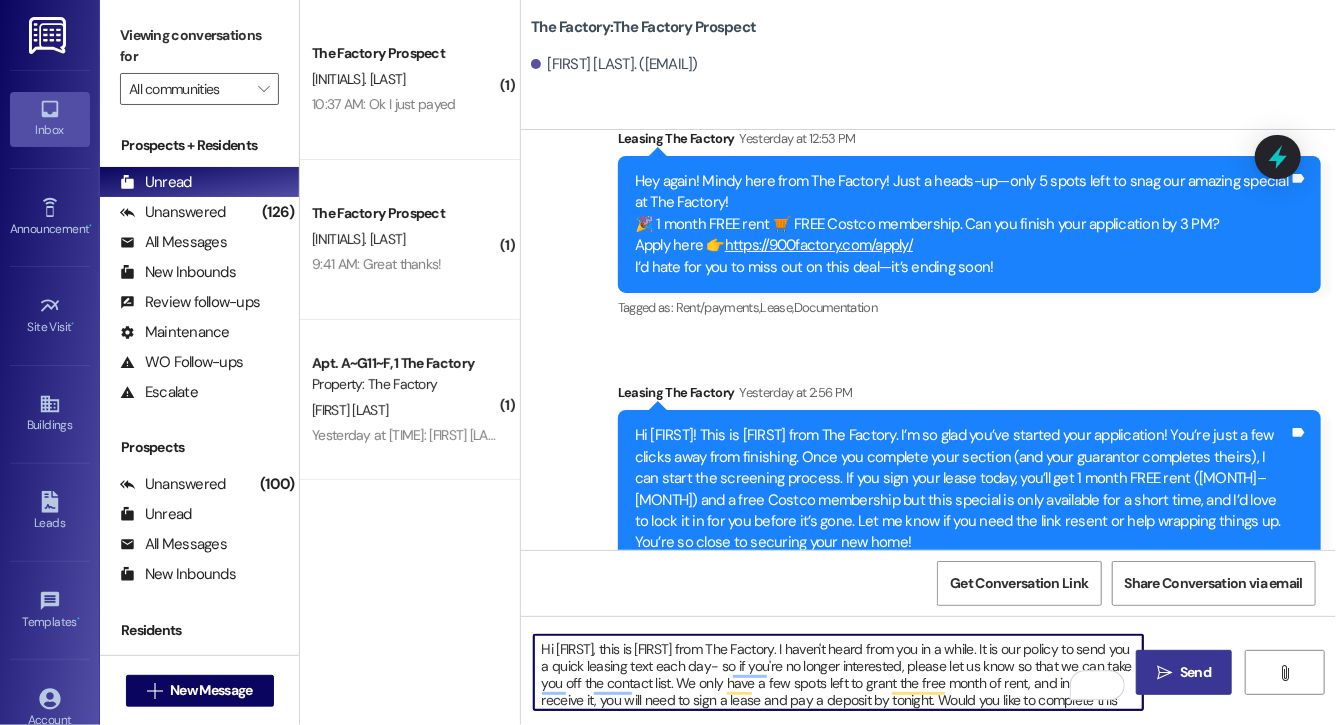 click on "Hi Penelope, this is Evie from The Factory. I haven't heard from you in a while. It is our policy to send you a quick leasing text each day- so if you're no longer interested, please let us know so that we can take you off the contact list. We only have a few spots left to grant the free month of rent, and in order to receive it, you will need to sign a lease and pay a deposit by tonight. Would you like to complete this today? Happy to help." at bounding box center (838, 672) 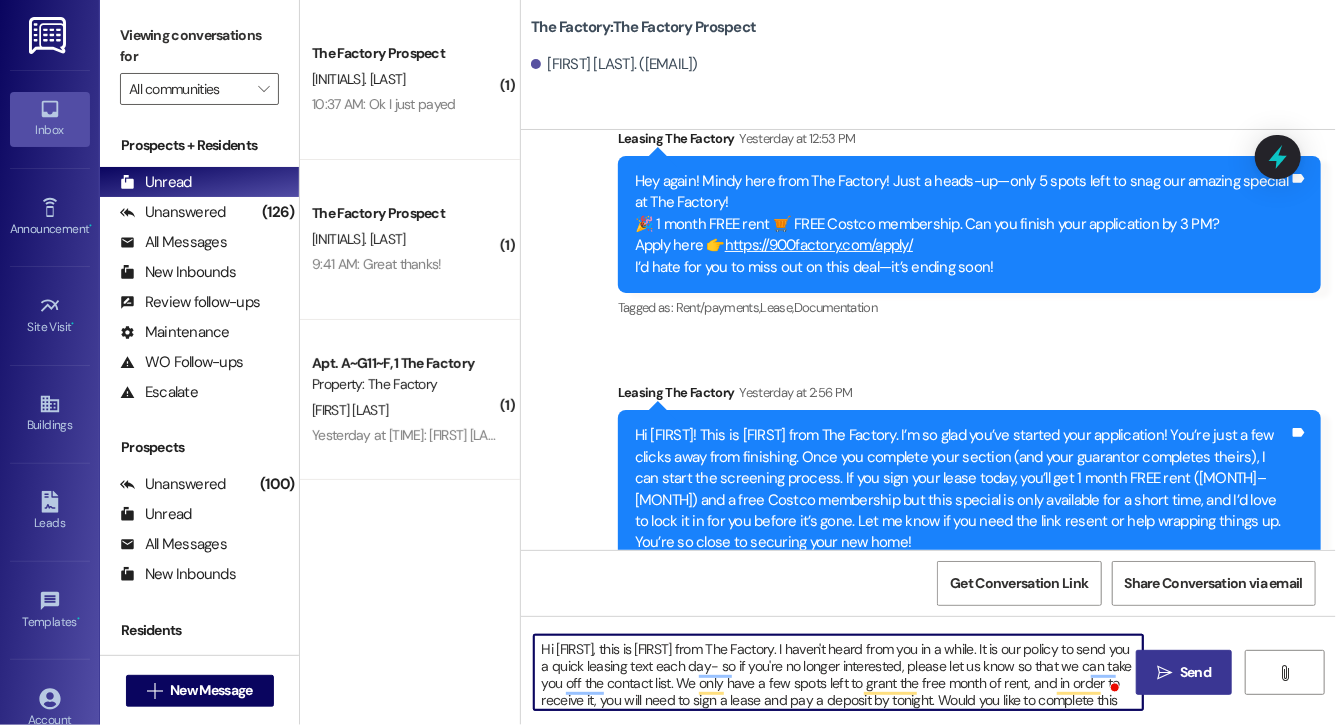 click on "Hi Dalton, this is Evie from The Factory. I haven't heard from you in a while. It is our policy to send you a quick leasing text each day- so if you're no longer interested, please let us know so that we can take you off the contact list. We only have a few spots left to grant the free month of rent, and in order to receive it, you will need to sign a lease and pay a deposit by tonight. Would you like to complete this today? Happy to help." at bounding box center [838, 672] 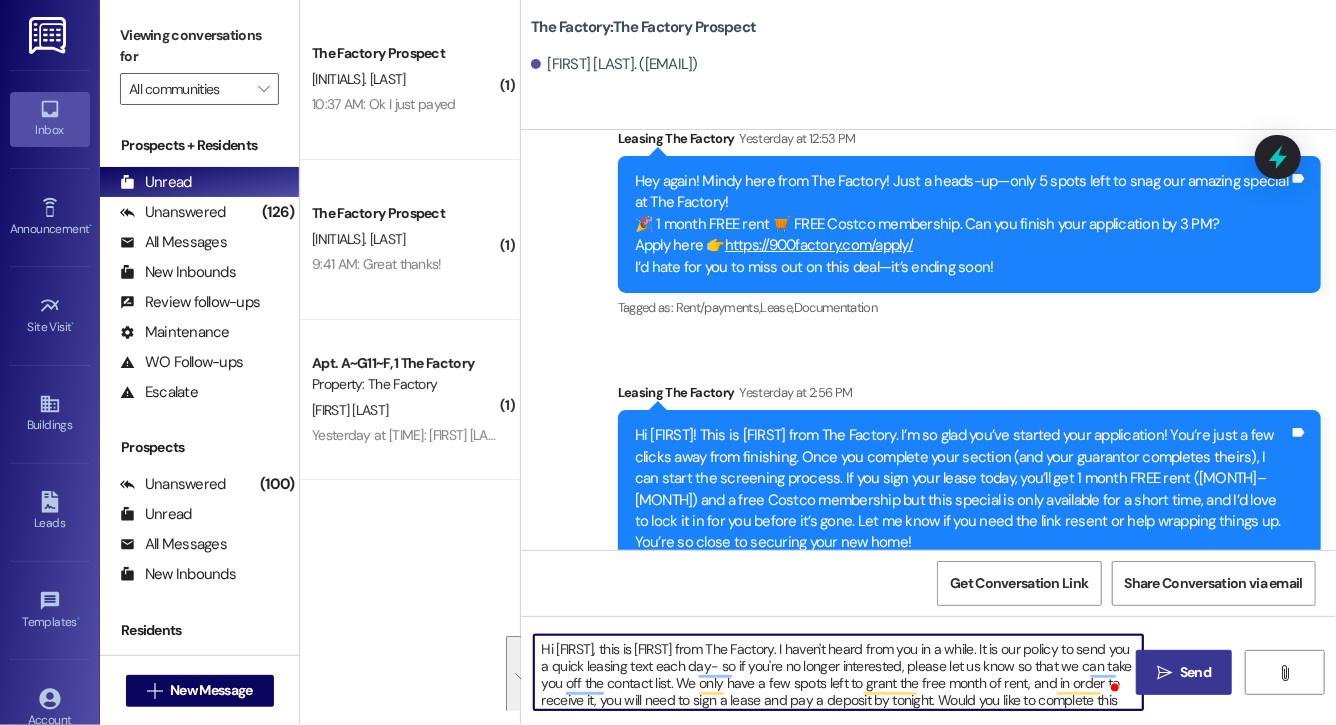 type on "Hi Dalton, this is Evie from The Factory. I haven't heard from you in a while. It is our policy to send you a quick leasing text each day- so if you're no longer interested, please let us know so that we can take you off the contact list. We only have a few spots left to grant the free month of rent, and in order to receive it, you will need to sign a lease and pay a deposit by tonight. Would you like to complete this today? Happy to help." 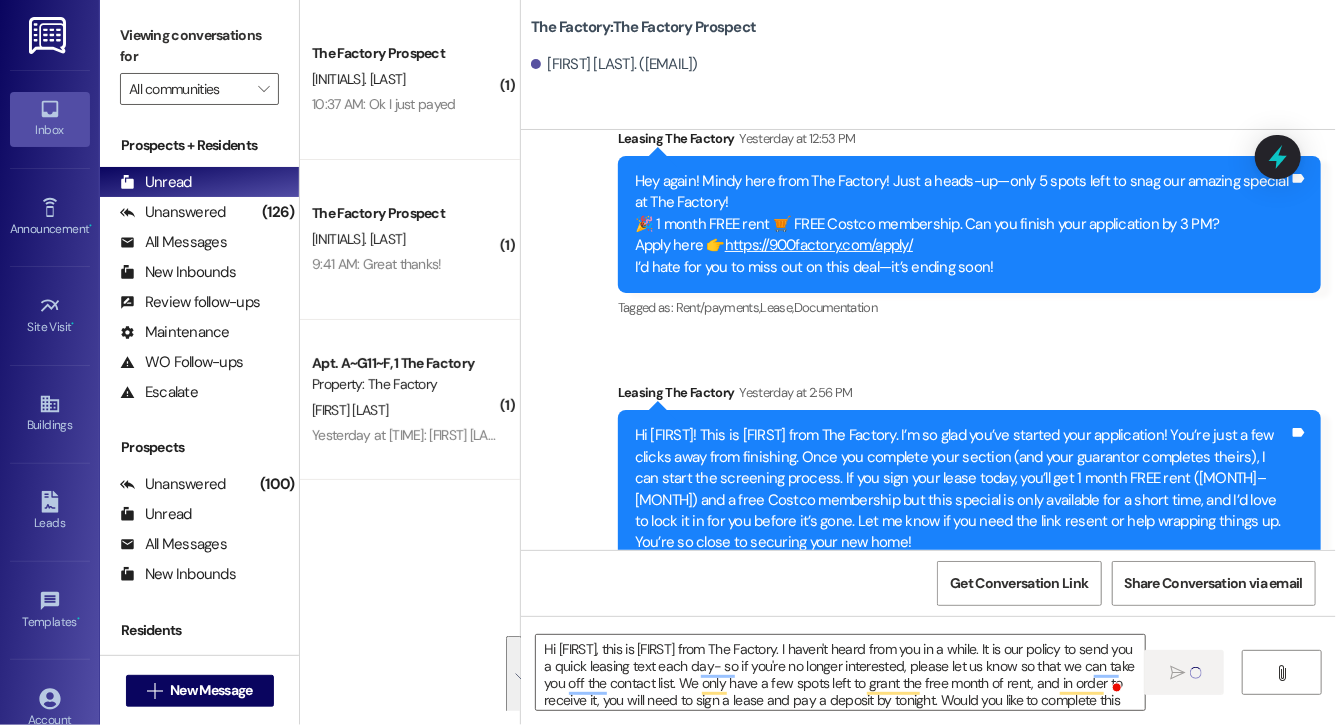 type 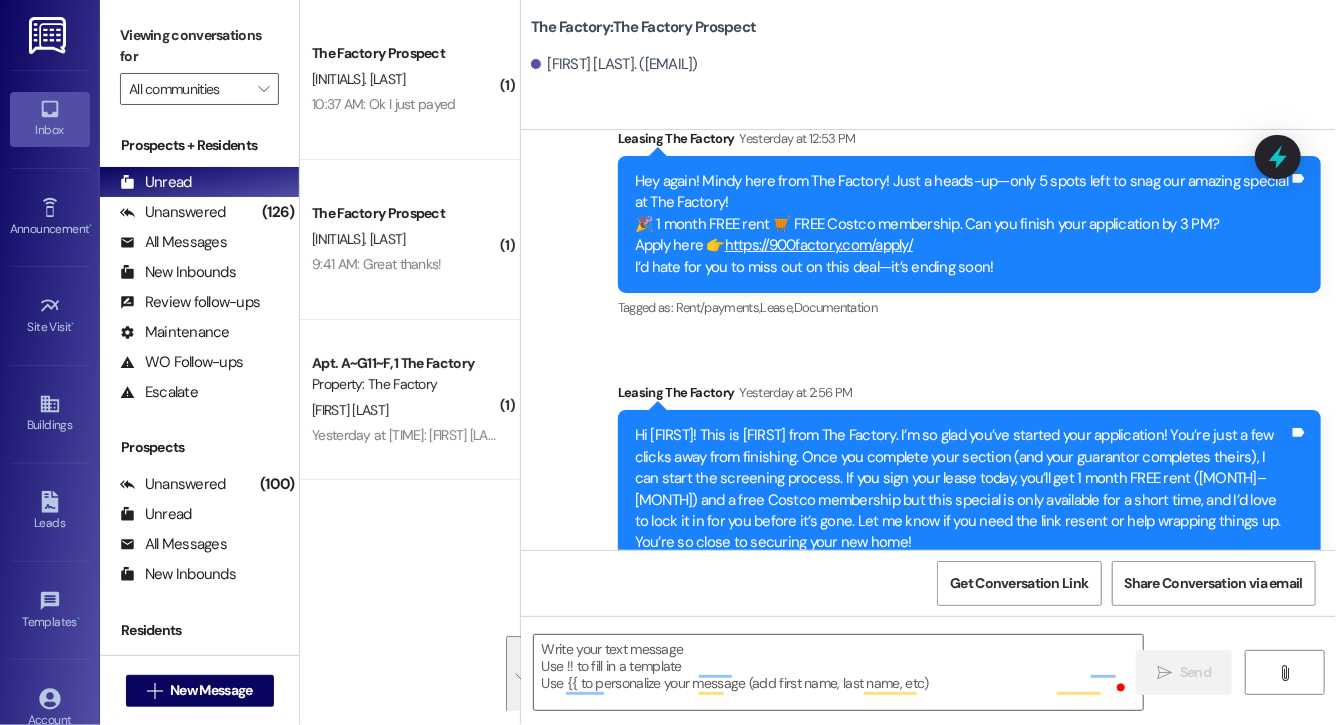 scroll, scrollTop: 3580, scrollLeft: 0, axis: vertical 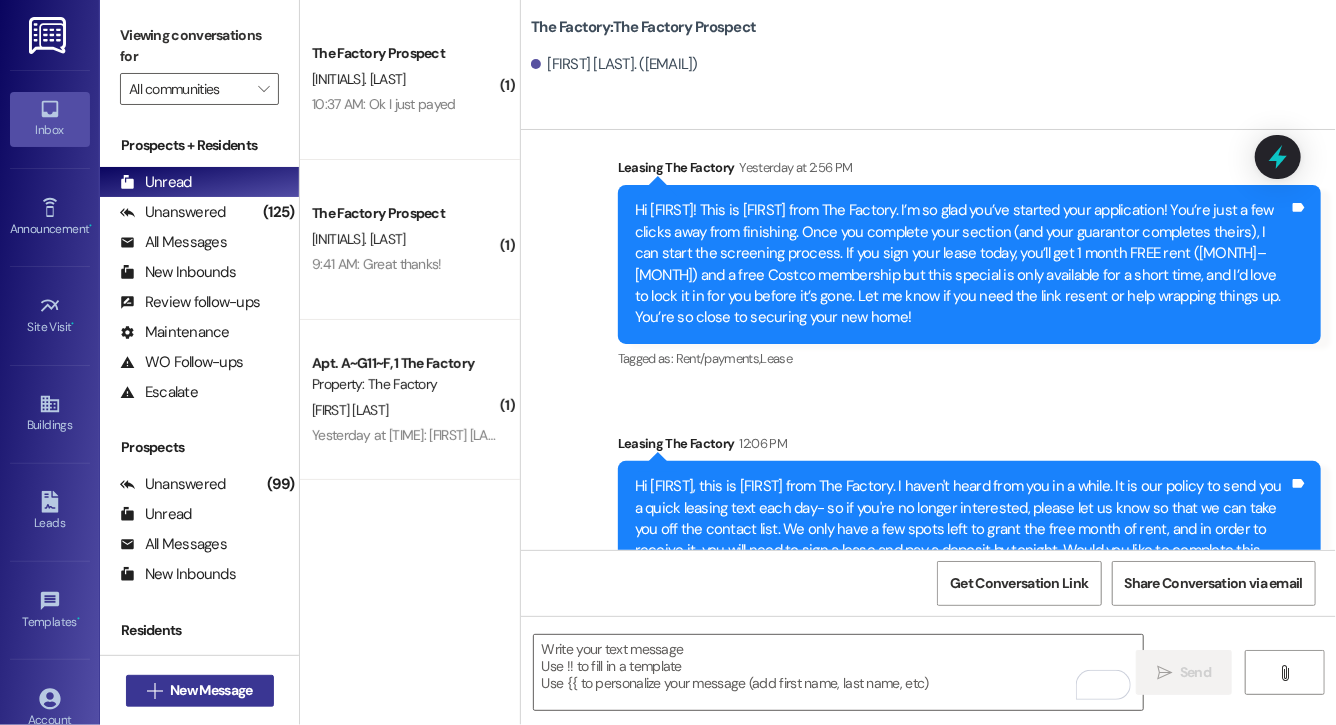 click on "New Message" at bounding box center (211, 690) 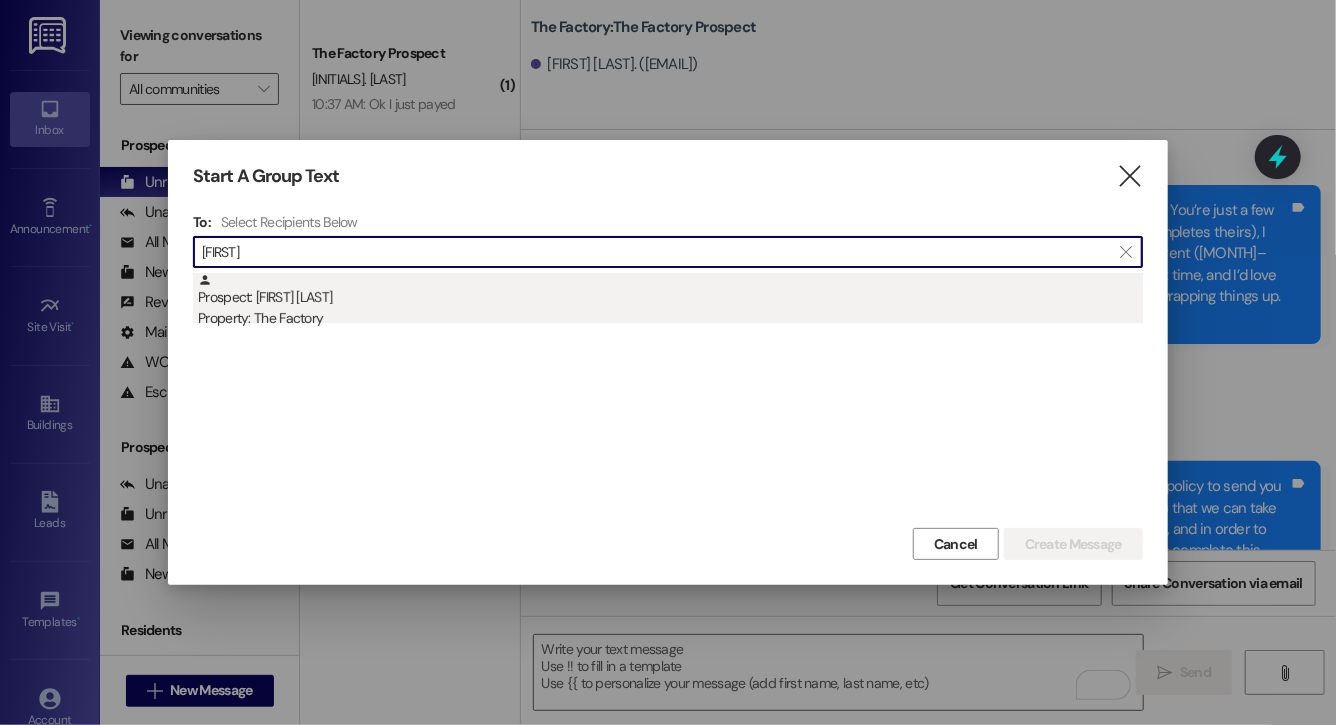 type on "bronson" 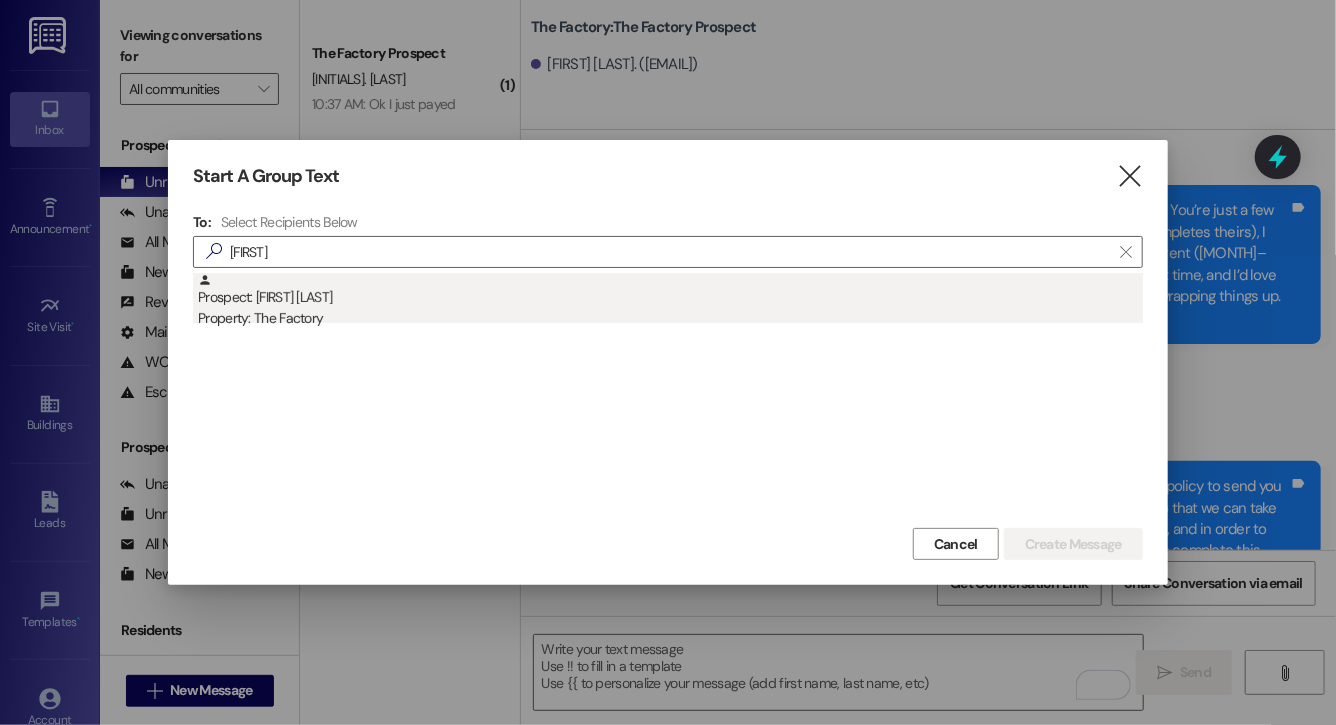 click on "Prospect: Bronson Gulso Property: The Factory" at bounding box center (670, 301) 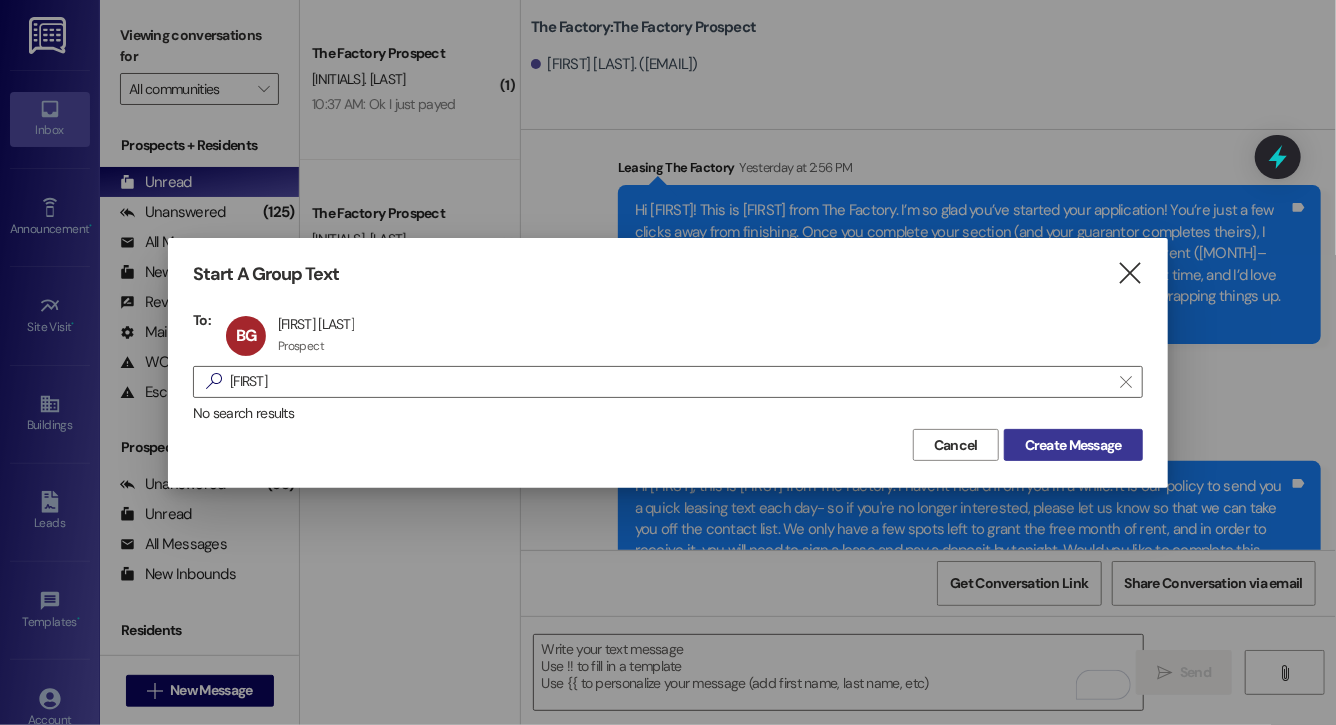 click on "Create Message" at bounding box center [1073, 445] 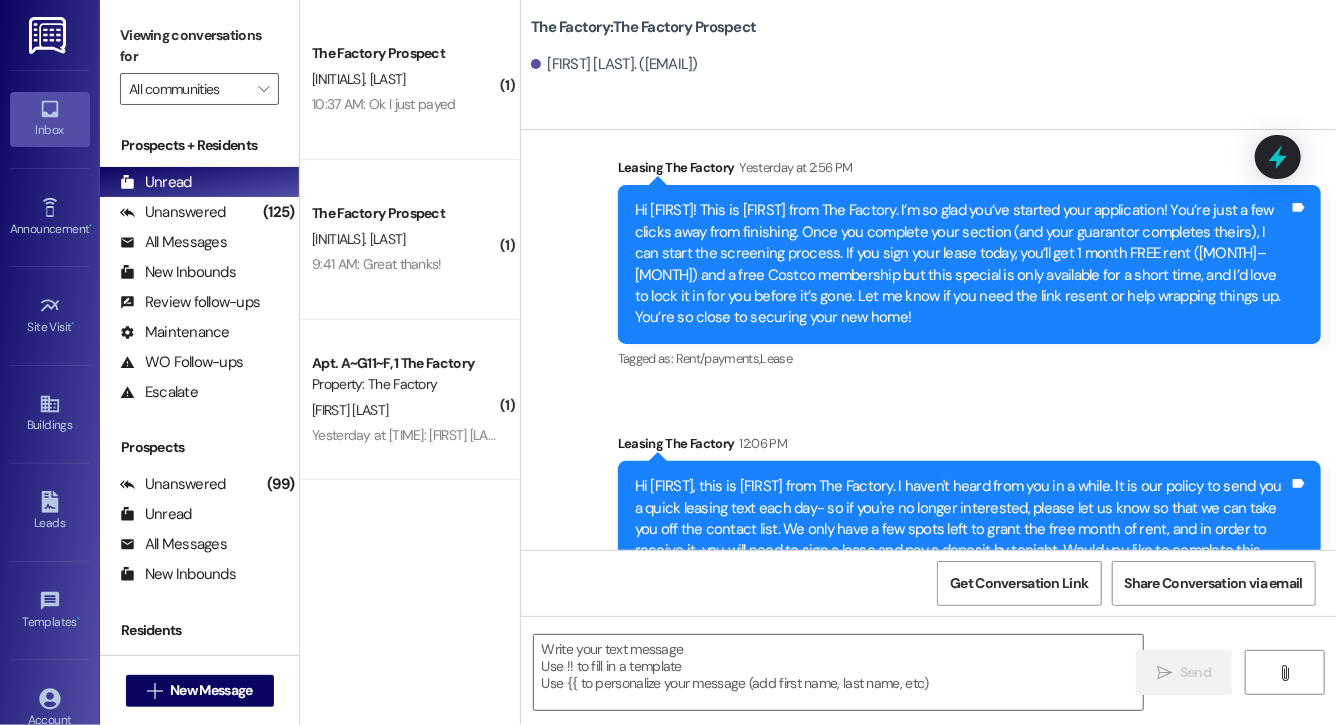 scroll, scrollTop: 3159, scrollLeft: 0, axis: vertical 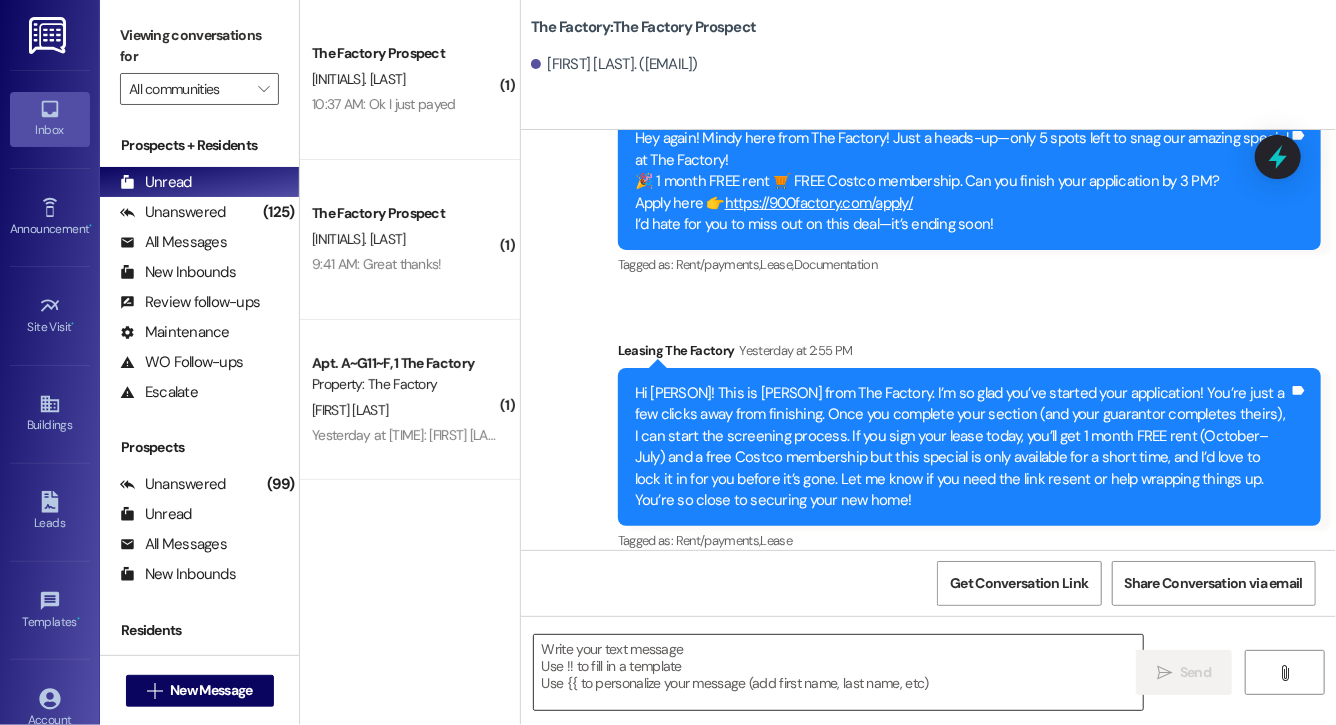 click at bounding box center [838, 672] 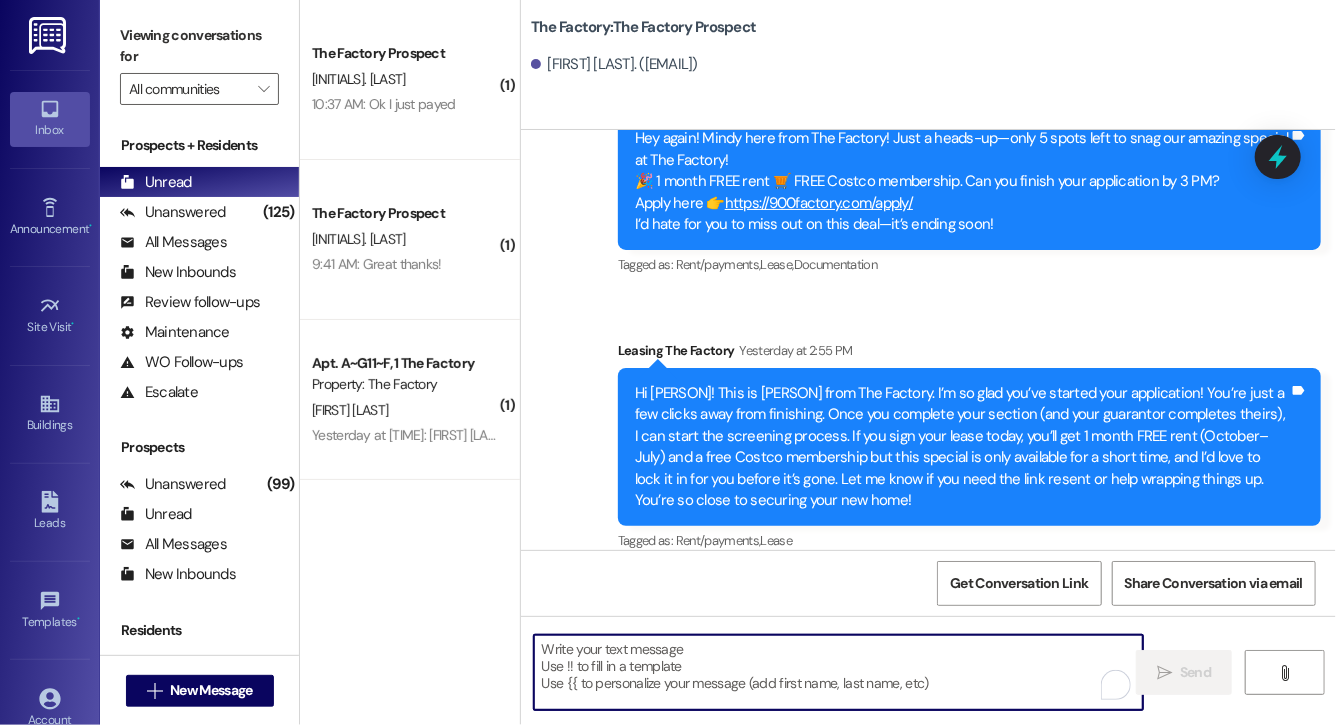 paste on "Hi Dalton, this is Evie from The Factory. I haven't heard from you in a while. It is our policy to send you a quick leasing text each day- so if you're no longer interested, please let us know so that we can take you off the contact list. We only have a few spots left to grant the free month of rent, and in order to receive it, you will need to sign a lease and pay a deposit by tonight. Would you like to complete this today? Happy to help." 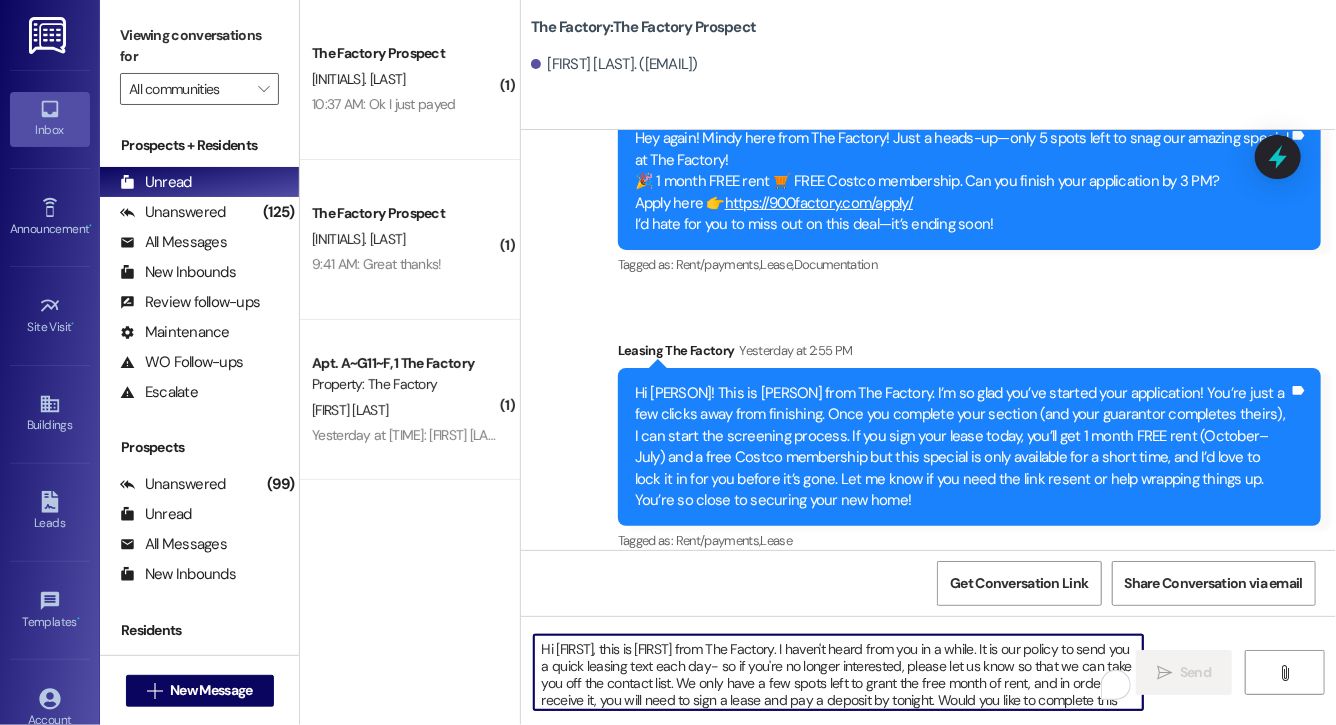 scroll, scrollTop: 34, scrollLeft: 0, axis: vertical 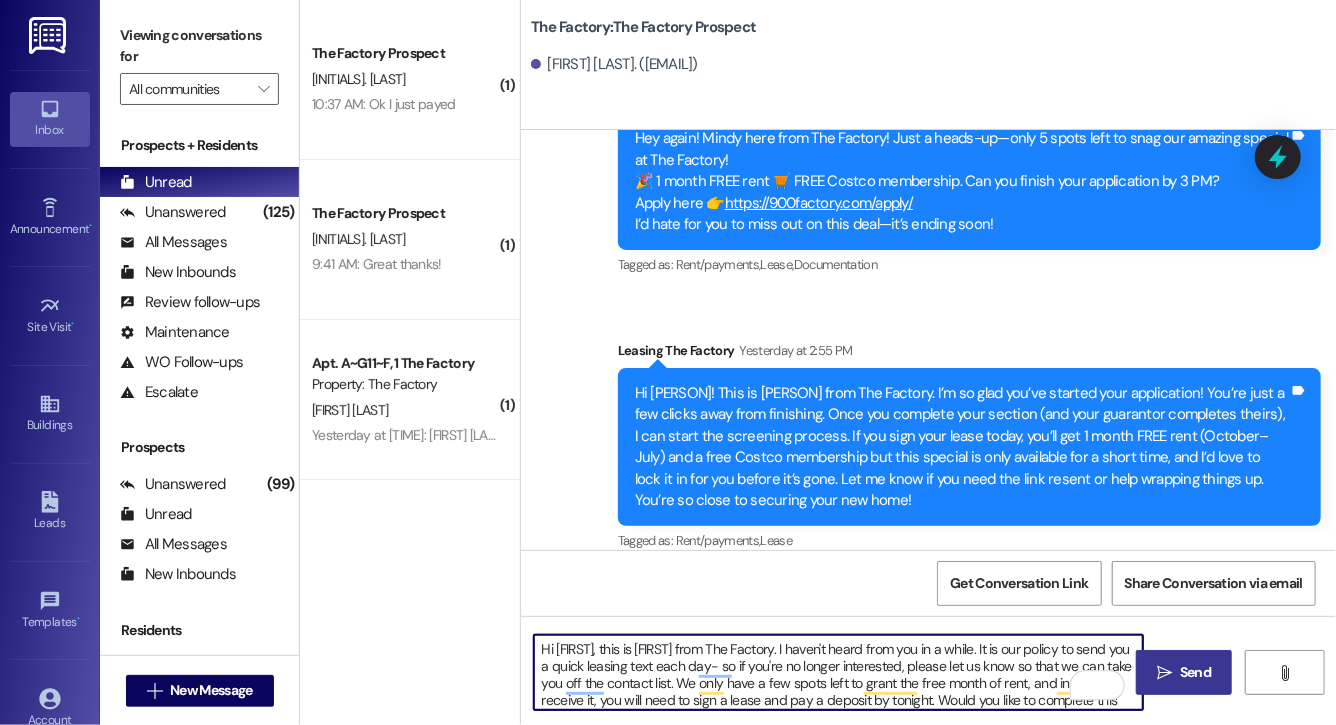click on "Hi Dalton, this is Evie from The Factory. I haven't heard from you in a while. It is our policy to send you a quick leasing text each day- so if you're no longer interested, please let us know so that we can take you off the contact list. We only have a few spots left to grant the free month of rent, and in order to receive it, you will need to sign a lease and pay a deposit by tonight. Would you like to complete this today? Happy to help." at bounding box center (838, 672) 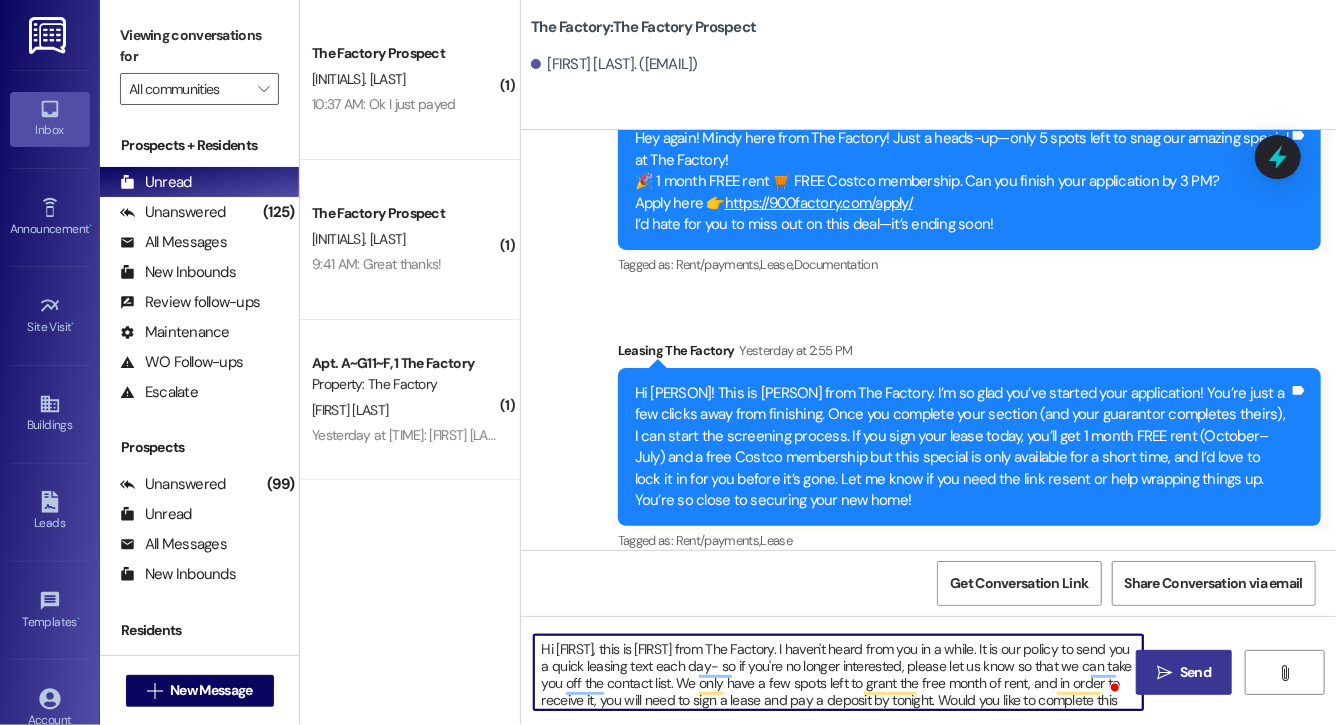 type on "Hi Bronson, this is Evie from The Factory. I haven't heard from you in a while. It is our policy to send you a quick leasing text each day- so if you're no longer interested, please let us know so that we can take you off the contact list. We only have a few spots left to grant the free month of rent, and in order to receive it, you will need to sign a lease and pay a deposit by tonight. Would you like to complete this today? Happy to help." 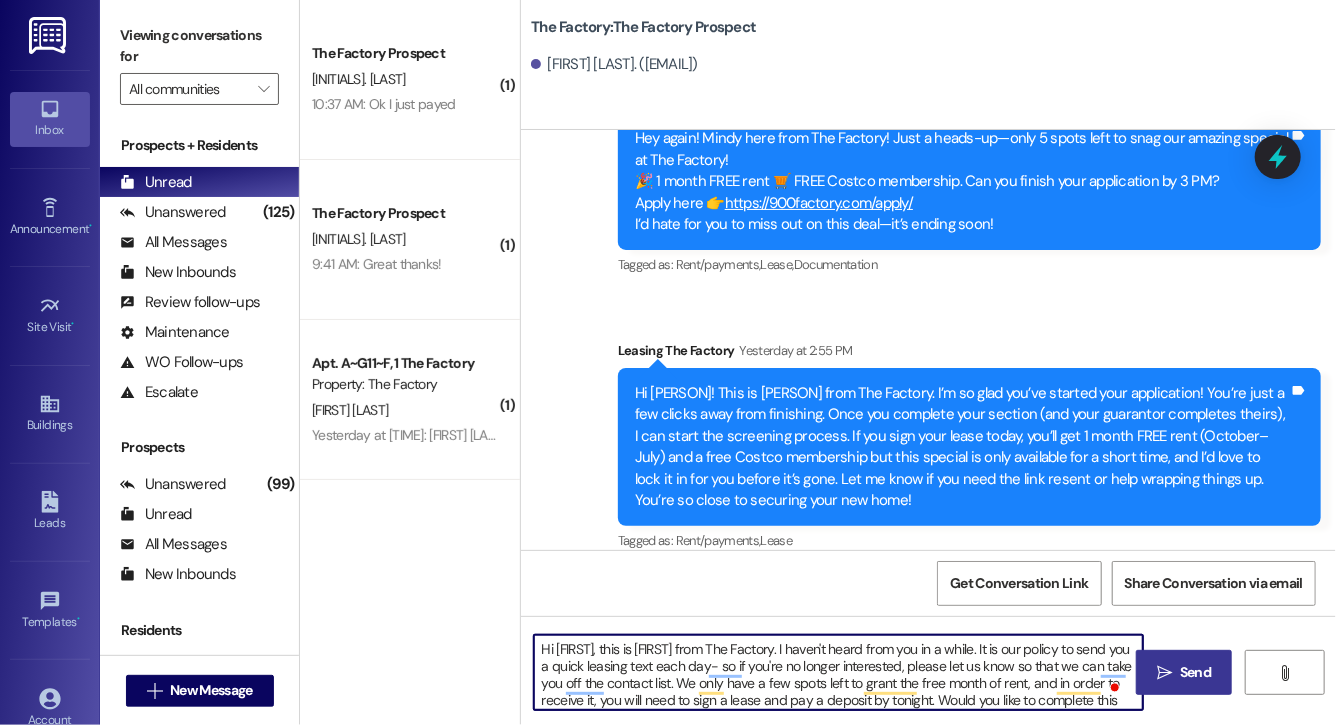 click on "Hi Bronson, this is Evie from The Factory. I haven't heard from you in a while. It is our policy to send you a quick leasing text each day- so if you're no longer interested, please let us know so that we can take you off the contact list. We only have a few spots left to grant the free month of rent, and in order to receive it, you will need to sign a lease and pay a deposit by tonight. Would you like to complete this today? Happy to help." at bounding box center (838, 672) 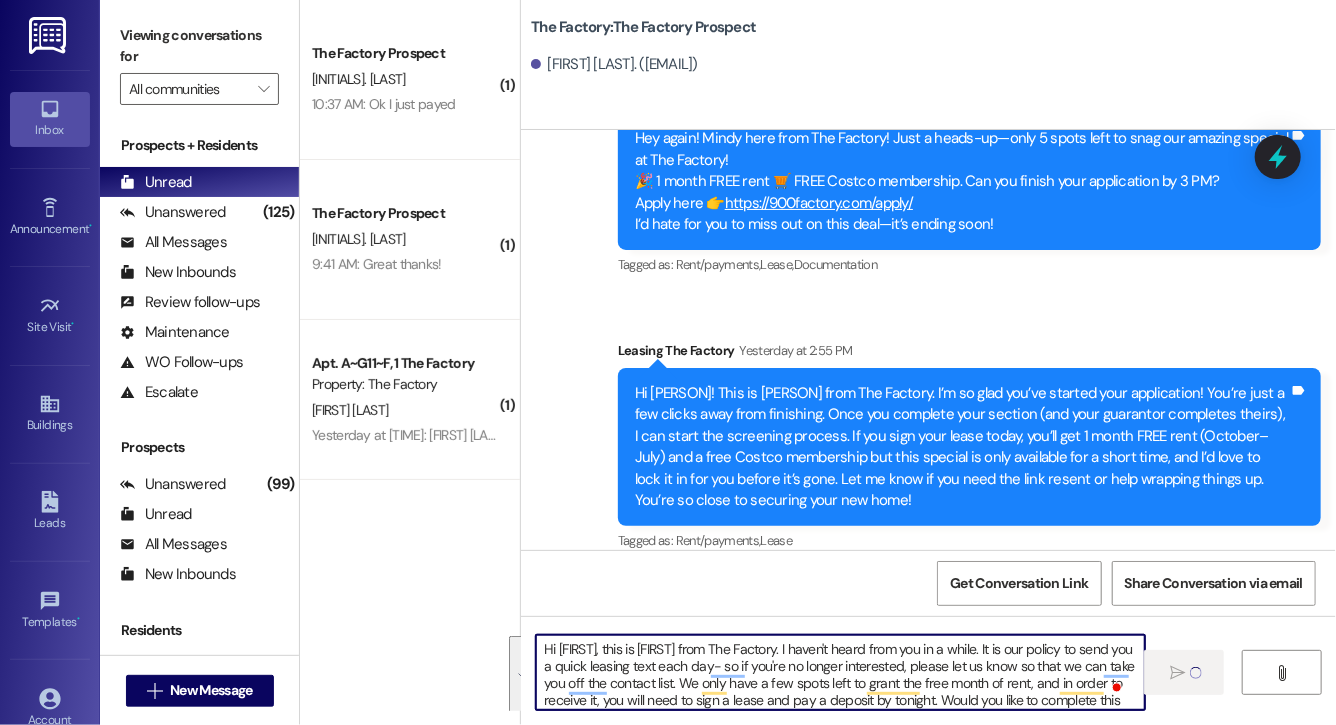 type 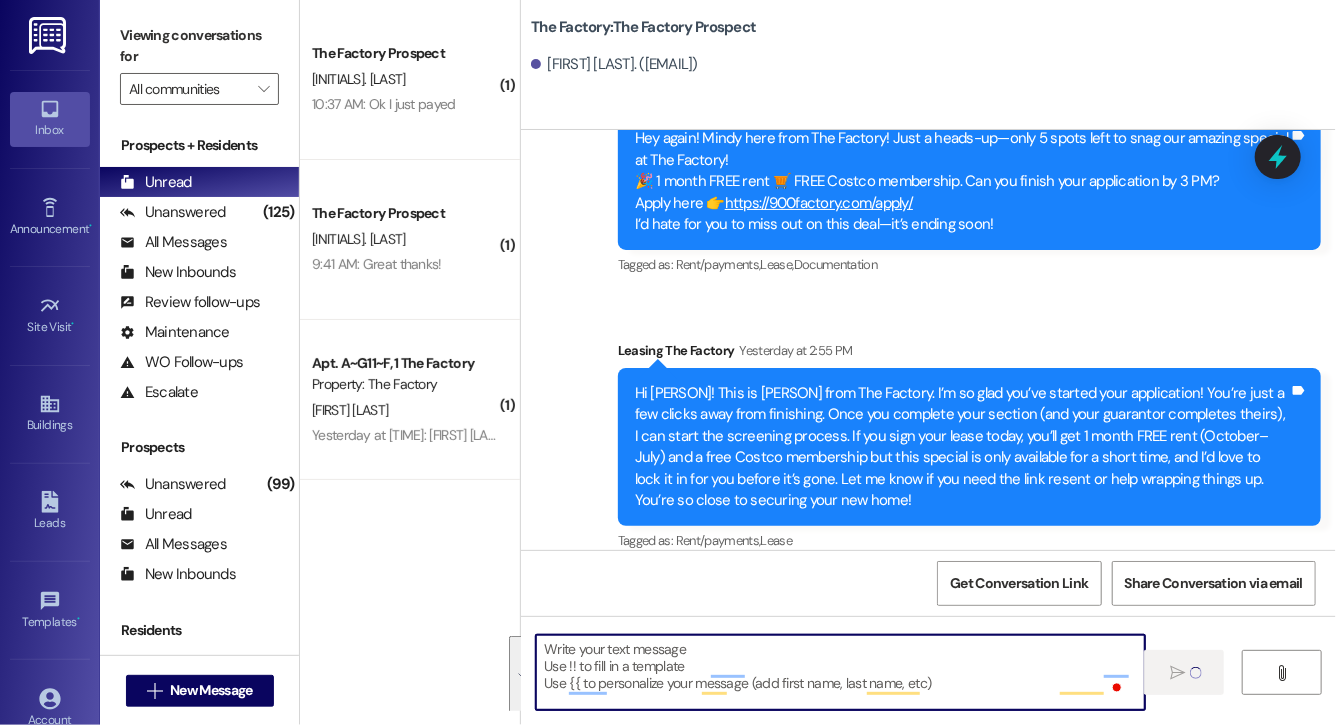 scroll, scrollTop: 3384, scrollLeft: 0, axis: vertical 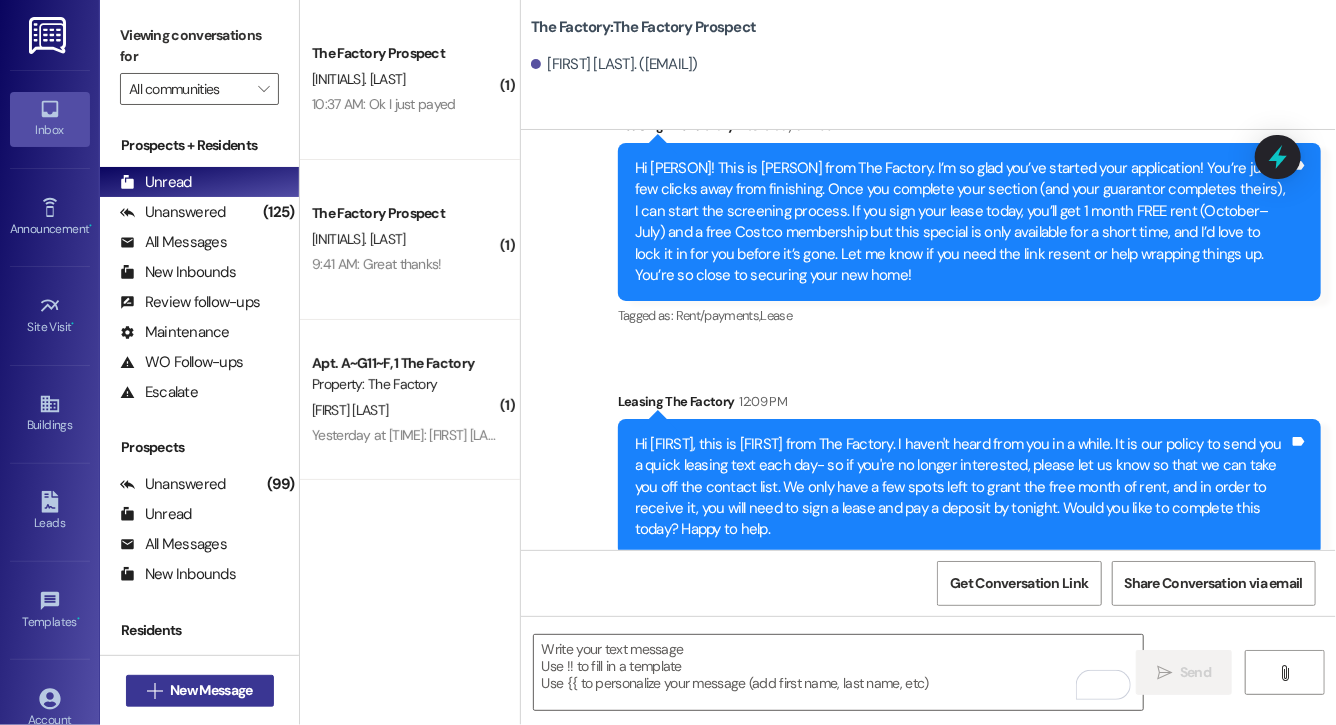 click on "New Message" at bounding box center (211, 690) 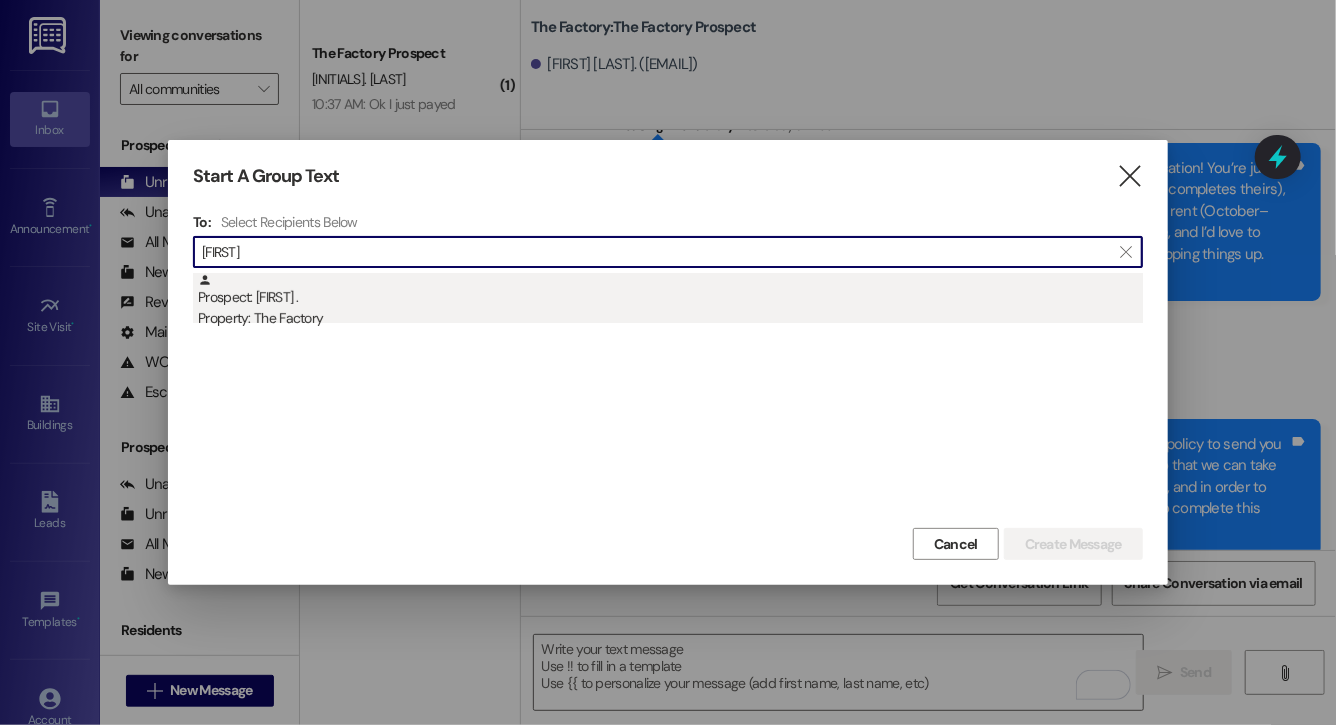 type on "alessandr" 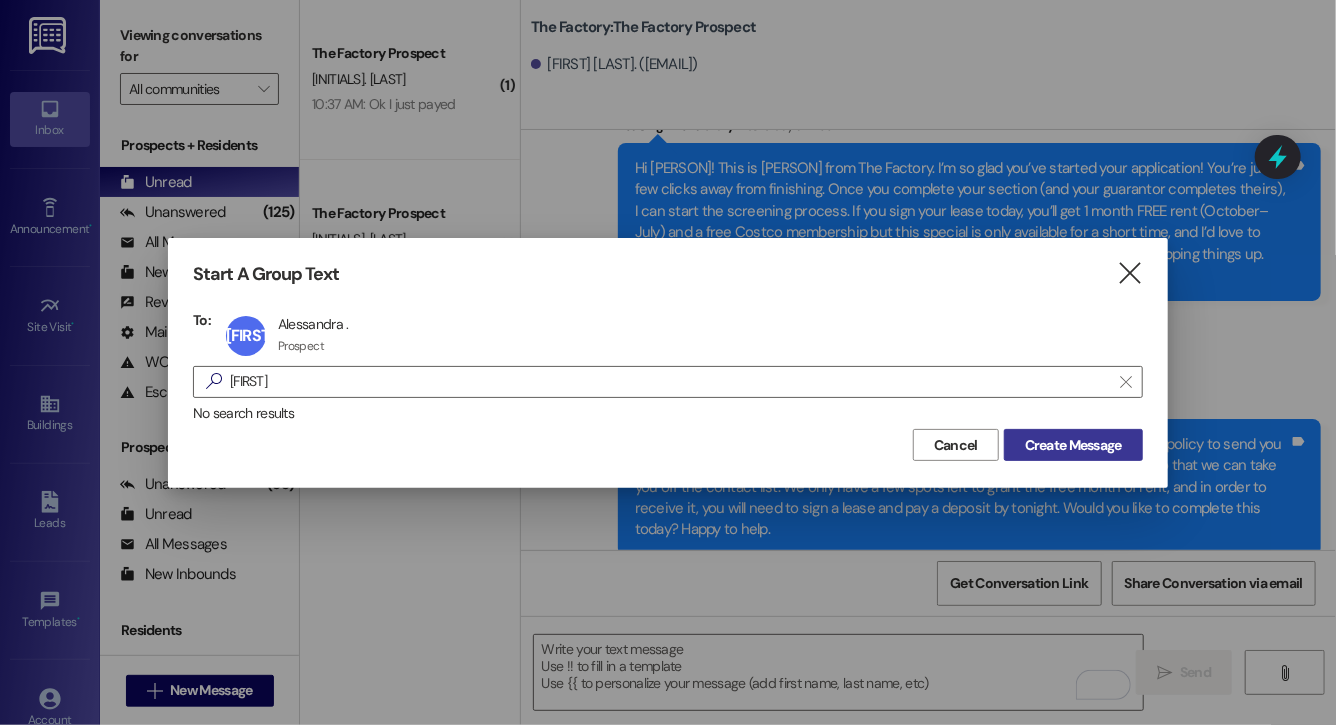 click on "Create Message" at bounding box center (1073, 445) 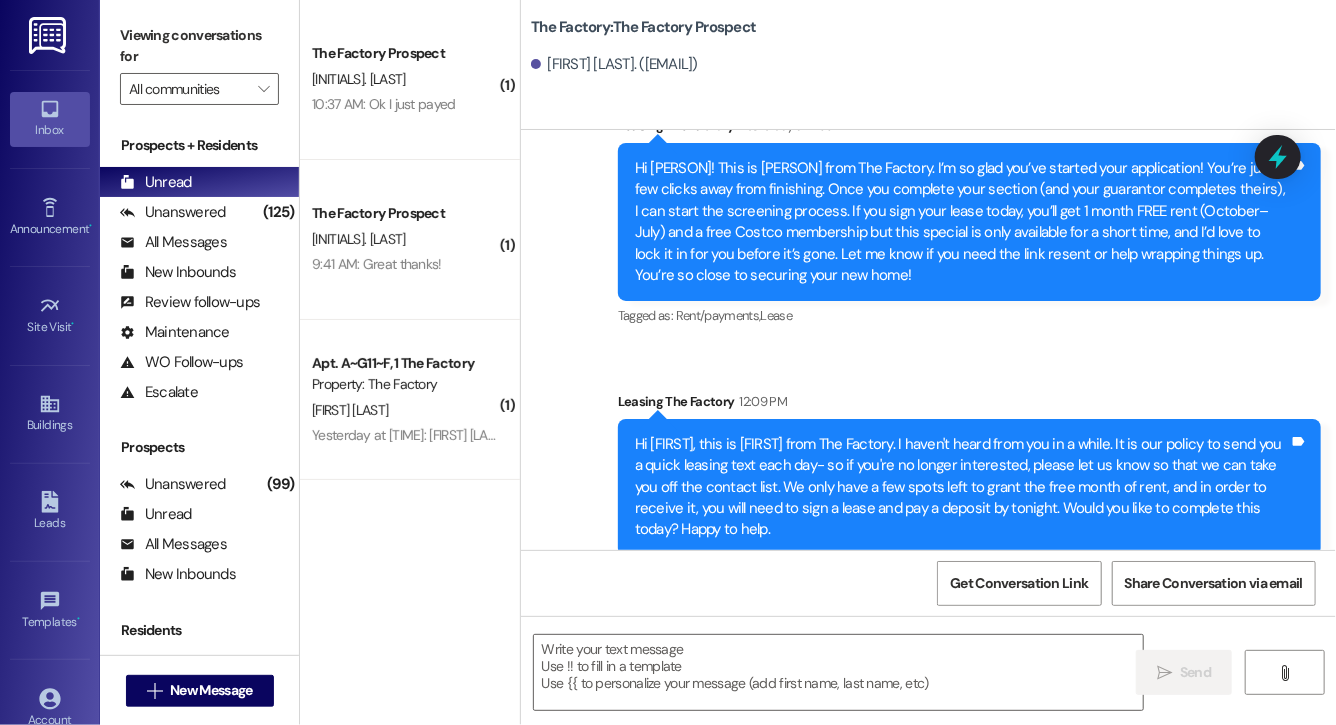 scroll, scrollTop: 3137, scrollLeft: 0, axis: vertical 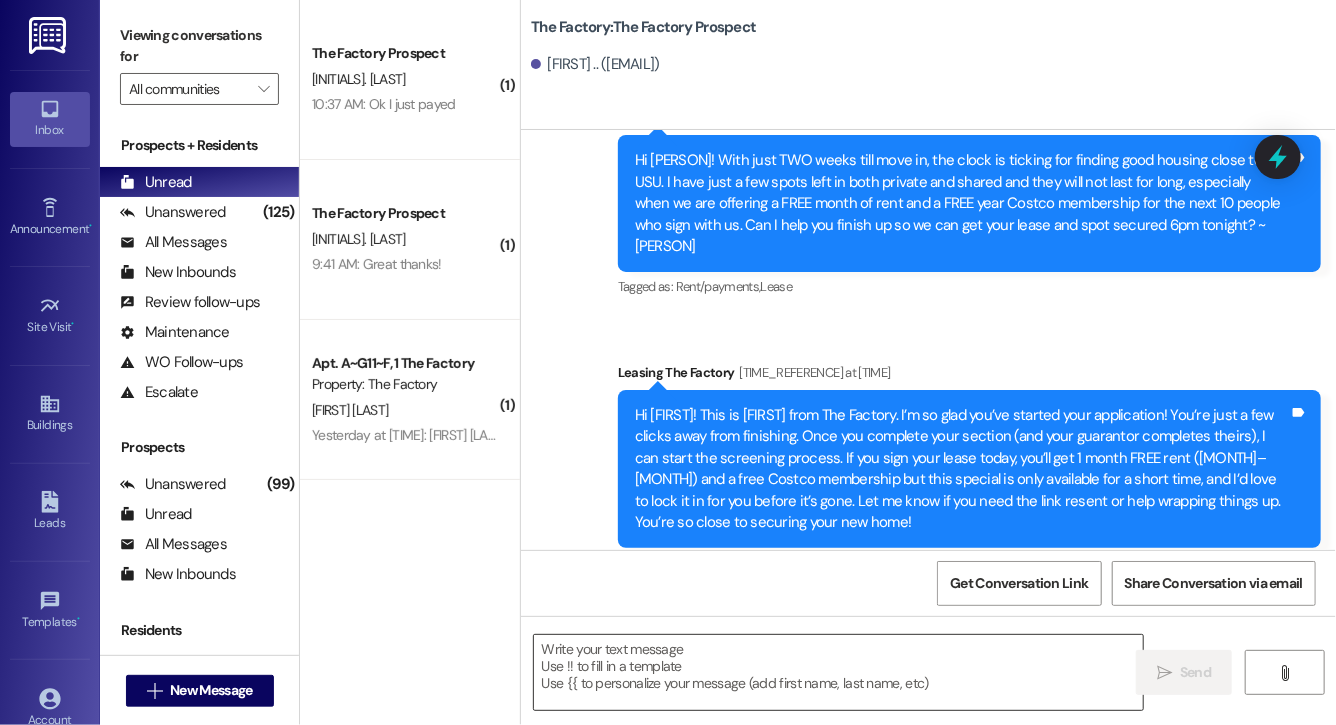 click at bounding box center (838, 672) 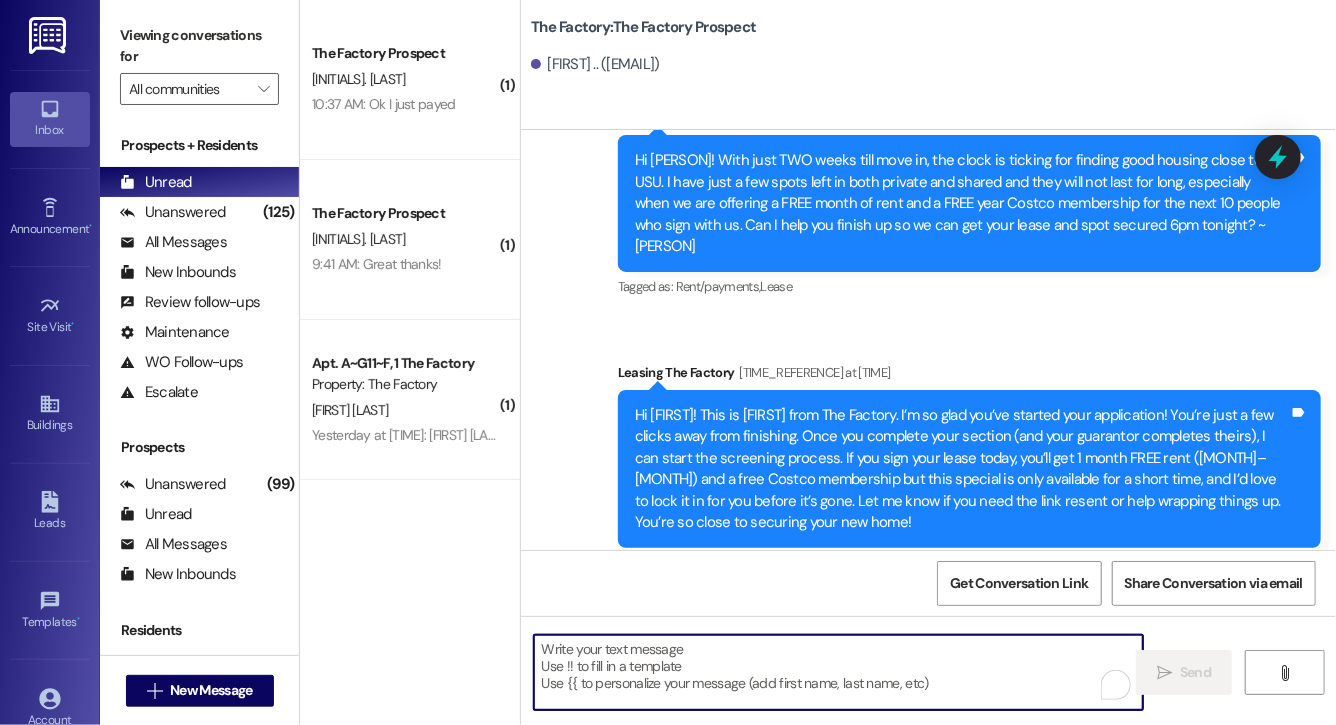 paste on "Hi Bronson, this is Evie from The Factory. I haven't heard from you in a while. It is our policy to send you a quick leasing text each day- so if you're no longer interested, please let us know so that we can take you off the contact list. We only have a few spots left to grant the free month of rent, and in order to receive it, you will need to sign a lease and pay a deposit by tonight. Would you like to complete this today? Happy to help." 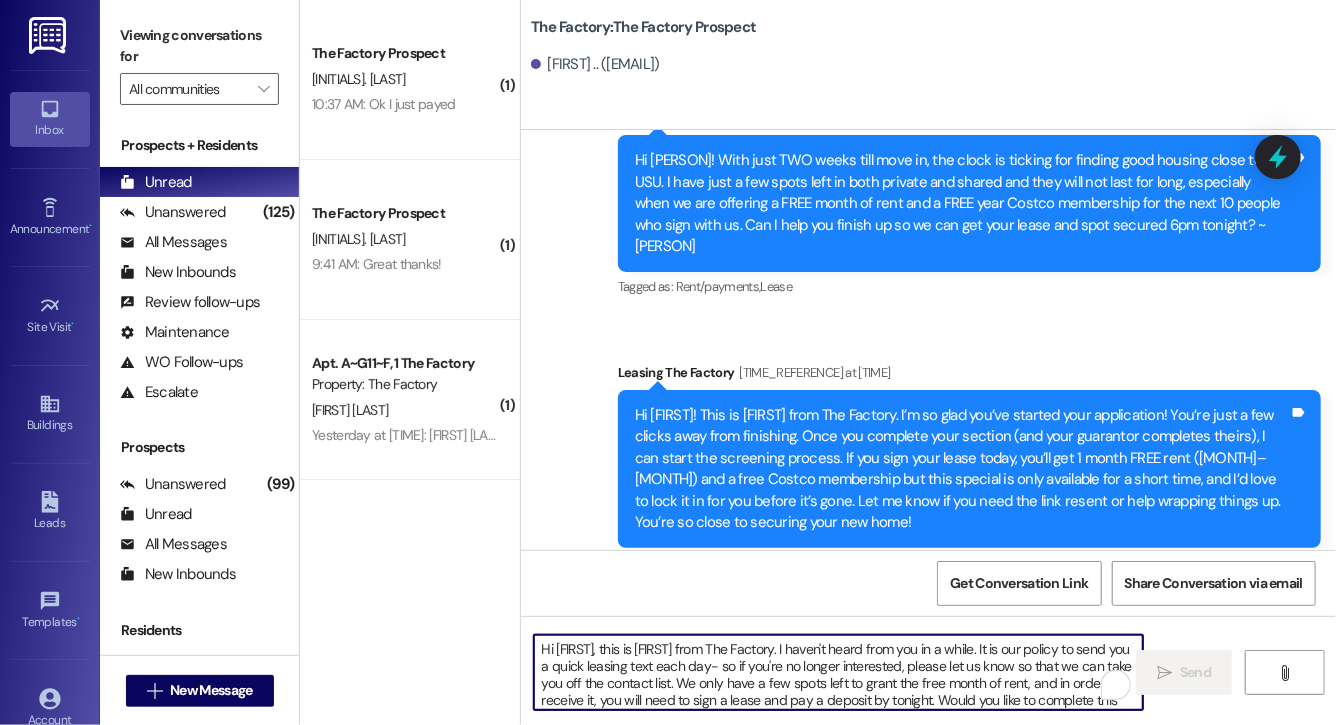 scroll, scrollTop: 34, scrollLeft: 0, axis: vertical 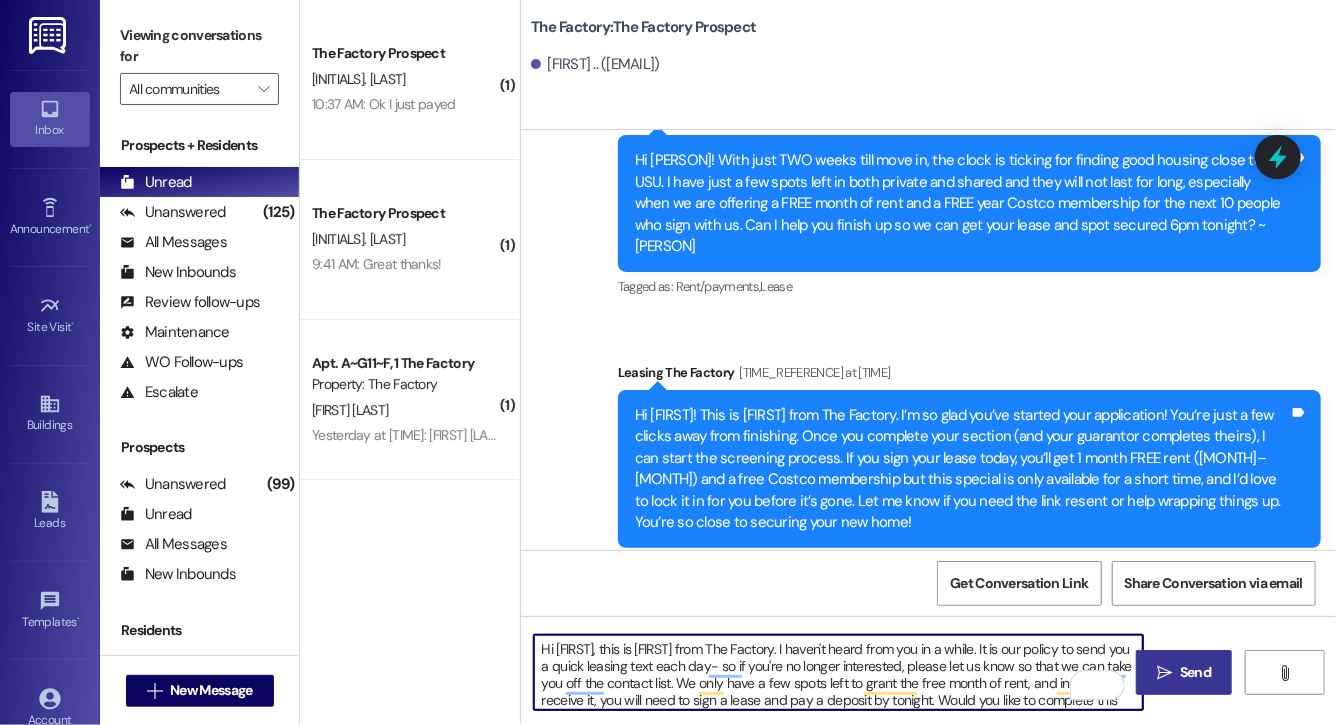 click on "Hi Bronson, this is Evie from The Factory. I haven't heard from you in a while. It is our policy to send you a quick leasing text each day- so if you're no longer interested, please let us know so that we can take you off the contact list. We only have a few spots left to grant the free month of rent, and in order to receive it, you will need to sign a lease and pay a deposit by tonight. Would you like to complete this today? Happy to help." at bounding box center [838, 672] 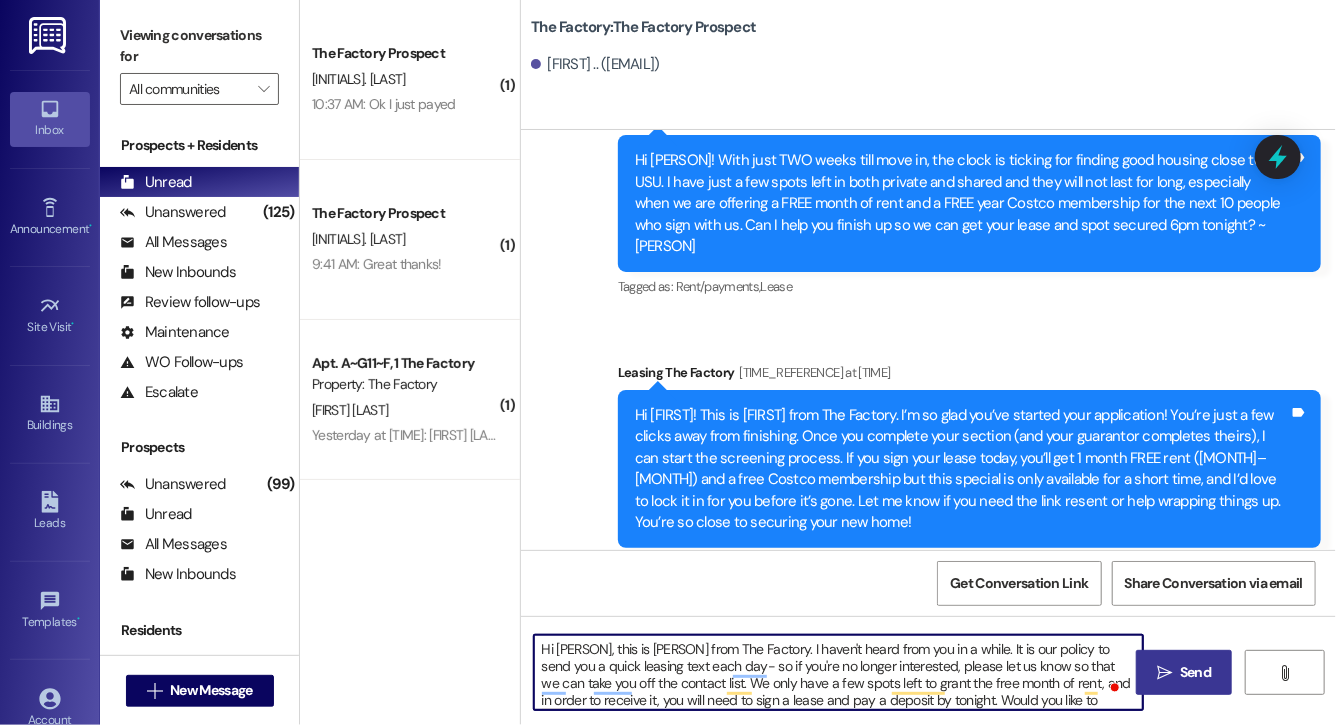 type on "Hi Alessandra, this is Evie from The Factory. I haven't heard from you in a while. It is our policy to send you a quick leasing text each day- so if you're no longer interested, please let us know so that we can take you off the contact list. We only have a few spots left to grant the free month of rent, and in order to receive it, you will need to sign a lease and pay a deposit by tonight. Would you like to complete this today? Happy to help." 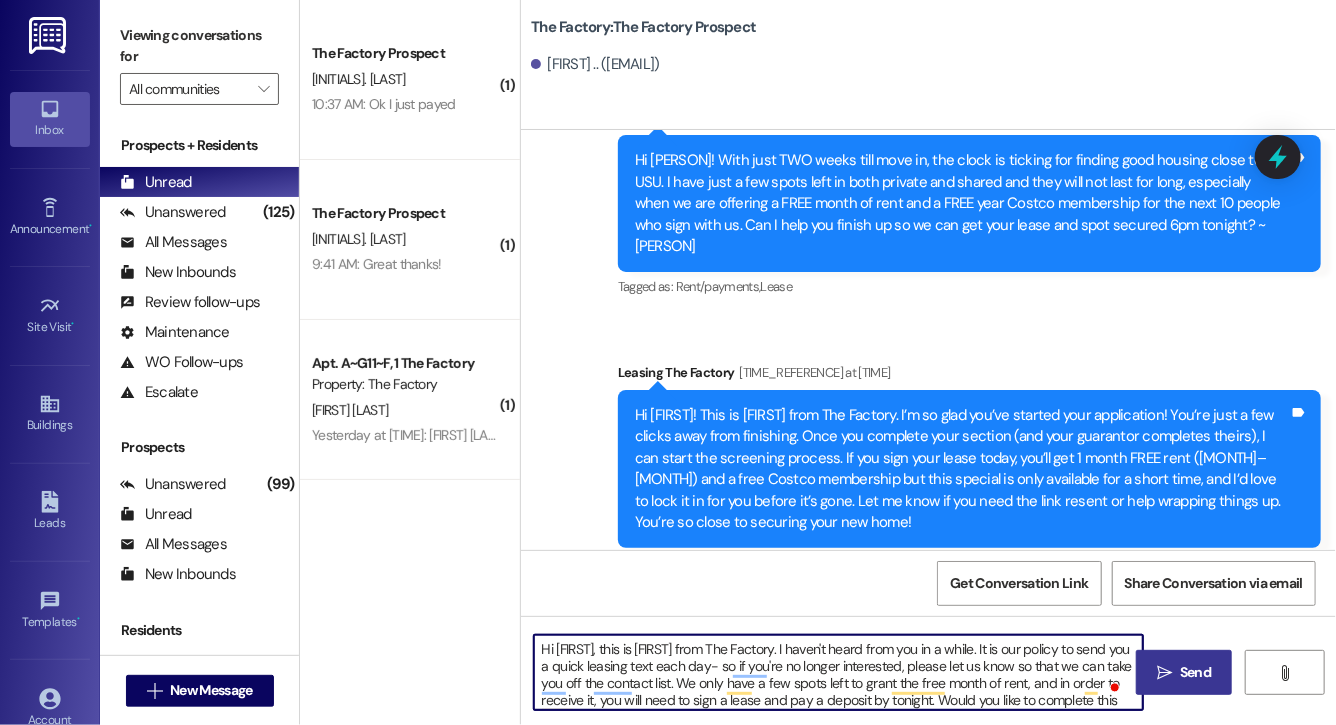 click on "Hi Alessandra, this is Evie from The Factory. I haven't heard from you in a while. It is our policy to send you a quick leasing text each day- so if you're no longer interested, please let us know so that we can take you off the contact list. We only have a few spots left to grant the free month of rent, and in order to receive it, you will need to sign a lease and pay a deposit by tonight. Would you like to complete this today? Happy to help." at bounding box center (838, 672) 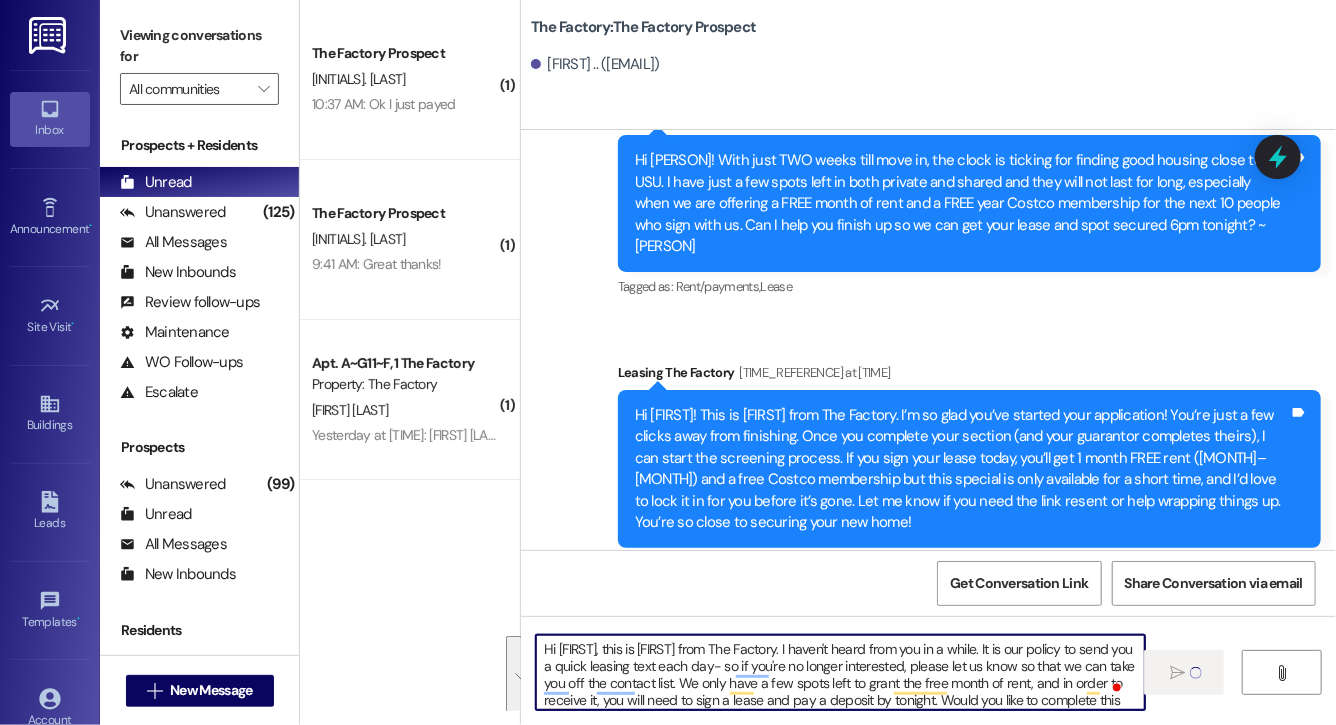 type 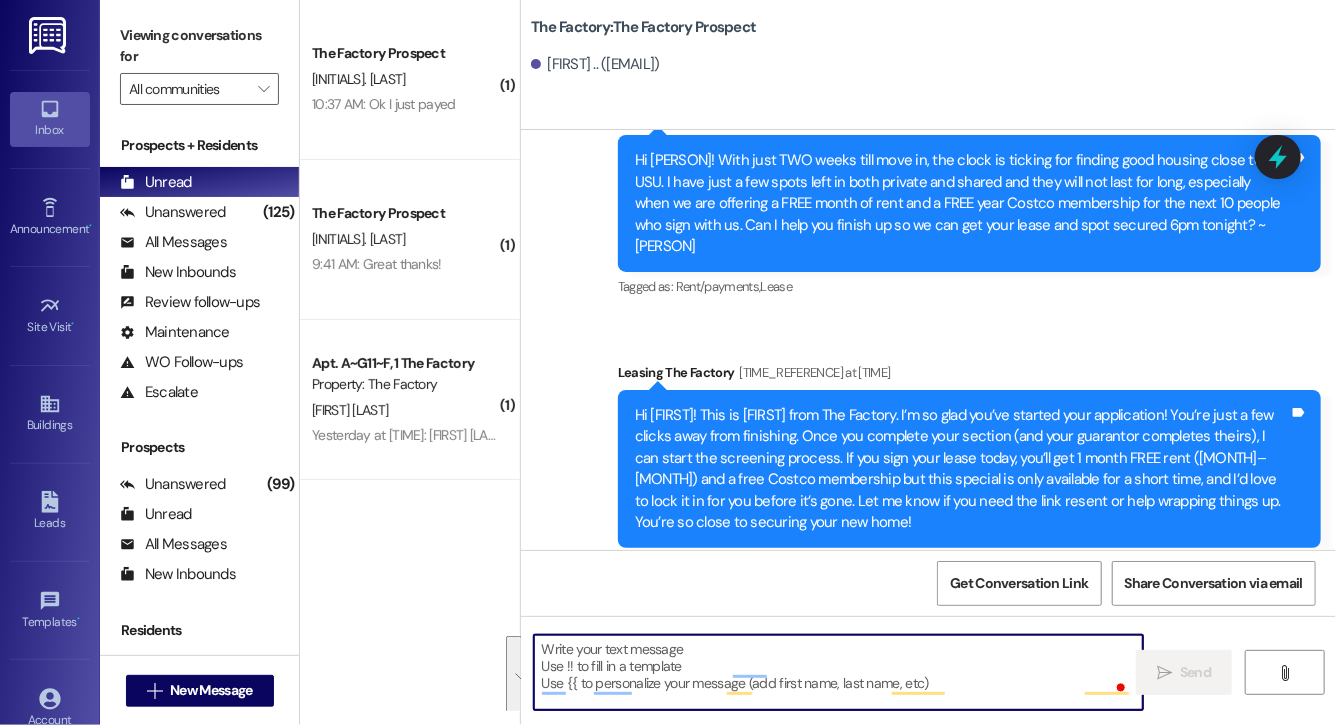scroll, scrollTop: 3363, scrollLeft: 0, axis: vertical 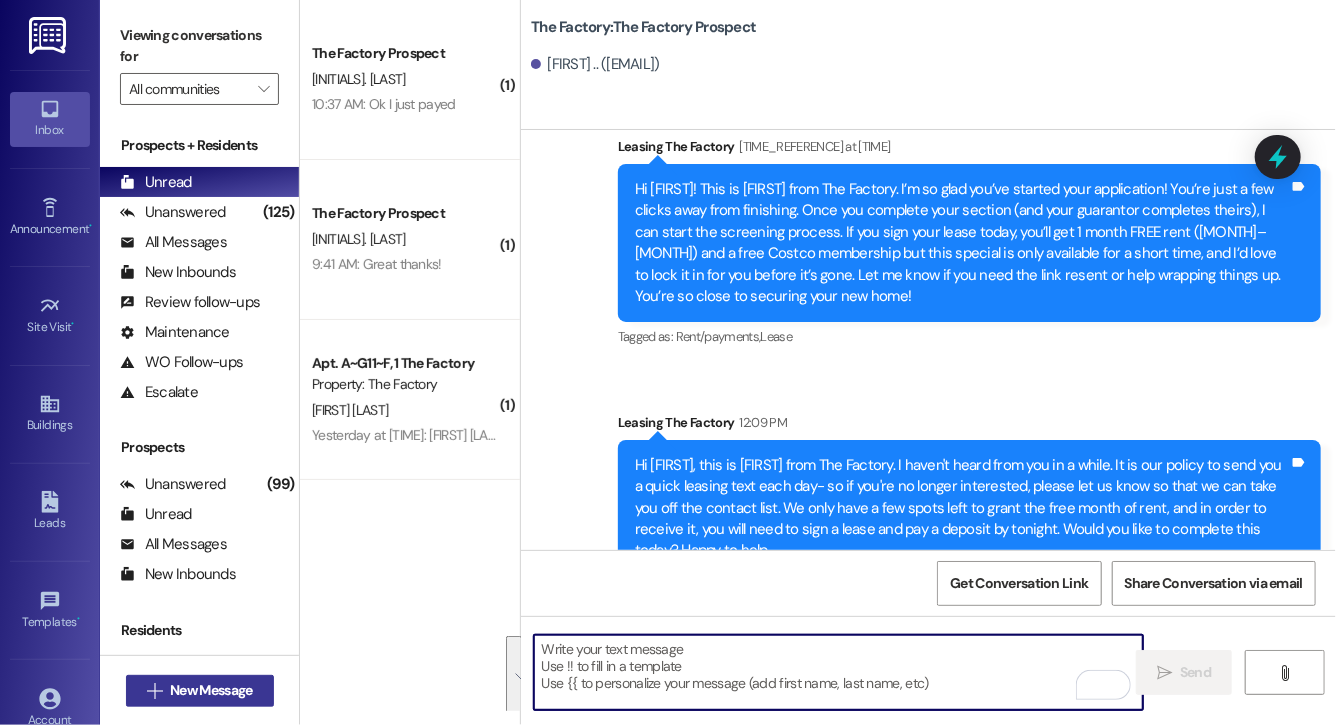click on "New Message" at bounding box center (211, 690) 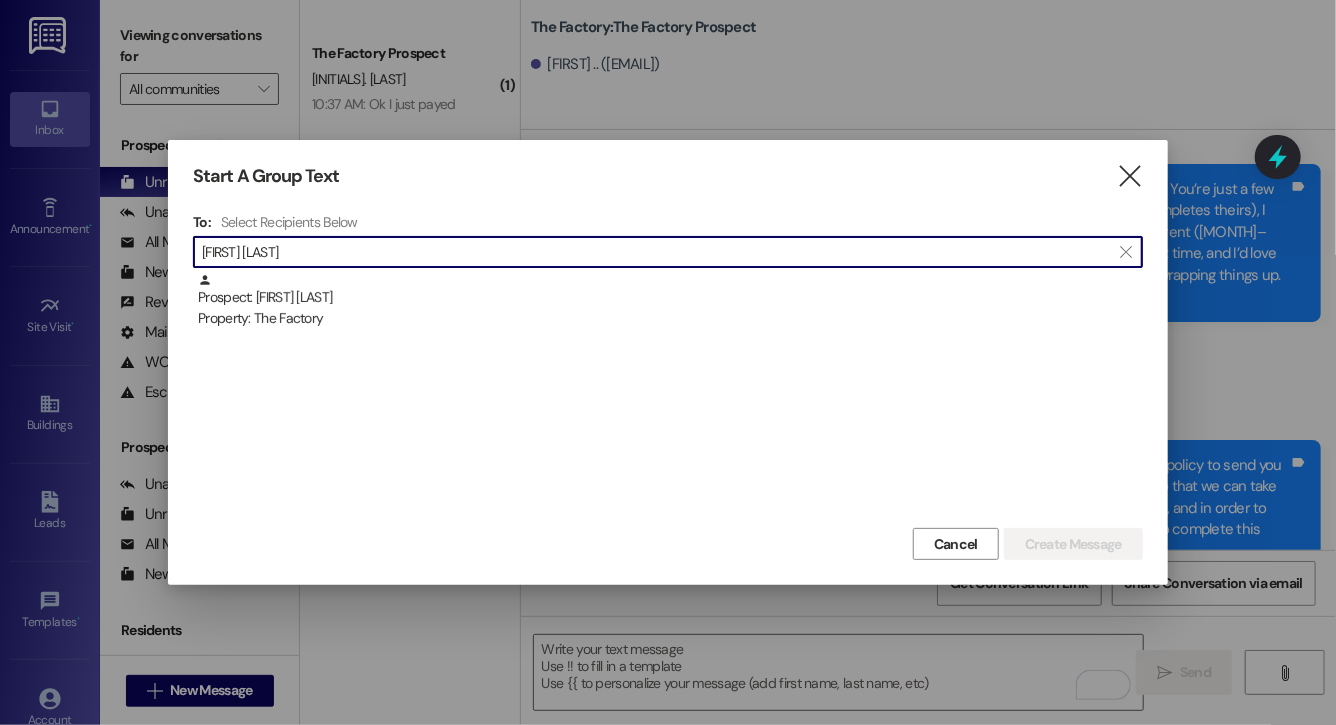 type on "miles turn" 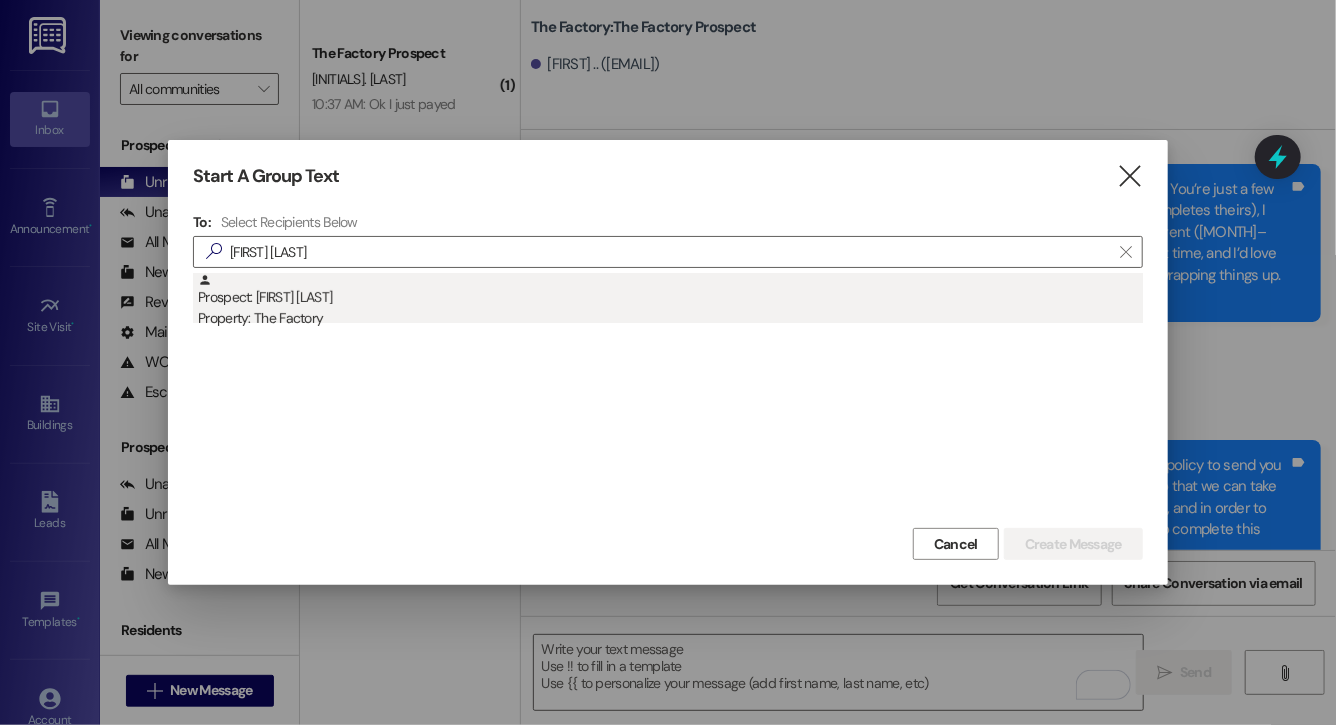 click on "Prospect: Miles Turner Property: The Factory" at bounding box center (670, 301) 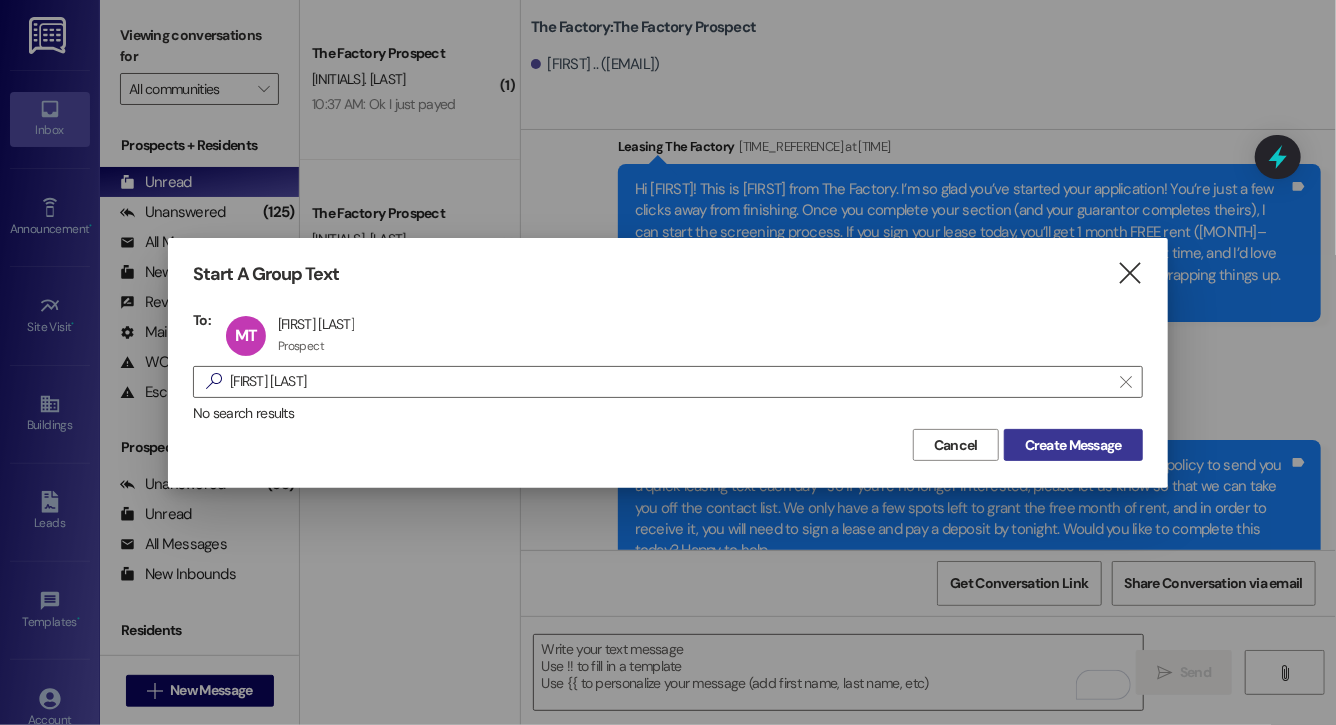 click on "Create Message" at bounding box center (1073, 445) 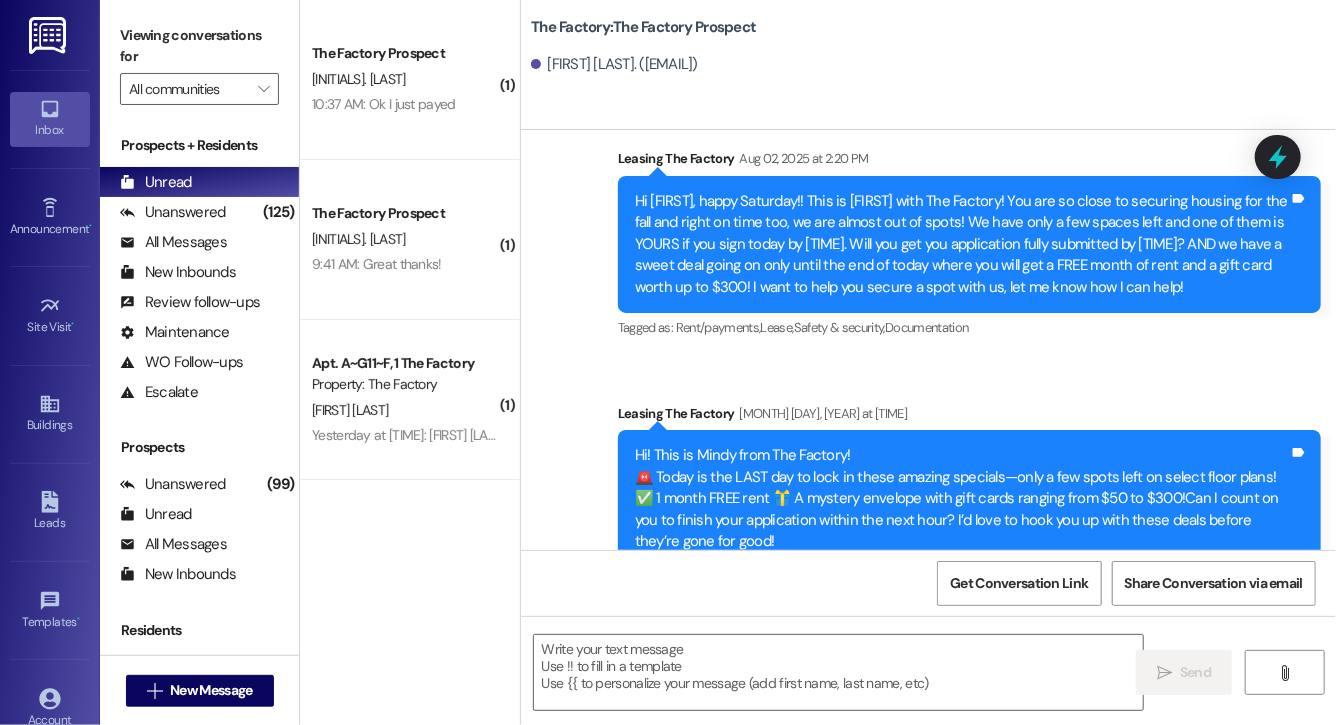 scroll, scrollTop: 3928, scrollLeft: 0, axis: vertical 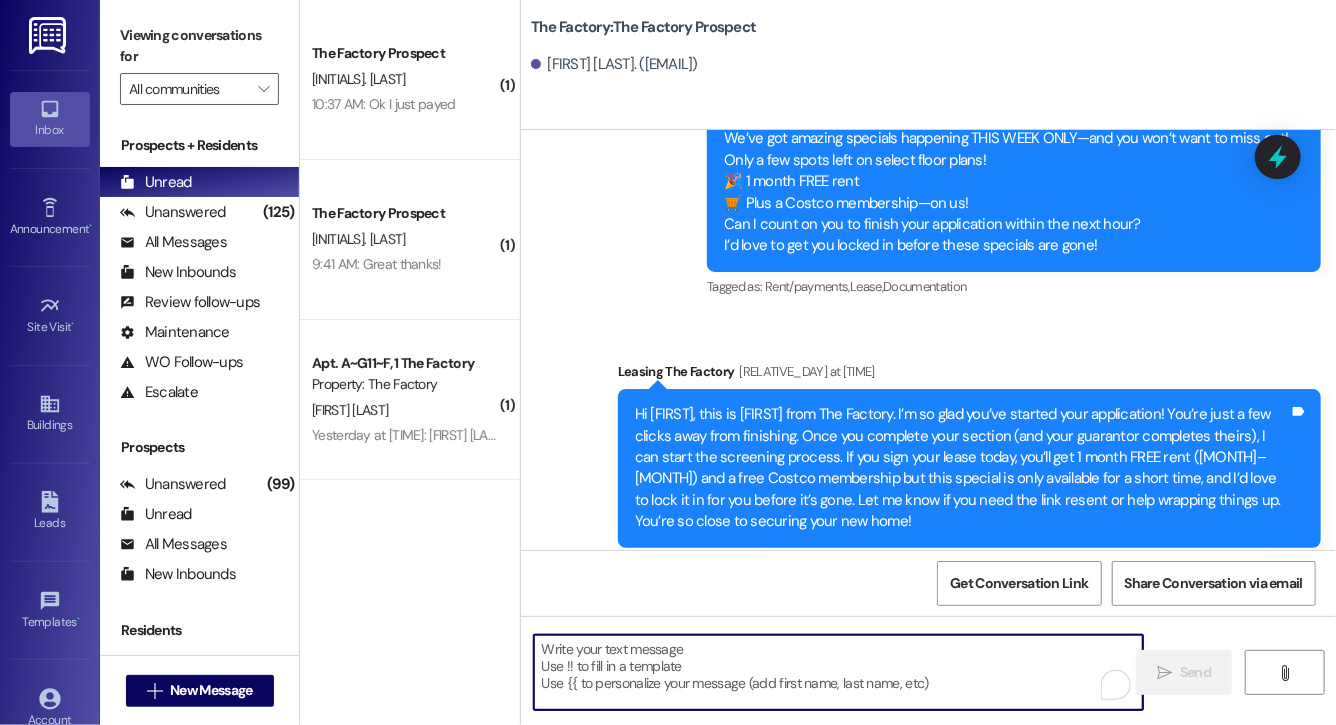 click at bounding box center (838, 672) 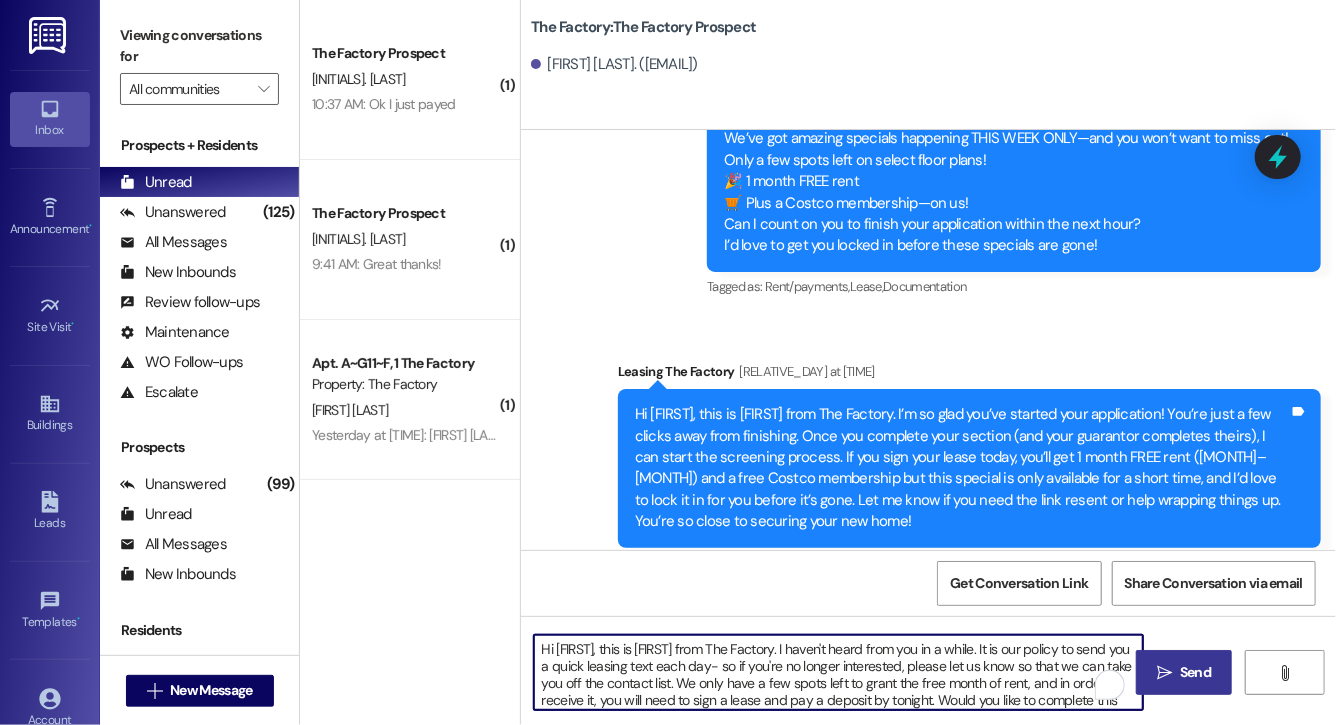 scroll, scrollTop: 34, scrollLeft: 0, axis: vertical 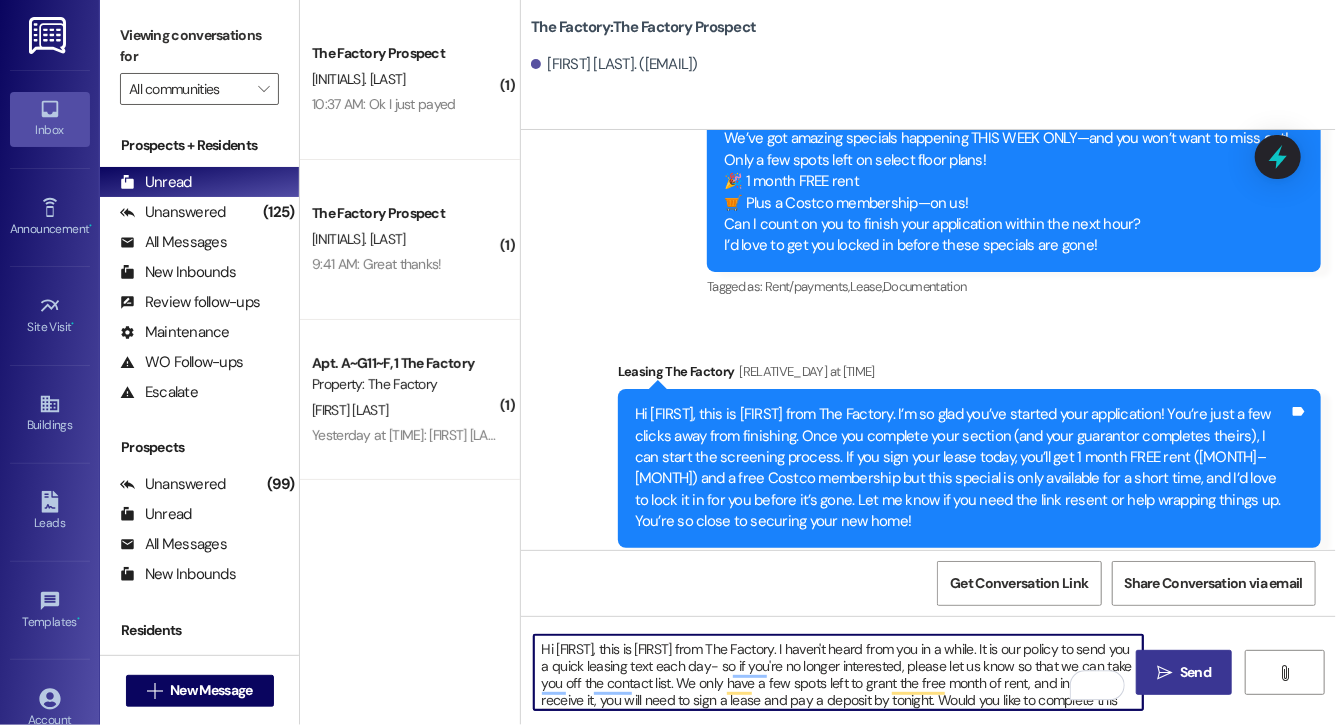 click on "Hi Alessandra, this is Evie from The Factory. I haven't heard from you in a while. It is our policy to send you a quick leasing text each day- so if you're no longer interested, please let us know so that we can take you off the contact list. We only have a few spots left to grant the free month of rent, and in order to receive it, you will need to sign a lease and pay a deposit by tonight. Would you like to complete this today? Happy to help." at bounding box center (838, 672) 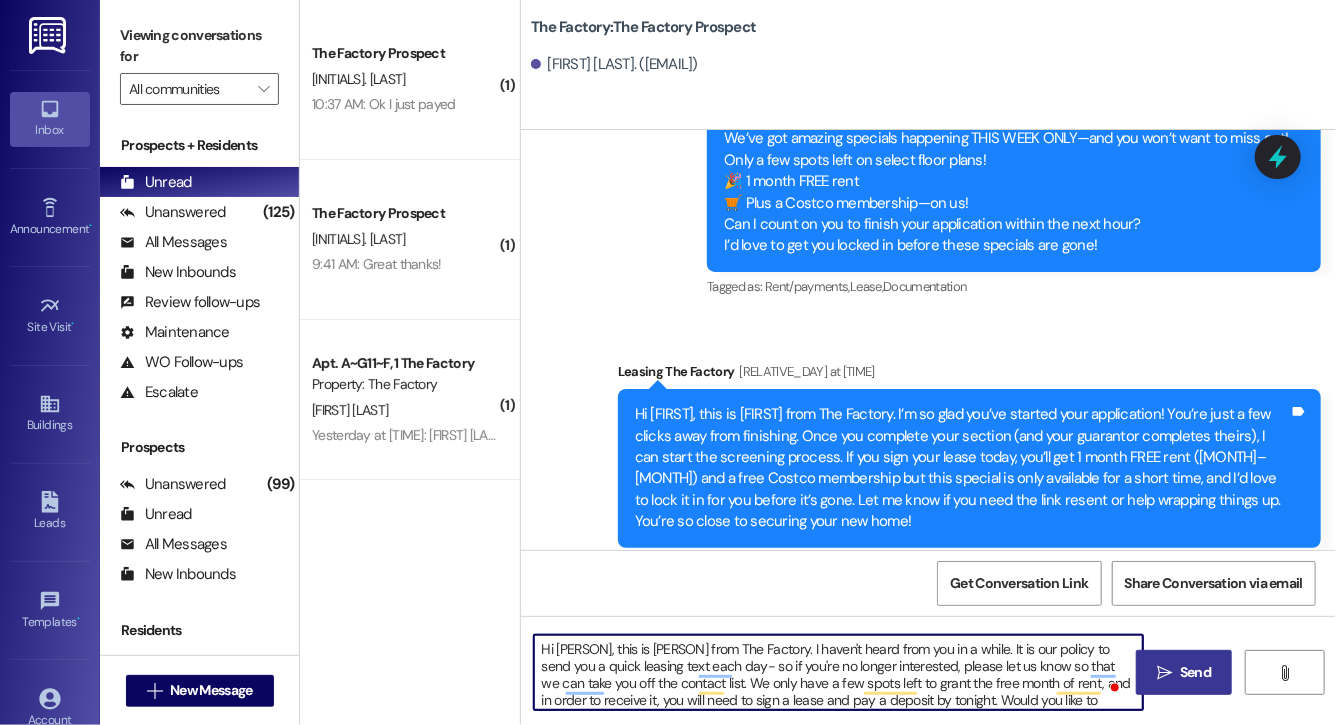click on "Hi Miles, this is Evie from The Factory. I haven't heard from you in a while. It is our policy to send you a quick leasing text each day- so if you're no longer interested, please let us know so that we can take you off the contact list. We only have a few spots left to grant the free month of rent, and in order to receive it, you will need to sign a lease and pay a deposit by tonight. Would you like to complete this today? Happy to help." at bounding box center (838, 672) 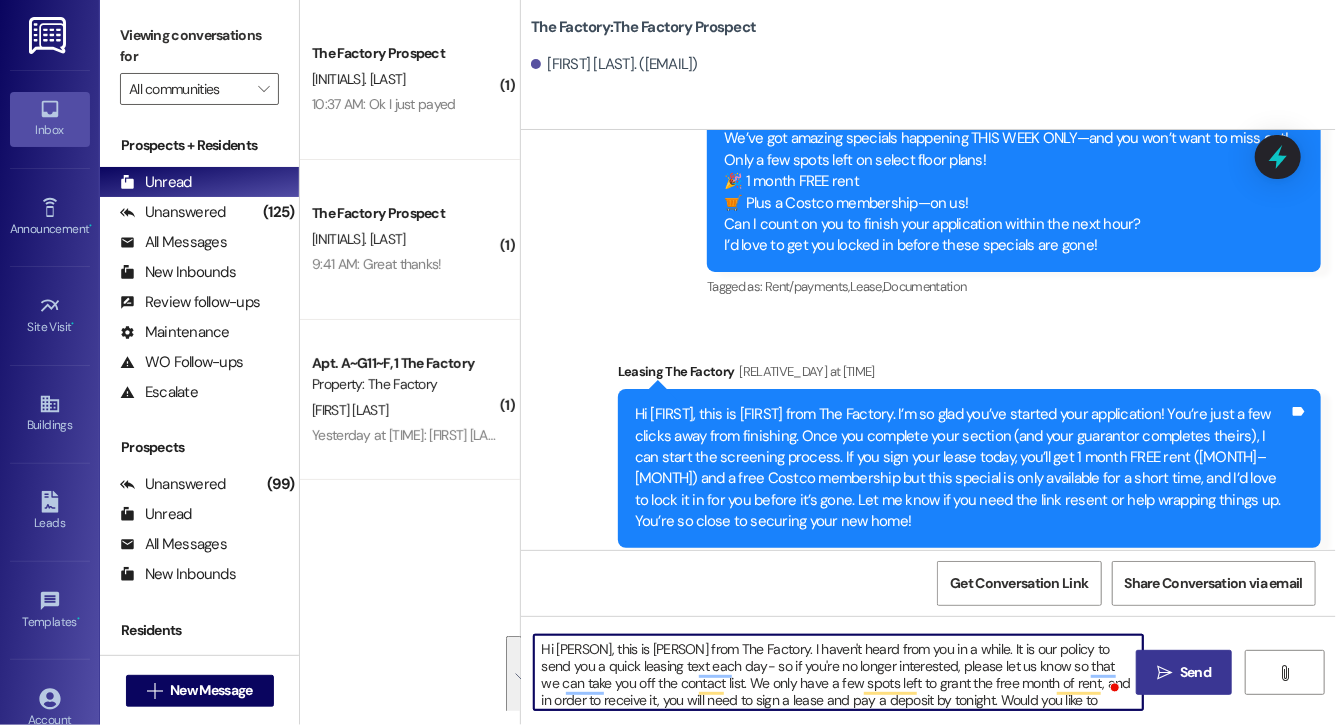 type on "Hi Miles, this is Evie from The Factory. I haven't heard from you in a while. It is our policy to send you a quick leasing text each day- so if you're no longer interested, please let us know so that we can take you off the contact list. We only have a few spots left to grant the free month of rent, and in order to receive it, you will need to sign a lease and pay a deposit by tonight. Would you like to complete this today? Happy to help." 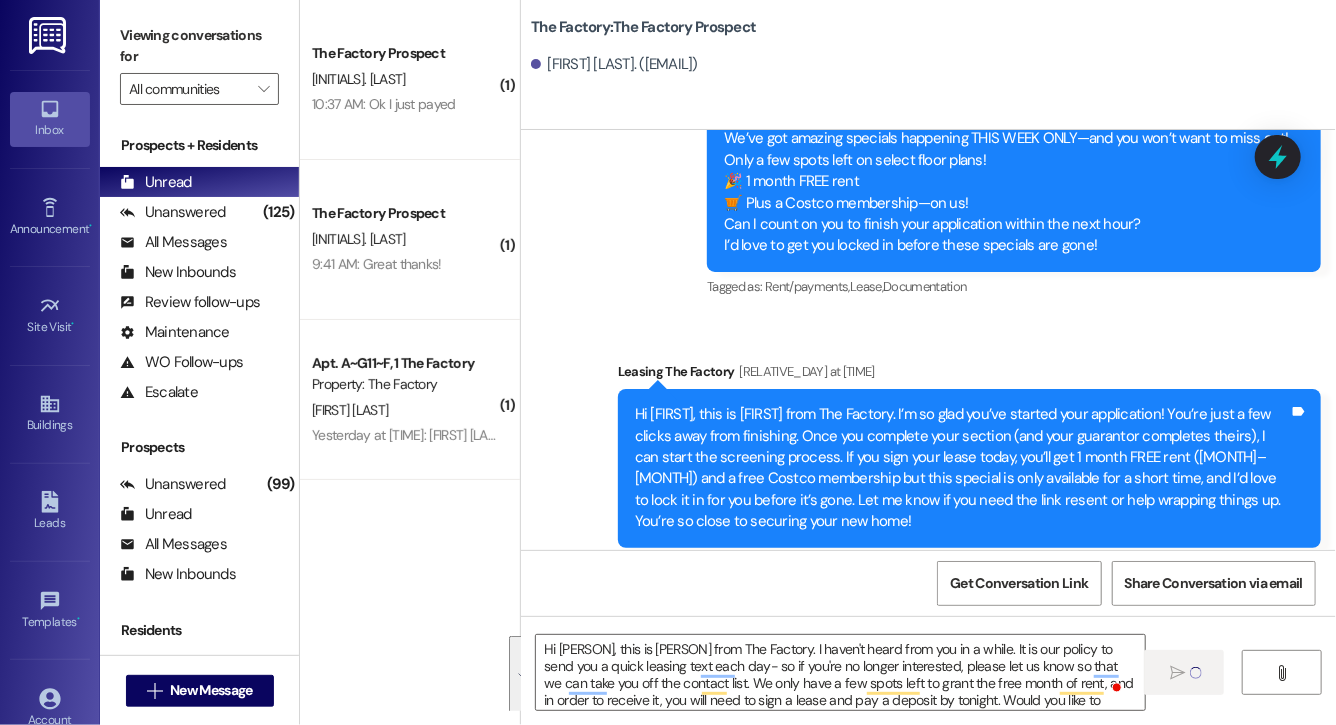 type 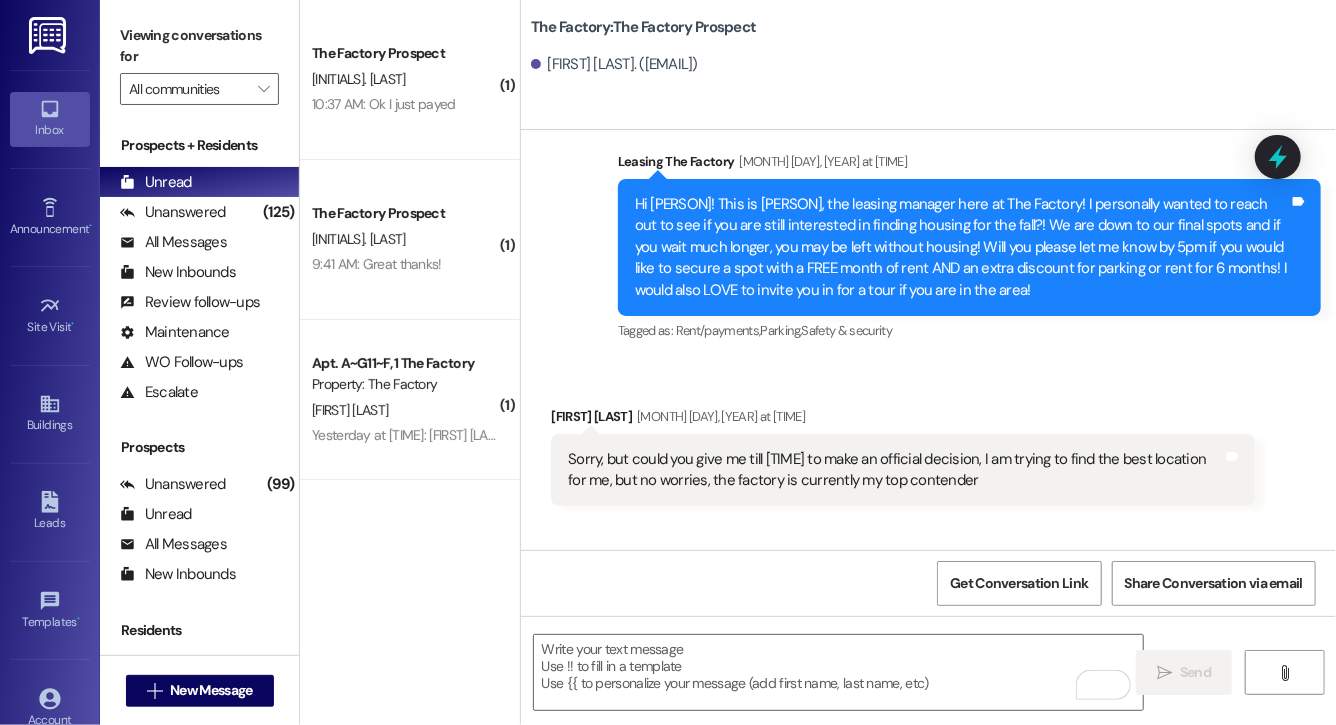 scroll, scrollTop: 1114, scrollLeft: 0, axis: vertical 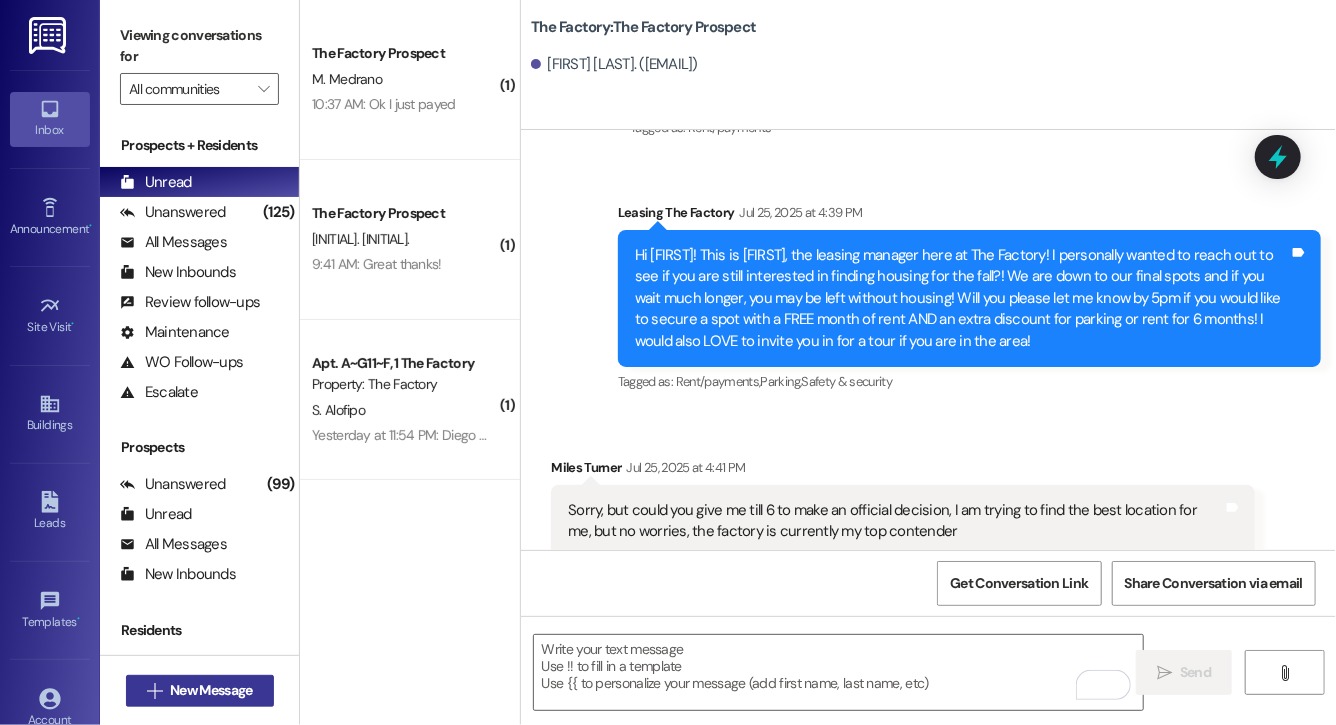 click on " New Message" at bounding box center (200, 691) 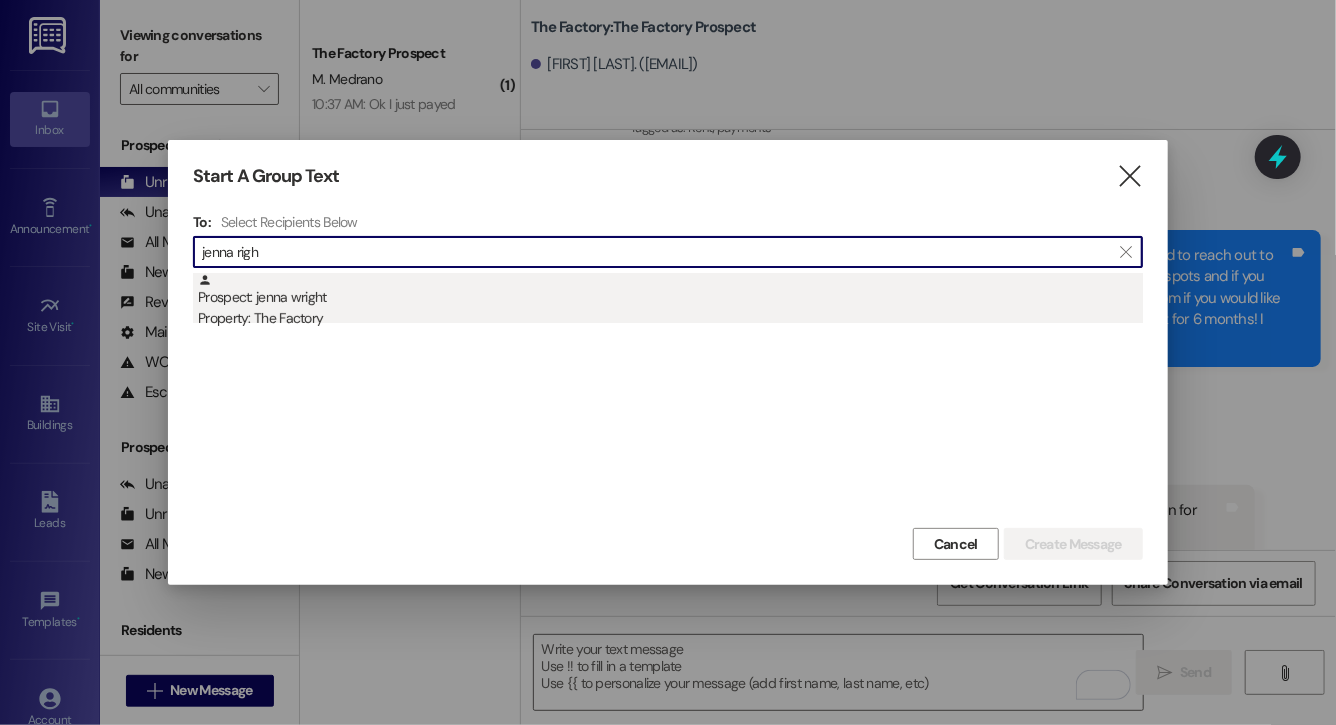 type on "jenna righ" 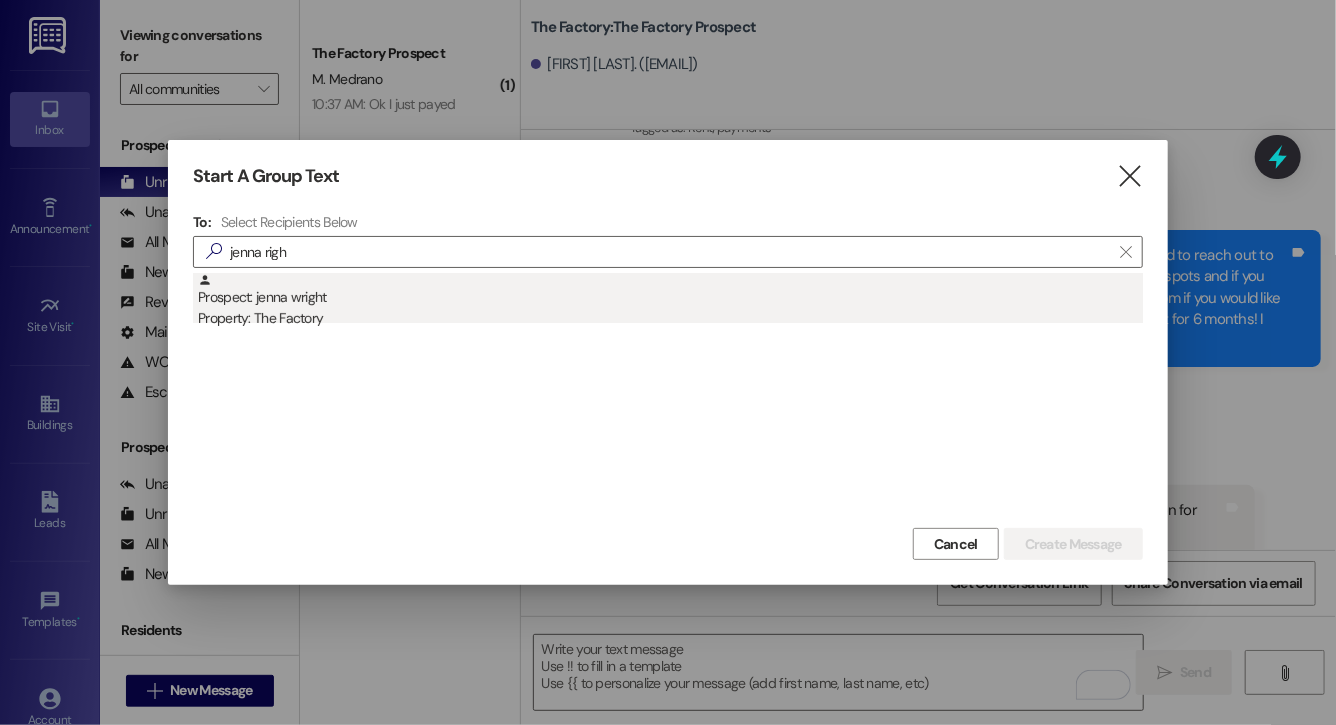 click on "Prospect: [FIRST] [LAST] Property: The Factory" at bounding box center (670, 301) 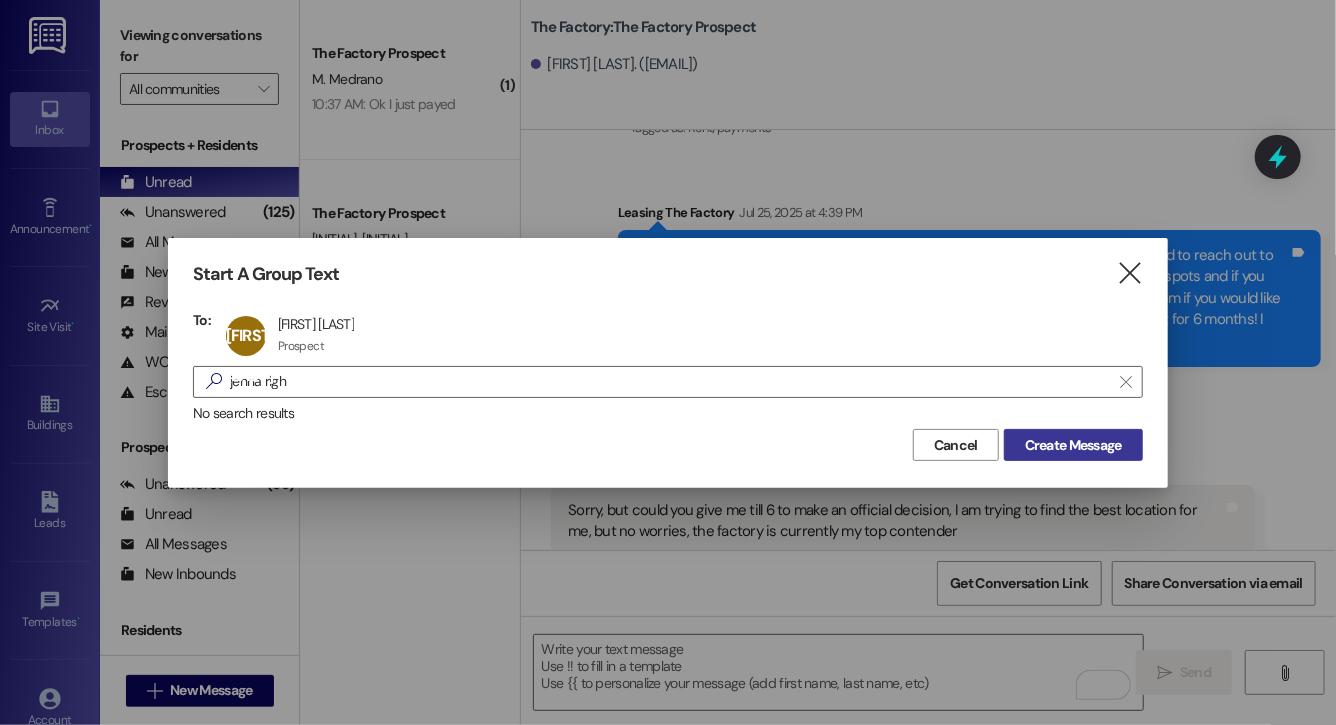 click on "Create Message" at bounding box center [1073, 445] 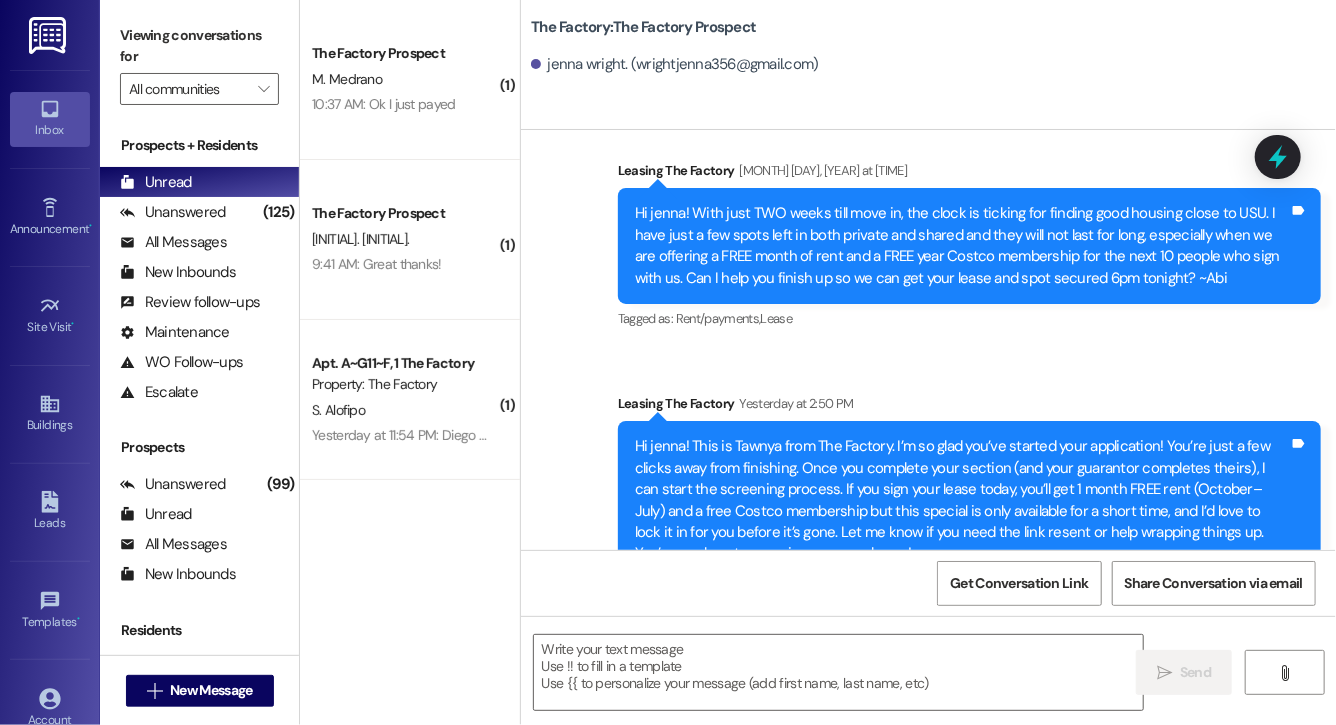 scroll, scrollTop: 2910, scrollLeft: 0, axis: vertical 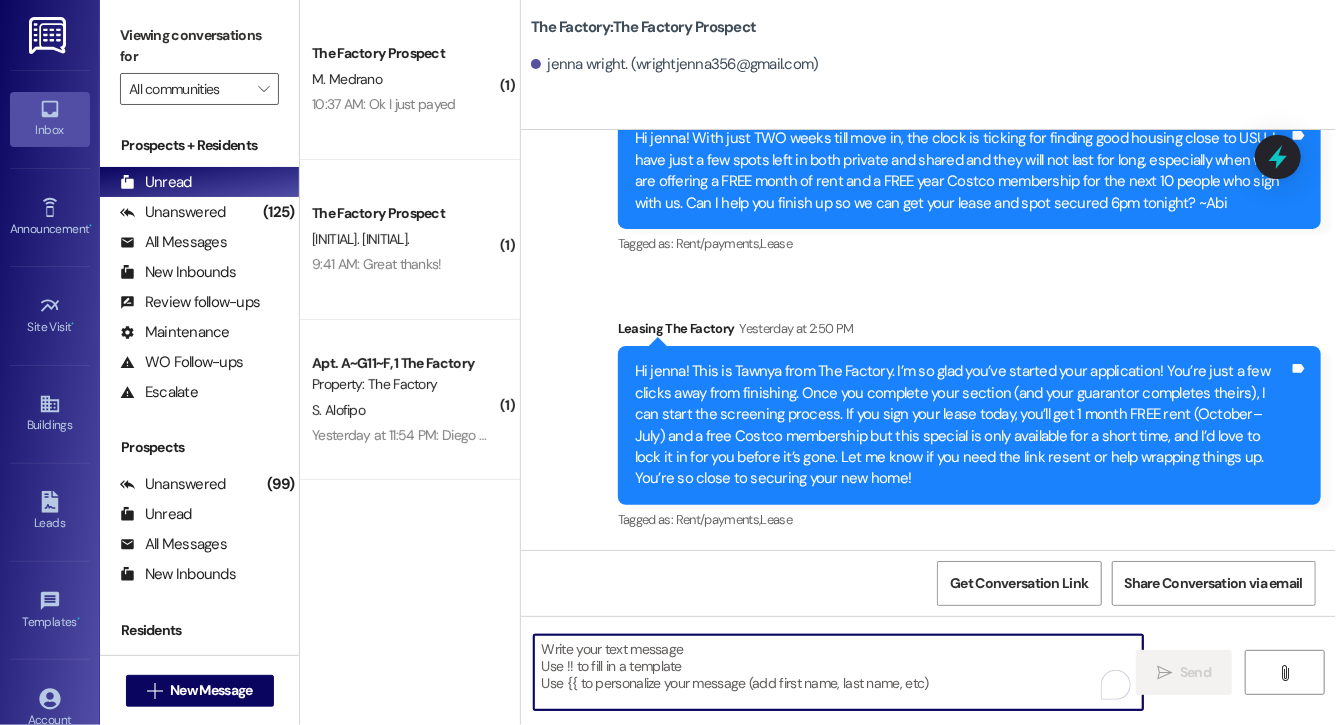 click at bounding box center (838, 672) 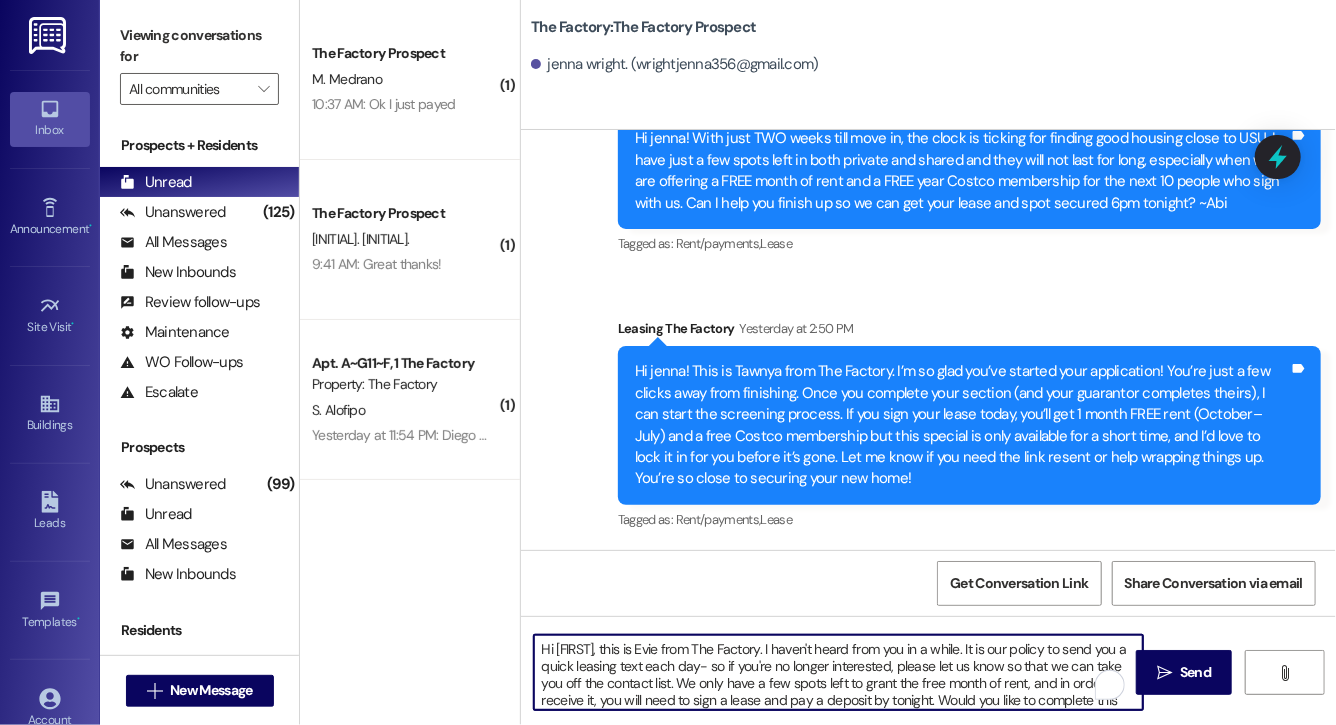 scroll, scrollTop: 34, scrollLeft: 0, axis: vertical 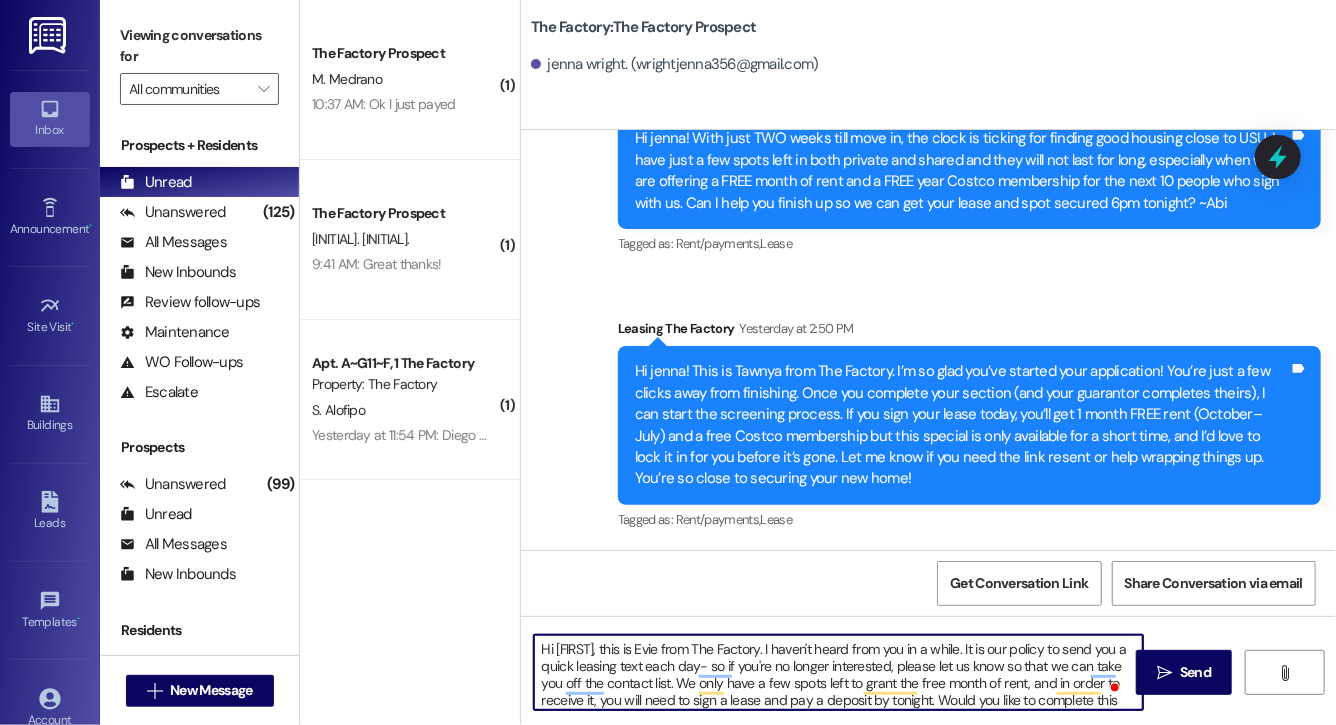 click on "Hi [FIRST], this is Evie from The Factory. I haven't heard from you in a while. It is our policy to send you a quick leasing text each day- so if you're no longer interested, please let us know so that we can take you off the contact list. We only have a few spots left to grant the free month of rent, and in order to receive it, you will need to sign a lease and pay a deposit by tonight. Would you like to complete this today? Happy to help." at bounding box center (838, 672) 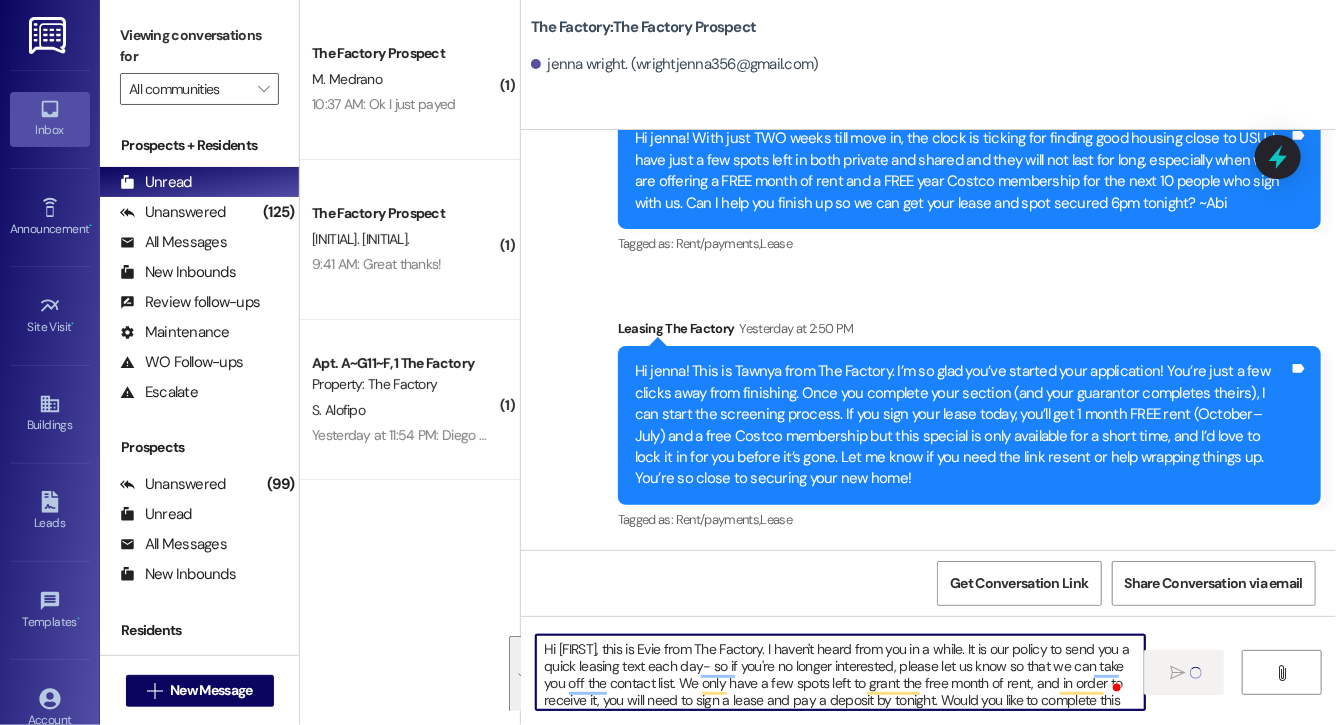 type 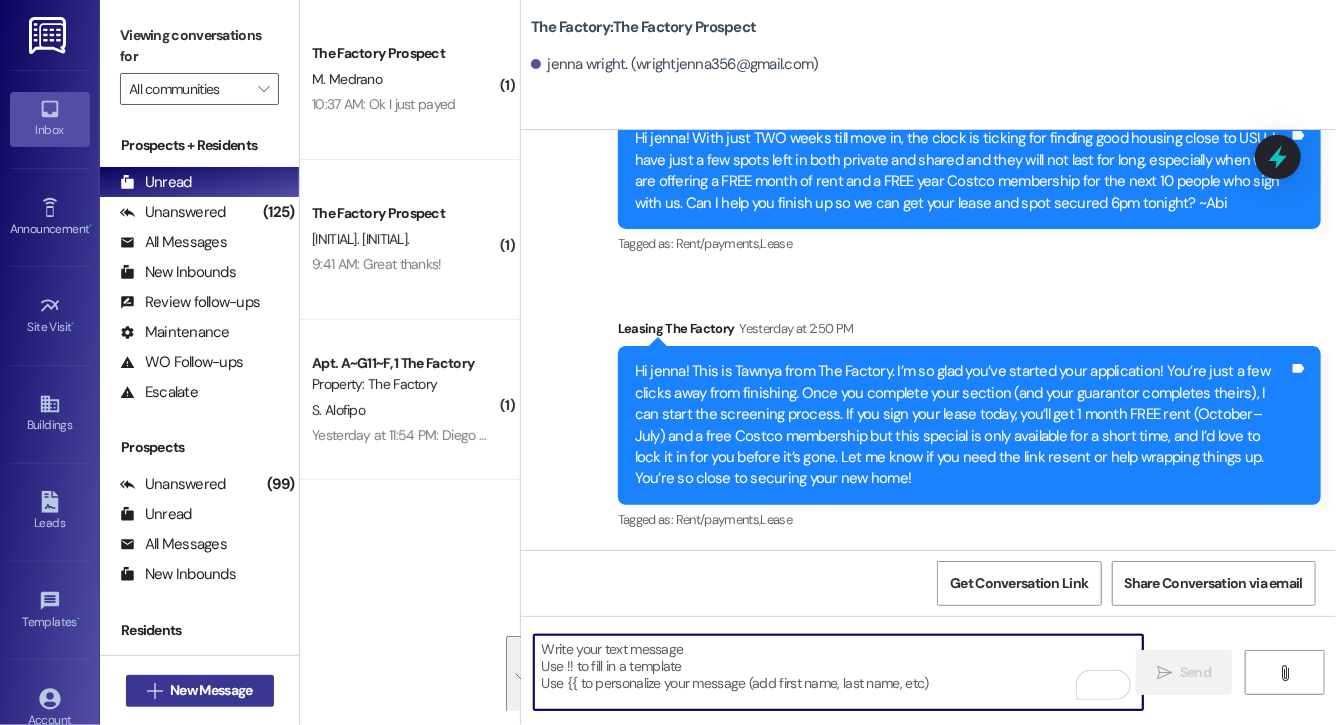 click on "New Message" at bounding box center [211, 690] 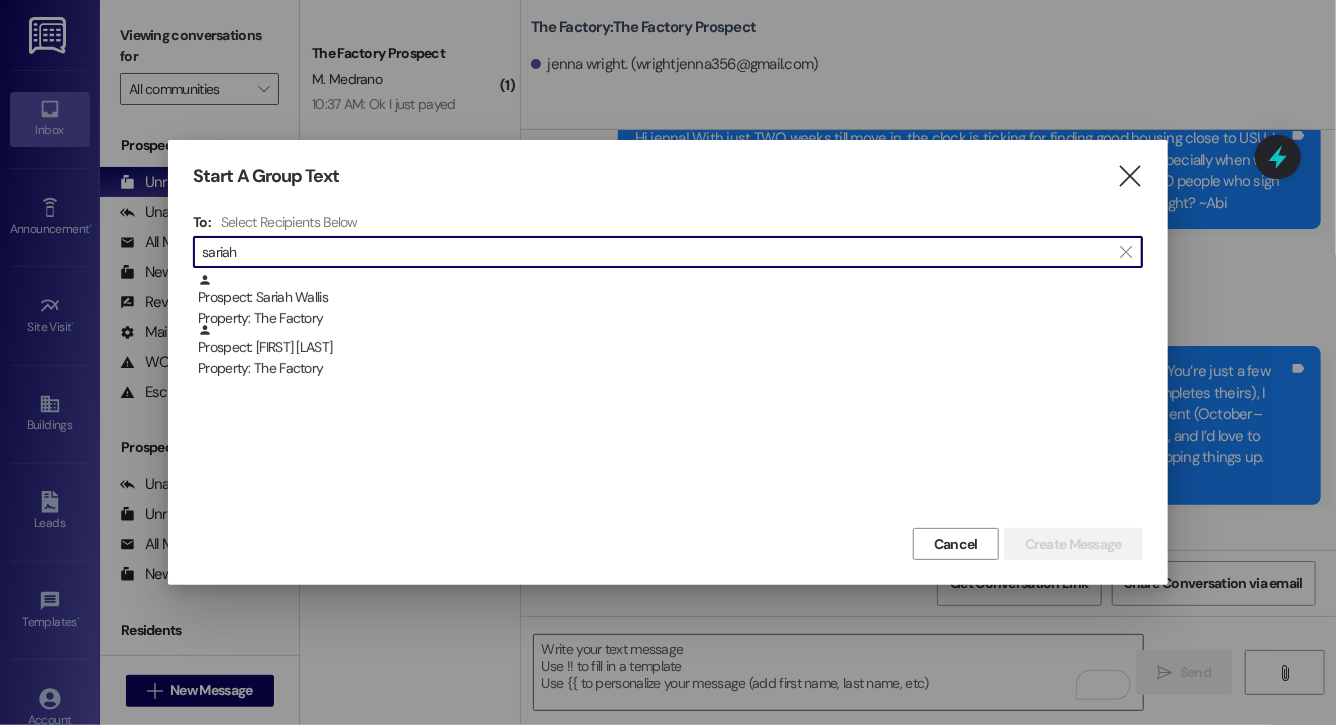 type on "sariah" 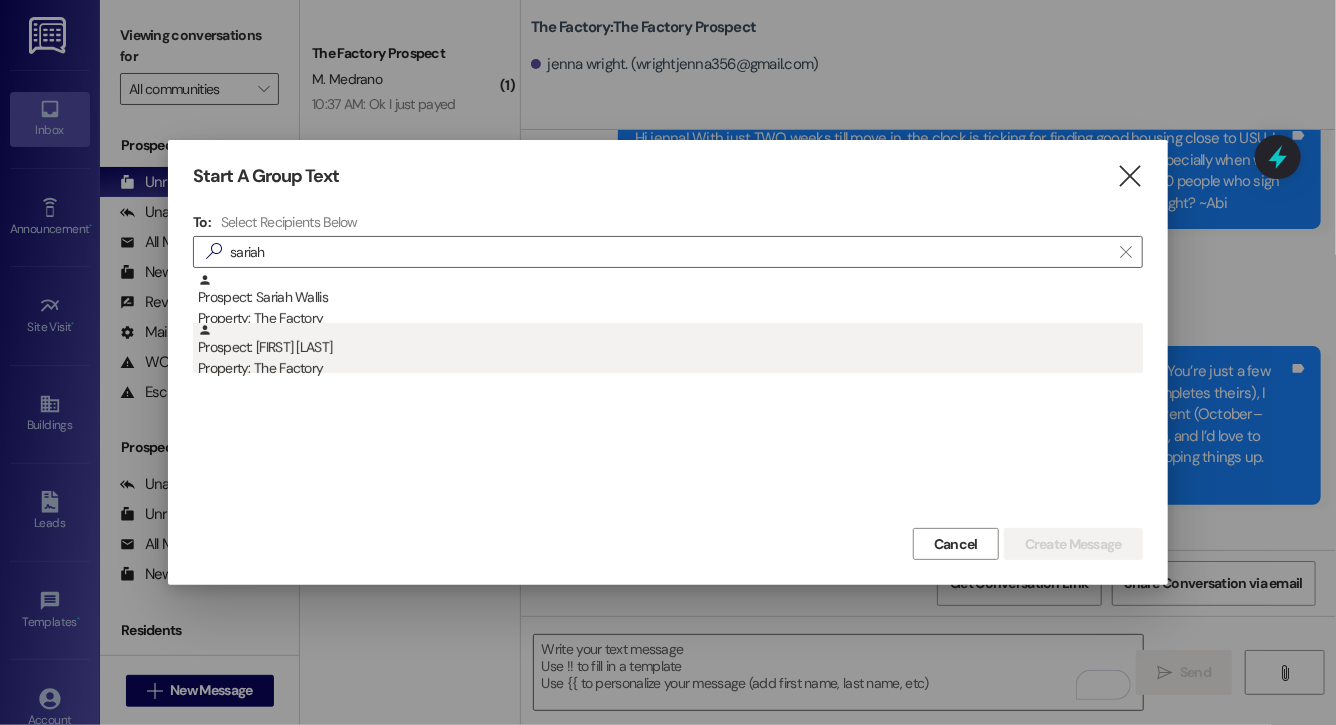 click on "Property: The Factory" at bounding box center [670, 368] 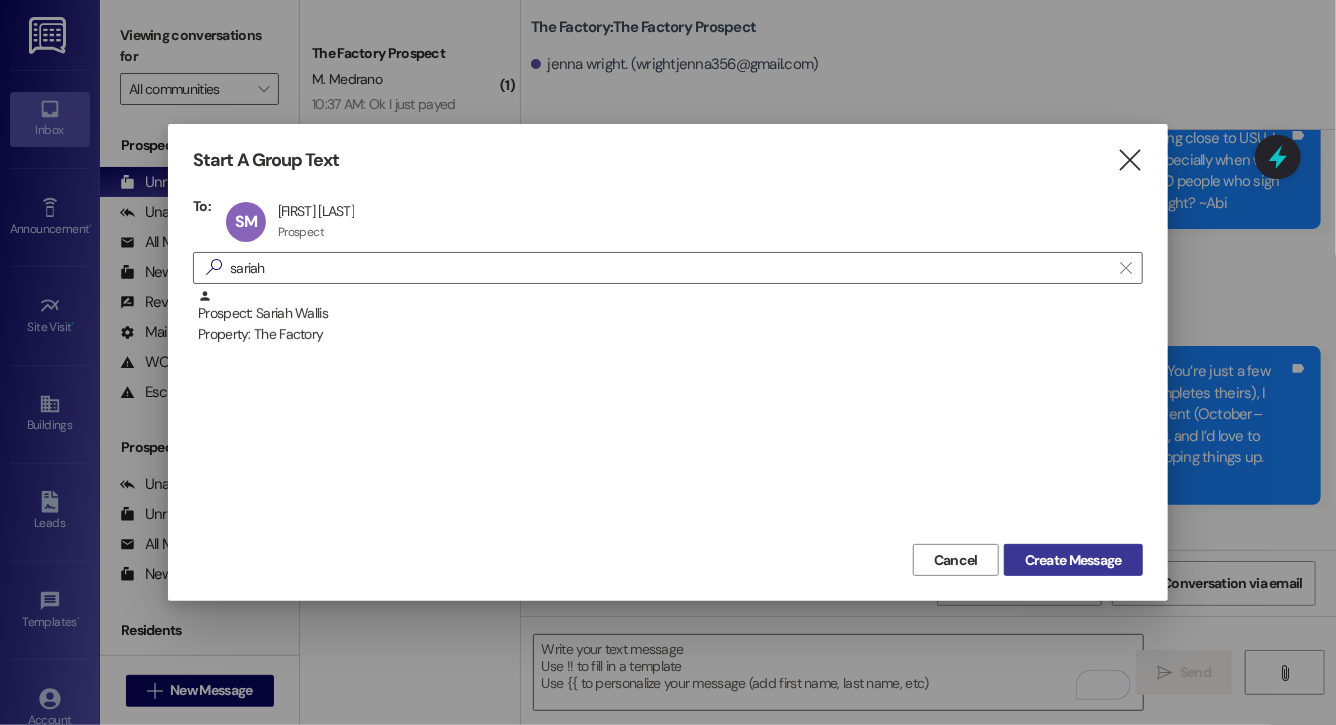 click on "Create Message" at bounding box center [1073, 560] 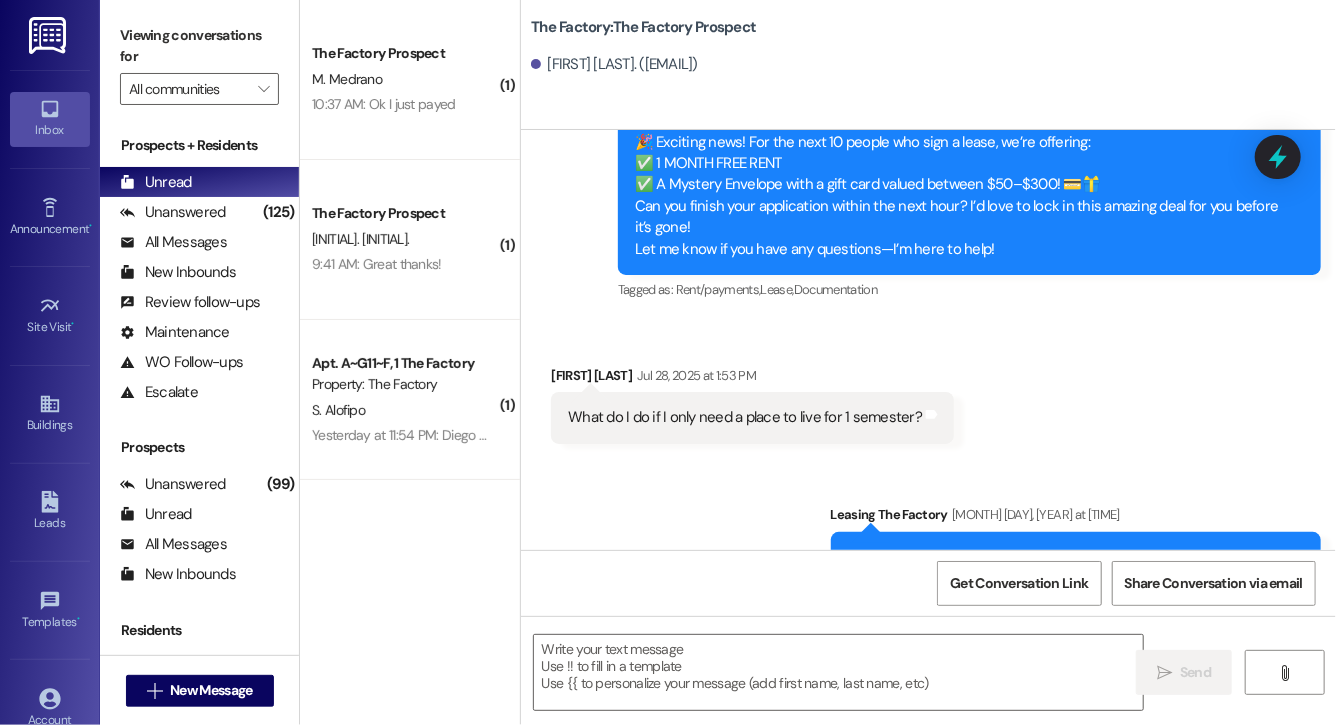 scroll, scrollTop: 3255, scrollLeft: 0, axis: vertical 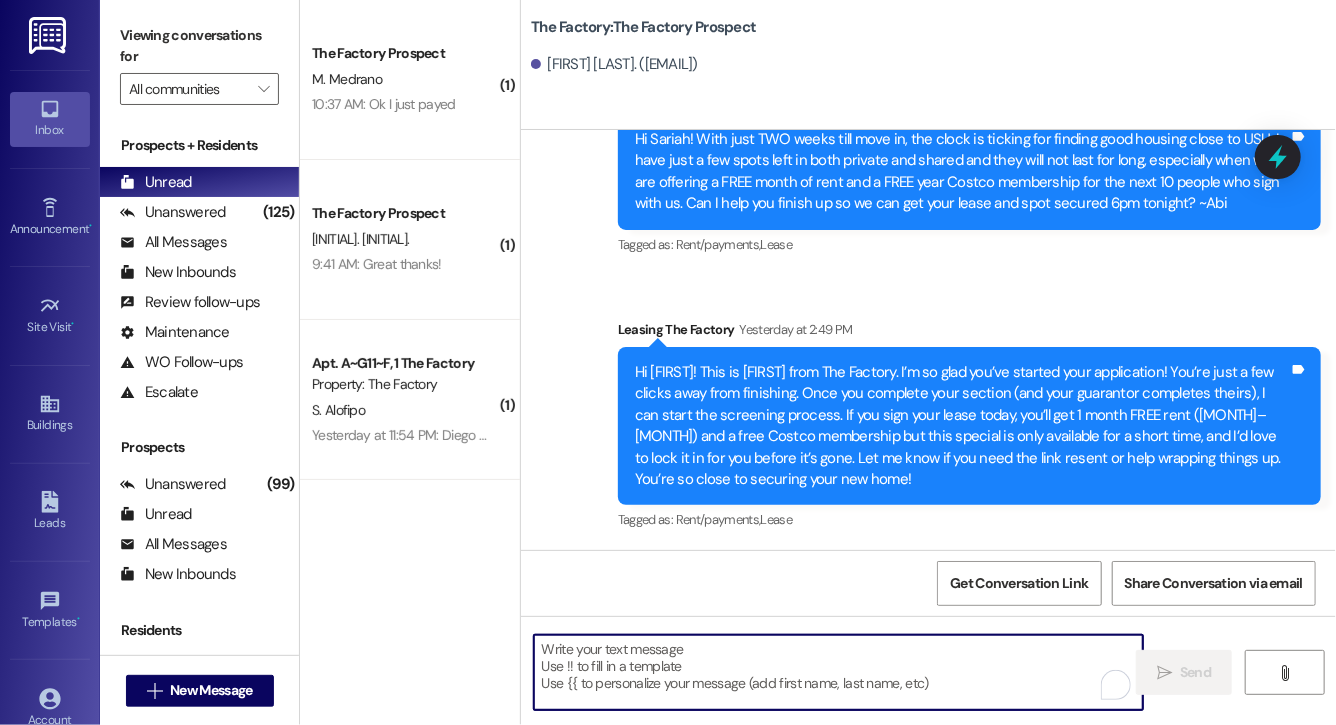 click at bounding box center (838, 672) 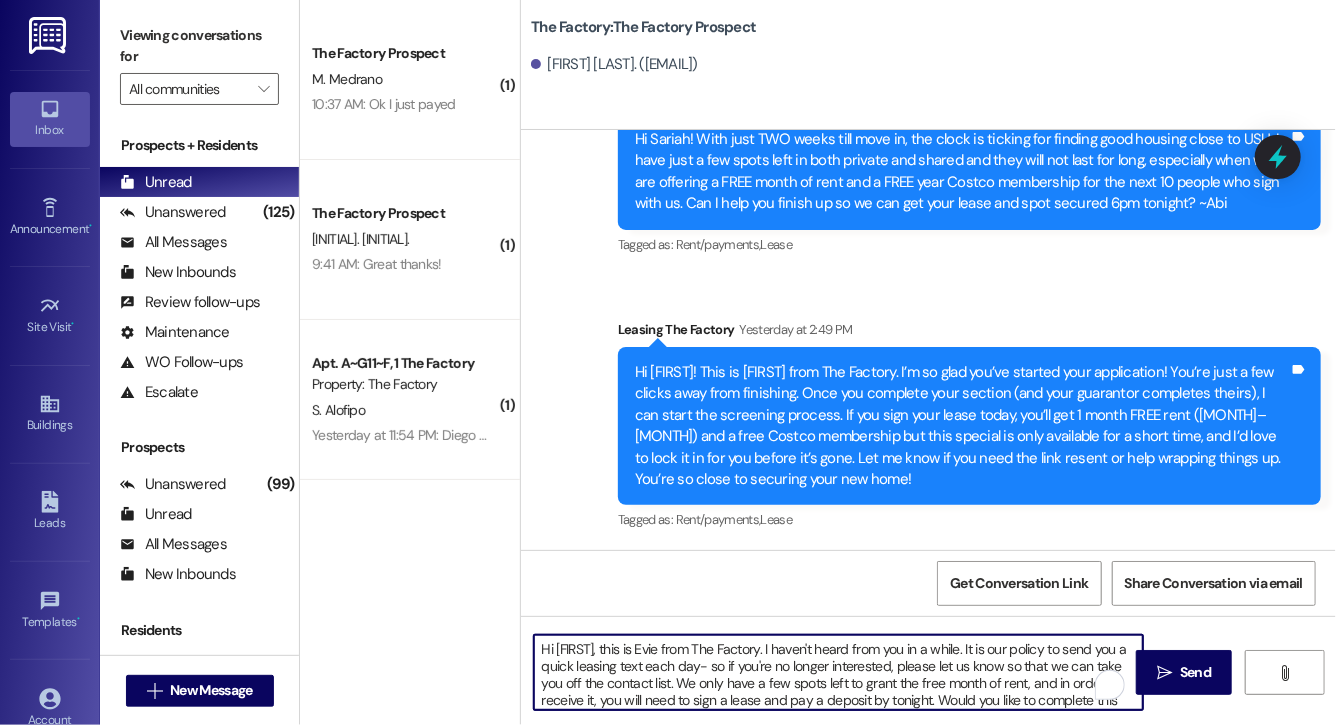 scroll, scrollTop: 34, scrollLeft: 0, axis: vertical 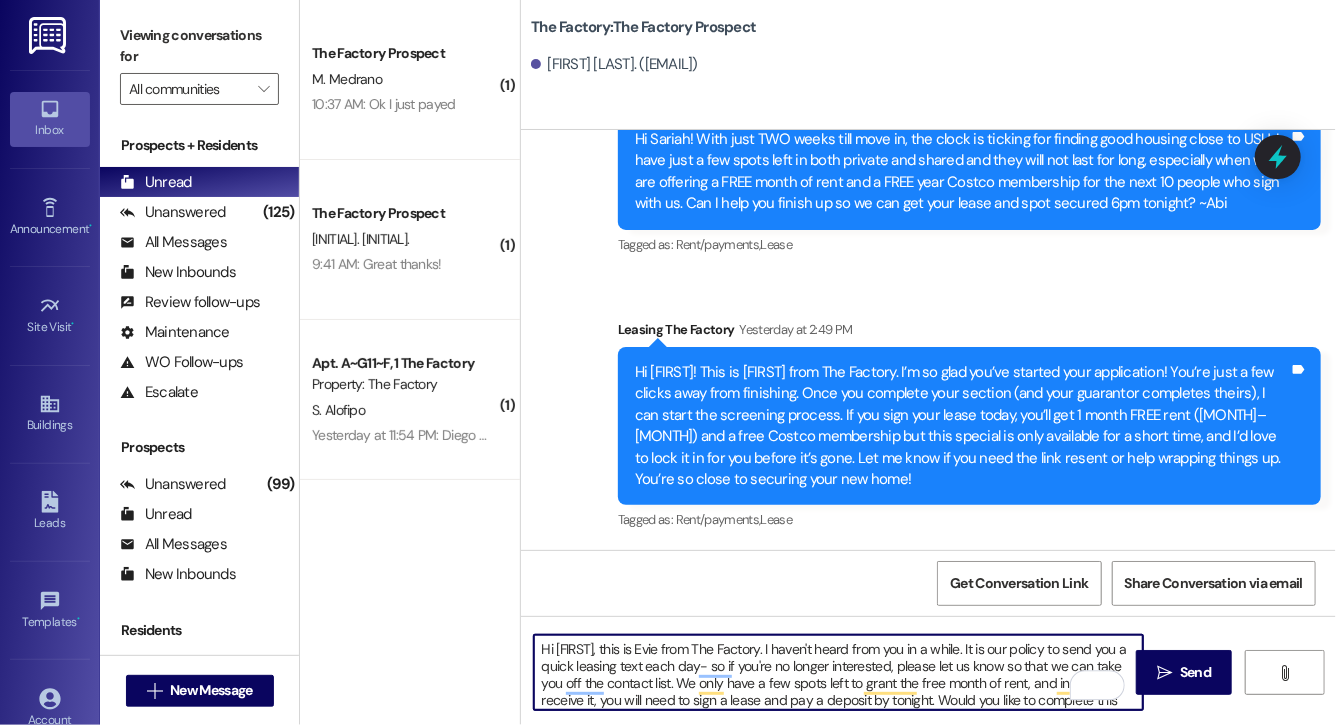 click on "Hi Jenna, this is Evie from The Factory. I haven't heard from you in a while. It is our policy to send you a quick leasing text each day- so if you're no longer interested, please let us know so that we can take you off the contact list. We only have a few spots left to grant the free month of rent, and in order to receive it, you will need to sign a lease and pay a deposit by tonight. Would you like to complete this today? Happy to help." at bounding box center [838, 672] 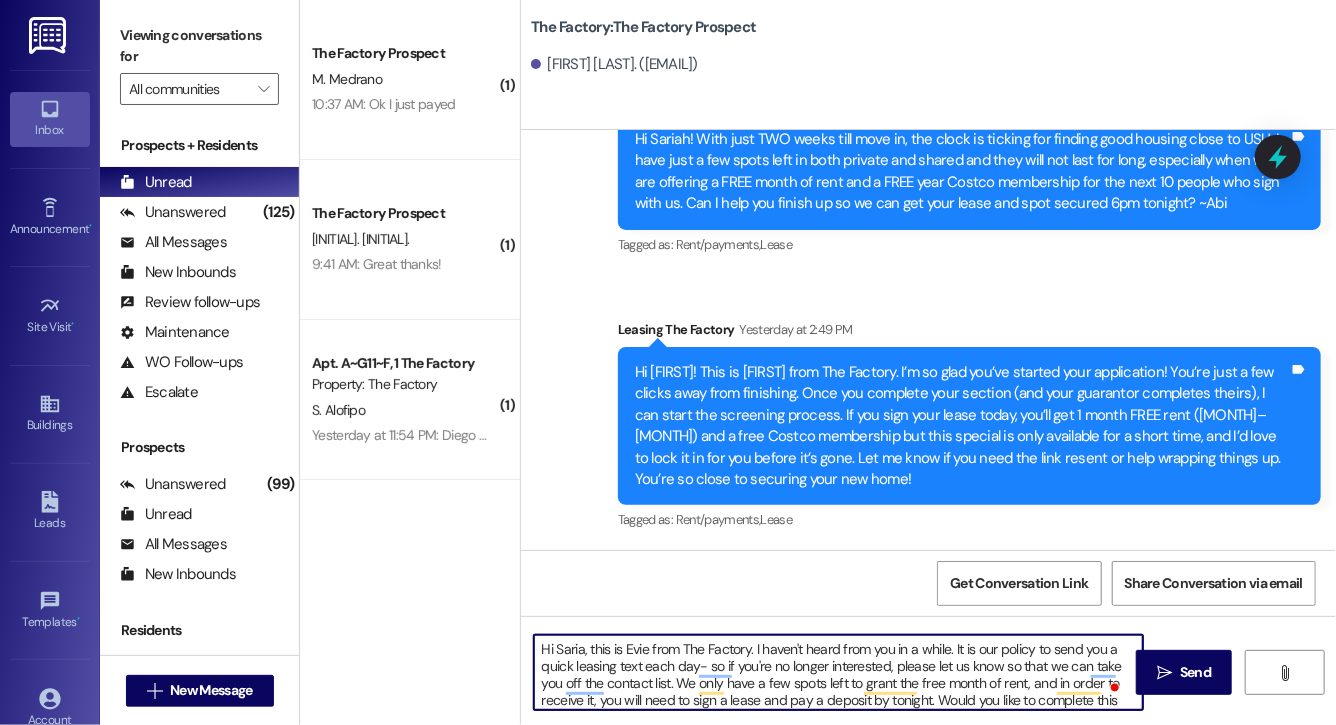 type on "Hi Sariah, this is Evie from The Factory. I haven't heard from you in a while. It is our policy to send you a quick leasing text each day- so if you're no longer interested, please let us know so that we can take you off the contact list. We only have a few spots left to grant the free month of rent, and in order to receive it, you will need to sign a lease and pay a deposit by tonight. Would you like to complete this today? Happy to help." 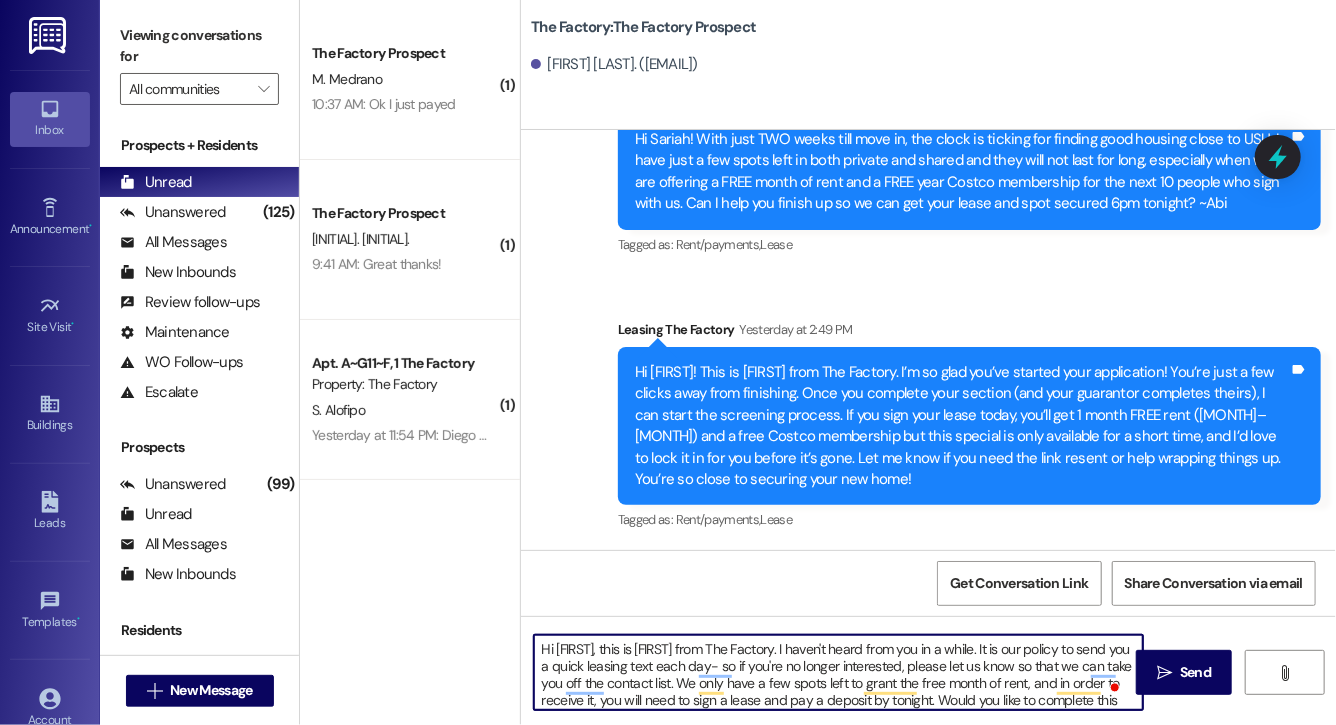 click on "Hi Sariah, this is Evie from The Factory. I haven't heard from you in a while. It is our policy to send you a quick leasing text each day- so if you're no longer interested, please let us know so that we can take you off the contact list. We only have a few spots left to grant the free month of rent, and in order to receive it, you will need to sign a lease and pay a deposit by tonight. Would you like to complete this today? Happy to help." at bounding box center [838, 672] 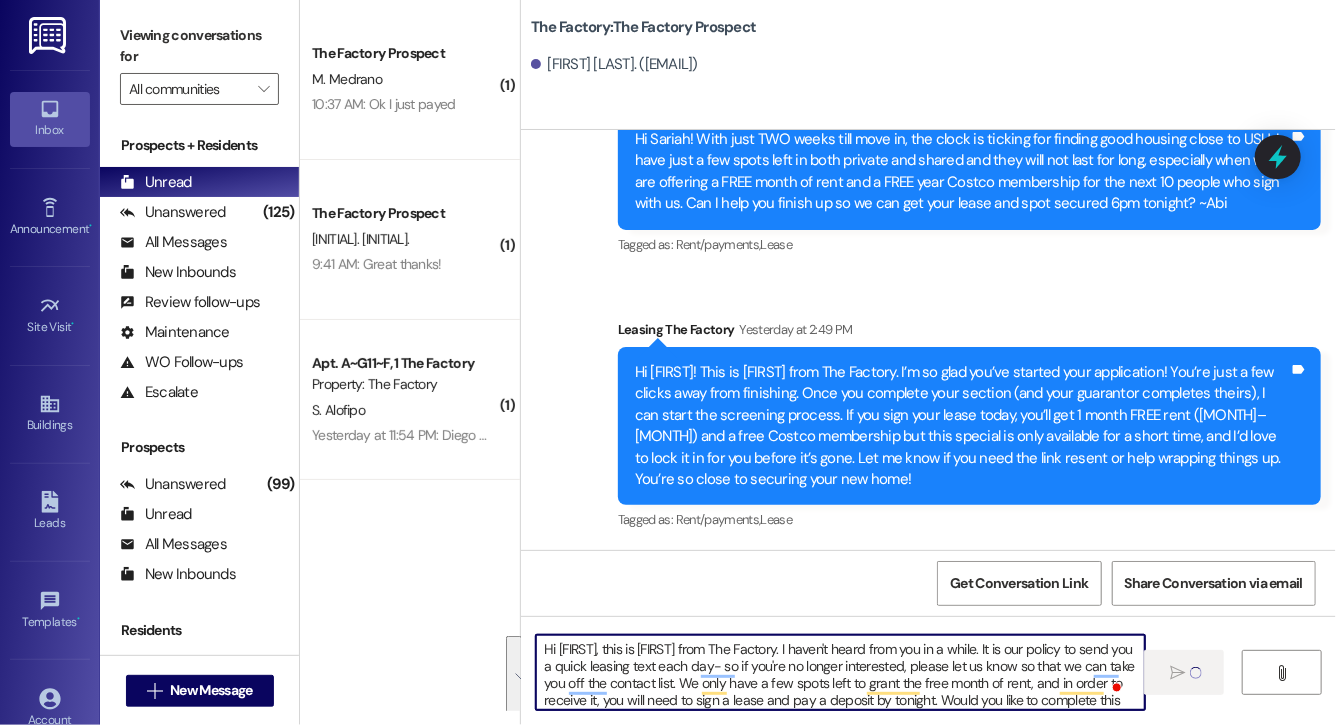 type 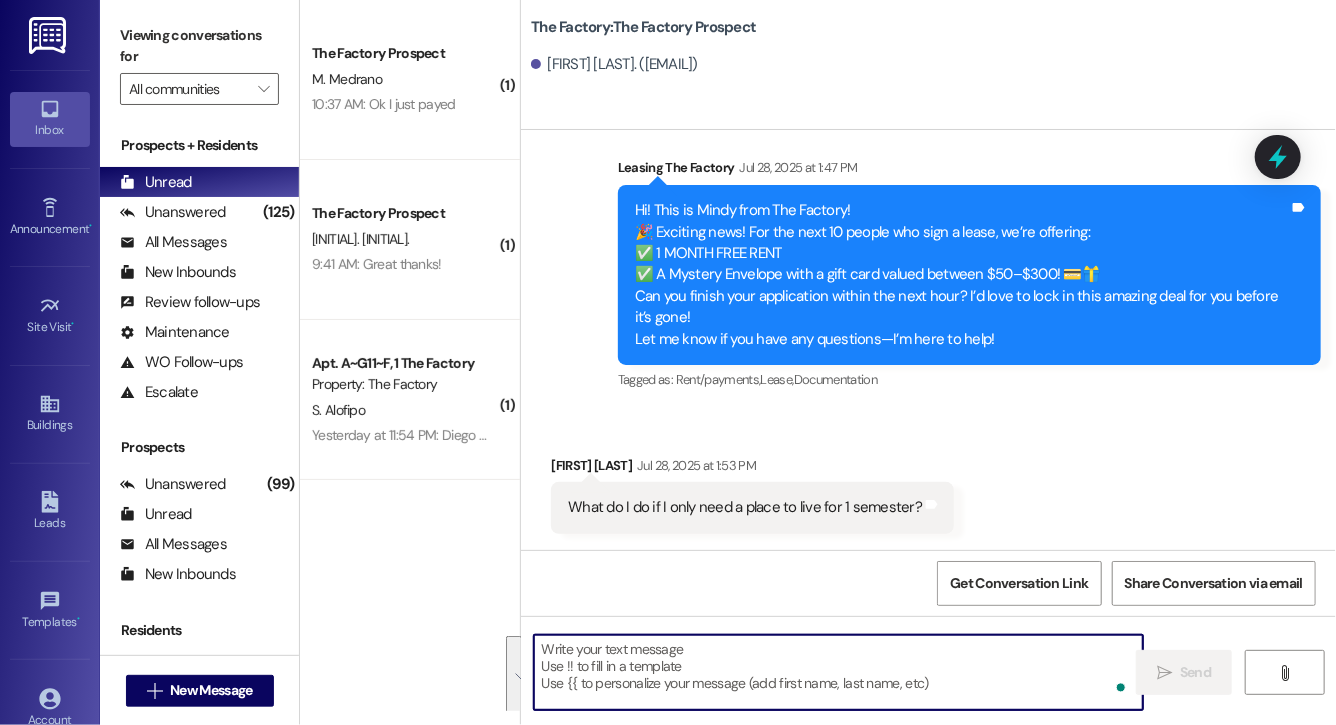 scroll, scrollTop: 1304, scrollLeft: 0, axis: vertical 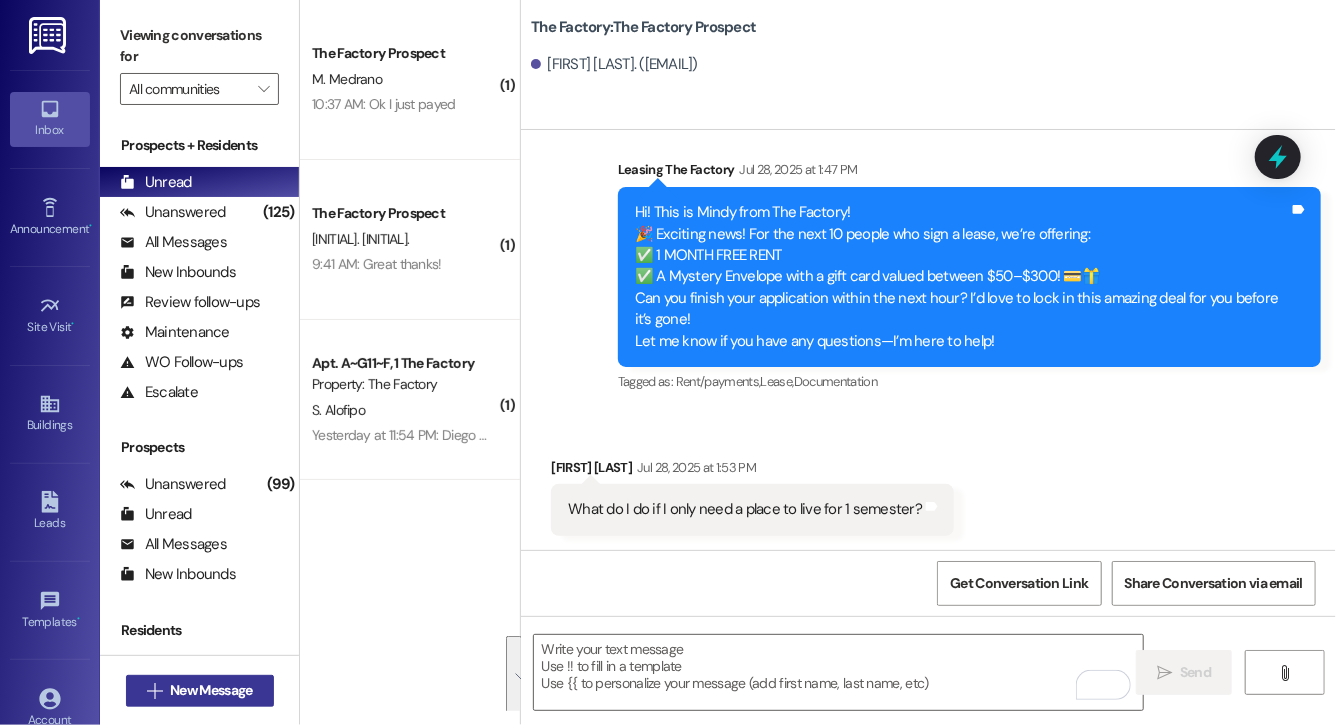 click on " New Message" at bounding box center [200, 691] 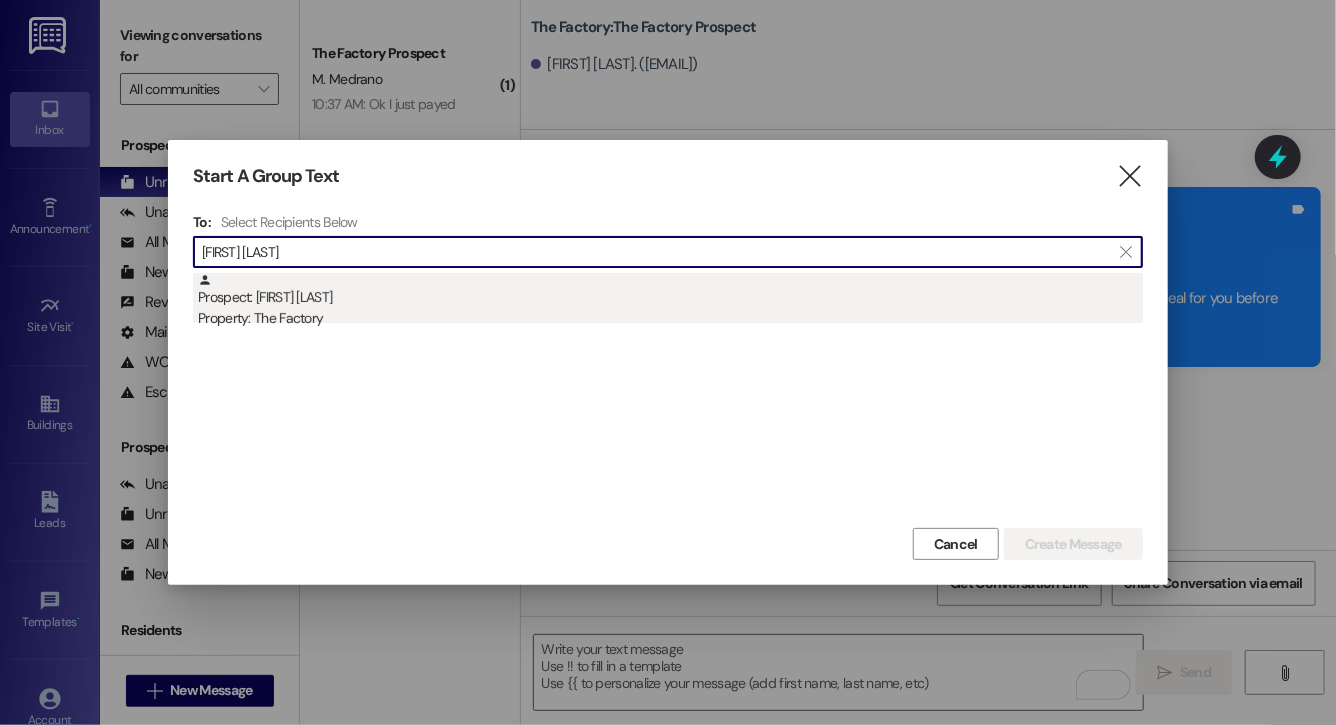 type on "teg mcbr" 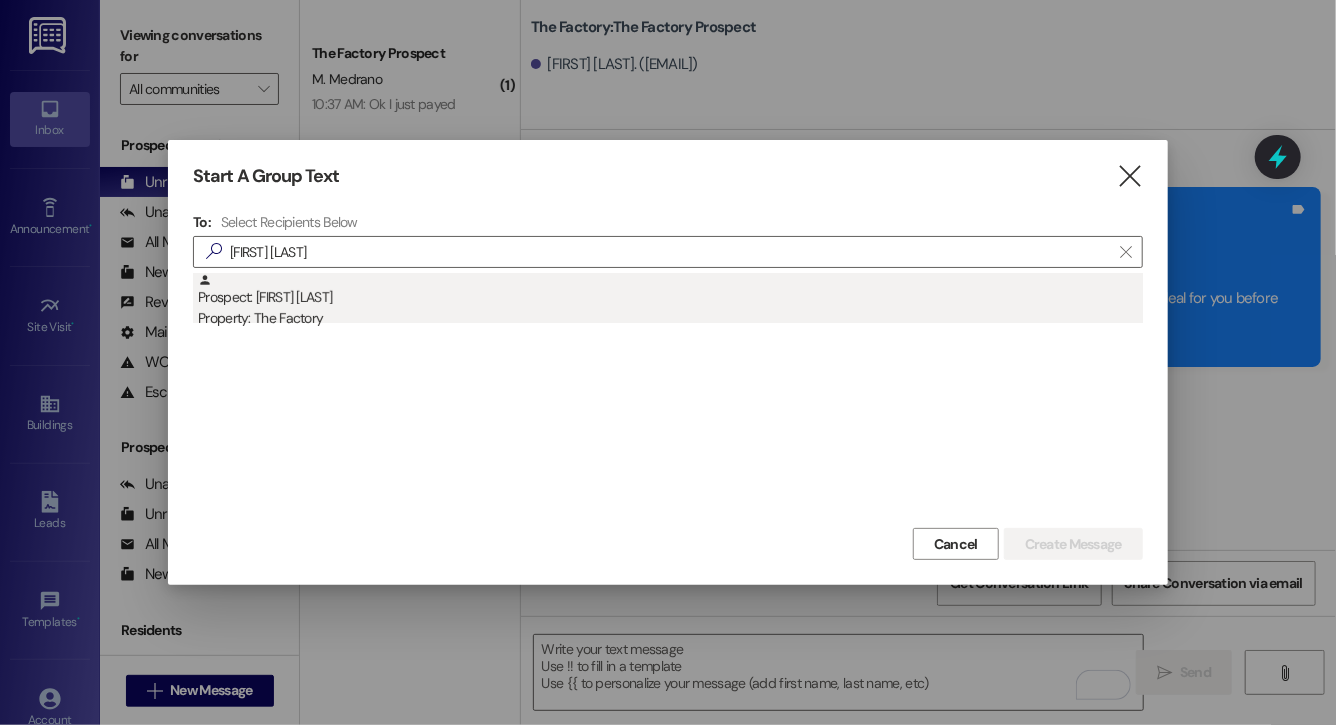click on "Prospect: Teg McBride Property: The Factory" at bounding box center [670, 301] 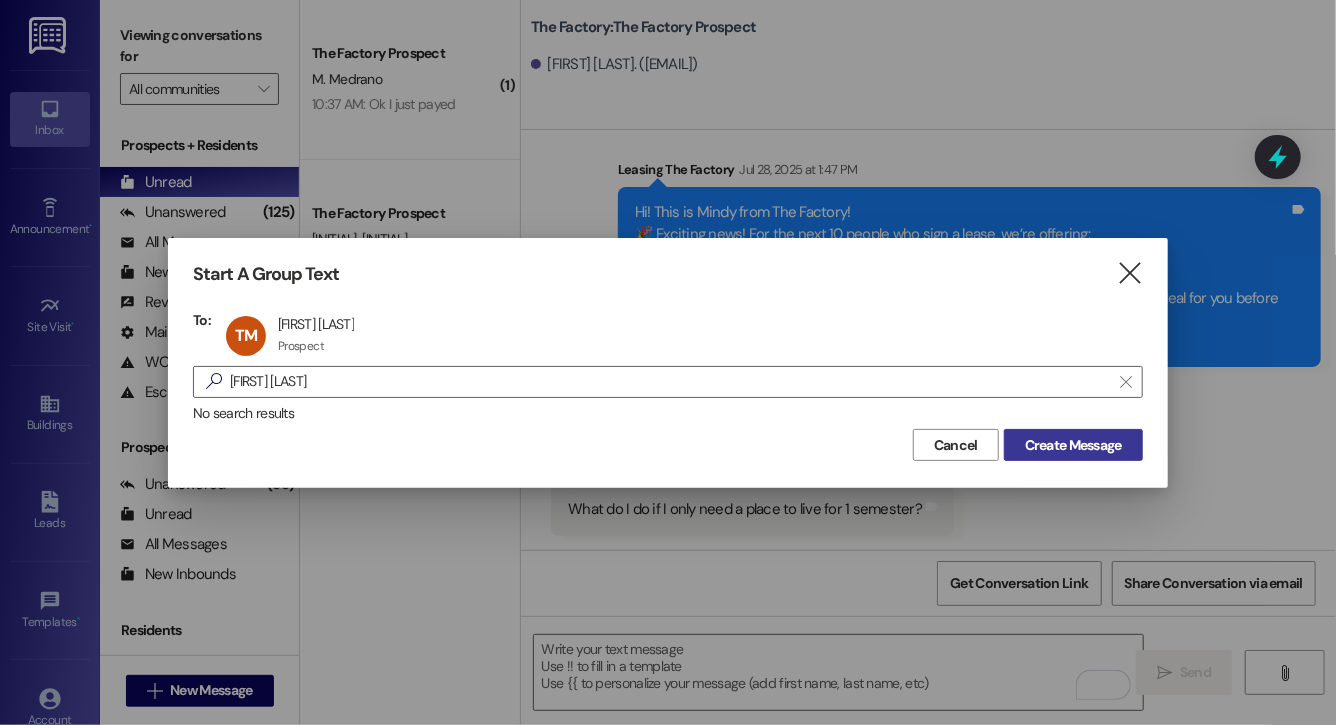 click on "Create Message" at bounding box center [1073, 445] 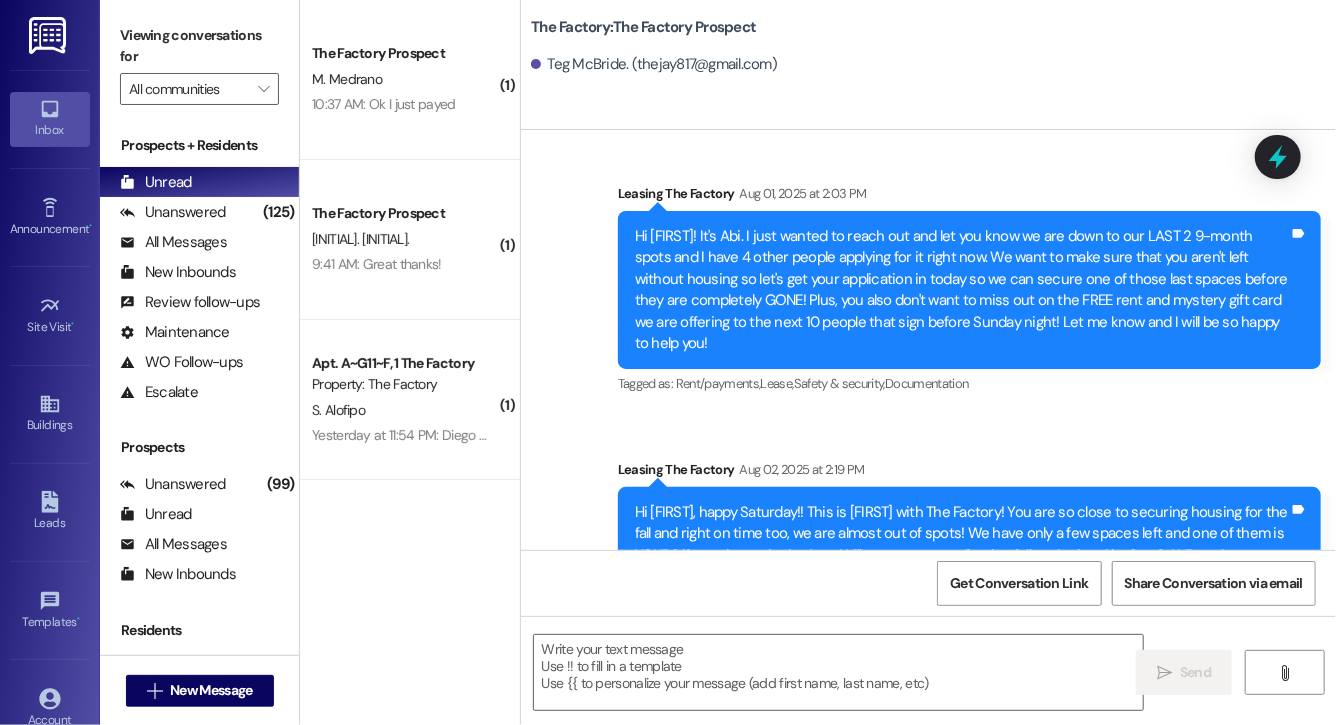 scroll, scrollTop: 5319, scrollLeft: 0, axis: vertical 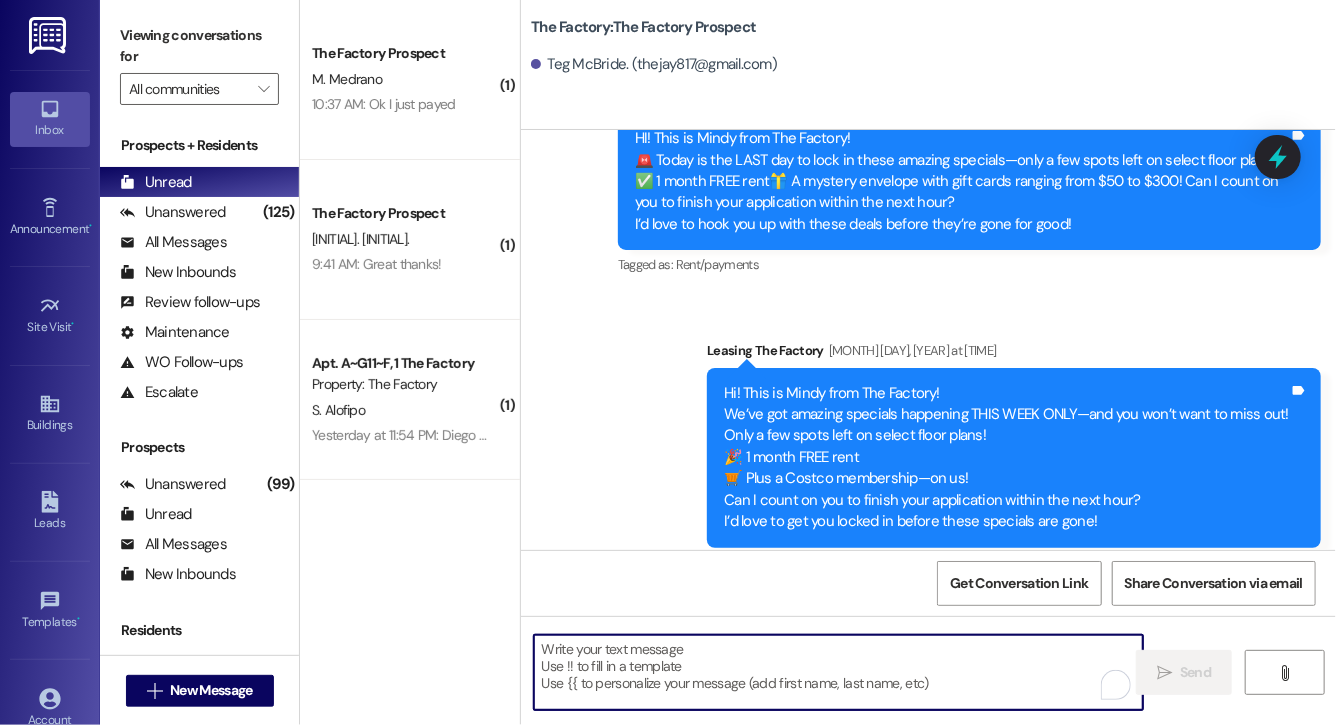 click at bounding box center (838, 672) 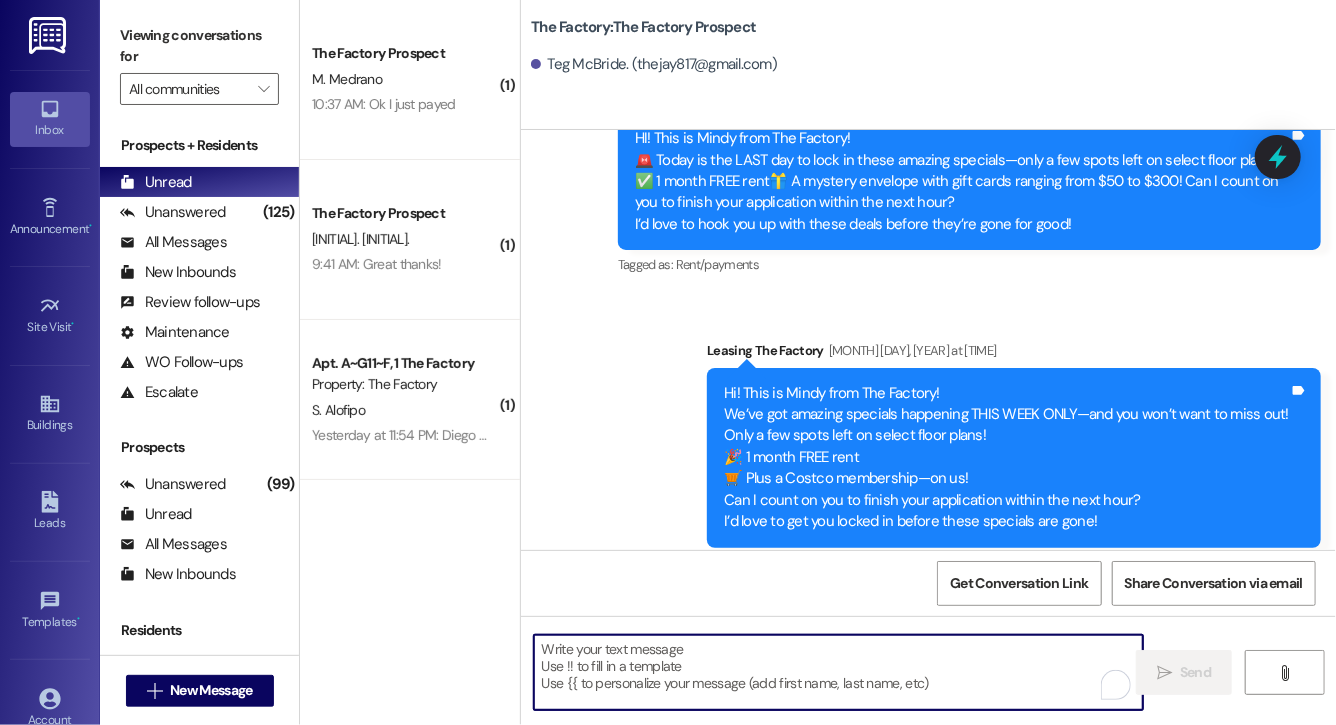 paste on "Hi Sariah, this is Evie from The Factory. I haven't heard from you in a while. It is our policy to send you a quick leasing text each day- so if you're no longer interested, please let us know so that we can take you off the contact list. We only have a few spots left to grant the free month of rent, and in order to receive it, you will need to sign a lease and pay a deposit by tonight. Would you like to complete this today? Happy to help." 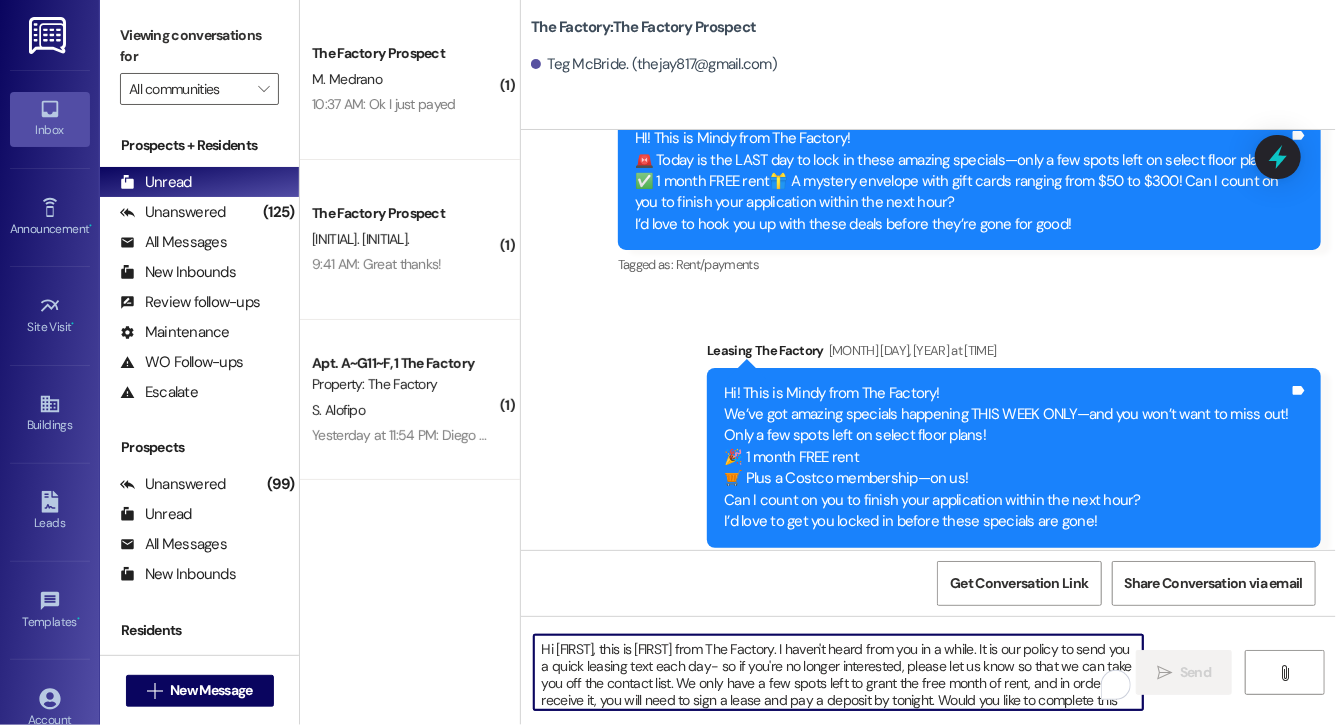 scroll, scrollTop: 34, scrollLeft: 0, axis: vertical 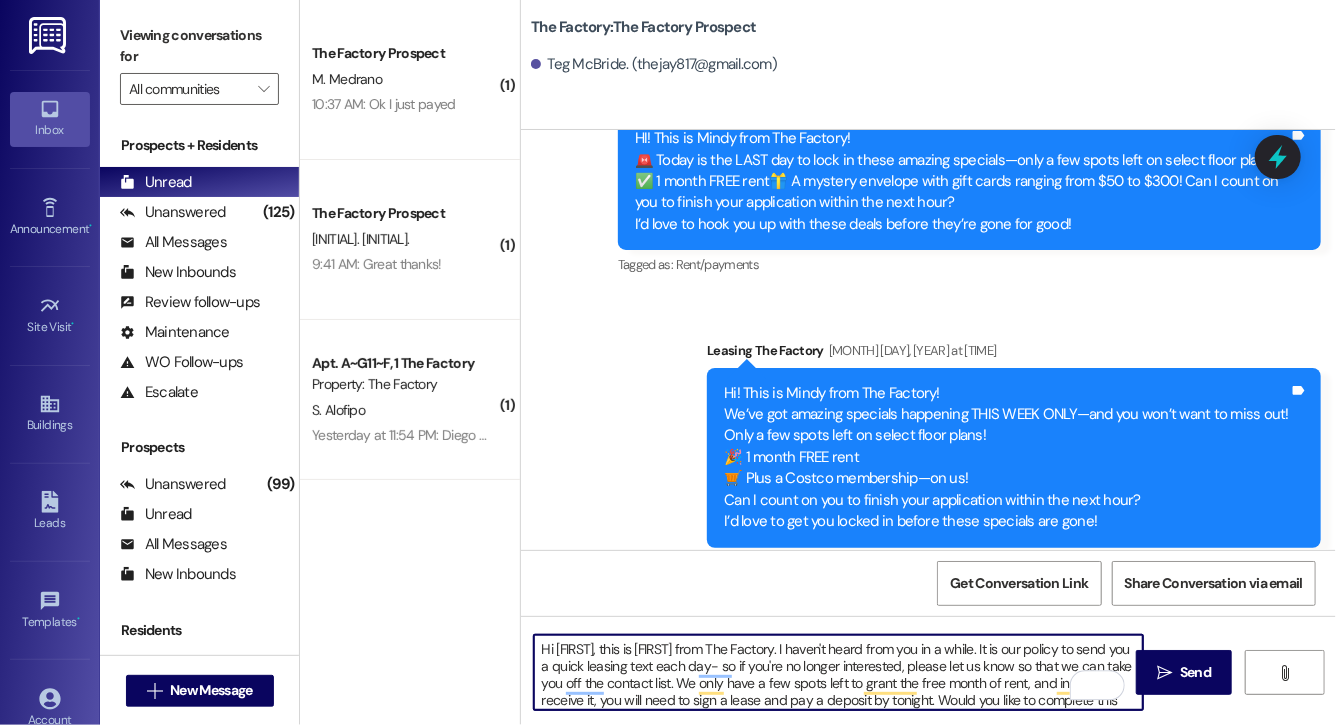 click on "Hi Sariah, this is Evie from The Factory. I haven't heard from you in a while. It is our policy to send you a quick leasing text each day- so if you're no longer interested, please let us know so that we can take you off the contact list. We only have a few spots left to grant the free month of rent, and in order to receive it, you will need to sign a lease and pay a deposit by tonight. Would you like to complete this today? Happy to help." at bounding box center [838, 672] 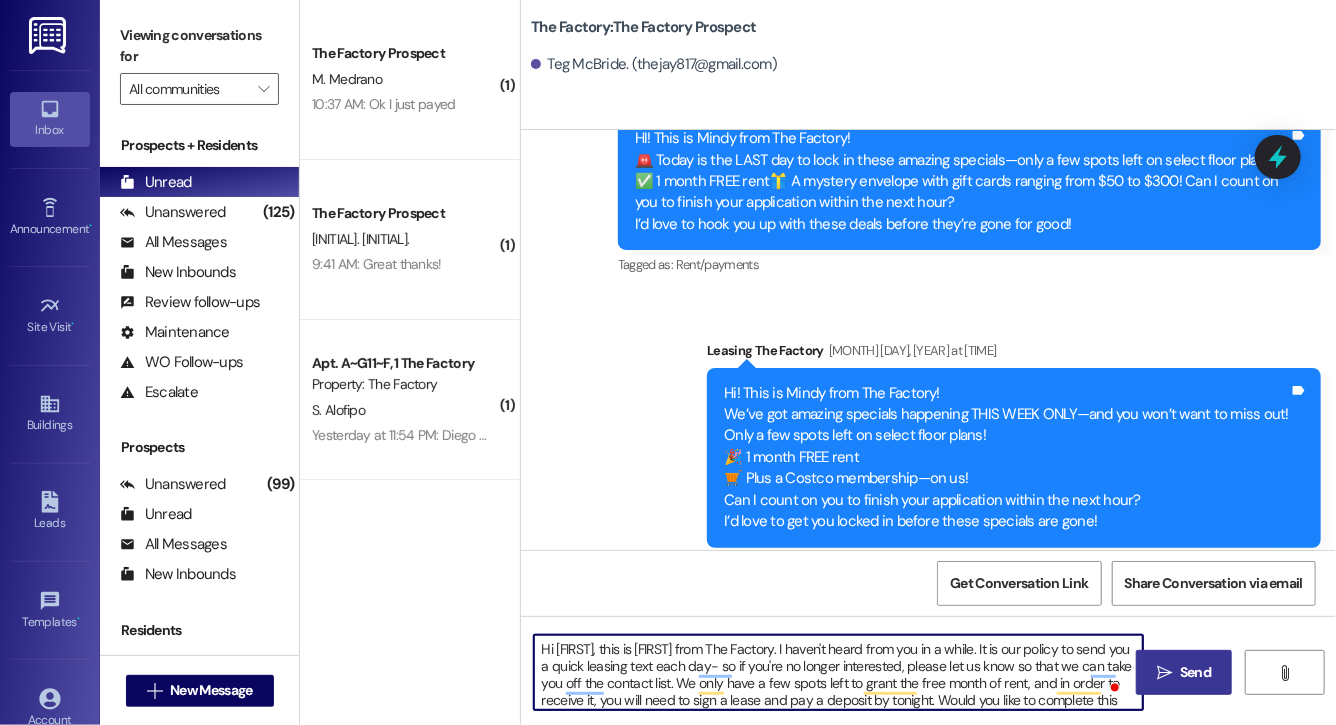 type on "Hi Teg, this is Evie from The Factory. I haven't heard from you in a while. It is our policy to send you a quick leasing text each day- so if you're no longer interested, please let us know so that we can take you off the contact list. We only have a few spots left to grant the free month of rent, and in order to receive it, you will need to sign a lease and pay a deposit by tonight. Would you like to complete this today? Happy to help." 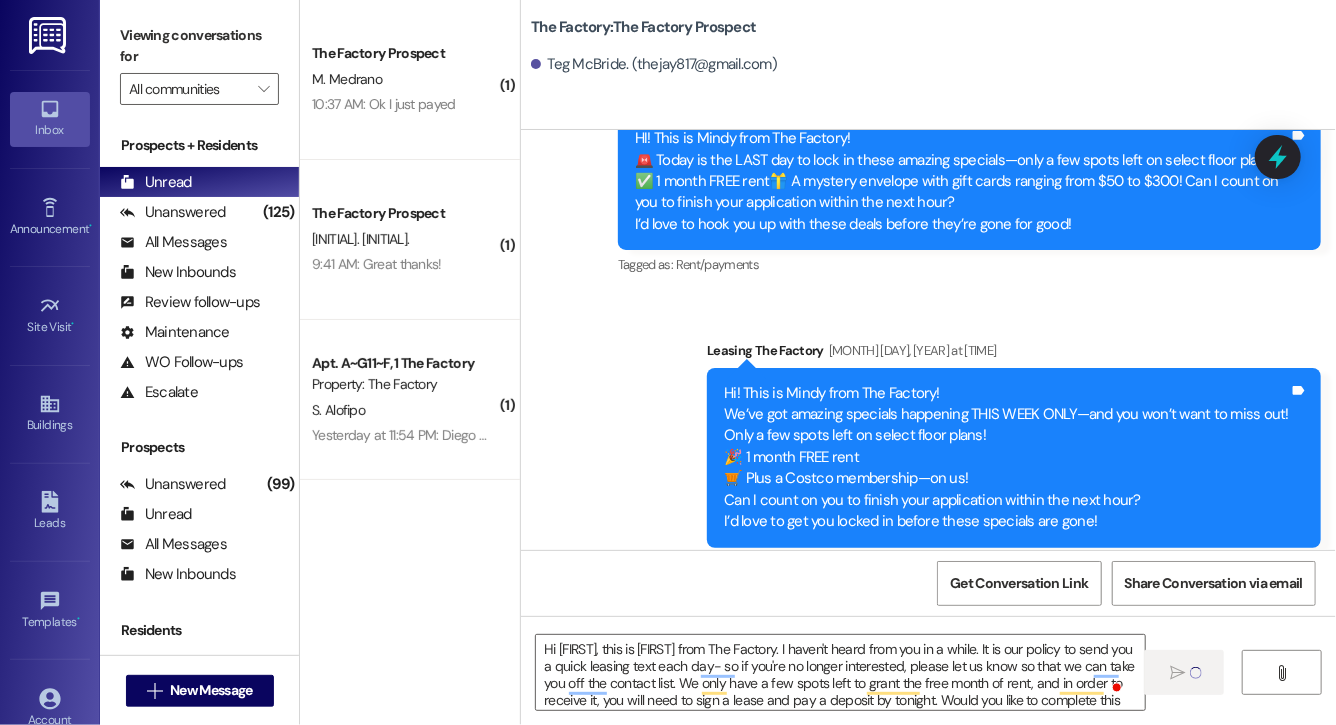 type 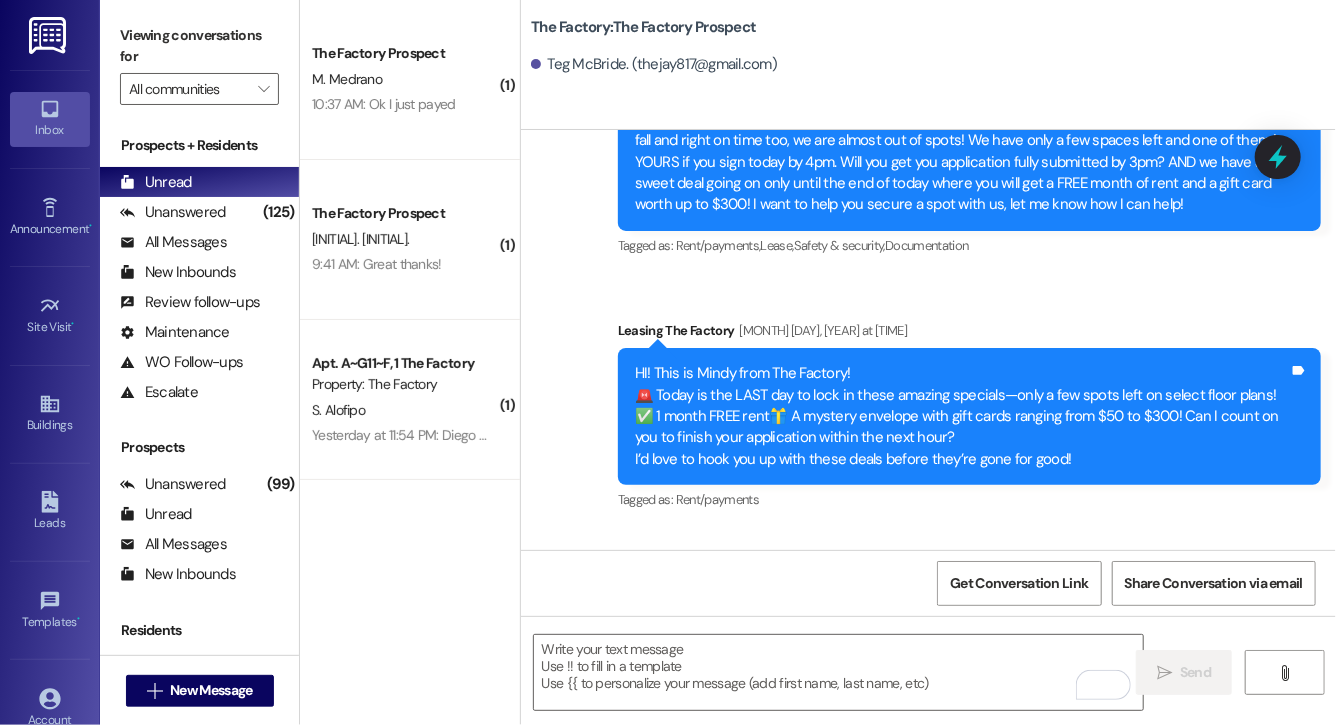 scroll, scrollTop: 5544, scrollLeft: 0, axis: vertical 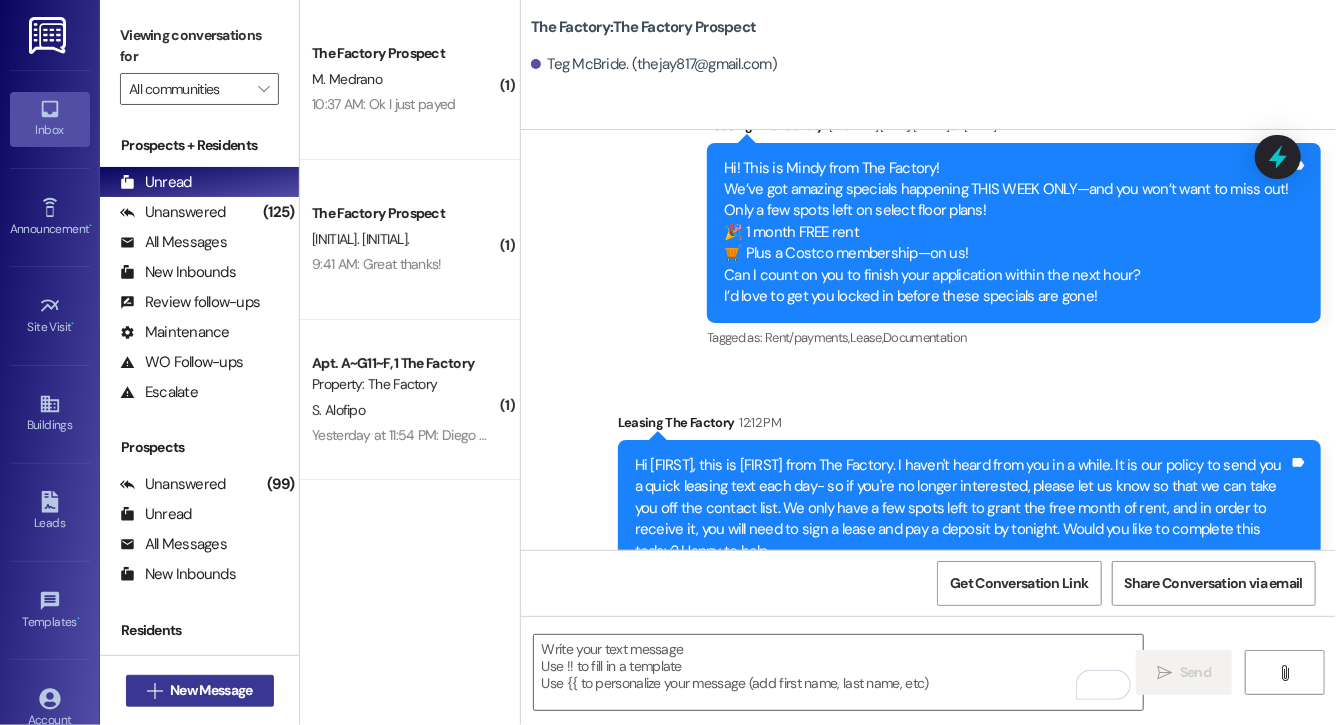 click on "New Message" at bounding box center (211, 690) 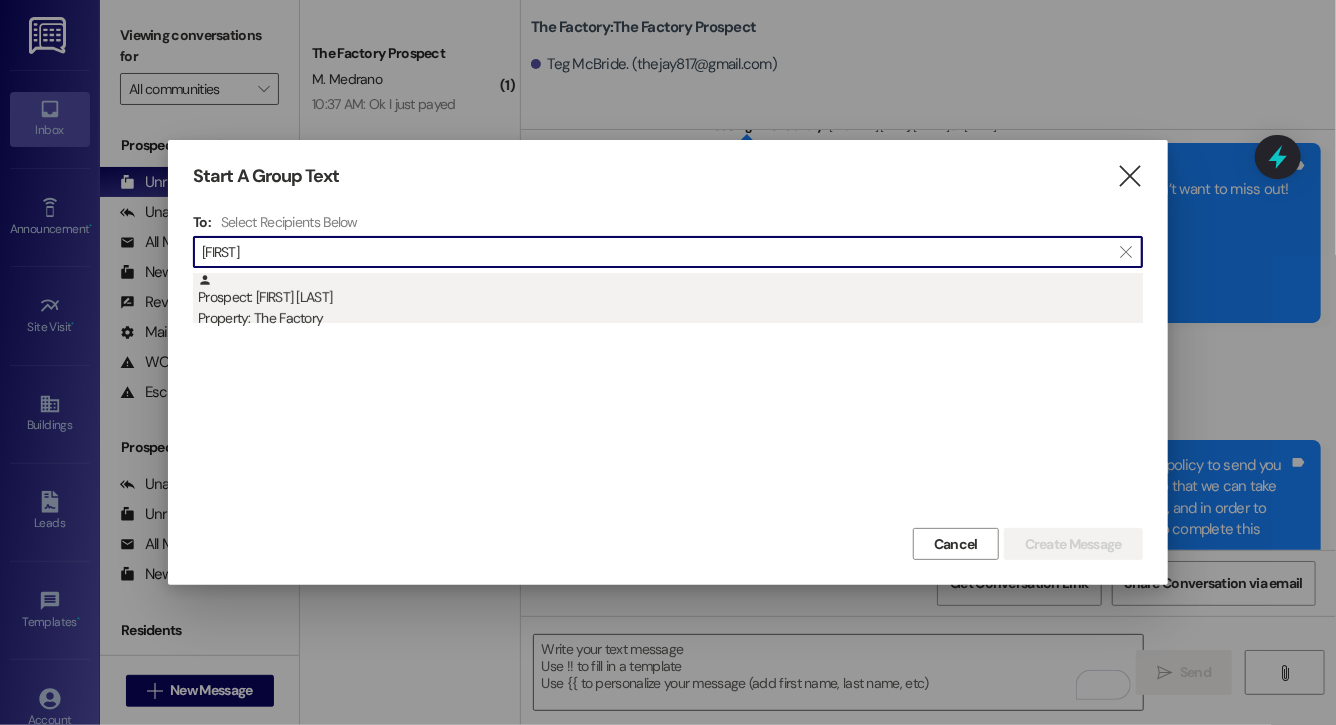 type on "fnu" 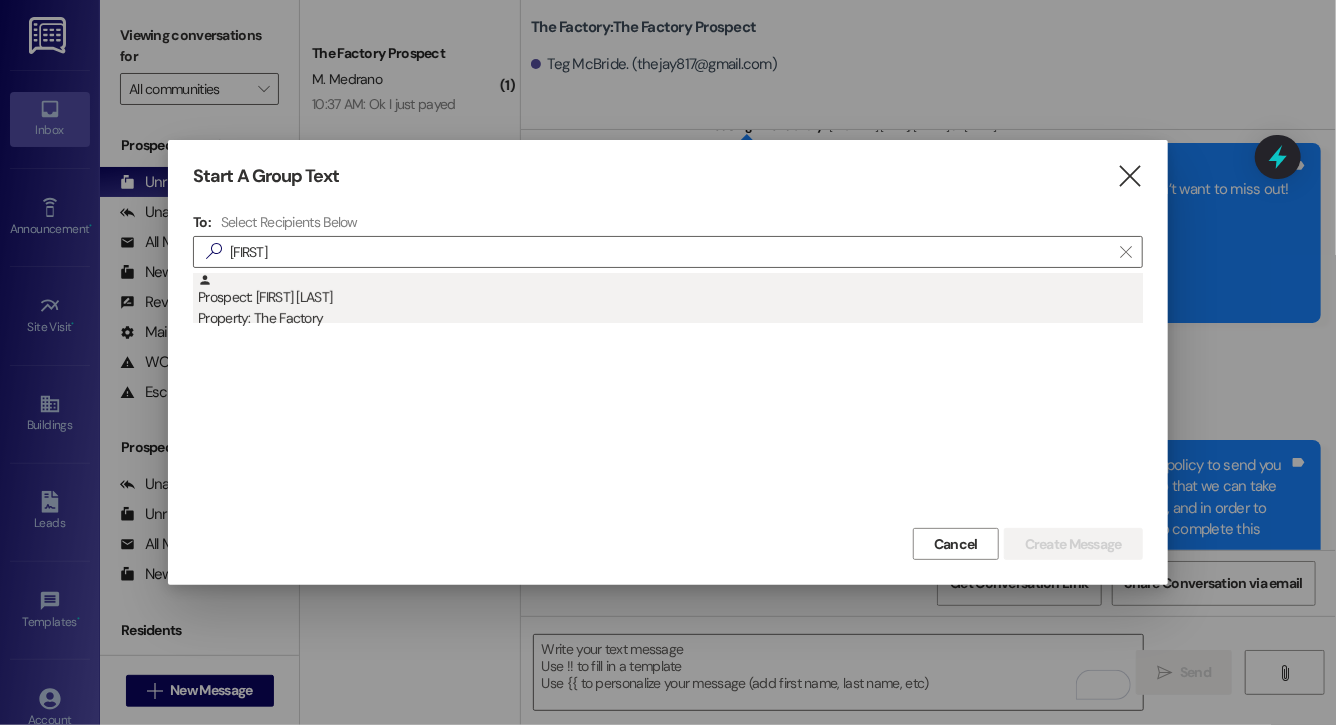 click on "Prospect: FNU SHALU Property: The Factory" at bounding box center [670, 301] 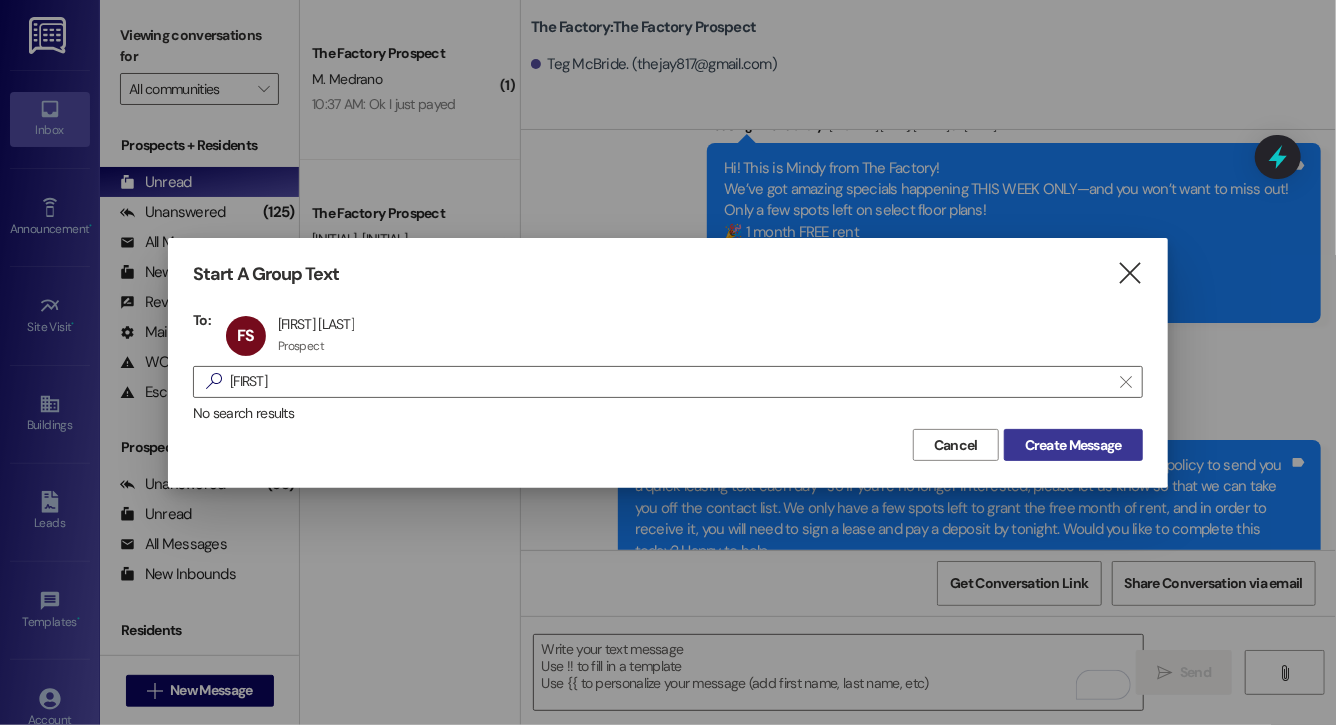 click on "Create Message" at bounding box center (1073, 445) 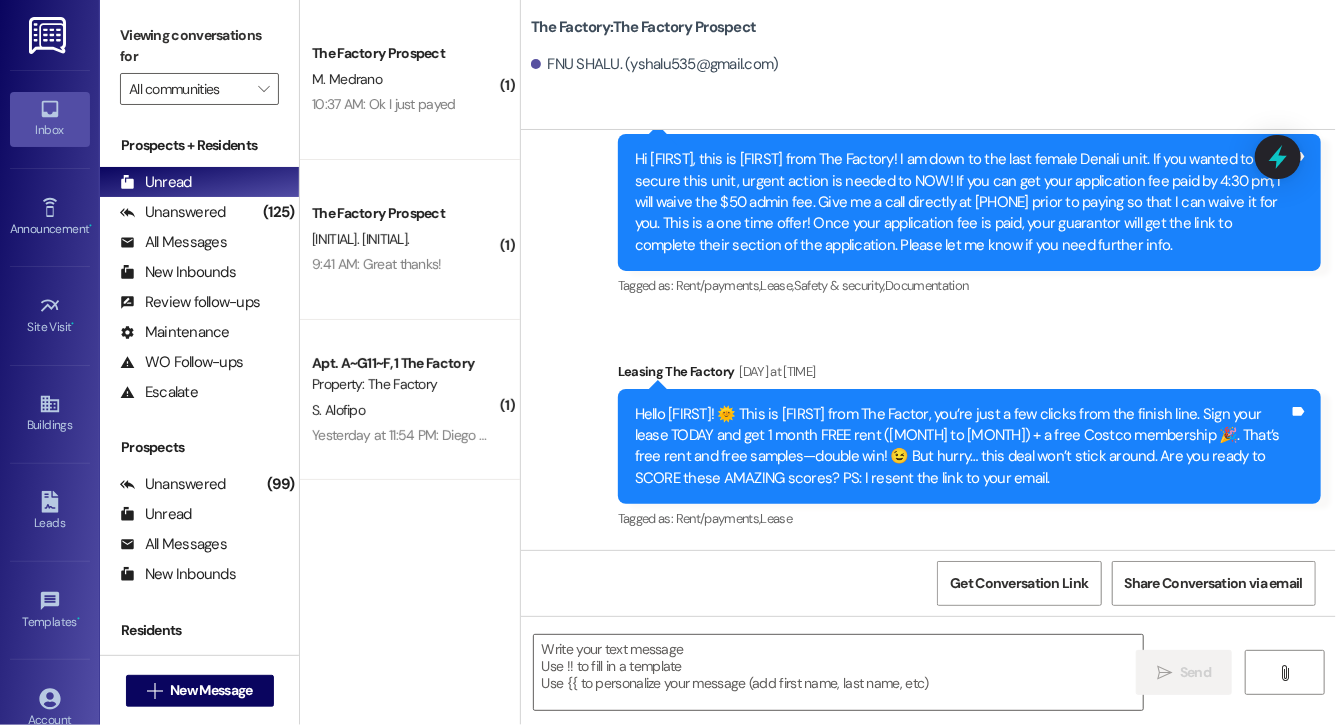 scroll, scrollTop: 499, scrollLeft: 0, axis: vertical 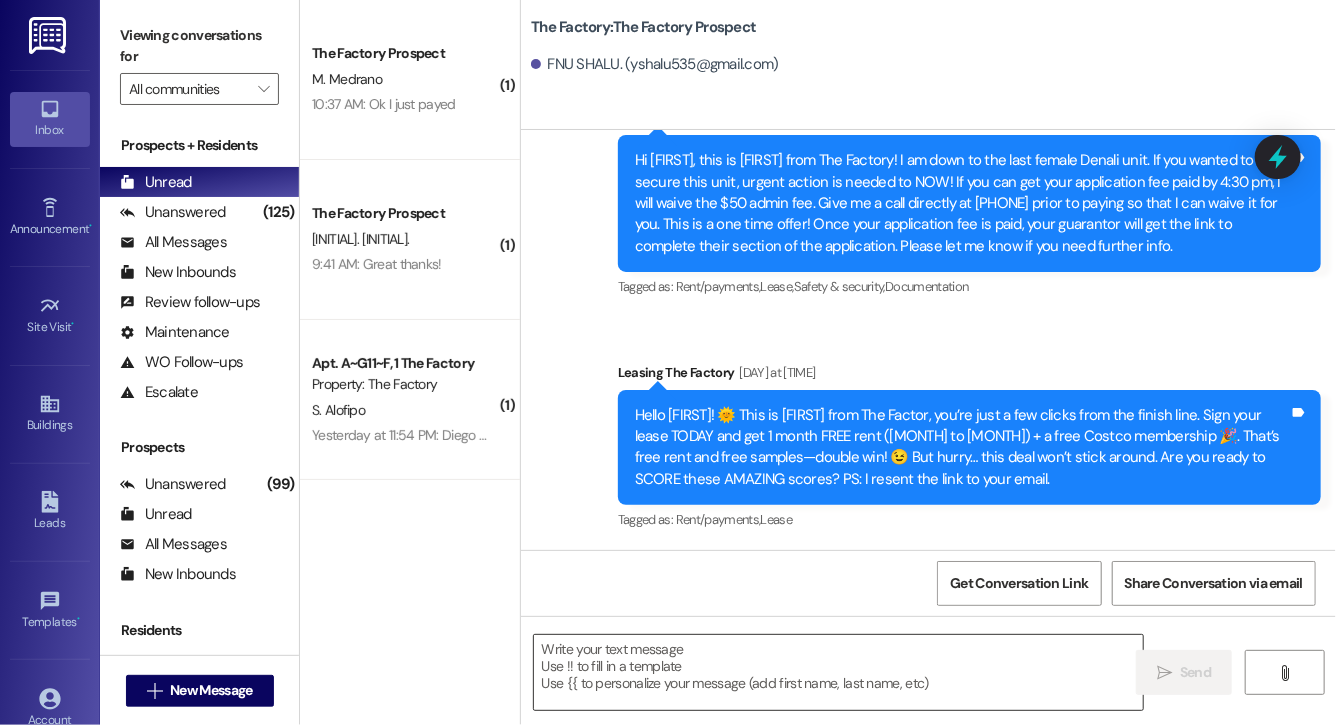 click at bounding box center [838, 672] 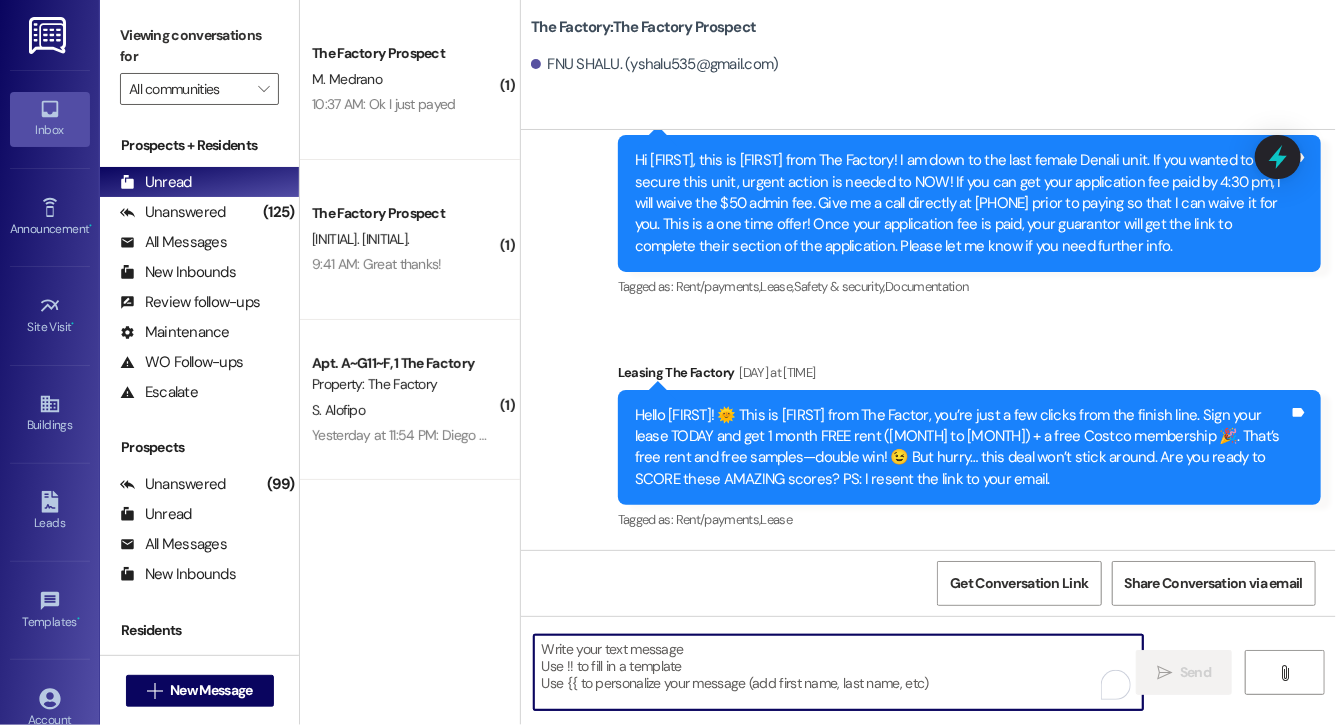 paste on "Hi Sariah, this is Evie from The Factory. I haven't heard from you in a while. It is our policy to send you a quick leasing text each day- so if you're no longer interested, please let us know so that we can take you off the contact list. We only have a few spots left to grant the free month of rent, and in order to receive it, you will need to sign a lease and pay a deposit by tonight. Would you like to complete this today? Happy to help." 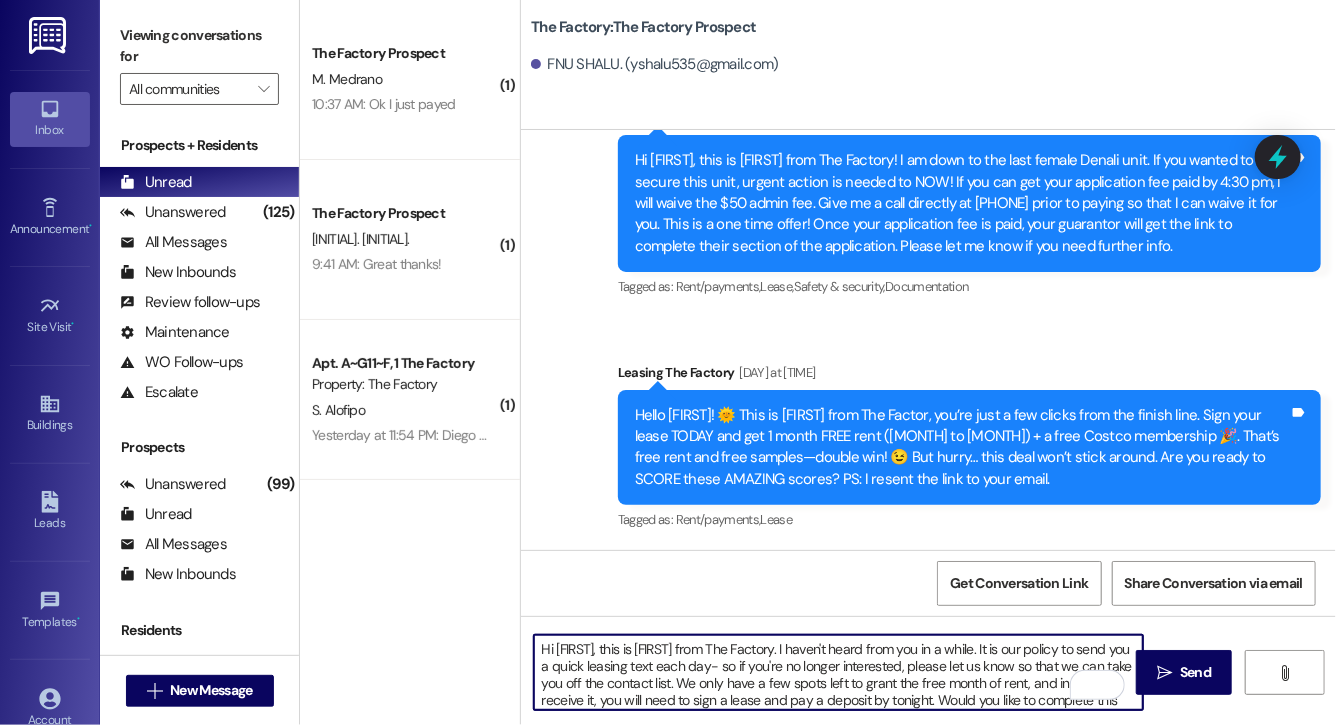 scroll, scrollTop: 34, scrollLeft: 0, axis: vertical 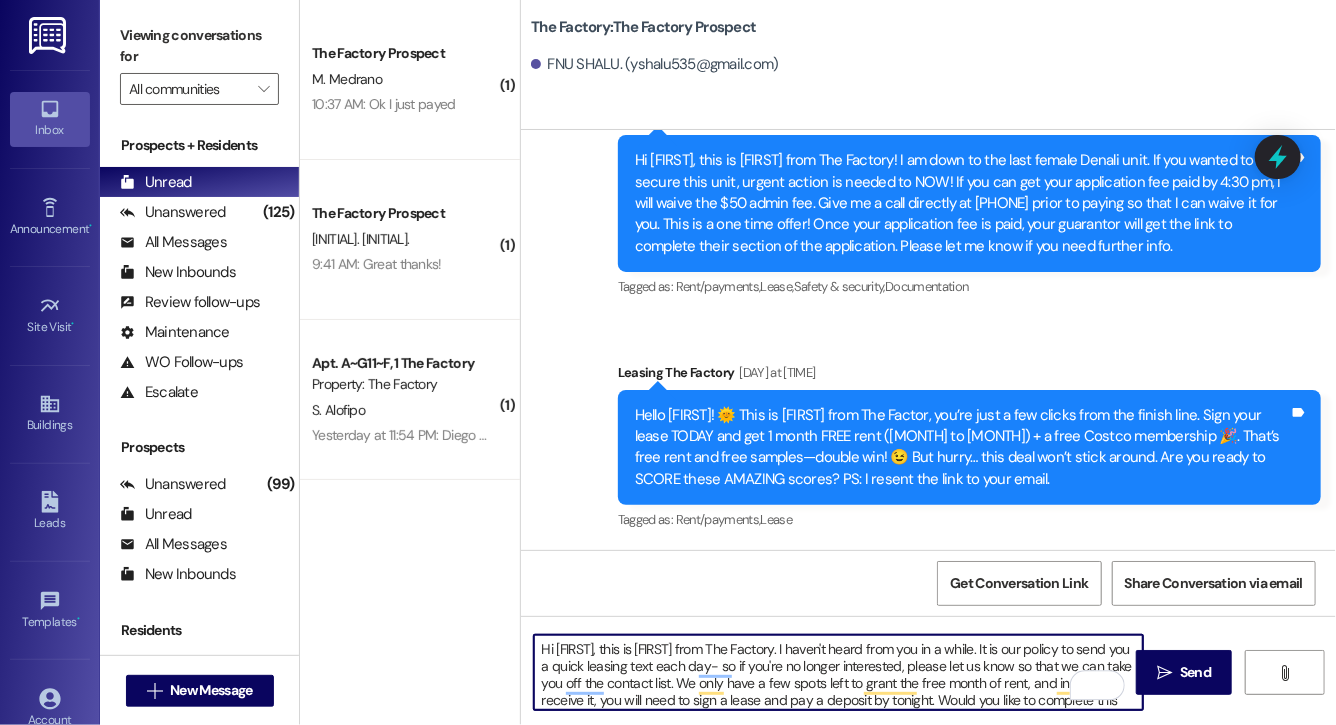 click on "Hi Sariah, this is Evie from The Factory. I haven't heard from you in a while. It is our policy to send you a quick leasing text each day- so if you're no longer interested, please let us know so that we can take you off the contact list. We only have a few spots left to grant the free month of rent, and in order to receive it, you will need to sign a lease and pay a deposit by tonight. Would you like to complete this today? Happy to help." at bounding box center [838, 672] 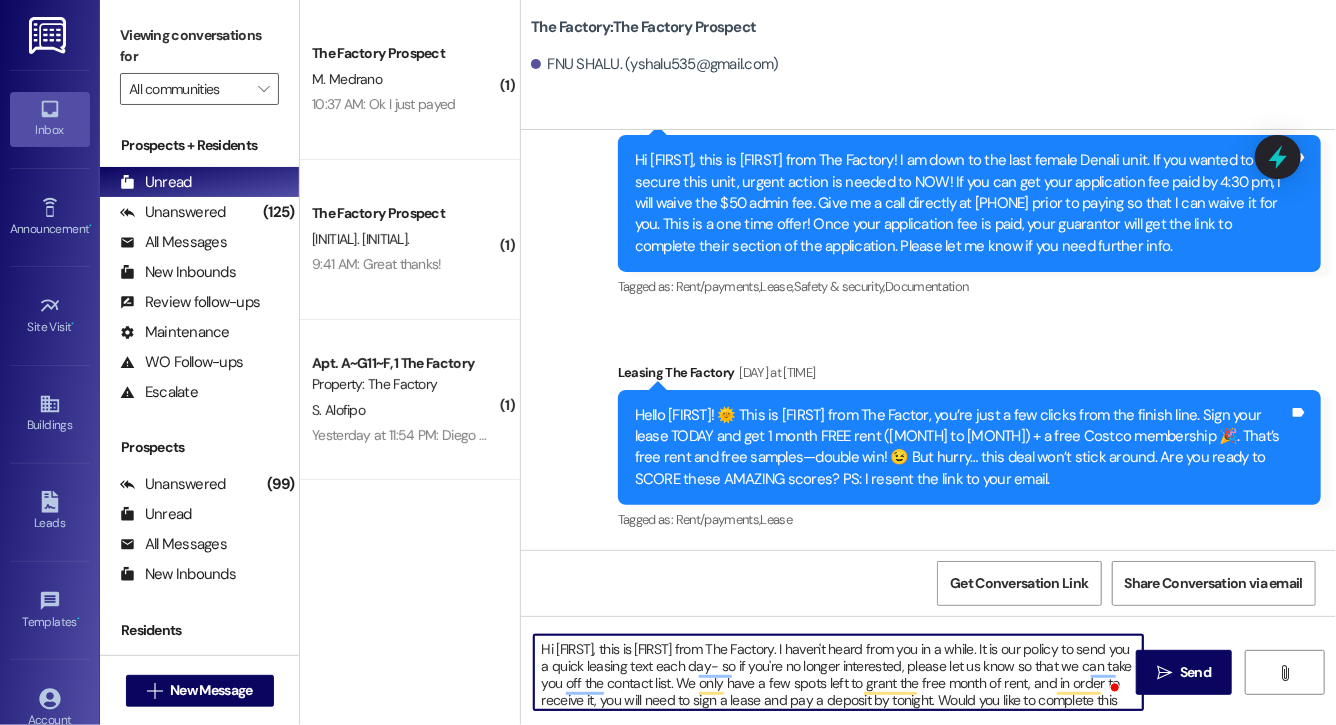 type on "Hi FNU, this is Evie from The Factory. I haven't heard from you in a while. It is our policy to send you a quick leasing text each day- so if you're no longer interested, please let us know so that we can take you off the contact list. We only have a few spots left to grant the free month of rent, and in order to receive it, you will need to sign a lease and pay a deposit by tonight. Would you like to complete this today? Happy to help." 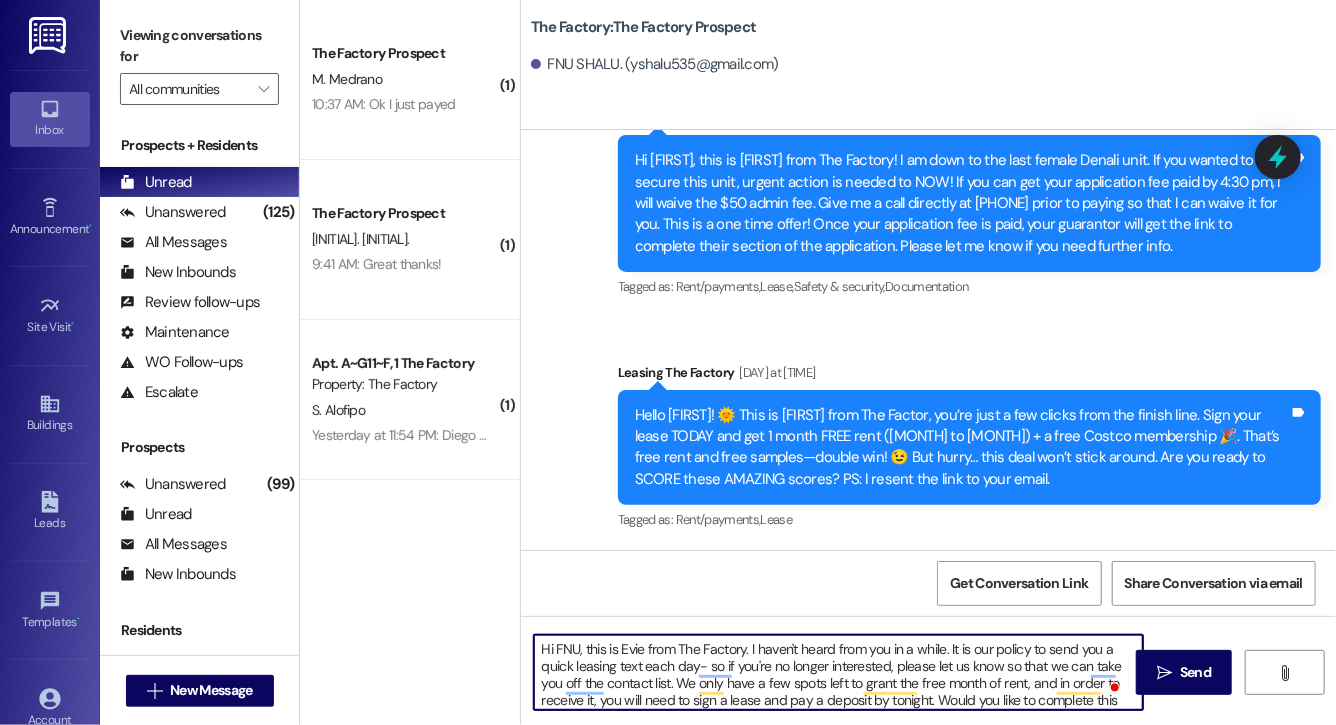 click on "Hi FNU, this is Evie from The Factory. I haven't heard from you in a while. It is our policy to send you a quick leasing text each day- so if you're no longer interested, please let us know so that we can take you off the contact list. We only have a few spots left to grant the free month of rent, and in order to receive it, you will need to sign a lease and pay a deposit by tonight. Would you like to complete this today? Happy to help." at bounding box center (838, 672) 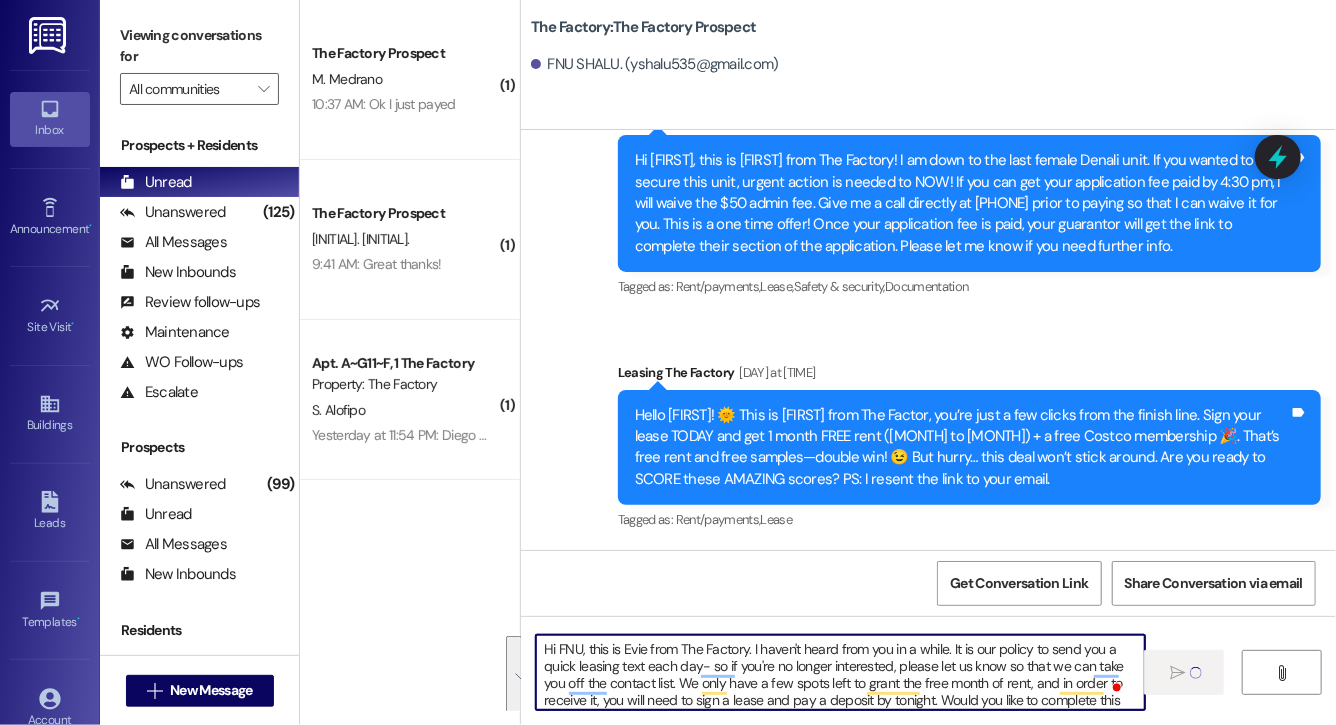 type 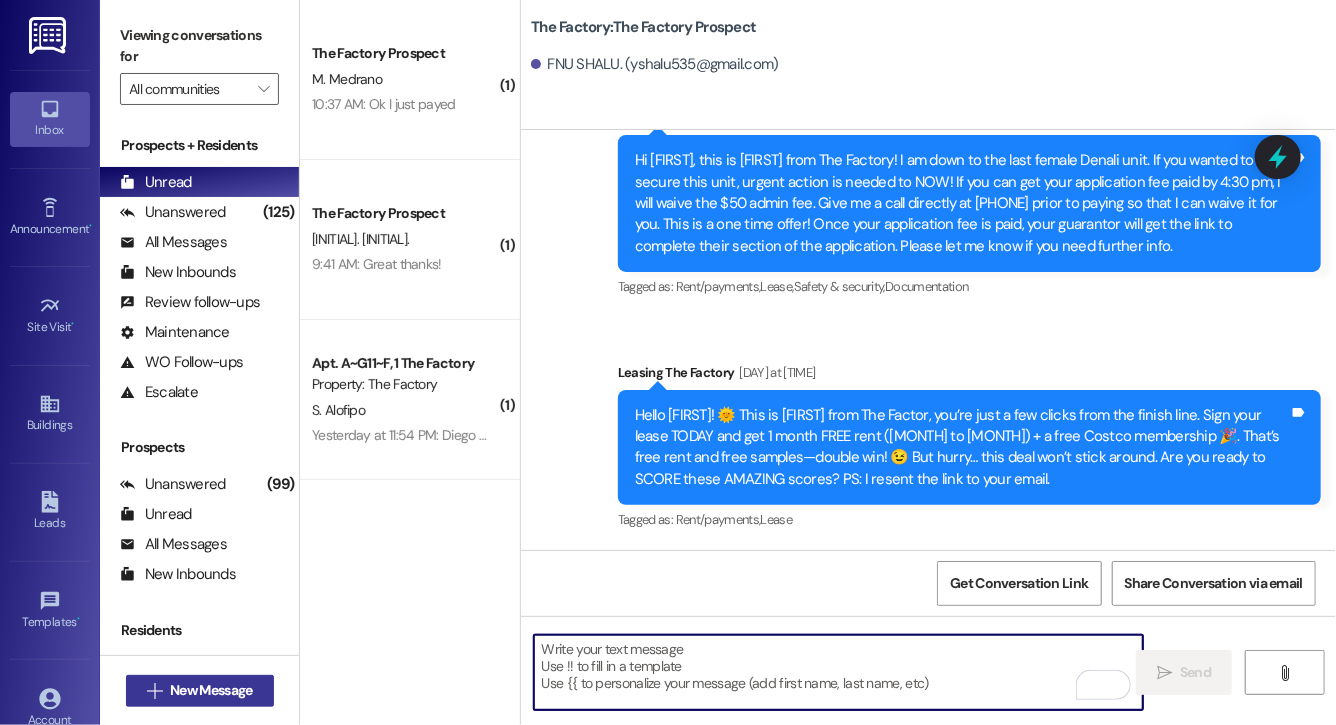 click on "New Message" at bounding box center (211, 690) 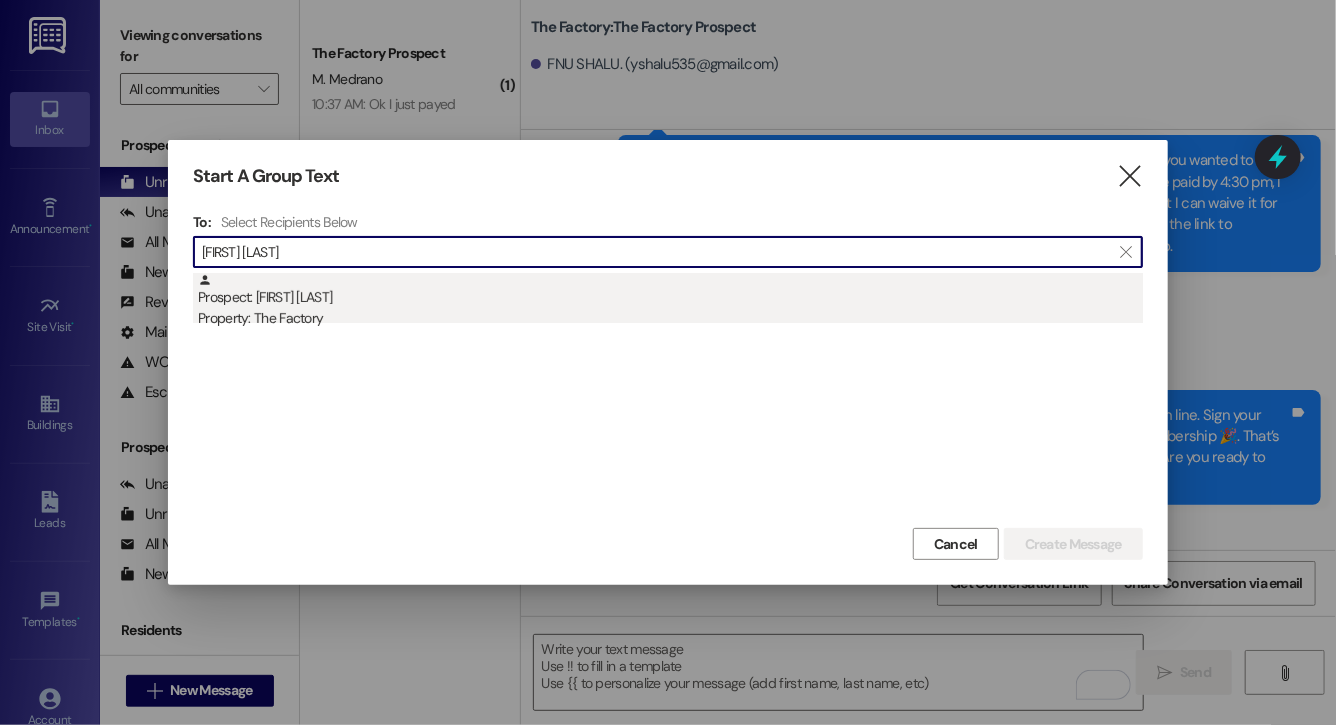 type on "jacob allen" 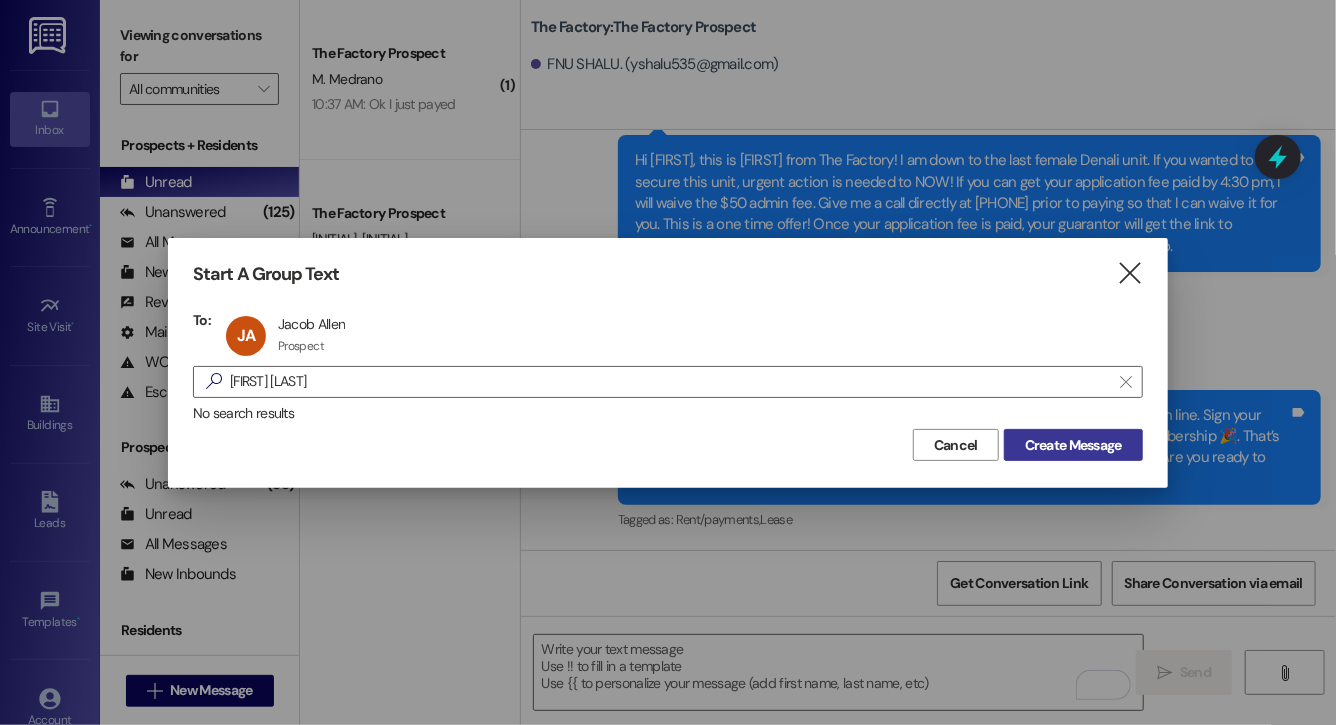 click on "Create Message" at bounding box center (1073, 445) 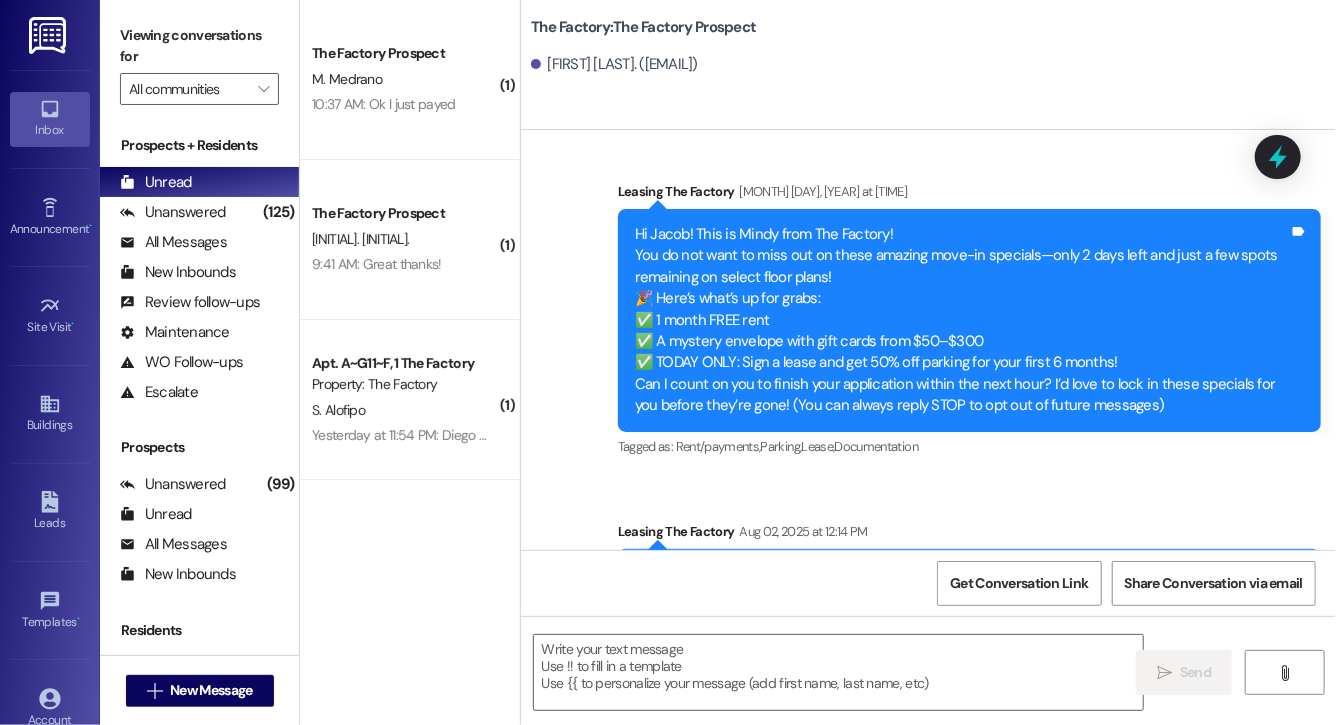 scroll, scrollTop: 721, scrollLeft: 0, axis: vertical 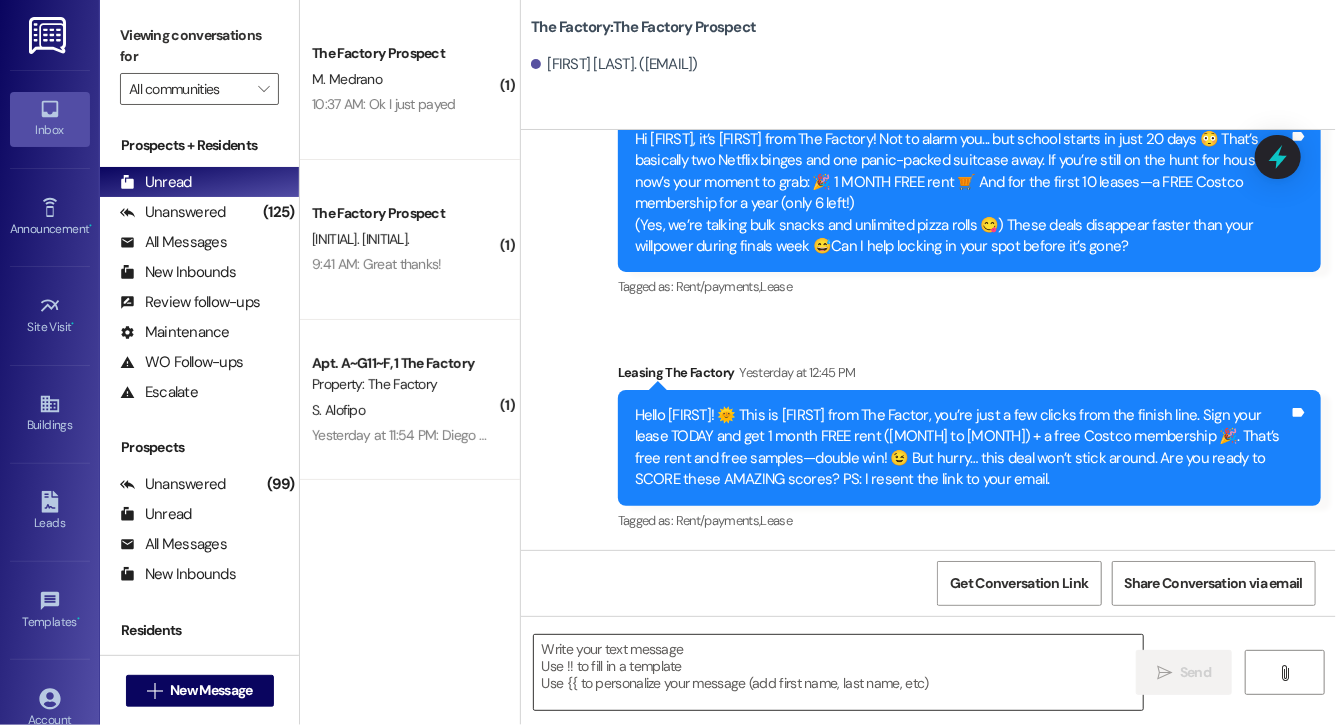 click at bounding box center [838, 672] 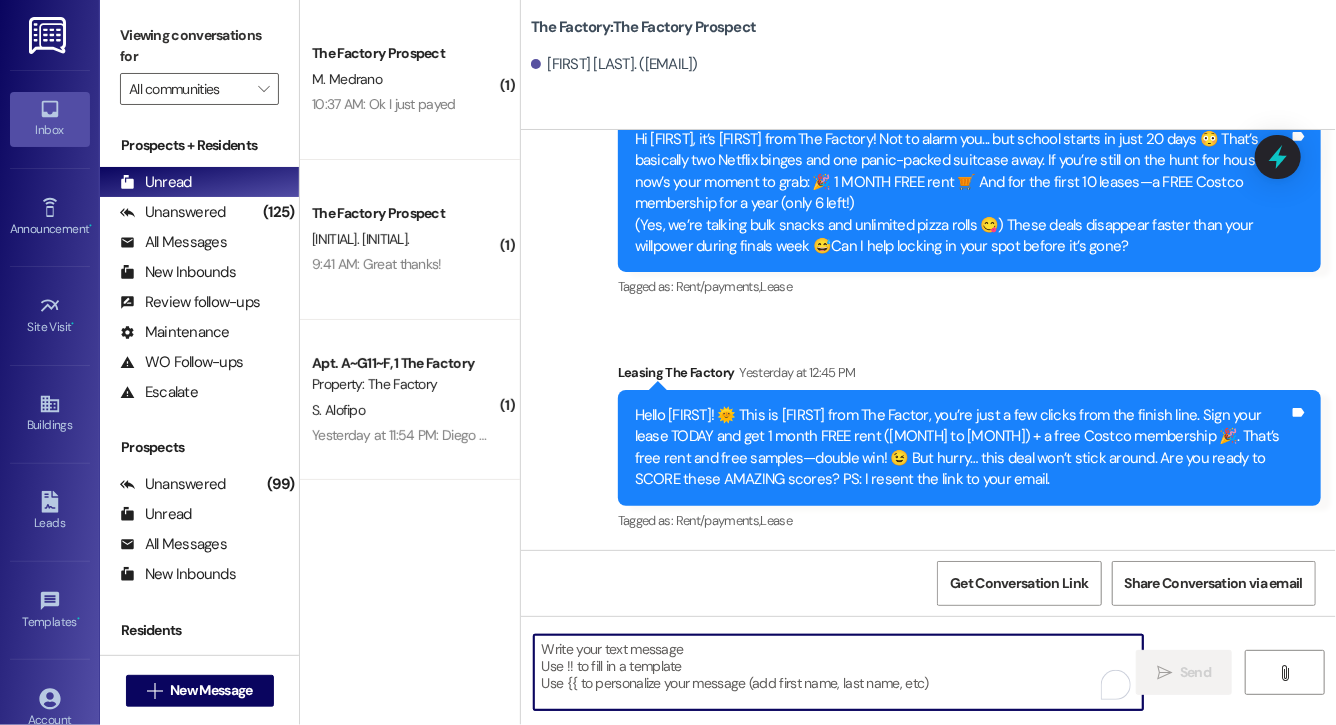 paste on "Hi FNU, this is Evie from The Factory. I haven't heard from you in a while. It is our policy to send you a quick leasing text each day- so if you're no longer interested, please let us know so that we can take you off the contact list. We only have a few spots left to grant the free month of rent, and in order to receive it, you will need to sign a lease and pay a deposit by tonight. Would you like to complete this today? Happy to help." 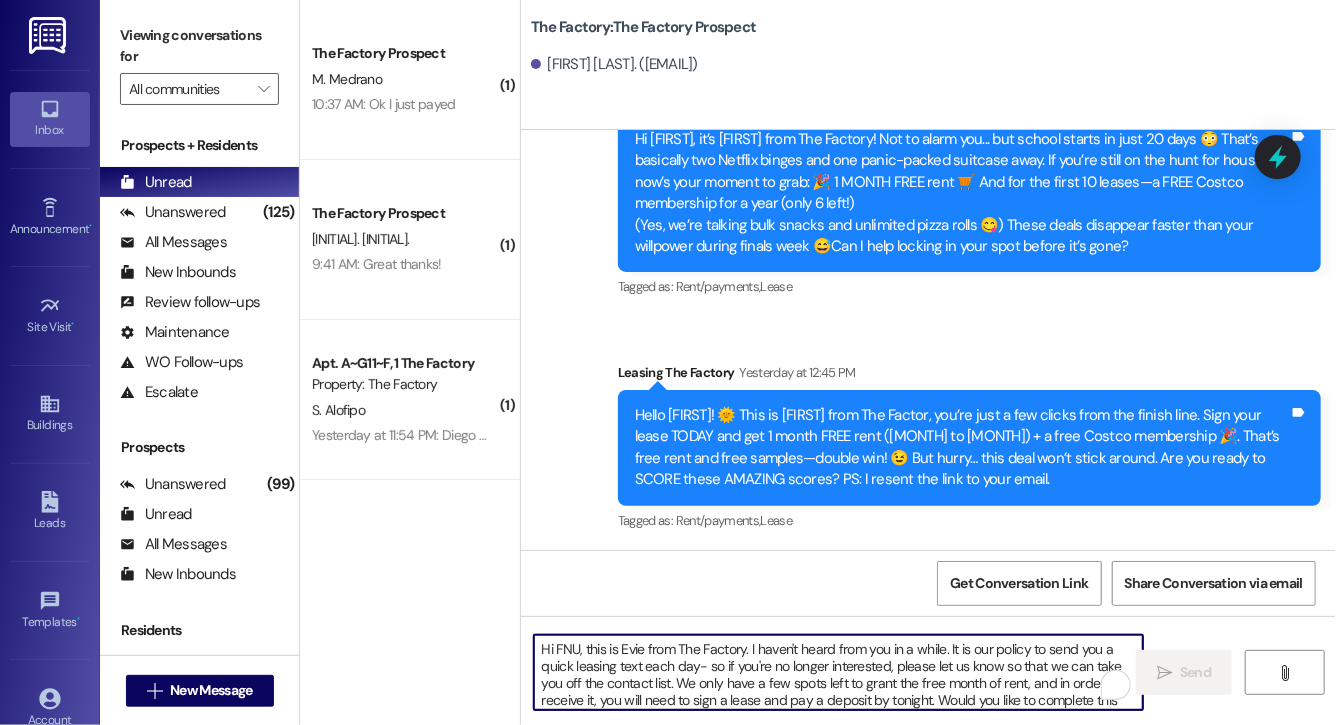 scroll, scrollTop: 34, scrollLeft: 0, axis: vertical 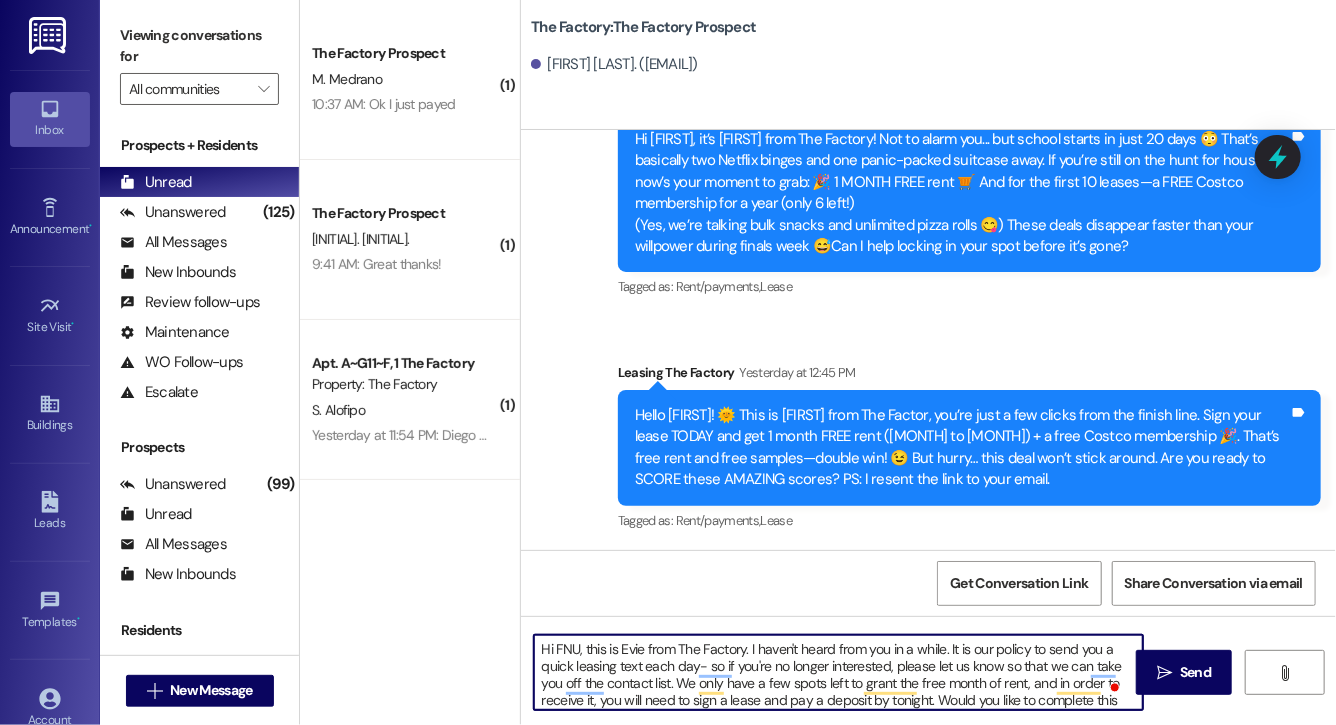 click on "Hi FNU, this is Evie from The Factory. I haven't heard from you in a while. It is our policy to send you a quick leasing text each day- so if you're no longer interested, please let us know so that we can take you off the contact list. We only have a few spots left to grant the free month of rent, and in order to receive it, you will need to sign a lease and pay a deposit by tonight. Would you like to complete this today? Happy to help." at bounding box center [838, 672] 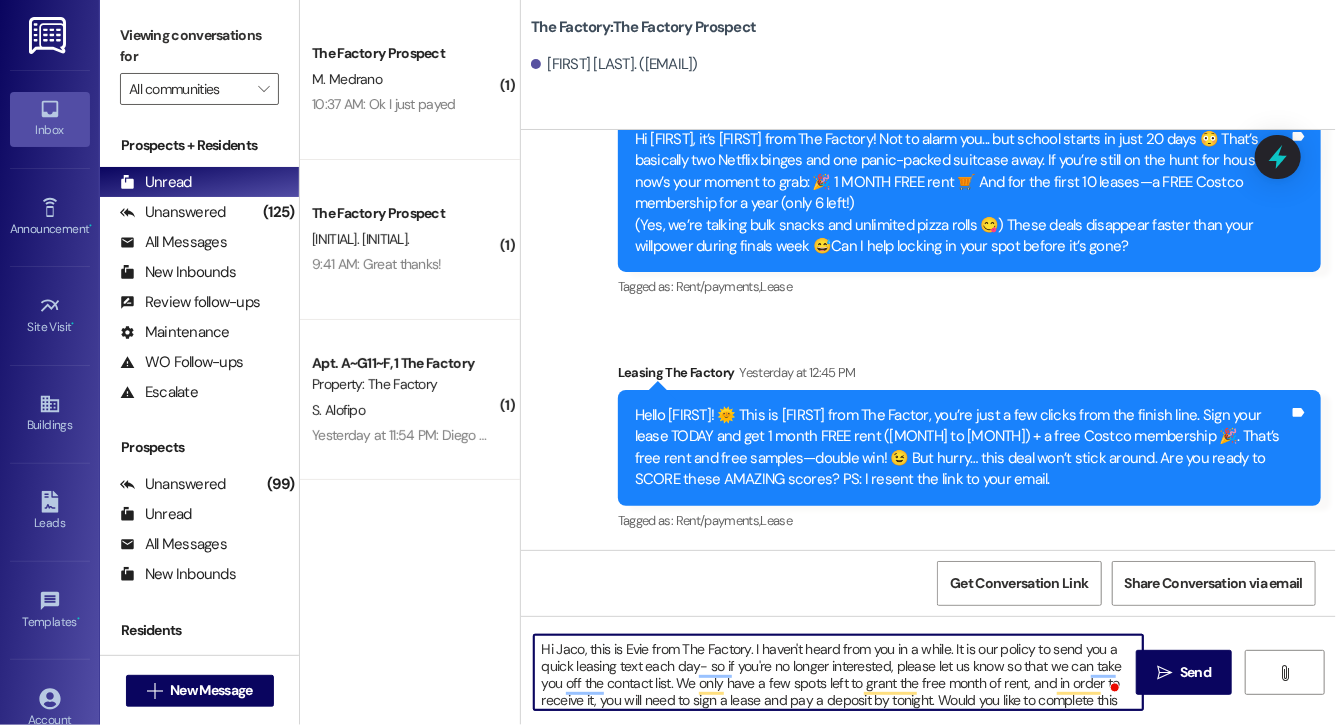 type on "Hi Jacob, this is Evie from The Factory. I haven't heard from you in a while. It is our policy to send you a quick leasing text each day- so if you're no longer interested, please let us know so that we can take you off the contact list. We only have a few spots left to grant the free month of rent, and in order to receive it, you will need to sign a lease and pay a deposit by tonight. Would you like to complete this today? Happy to help." 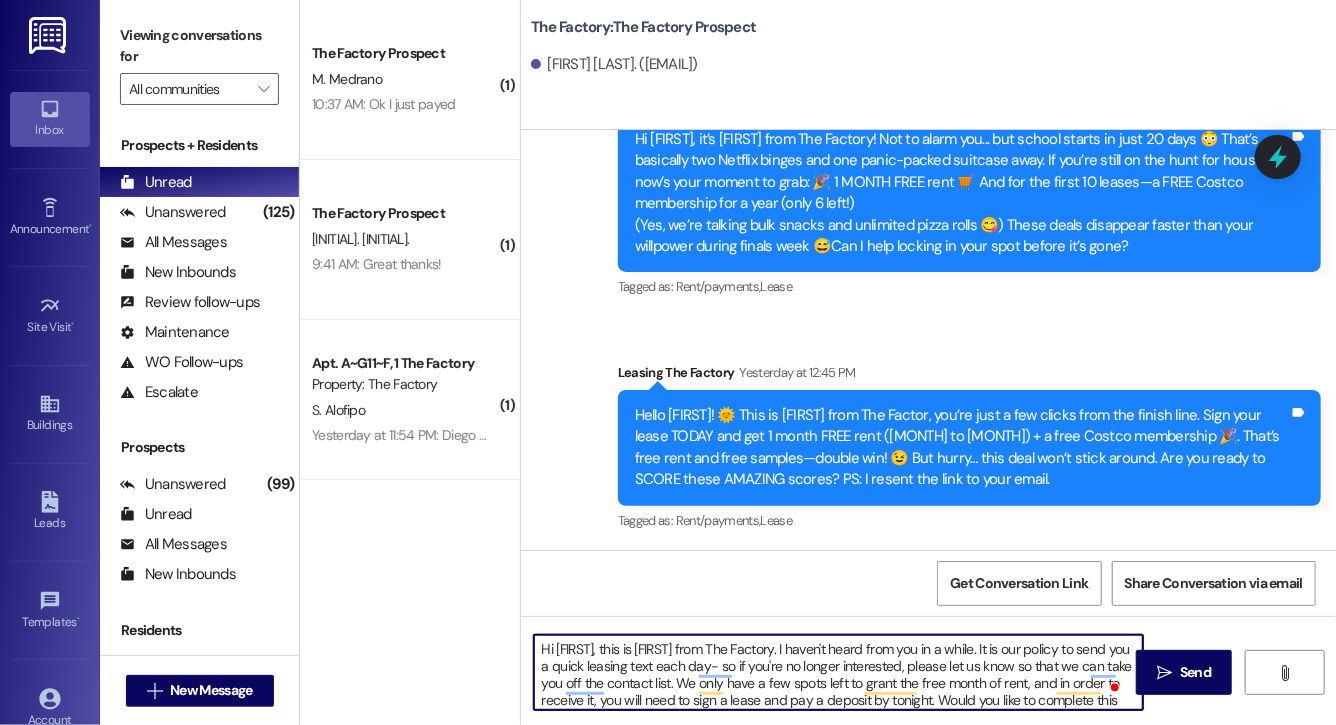click on "Hi Jacob, this is Evie from The Factory. I haven't heard from you in a while. It is our policy to send you a quick leasing text each day- so if you're no longer interested, please let us know so that we can take you off the contact list. We only have a few spots left to grant the free month of rent, and in order to receive it, you will need to sign a lease and pay a deposit by tonight. Would you like to complete this today? Happy to help." at bounding box center (838, 672) 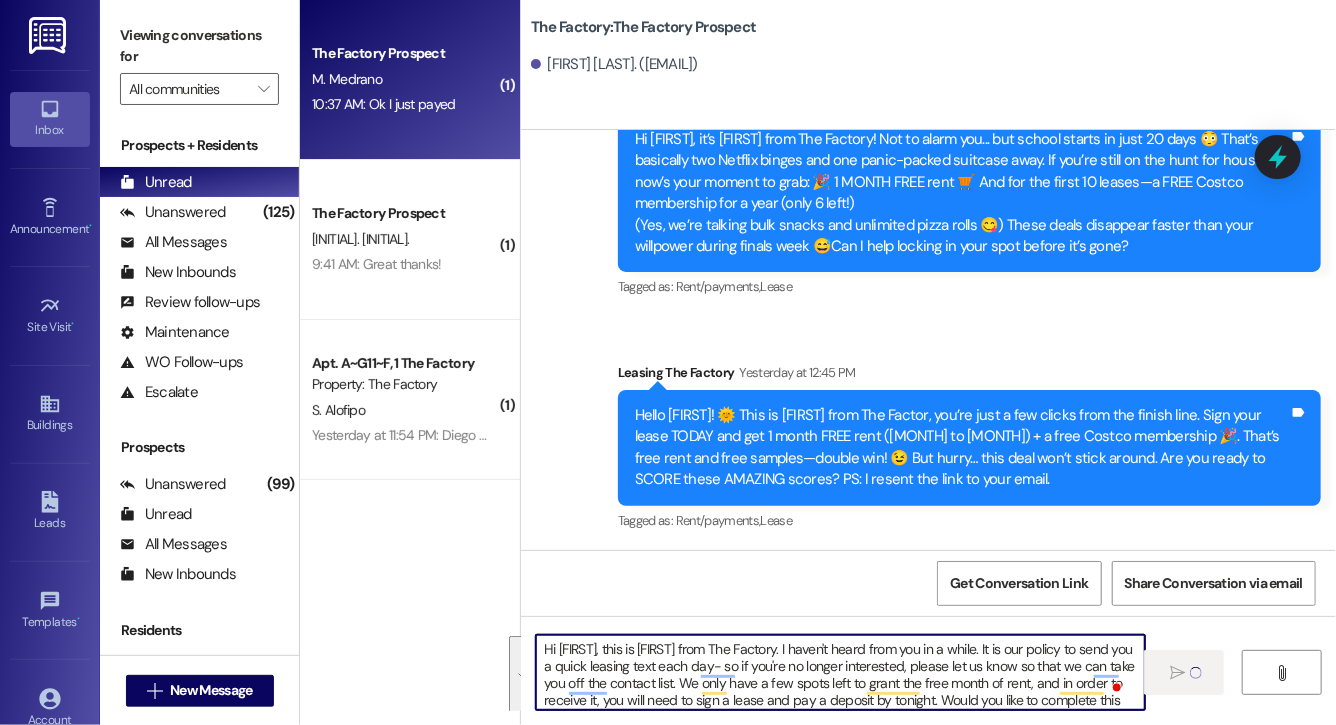 type 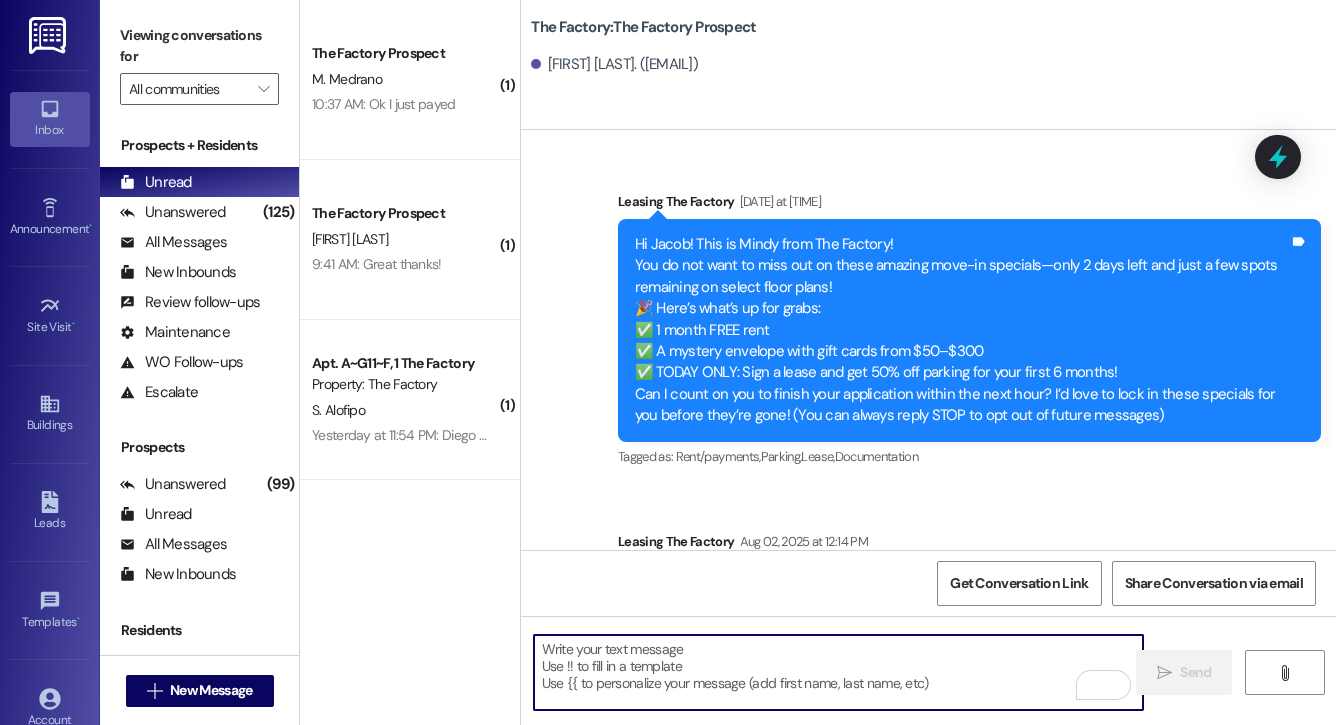 scroll, scrollTop: 0, scrollLeft: 0, axis: both 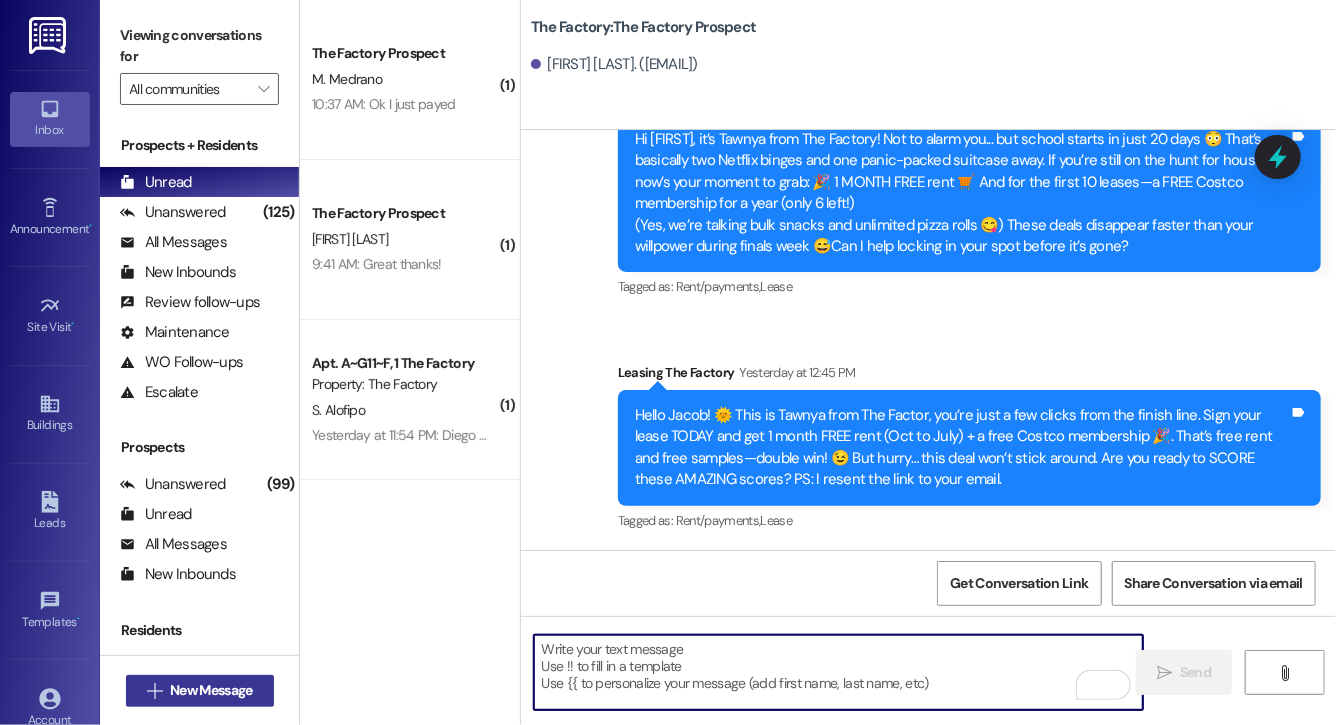 click on "New Message" at bounding box center [211, 690] 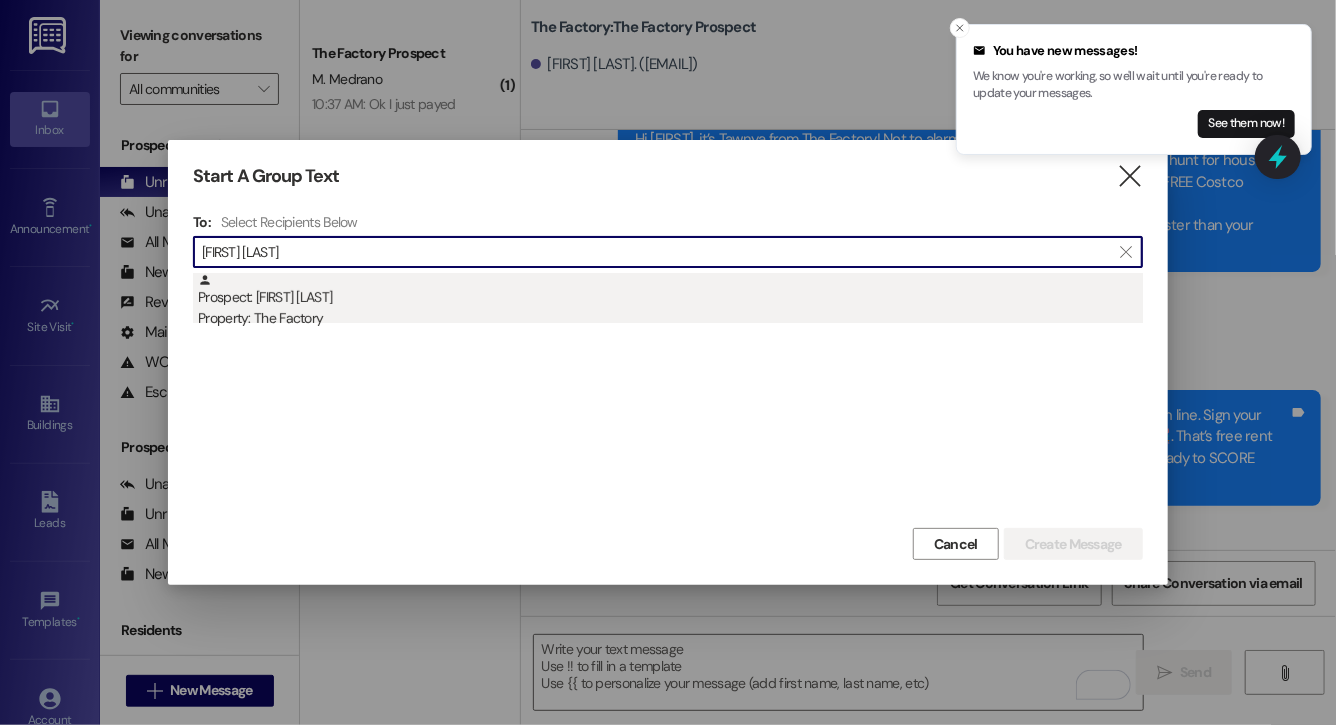 type on "isaac ze" 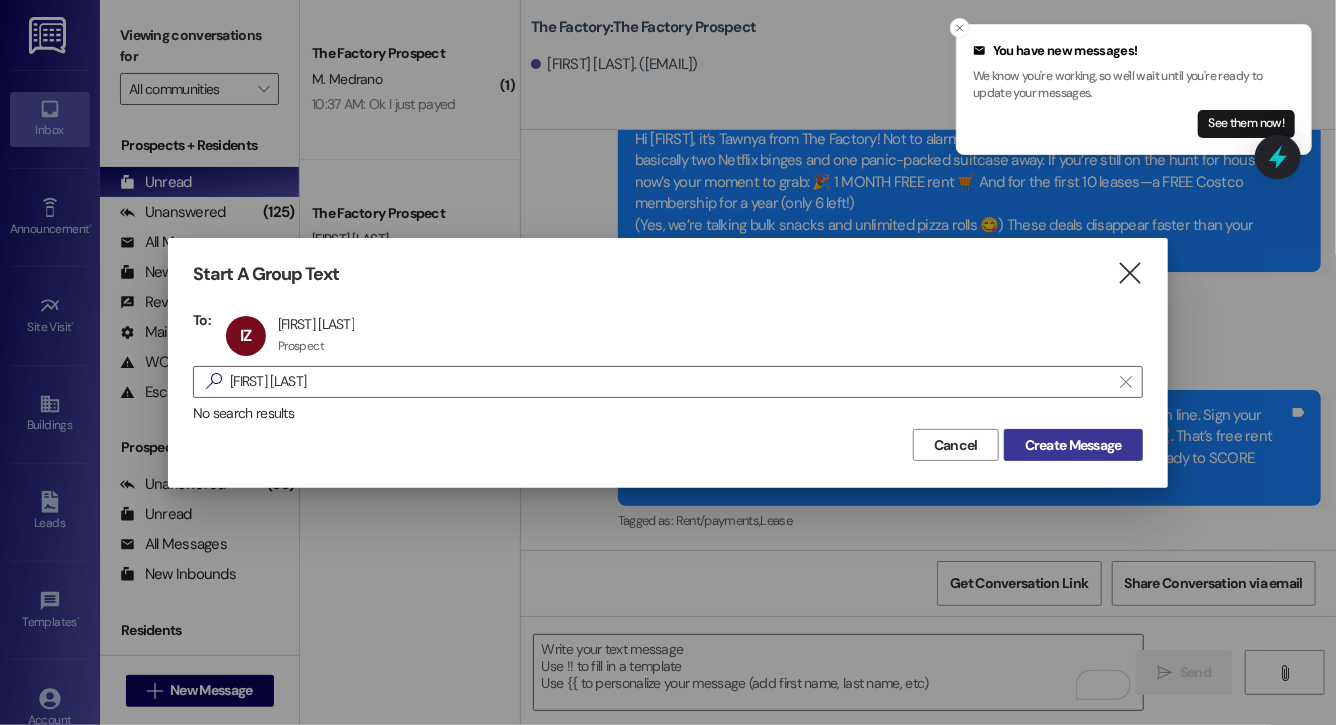 click on "Create Message" at bounding box center (1073, 445) 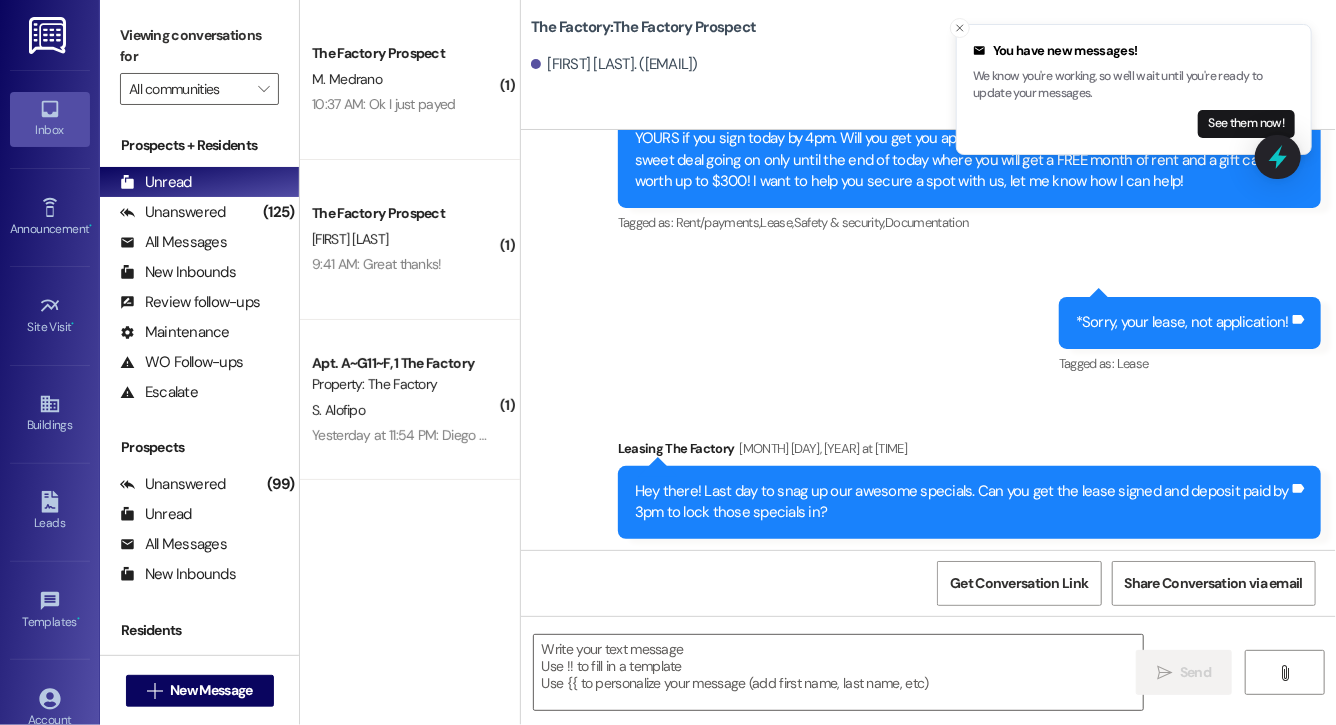 scroll, scrollTop: 2581, scrollLeft: 0, axis: vertical 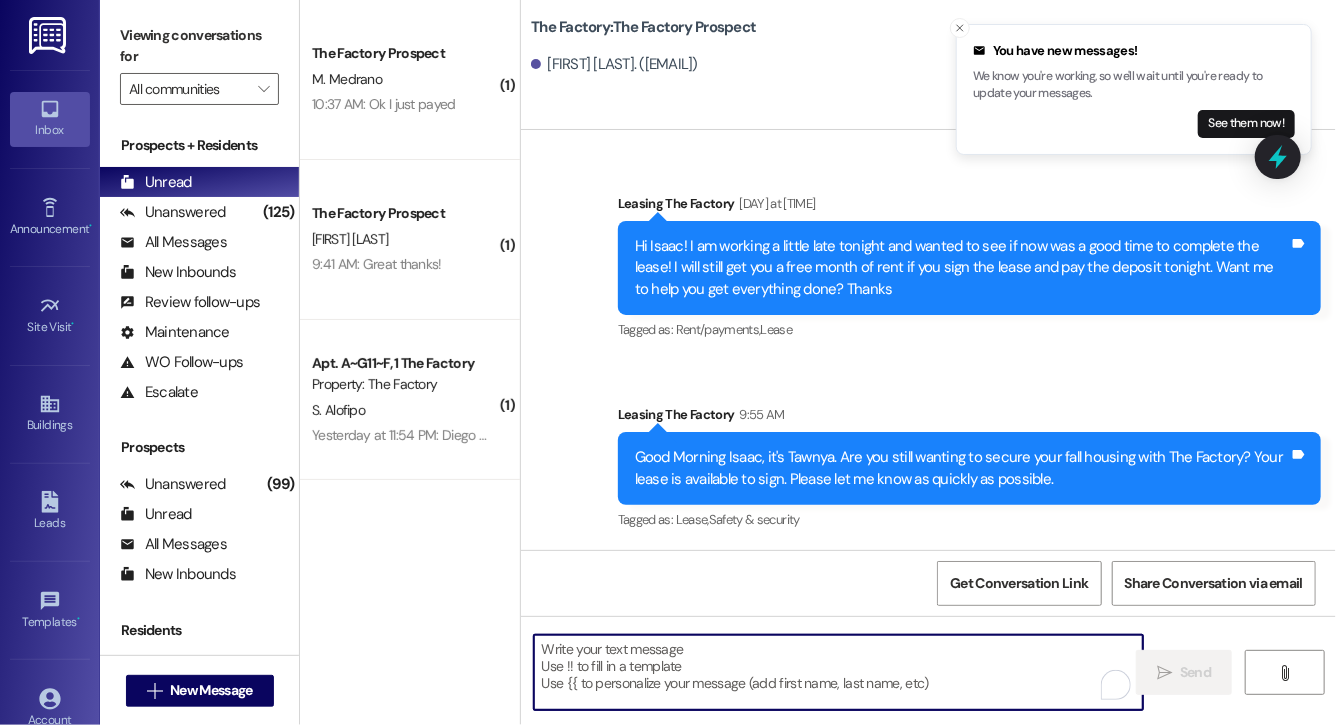 click at bounding box center [838, 672] 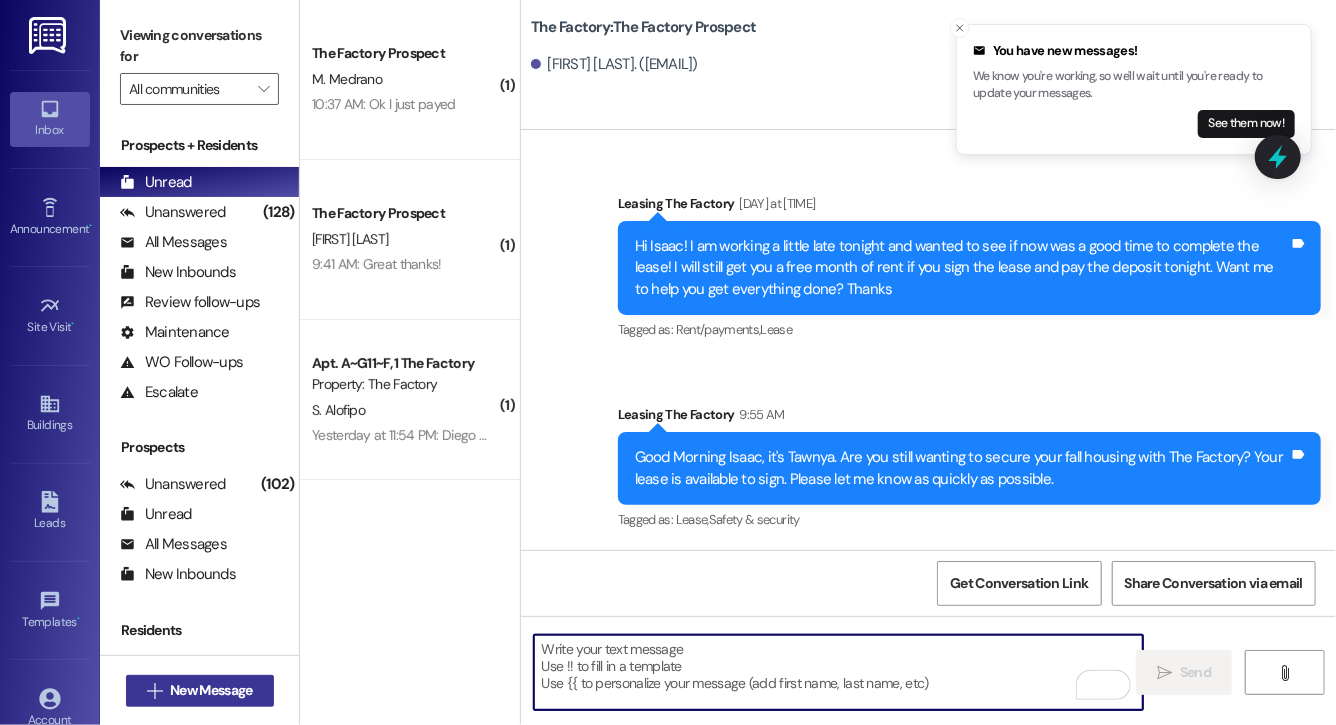 click on "New Message" at bounding box center [211, 690] 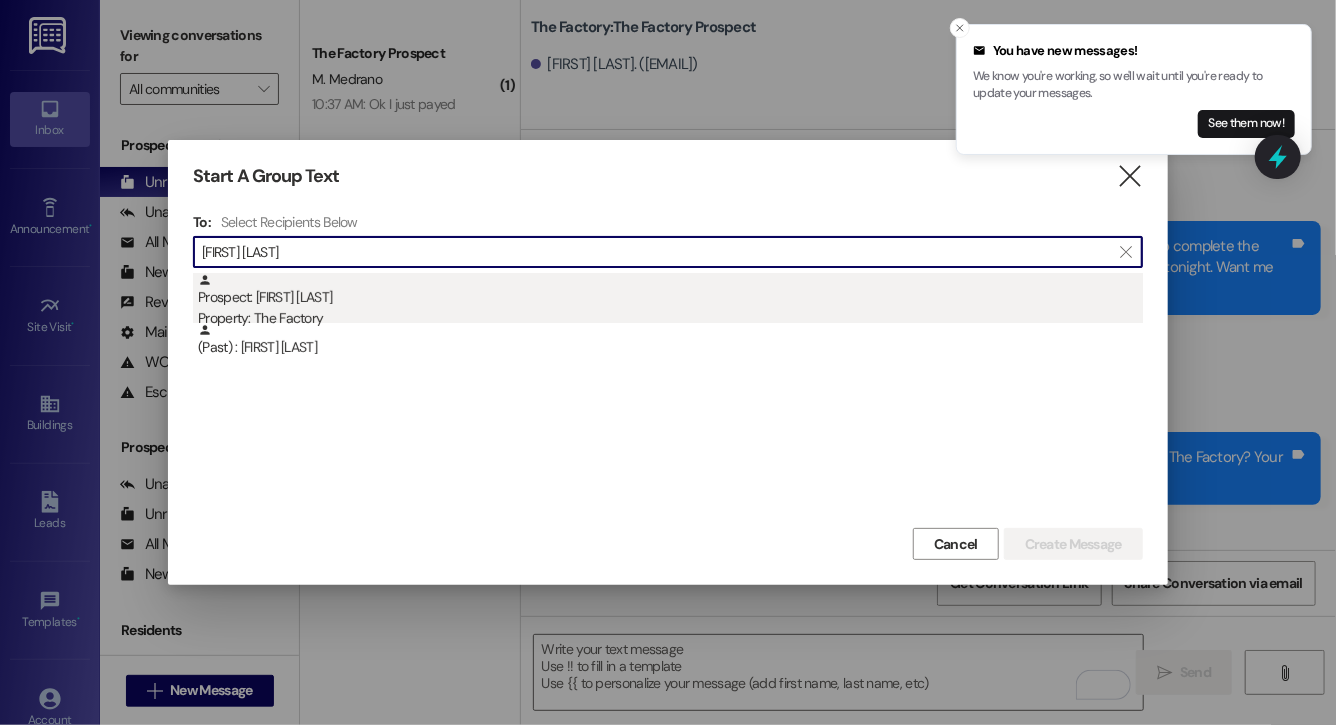 type on "jacob bell" 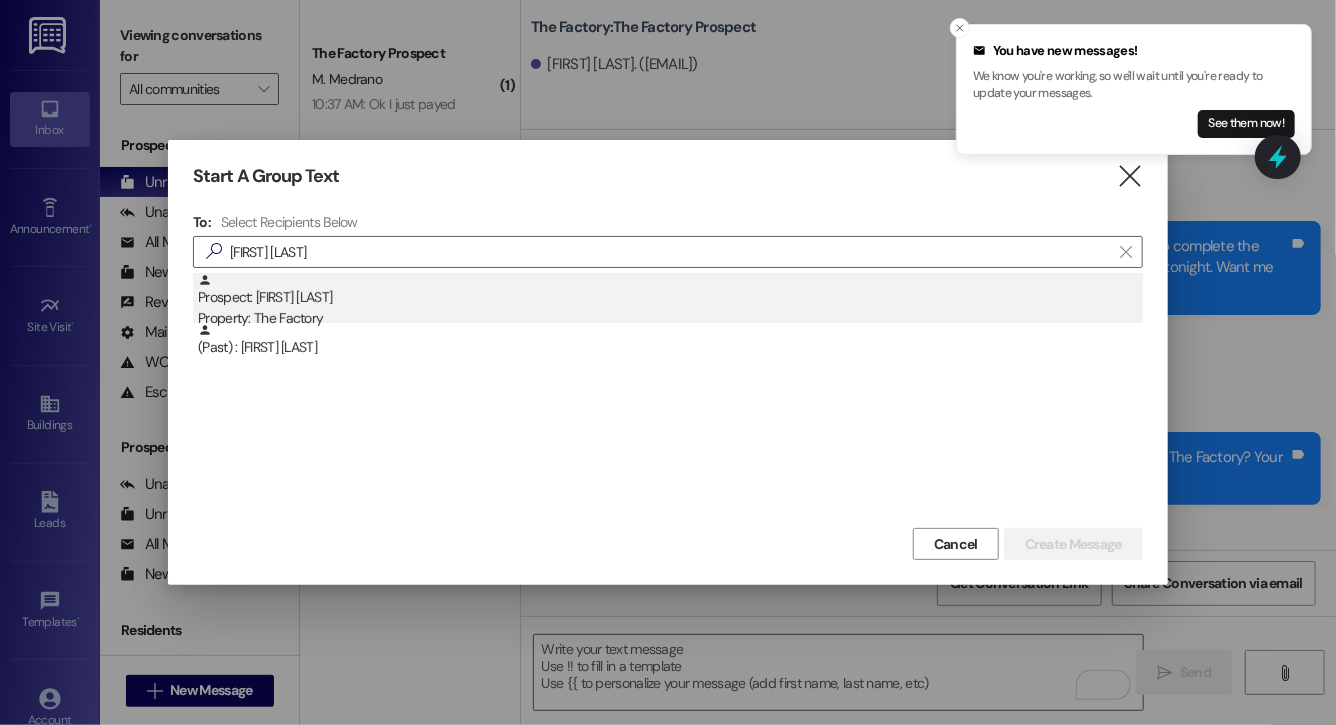 click on "Property: The Factory" at bounding box center (670, 318) 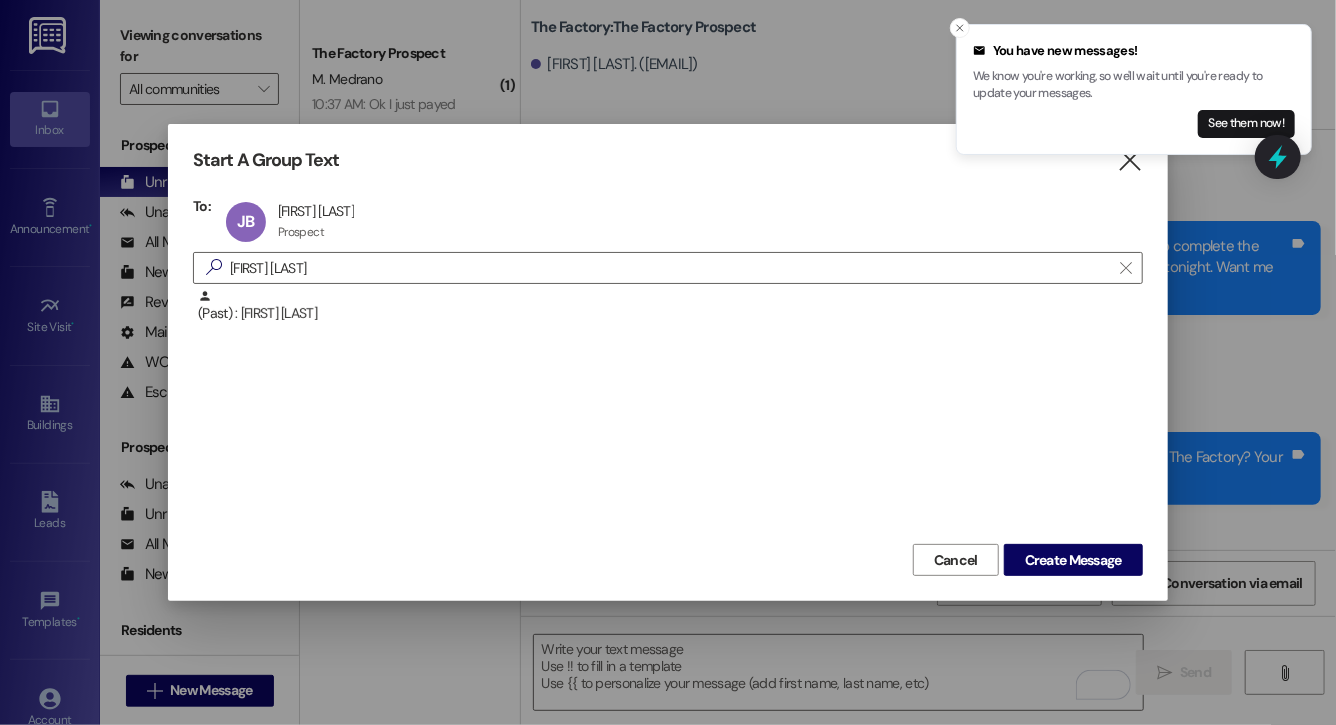 click on "Start A Group Text  To:  JB  Jacob Bell  Jacob Bell Prospect Prospect click to remove  jacob bell  (Past) : Jacob Bell Cancel Create Message" at bounding box center (668, 362) 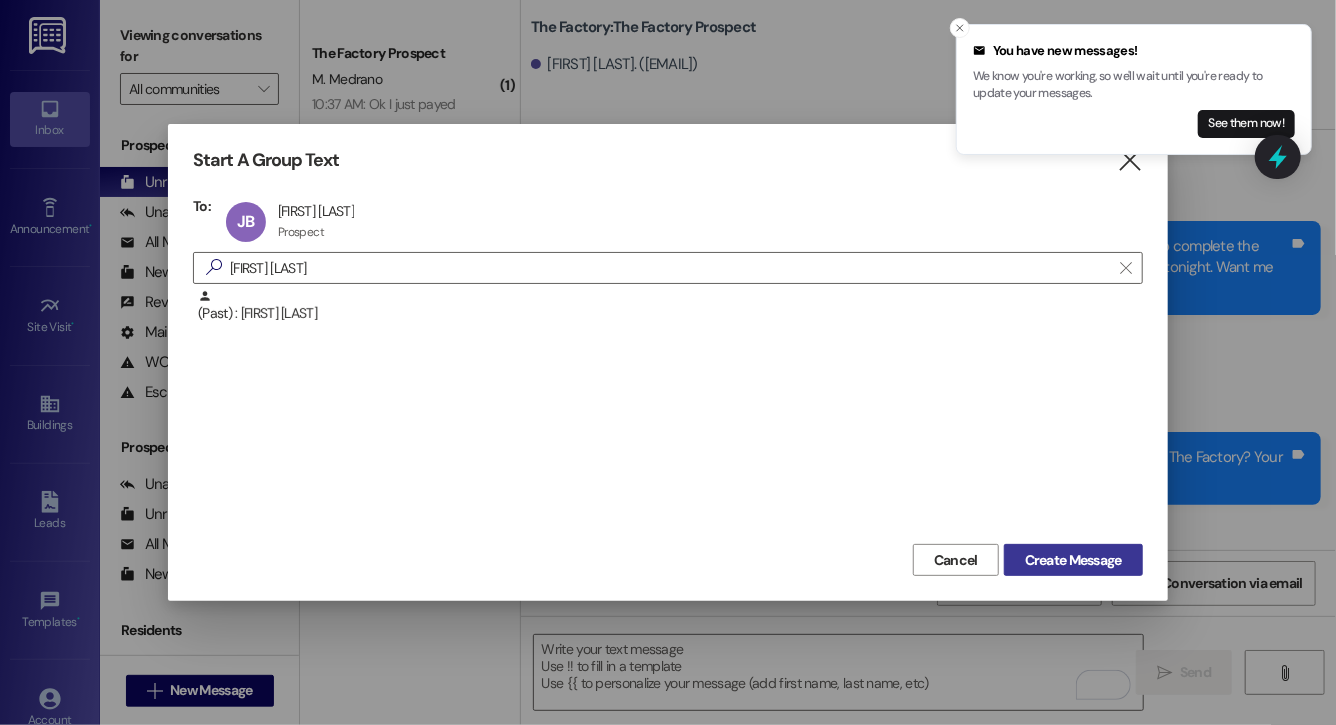click on "Create Message" at bounding box center [1073, 560] 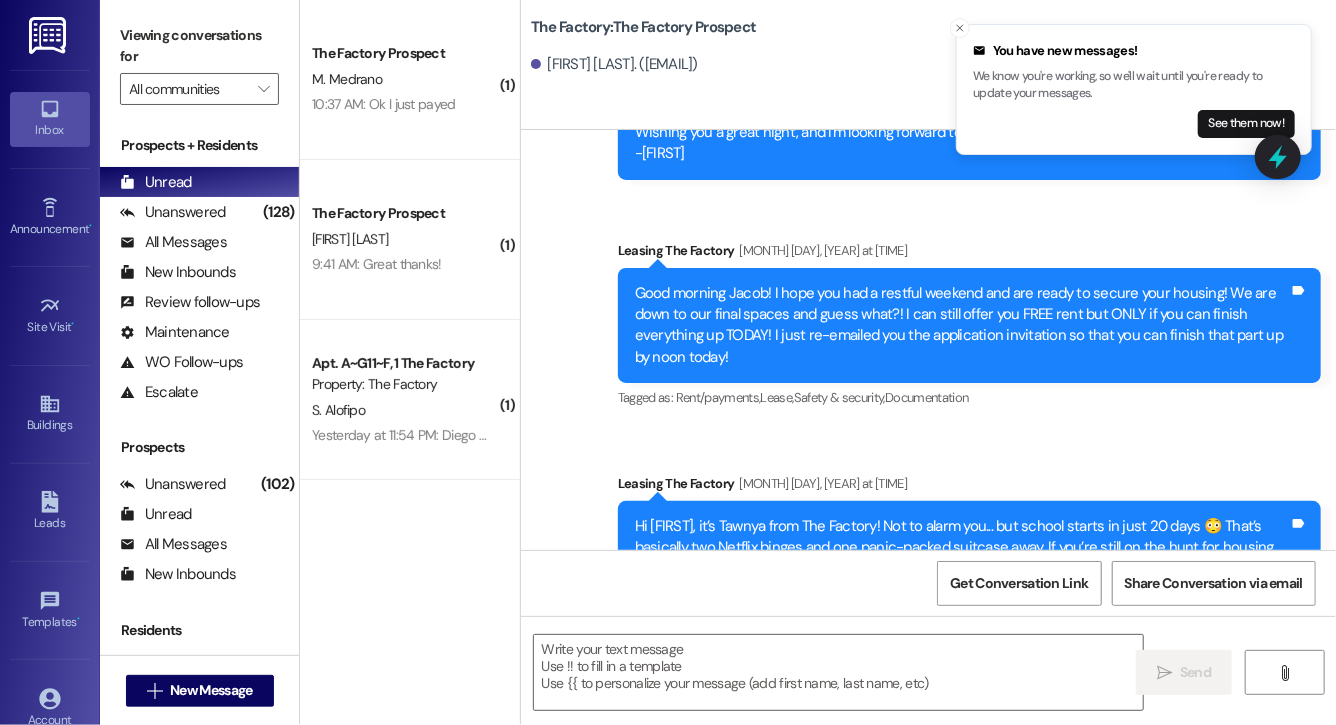 scroll, scrollTop: 2814, scrollLeft: 0, axis: vertical 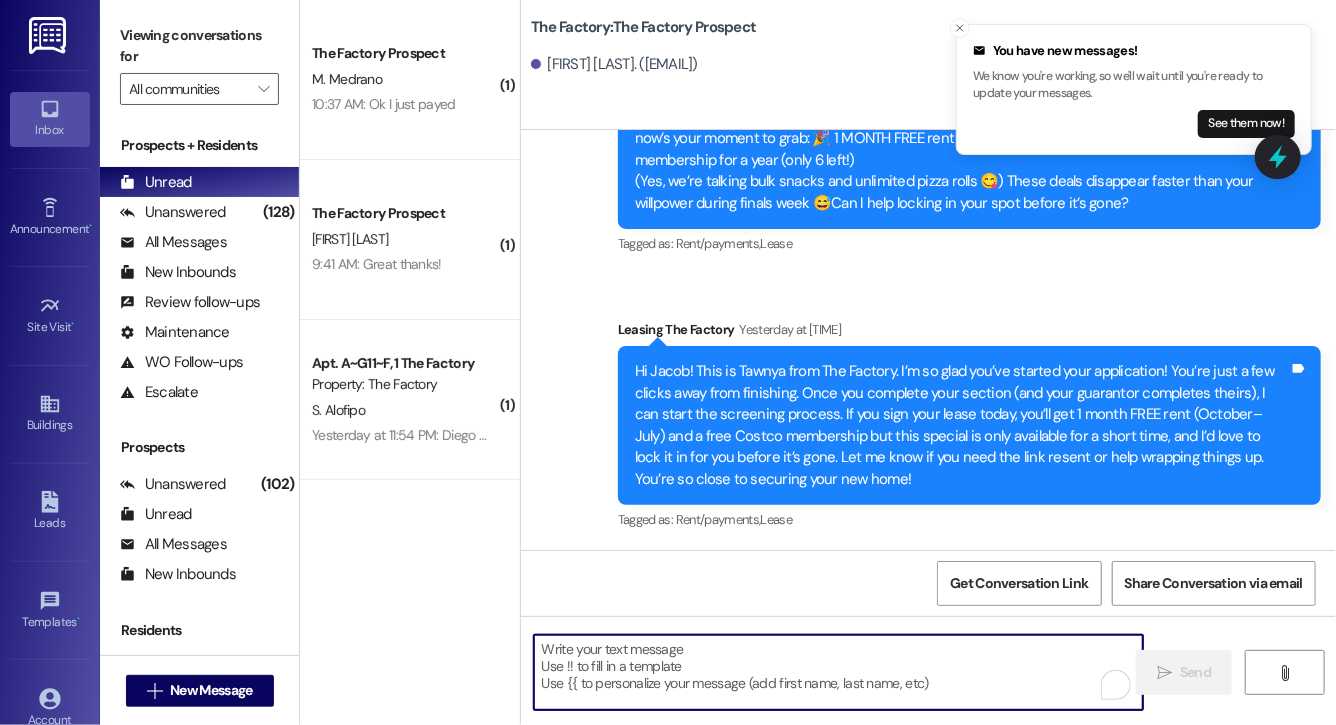 click at bounding box center (838, 672) 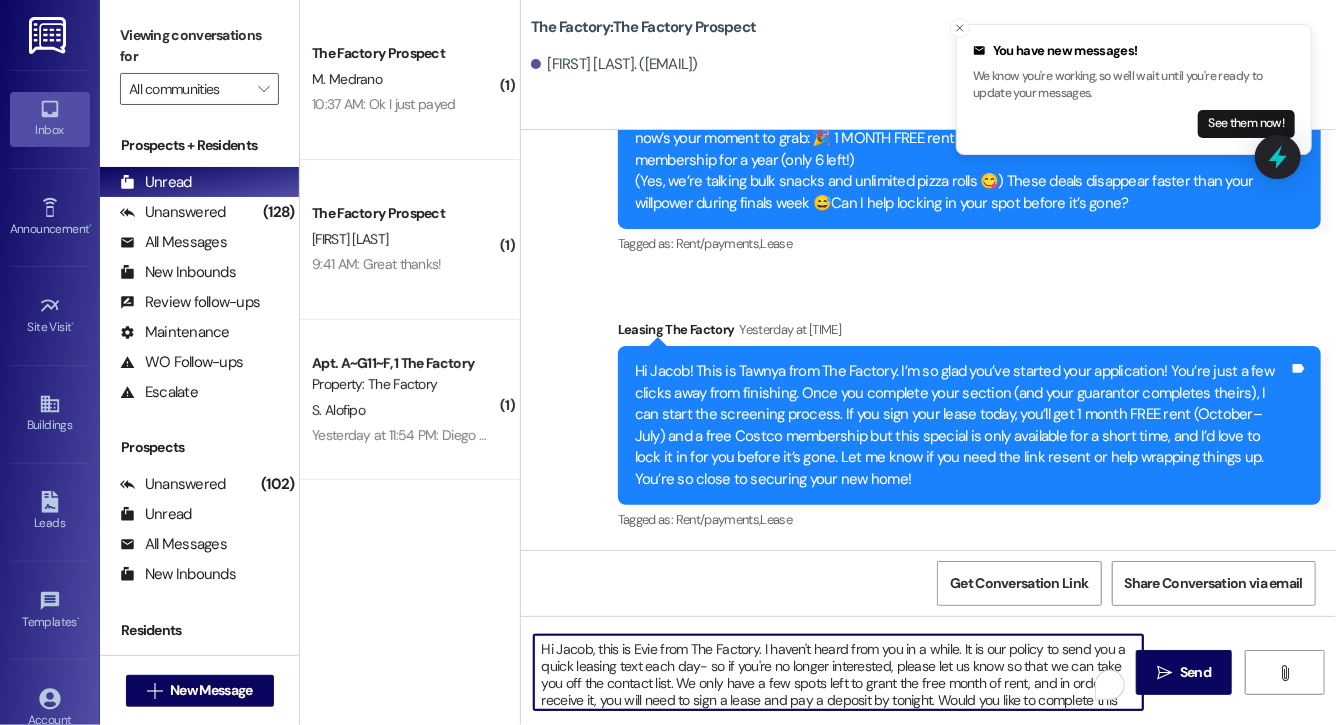 scroll, scrollTop: 34, scrollLeft: 0, axis: vertical 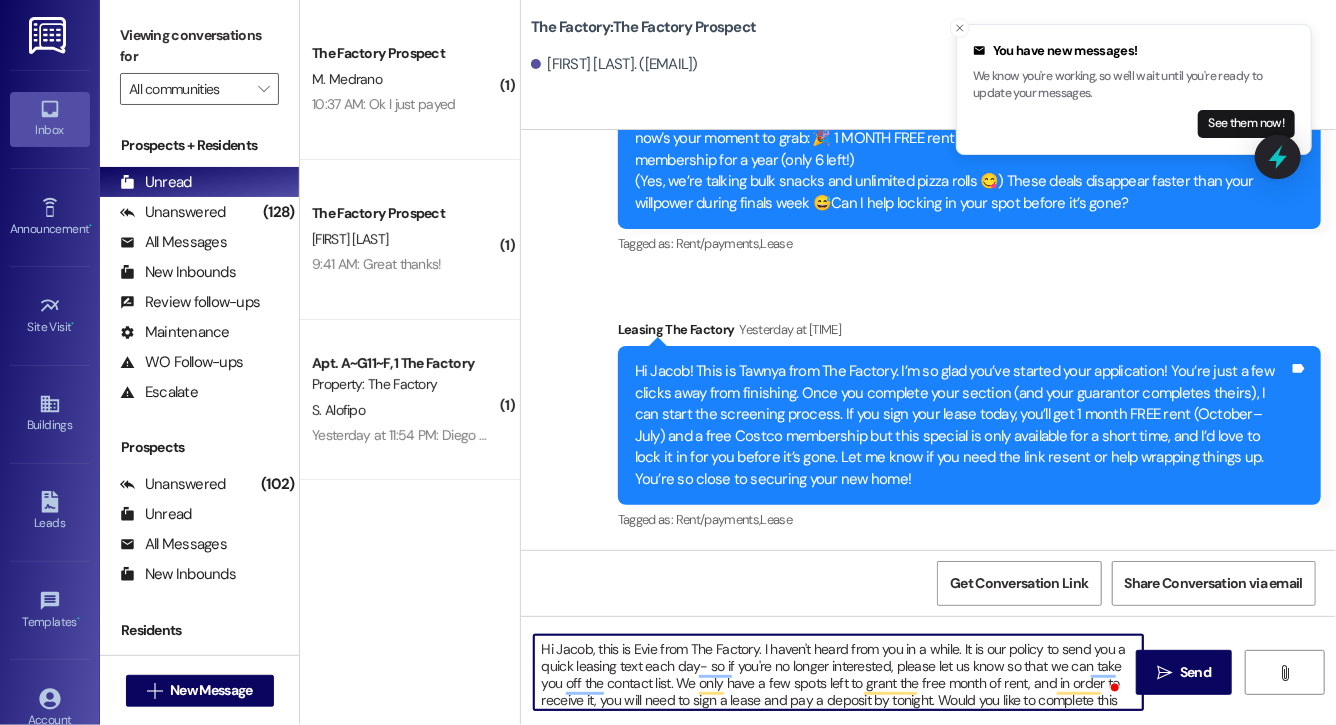 click on "Hi Jacob, this is Evie from The Factory. I haven't heard from you in a while. It is our policy to send you a quick leasing text each day- so if you're no longer interested, please let us know so that we can take you off the contact list. We only have a few spots left to grant the free month of rent, and in order to receive it, you will need to sign a lease and pay a deposit by tonight. Would you like to complete this today? Happy to help." at bounding box center [838, 672] 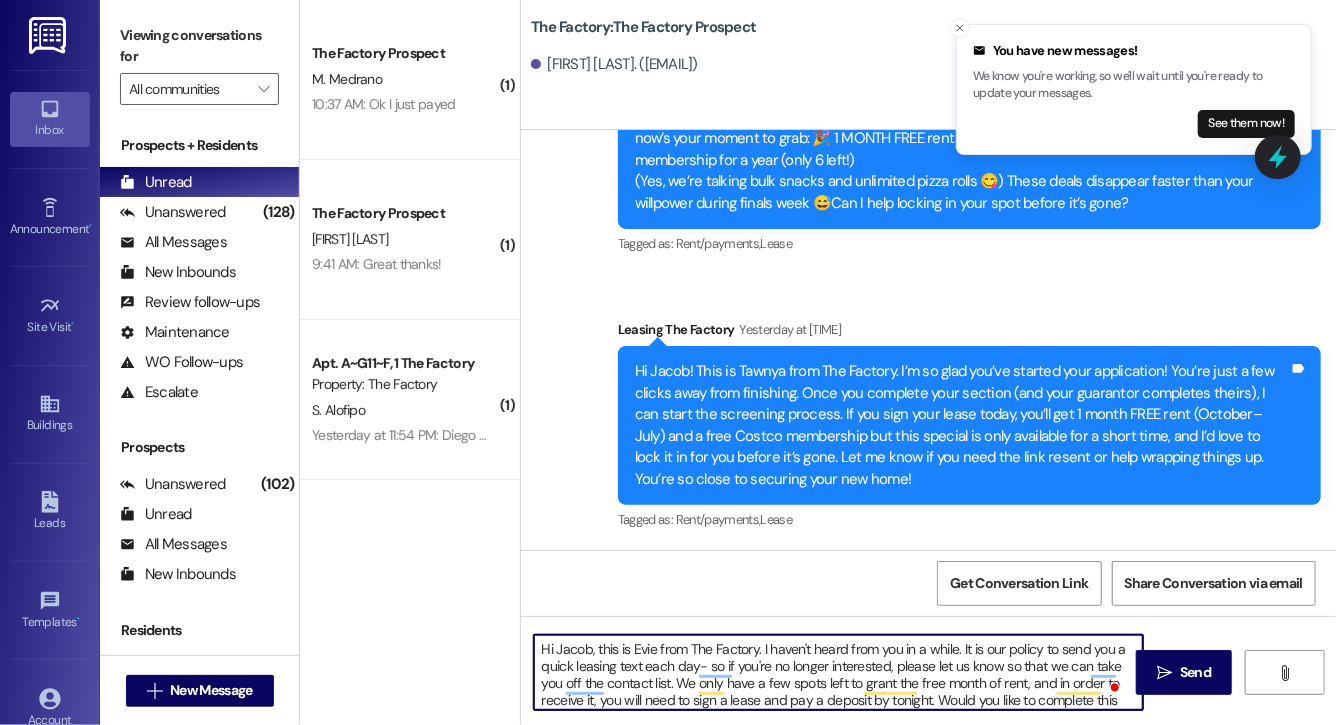 click on "Hi Jacob, this is Evie from The Factory. I haven't heard from you in a while. It is our policy to send you a quick leasing text each day- so if you're no longer interested, please let us know so that we can take you off the contact list. We only have a few spots left to grant the free month of rent, and in order to receive it, you will need to sign a lease and pay a deposit by tonight. Would you like to complete this today? Happy to help." at bounding box center (838, 672) 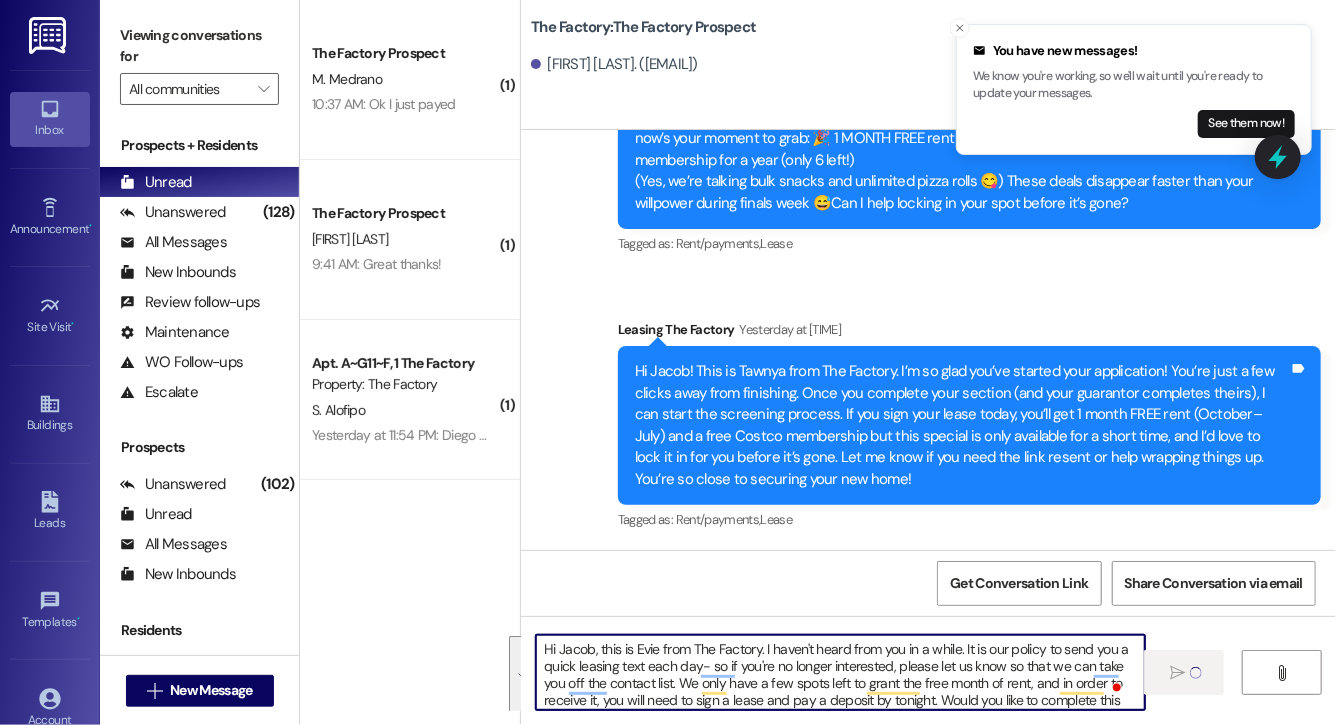 type 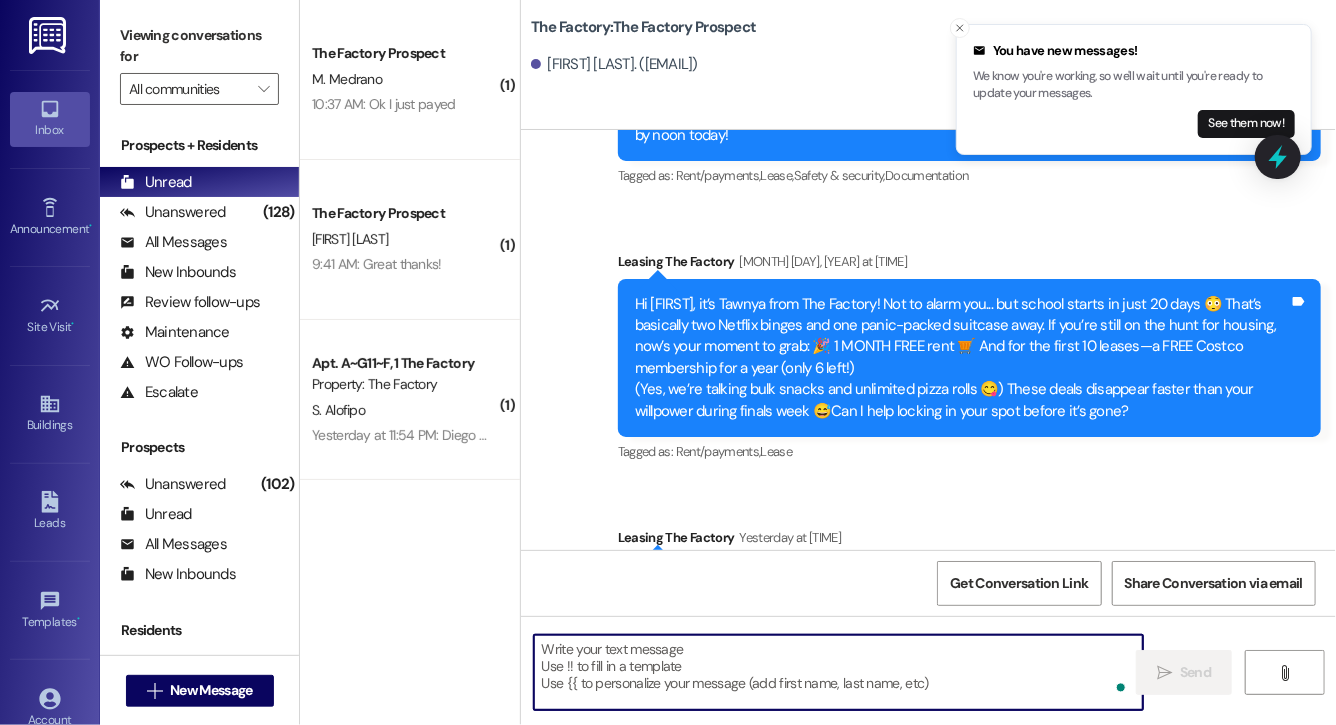scroll, scrollTop: 2301, scrollLeft: 0, axis: vertical 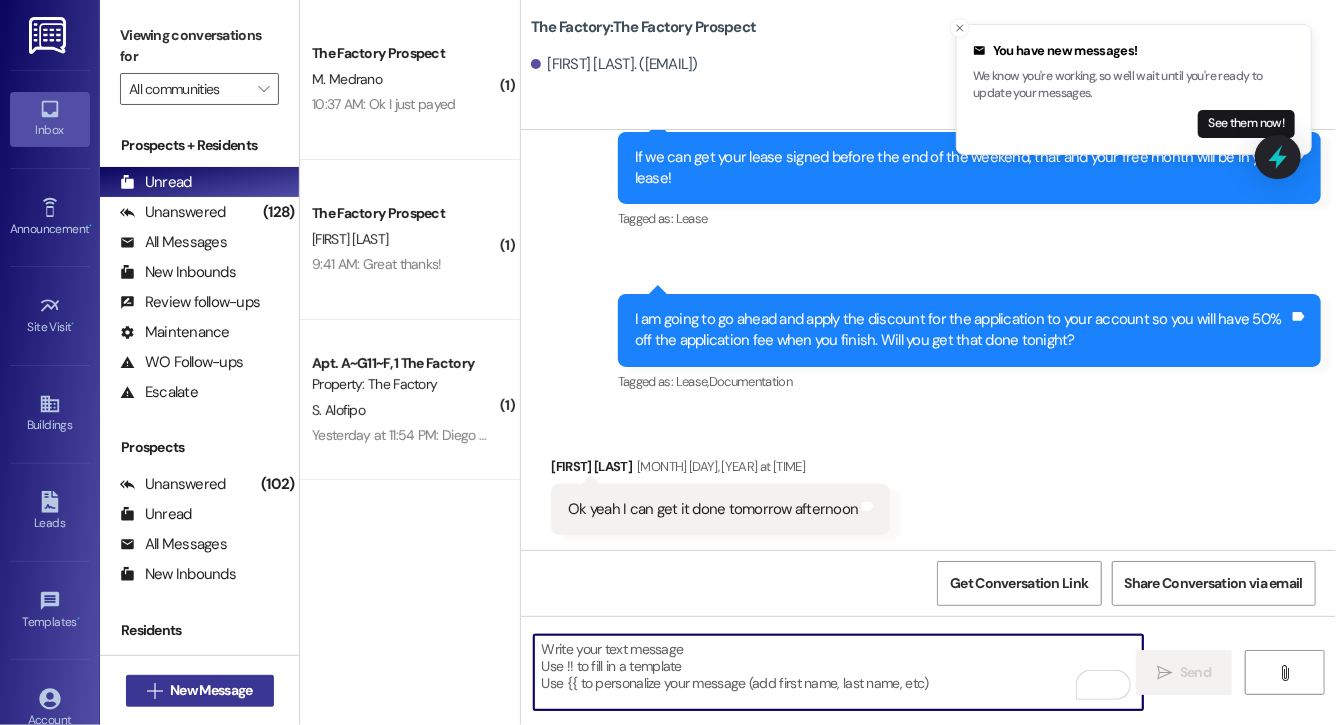 click on "New Message" at bounding box center [211, 690] 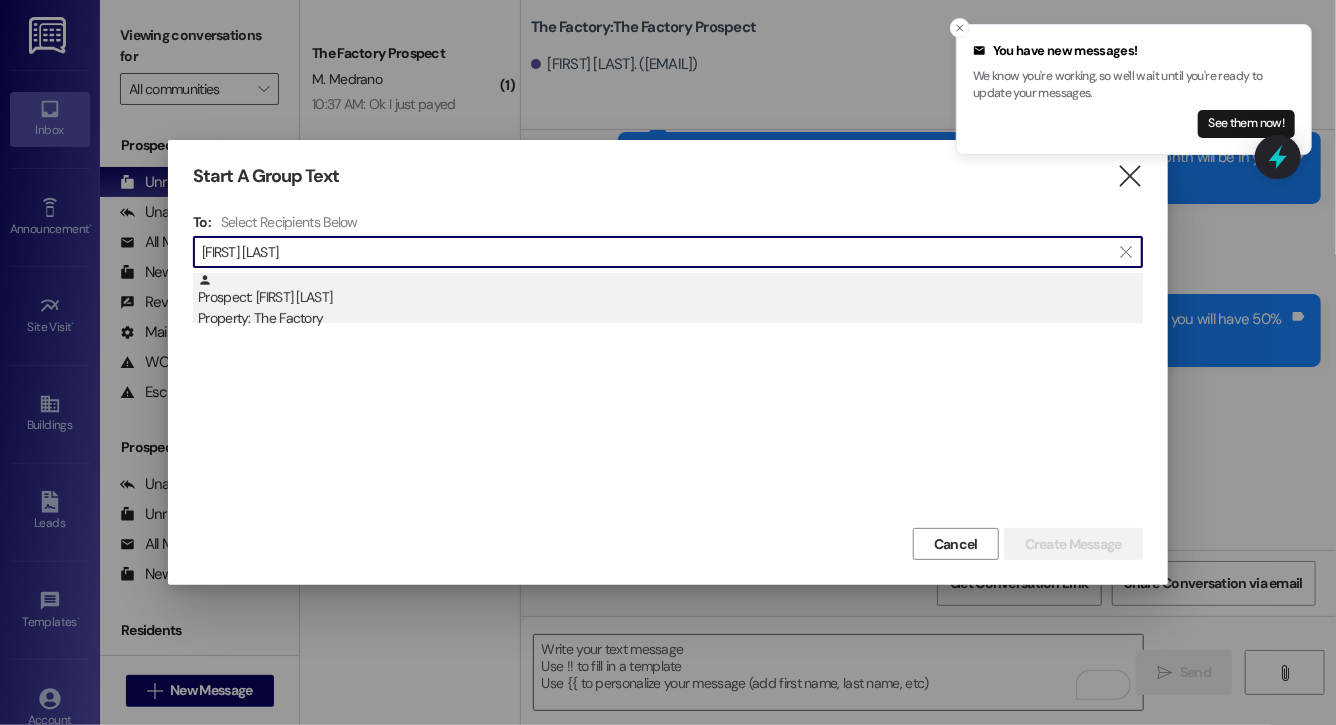 type on "andrew water" 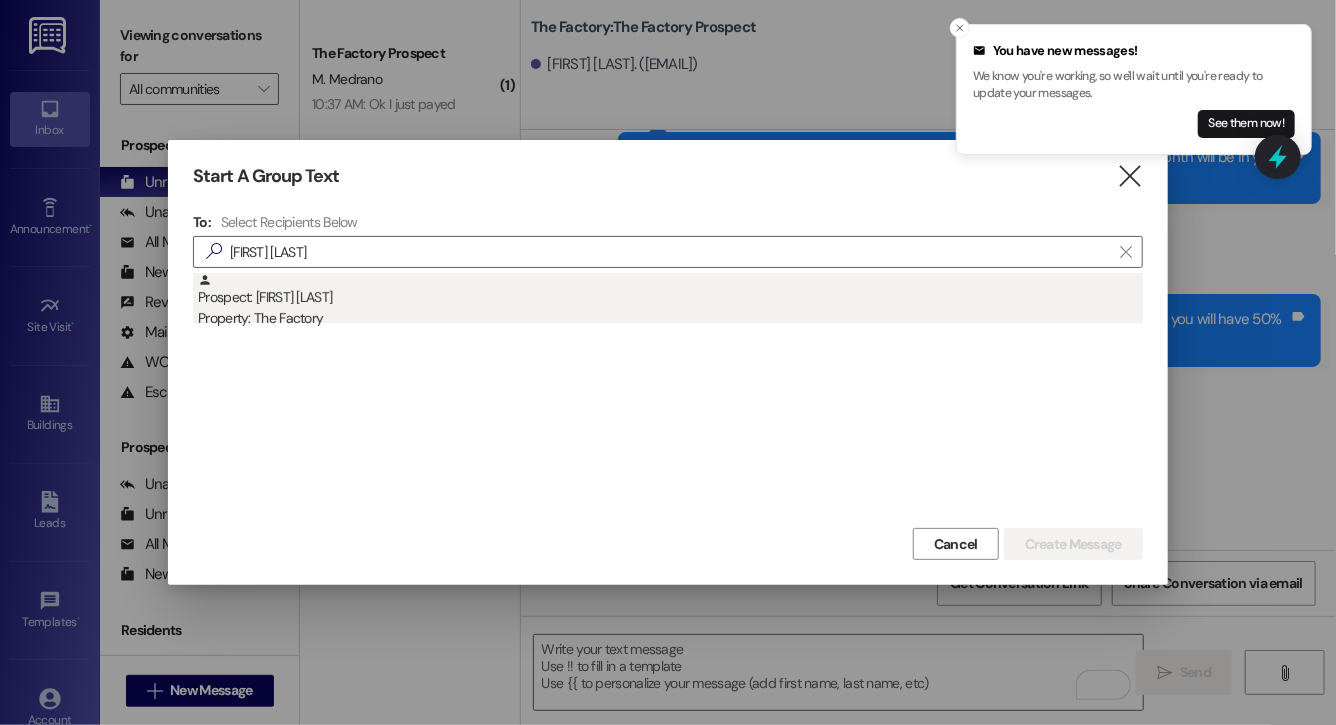 click on "Prospect: Andrew Waters Property: The Factory" at bounding box center (670, 301) 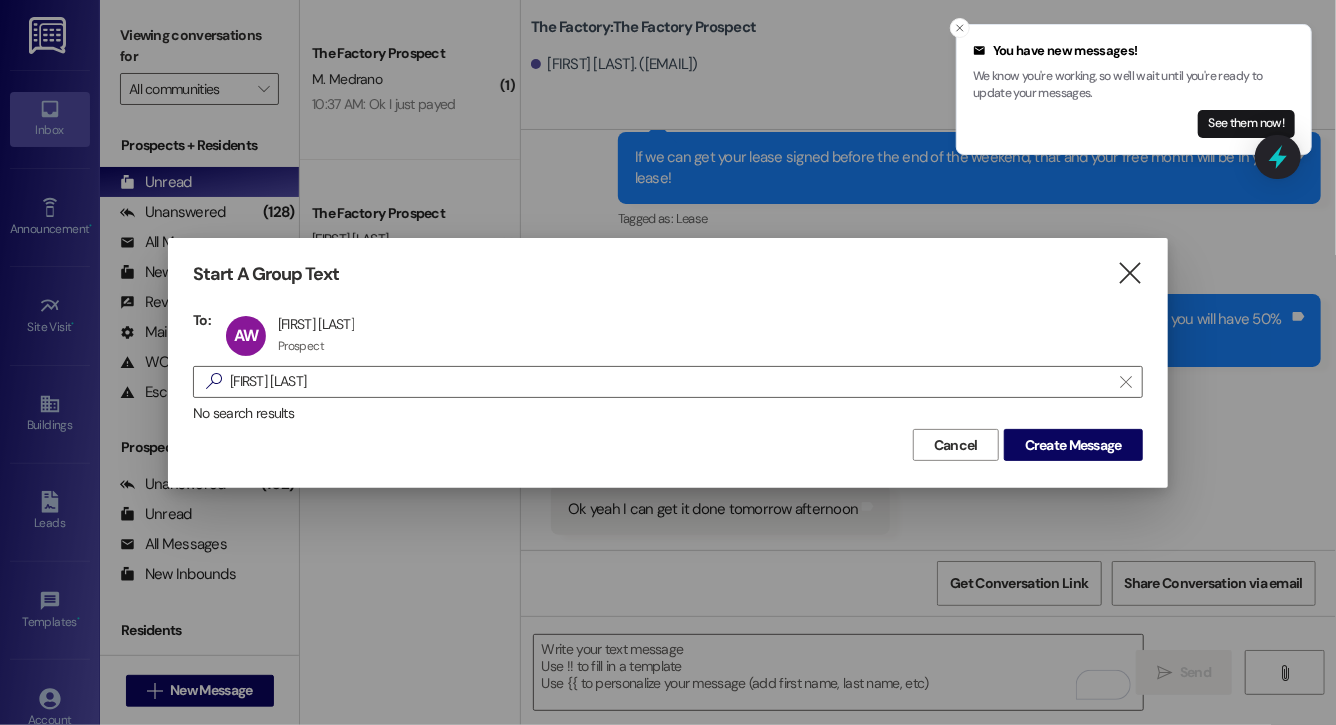 click on "Start A Group Text  To:  AW  Andrew Waters  Andrew Waters Prospect Prospect click to remove  andrew water  No search results Cancel Create Message" at bounding box center [668, 362] 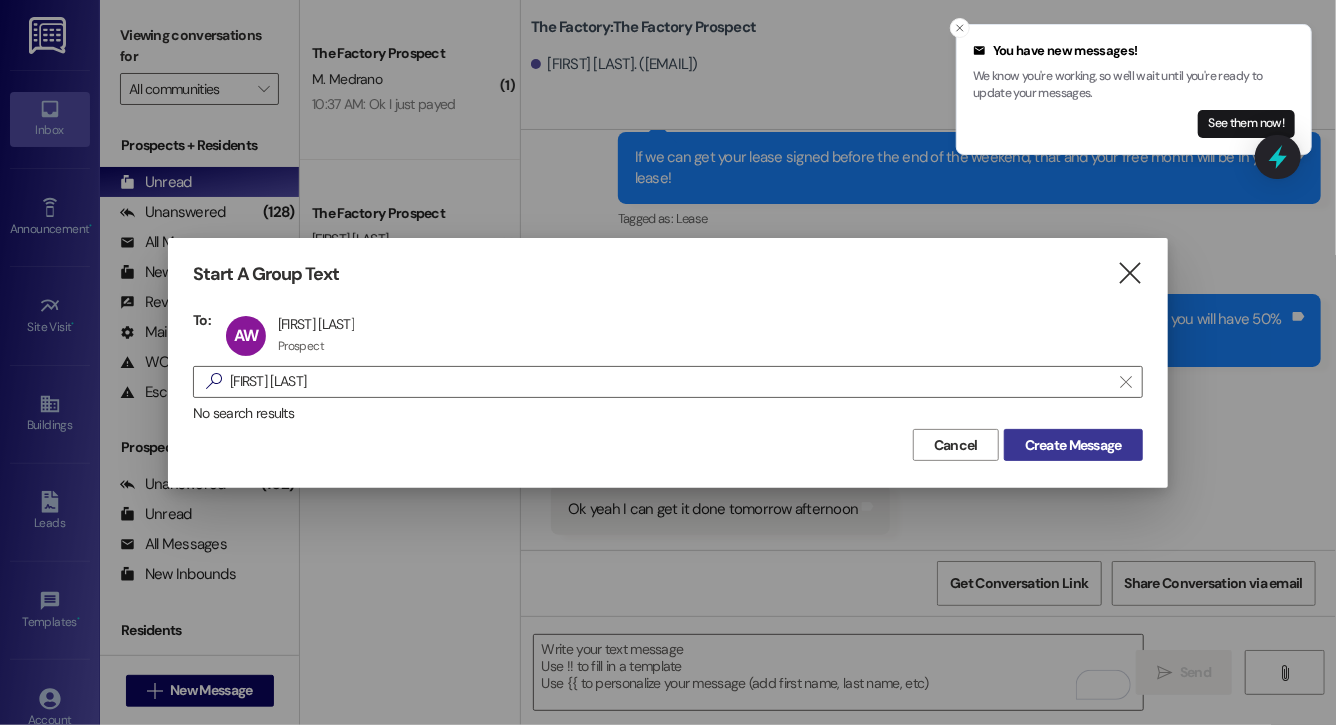 click on "Create Message" at bounding box center [1073, 445] 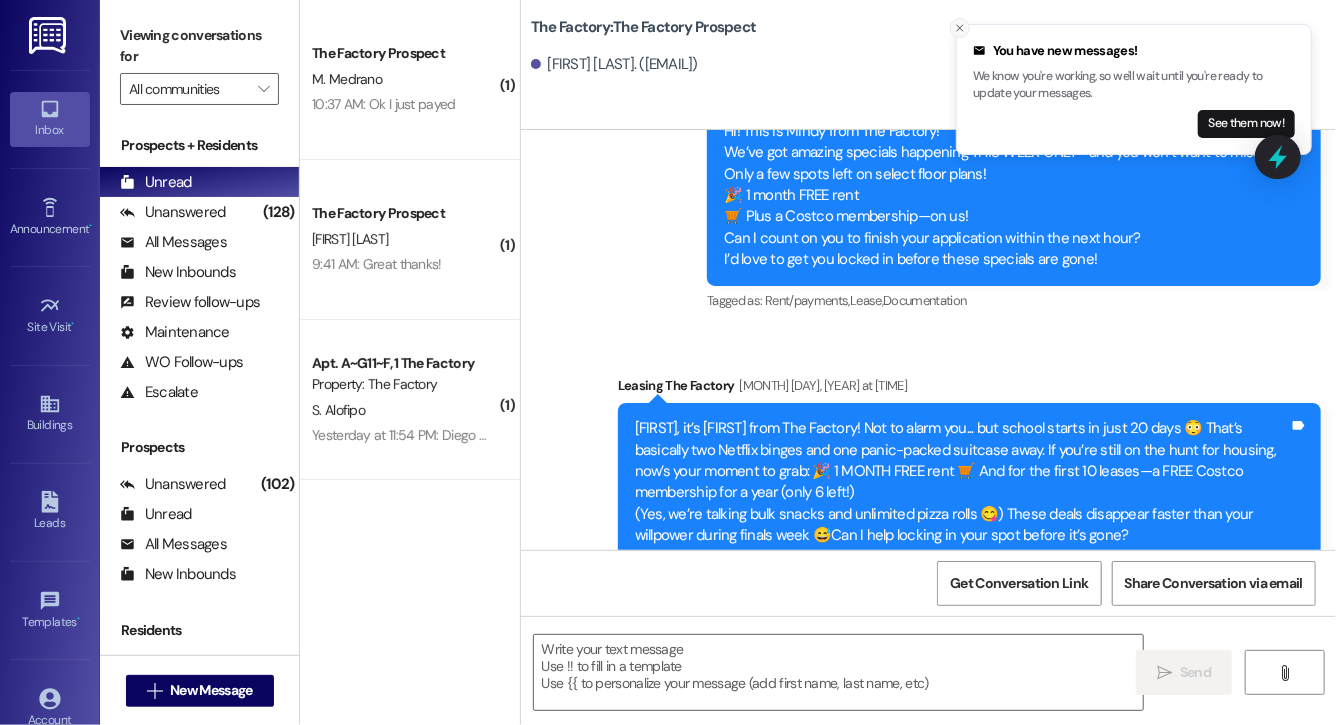 click 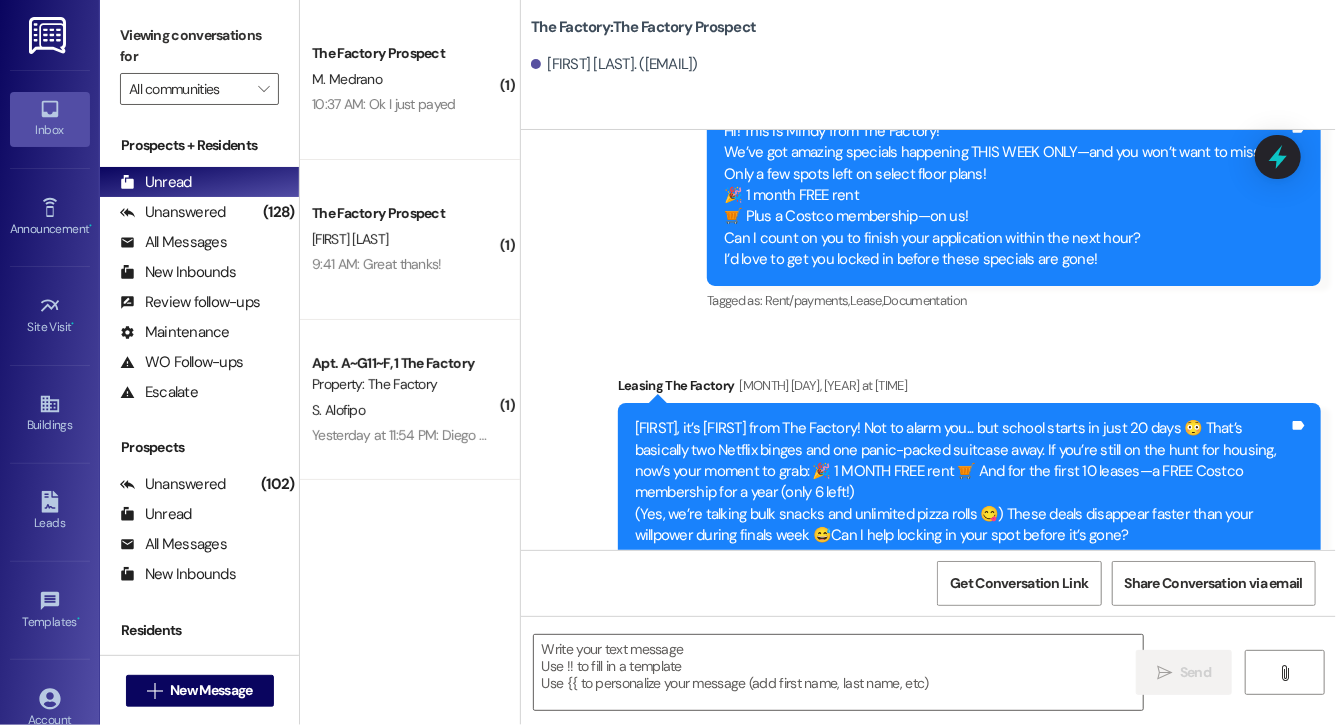scroll, scrollTop: 1921, scrollLeft: 0, axis: vertical 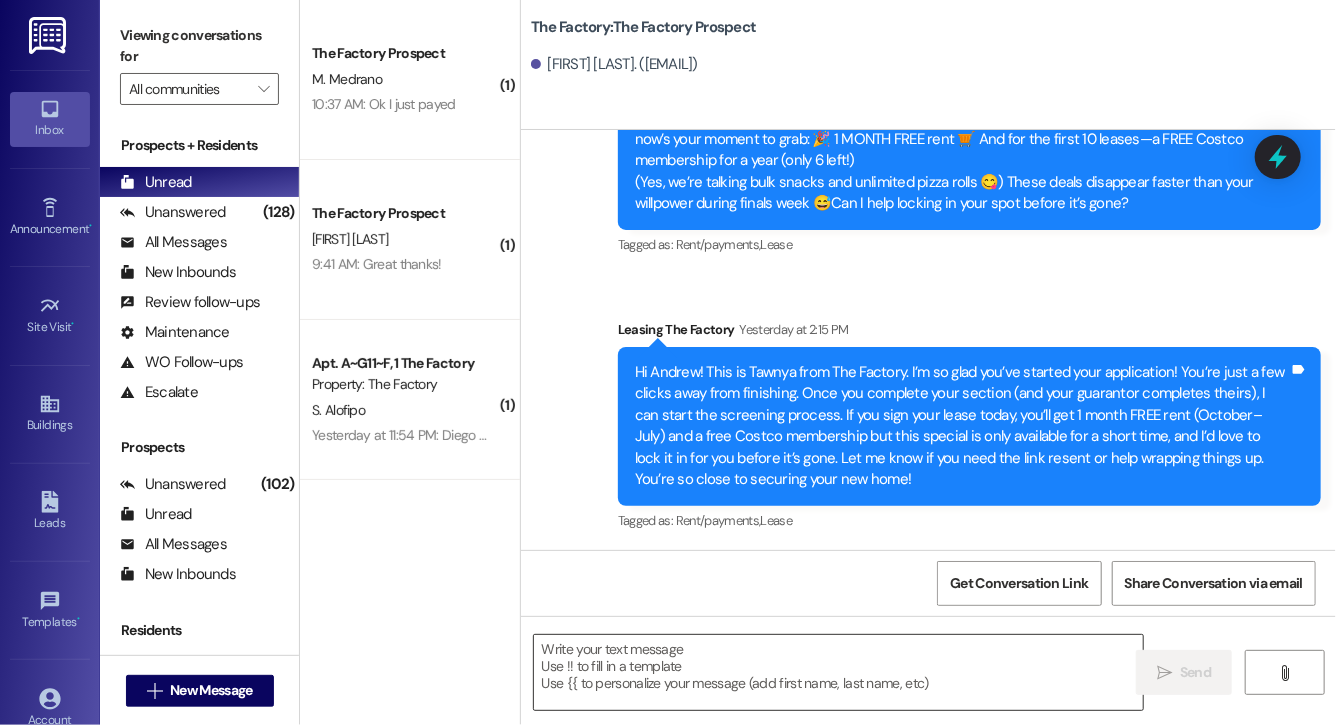 click at bounding box center [838, 672] 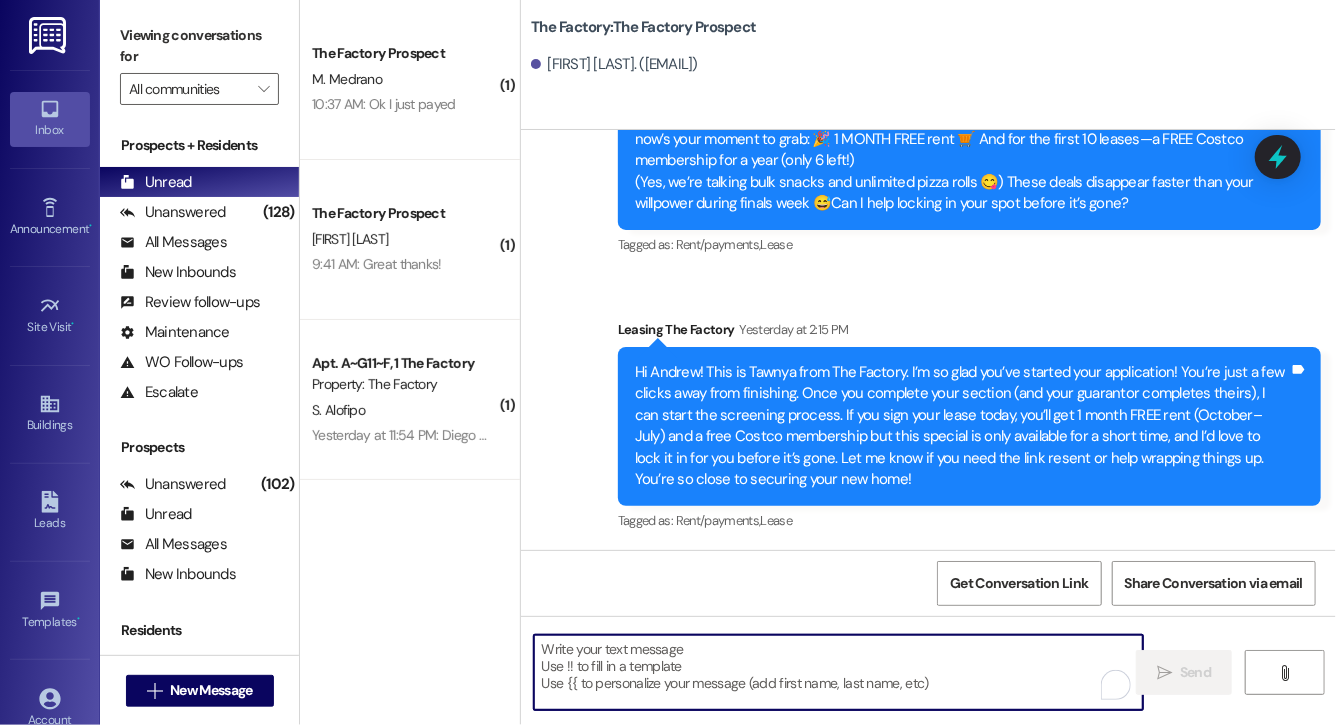 type on "√" 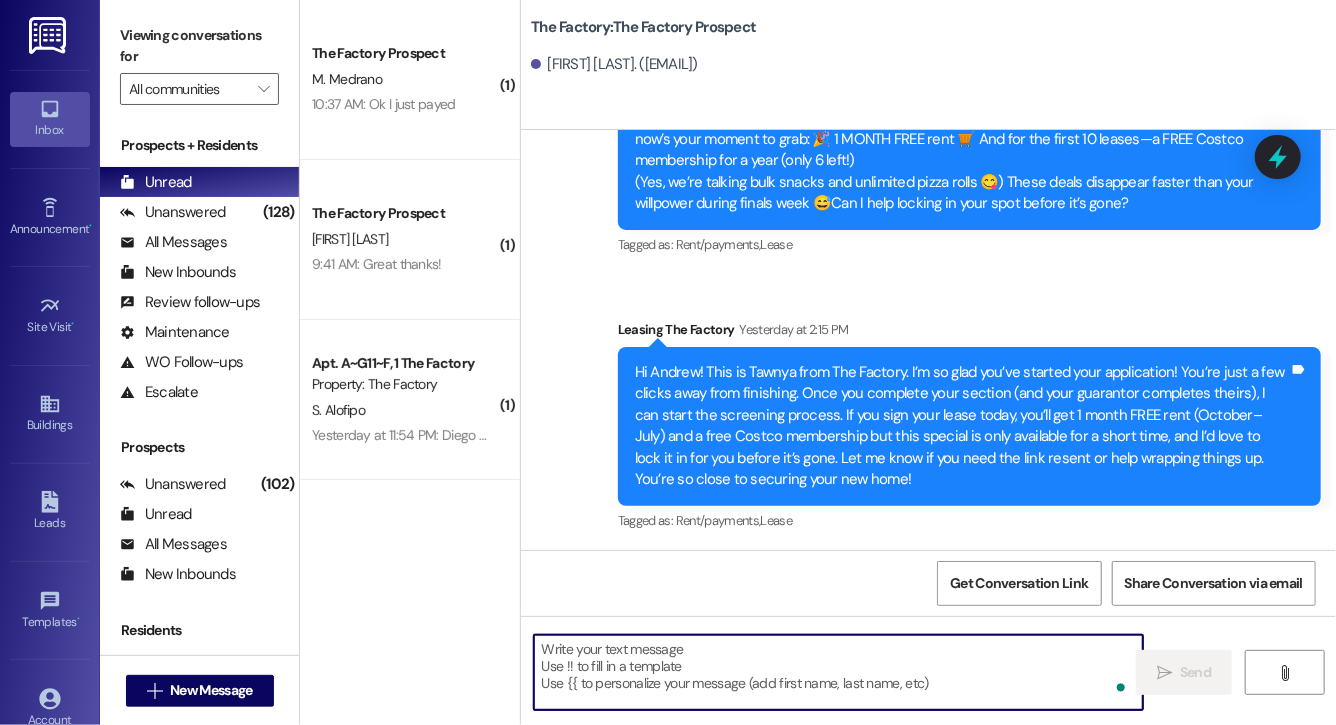 paste on "Hi Jacob, this is Evie from The Factory. I haven't heard from you in a while. It is our policy to send you a quick leasing text each day- so if you're no longer interested, please let us know so that we can take you off the contact list. We only have a few spots left to grant the free month of rent, and in order to receive it, you will need to sign a lease and pay a deposit by tonight. Would you like to complete this today? Happy to help." 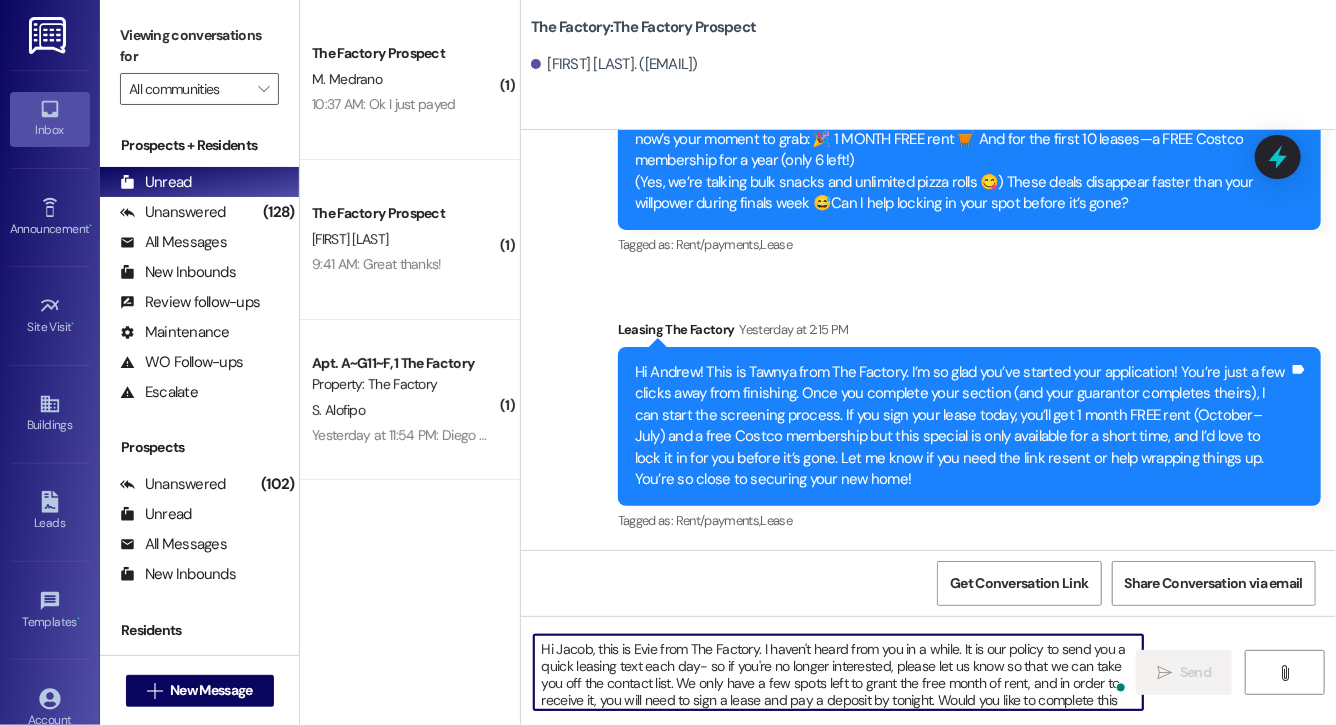 scroll, scrollTop: 34, scrollLeft: 0, axis: vertical 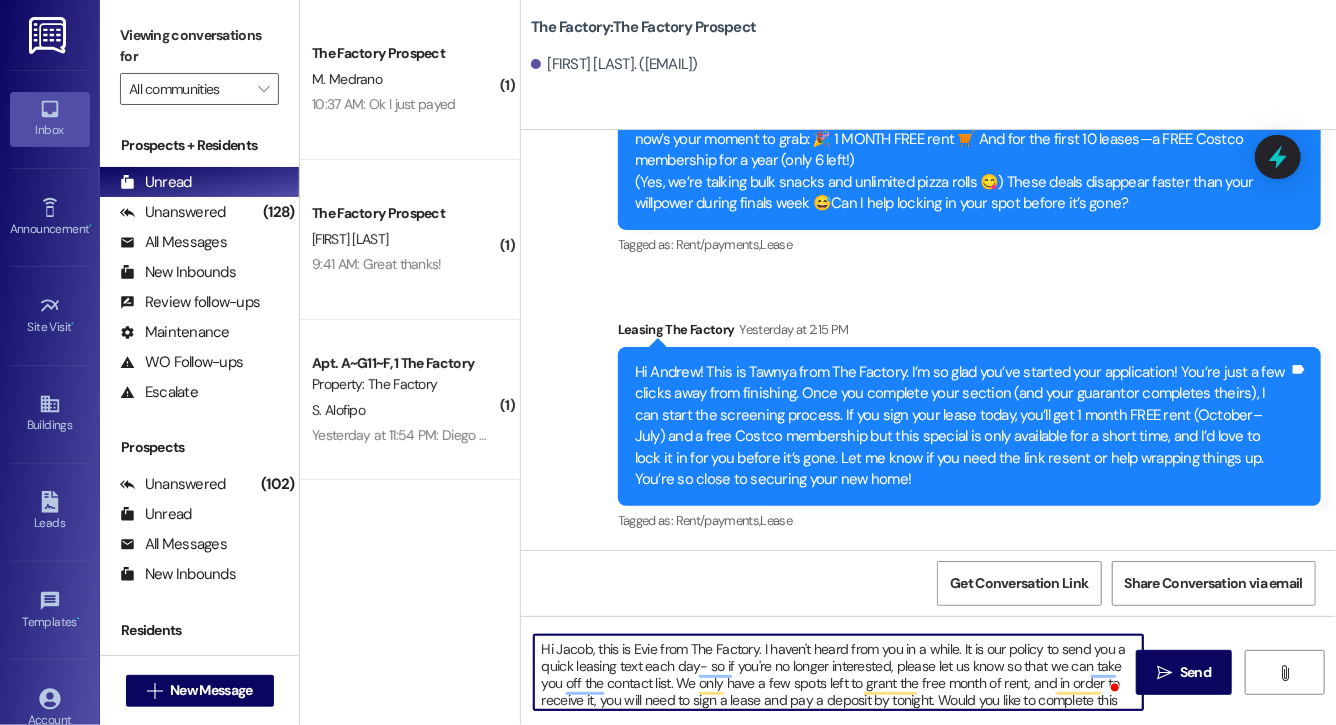 click on "Hi Jacob, this is Evie from The Factory. I haven't heard from you in a while. It is our policy to send you a quick leasing text each day- so if you're no longer interested, please let us know so that we can take you off the contact list. We only have a few spots left to grant the free month of rent, and in order to receive it, you will need to sign a lease and pay a deposit by tonight. Would you like to complete this today? Happy to help." at bounding box center [838, 672] 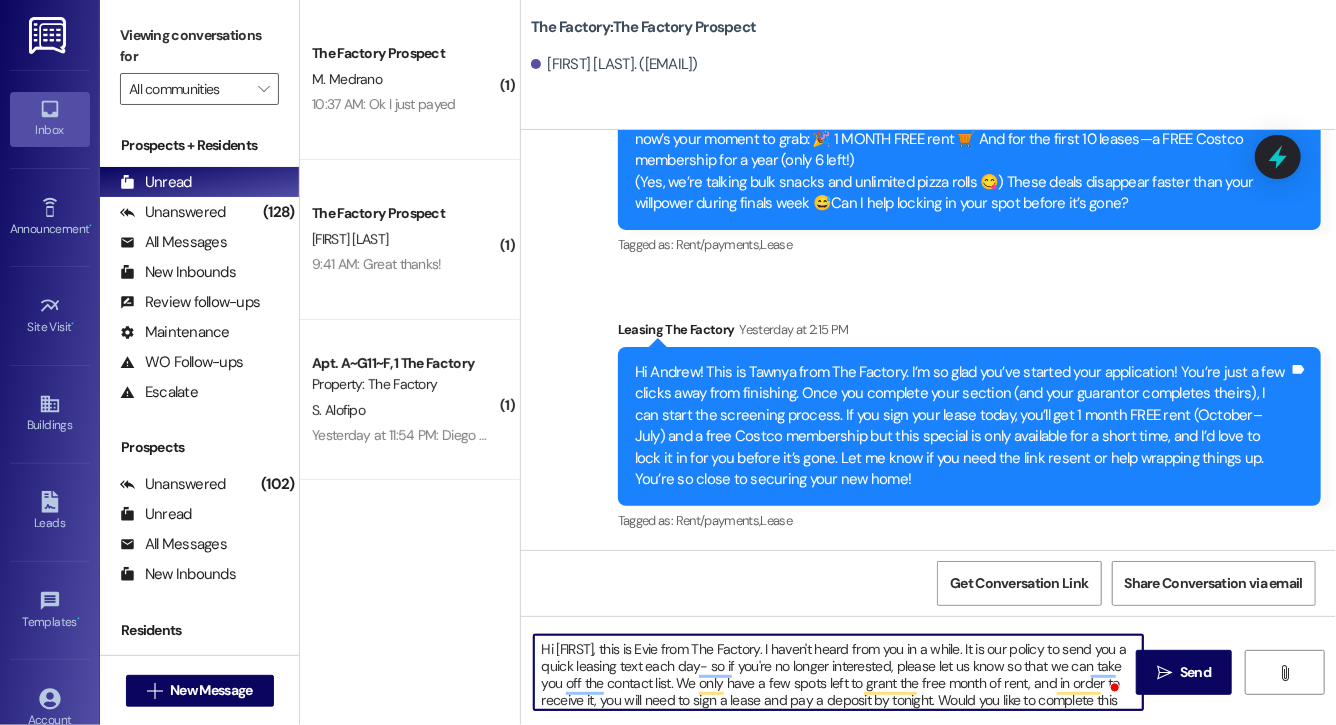 type on "Hi Andrew, this is Evie from The Factory. I haven't heard from you in a while. It is our policy to send you a quick leasing text each day- so if you're no longer interested, please let us know so that we can take you off the contact list. We only have a few spots left to grant the free month of rent, and in order to receive it, you will need to sign a lease and pay a deposit by tonight. Would you like to complete this today? Happy to help." 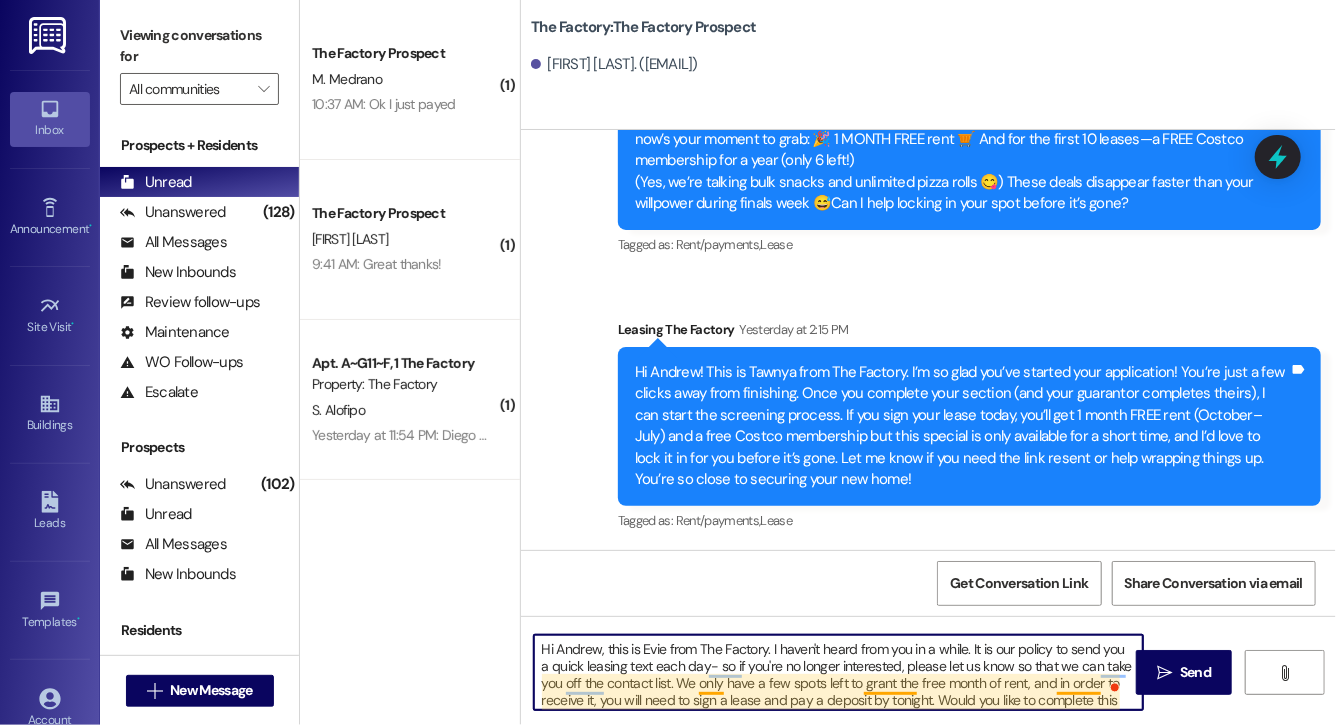 click on "Hi Andrew, this is Evie from The Factory. I haven't heard from you in a while. It is our policy to send you a quick leasing text each day- so if you're no longer interested, please let us know so that we can take you off the contact list. We only have a few spots left to grant the free month of rent, and in order to receive it, you will need to sign a lease and pay a deposit by tonight. Would you like to complete this today? Happy to help." at bounding box center [838, 672] 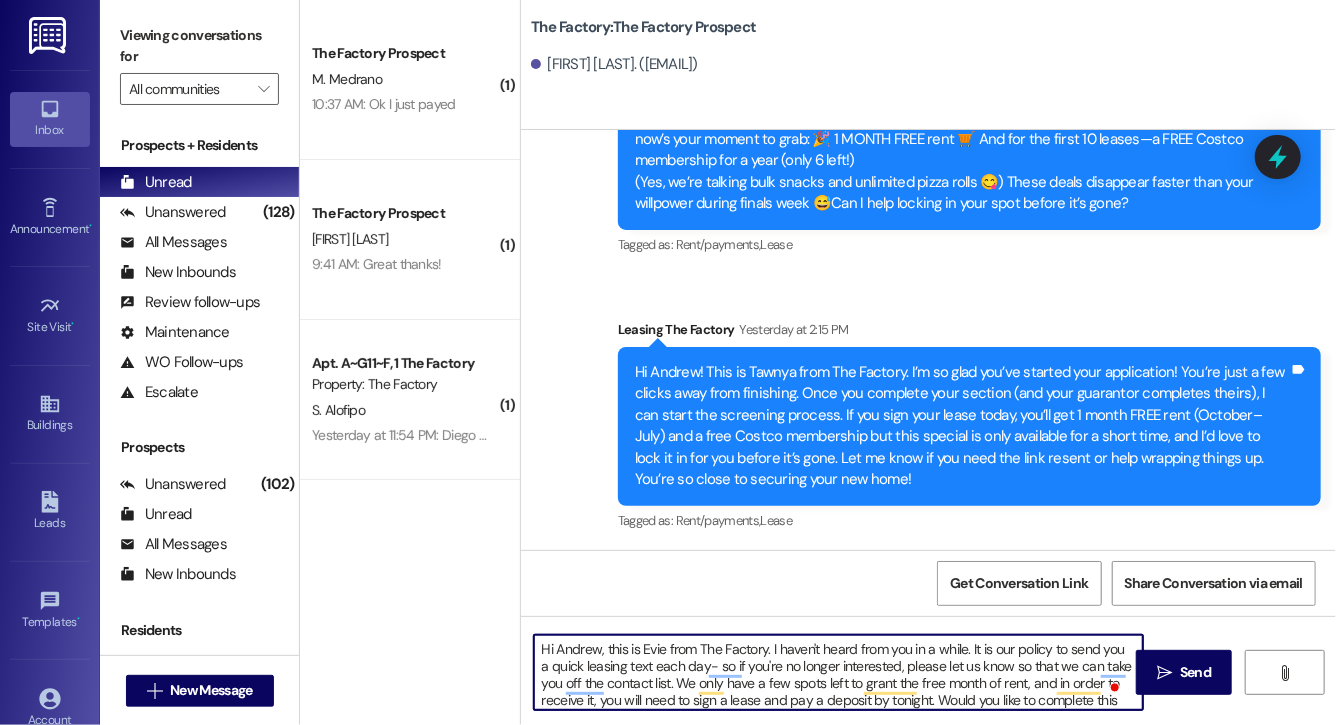 click on "Hi Andrew, this is Evie from The Factory. I haven't heard from you in a while. It is our policy to send you a quick leasing text each day- so if you're no longer interested, please let us know so that we can take you off the contact list. We only have a few spots left to grant the free month of rent, and in order to receive it, you will need to sign a lease and pay a deposit by tonight. Would you like to complete this today? Happy to help." at bounding box center (838, 672) 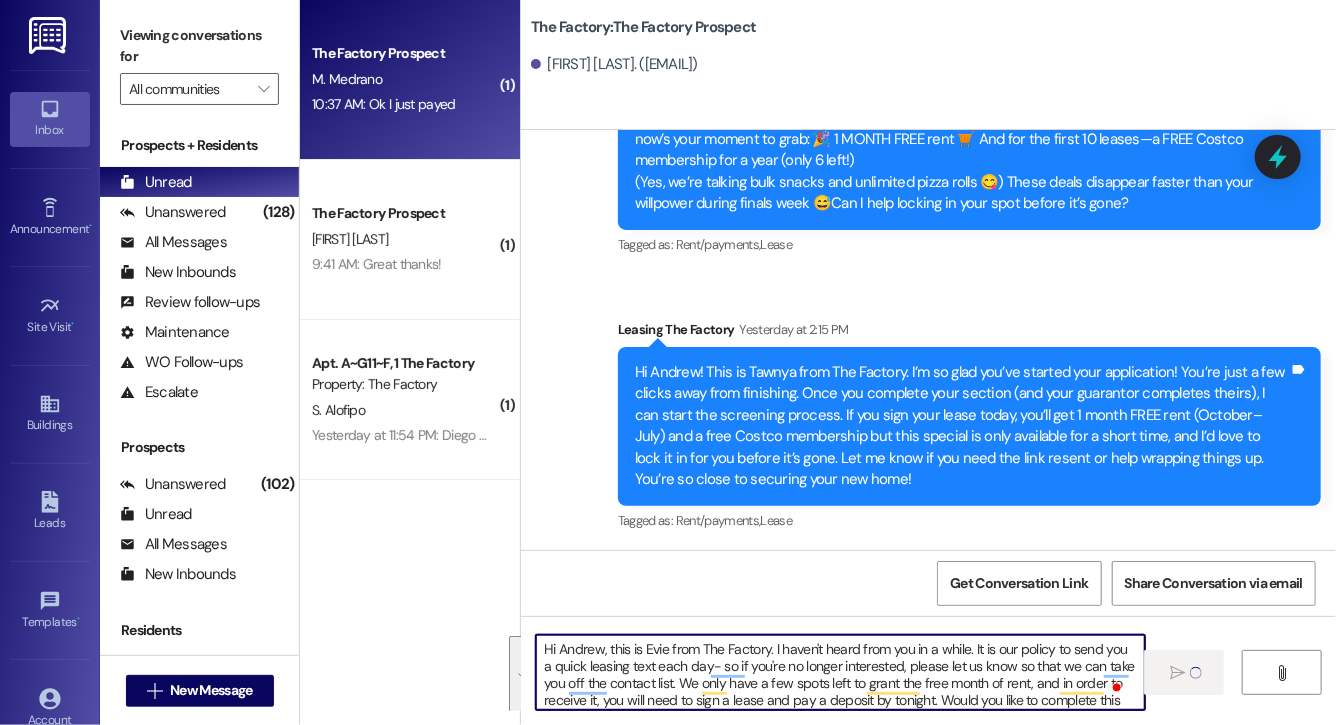 type 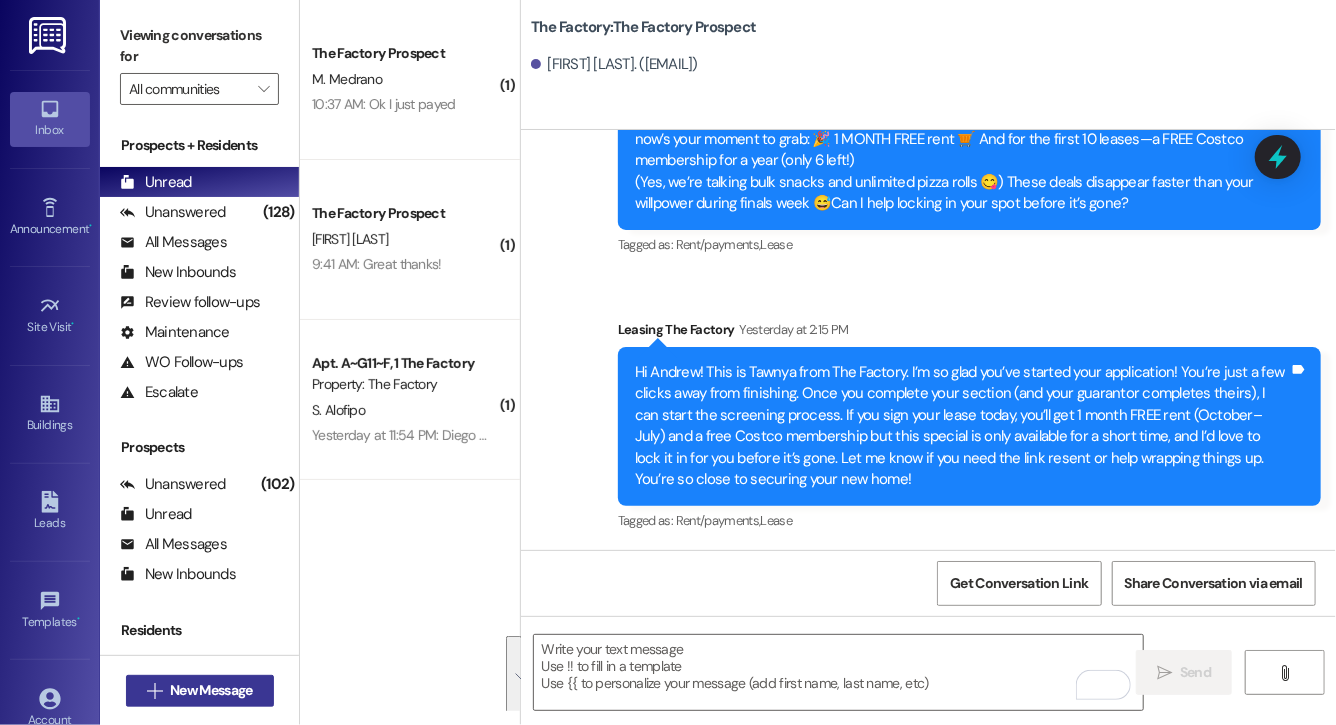 click on "New Message" at bounding box center (211, 690) 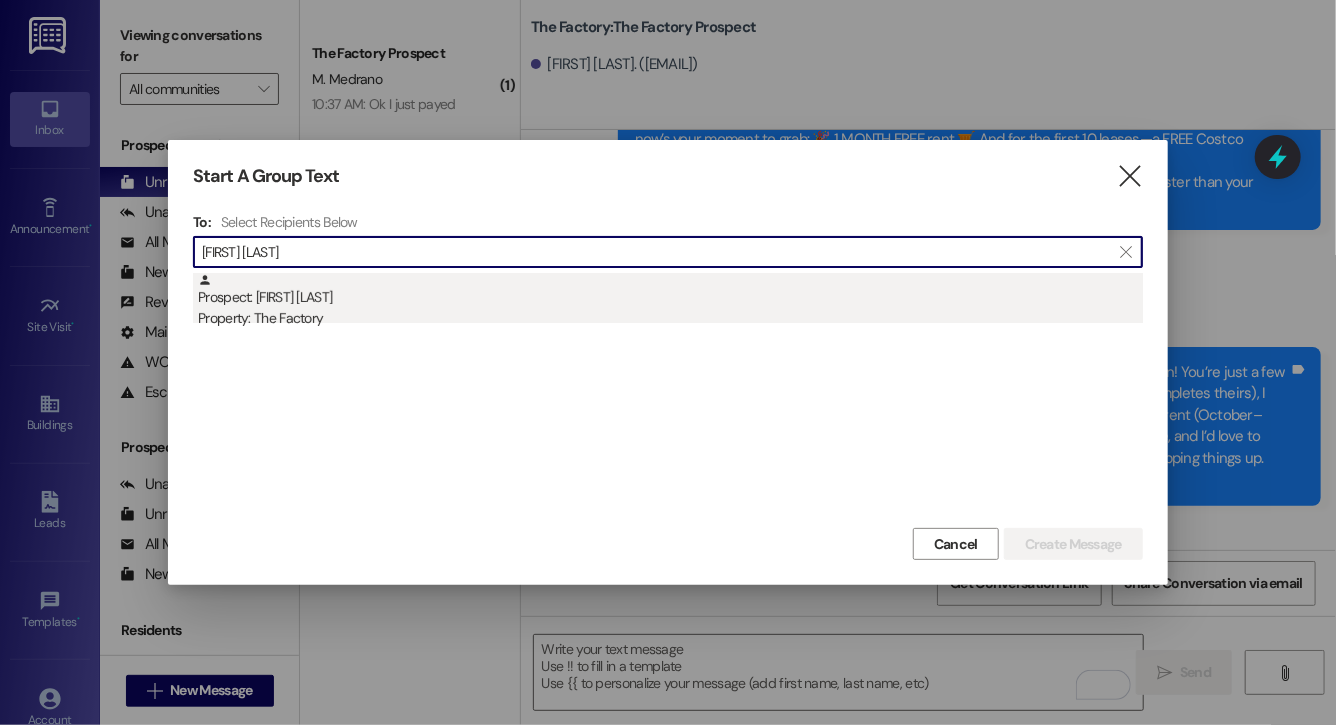 type on "cooper penn" 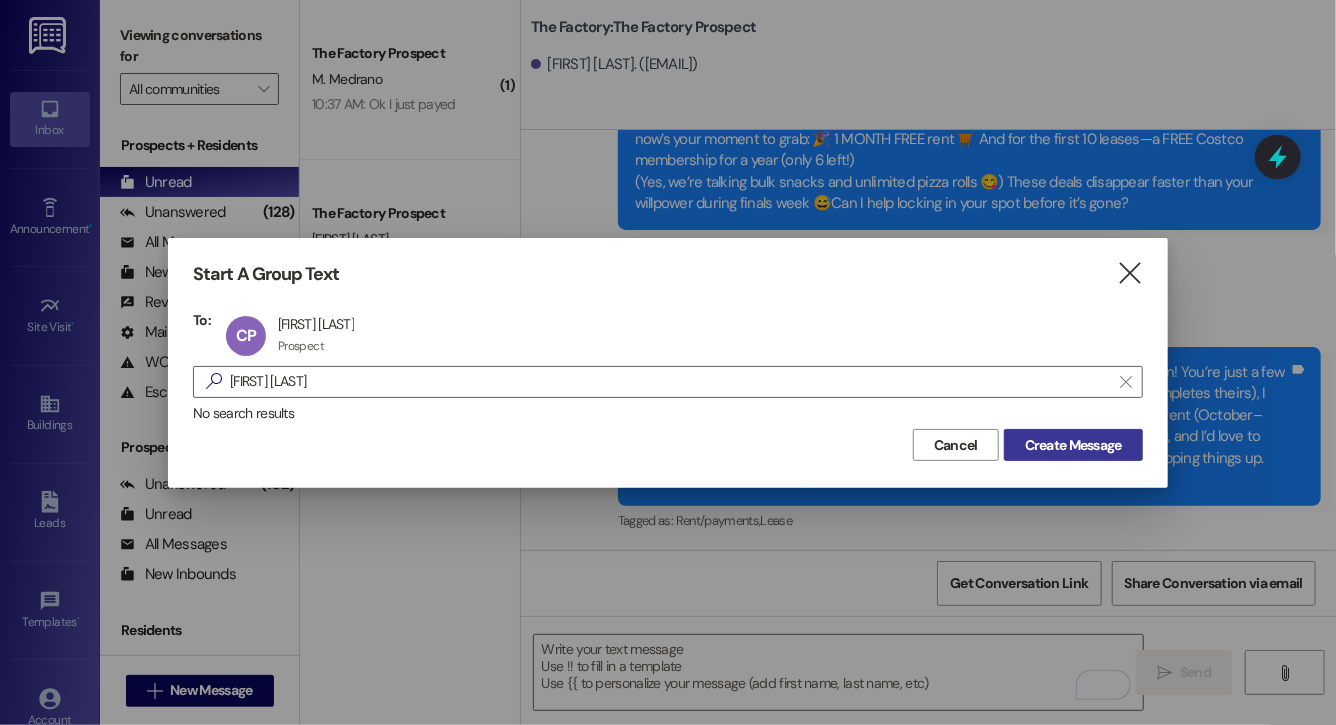 click on "Create Message" at bounding box center (1073, 445) 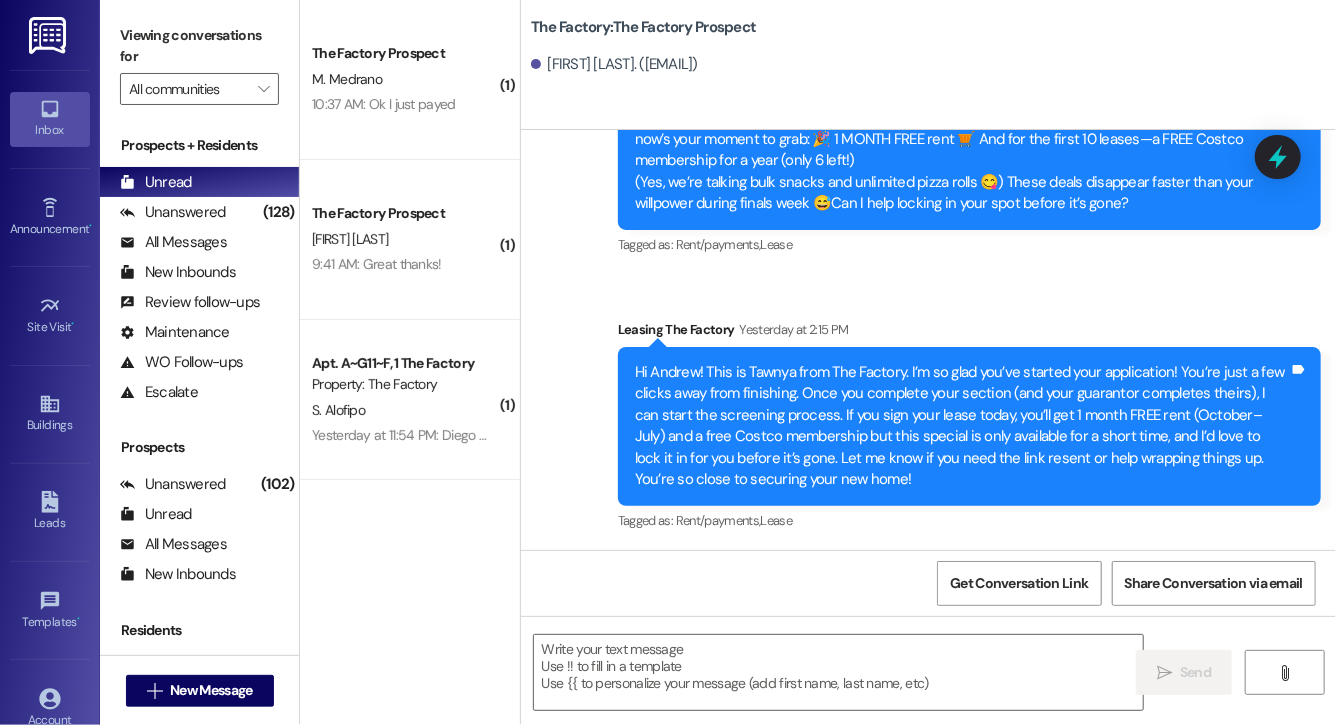 scroll, scrollTop: 0, scrollLeft: 0, axis: both 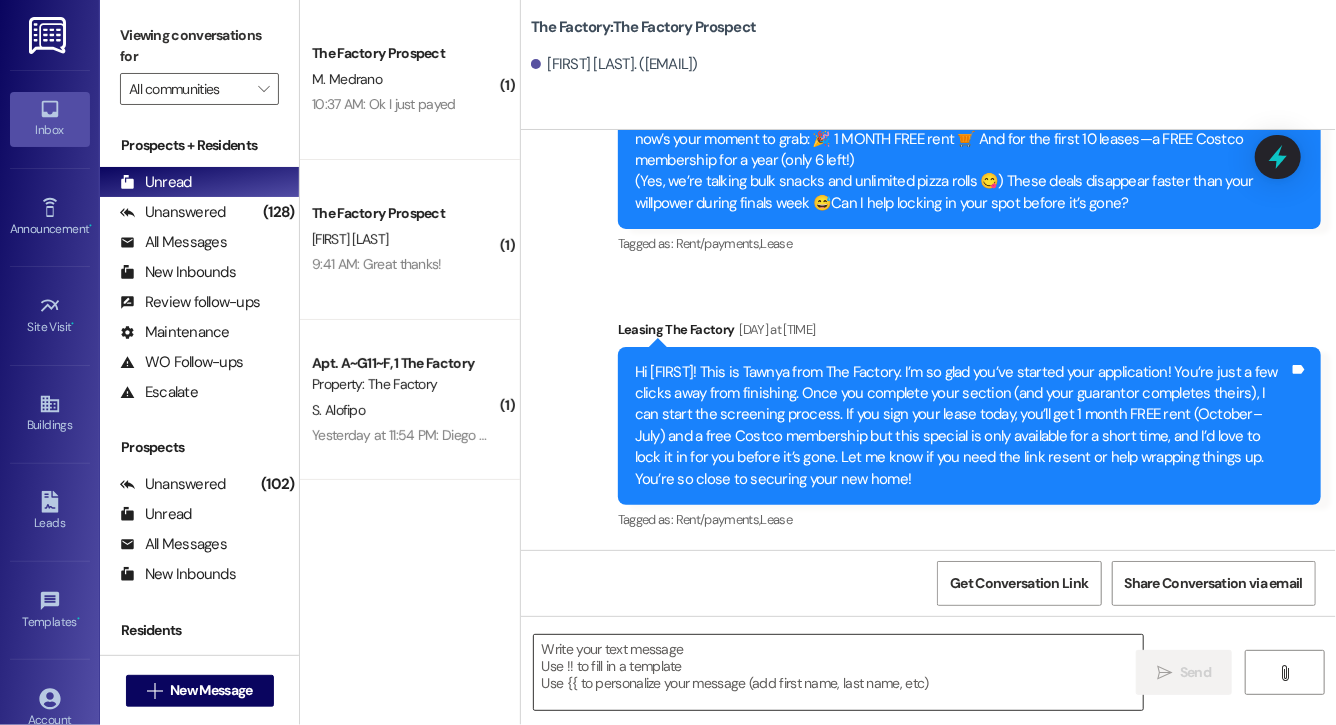 click at bounding box center [838, 672] 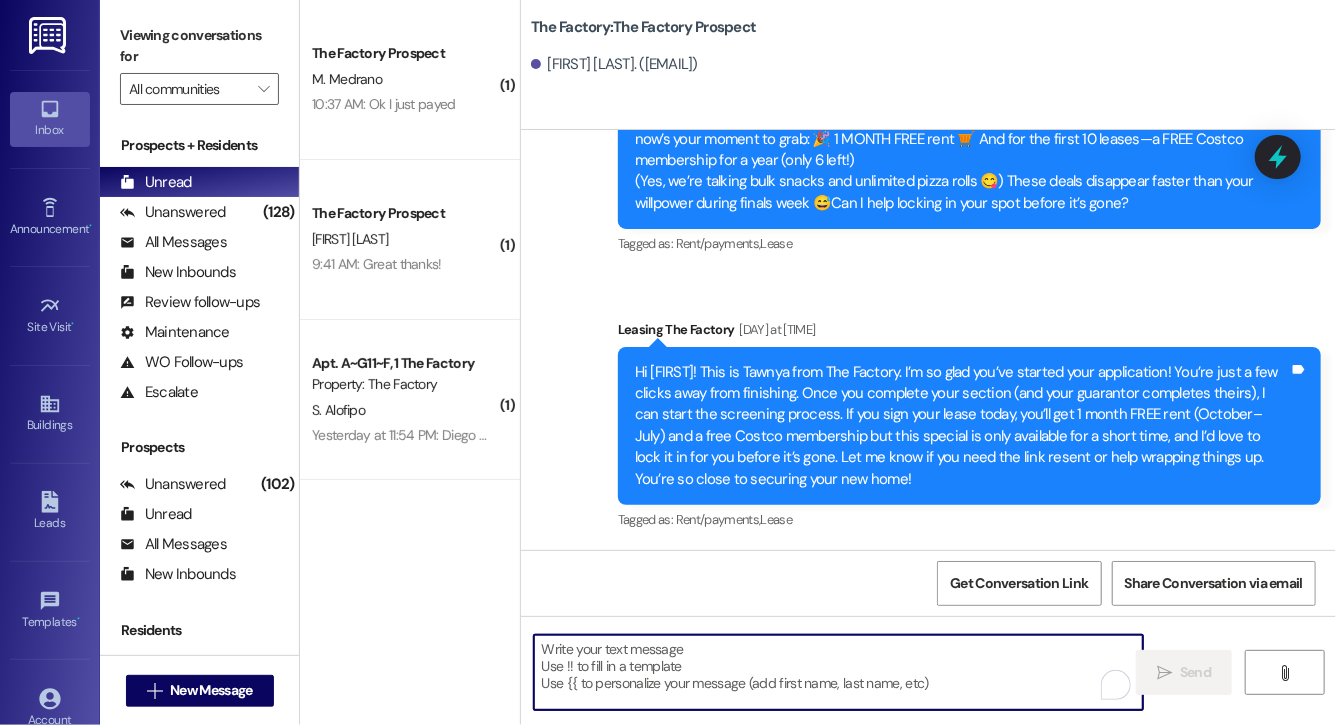 paste on "Hi Andrew, this is Evie from The Factory. I haven't heard from you in a while. It is our policy to send you a quick leasing text each day- so if you're no longer interested, please let us know so that we can take you off the contact list. We only have a few spots left to grant the free month of rent, and in order to receive it, you will need to sign a lease and pay a deposit by tonight. Would you like to complete this today? Happy to help." 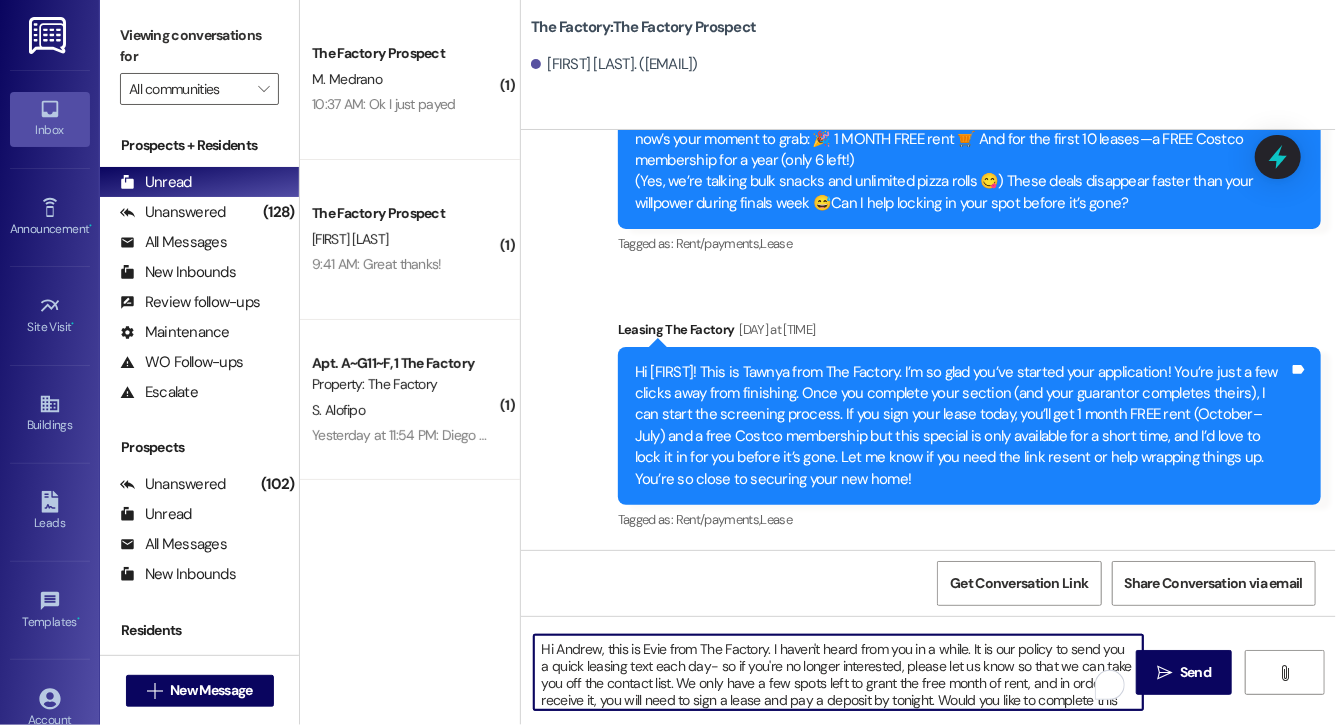 scroll, scrollTop: 34, scrollLeft: 0, axis: vertical 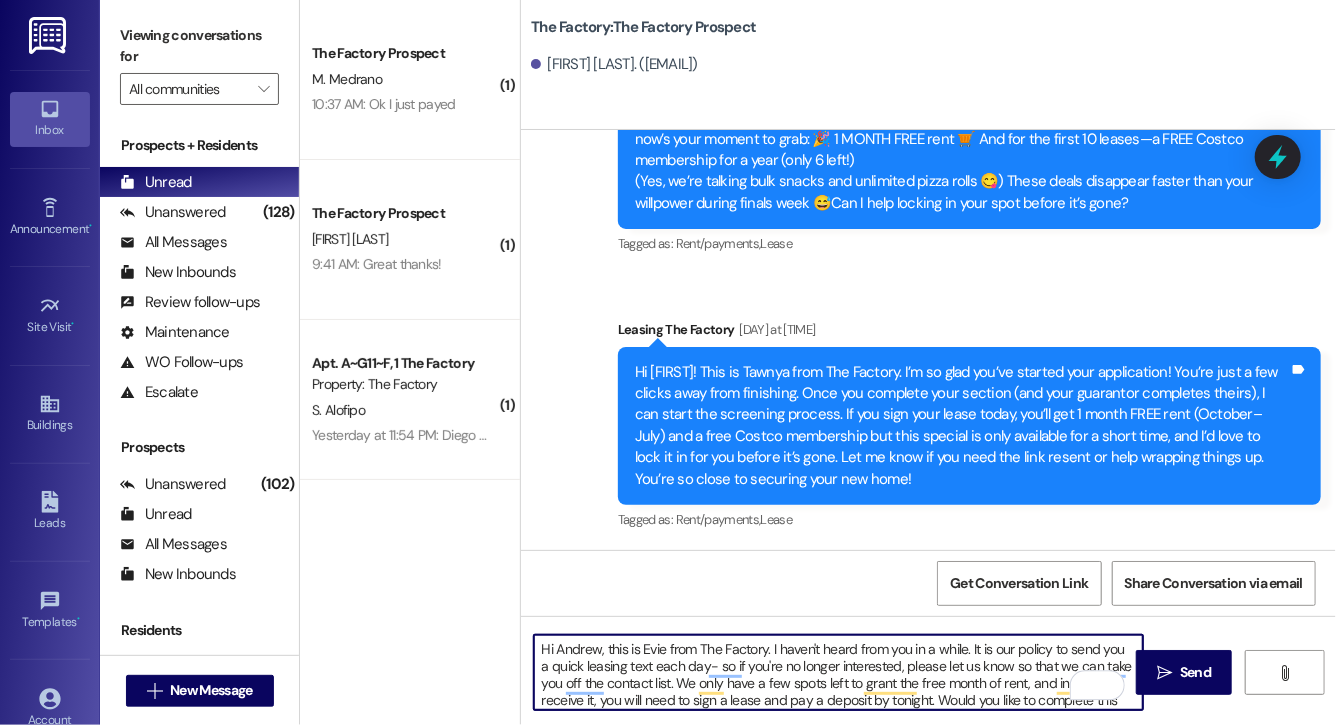 click on "Hi Andrew, this is Evie from The Factory. I haven't heard from you in a while. It is our policy to send you a quick leasing text each day- so if you're no longer interested, please let us know so that we can take you off the contact list. We only have a few spots left to grant the free month of rent, and in order to receive it, you will need to sign a lease and pay a deposit by tonight. Would you like to complete this today? Happy to help." at bounding box center [838, 672] 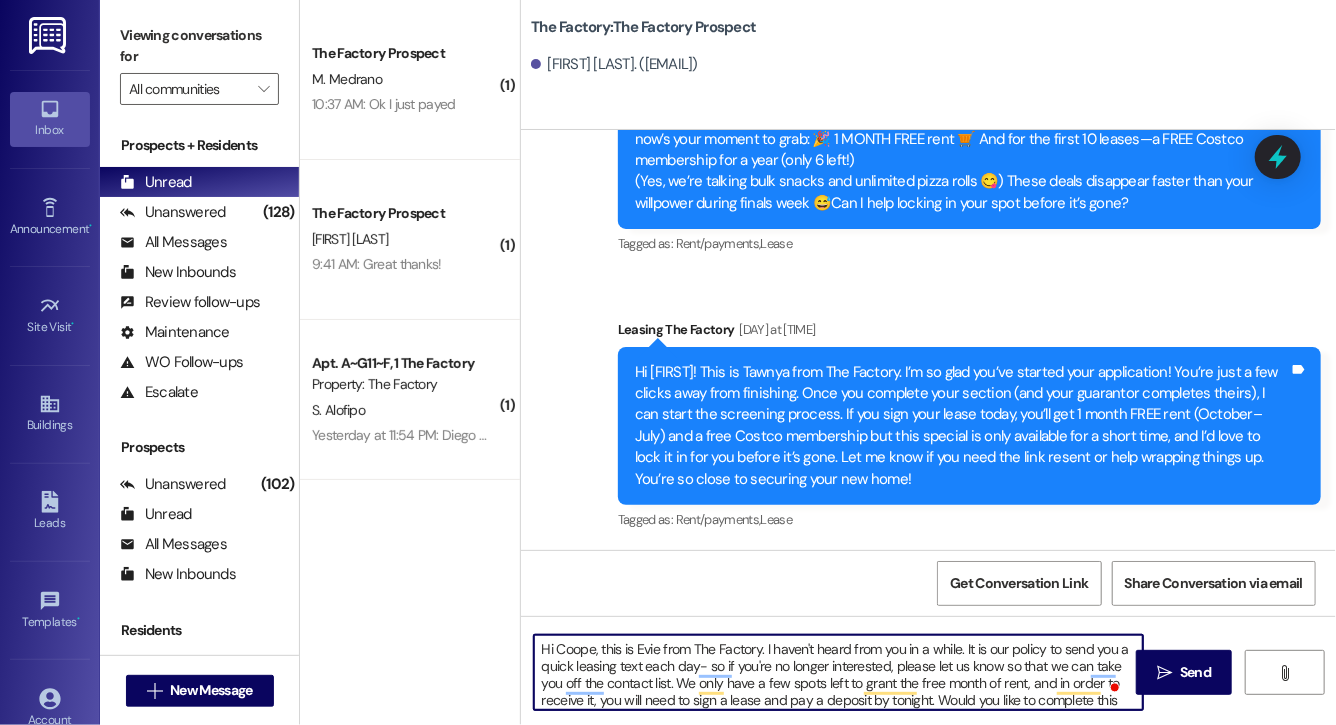 type on "Hi Cooper, this is Evie from The Factory. I haven't heard from you in a while. It is our policy to send you a quick leasing text each day- so if you're no longer interested, please let us know so that we can take you off the contact list. We only have a few spots left to grant the free month of rent, and in order to receive it, you will need to sign a lease and pay a deposit by tonight. Would you like to complete this today? Happy to help." 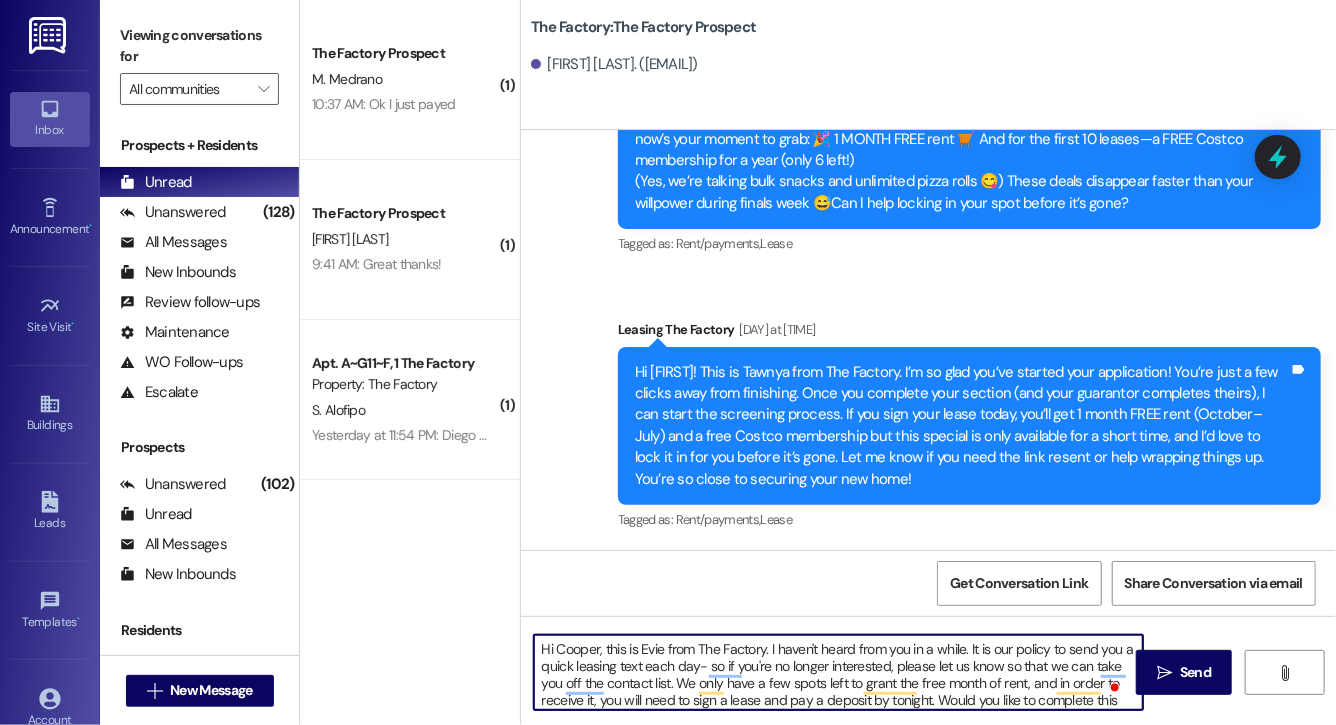 click on "Hi Cooper, this is Evie from The Factory. I haven't heard from you in a while. It is our policy to send you a quick leasing text each day- so if you're no longer interested, please let us know so that we can take you off the contact list. We only have a few spots left to grant the free month of rent, and in order to receive it, you will need to sign a lease and pay a deposit by tonight. Would you like to complete this today? Happy to help." at bounding box center (838, 672) 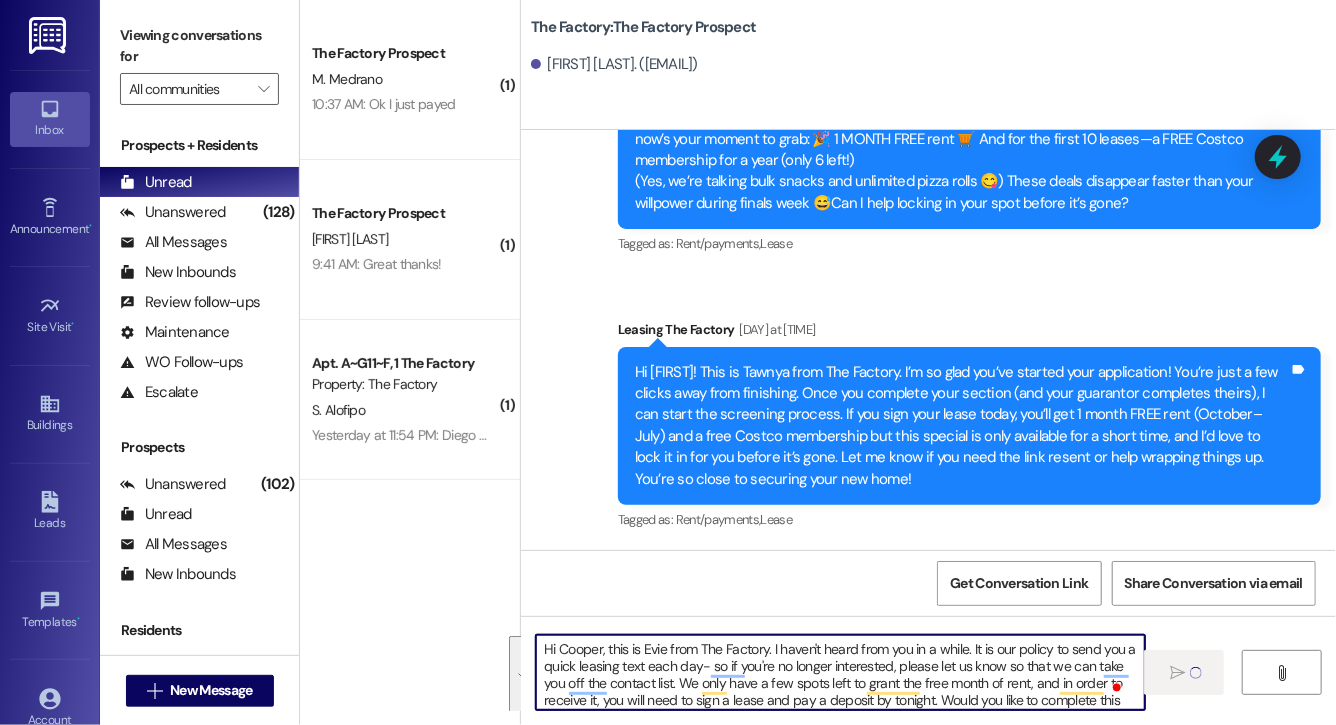 type 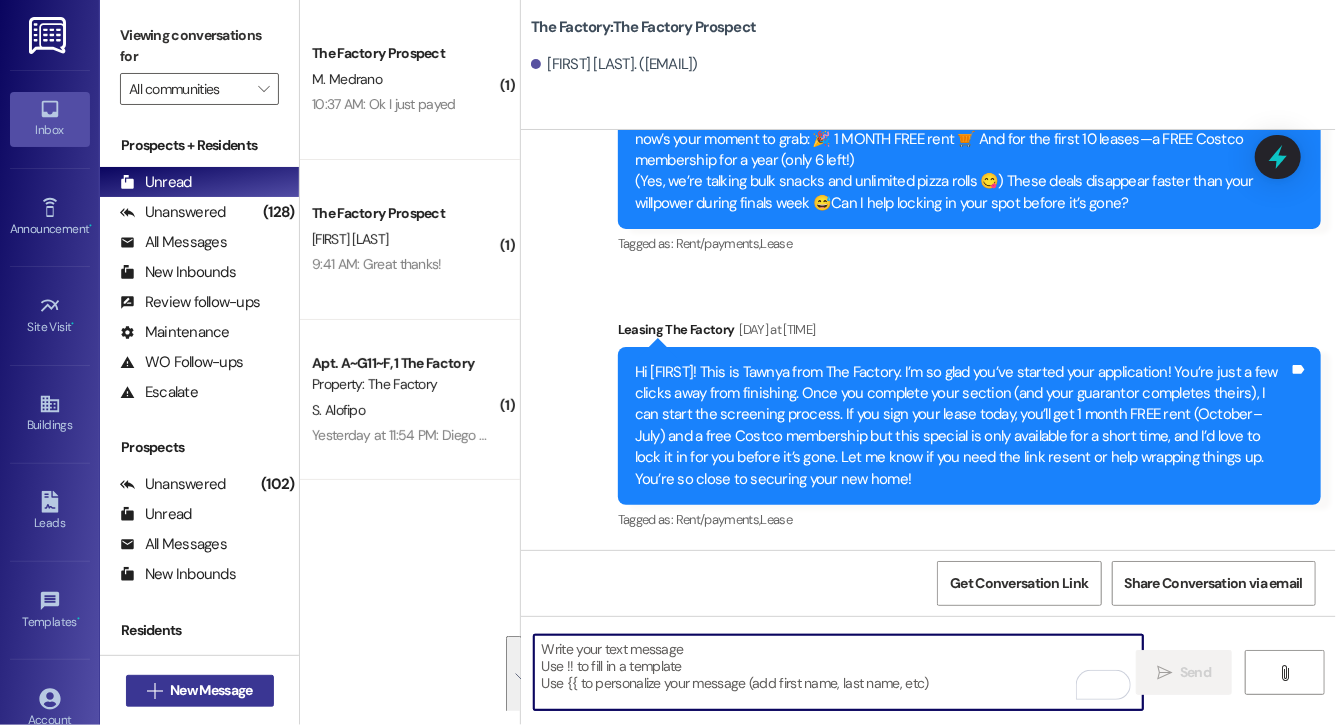 click on "New Message" at bounding box center (211, 690) 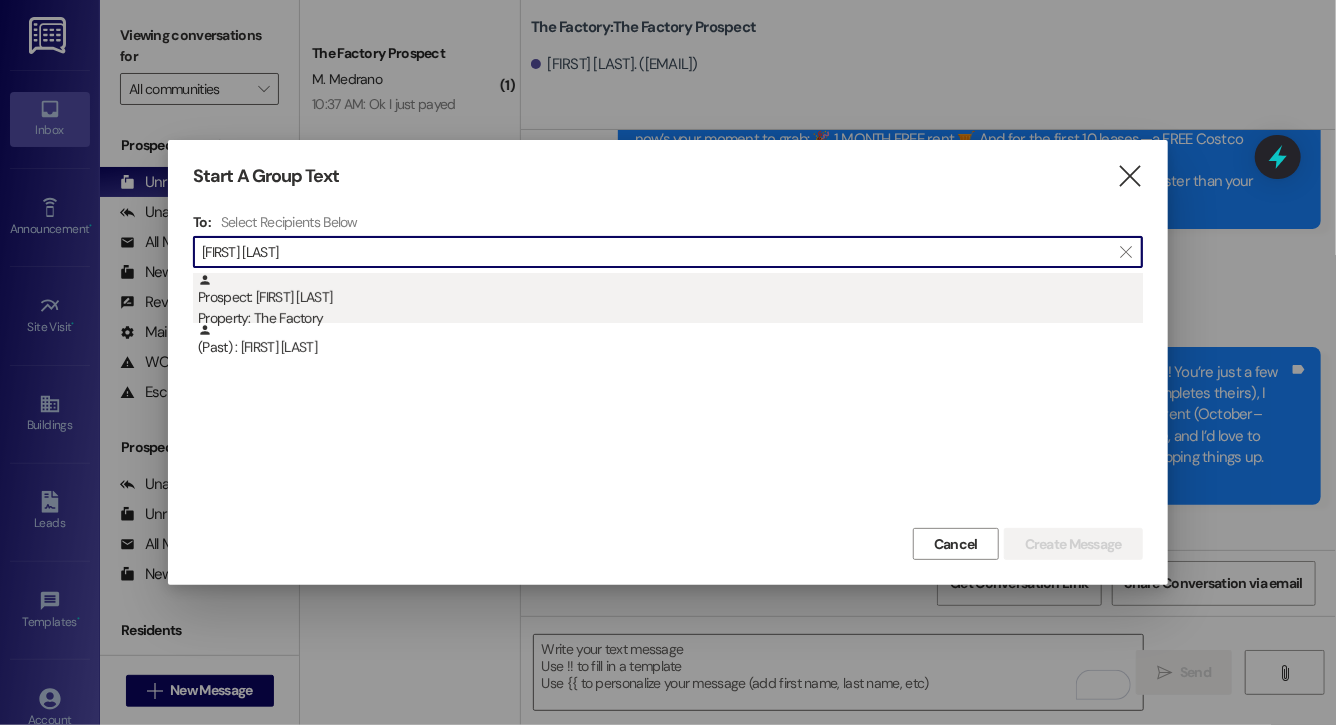 type on "hailey ta" 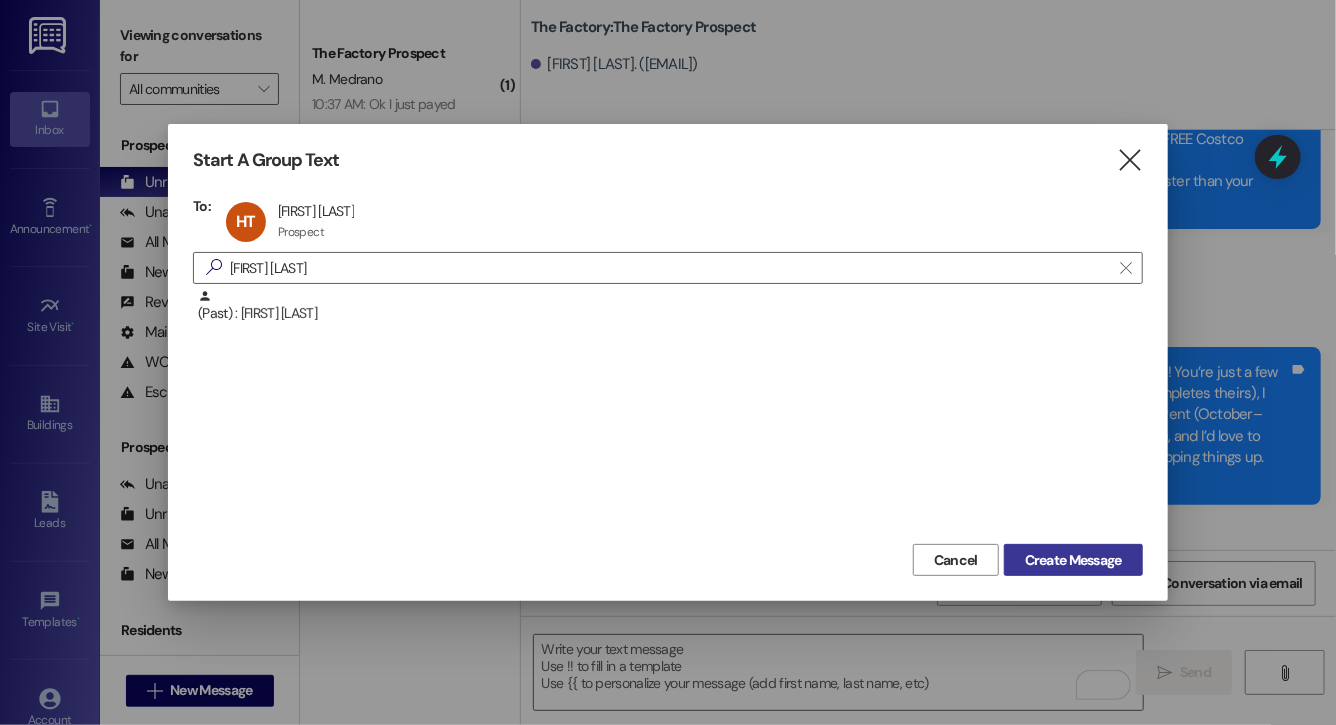 click on "Create Message" at bounding box center (1073, 560) 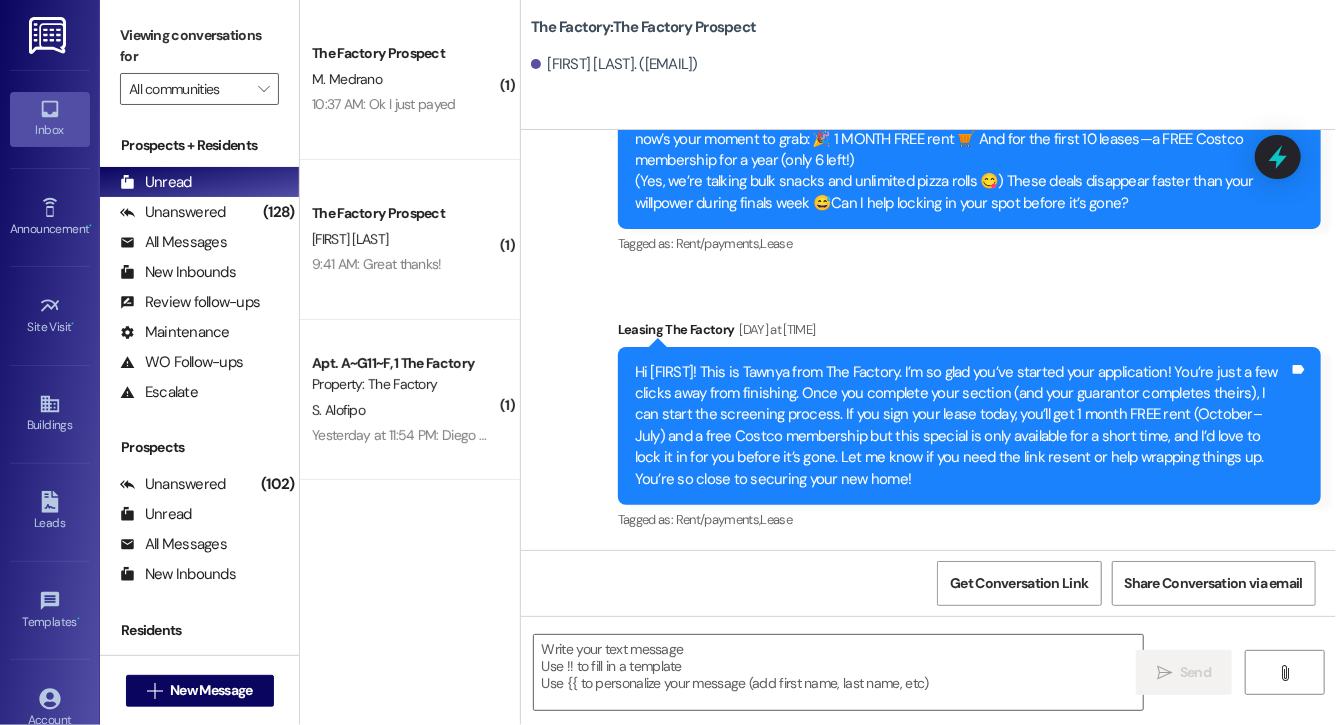 scroll, scrollTop: 1951, scrollLeft: 0, axis: vertical 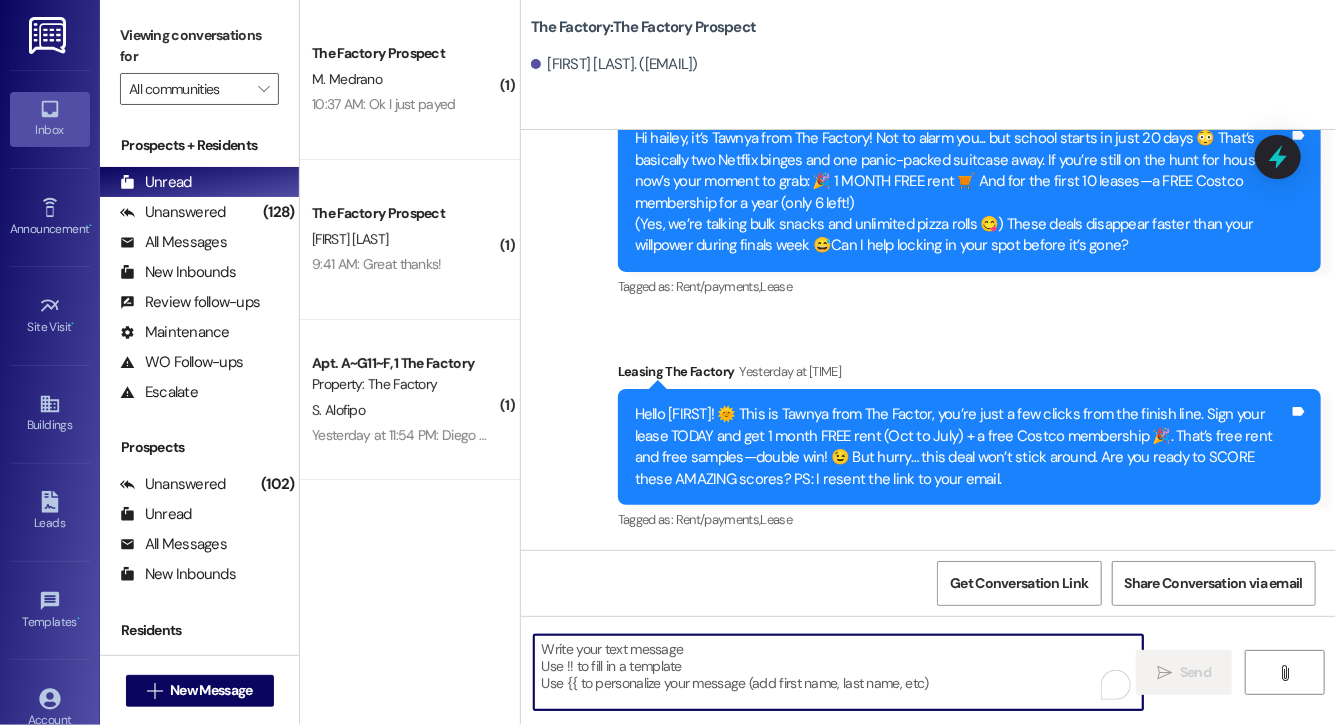 click at bounding box center (838, 672) 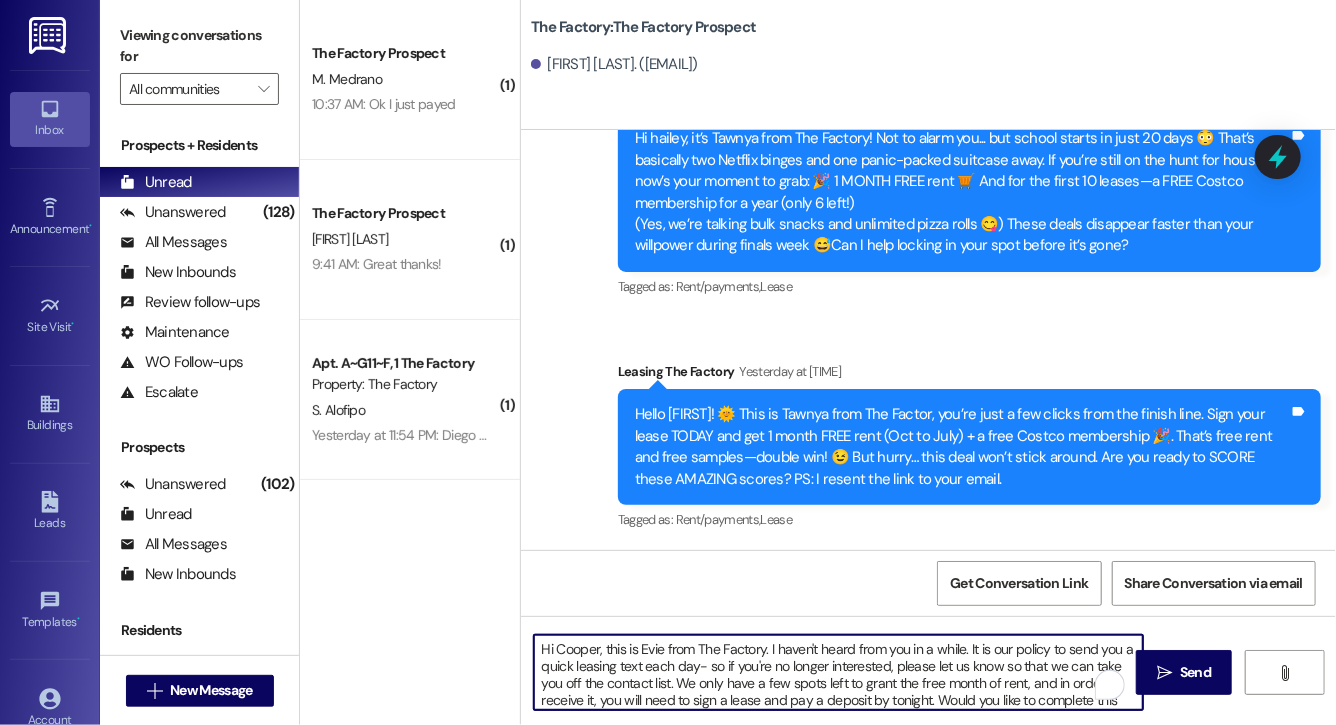 scroll, scrollTop: 34, scrollLeft: 0, axis: vertical 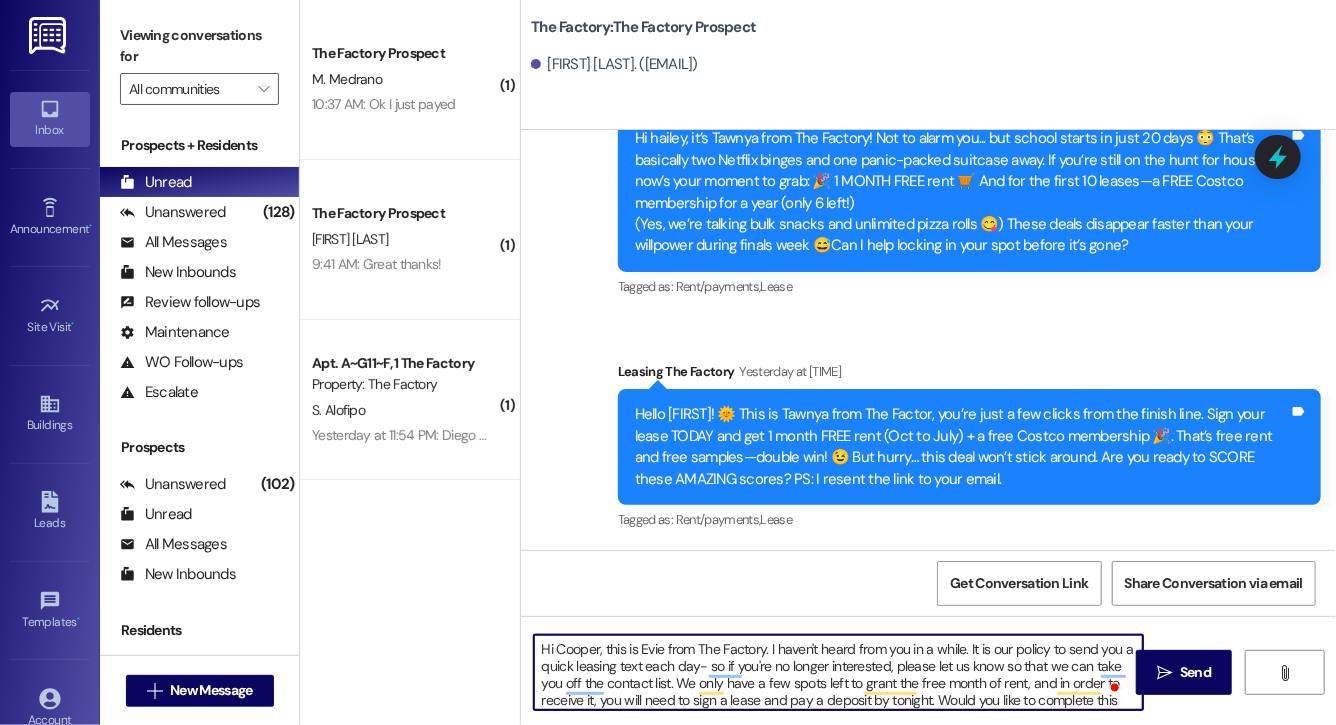 click on "Hi Cooper, this is Evie from The Factory. I haven't heard from you in a while. It is our policy to send you a quick leasing text each day- so if you're no longer interested, please let us know so that we can take you off the contact list. We only have a few spots left to grant the free month of rent, and in order to receive it, you will need to sign a lease and pay a deposit by tonight. Would you like to complete this today? Happy to help." at bounding box center (838, 672) 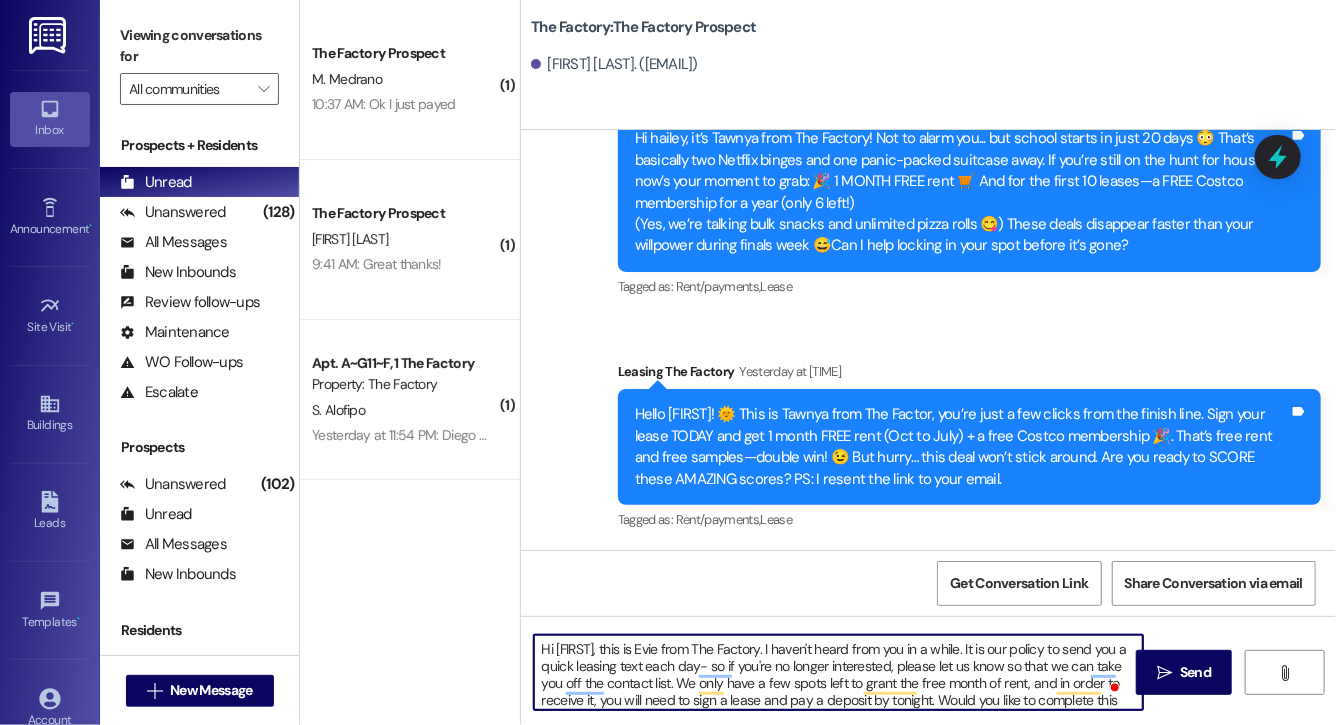 type on "Hi Hailey, this is Evie from The Factory. I haven't heard from you in a while. It is our policy to send you a quick leasing text each day- so if you're no longer interested, please let us know so that we can take you off the contact list. We only have a few spots left to grant the free month of rent, and in order to receive it, you will need to sign a lease and pay a deposit by tonight. Would you like to complete this today? Happy to help." 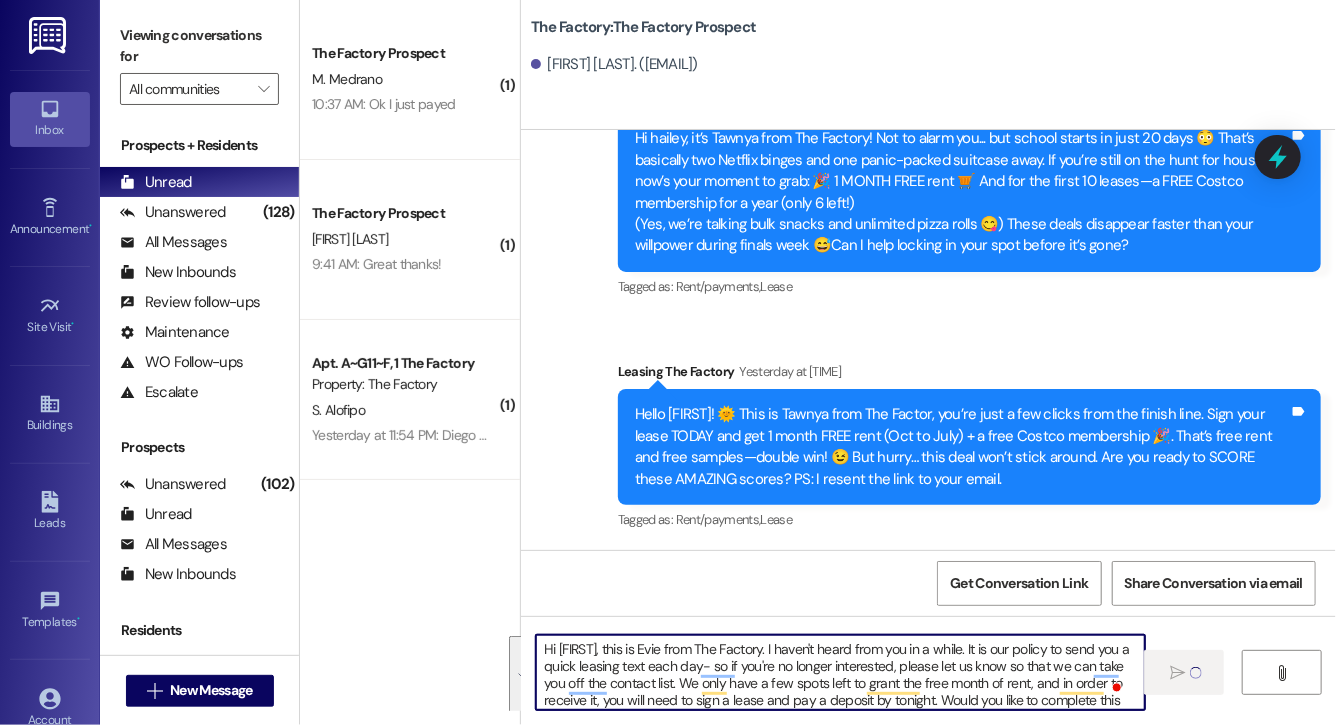 type 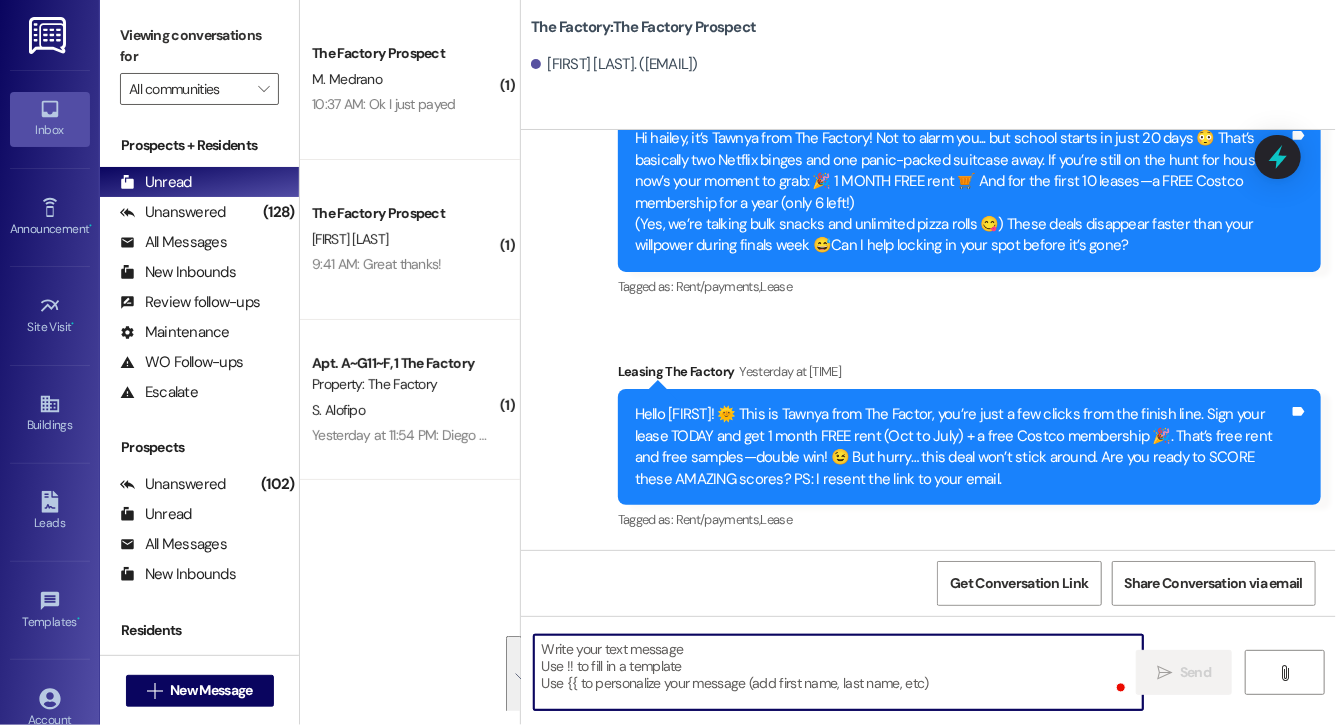 scroll, scrollTop: 2176, scrollLeft: 0, axis: vertical 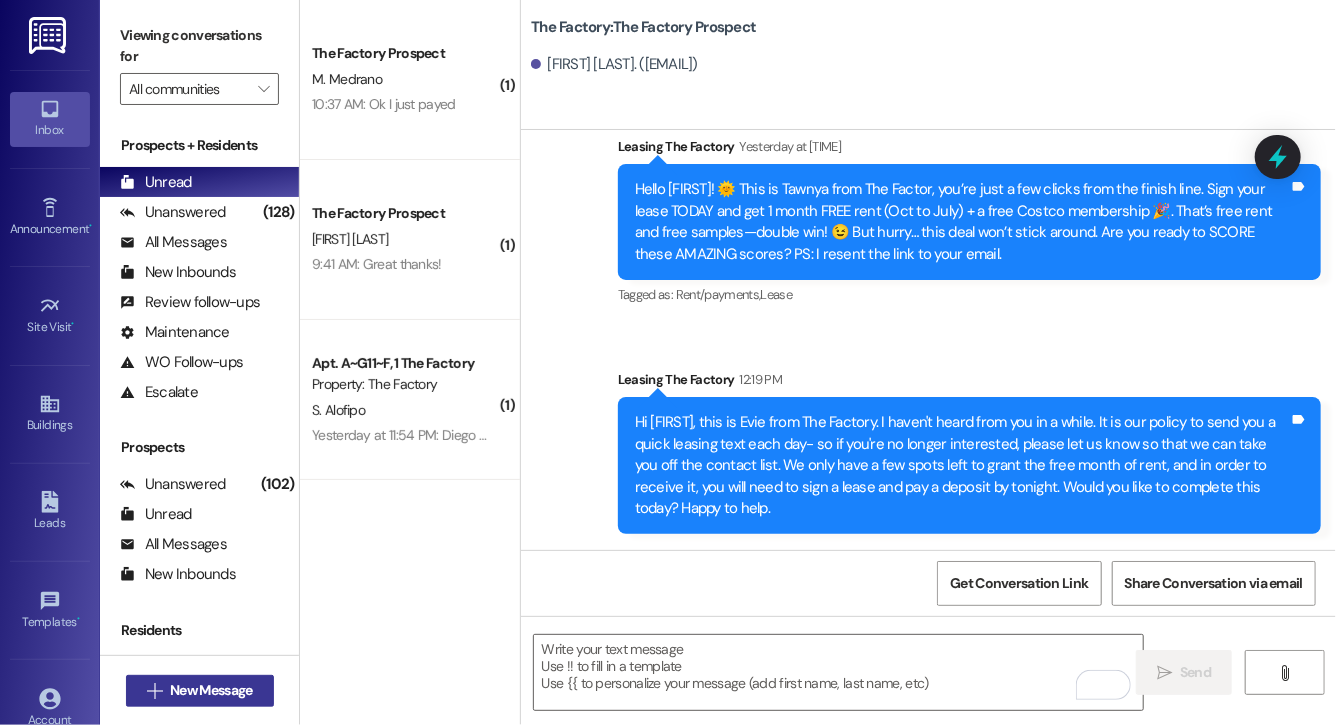 click on "New Message" at bounding box center (211, 690) 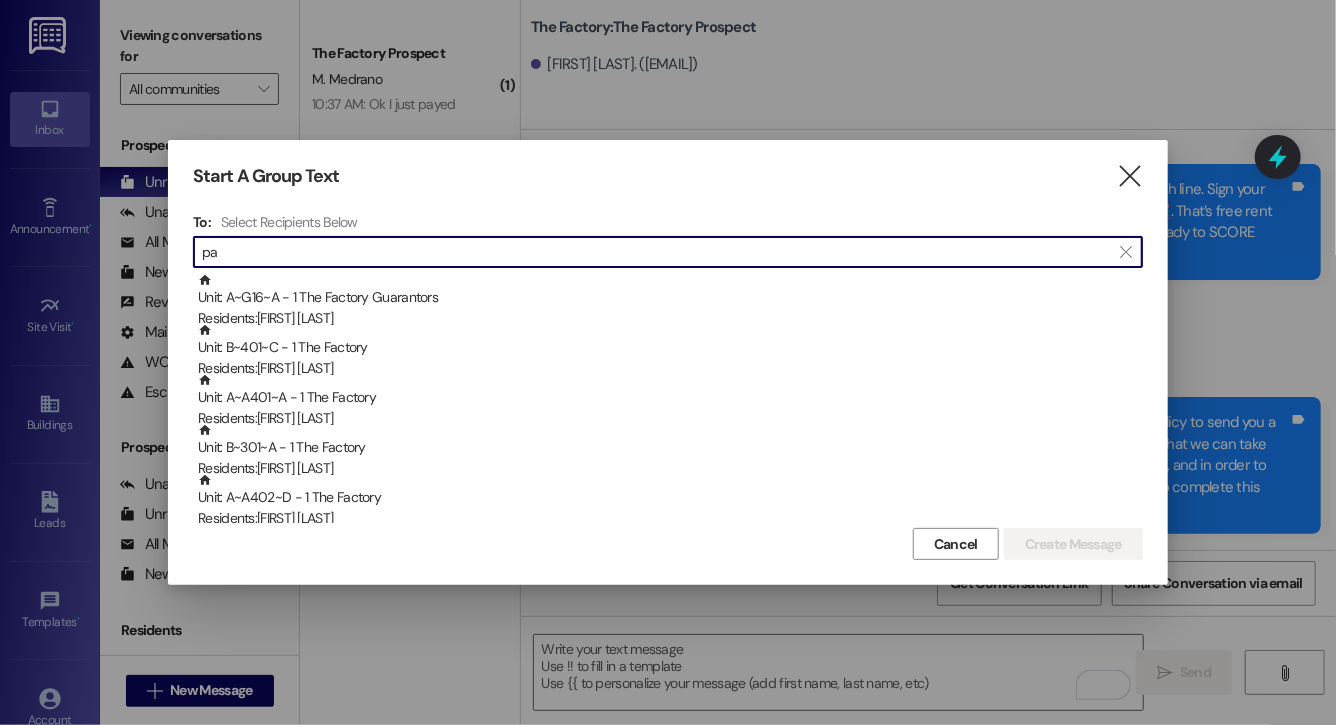 type on "p" 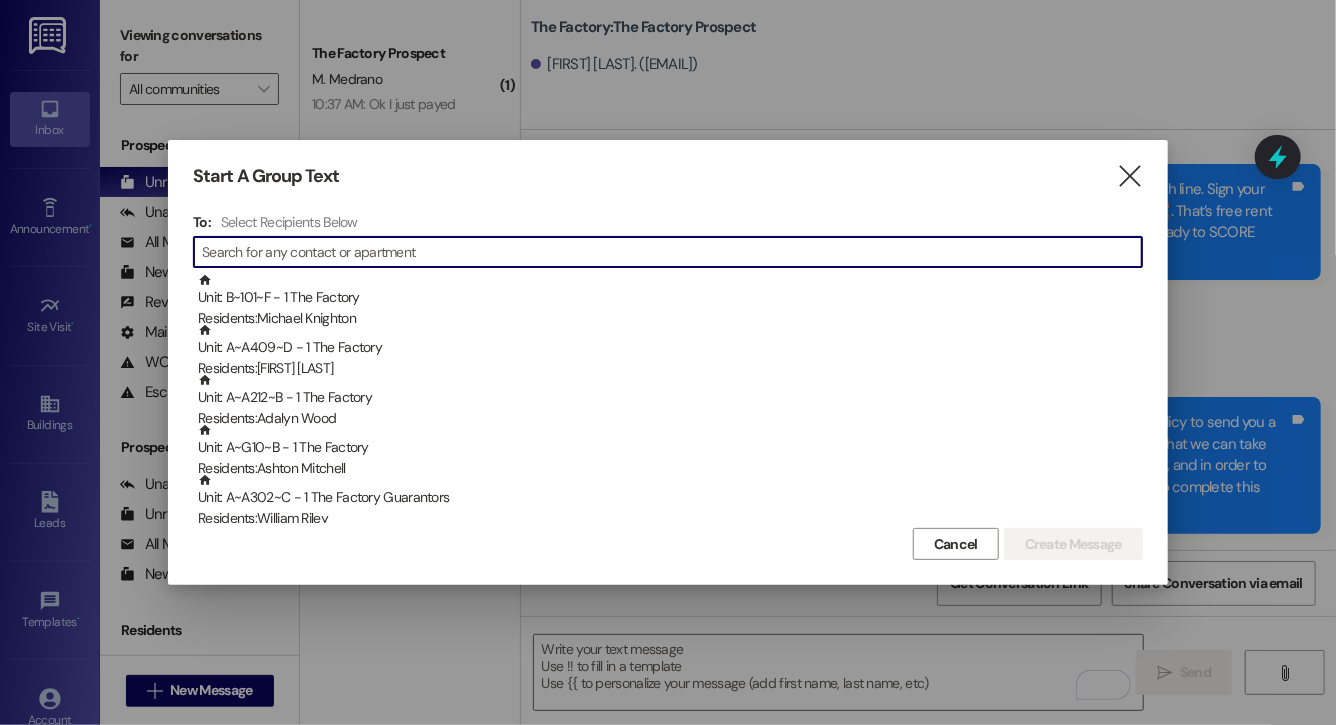 type 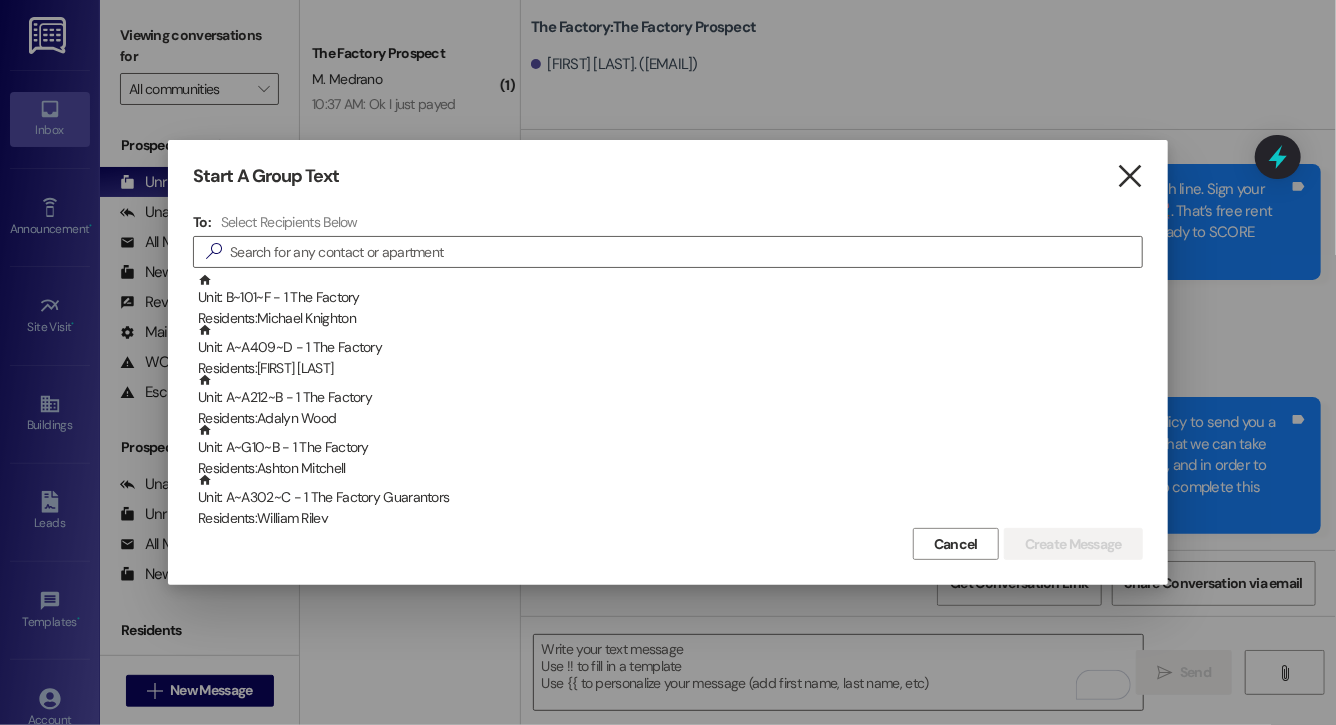 click on "" at bounding box center (1129, 176) 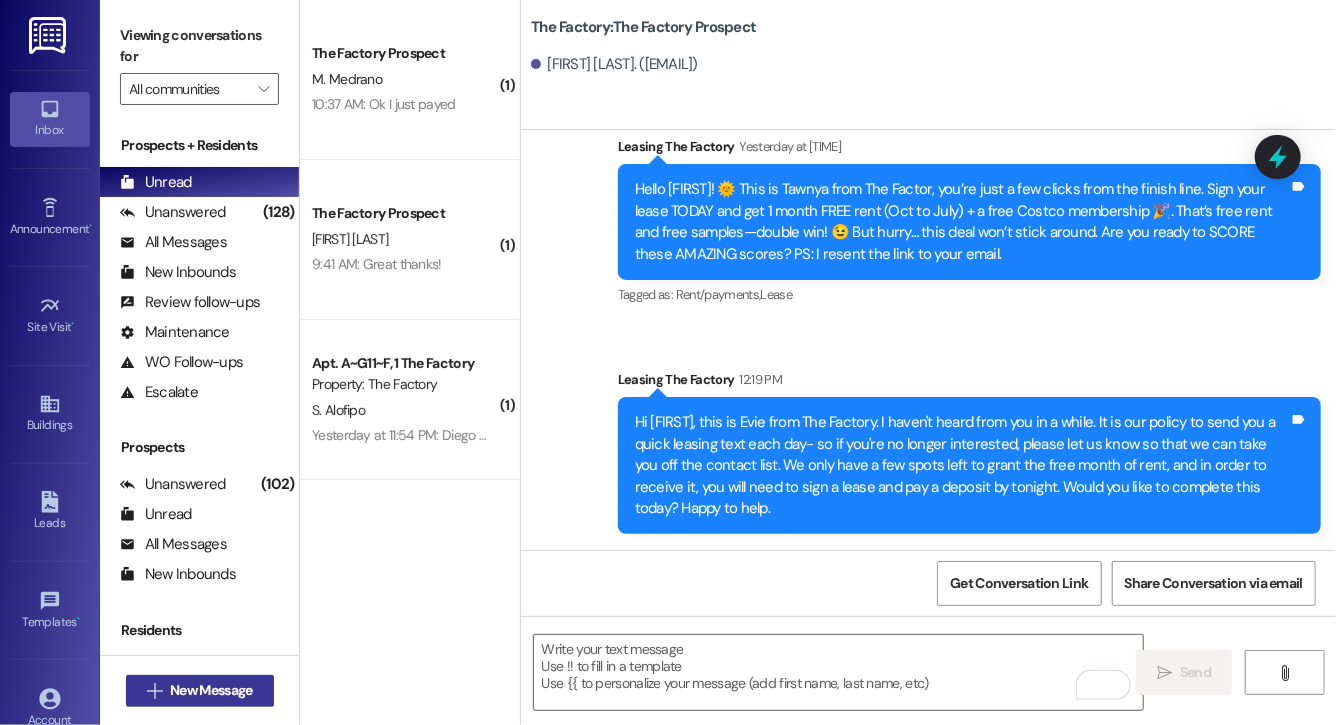 click on "New Message" at bounding box center (211, 690) 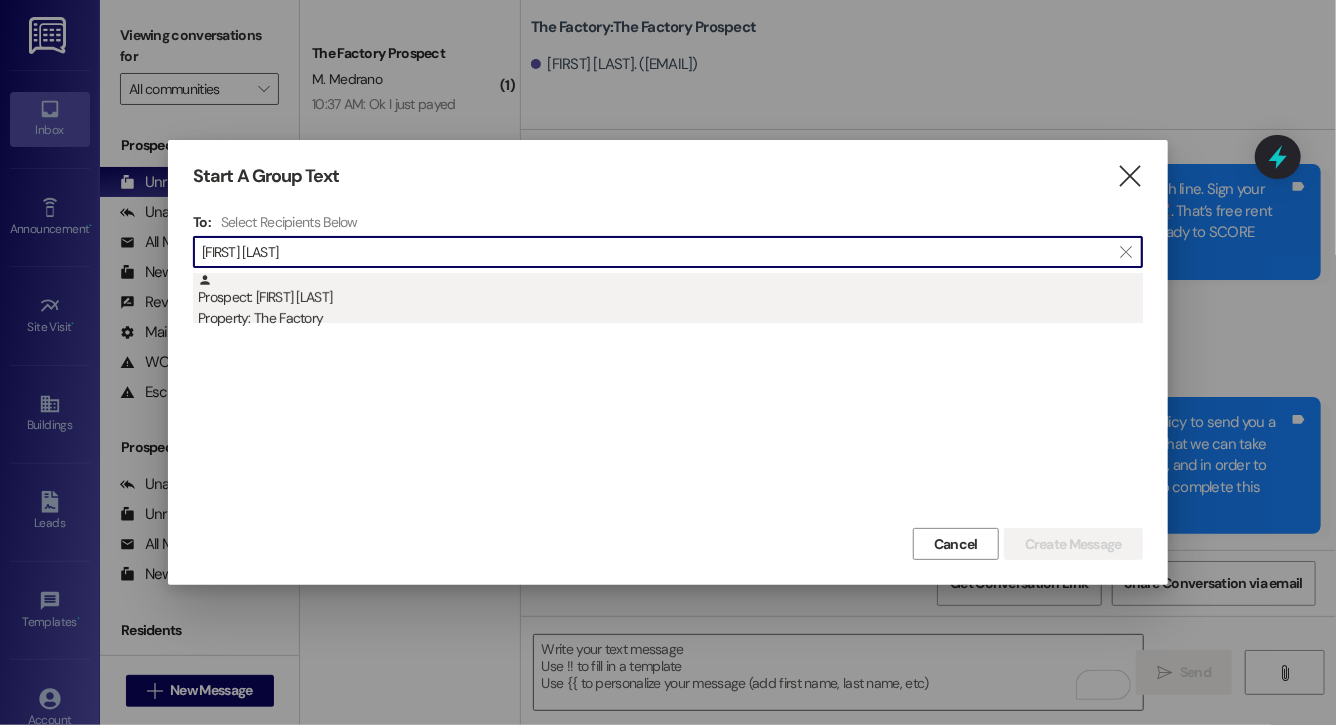 type on "maggie we" 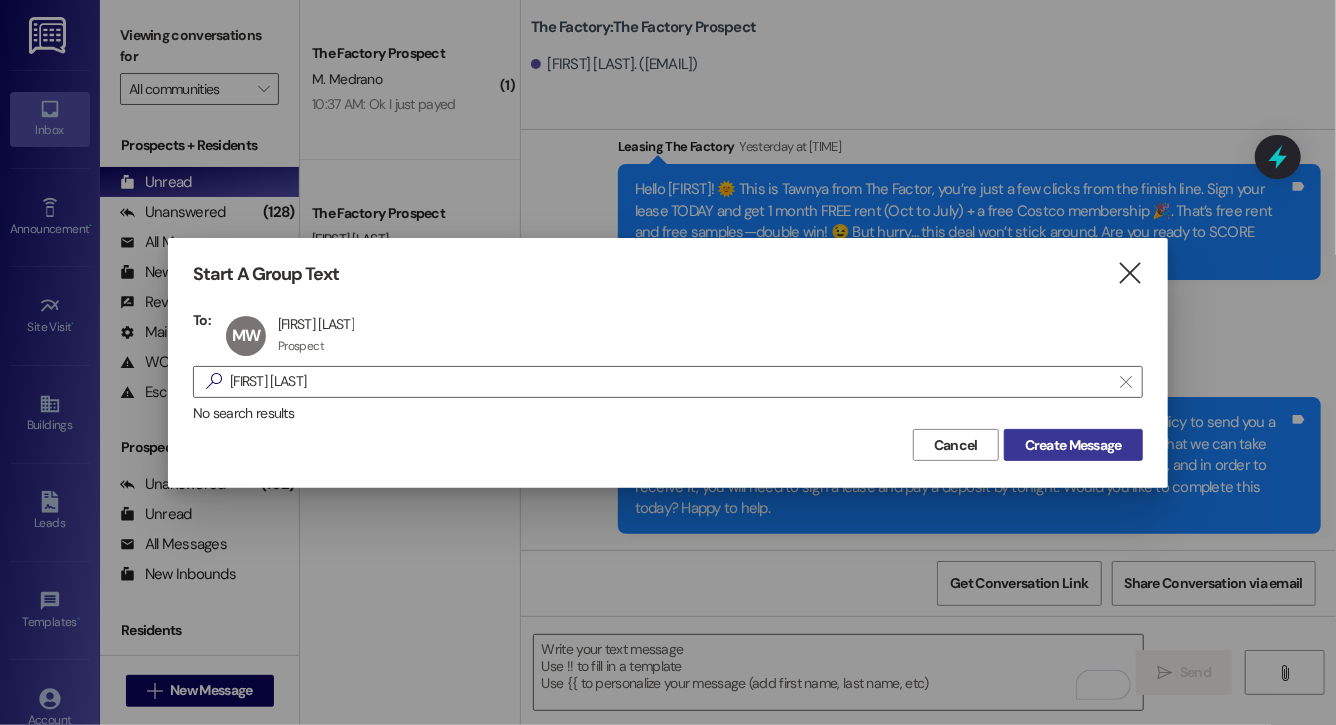 click on "Create Message" at bounding box center [1073, 445] 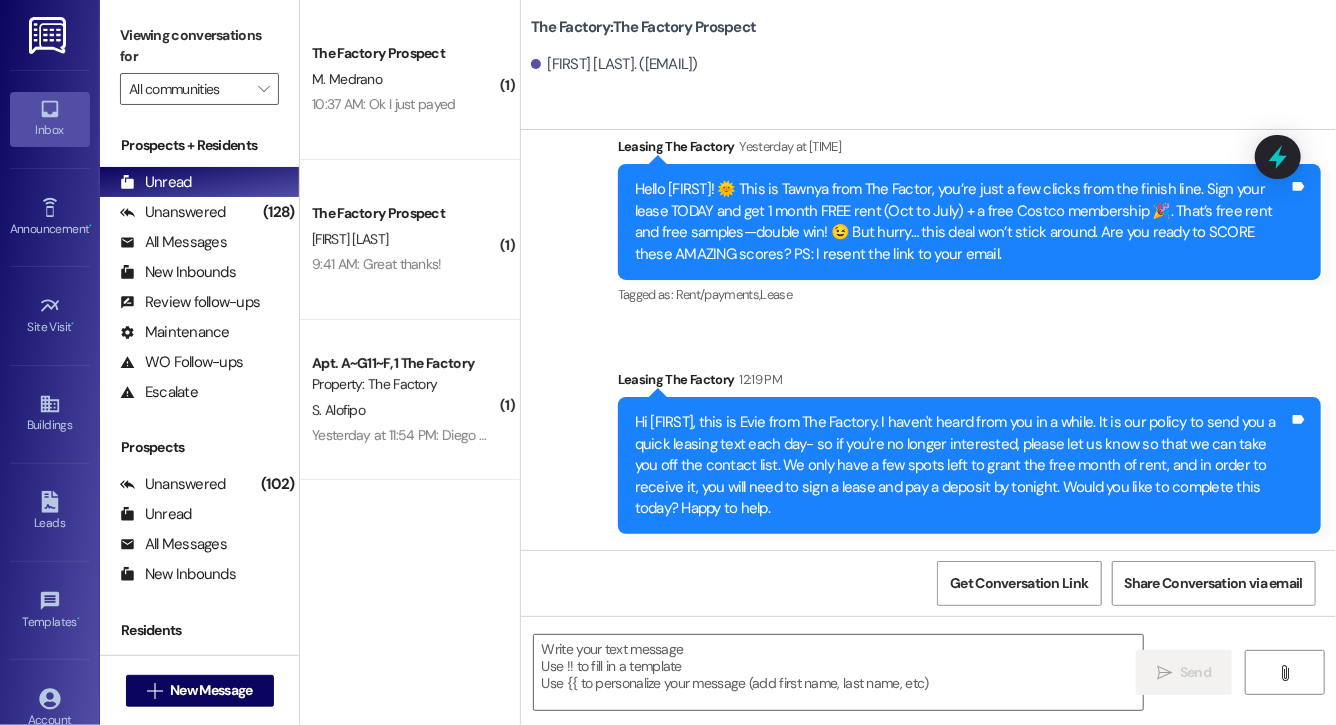 scroll, scrollTop: 0, scrollLeft: 0, axis: both 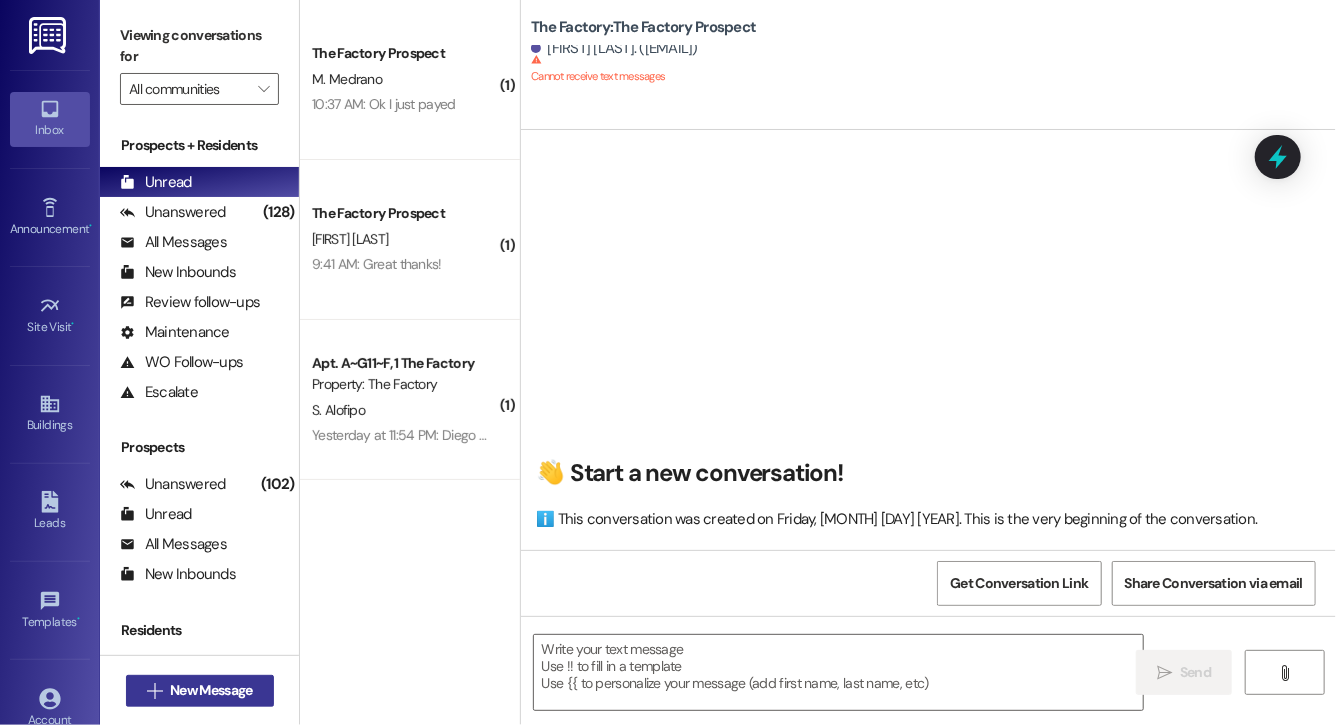 click on "New Message" at bounding box center [211, 690] 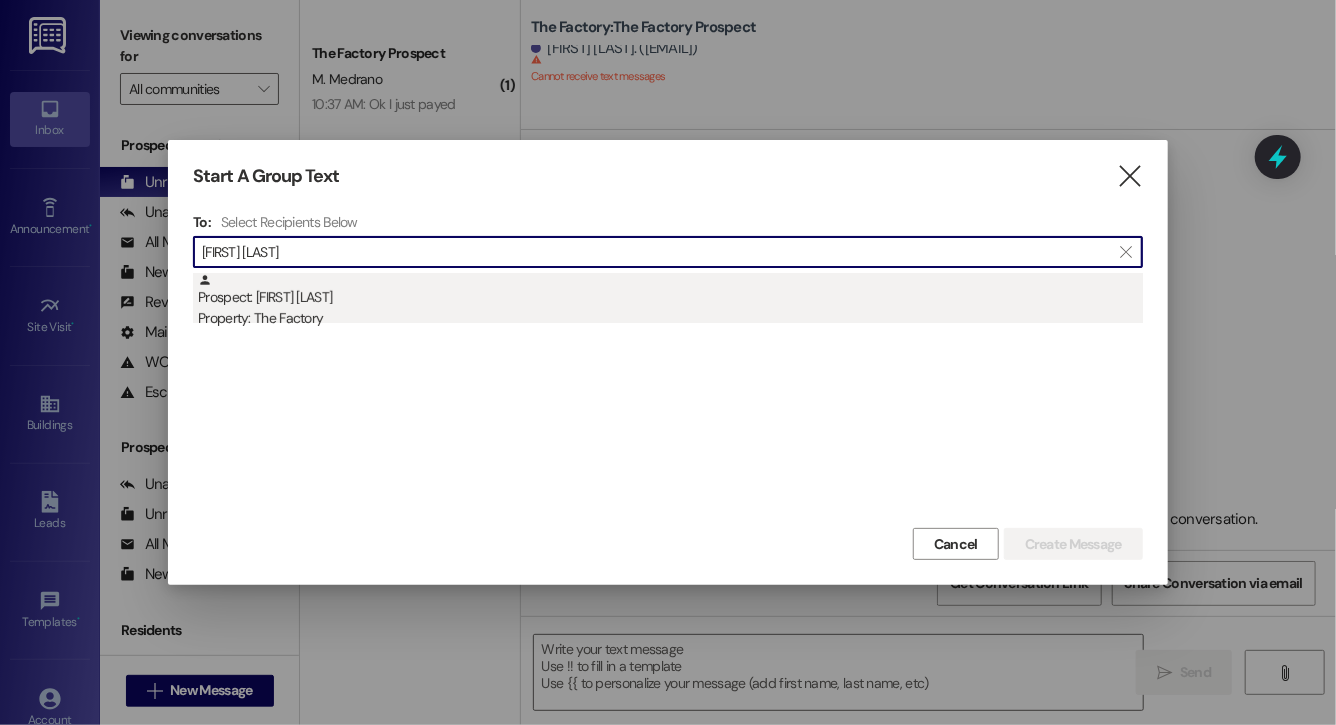 type on "hudson will" 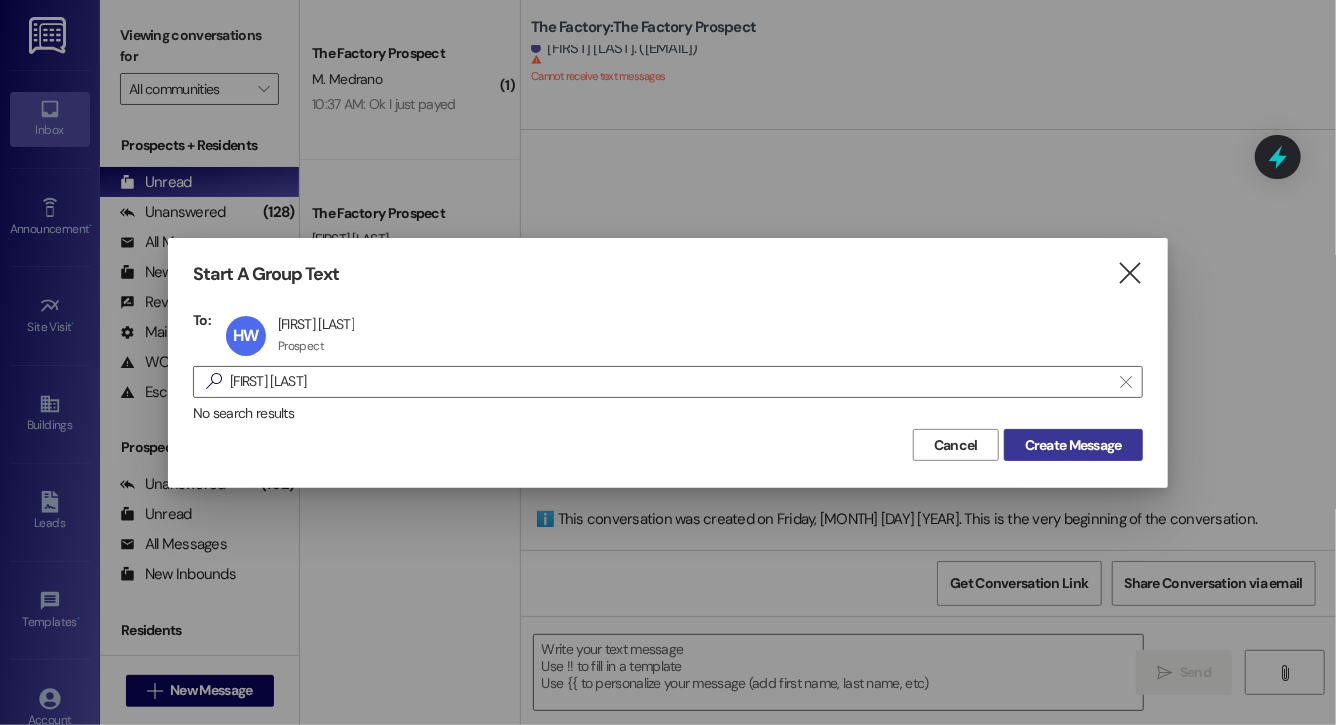 click on "Create Message" at bounding box center [1073, 445] 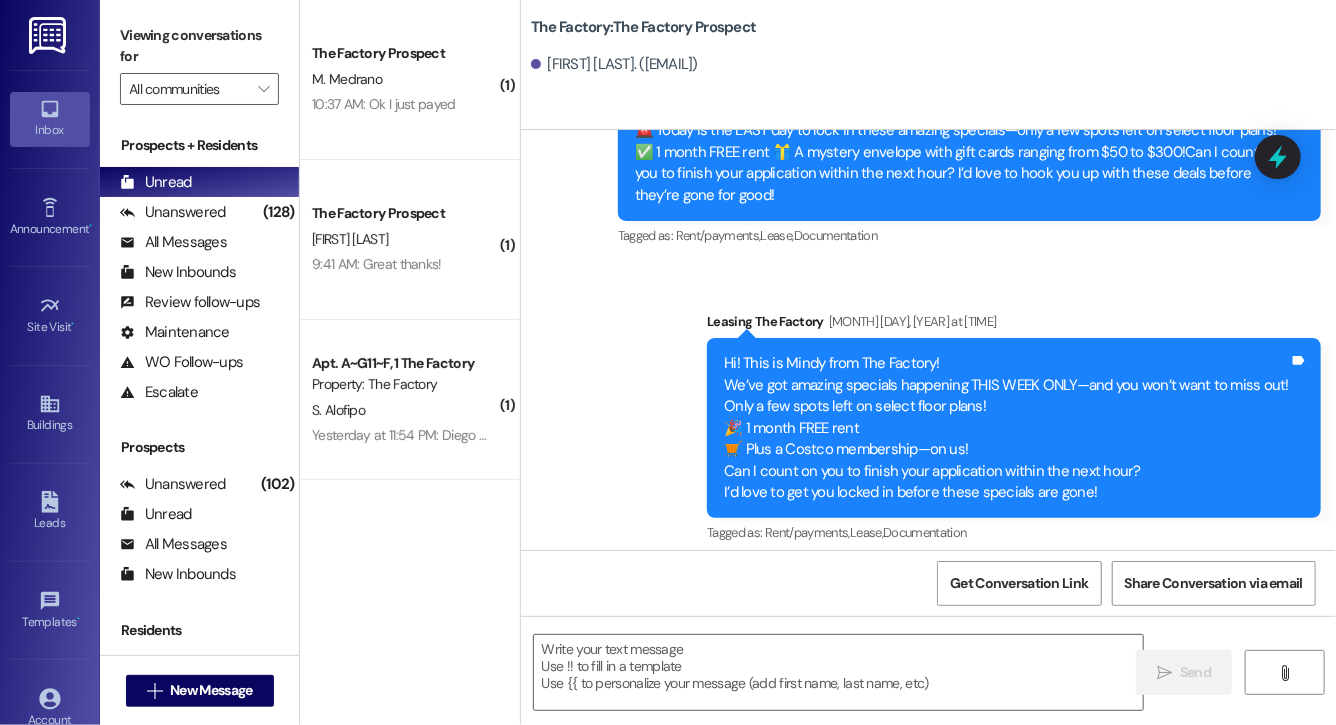 scroll, scrollTop: 3895, scrollLeft: 0, axis: vertical 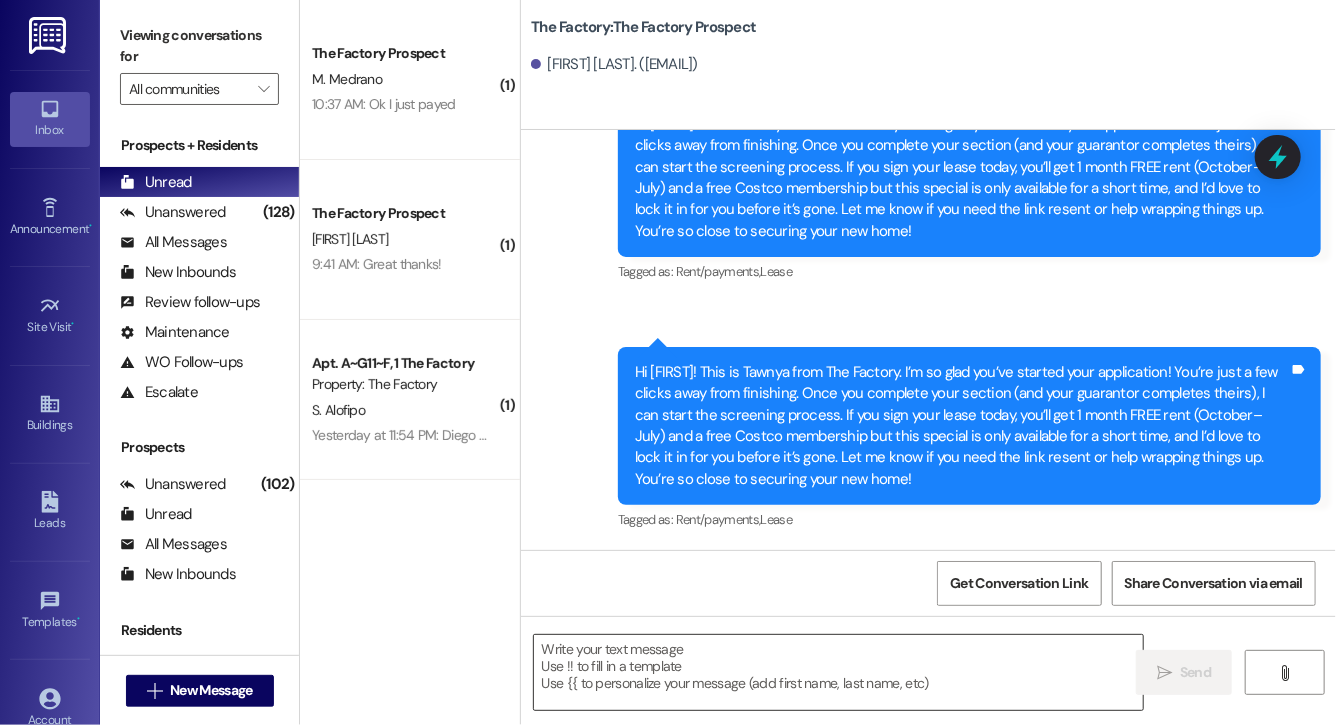click at bounding box center (838, 672) 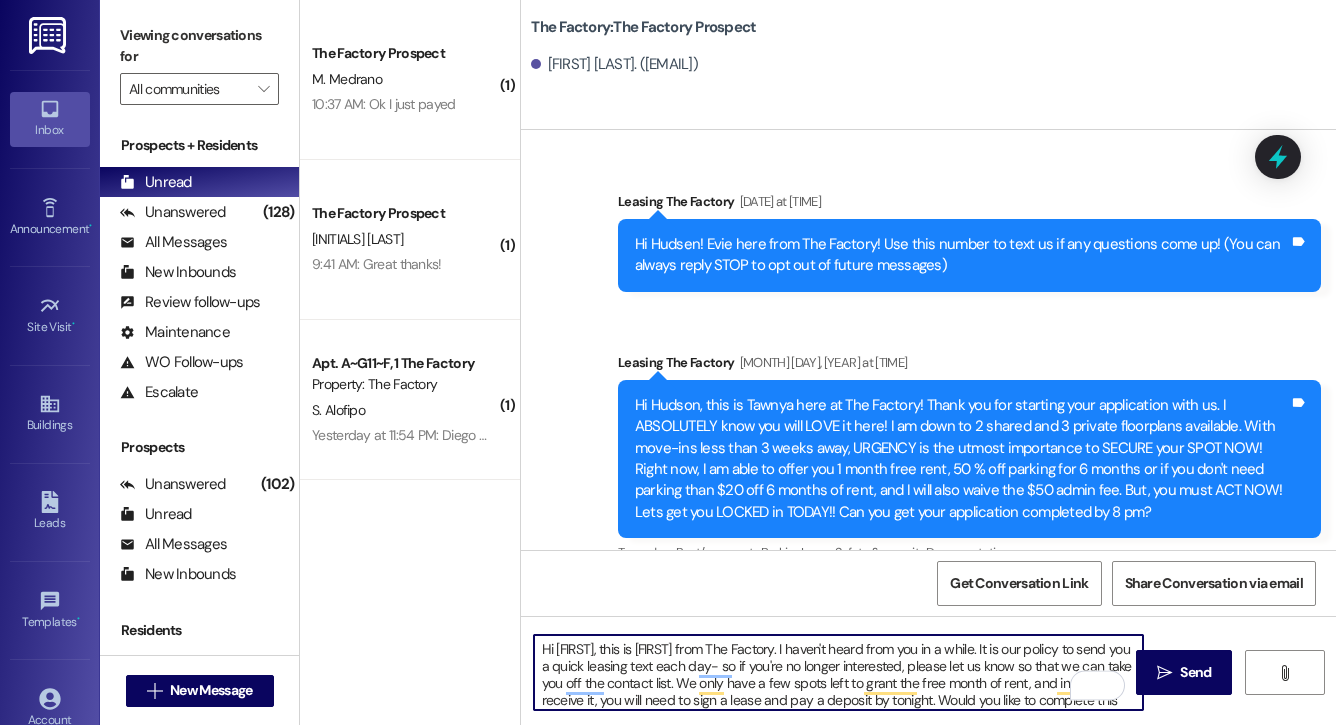 scroll, scrollTop: 0, scrollLeft: 0, axis: both 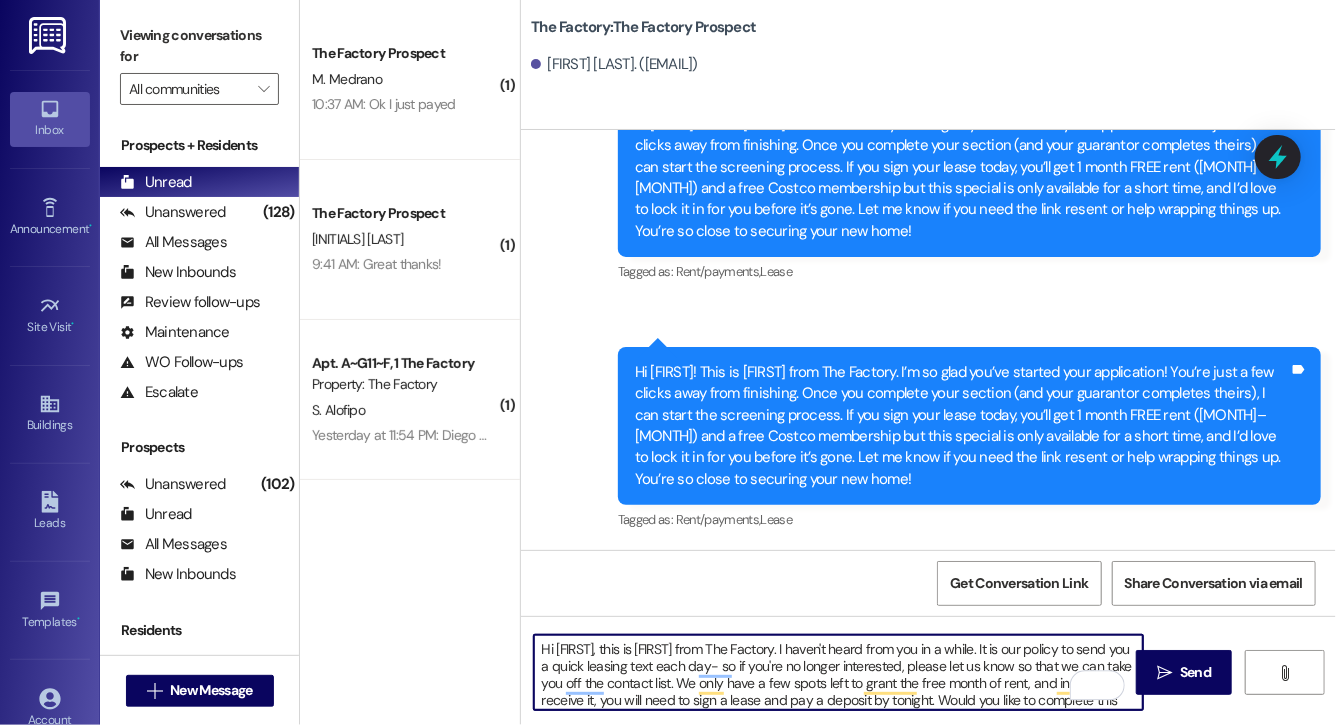 click on "Hi [FIRST], this is [FIRST] from The Factory. I haven't heard from you in a while. It is our policy to send you a quick leasing text each day- so if you're no longer interested, please let us know so that we can take you off the contact list. We only have a few spots left to grant the free month of rent, and in order to receive it, you will need to sign a lease and pay a deposit by tonight. Would you like to complete this today? Happy to help." at bounding box center [838, 672] 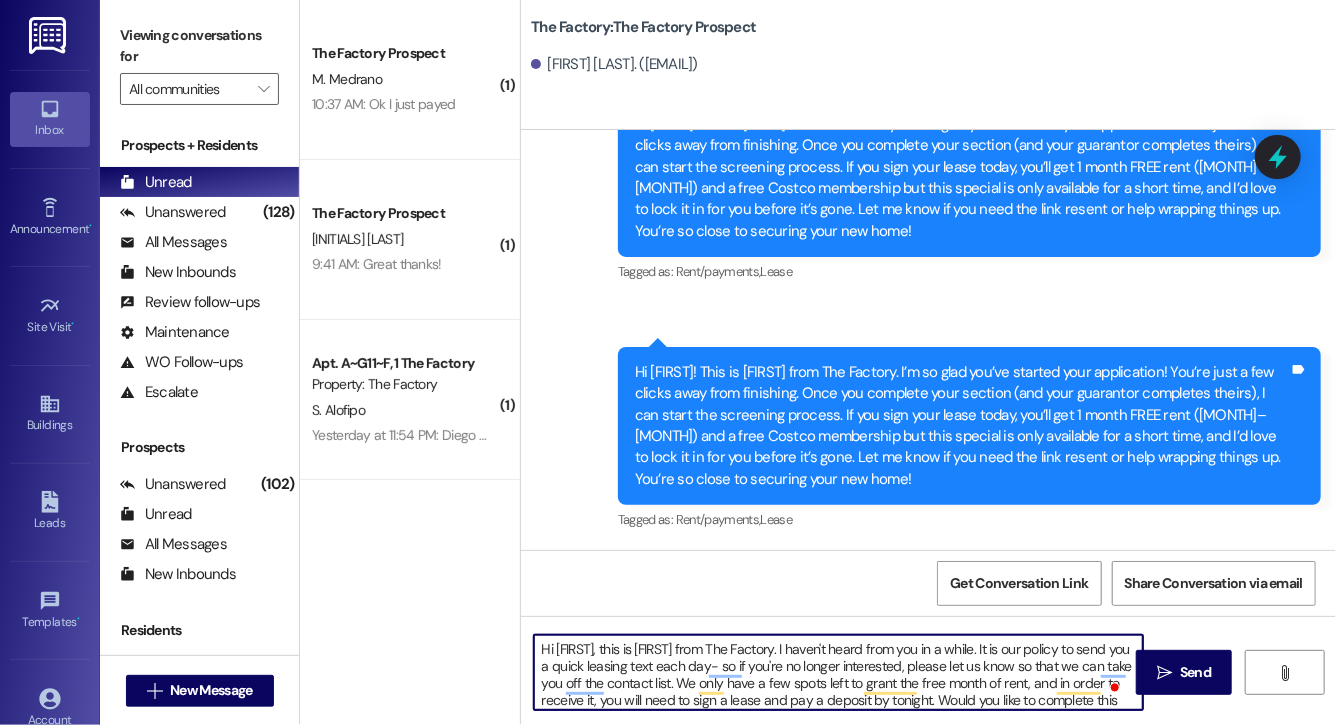 click on "Hi [FIRST], this is [FIRST] from The Factory. I haven't heard from you in a while. It is our policy to send you a quick leasing text each day- so if you're no longer interested, please let us know so that we can take you off the contact list. We only have a few spots left to grant the free month of rent, and in order to receive it, you will need to sign a lease and pay a deposit by tonight. Would you like to complete this today? Happy to help." at bounding box center [838, 672] 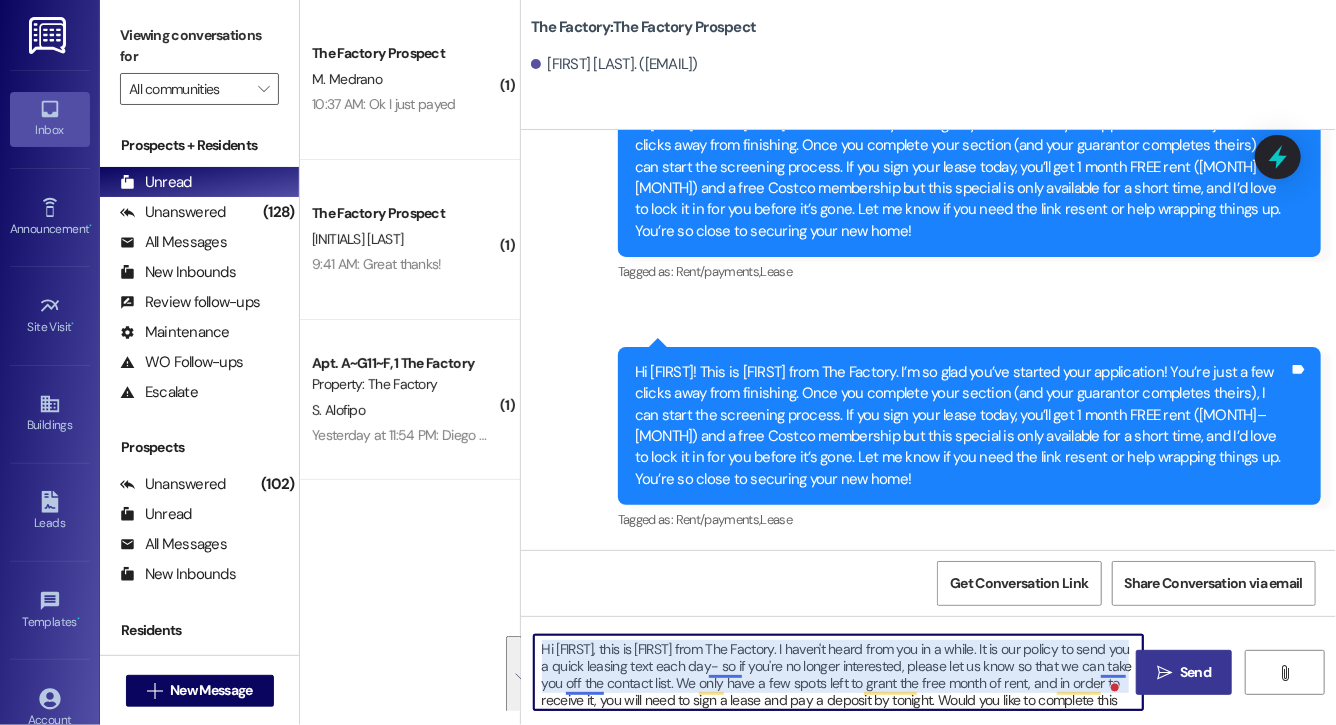 type on "Hi [FIRST], this is [FIRST] from The Factory. I haven't heard from you in a while. It is our policy to send you a quick leasing text each day- so if you're no longer interested, please let us know so that we can take you off the contact list. We only have a few spots left to grant the free month of rent, and in order to receive it, you will need to sign a lease and pay a deposit by tonight. Would you like to complete this today? Happy to help." 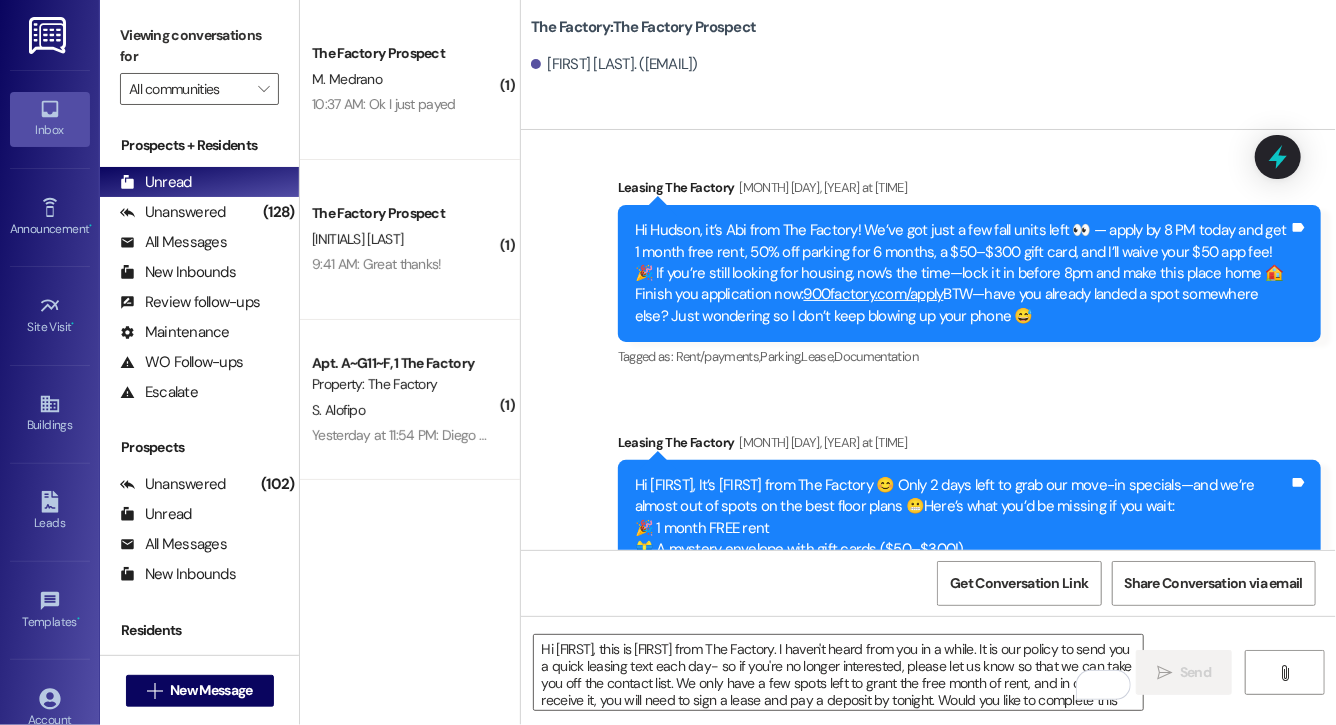 scroll, scrollTop: 994, scrollLeft: 0, axis: vertical 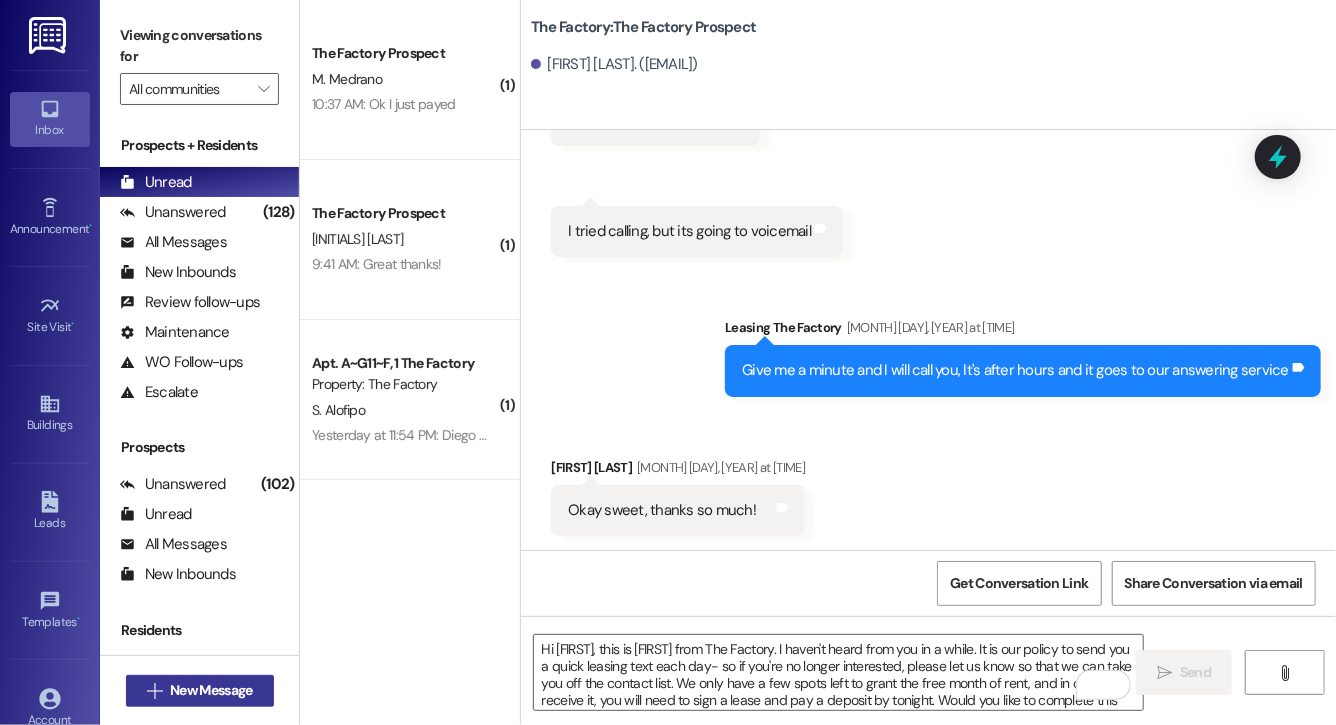click on "New Message" at bounding box center [211, 690] 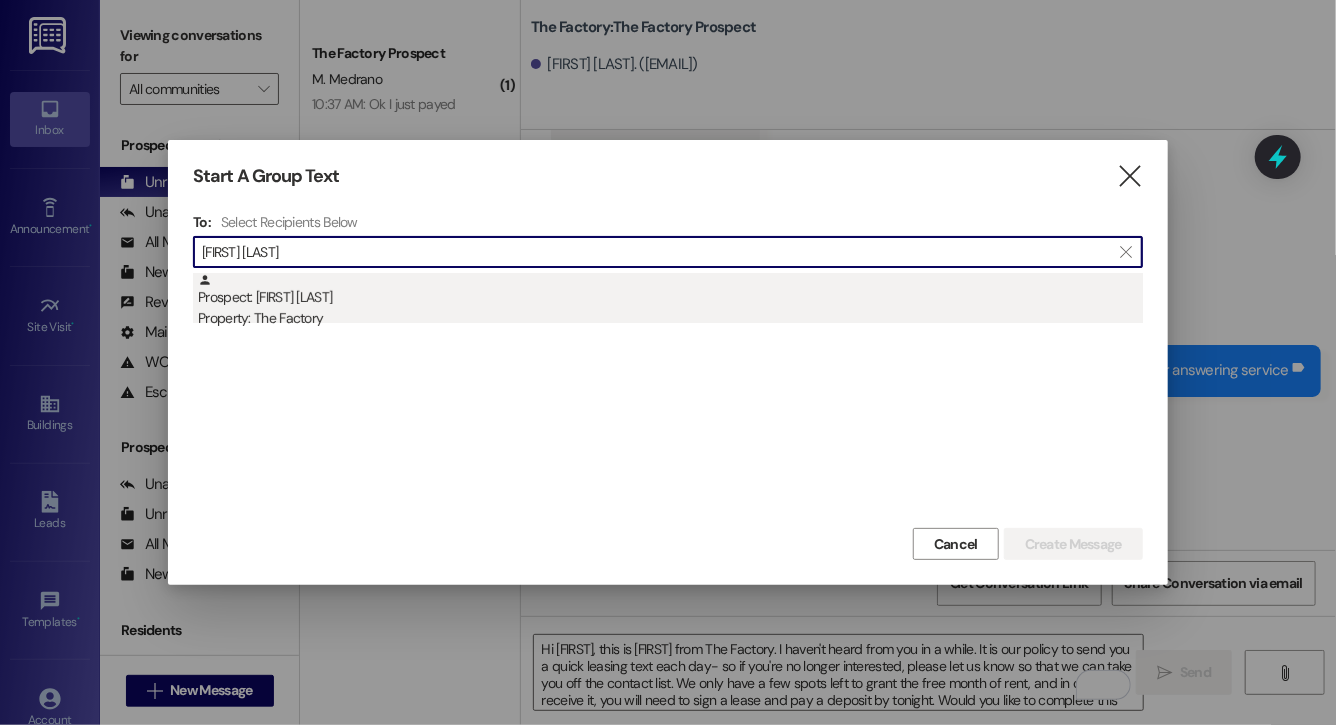 type on "[FIRST] [LAST]" 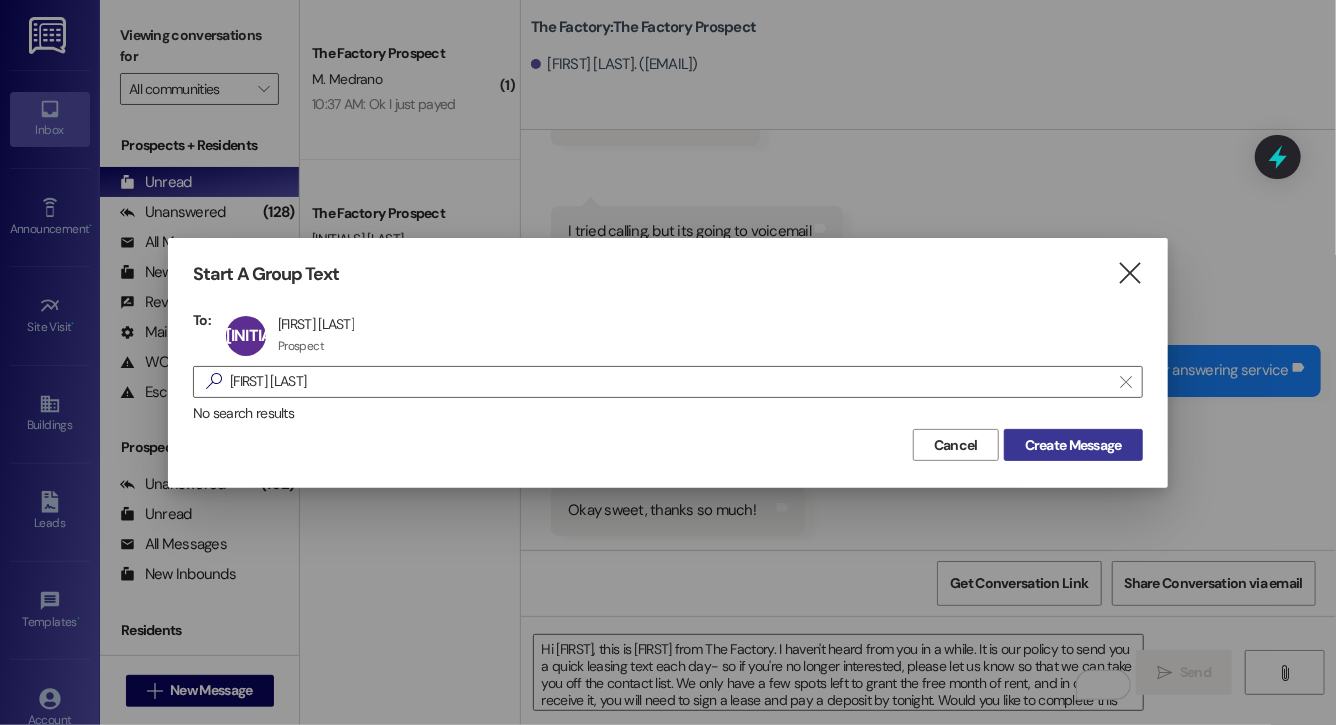 click on "Create Message" at bounding box center [1073, 445] 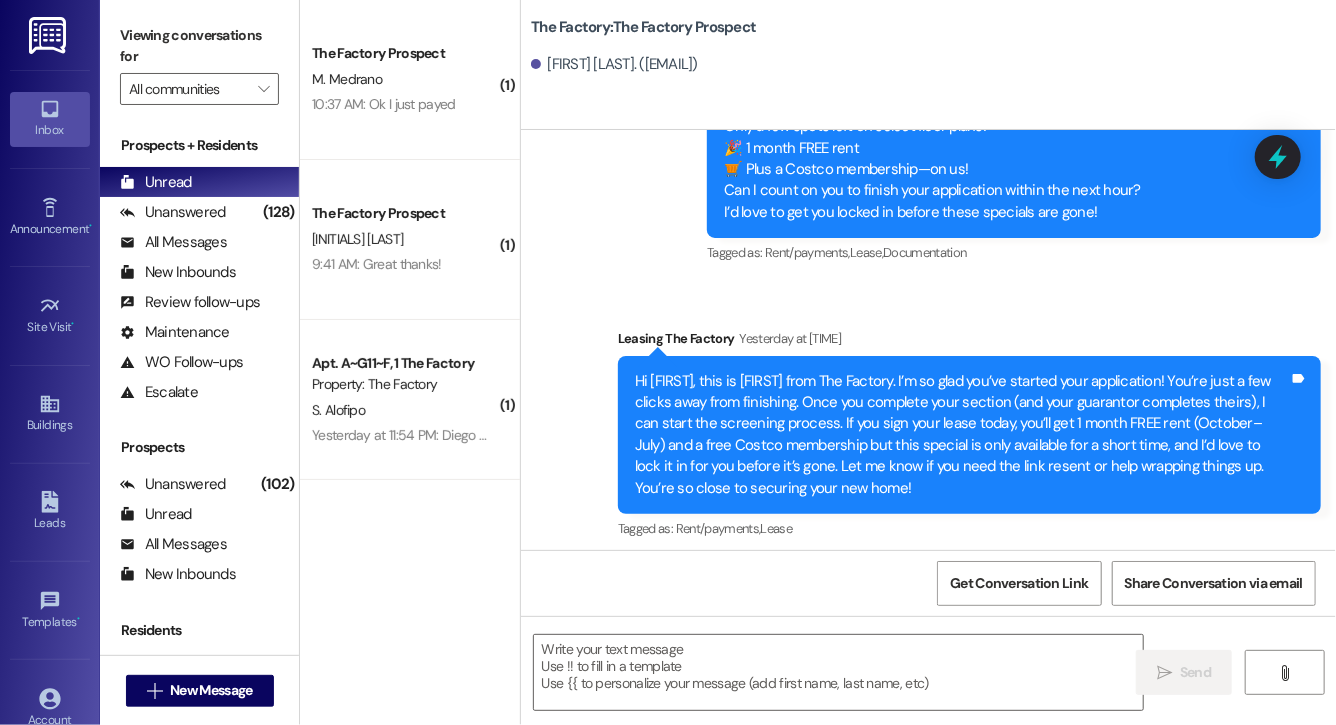 scroll, scrollTop: 2516, scrollLeft: 0, axis: vertical 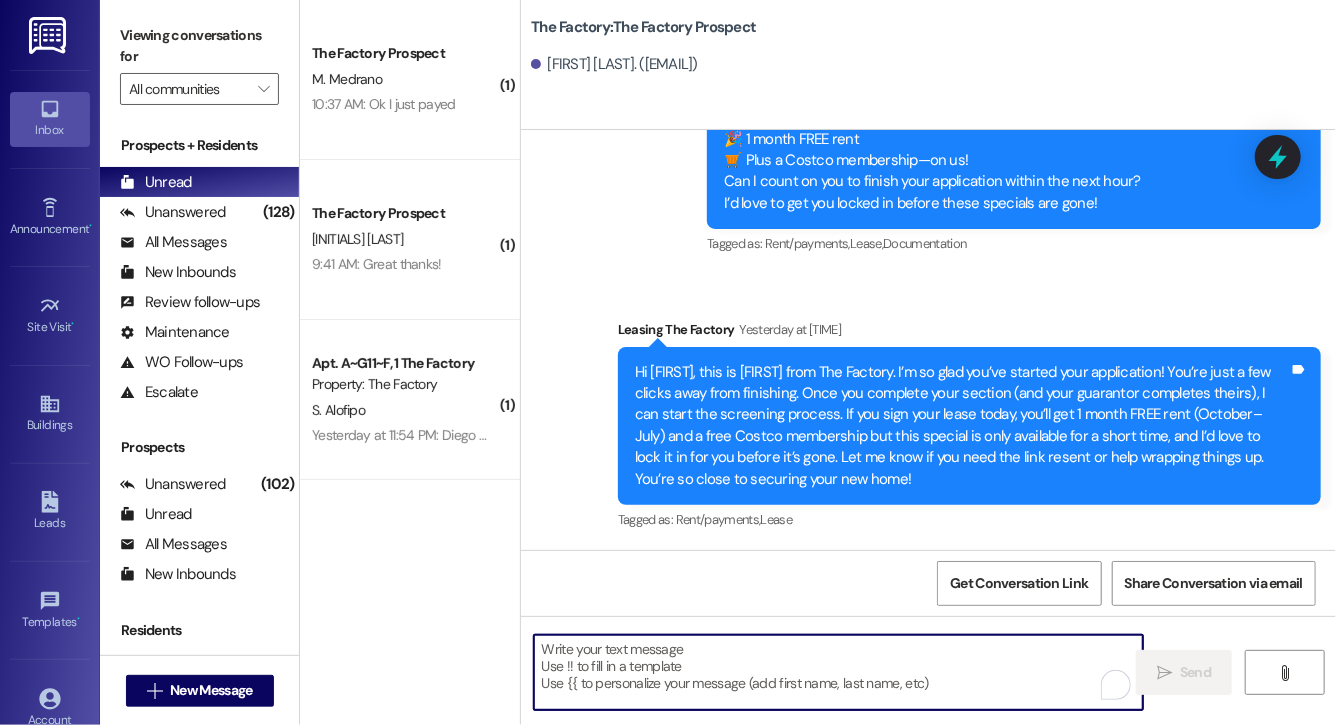 click at bounding box center (838, 672) 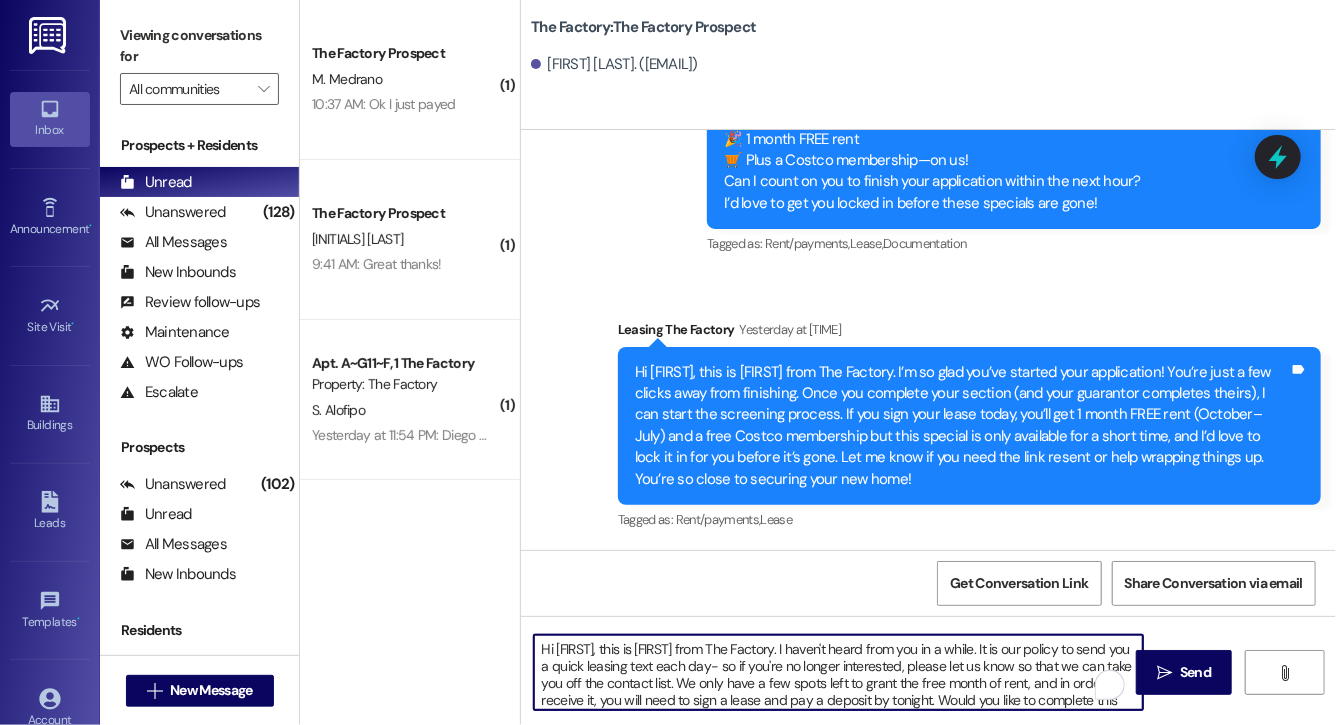 scroll, scrollTop: 34, scrollLeft: 0, axis: vertical 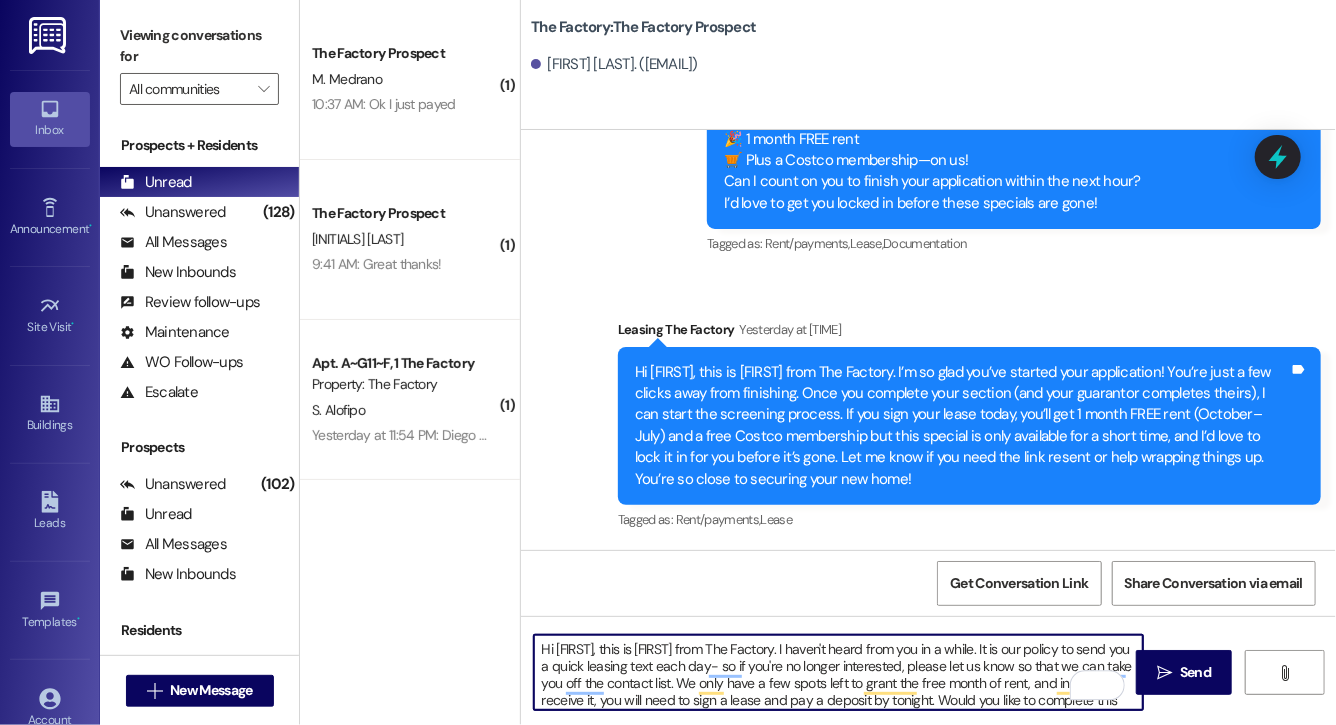click on "Hi [FIRST], this is [FIRST] from The Factory. I haven't heard from you in a while. It is our policy to send you a quick leasing text each day- so if you're no longer interested, please let us know so that we can take you off the contact list. We only have a few spots left to grant the free month of rent, and in order to receive it, you will need to sign a lease and pay a deposit by tonight. Would you like to complete this today? Happy to help." at bounding box center [838, 672] 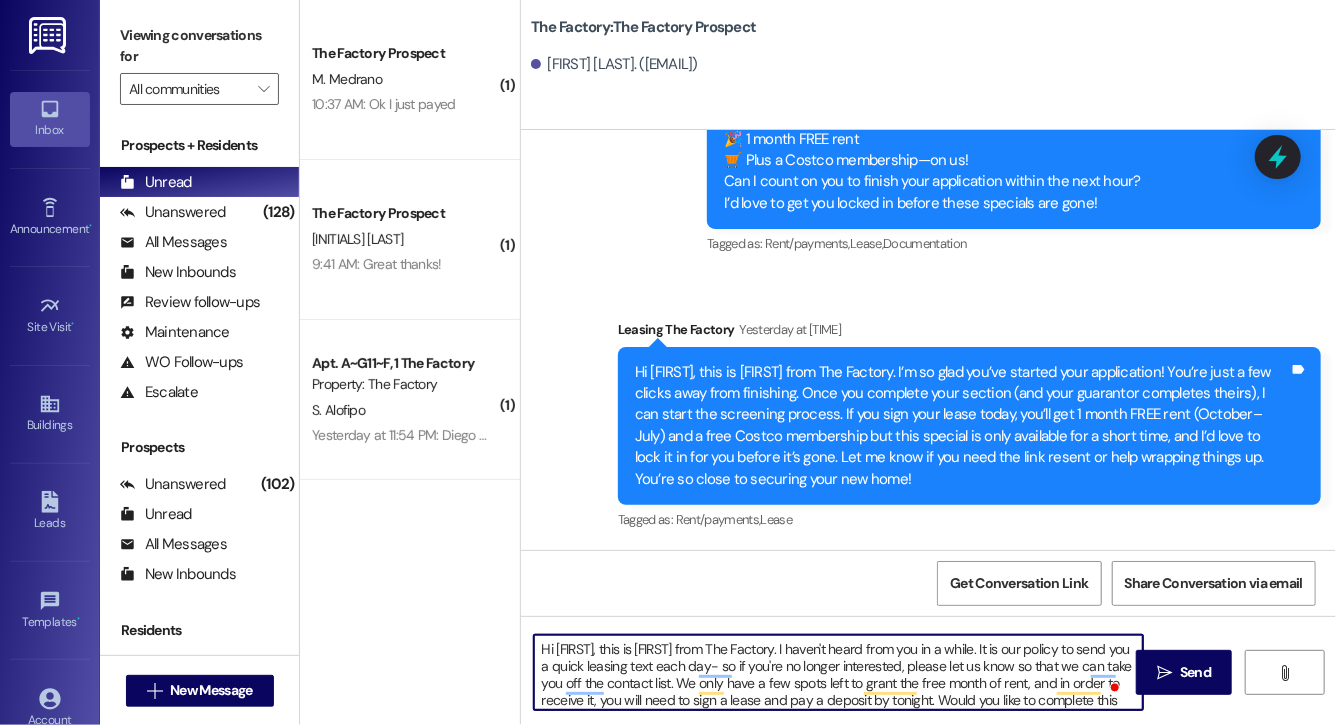 type on "Hi [FIRST], this is [FIRST] from The Factory. I haven't heard from you in a while. It is our policy to send you a quick leasing text each day- so if you're no longer interested, please let us know so that we can take you off the contact list. We only have a few spots left to grant the free month of rent, and in order to receive it, you will need to sign a lease and pay a deposit by tonight. Would you like to complete this today? Happy to help." 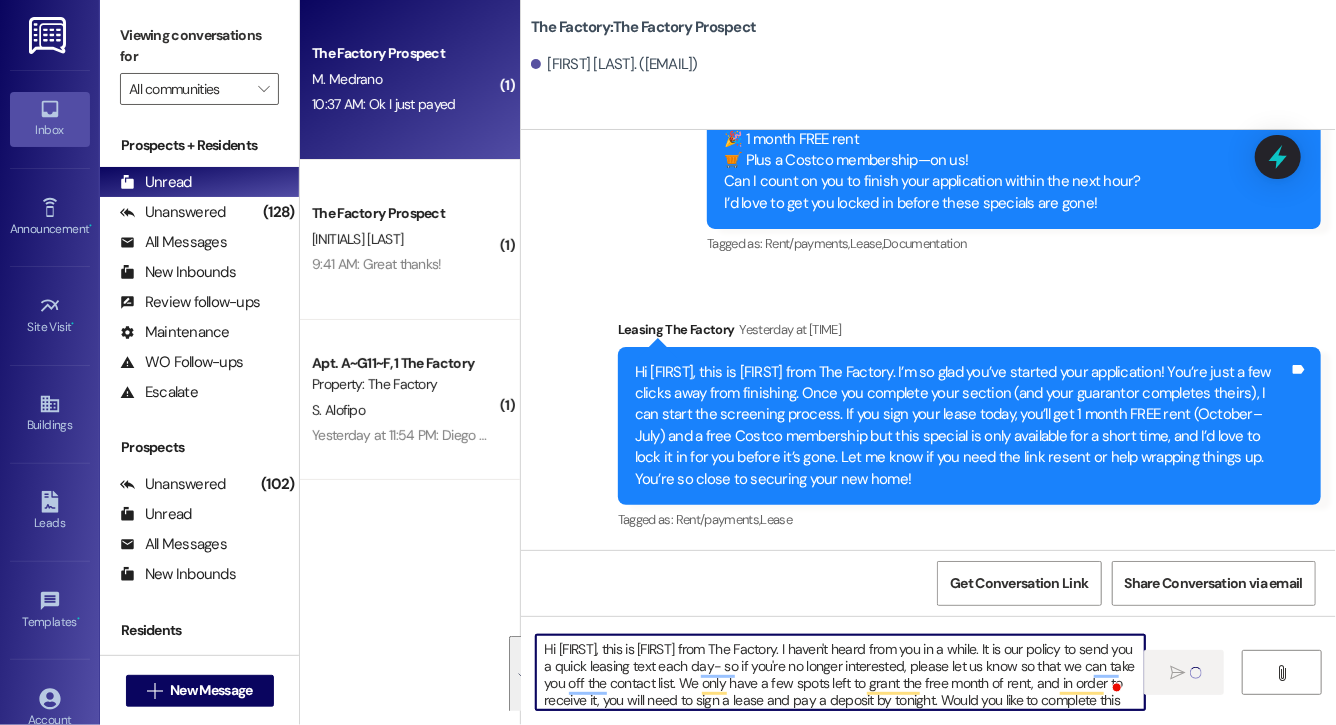 type 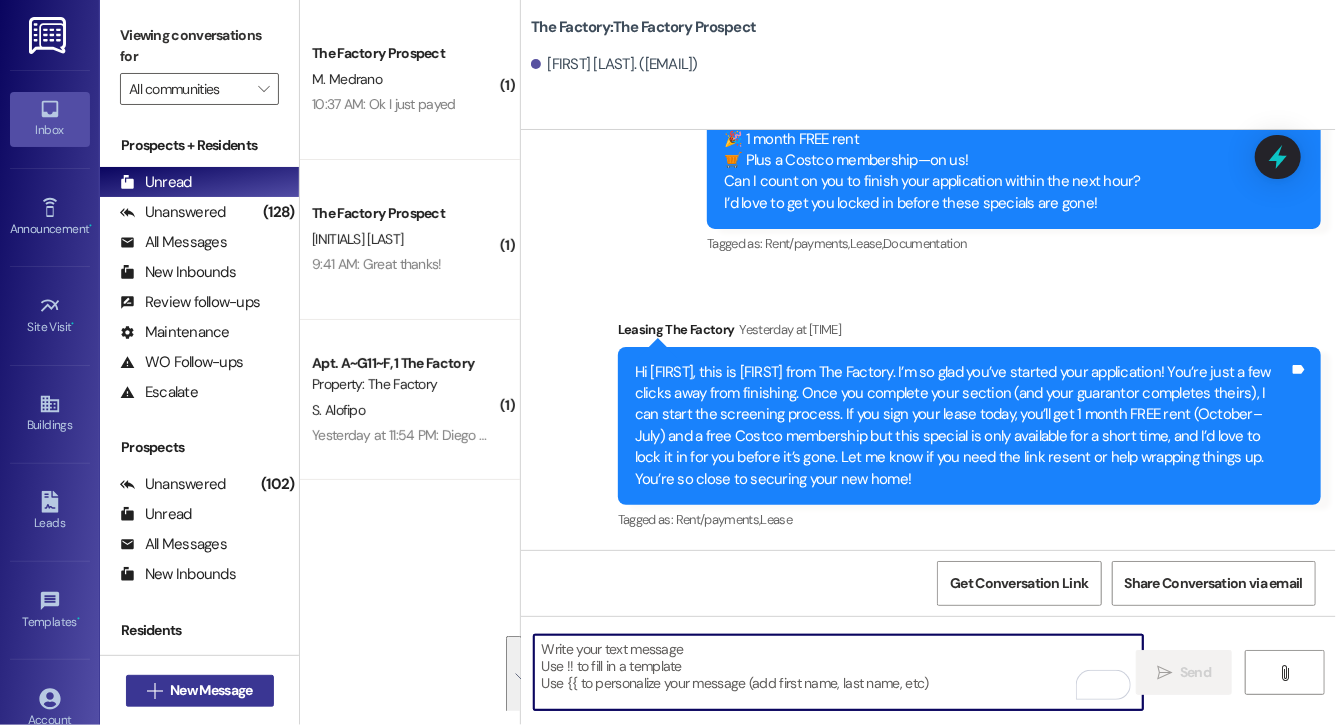 click on "New Message" at bounding box center [211, 690] 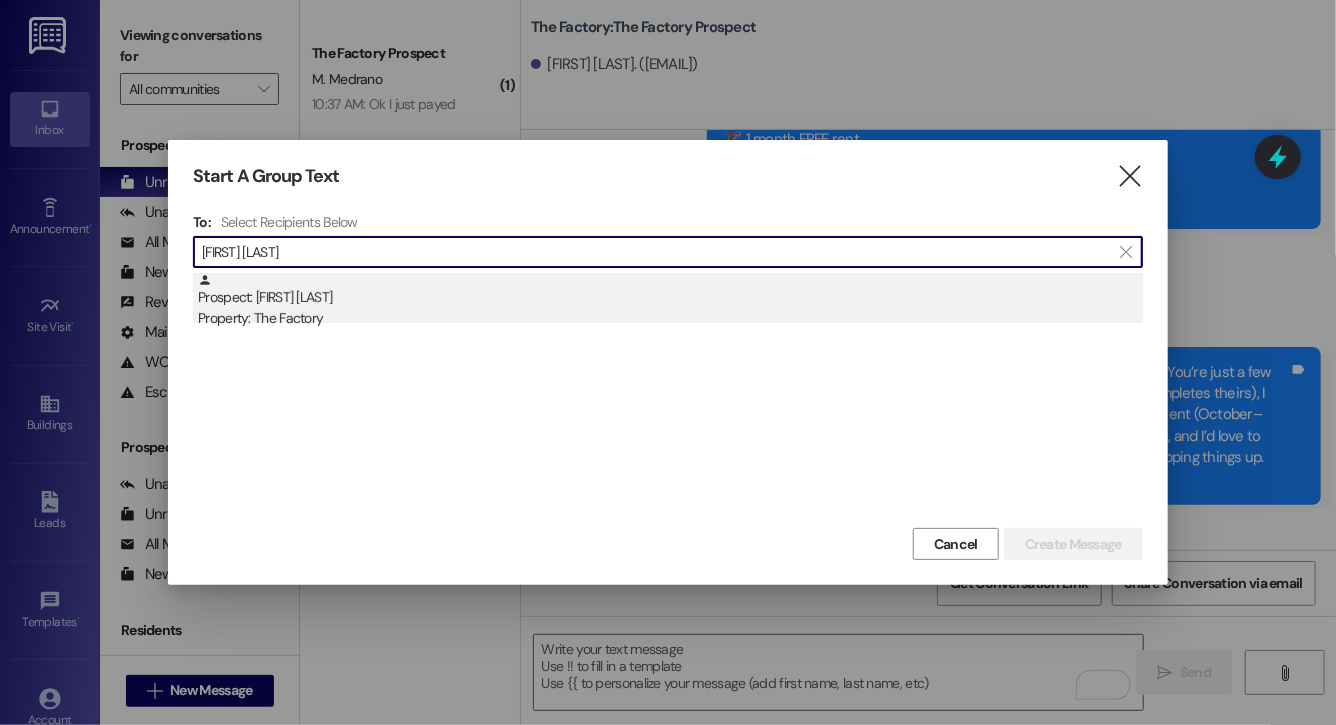type on "[FIRST] [LAST]" 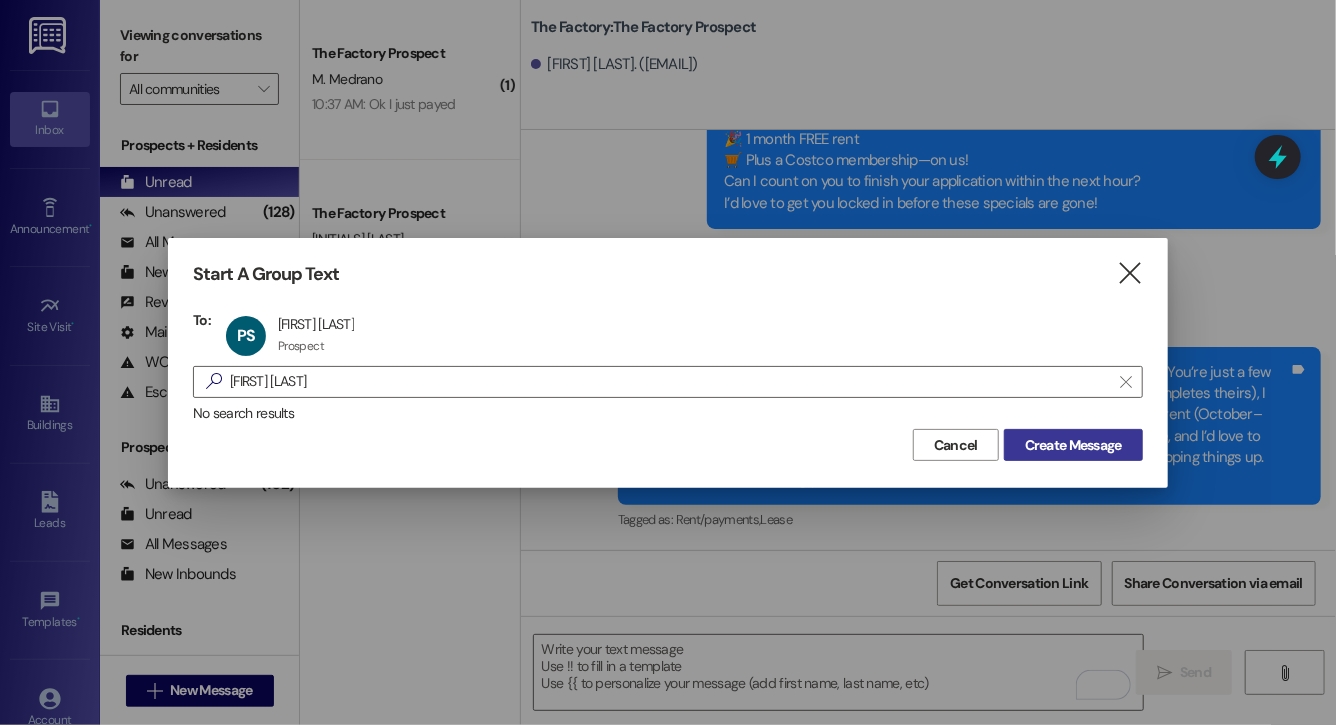 click on "Create Message" at bounding box center (1073, 445) 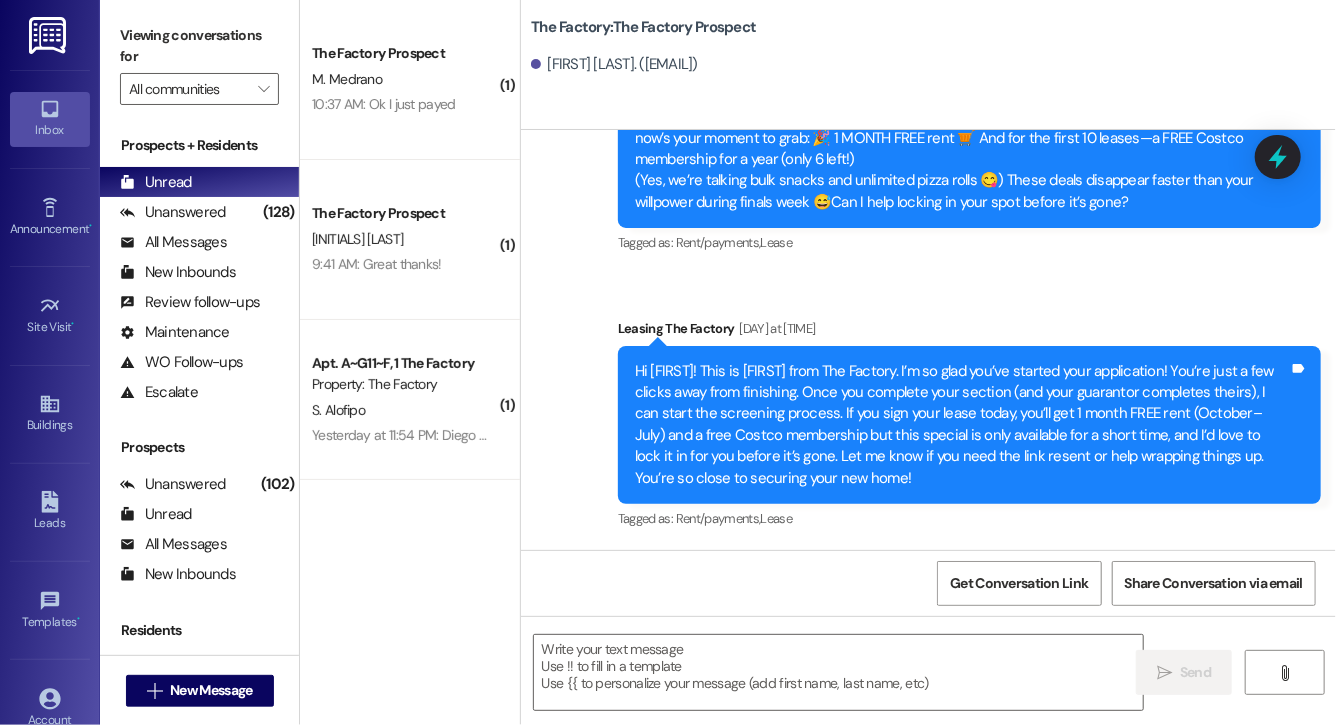 scroll, scrollTop: 2422, scrollLeft: 0, axis: vertical 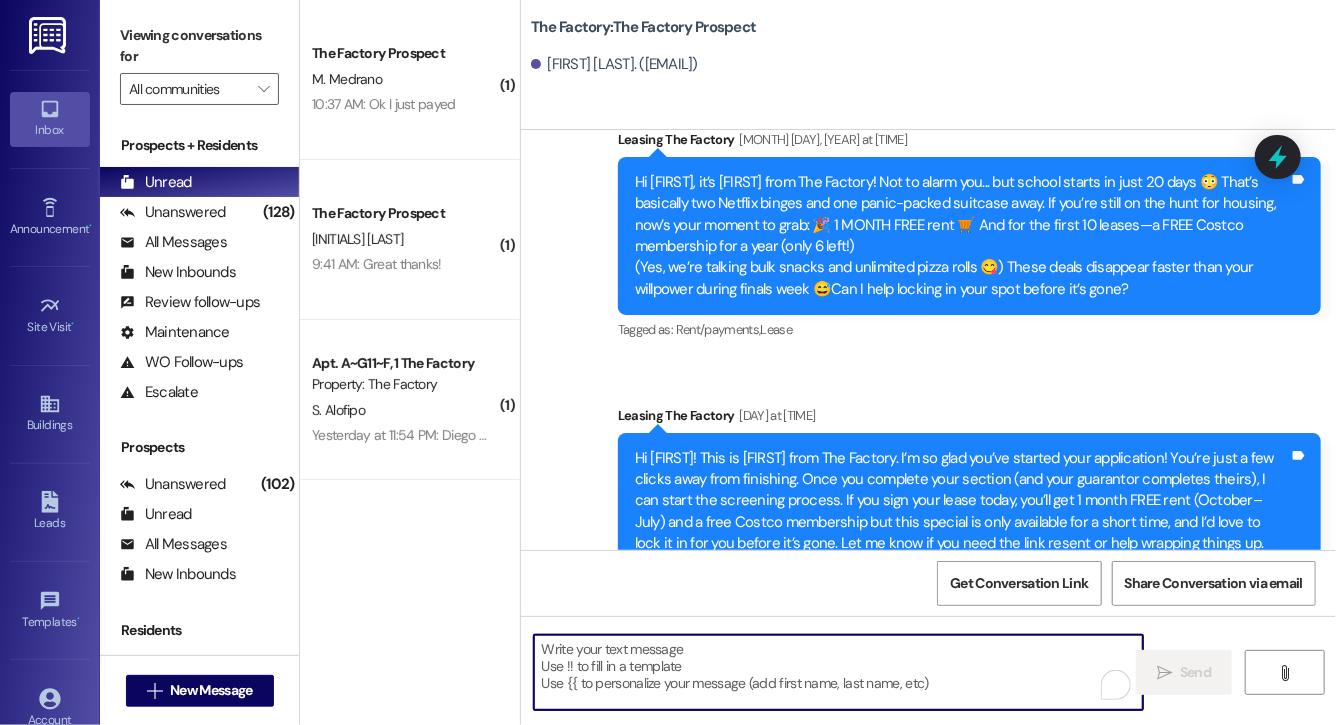 click at bounding box center [838, 672] 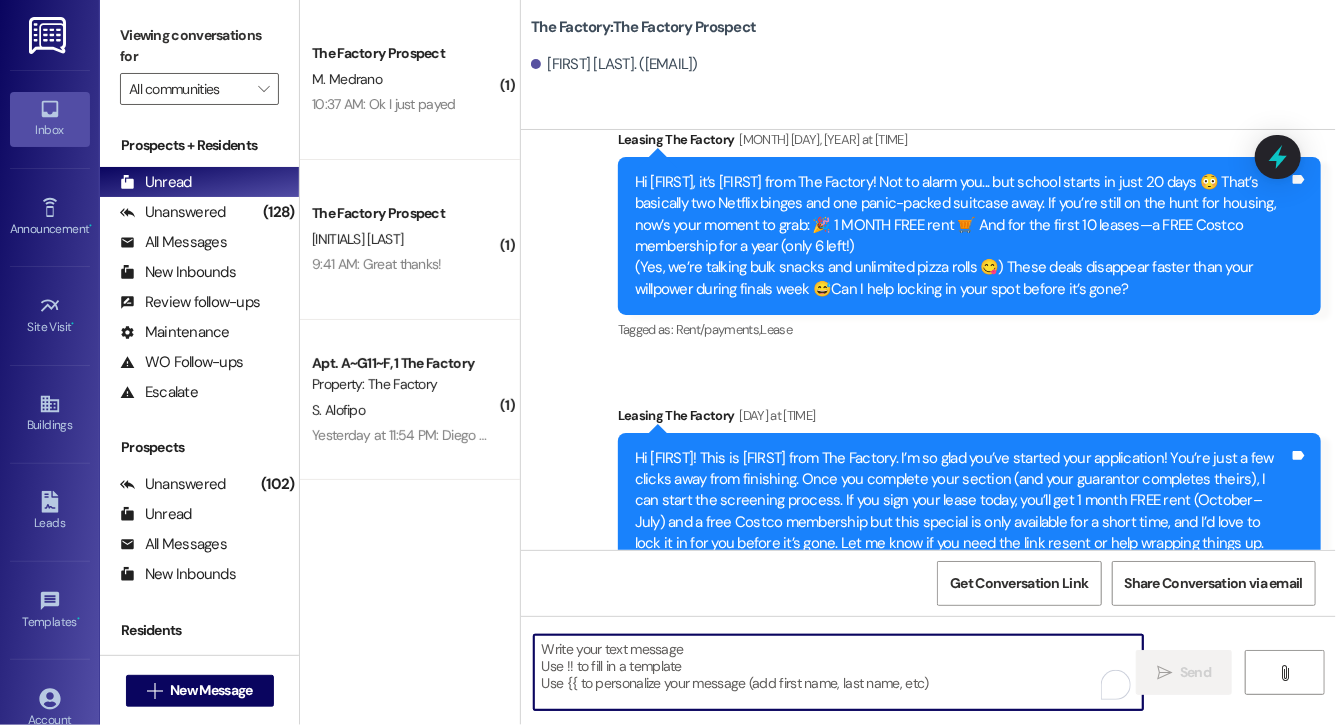 paste on "Hi [FIRST], this is [FIRST] from The Factory. I haven't heard from you in a while. It is our policy to send you a quick leasing text each day- so if you're no longer interested, please let us know so that we can take you off the contact list. We only have a few spots left to grant the free month of rent, and in order to receive it, you will need to sign a lease and pay a deposit by tonight. Would you like to complete this today? Happy to help." 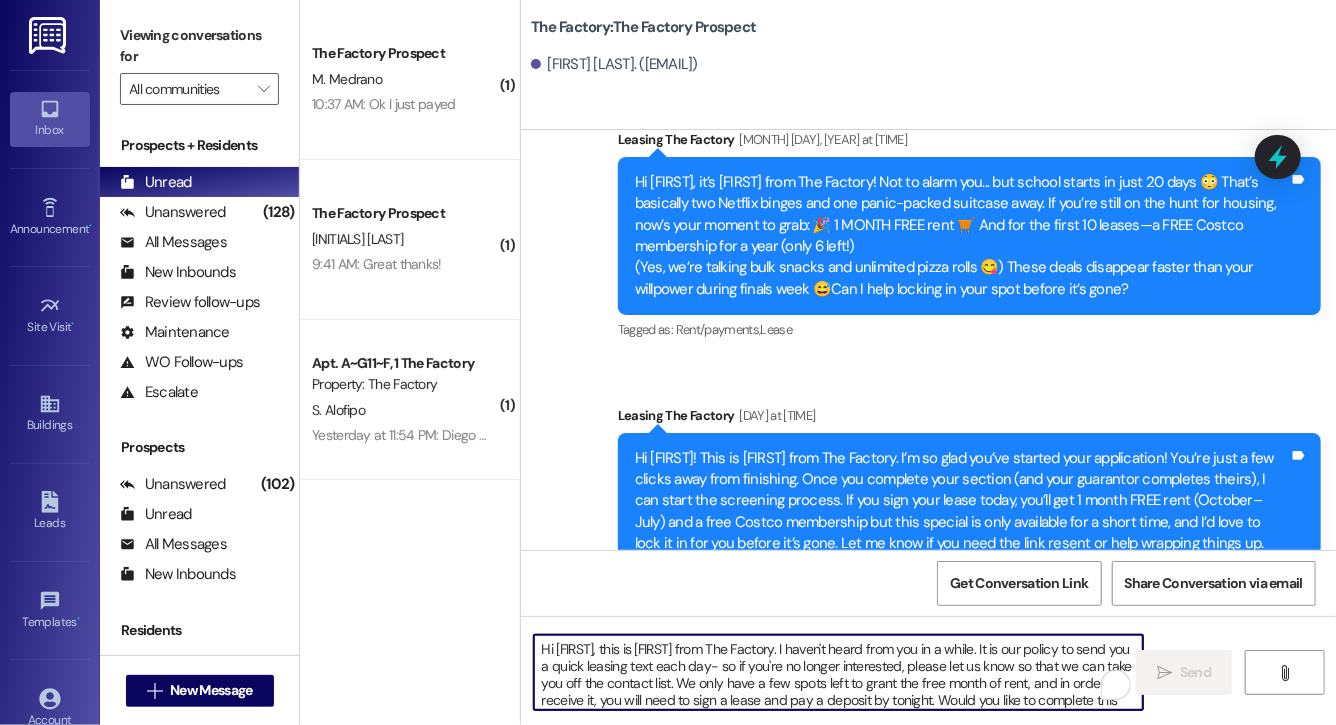scroll, scrollTop: 34, scrollLeft: 0, axis: vertical 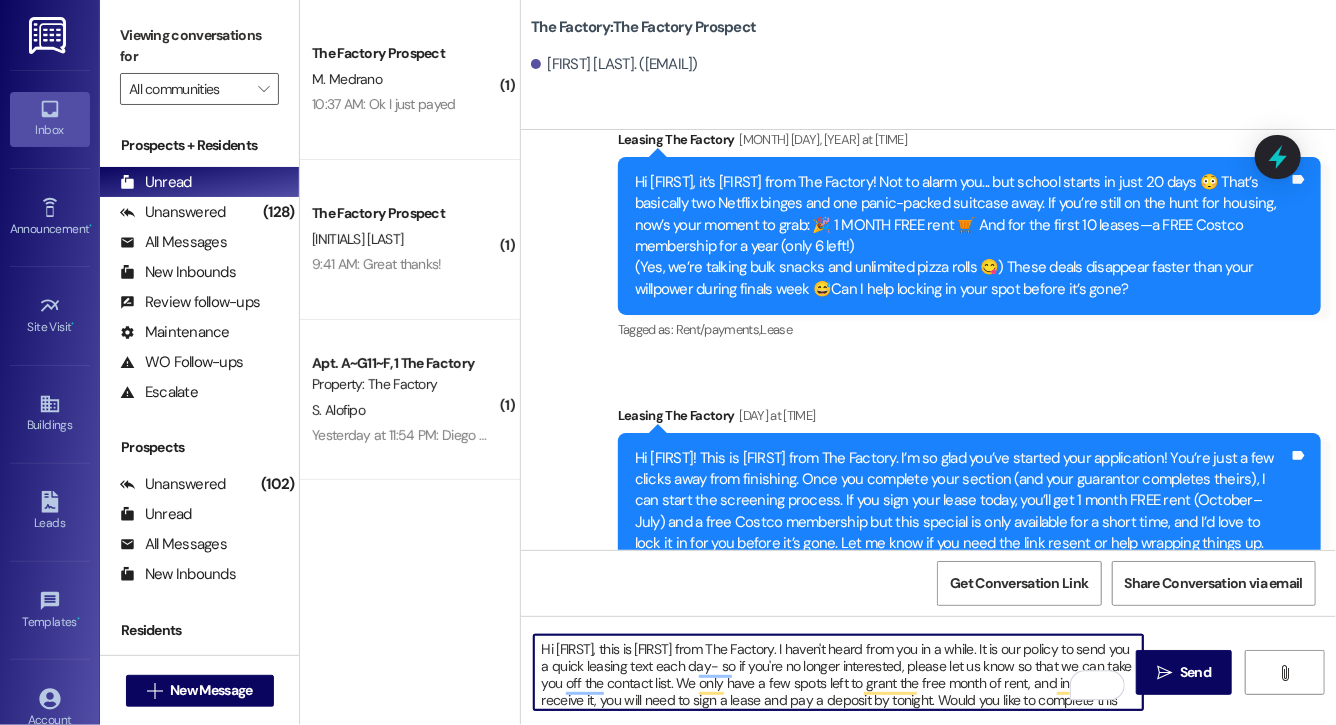 click on "Hi [FIRST], this is [FIRST] from The Factory. I haven't heard from you in a while. It is our policy to send you a quick leasing text each day- so if you're no longer interested, please let us know so that we can take you off the contact list. We only have a few spots left to grant the free month of rent, and in order to receive it, you will need to sign a lease and pay a deposit by tonight. Would you like to complete this today? Happy to help." at bounding box center [838, 672] 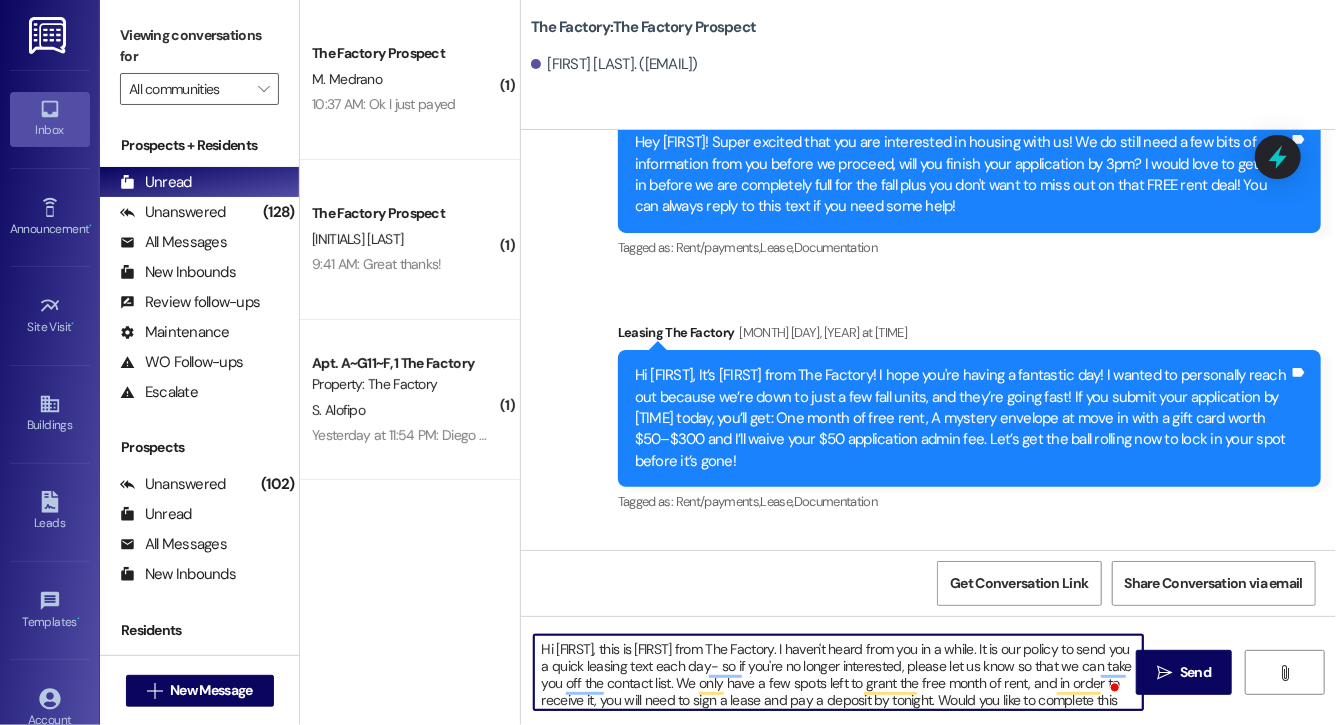 scroll, scrollTop: 0, scrollLeft: 0, axis: both 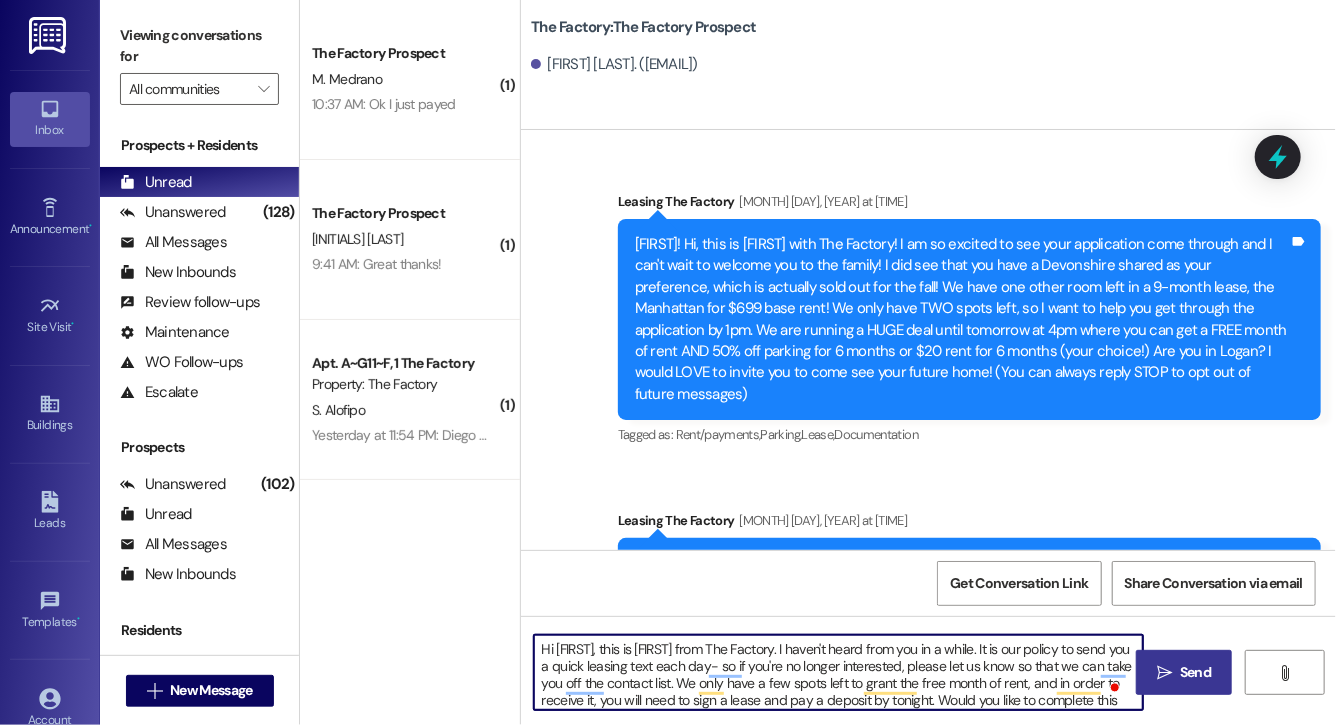 type on "Hi [FIRST], this is [FIRST] from The Factory. I haven't heard from you in a while. It is our policy to send you a quick leasing text each day- so if you're no longer interested, please let us know so that we can take you off the contact list. We only have a few spots left to grant the free month of rent, and in order to receive it, you will need to sign a lease and pay a deposit by tonight. Would you like to complete this today? Happy to help." 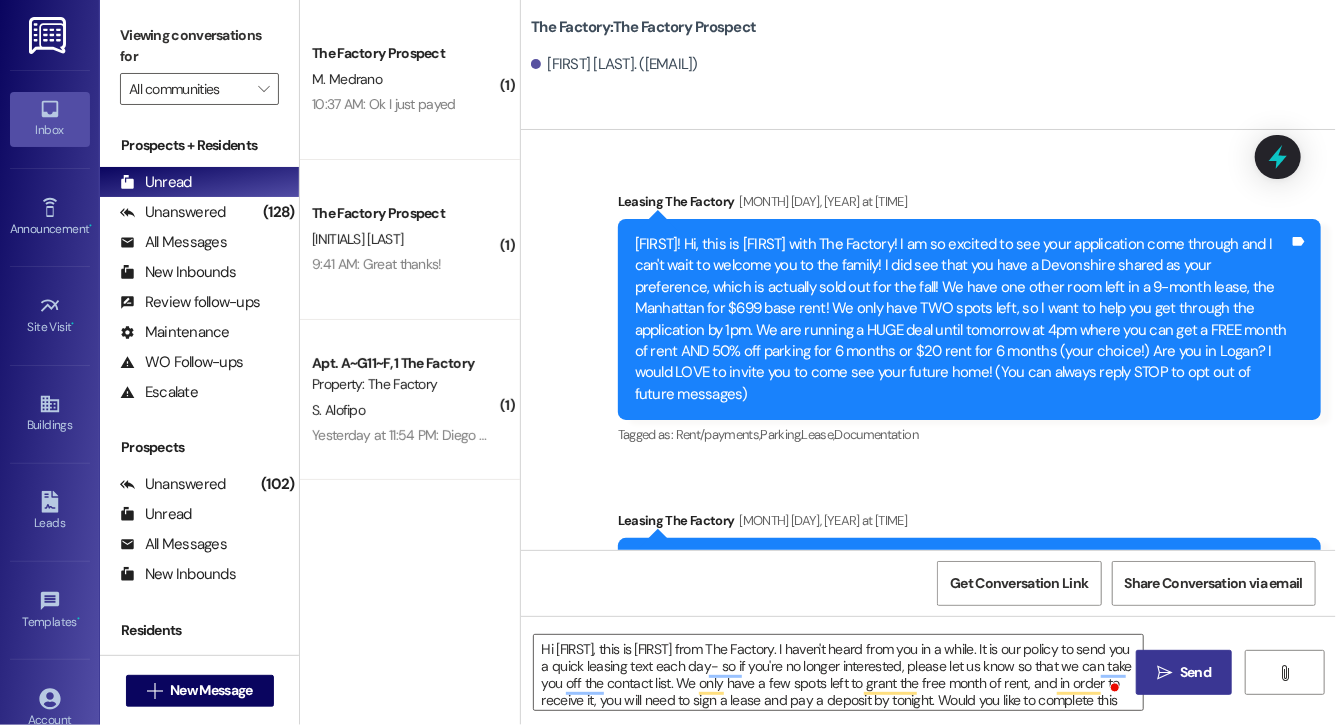 click on "Send" at bounding box center [1195, 672] 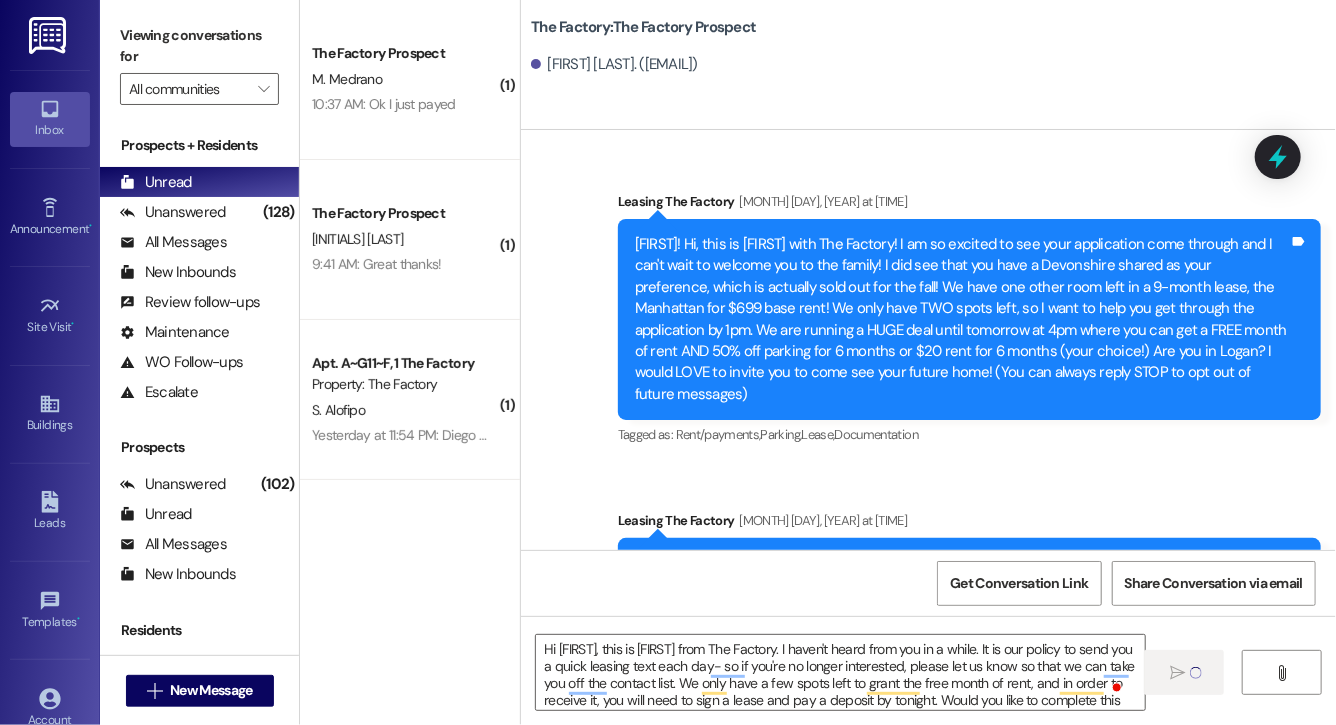 type 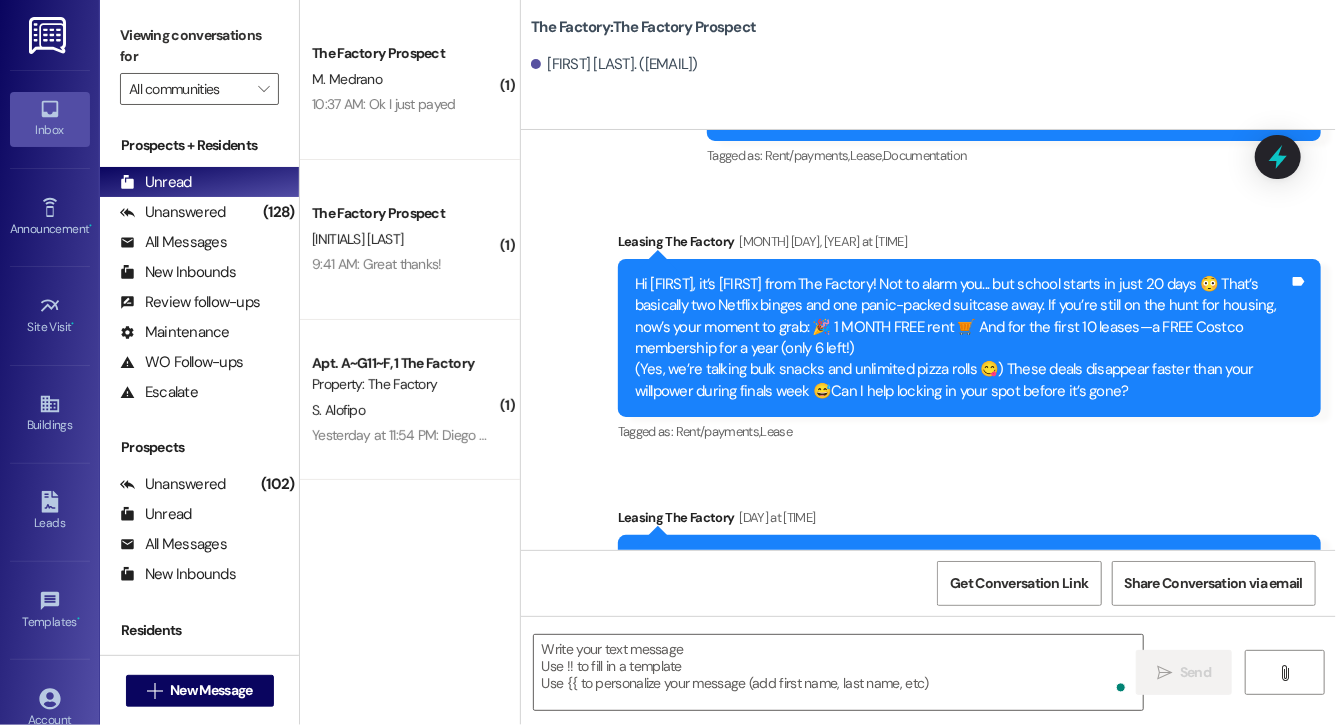 scroll, scrollTop: 2647, scrollLeft: 0, axis: vertical 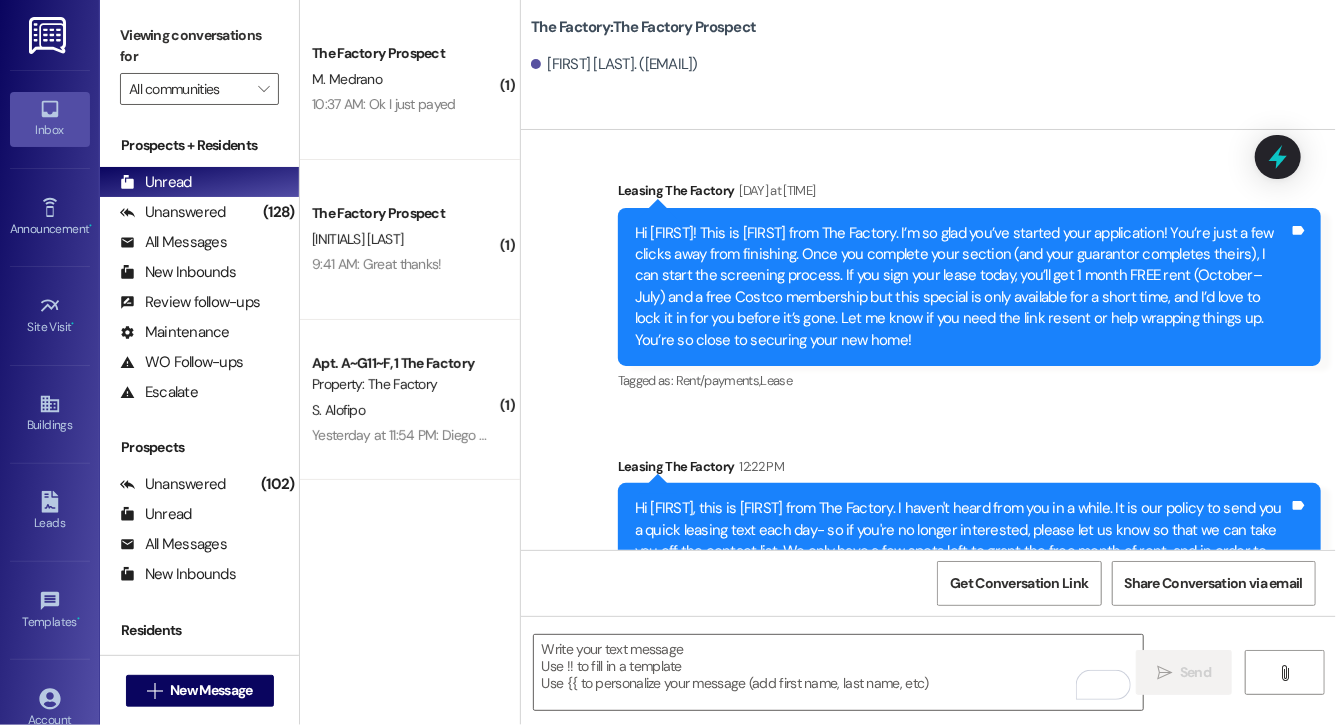 click on "Hi [FIRST], this is [FIRST] from The Factory. I haven't heard from you in a while. It is our policy to send you a quick leasing text each day- so if you're no longer interested, please let us know so that we can take you off the contact list. We only have a few spots left to grant the free month of rent, and in order to receive it, you will need to sign a lease and pay a deposit by tonight. Would you like to complete this today? Happy to help." at bounding box center (962, 551) 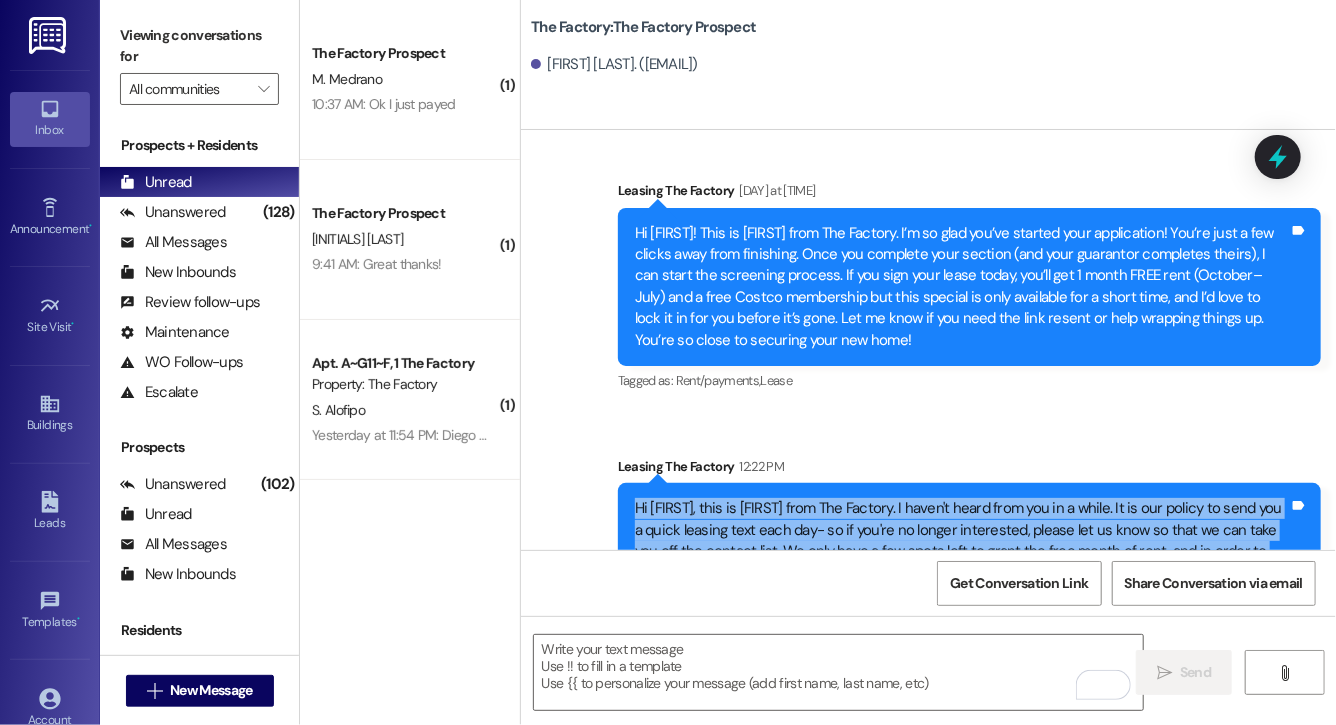 click on "Hi [FIRST], this is [FIRST] from The Factory. I haven't heard from you in a while. It is our policy to send you a quick leasing text each day- so if you're no longer interested, please let us know so that we can take you off the contact list. We only have a few spots left to grant the free month of rent, and in order to receive it, you will need to sign a lease and pay a deposit by tonight. Would you like to complete this today? Happy to help." at bounding box center (962, 551) 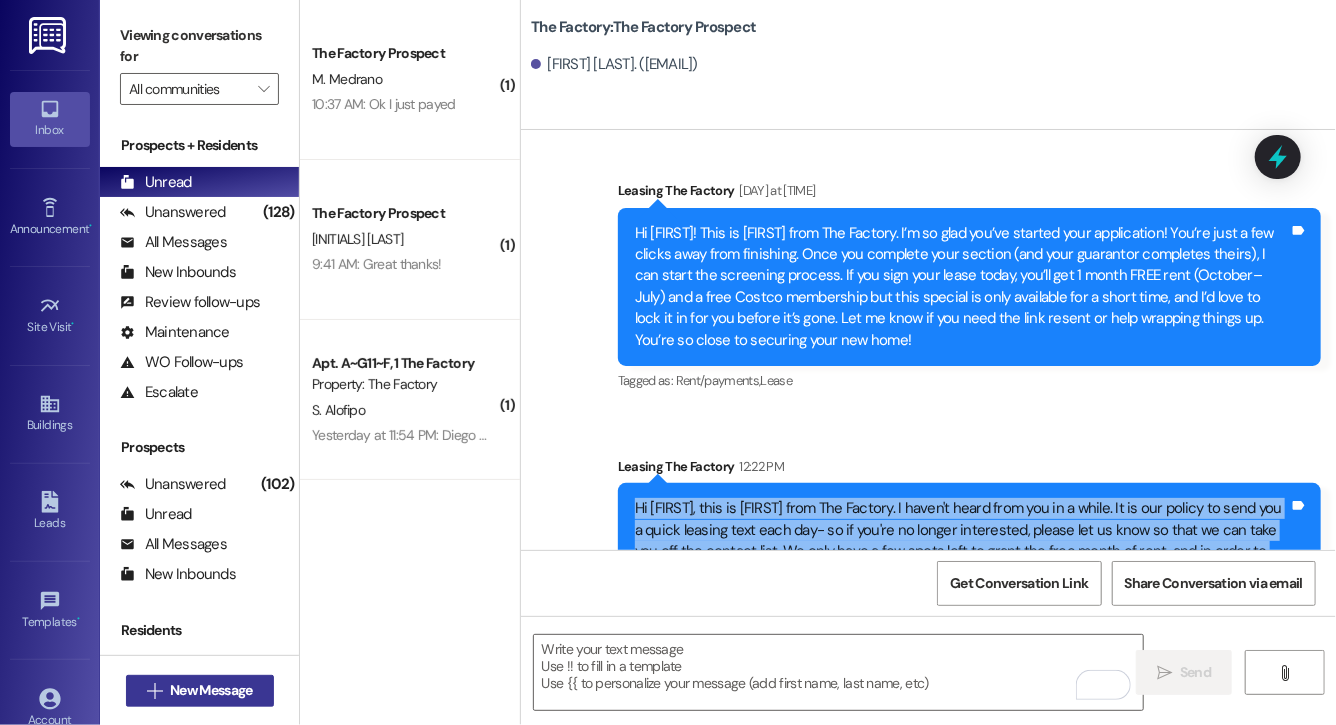 click on "New Message" at bounding box center (211, 690) 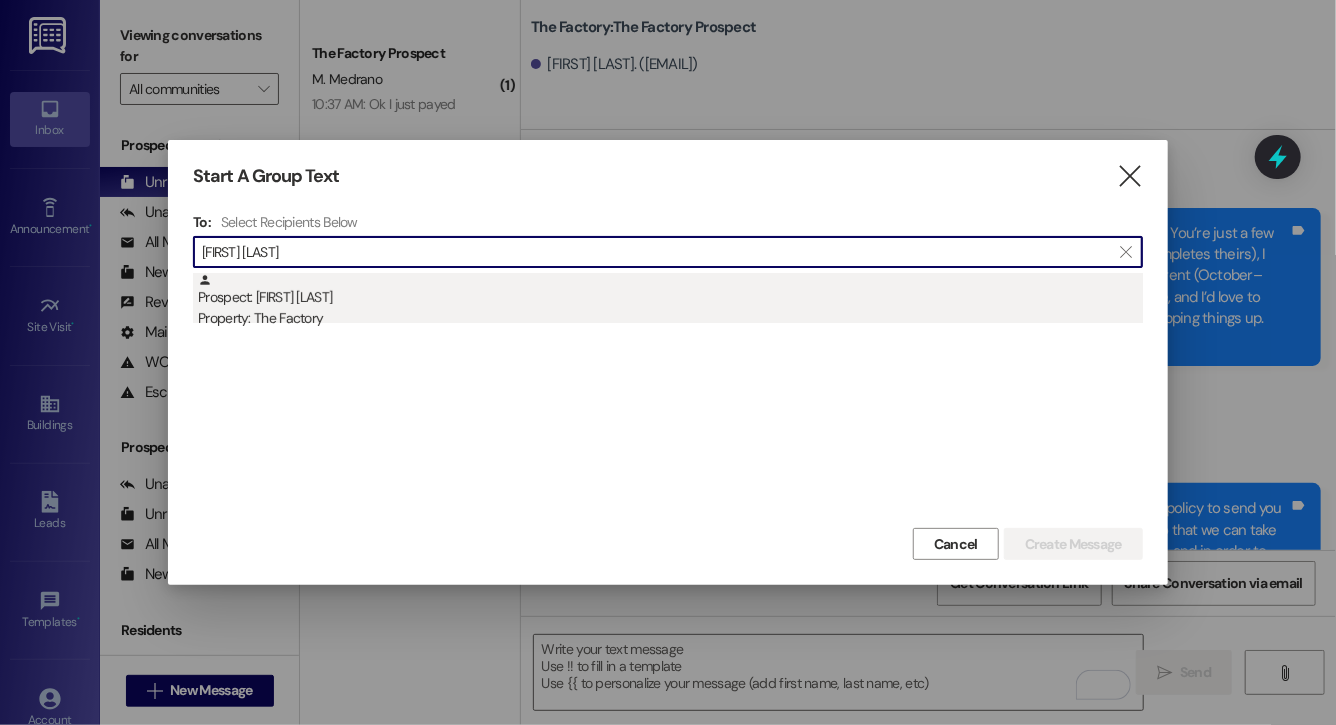 type on "[FIRST] [LAST]" 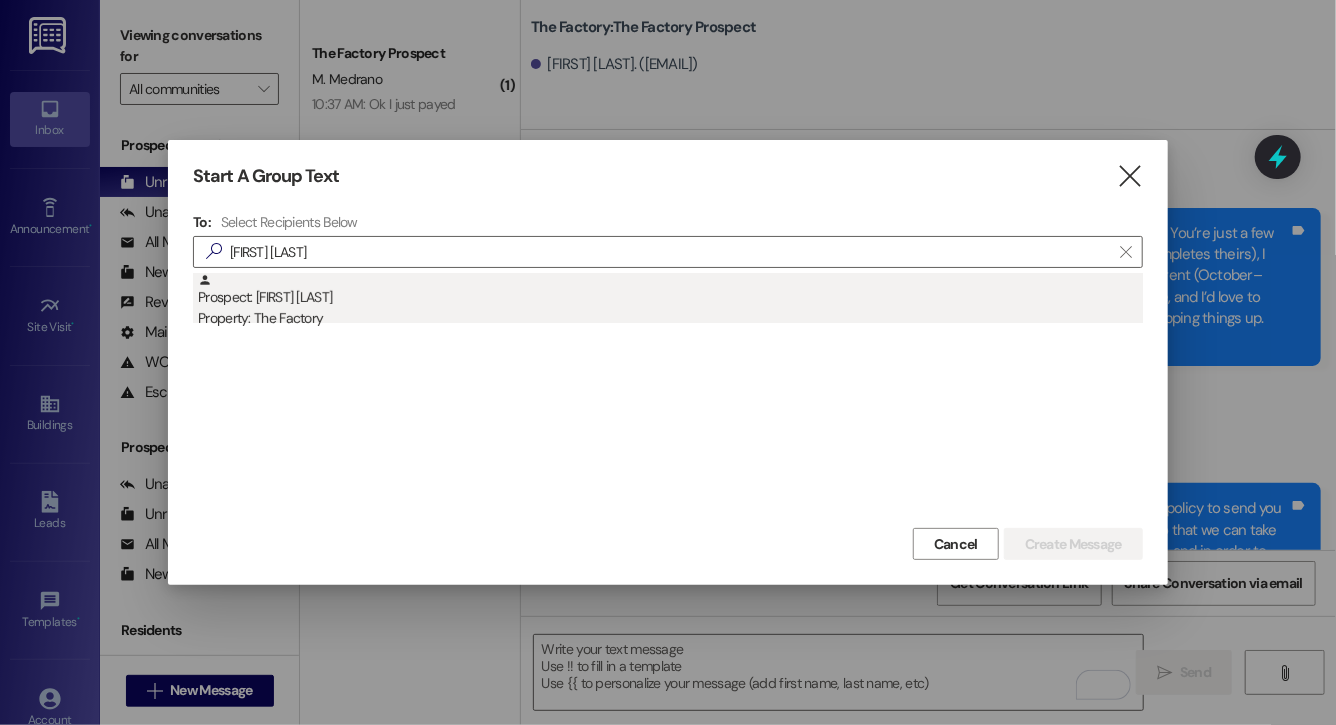click on "Property: The Factory" at bounding box center [670, 318] 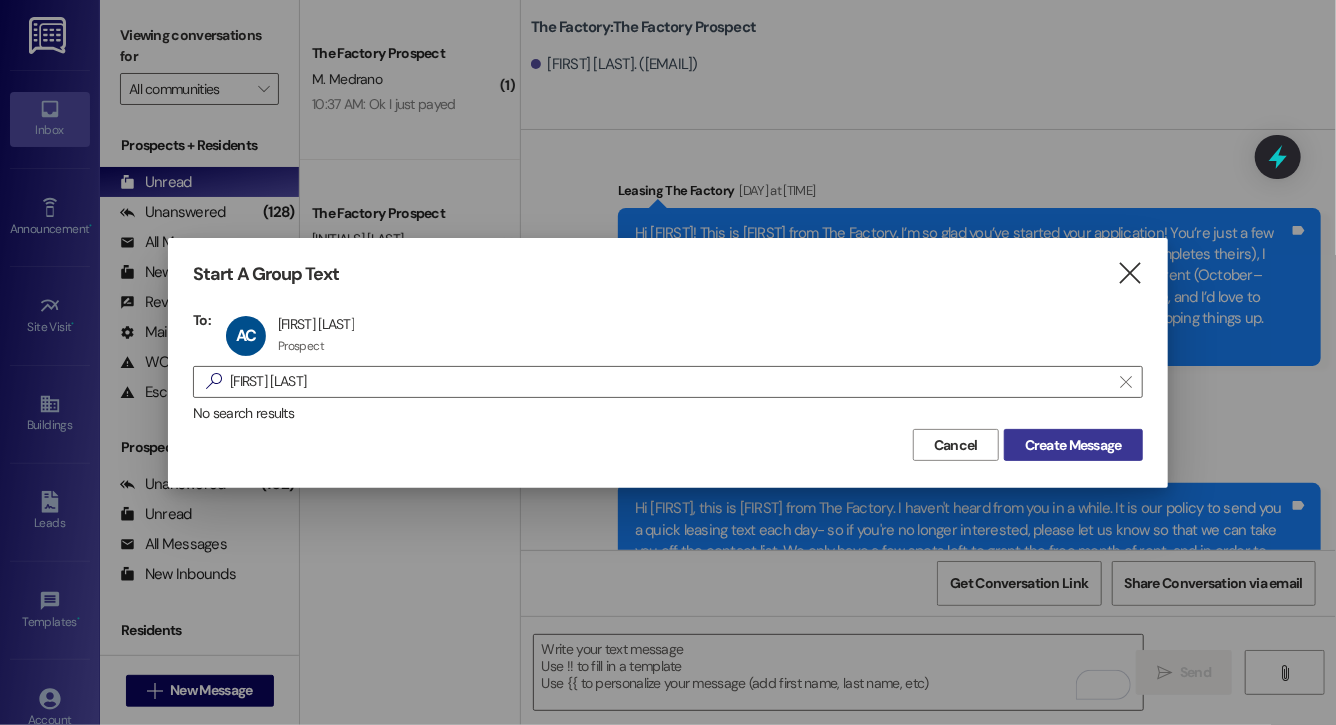 click on "Create Message" at bounding box center (1073, 445) 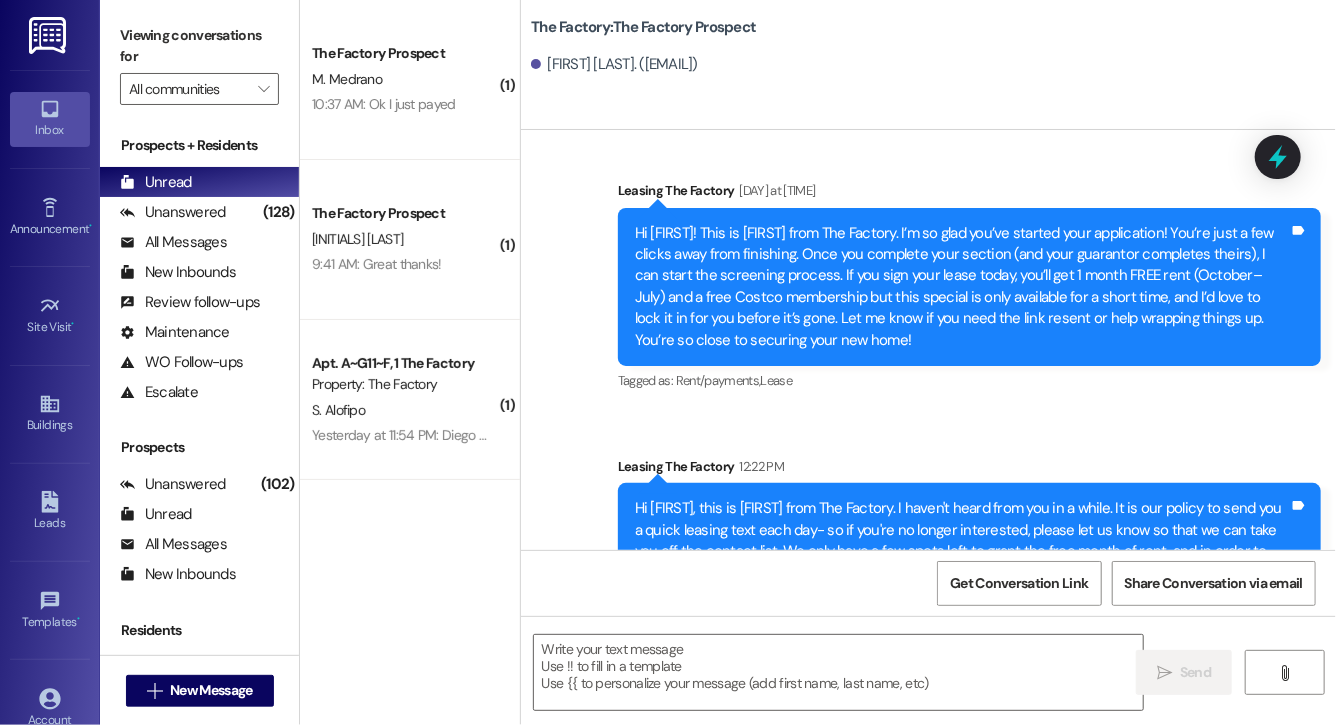 scroll, scrollTop: 2358, scrollLeft: 0, axis: vertical 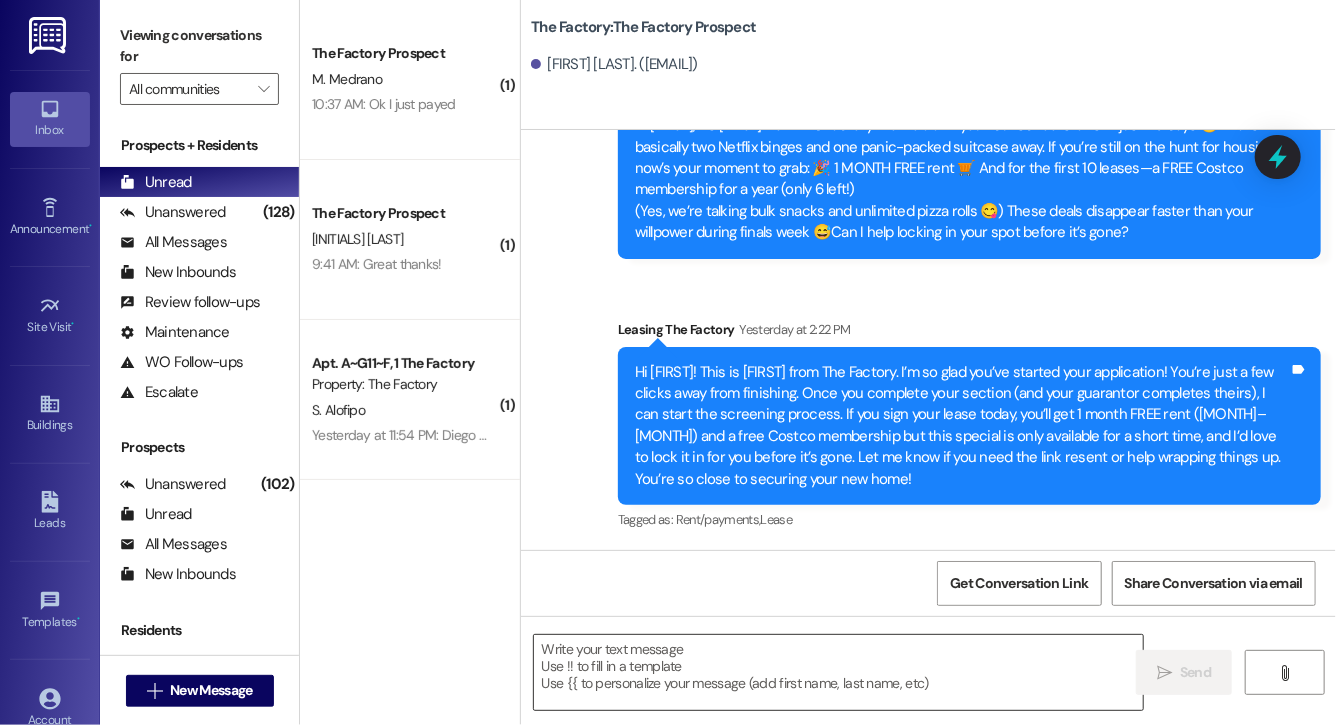click at bounding box center [838, 672] 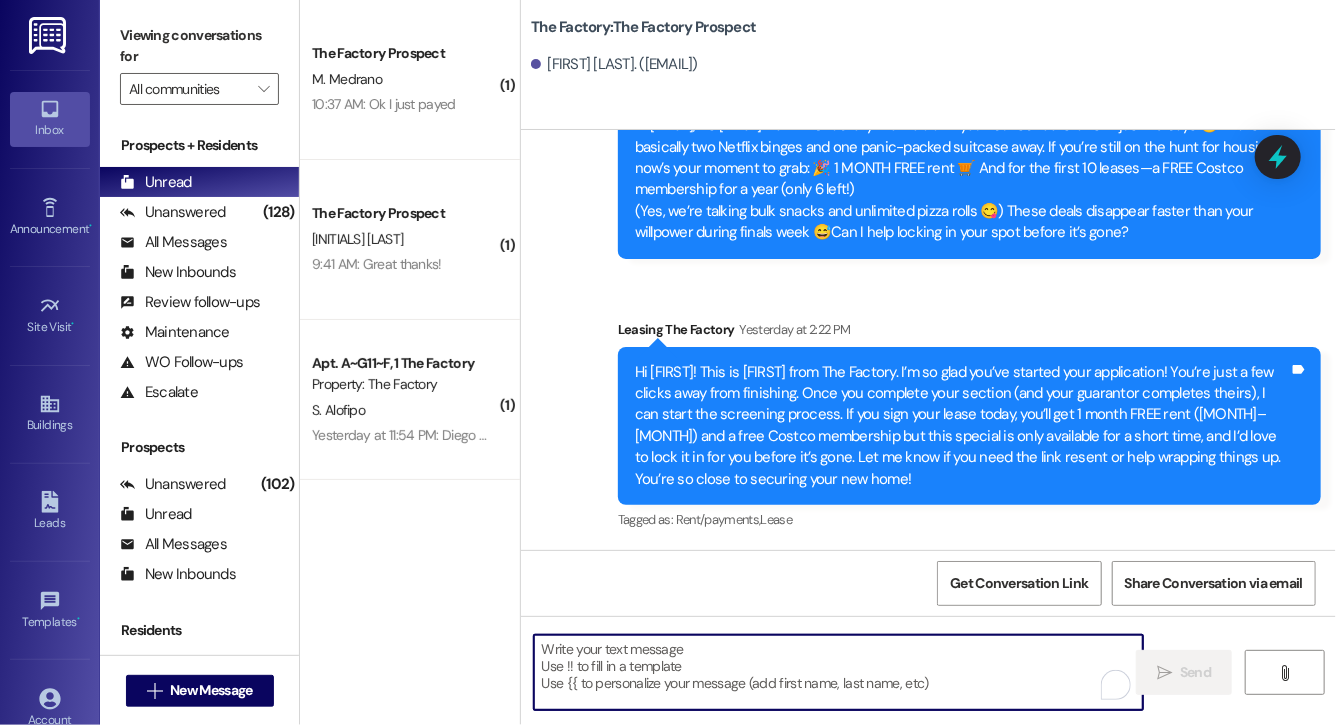 paste on "Hi [FIRST], this is [FIRST] from The Factory. I haven't heard from you in a while. It is our policy to send you a quick leasing text each day- so if you're no longer interested, please let us know so that we can take you off the contact list. We only have a few spots left to grant the free month of rent, and in order to receive it, you will need to sign a lease and pay a deposit by tonight. Would you like to complete this today? Happy to help." 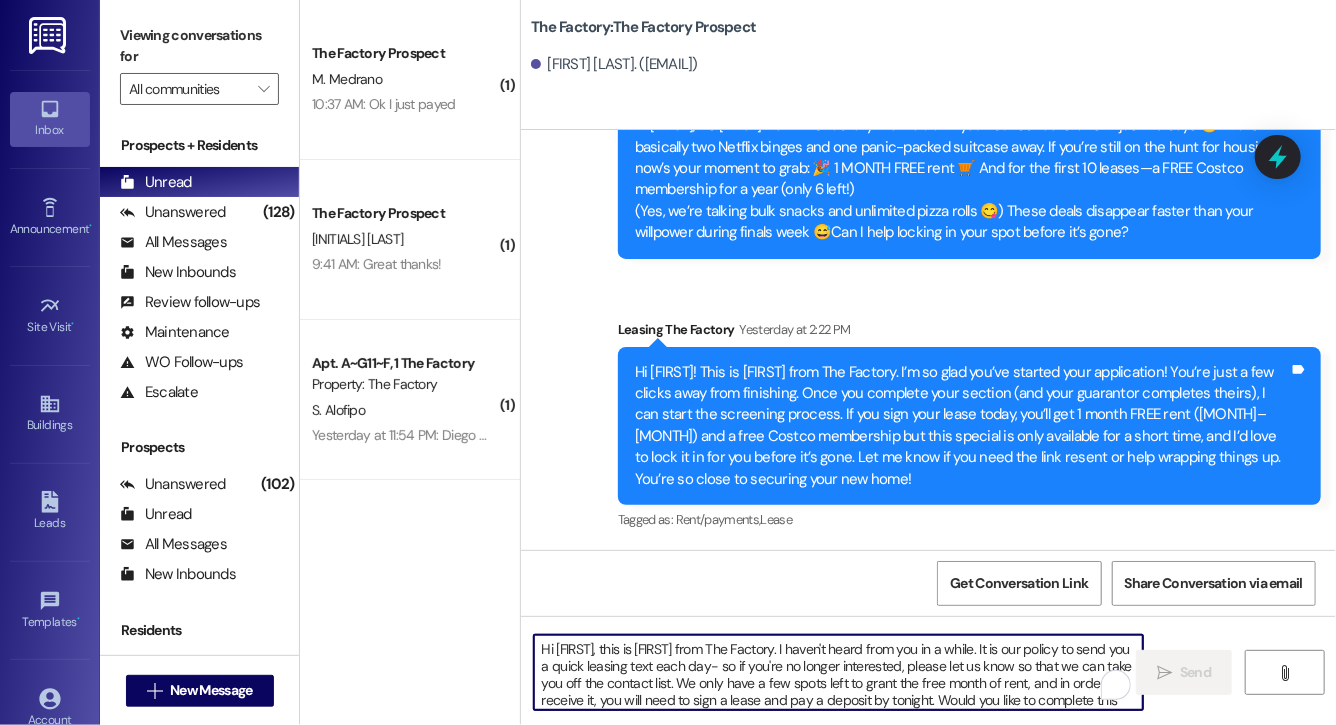 scroll, scrollTop: 34, scrollLeft: 0, axis: vertical 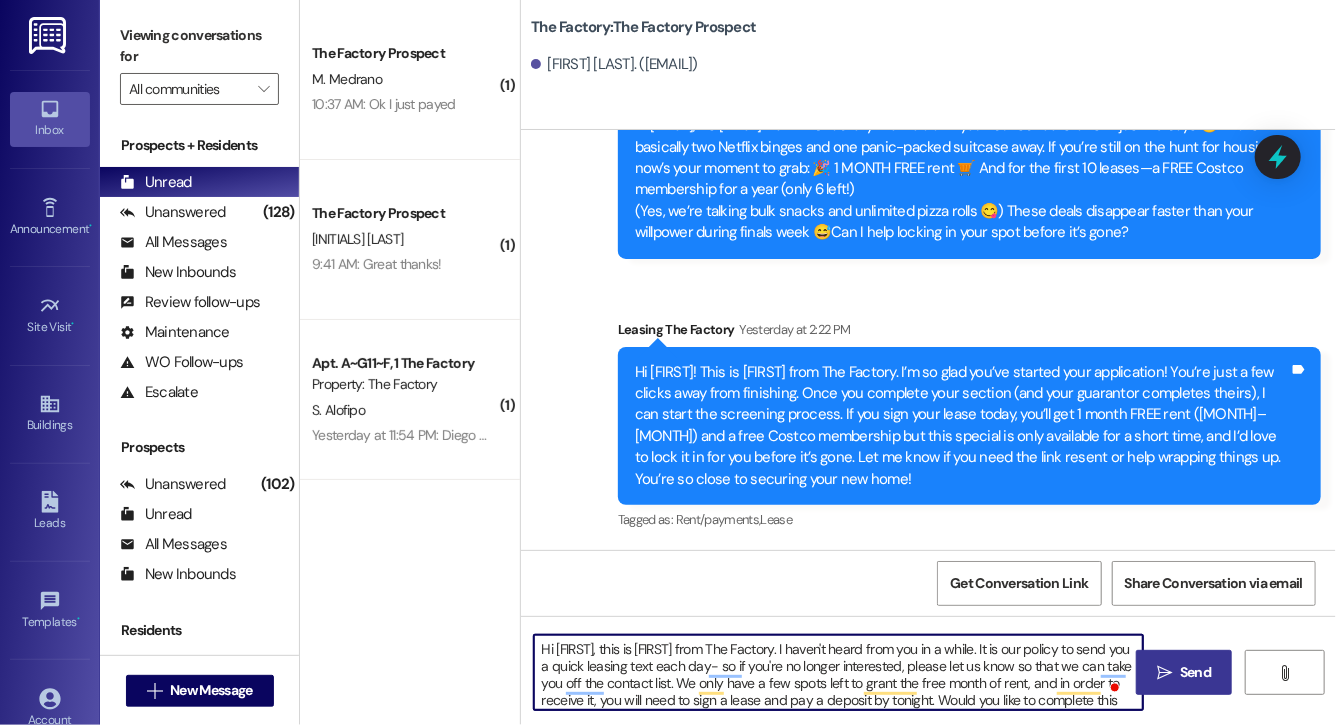 click on "Hi [FIRST], this is [FIRST] from The Factory. I haven't heard from you in a while. It is our policy to send you a quick leasing text each day- so if you're no longer interested, please let us know so that we can take you off the contact list. We only have a few spots left to grant the free month of rent, and in order to receive it, you will need to sign a lease and pay a deposit by tonight. Would you like to complete this today? Happy to help." at bounding box center (838, 672) 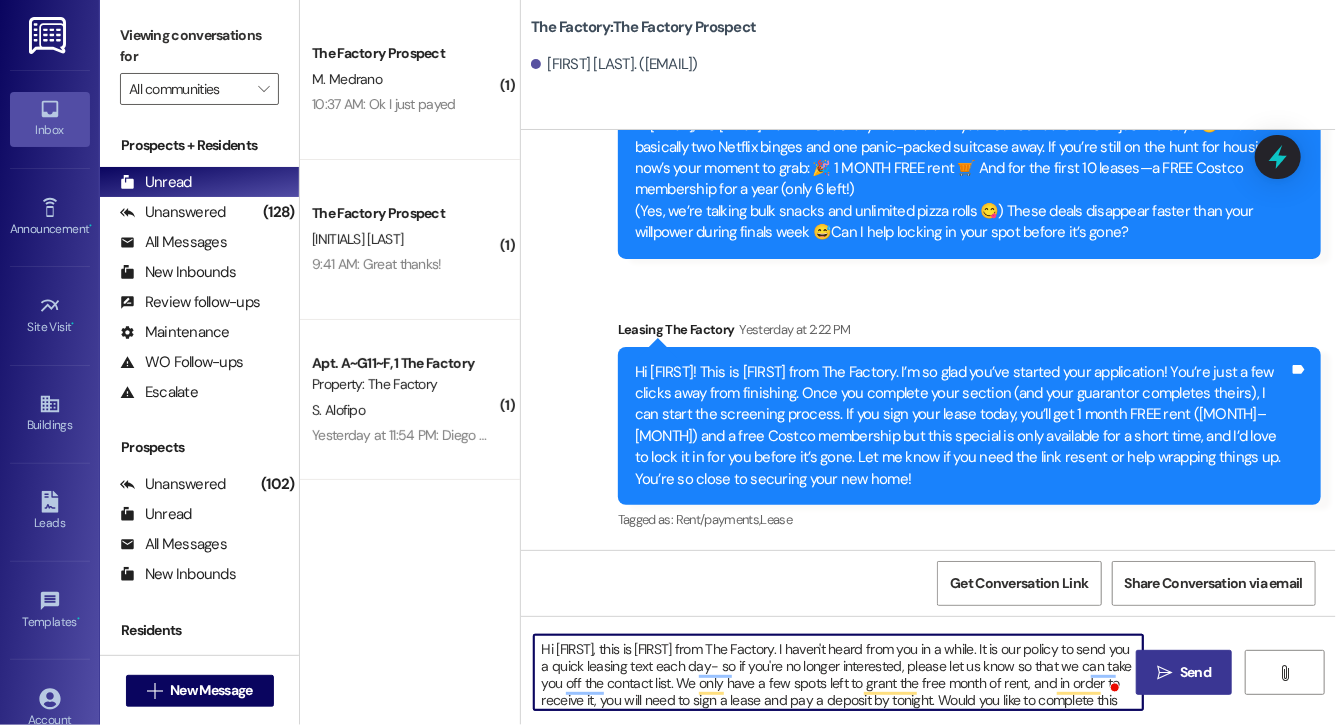 type on "Hi [FIRST], this is [FIRST] from The Factory. I haven't heard from you in a while. It is our policy to send you a quick leasing text each day- so if you're no longer interested, please let us know so that we can take you off the contact list. We only have a few spots left to grant the free month of rent, and in order to receive it, you will need to sign a lease and pay a deposit by tonight. Would you like to complete this today? Happy to help." 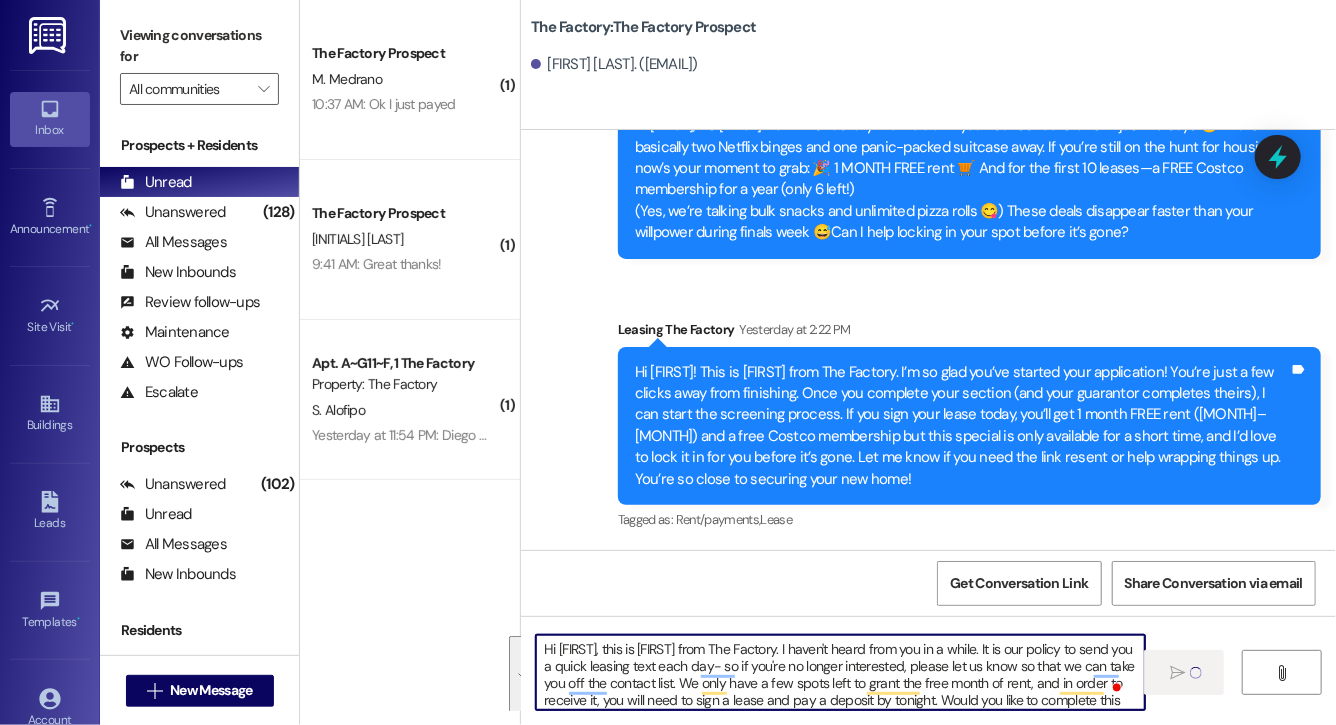type 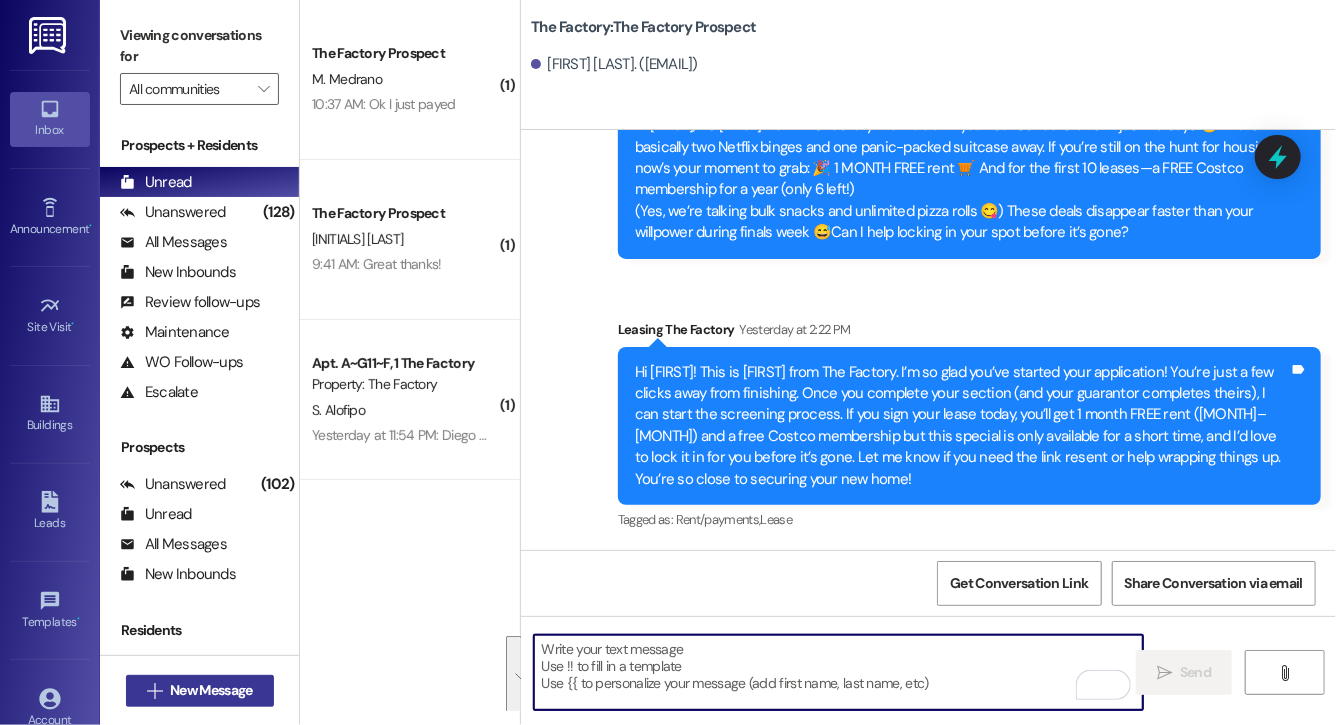 click on "New Message" at bounding box center (211, 690) 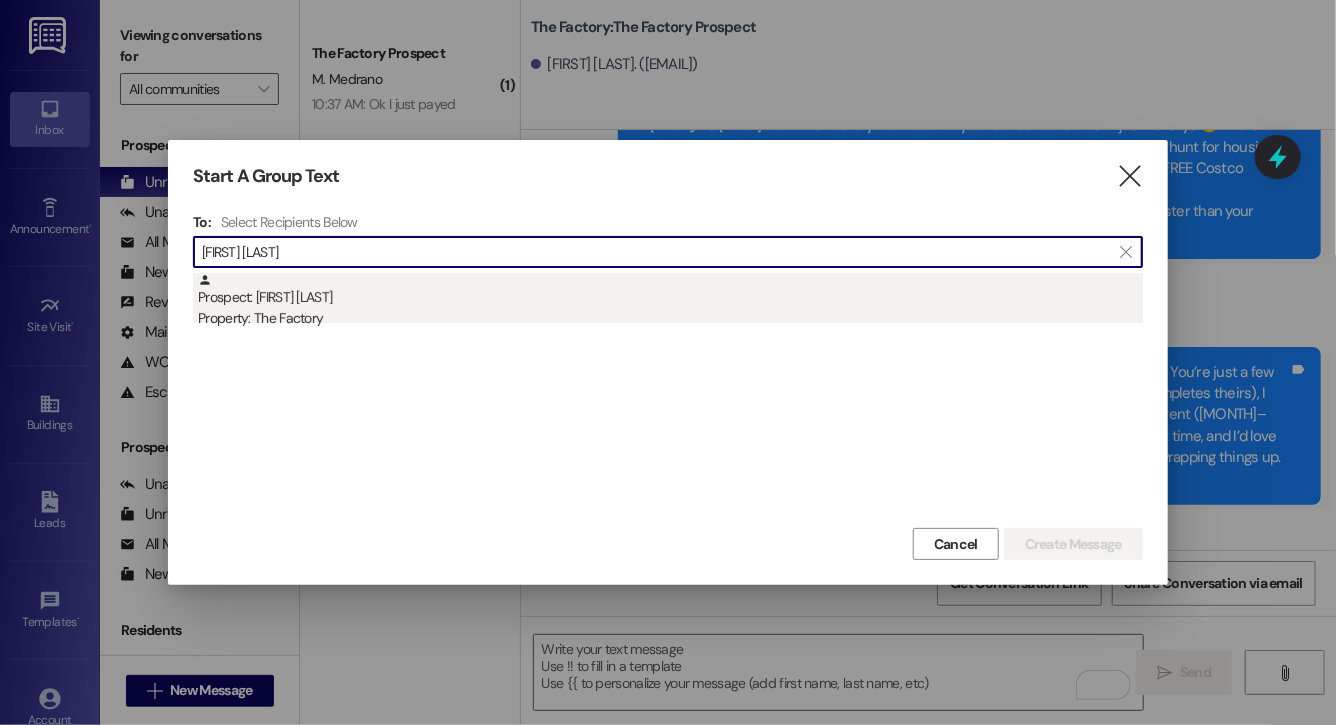 type on "[FIRST] [LAST]" 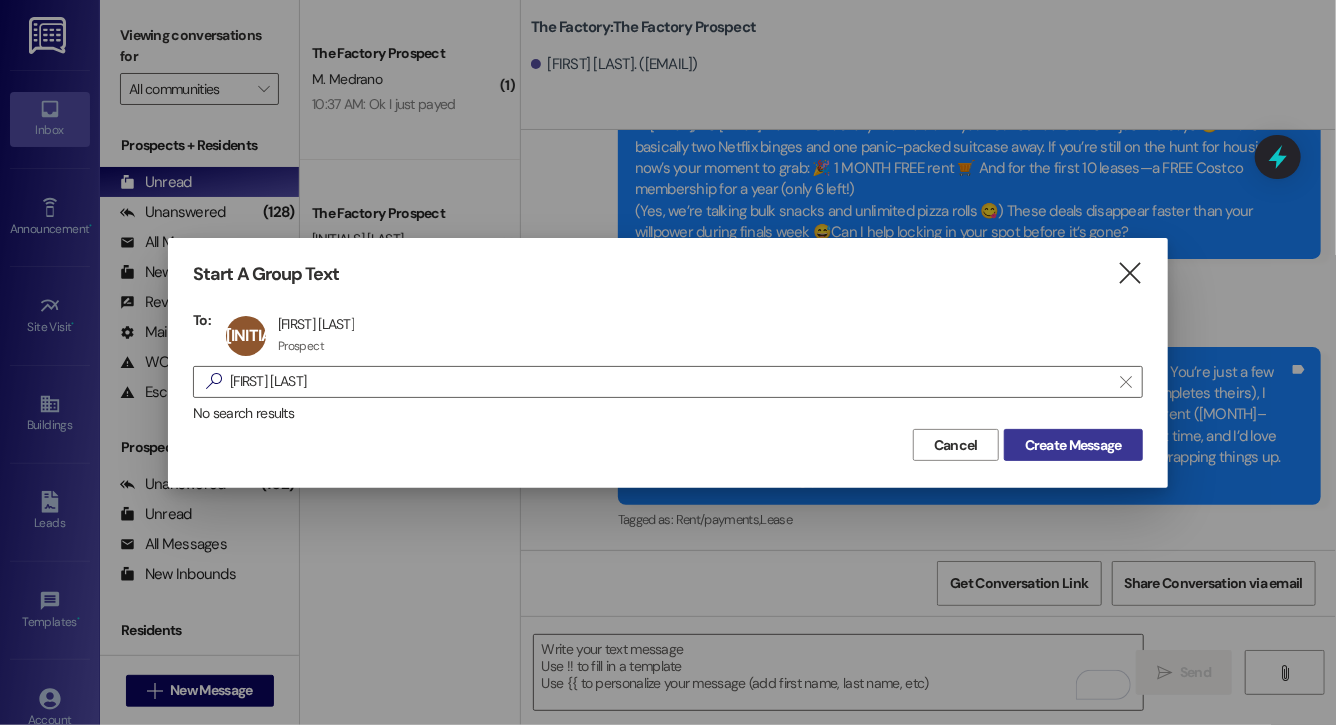 click on "Create Message" at bounding box center [1073, 445] 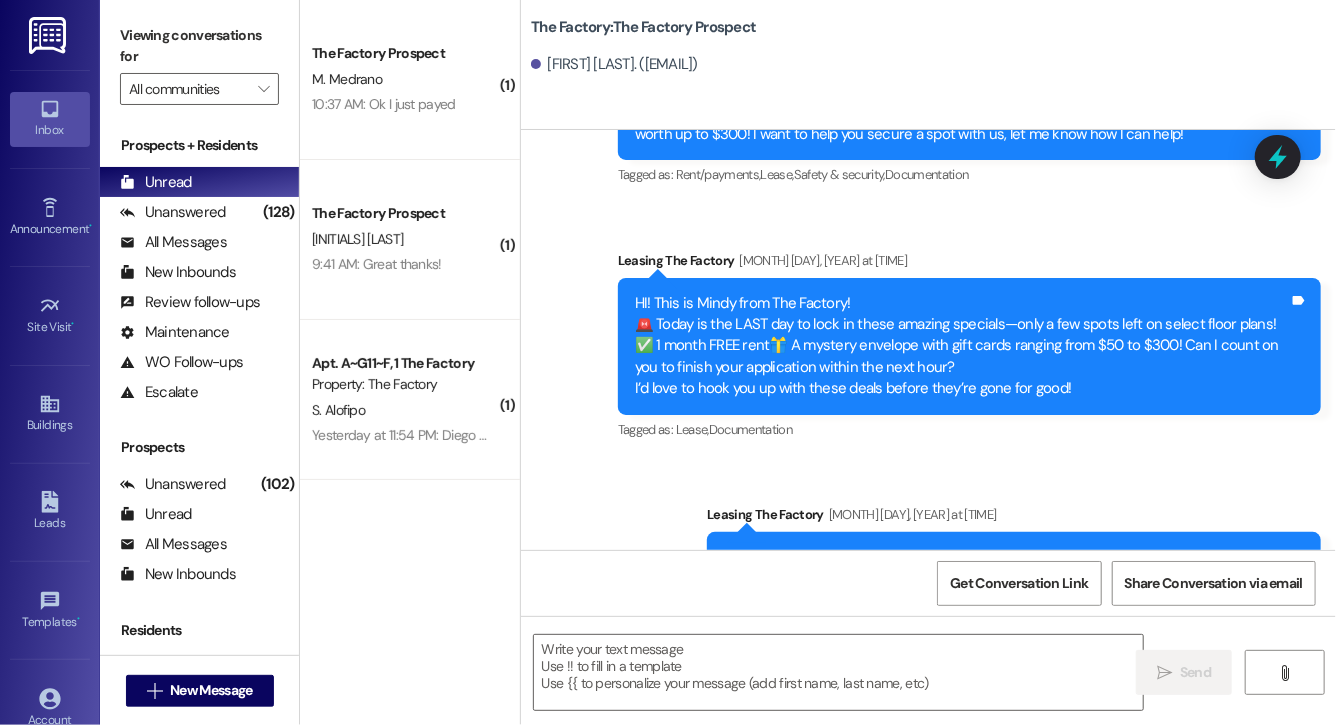scroll, scrollTop: 3510, scrollLeft: 0, axis: vertical 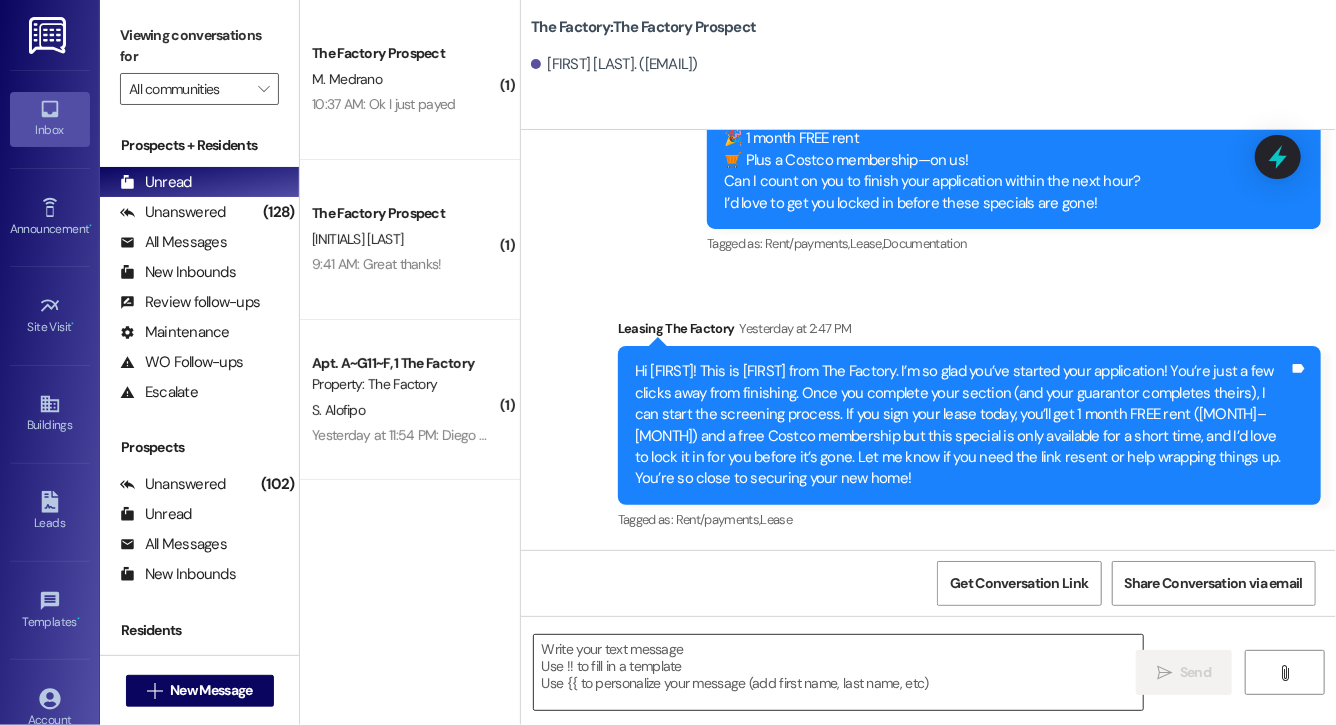 click at bounding box center (838, 672) 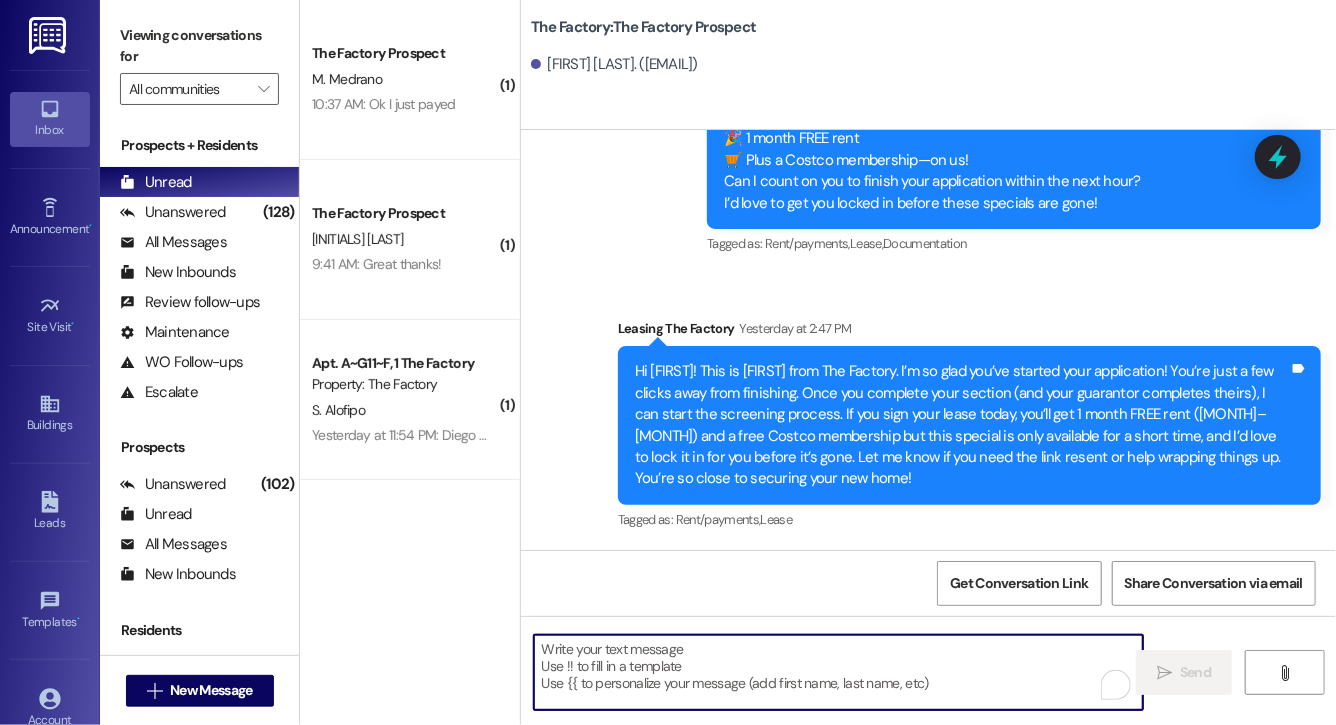 paste on "Hi [FIRST], this is [FIRST] from The Factory. I haven't heard from you in a while. It is our policy to send you a quick leasing text each day- so if you're no longer interested, please let us know so that we can take you off the contact list. We only have a few spots left to grant the free month of rent, and in order to receive it, you will need to sign a lease and pay a deposit by tonight. Would you like to complete this today? Happy to help." 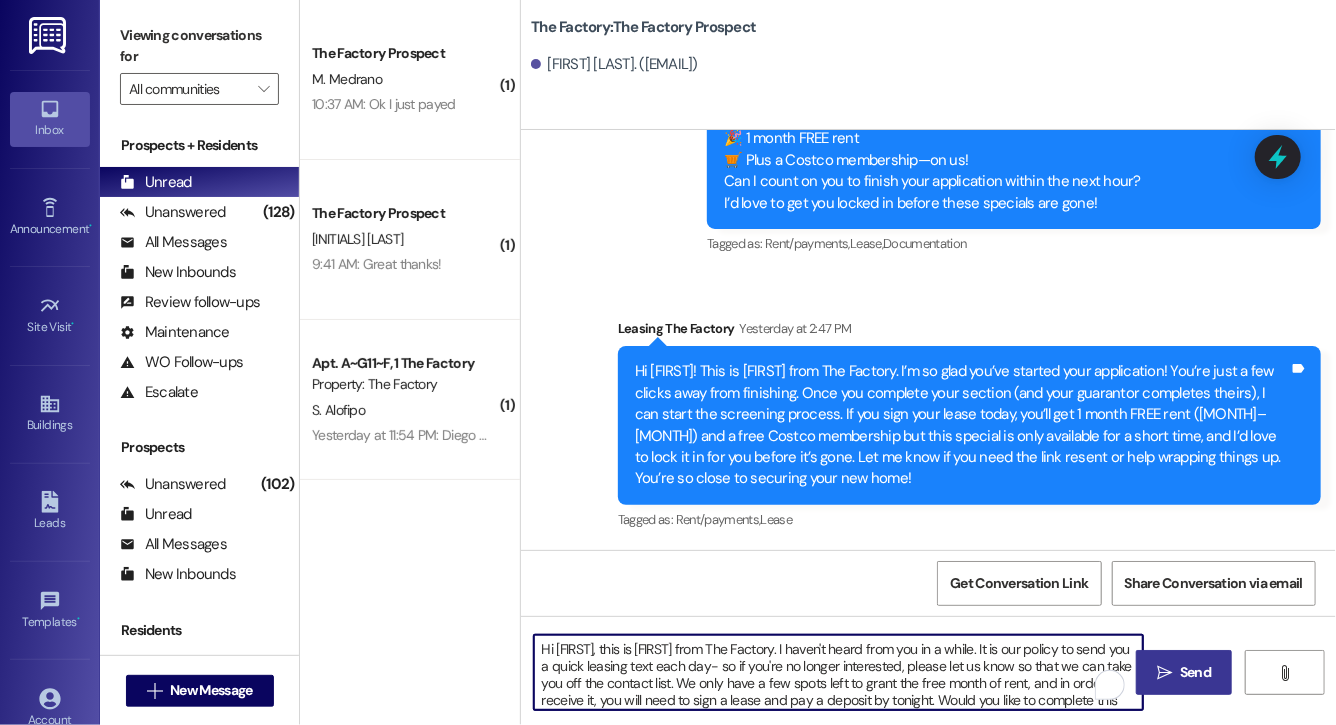 scroll, scrollTop: 34, scrollLeft: 0, axis: vertical 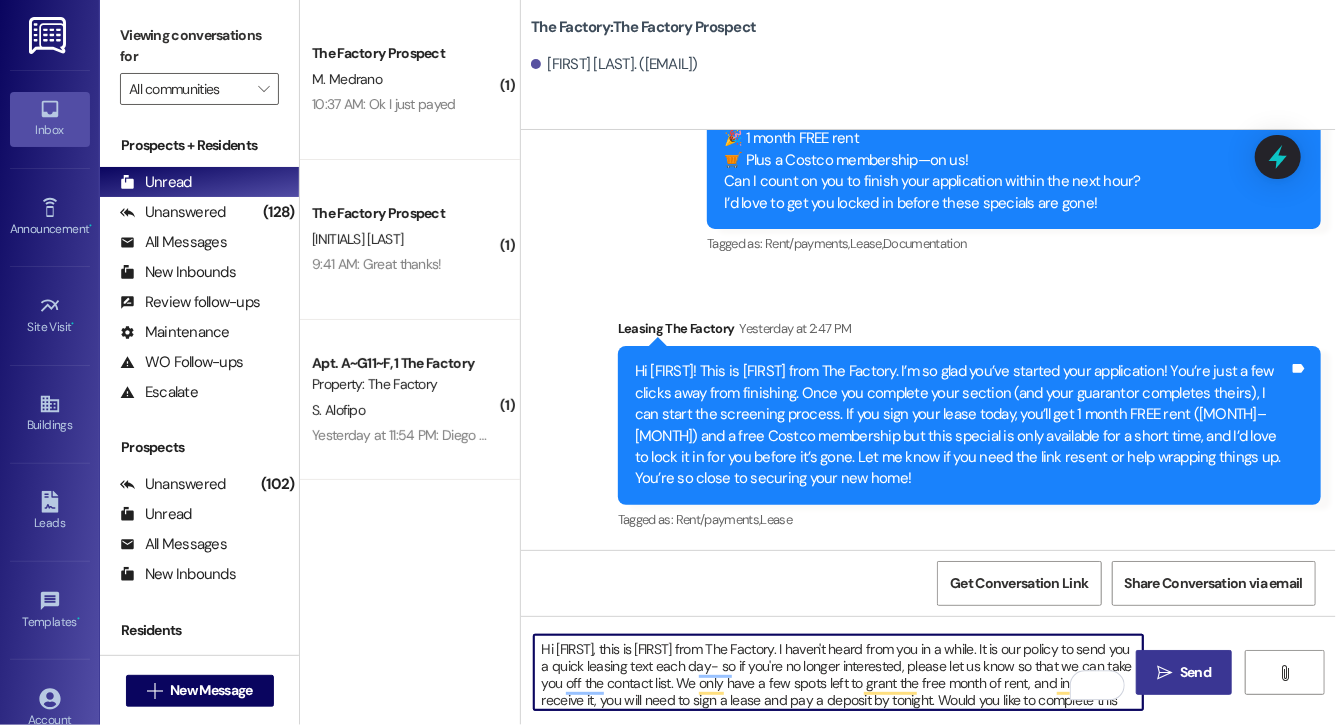 click on "Hi Annie, this is Evie from The Factory. I haven't heard from you in a while. It is our policy to send you a quick leasing text each day- so if you're no longer interested, please let us know so that we can take you off the contact list. We only have a few spots left to grant the free month of rent, and in order to receive it, you will need to sign a lease and pay a deposit by tonight. Would you like to complete this today? Happy to help." at bounding box center (838, 672) 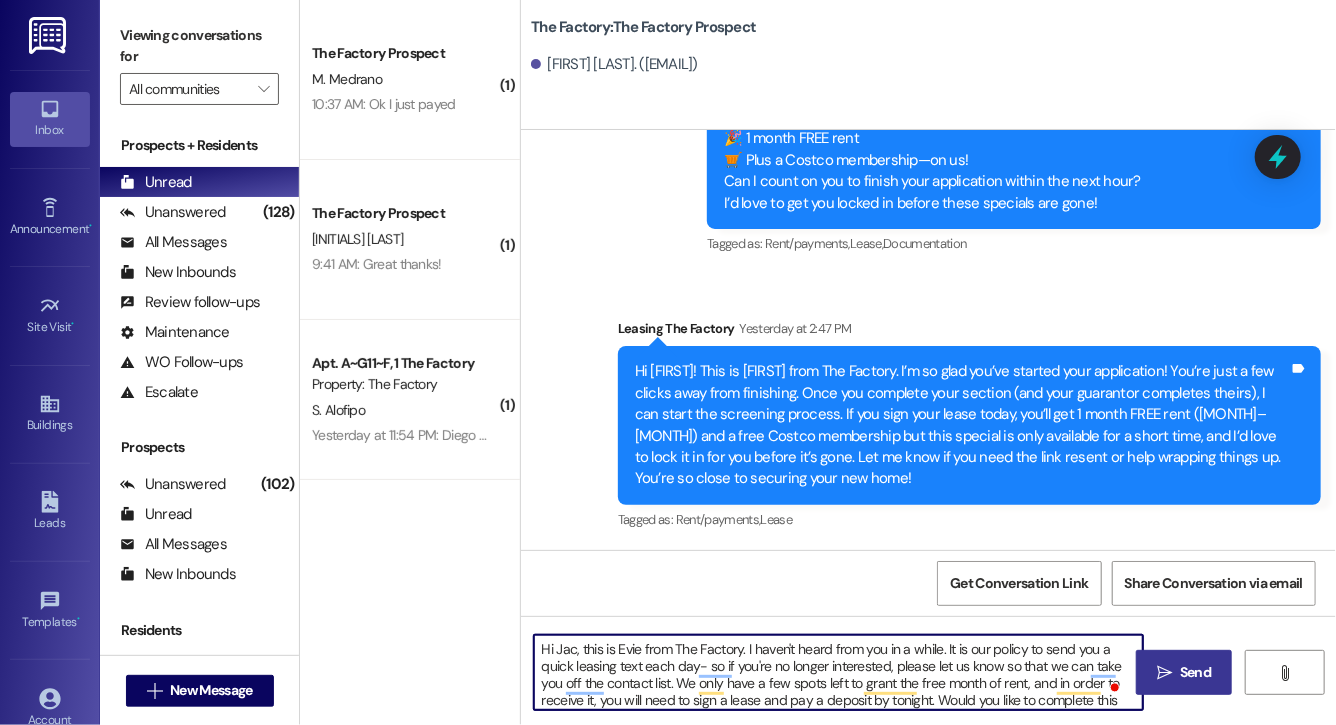 type on "Hi Jace, this is Evie from The Factory. I haven't heard from you in a while. It is our policy to send you a quick leasing text each day- so if you're no longer interested, please let us know so that we can take you off the contact list. We only have a few spots left to grant the free month of rent, and in order to receive it, you will need to sign a lease and pay a deposit by tonight. Would you like to complete this today? Happy to help." 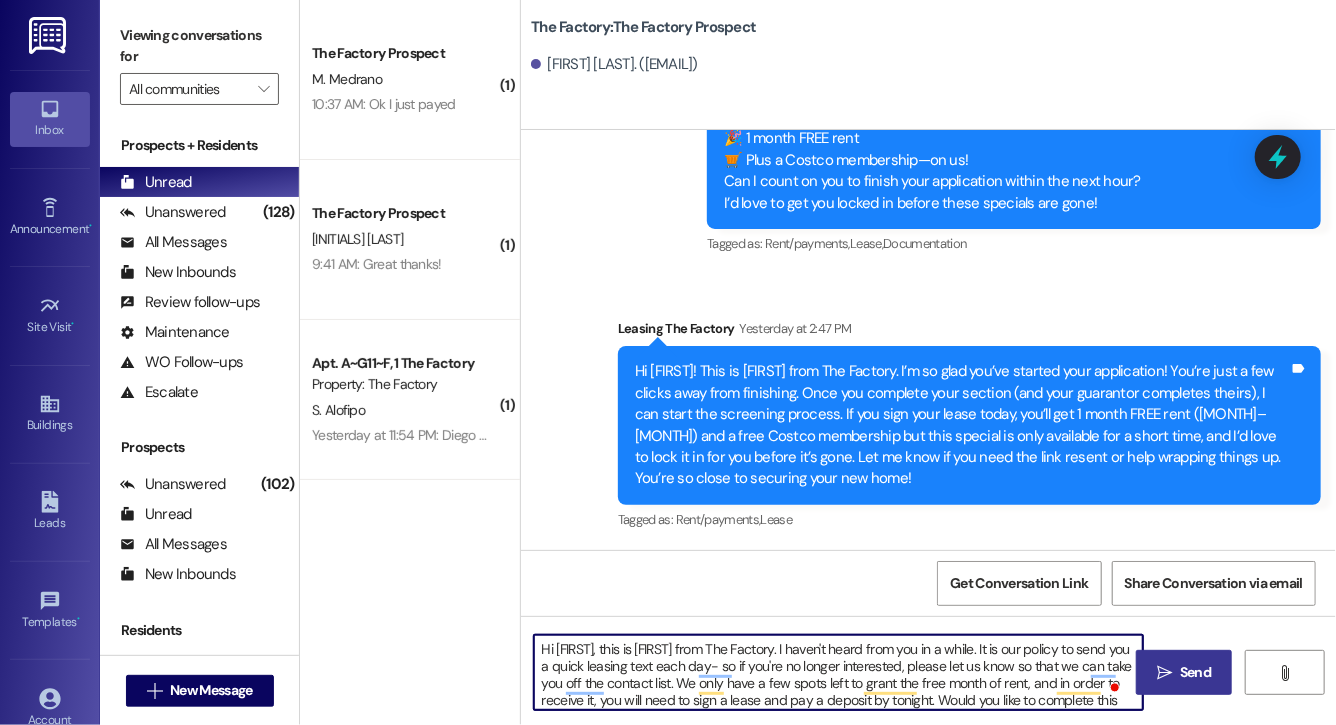click on "Hi Jace, this is Evie from The Factory. I haven't heard from you in a while. It is our policy to send you a quick leasing text each day- so if you're no longer interested, please let us know so that we can take you off the contact list. We only have a few spots left to grant the free month of rent, and in order to receive it, you will need to sign a lease and pay a deposit by tonight. Would you like to complete this today? Happy to help." at bounding box center (838, 672) 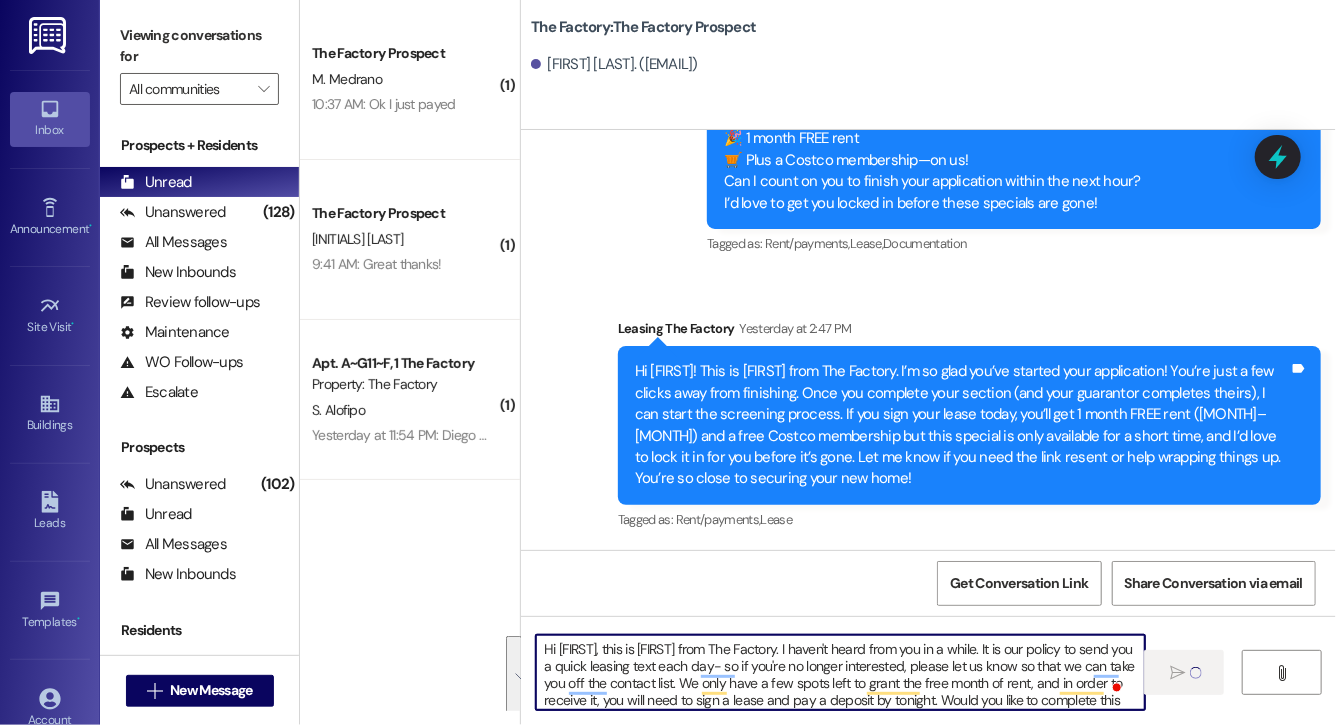 type 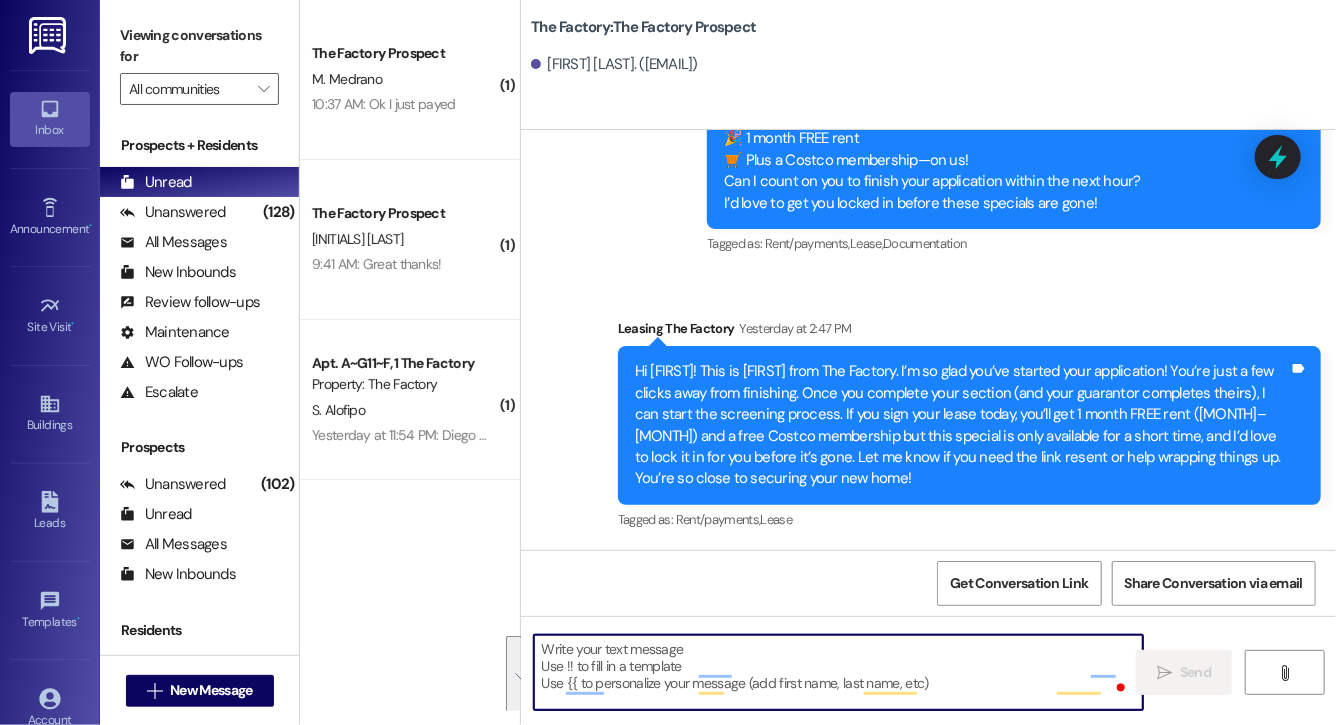scroll, scrollTop: 3313, scrollLeft: 0, axis: vertical 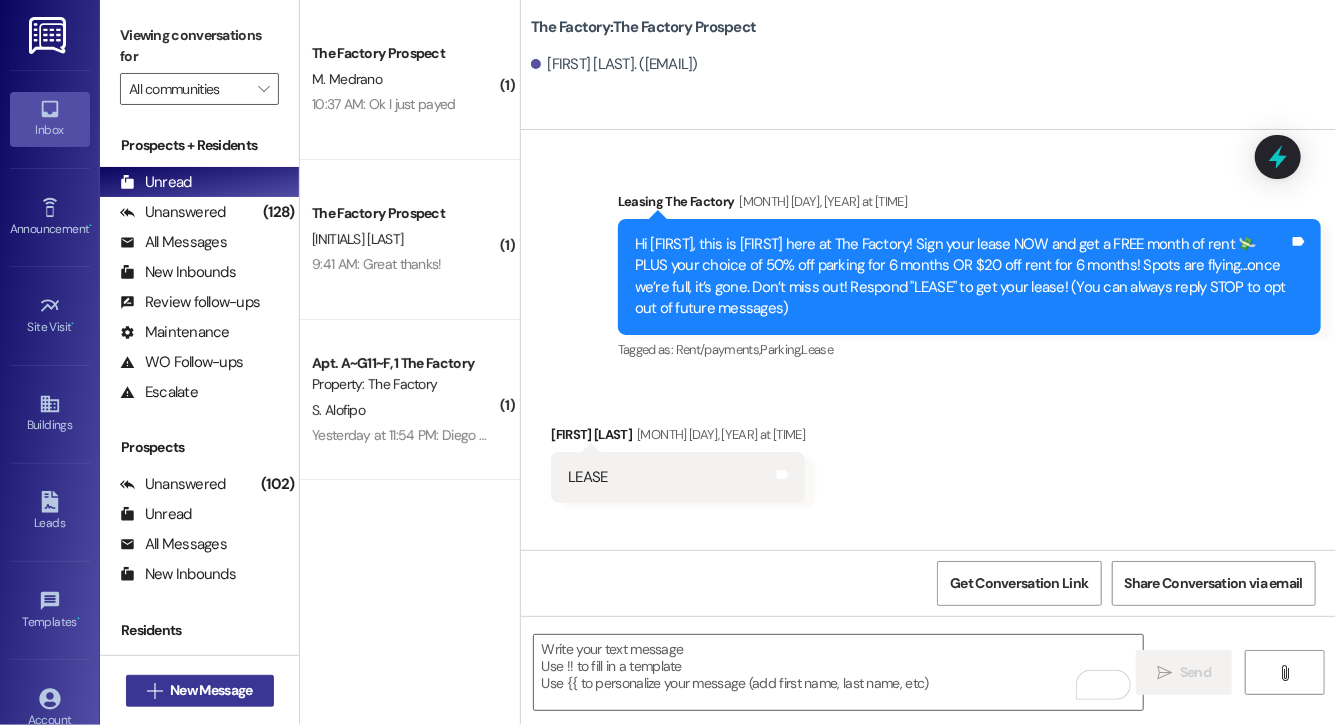 click on "New Message" at bounding box center (211, 690) 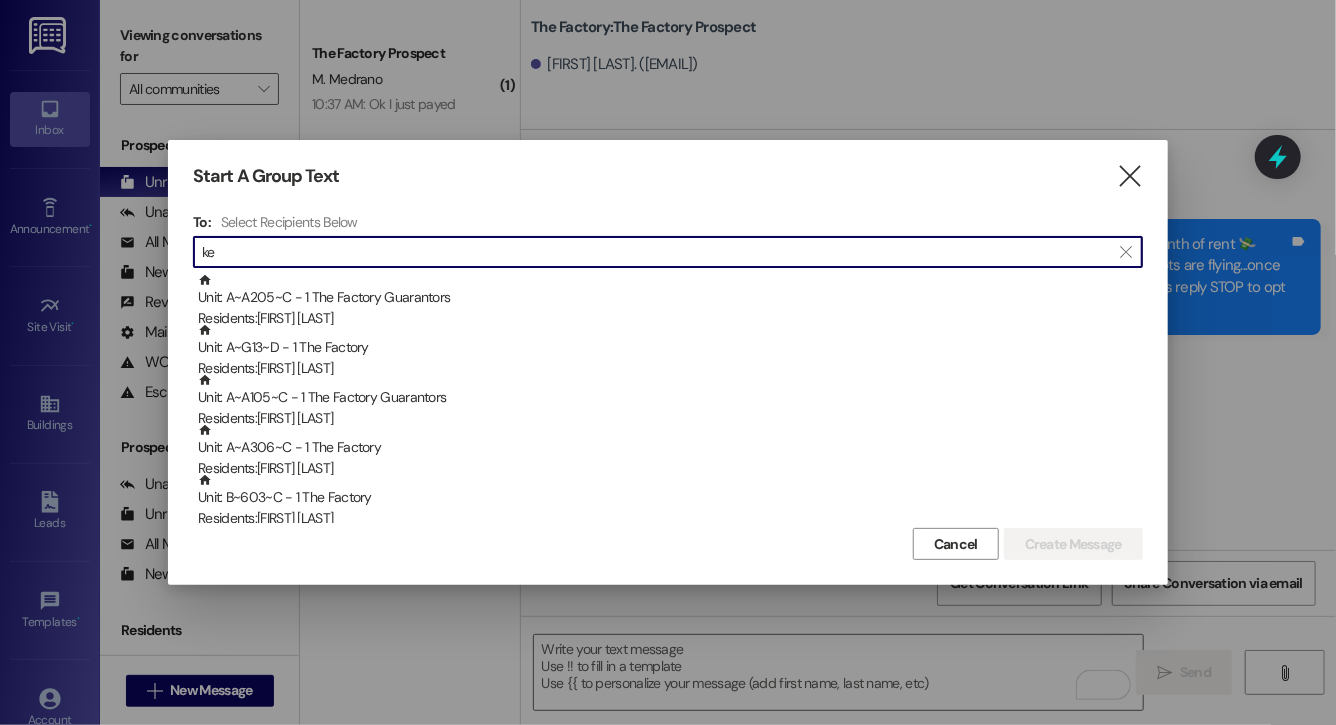 type on "k" 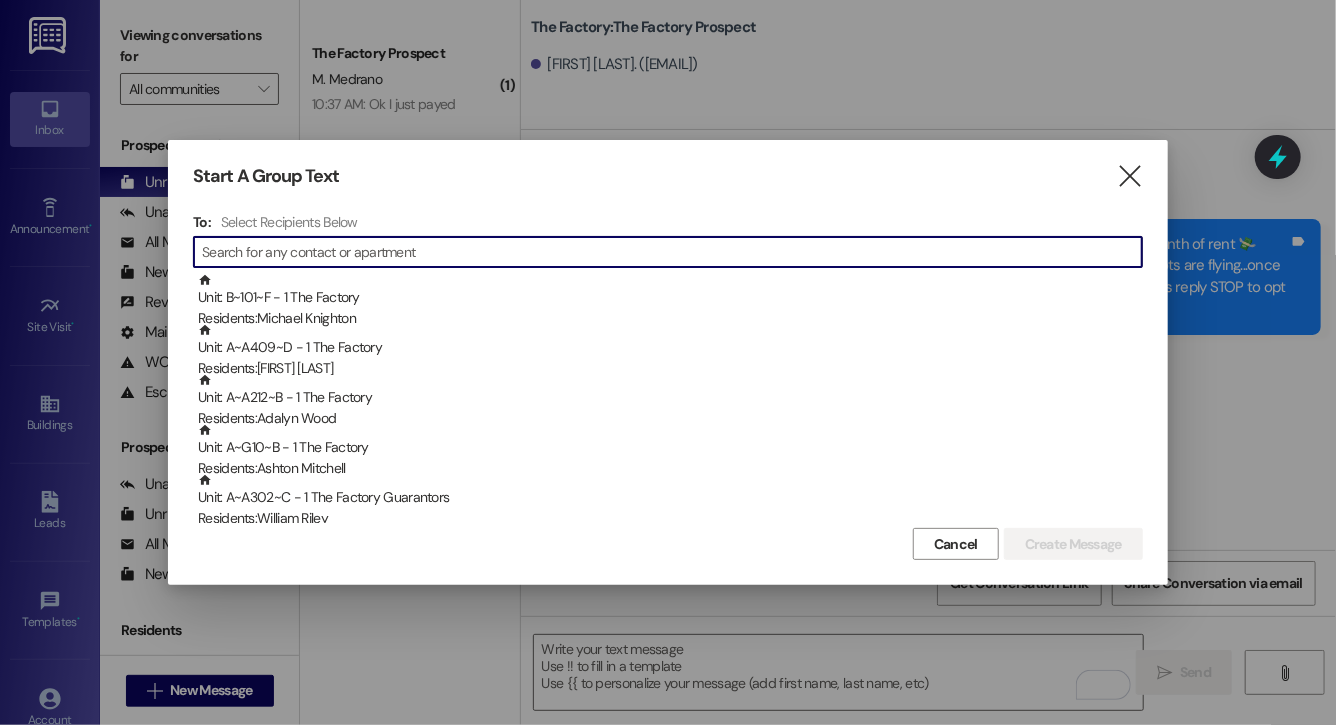 click at bounding box center [672, 252] 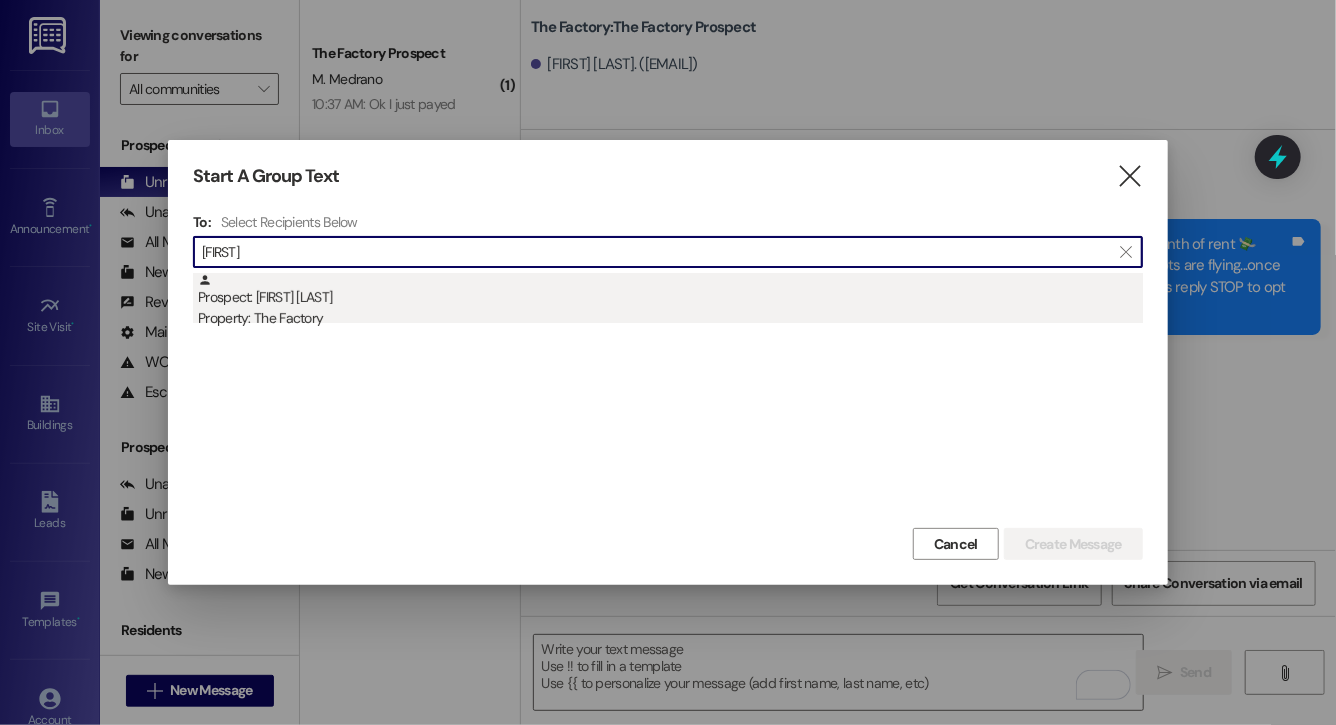type on "kailey" 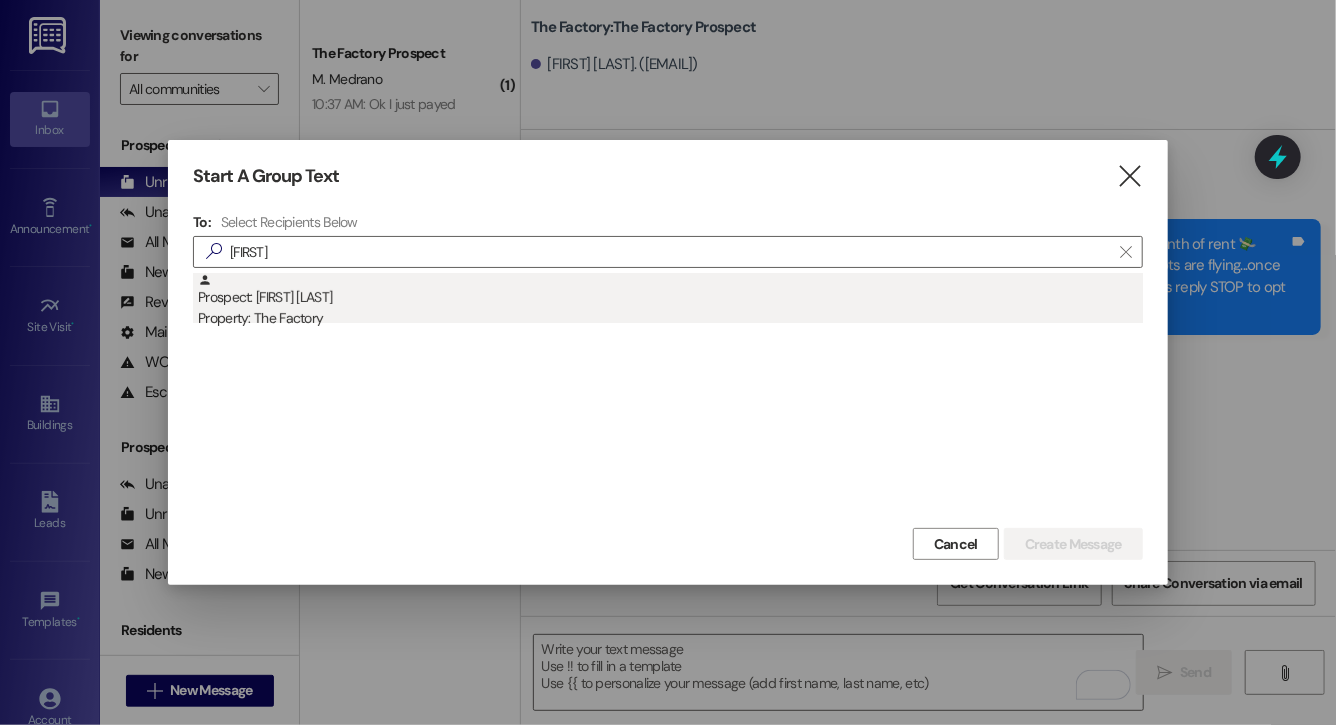 click on "Prospect: Kailey Penn Property: The Factory" at bounding box center [670, 301] 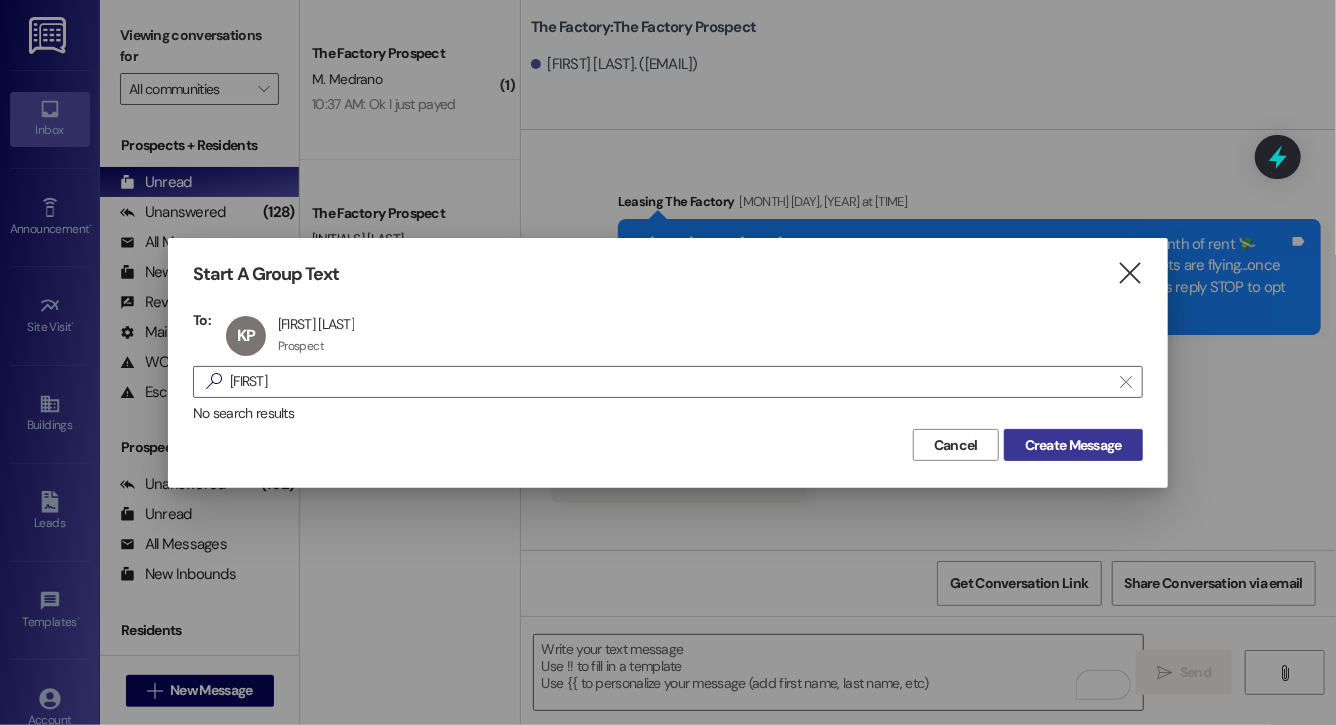 click on "Create Message" at bounding box center (1073, 445) 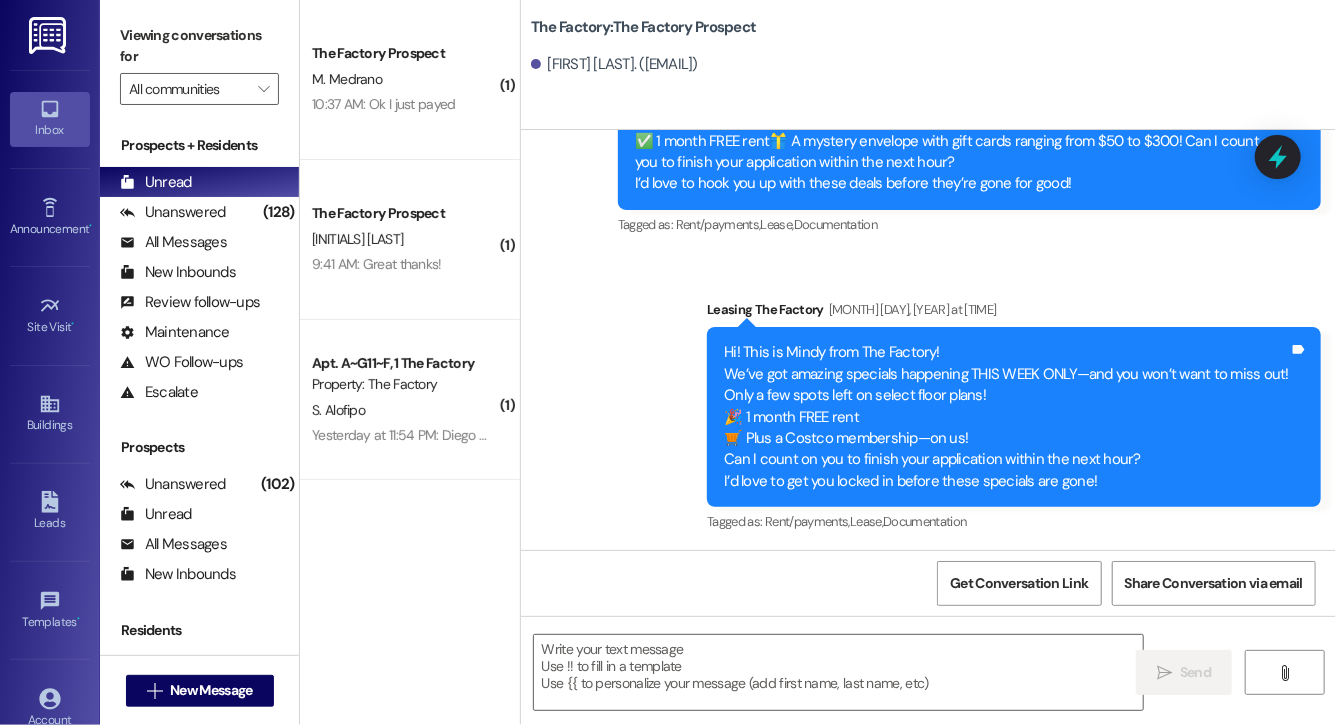 scroll, scrollTop: 3108, scrollLeft: 0, axis: vertical 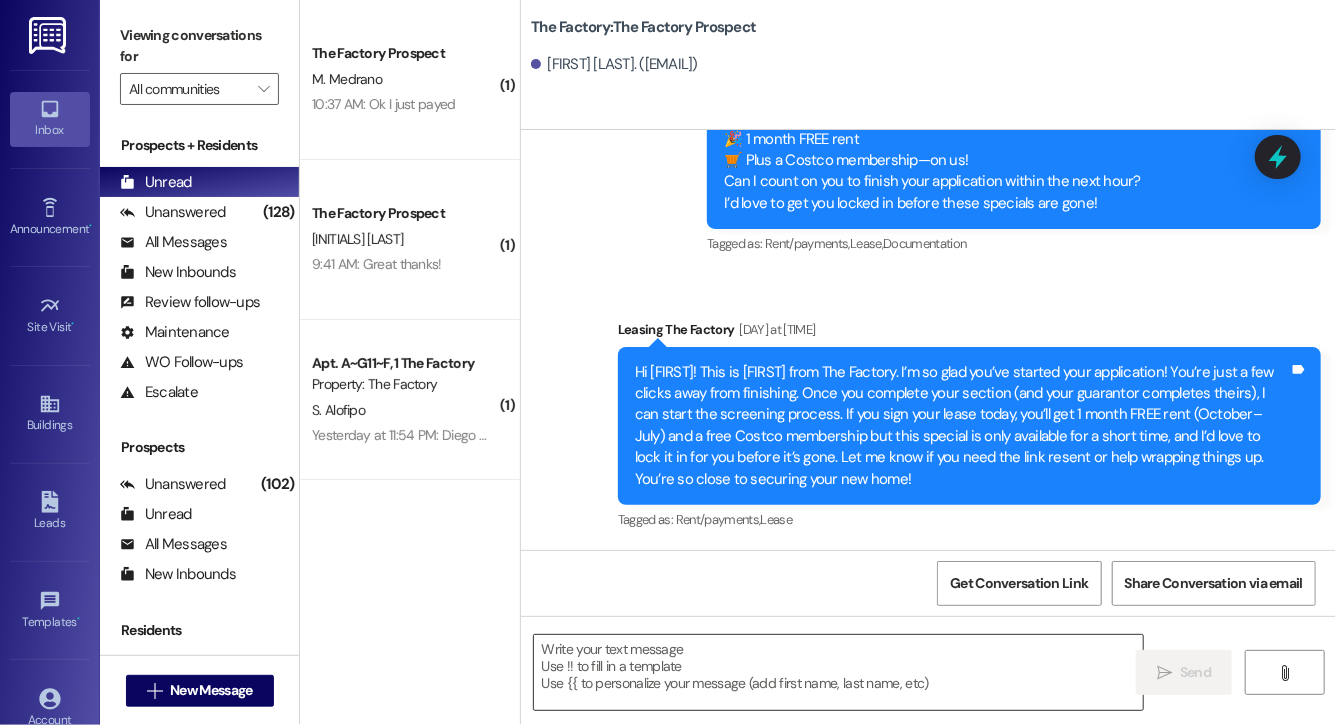 click at bounding box center (838, 672) 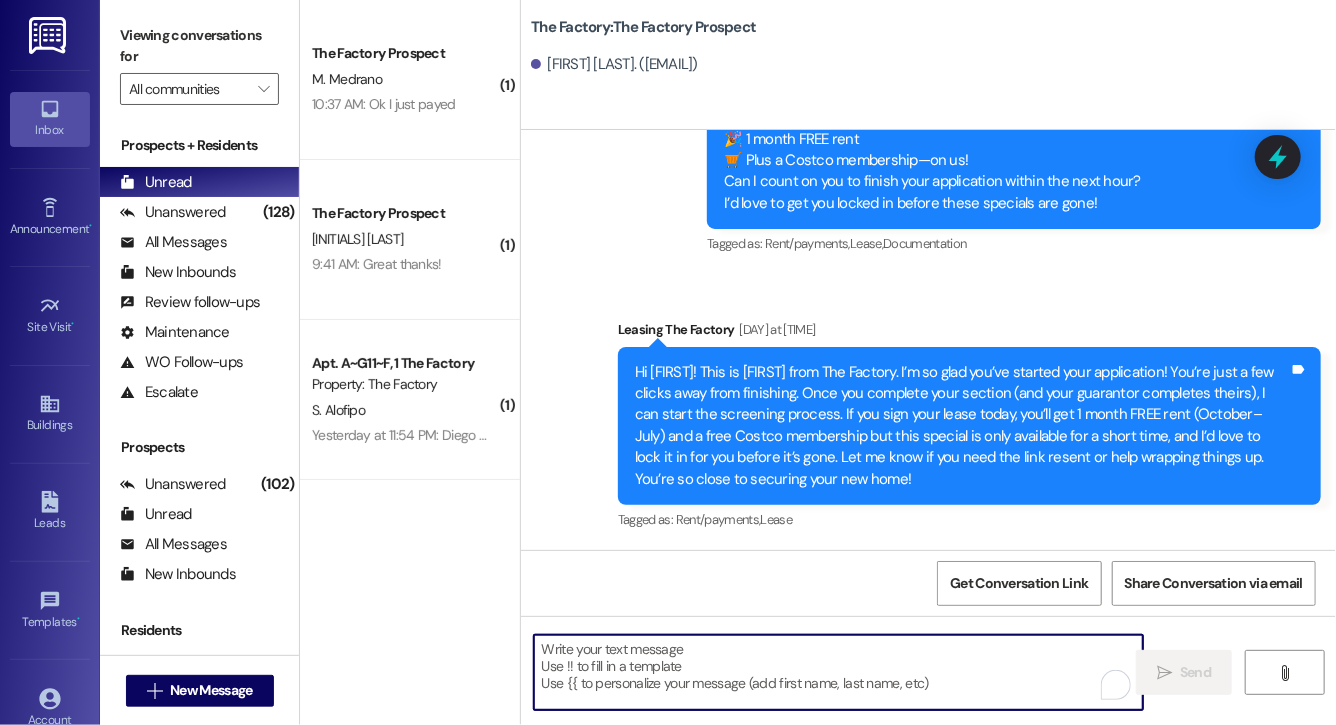 paste on "Hi Jace, this is Evie from The Factory. I haven't heard from you in a while. It is our policy to send you a quick leasing text each day- so if you're no longer interested, please let us know so that we can take you off the contact list. We only have a few spots left to grant the free month of rent, and in order to receive it, you will need to sign a lease and pay a deposit by tonight. Would you like to complete this today? Happy to help." 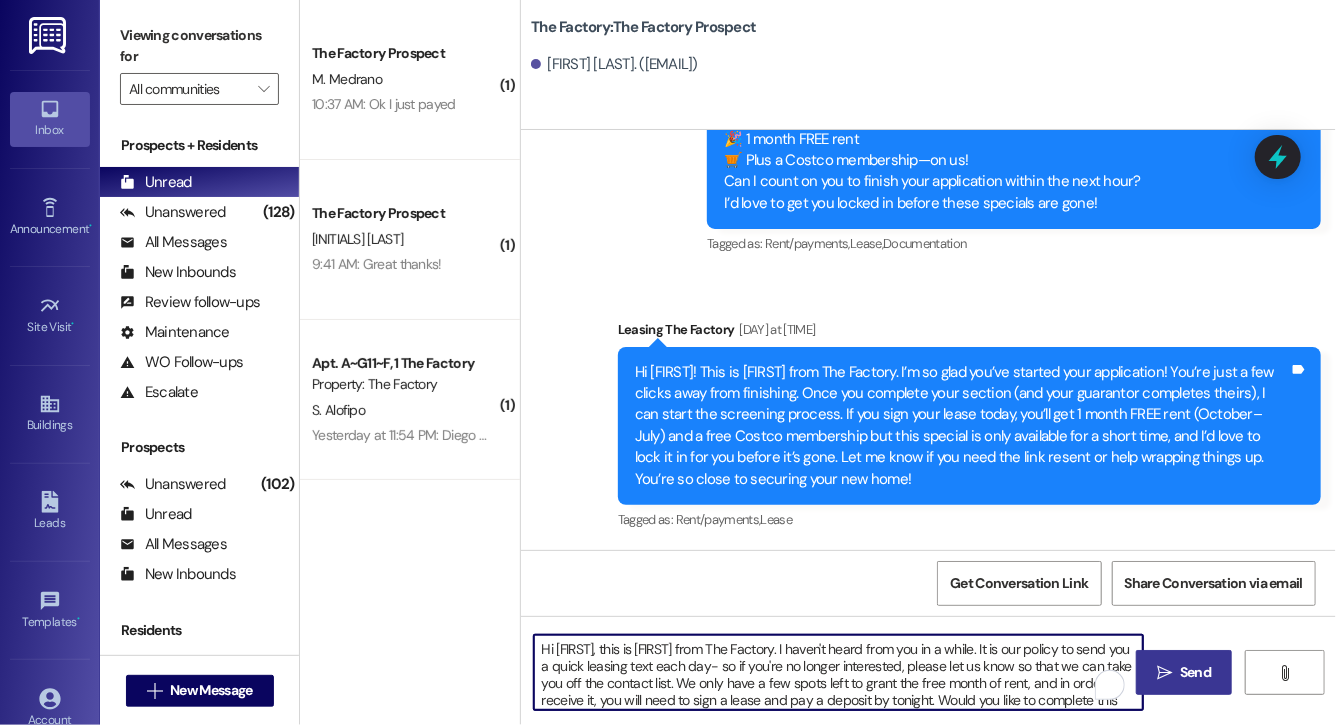 scroll, scrollTop: 34, scrollLeft: 0, axis: vertical 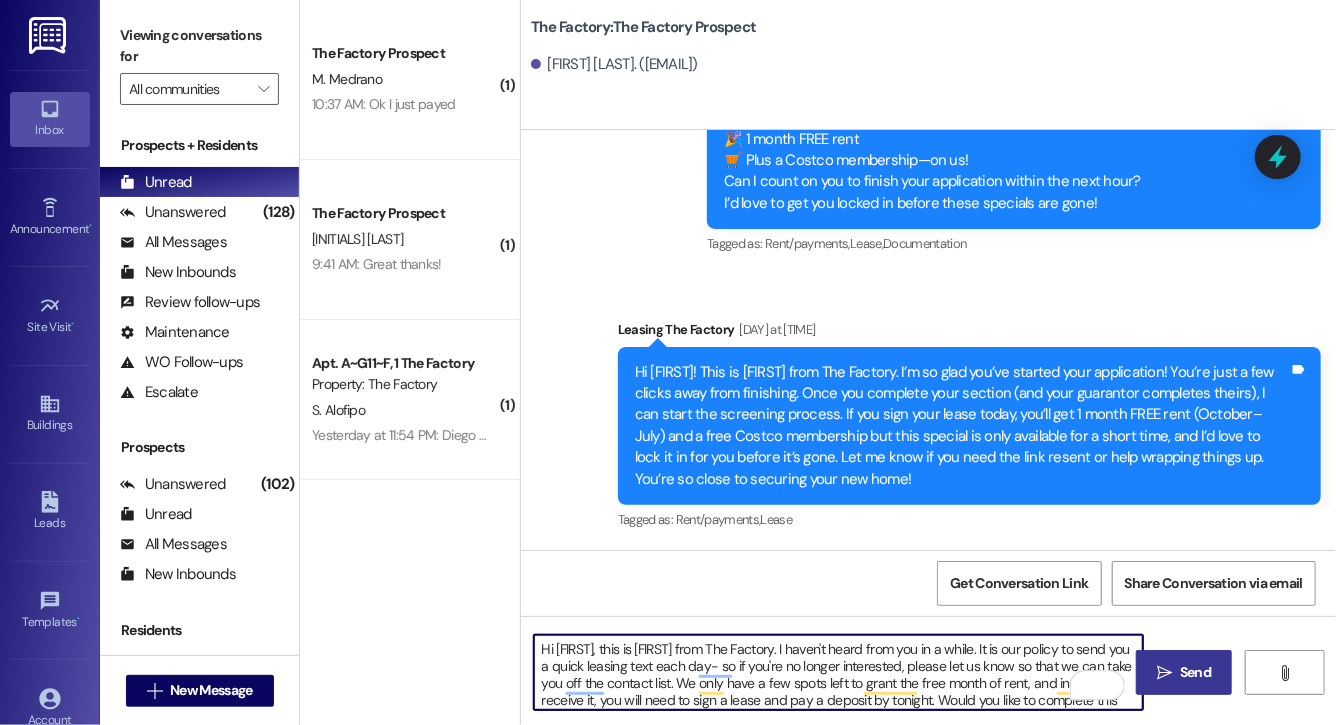 click on "Hi Jace, this is Evie from The Factory. I haven't heard from you in a while. It is our policy to send you a quick leasing text each day- so if you're no longer interested, please let us know so that we can take you off the contact list. We only have a few spots left to grant the free month of rent, and in order to receive it, you will need to sign a lease and pay a deposit by tonight. Would you like to complete this today? Happy to help." at bounding box center [838, 672] 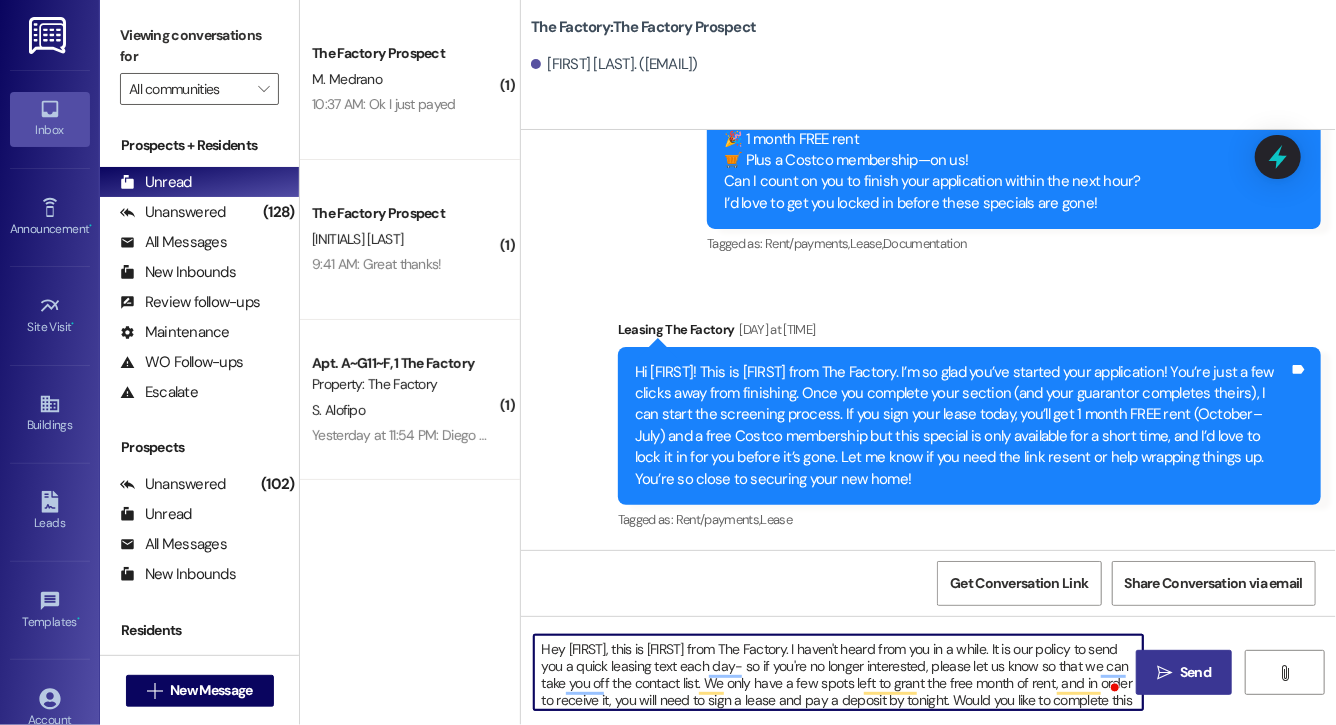 click on "Hey [FIRST], this is [FIRST] from The Factory. I haven't heard from you in a while. It is our policy to send you a quick leasing text each day- so if you're no longer interested, please let us know so that we can take you off the contact list. We only have a few spots left to grant the free month of rent, and in order to receive it, you will need to sign a lease and pay a deposit by tonight. Would you like to complete this today? Happy to help." at bounding box center (838, 672) 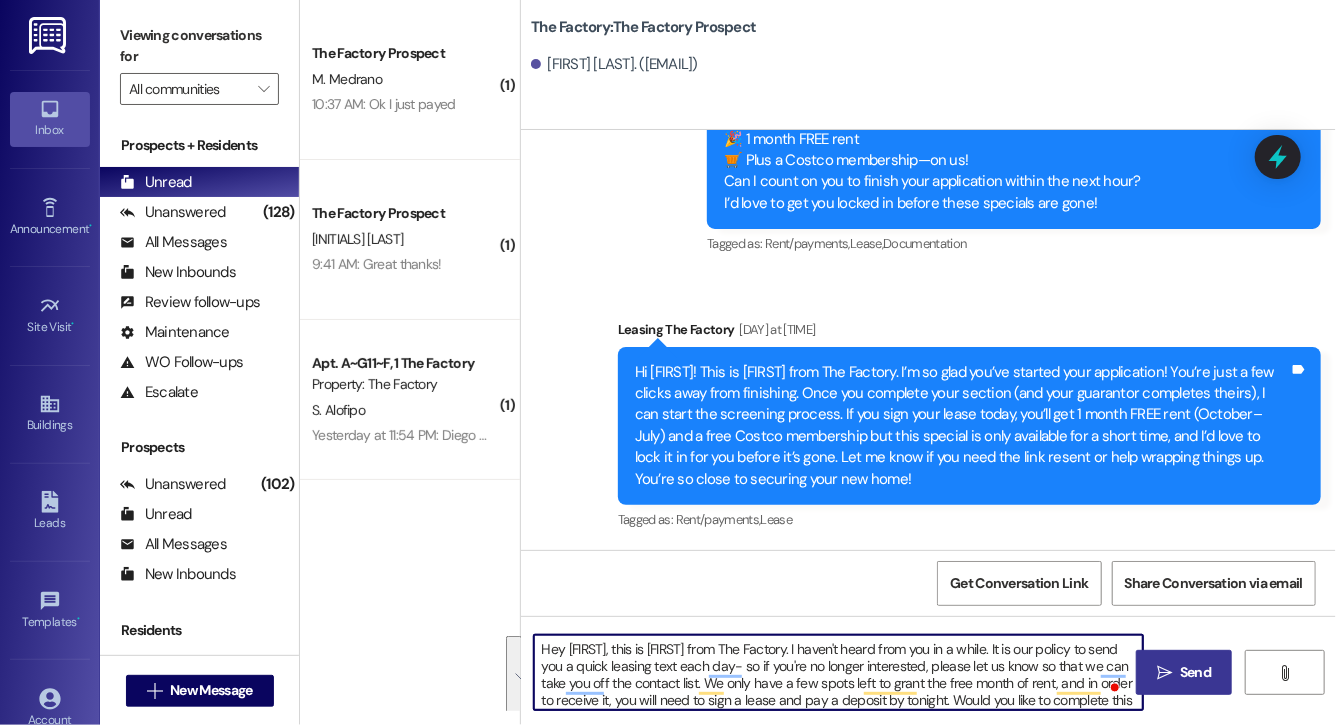 type on "Hey [FIRST], this is [FIRST] from The Factory. I haven't heard from you in a while. It is our policy to send you a quick leasing text each day- so if you're no longer interested, please let us know so that we can take you off the contact list. We only have a few spots left to grant the free month of rent, and in order to receive it, you will need to sign a lease and pay a deposit by tonight. Would you like to complete this today? Happy to help." 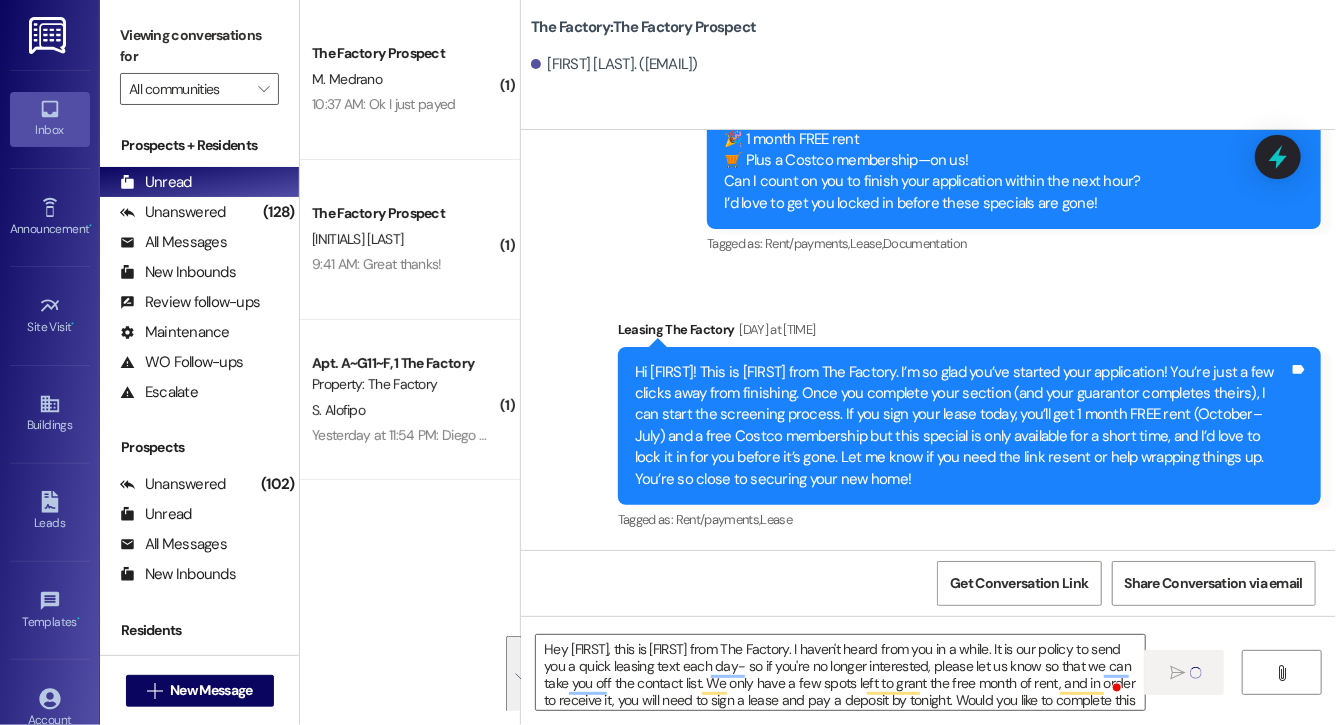 type 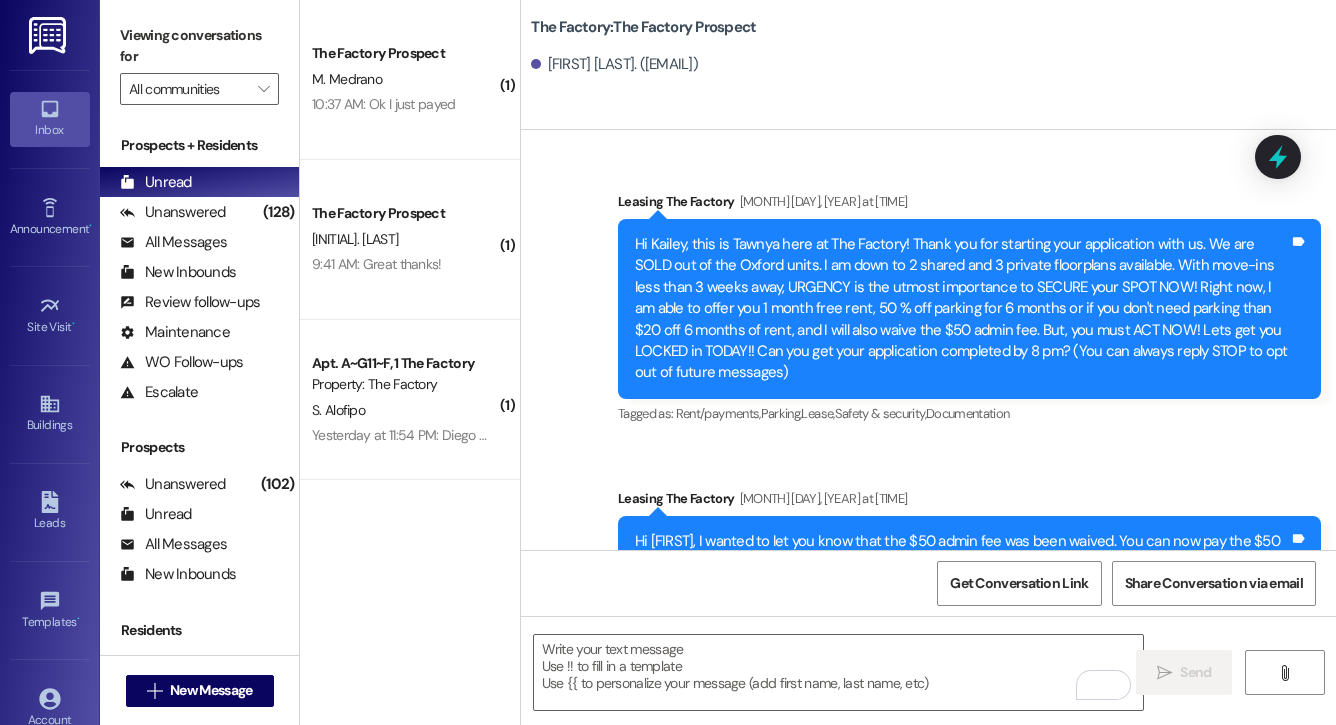 scroll, scrollTop: 0, scrollLeft: 0, axis: both 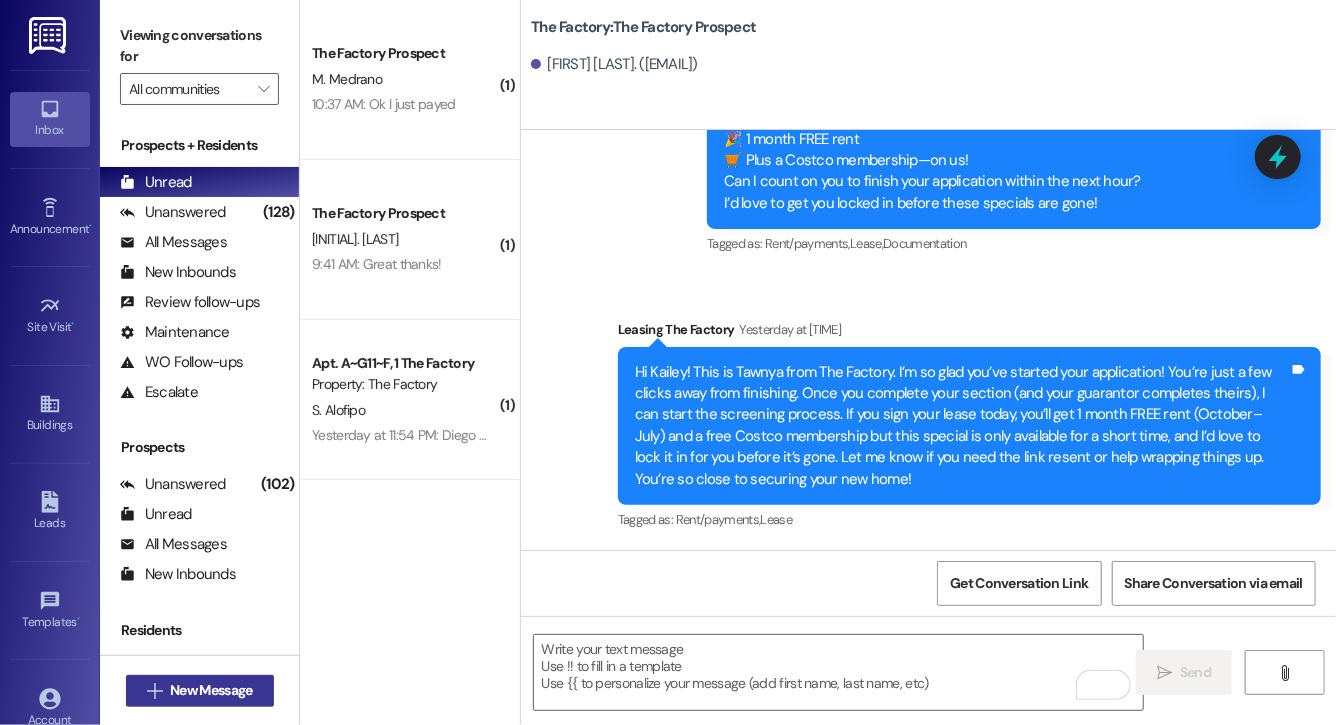 click on "New Message" at bounding box center (211, 690) 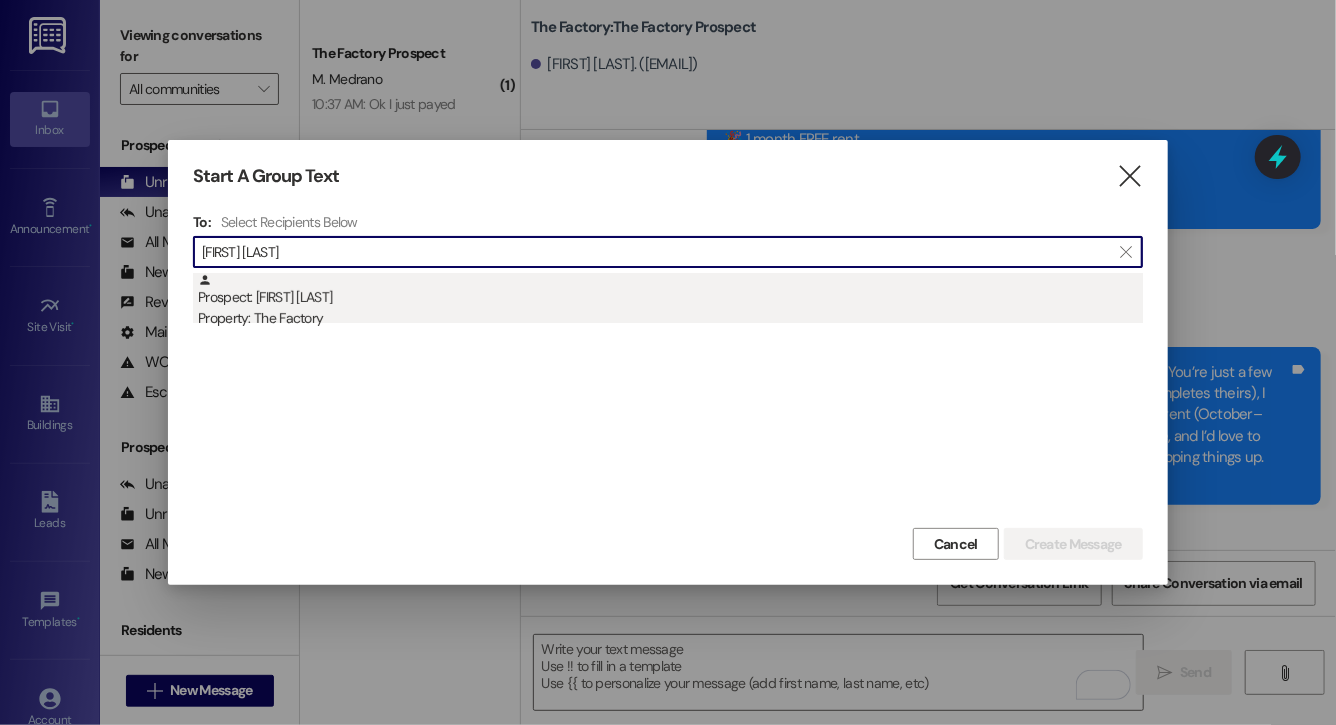 type on "[FIRST] [LAST]" 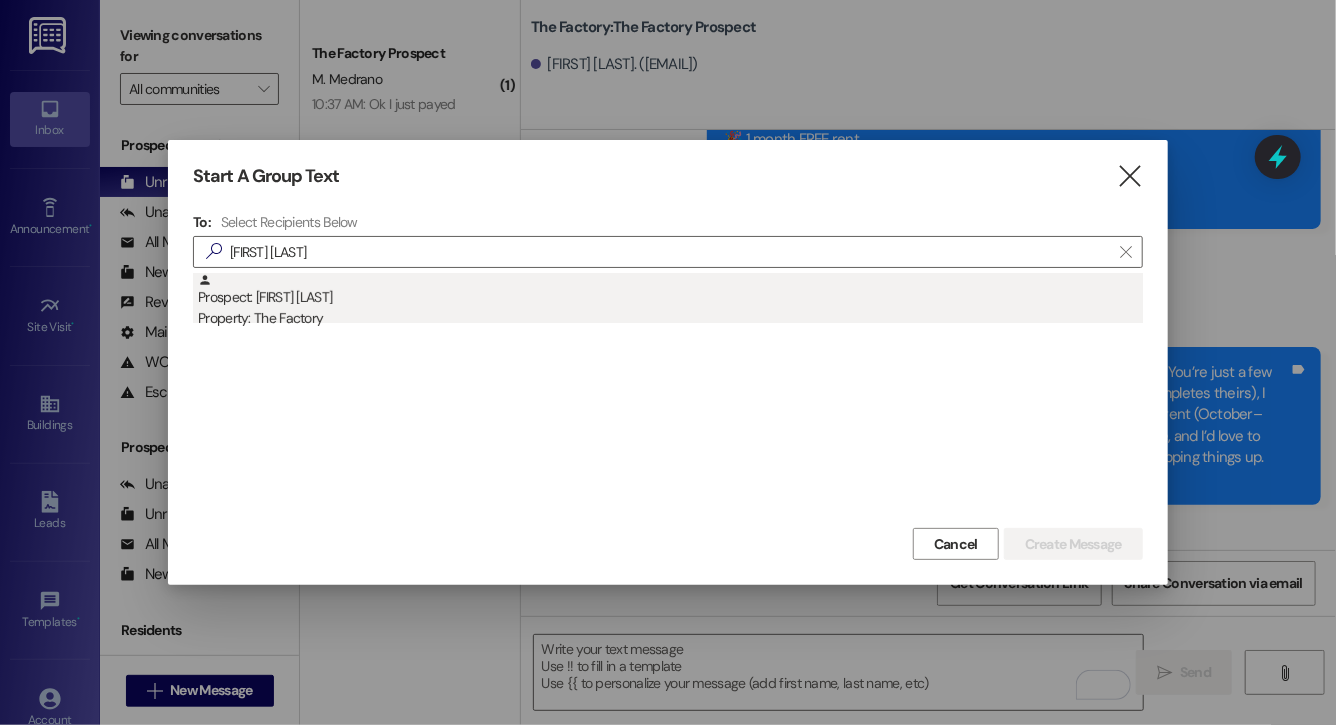click on "Prospect: [FIRST] [LAST] Property: The Factory" at bounding box center (670, 301) 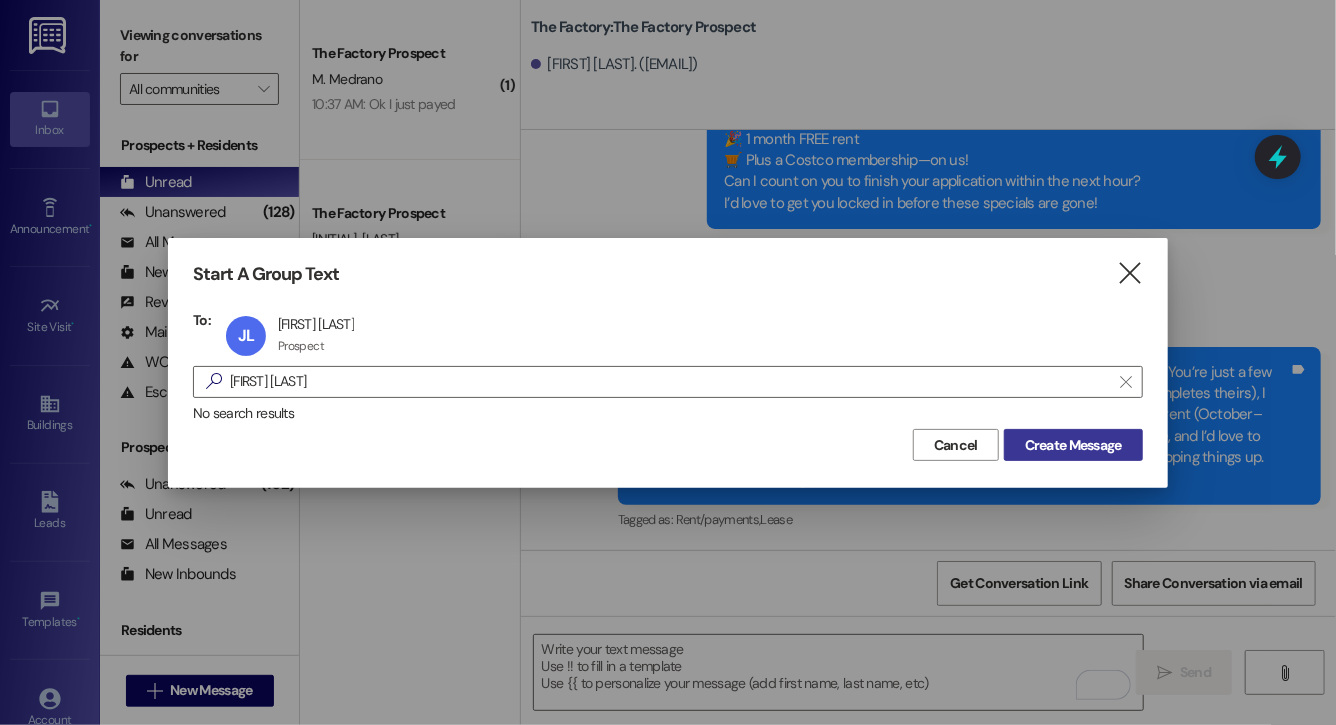 click on "Create Message" at bounding box center (1073, 445) 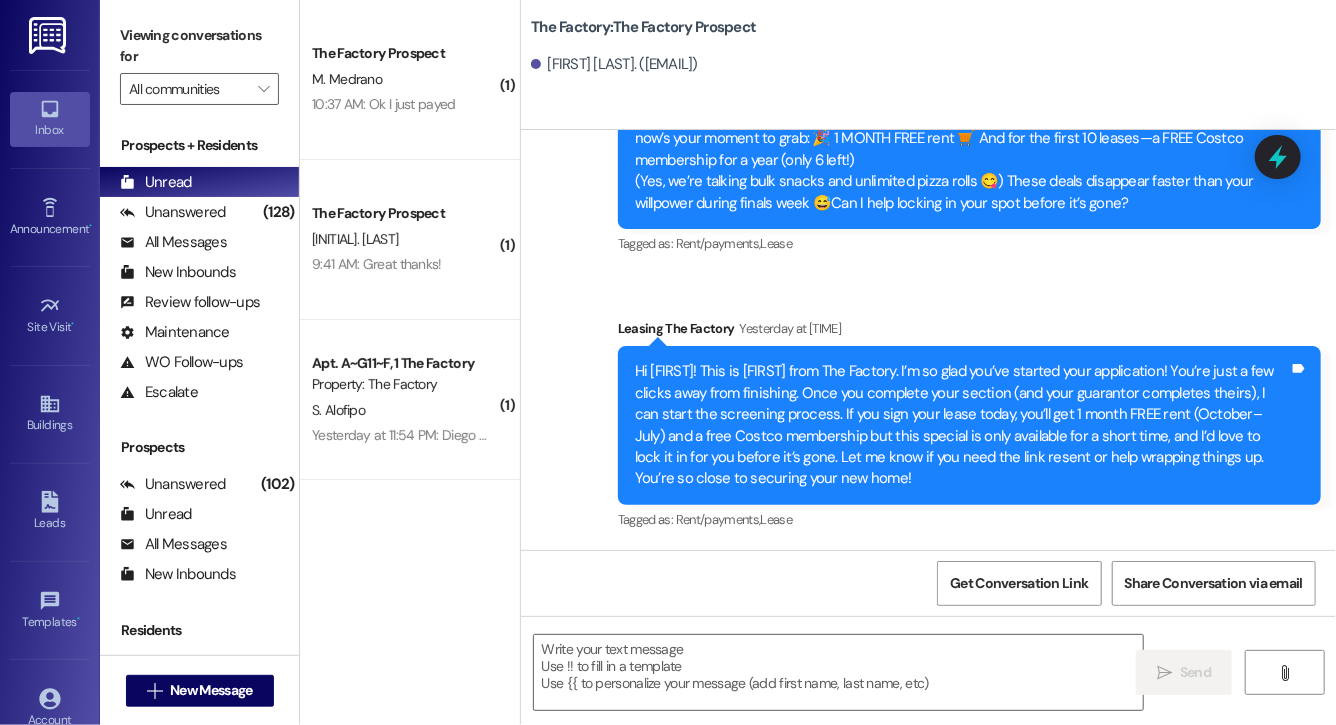 scroll, scrollTop: 2286, scrollLeft: 0, axis: vertical 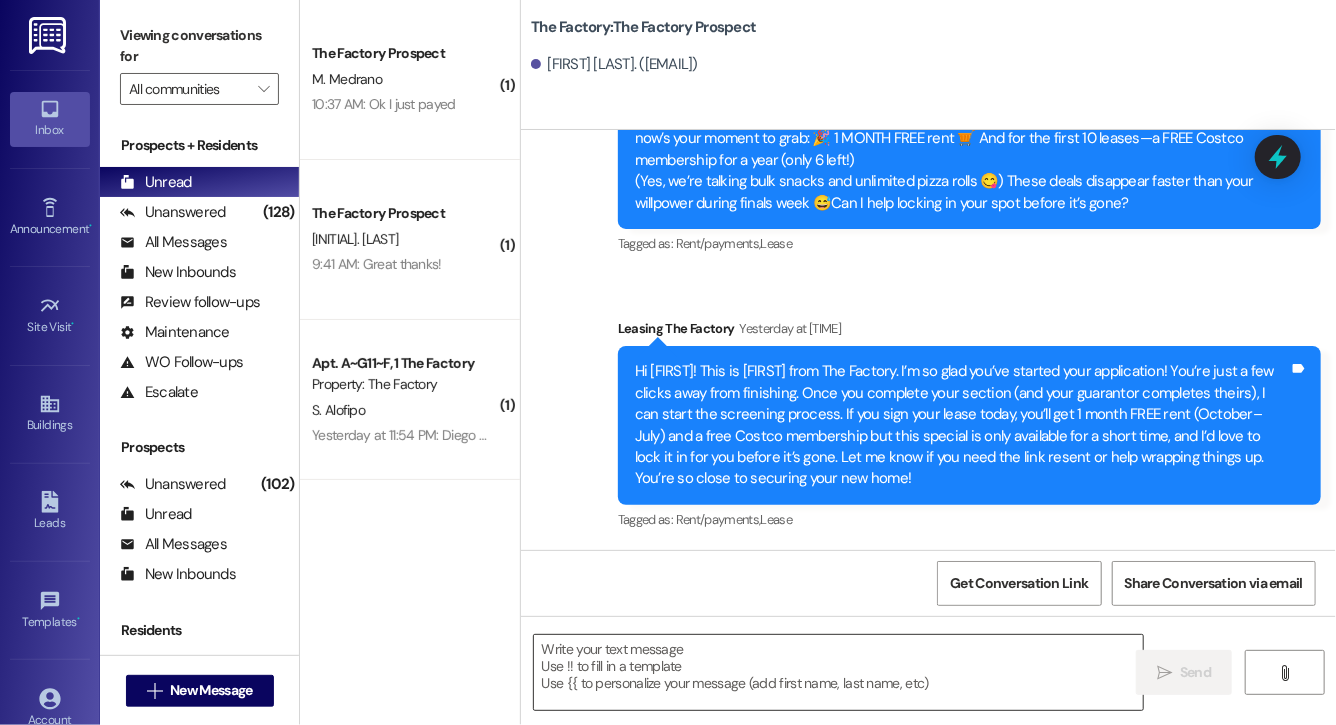 click at bounding box center (838, 672) 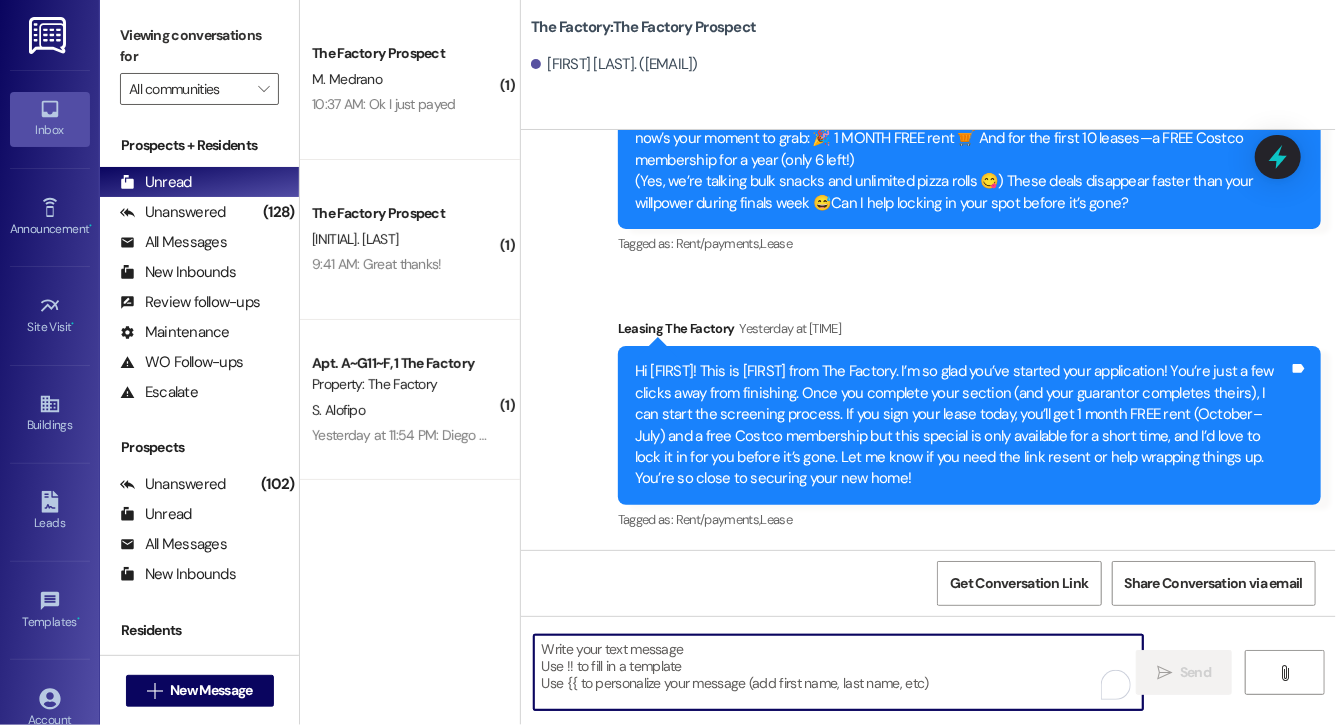 paste on "Hey [FIRST], this is [FIRST] from The Factory. I haven't heard from you in a while. It is our policy to send you a quick leasing text each day- so if you're no longer interested, please let us know so that we can take you off the contact list. We only have a few spots left to grant the free month of rent, and in order to receive it, you will need to sign a lease and pay a deposit by tonight. Would you like to complete this today? Happy to help." 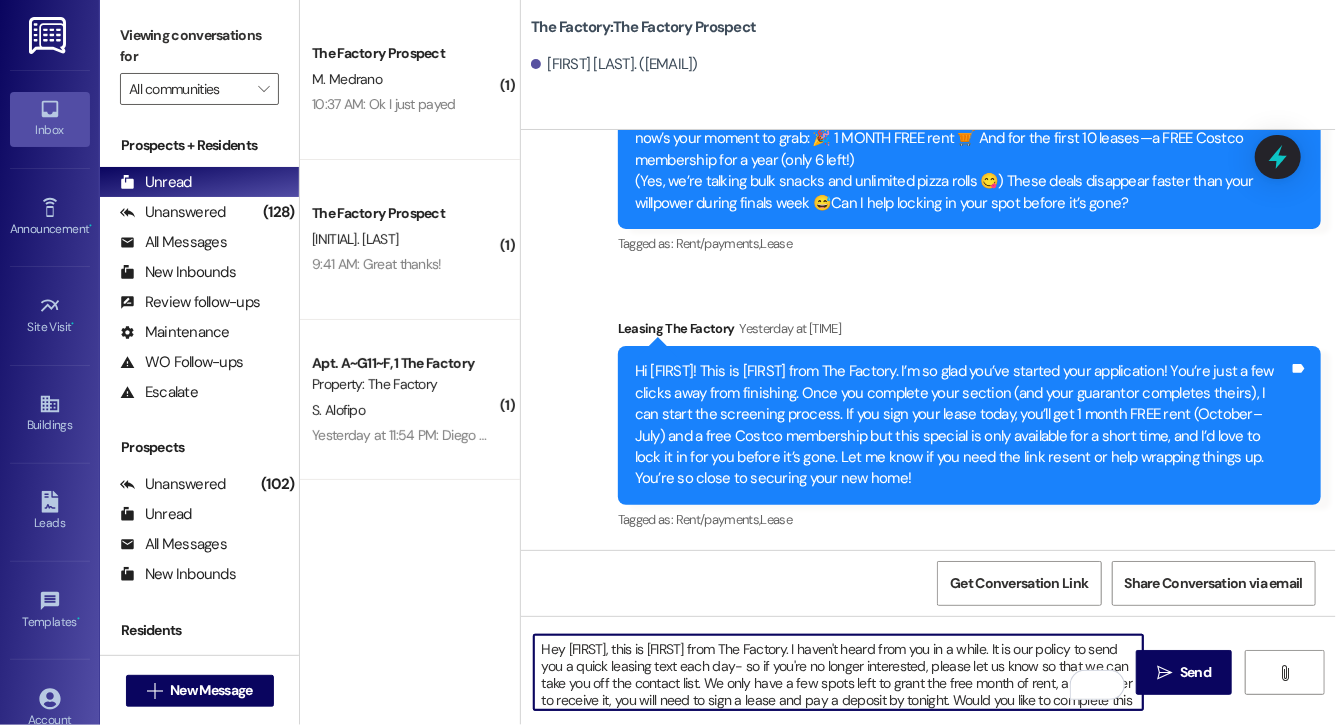 scroll, scrollTop: 34, scrollLeft: 0, axis: vertical 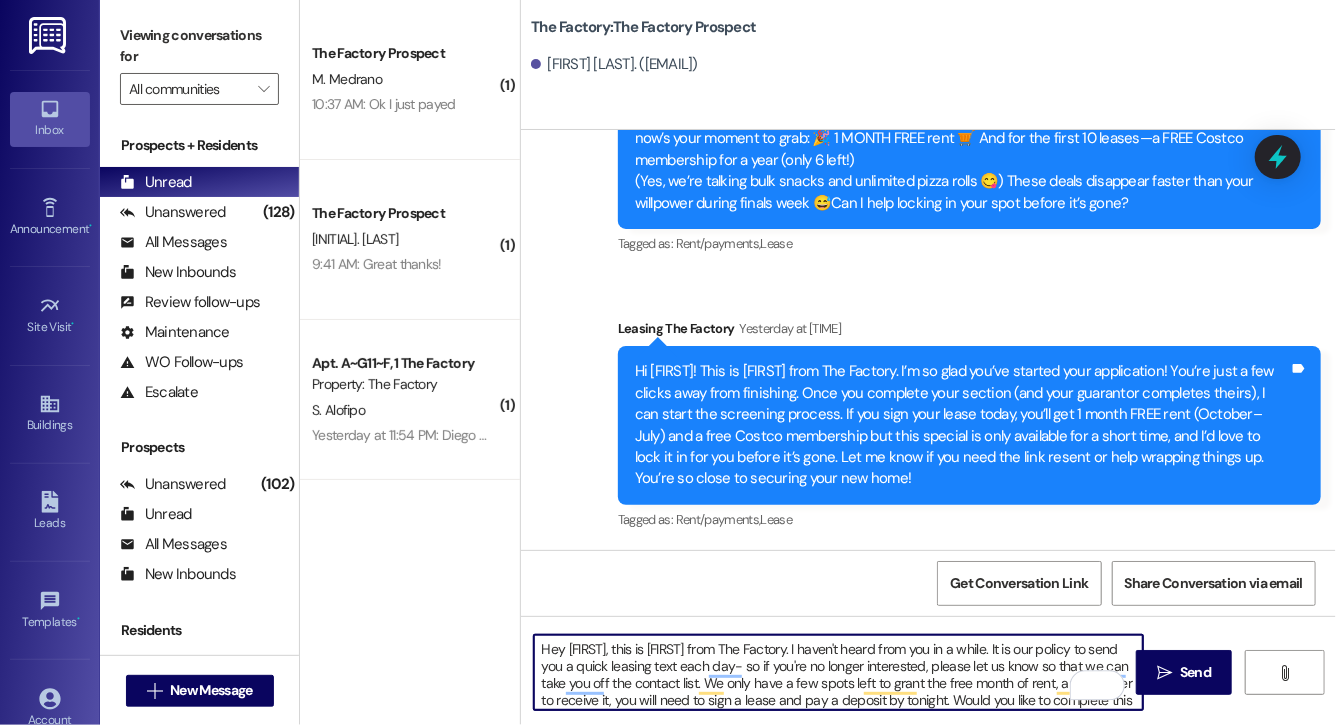 click on "Hey [FIRST], this is [FIRST] from The Factory. I haven't heard from you in a while. It is our policy to send you a quick leasing text each day- so if you're no longer interested, please let us know so that we can take you off the contact list. We only have a few spots left to grant the free month of rent, and in order to receive it, you will need to sign a lease and pay a deposit by tonight. Would you like to complete this today? Happy to help." at bounding box center [838, 672] 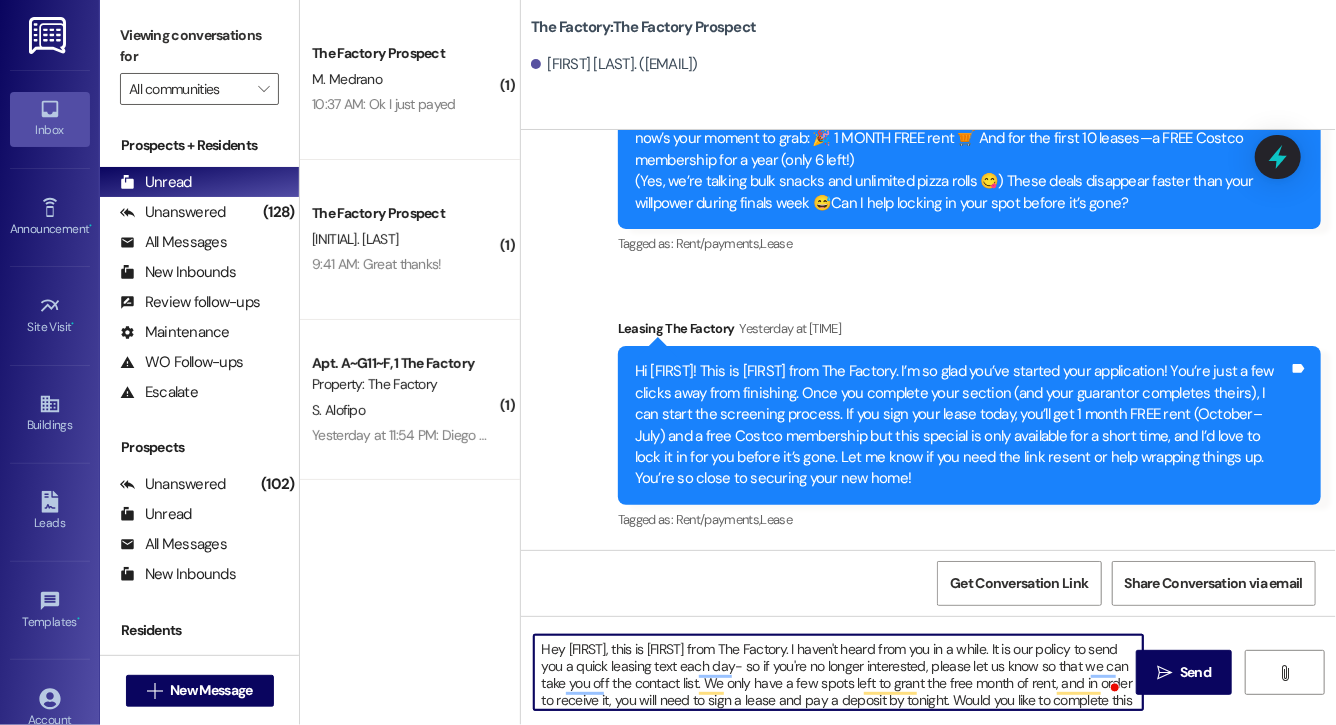 type on "Hey [FIRST], this is [FIRST] from The Factory. I haven't heard from you in a while. It is our policy to send you a quick leasing text each day- so if you're no longer interested, please let us know so that we can take you off the contact list. We only have a few spots left to grant the free month of rent, and in order to receive it, you will need to sign a lease and pay a deposit by tonight. Would you like to complete this today? Happy to help." 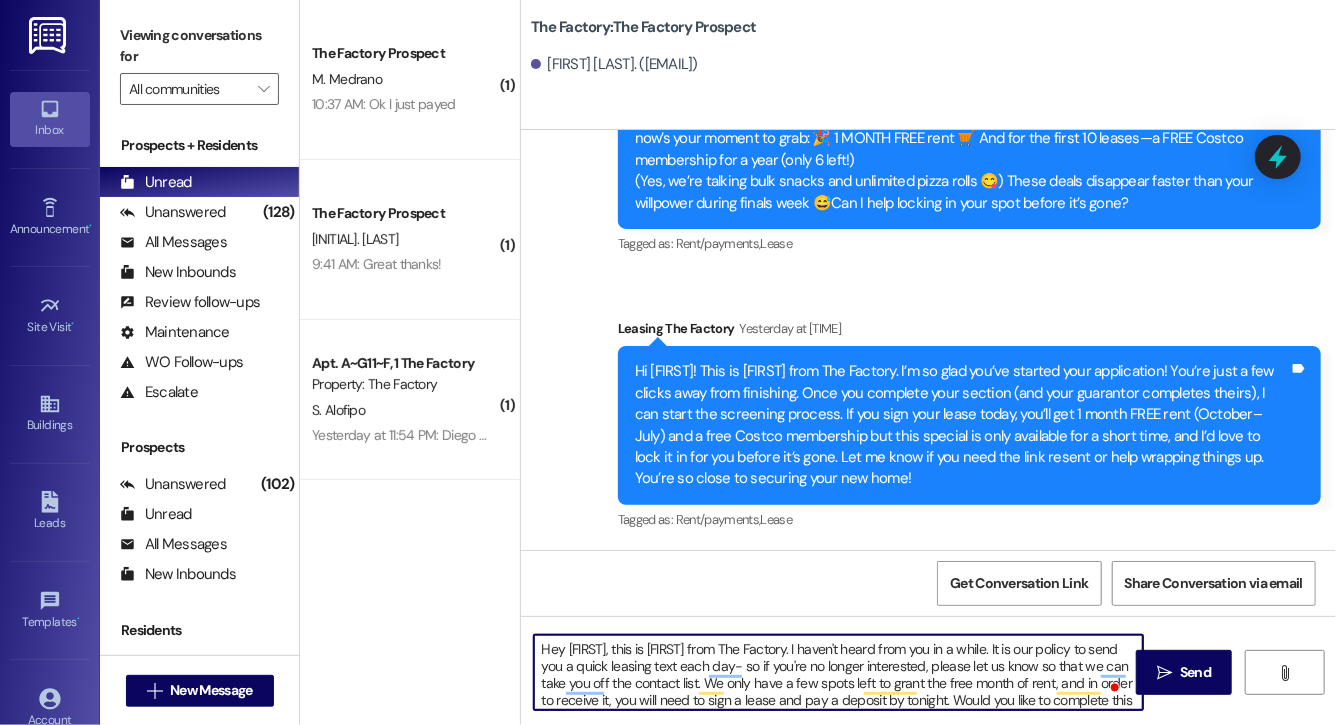 click on "Hey [FIRST], this is [FIRST] from The Factory. I haven't heard from you in a while. It is our policy to send you a quick leasing text each day- so if you're no longer interested, please let us know so that we can take you off the contact list. We only have a few spots left to grant the free month of rent, and in order to receive it, you will need to sign a lease and pay a deposit by tonight. Would you like to complete this today? Happy to help." at bounding box center (838, 672) 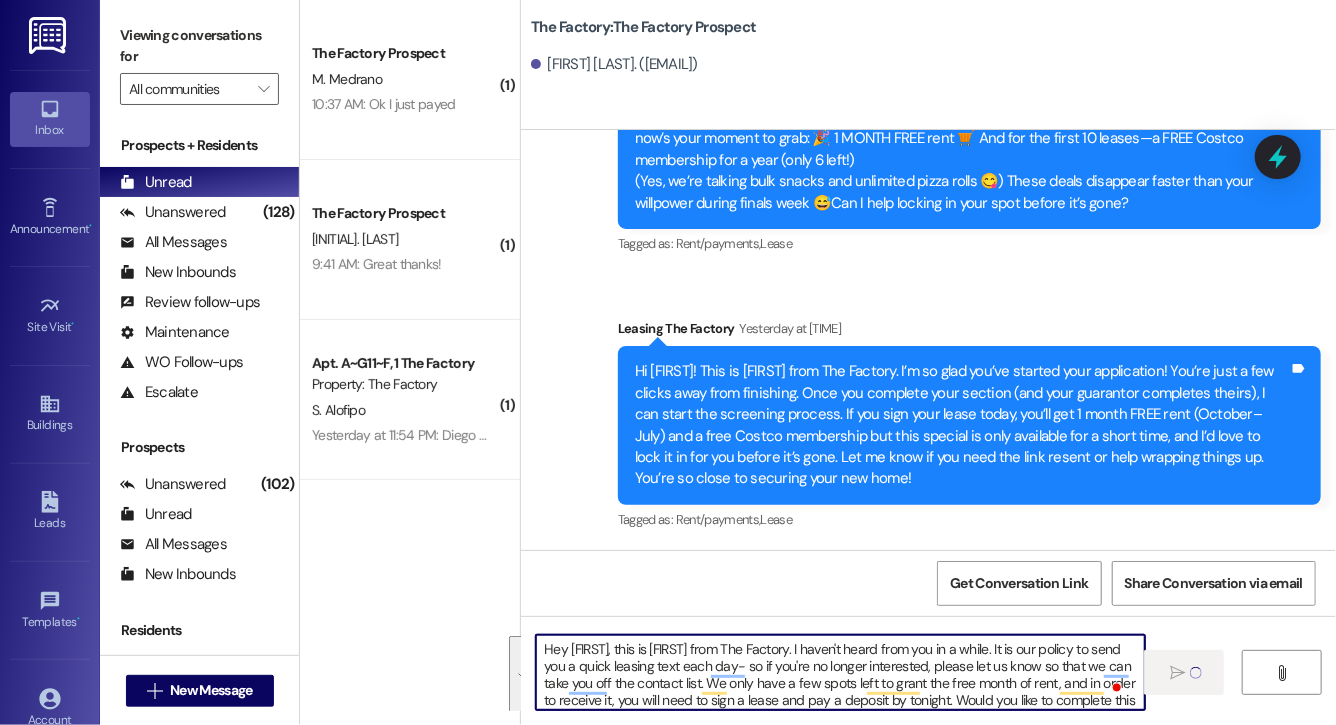 type 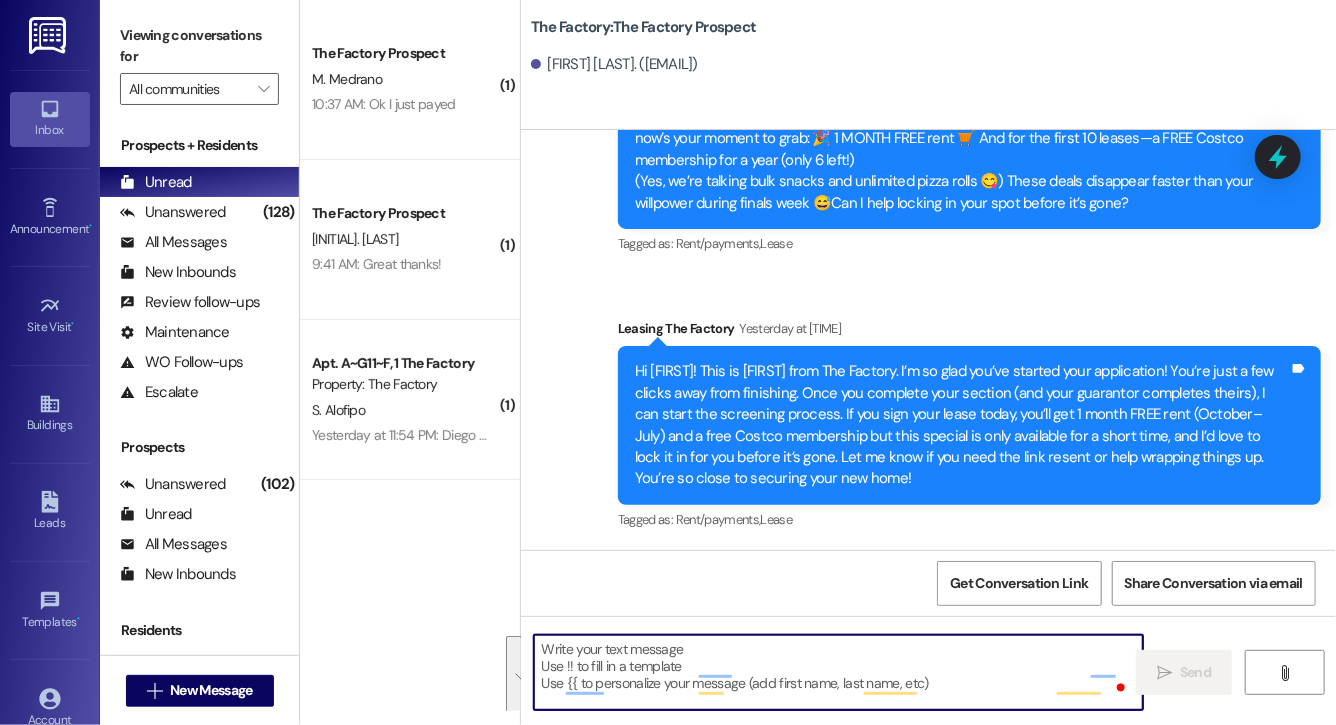 scroll, scrollTop: 2511, scrollLeft: 0, axis: vertical 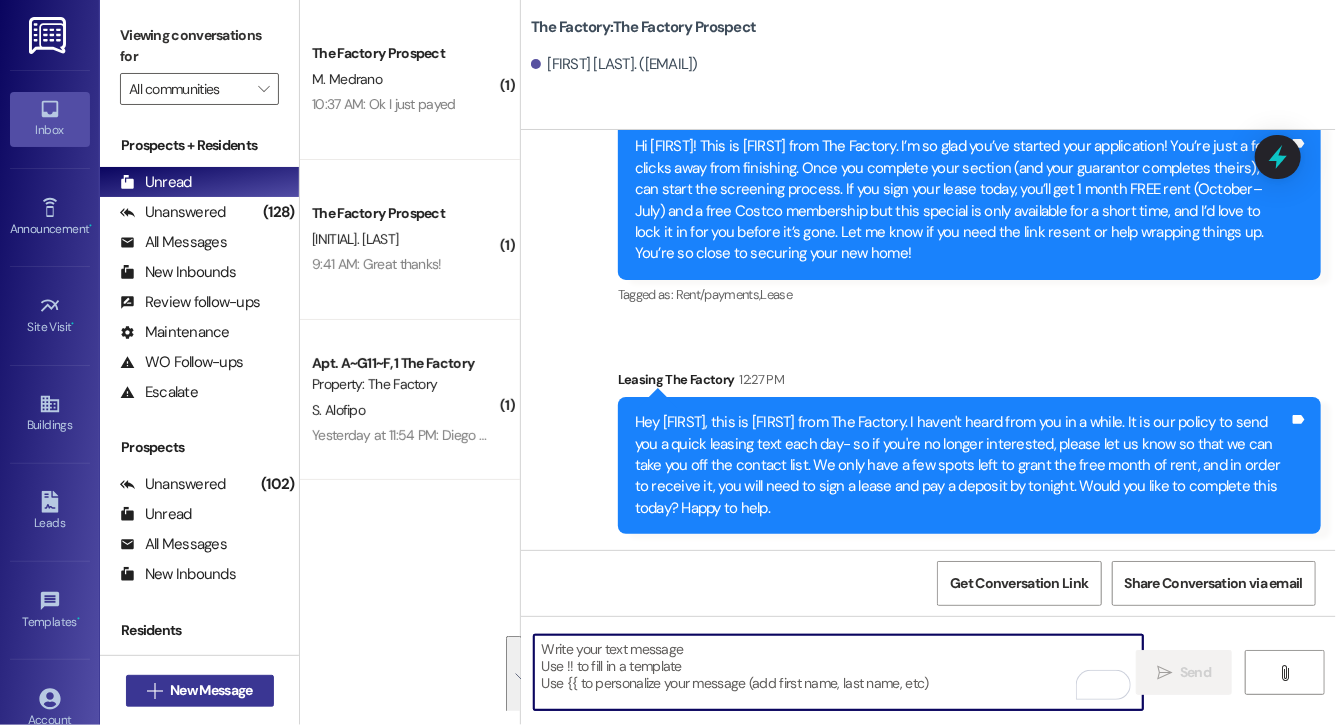 click on "New Message" at bounding box center (211, 690) 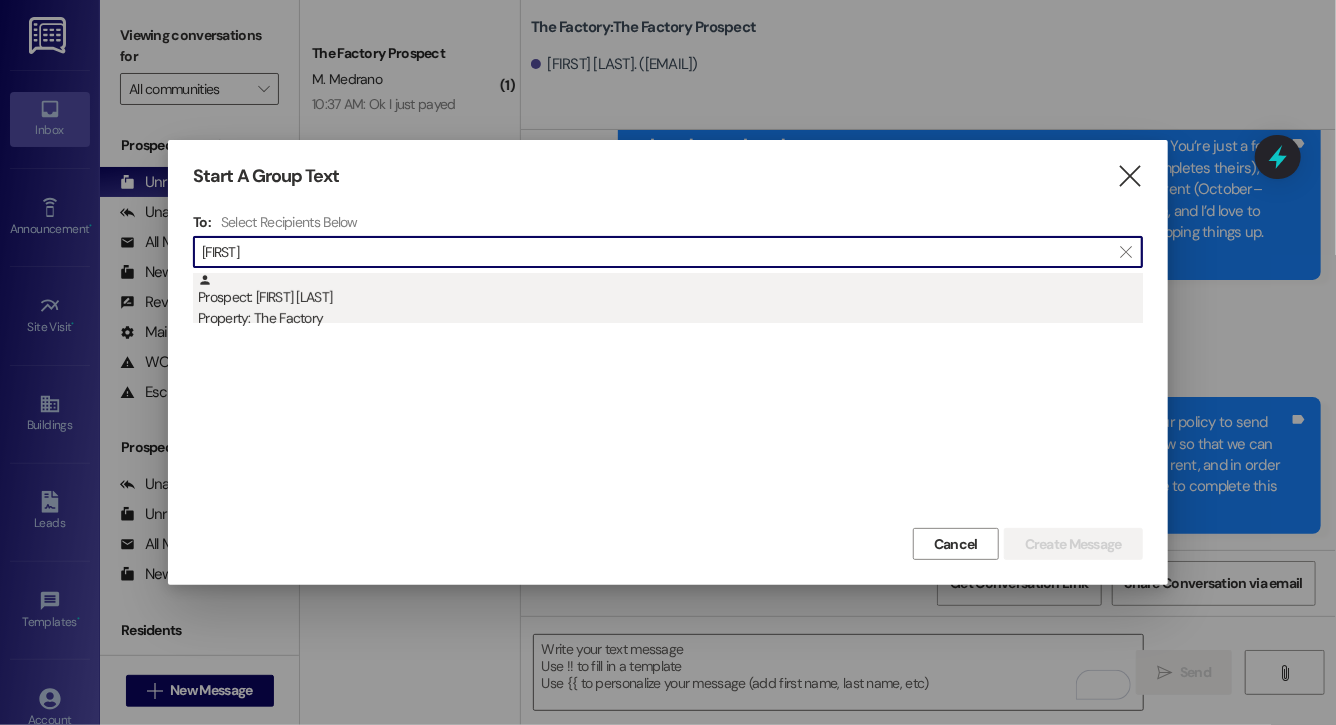 type on "[FIRST]" 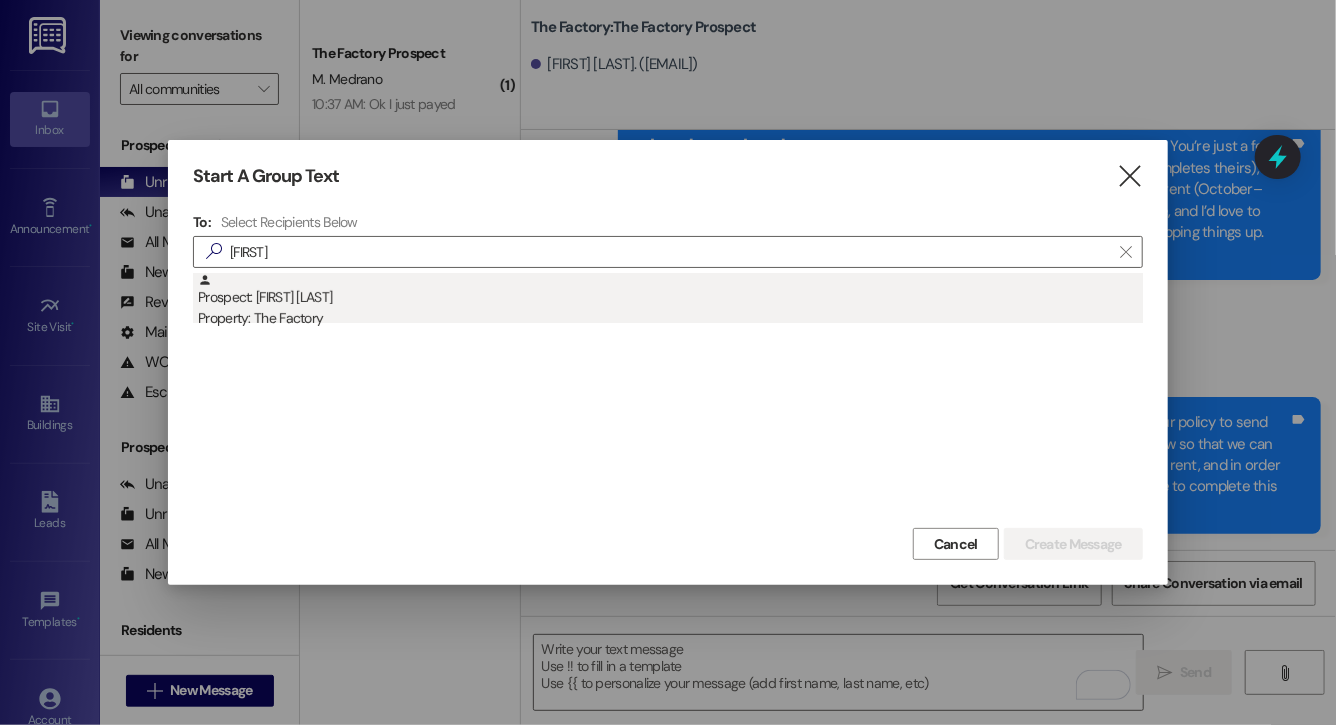 click on "Property: The Factory" at bounding box center (670, 318) 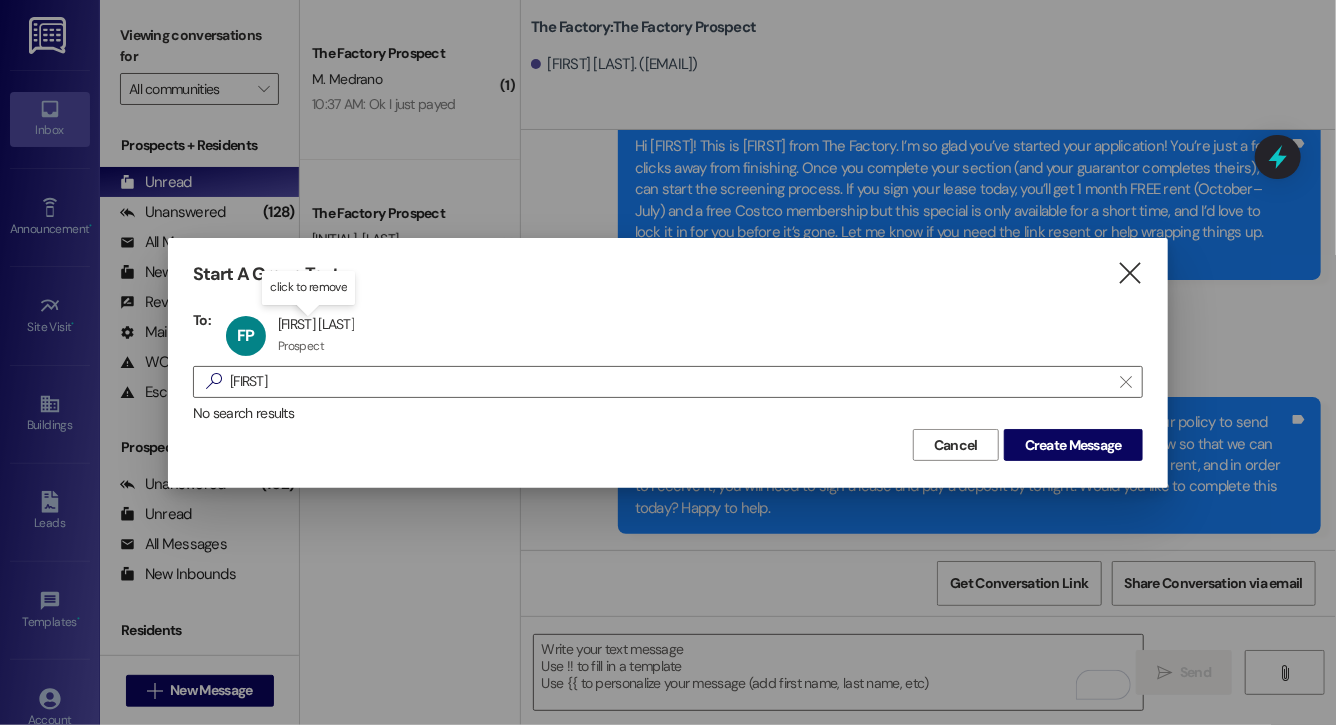 click on "Start A Group Text  To: FP [FIRST] [LAST] [FIRST] [LAST] Prospect Prospect click to remove  [FIRST]  No search results Cancel Create Message" at bounding box center (668, 362) 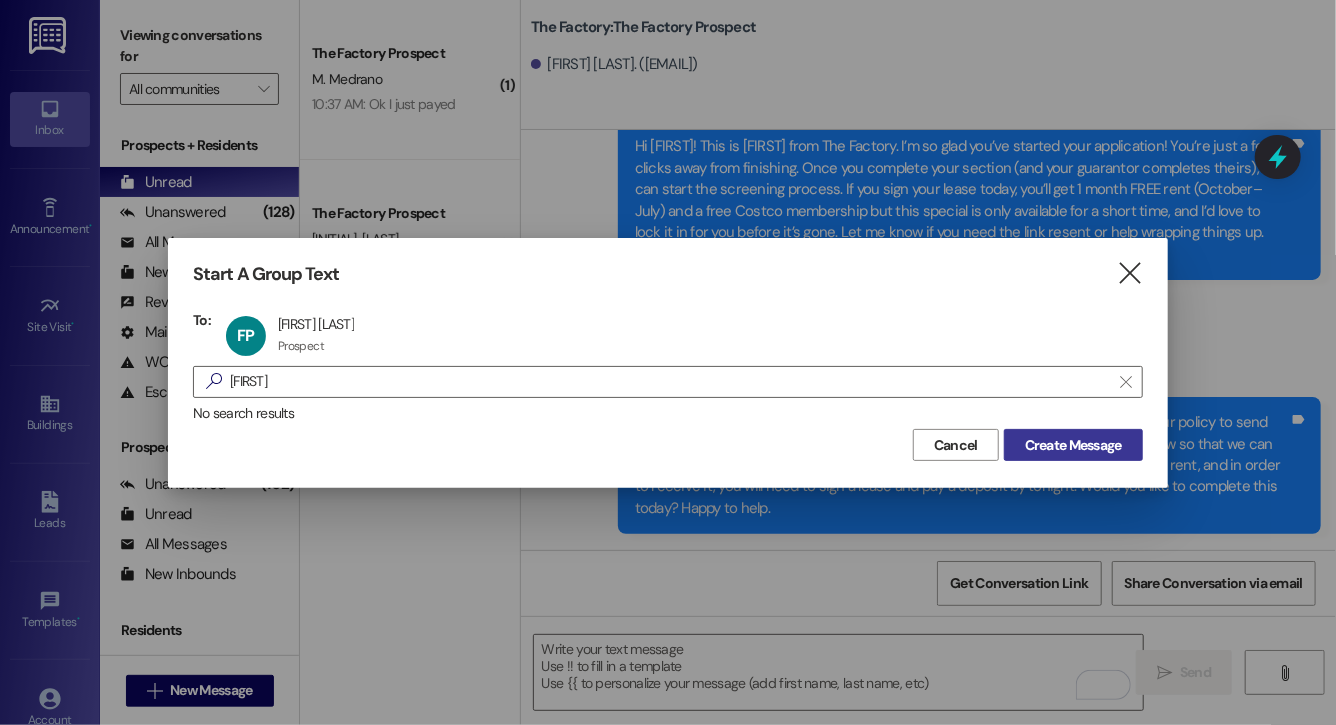 click on "Create Message" at bounding box center [1073, 445] 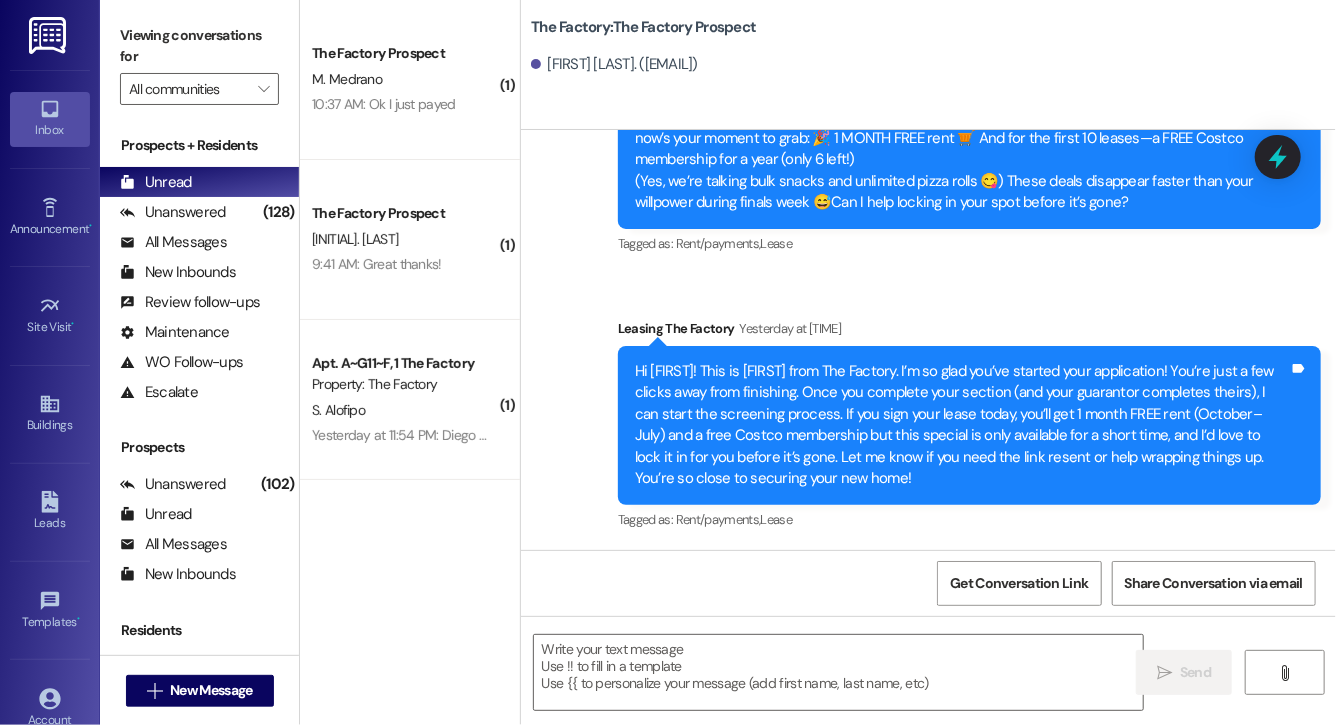 scroll, scrollTop: 2380, scrollLeft: 0, axis: vertical 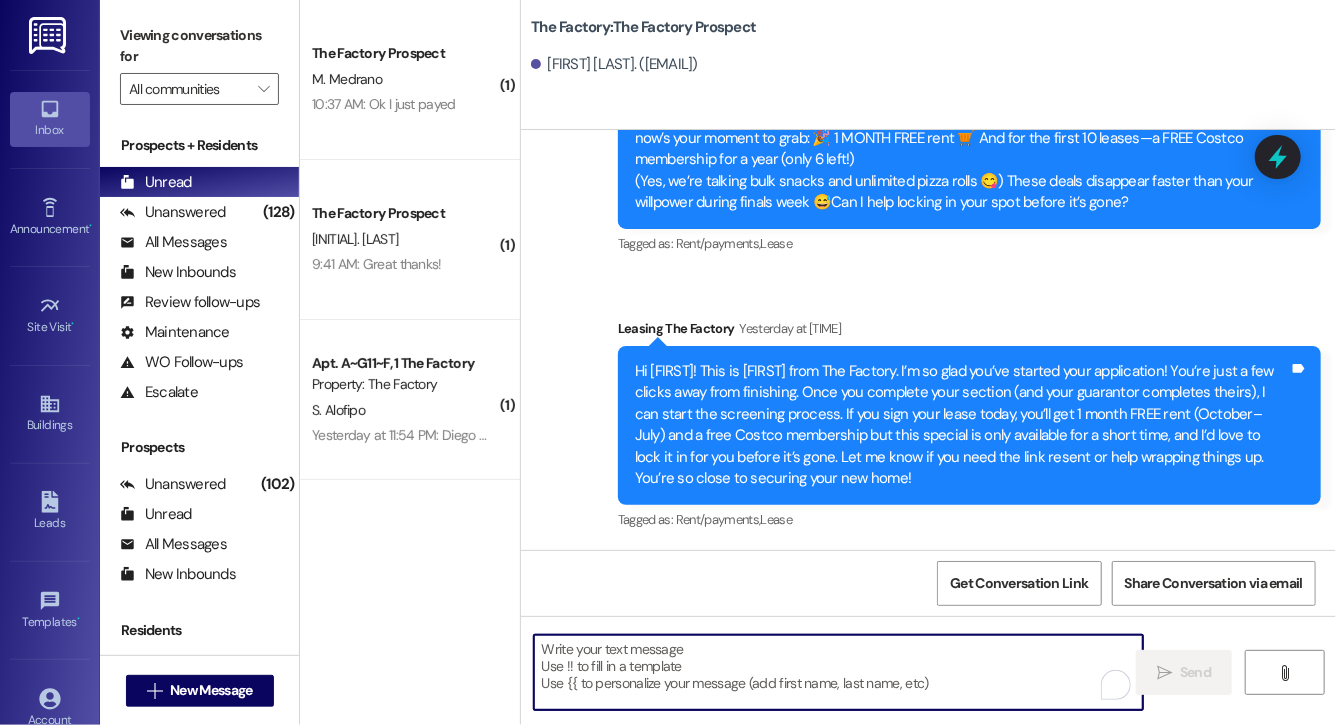 click at bounding box center [838, 672] 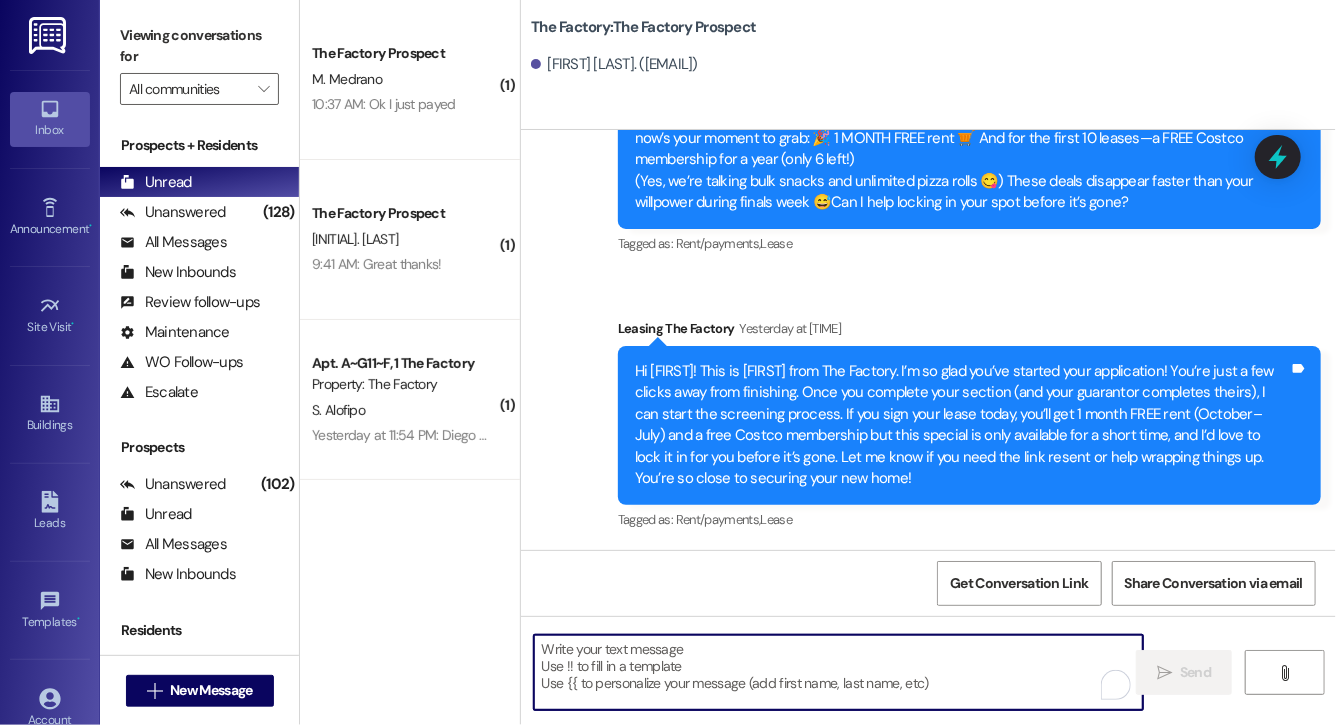 paste on "Hey [FIRST], this is [FIRST] from The Factory. I haven't heard from you in a while. It is our policy to send you a quick leasing text each day- so if you're no longer interested, please let us know so that we can take you off the contact list. We only have a few spots left to grant the free month of rent, and in order to receive it, you will need to sign a lease and pay a deposit by tonight. Would you like to complete this today? Happy to help." 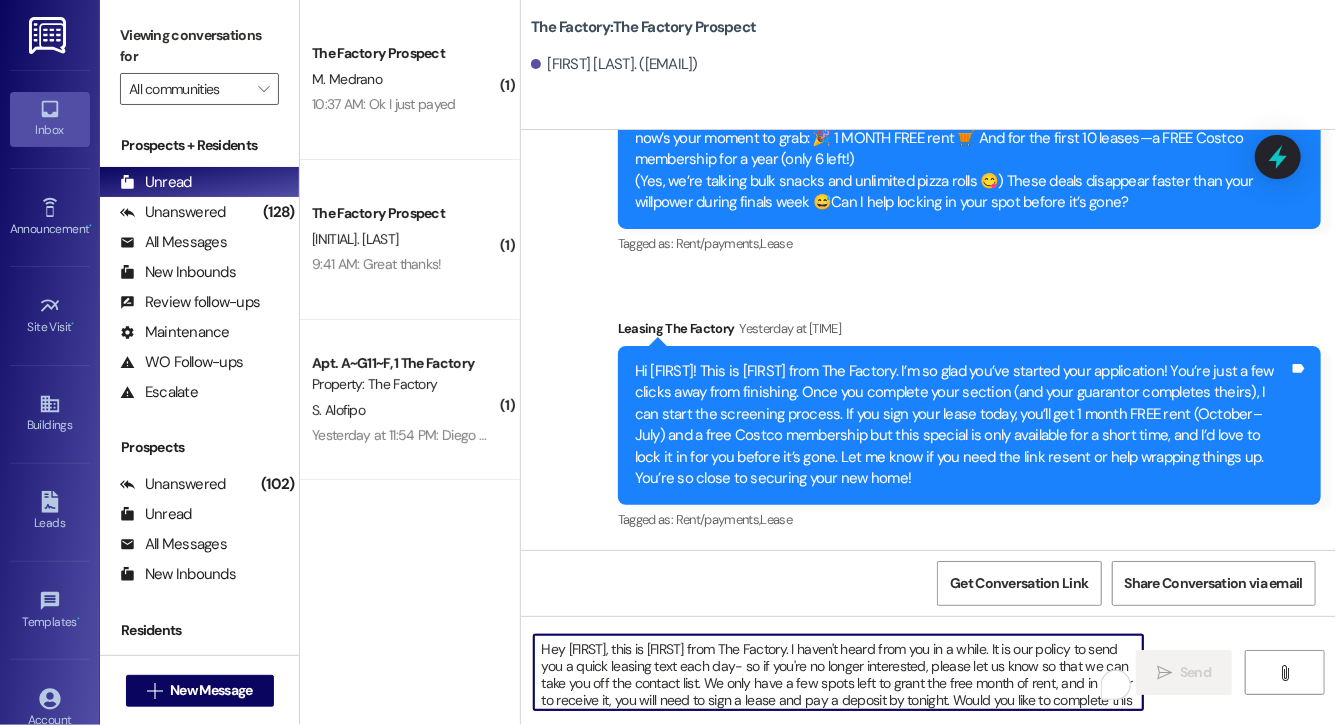 scroll, scrollTop: 34, scrollLeft: 0, axis: vertical 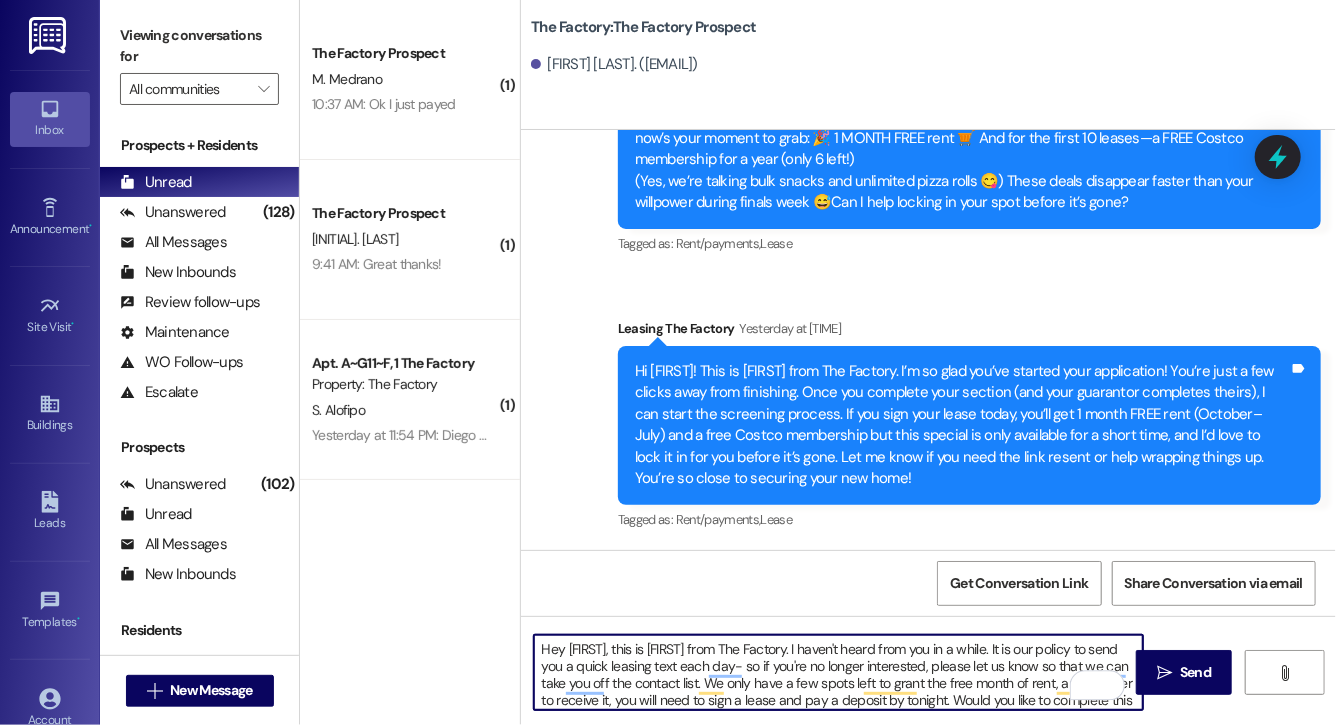 click on "Hey [FIRST], this is [FIRST] from The Factory. I haven't heard from you in a while. It is our policy to send you a quick leasing text each day- so if you're no longer interested, please let us know so that we can take you off the contact list. We only have a few spots left to grant the free month of rent, and in order to receive it, you will need to sign a lease and pay a deposit by tonight. Would you like to complete this today? Happy to help." at bounding box center (838, 672) 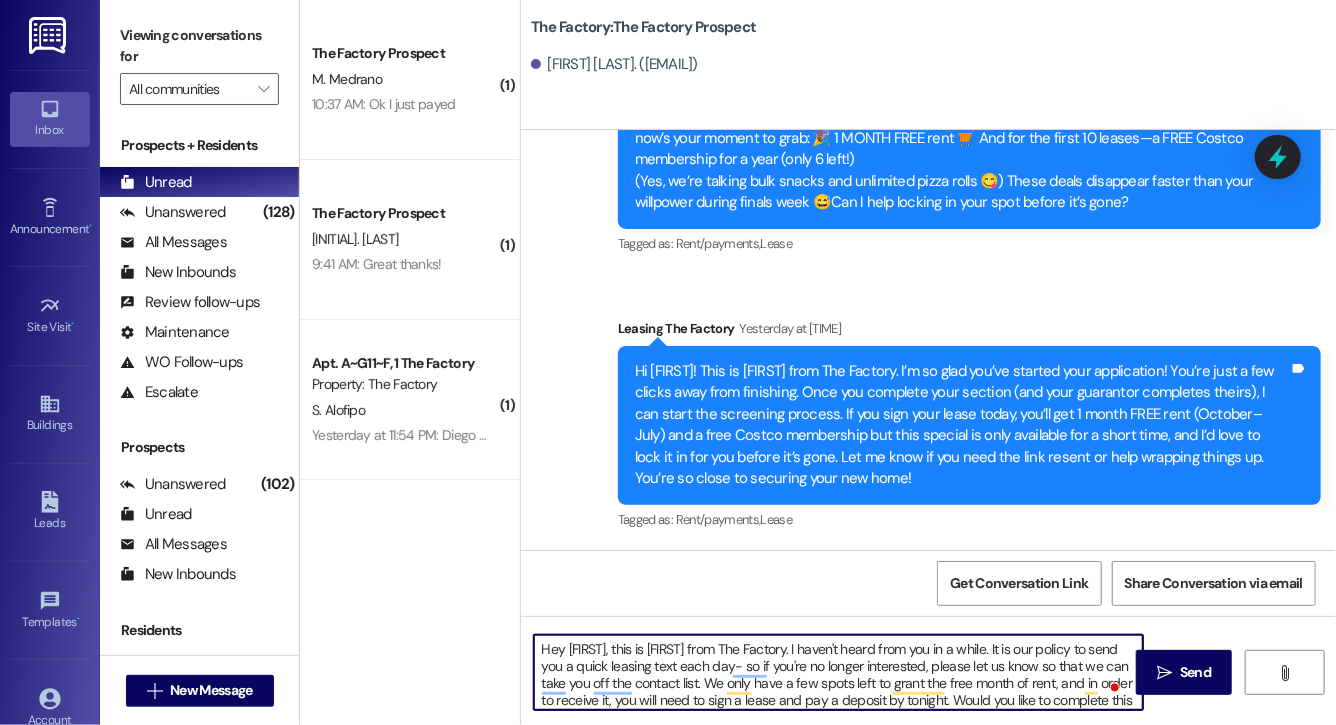 scroll, scrollTop: 20, scrollLeft: 0, axis: vertical 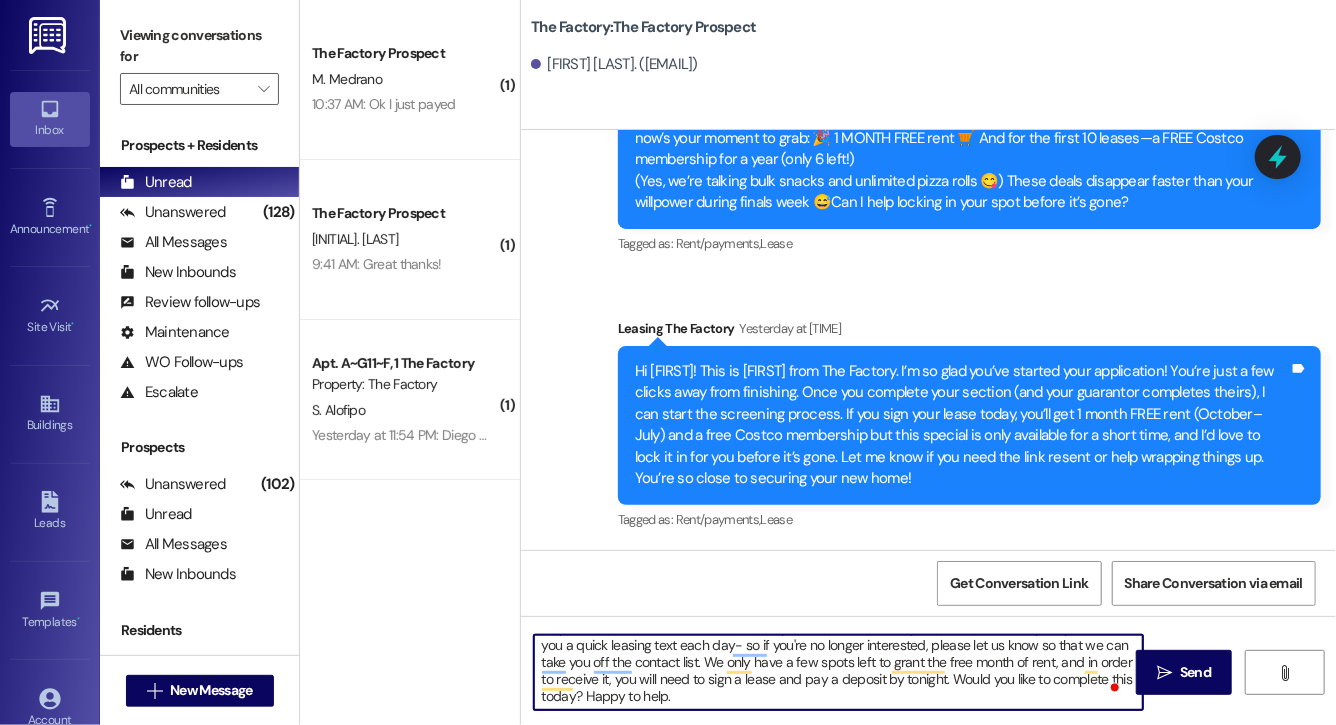 click on "Hey [FIRST], this is [FIRST] from The Factory. I haven't heard from you in a while. It is our policy to send you a quick leasing text each day- so if you're no longer interested, please let us know so that we can take you off the contact list. We only have a few spots left to grant the free month of rent, and in order to receive it, you will need to sign a lease and pay a deposit by tonight. Would you like to complete this today? Happy to help." at bounding box center [838, 672] 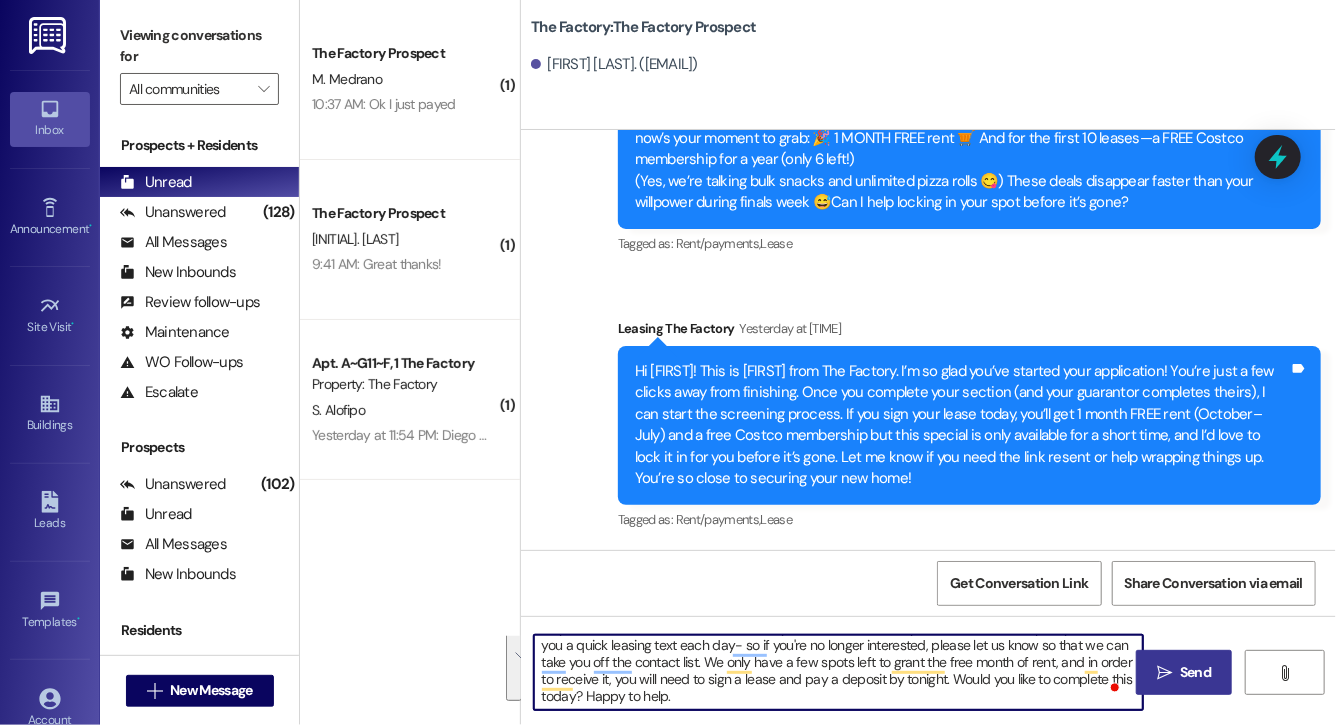 type on "Hey [FIRST], this is [FIRST] from The Factory. I haven't heard from you in a while. It is our policy to send you a quick leasing text each day- so if you're no longer interested, please let us know so that we can take you off the contact list. We only have a few spots left to grant the free month of rent, and in order to receive it, you will need to sign a lease and pay a deposit by tonight. Would you like to complete this today? Happy to help." 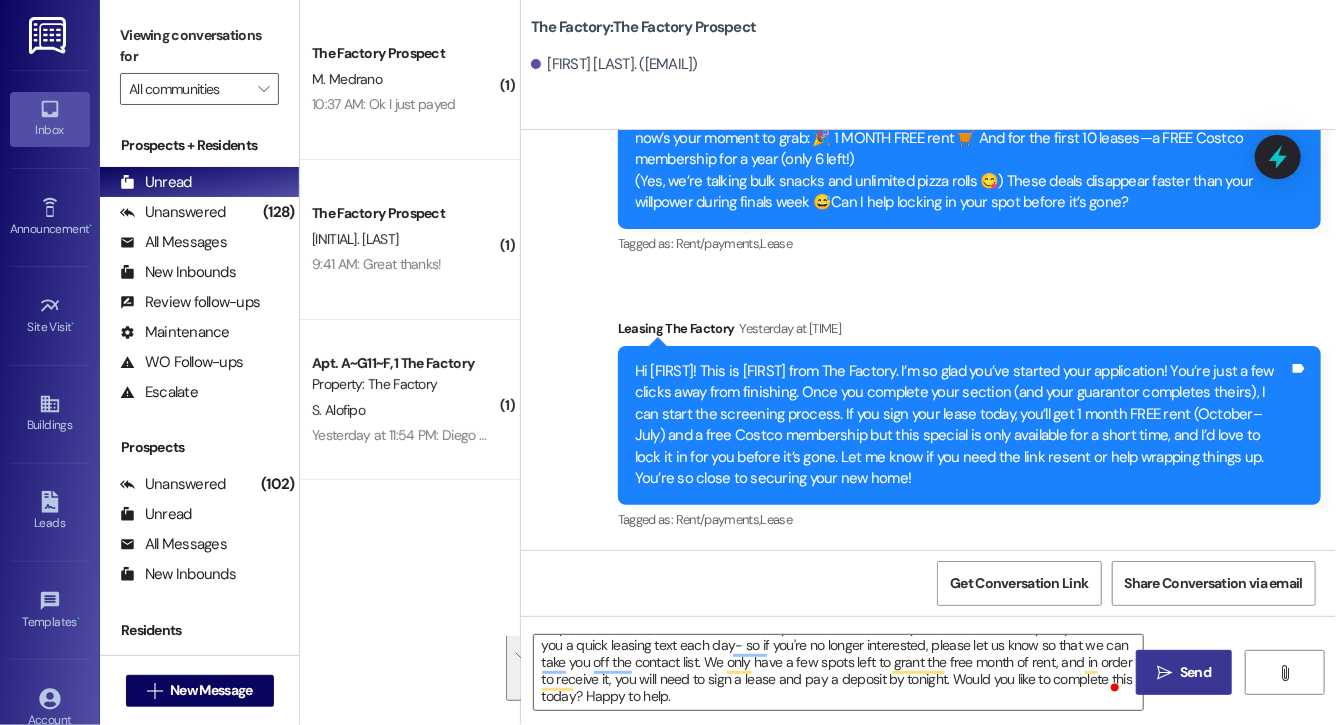 click on "Send" at bounding box center (1195, 672) 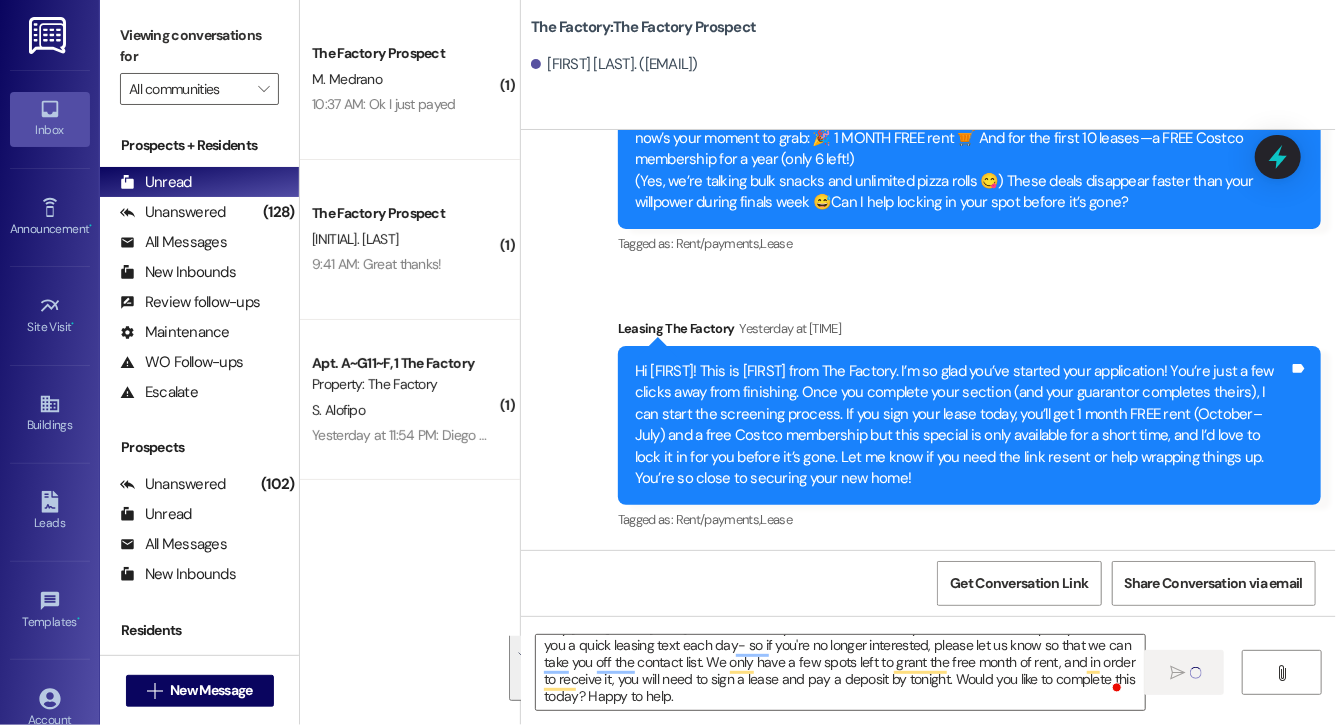 type 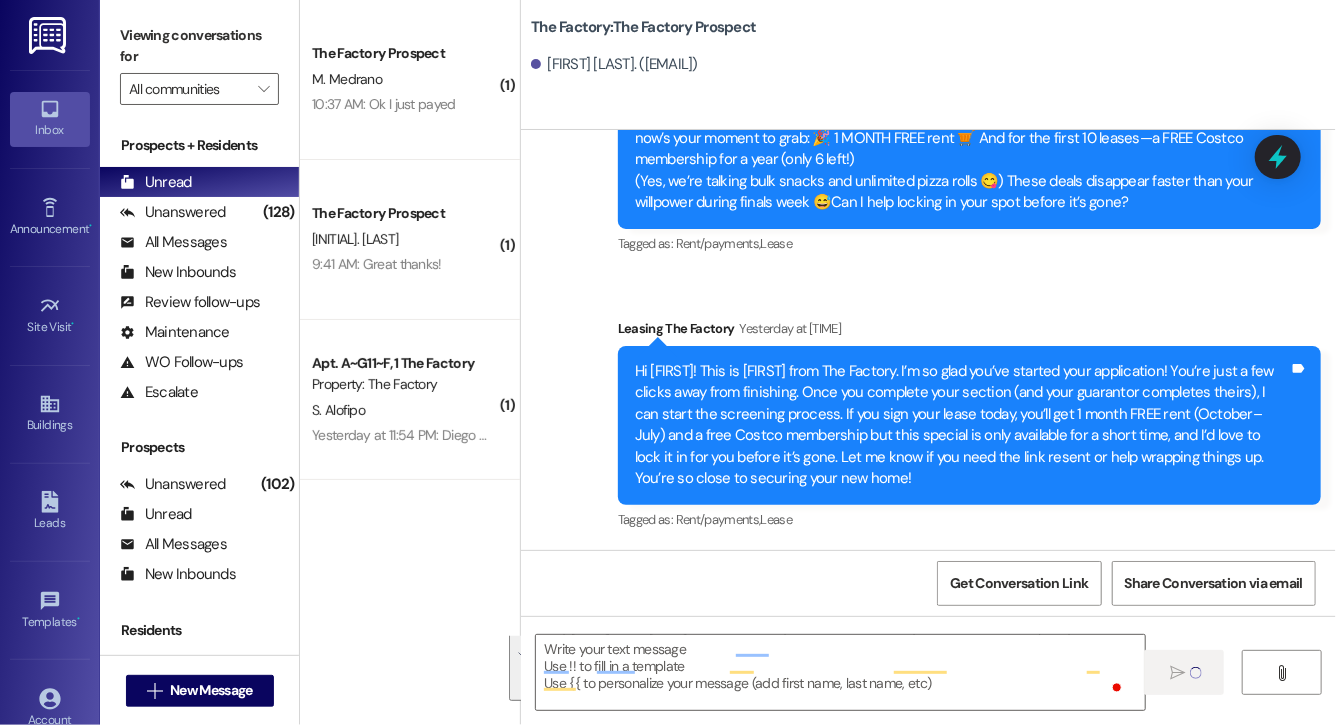 scroll, scrollTop: 0, scrollLeft: 0, axis: both 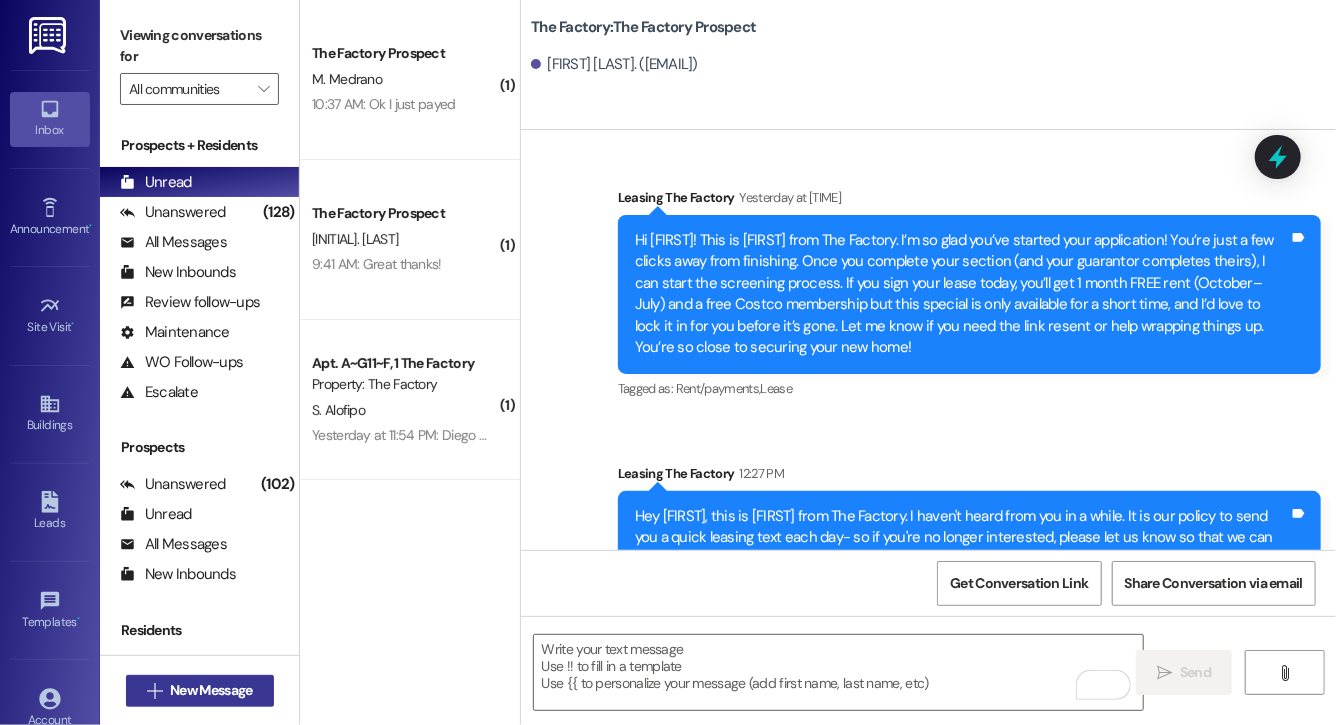 click on "New Message" at bounding box center [211, 690] 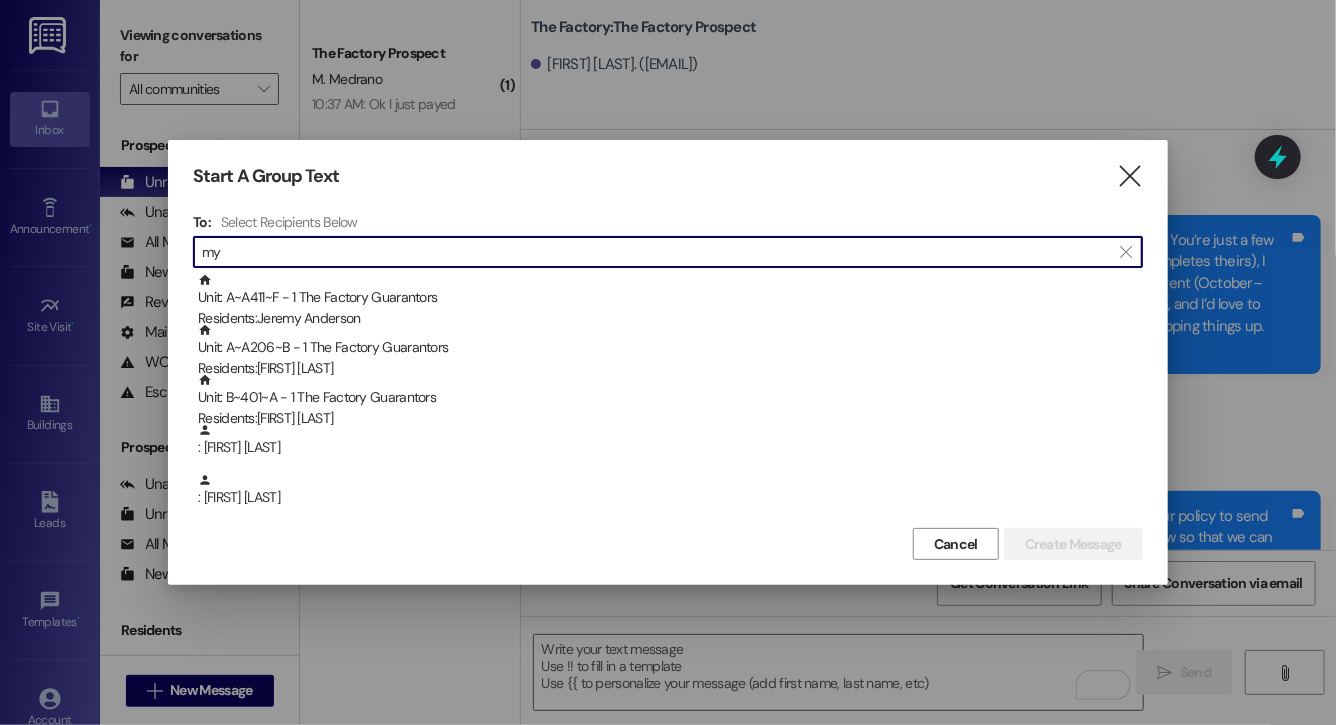 type on "m" 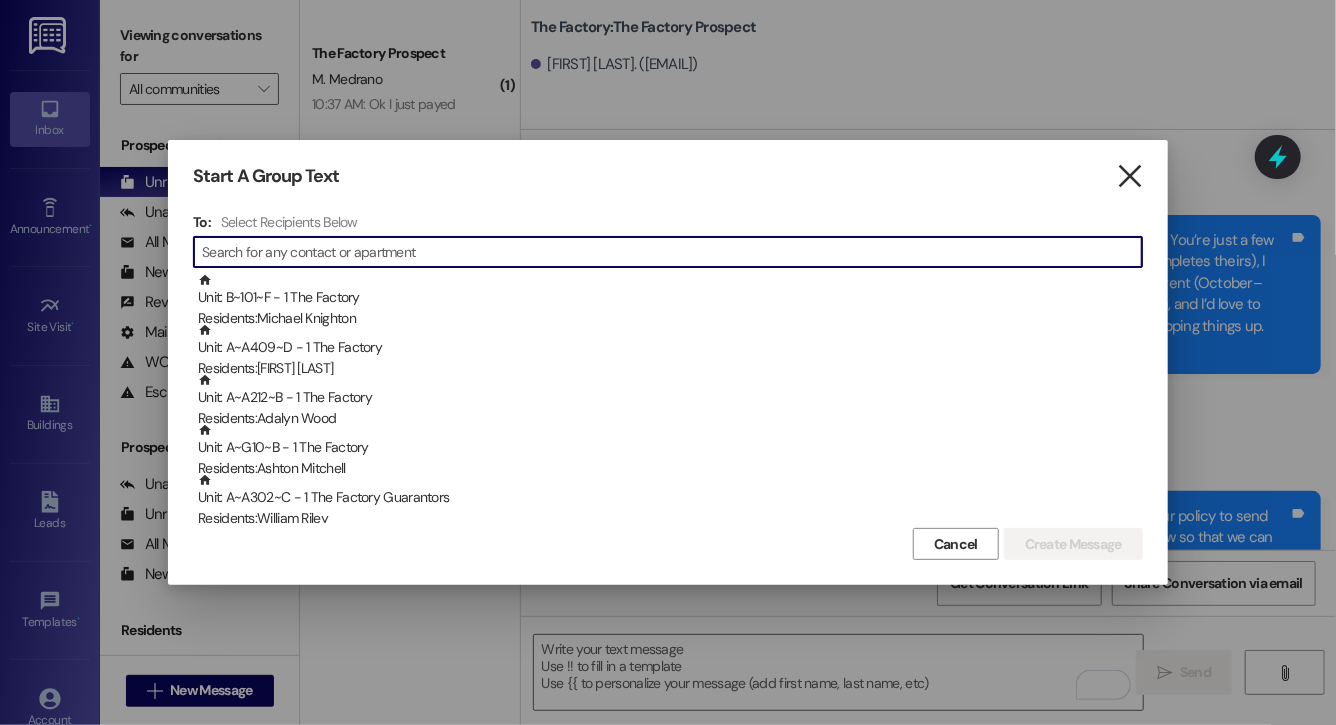 type 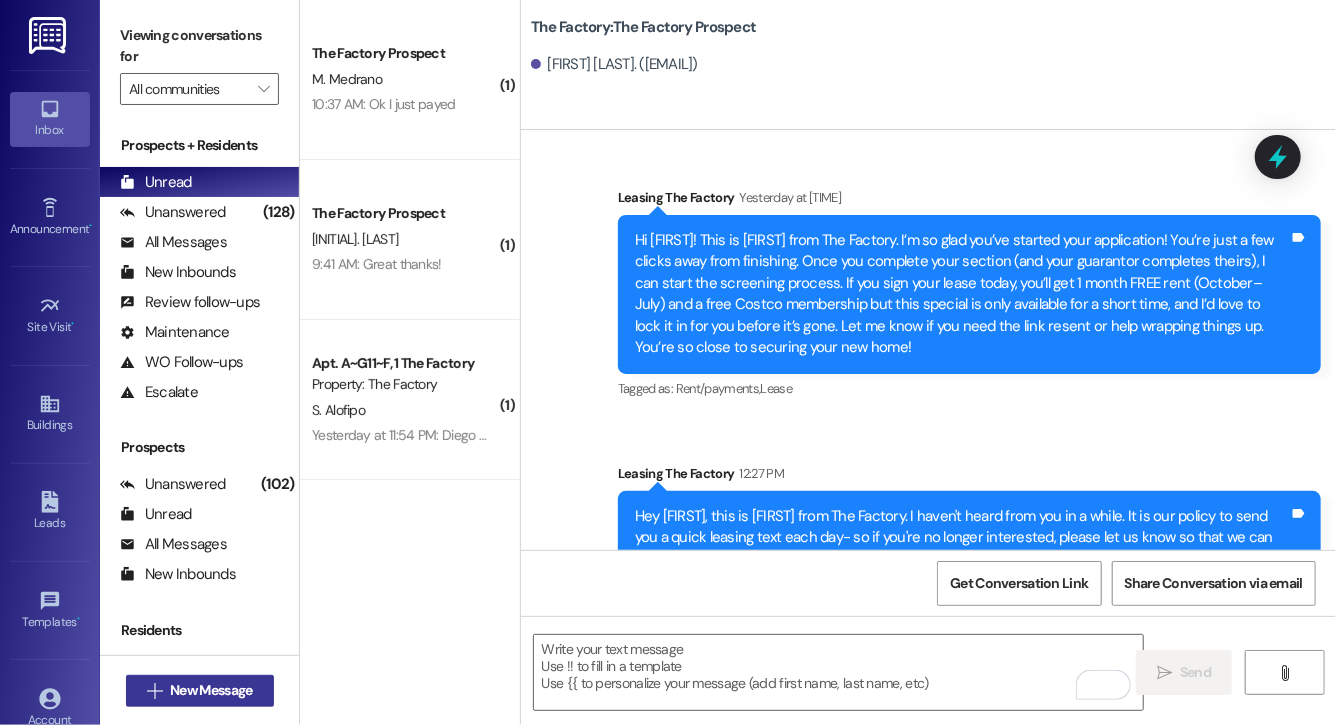 click on "New Message" at bounding box center [211, 690] 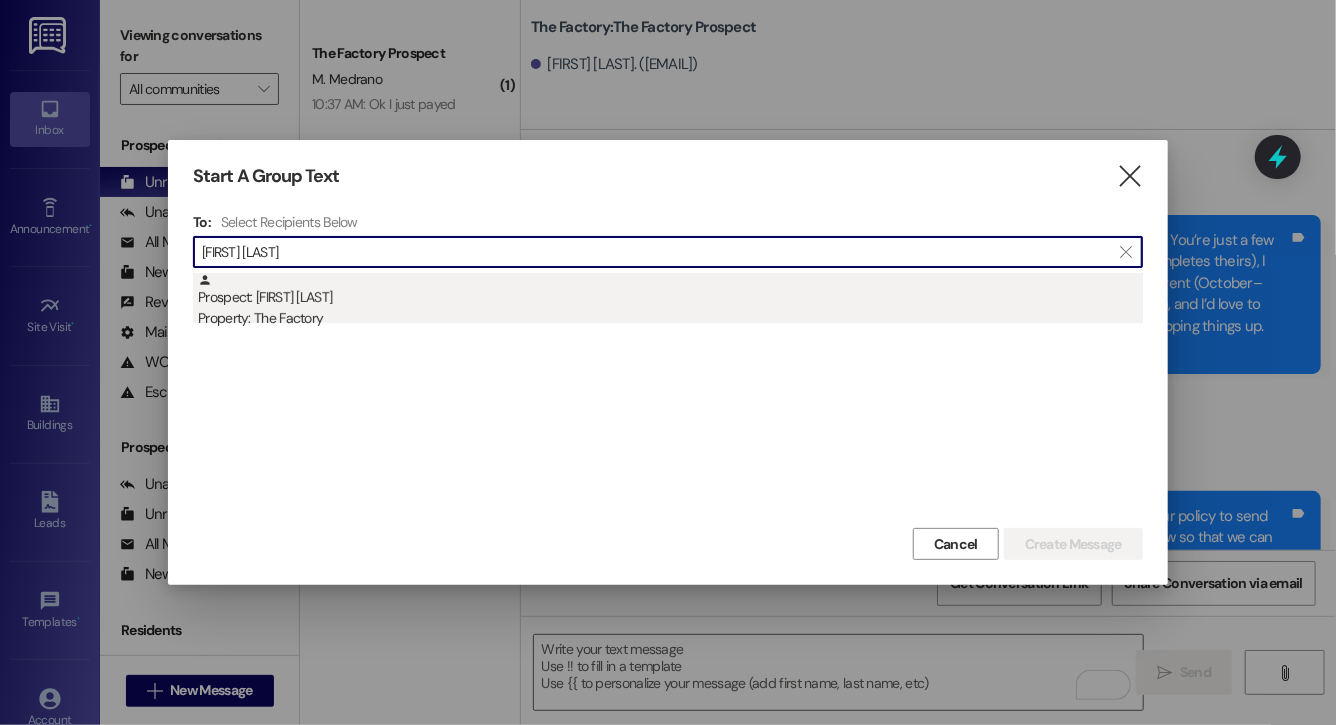 type on "[FIRST] [LAST]" 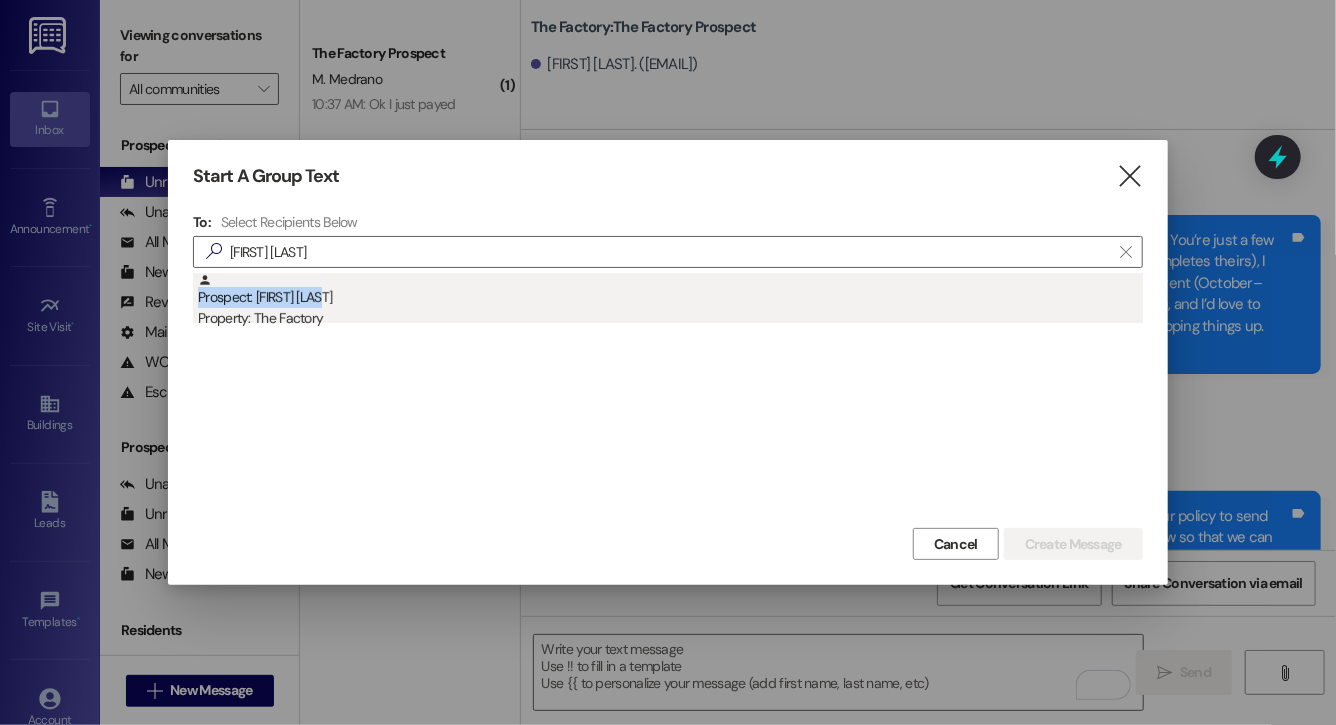 click on "Prospect: [FIRST] [LAST] Property: The Factory" at bounding box center [670, 301] 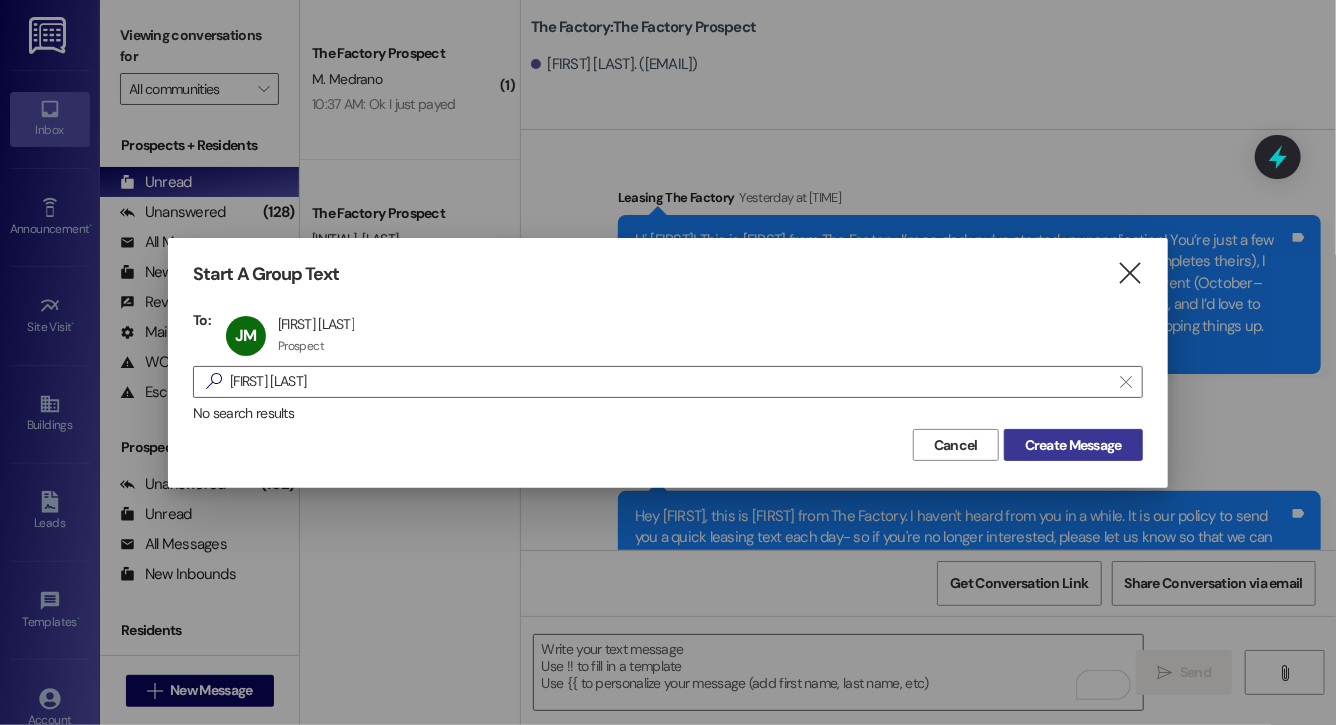 click on "Create Message" at bounding box center (1073, 445) 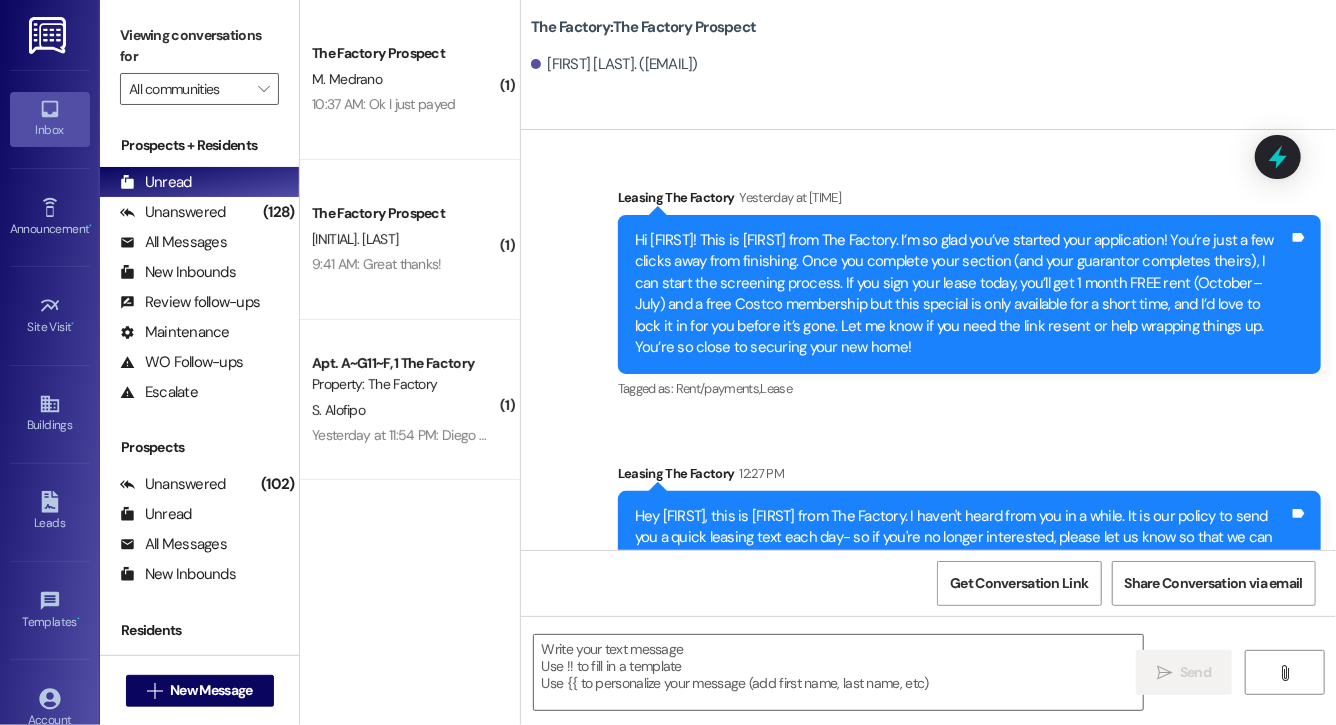 scroll, scrollTop: 818, scrollLeft: 0, axis: vertical 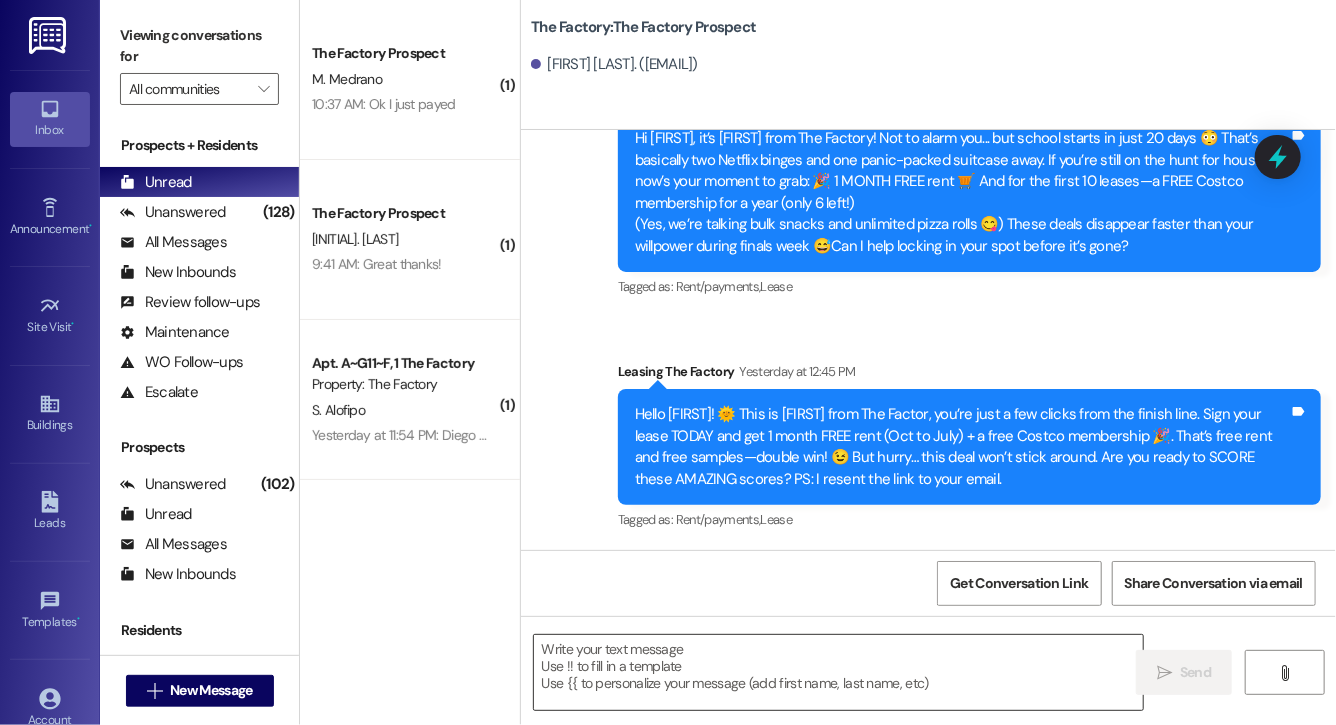 click at bounding box center [838, 672] 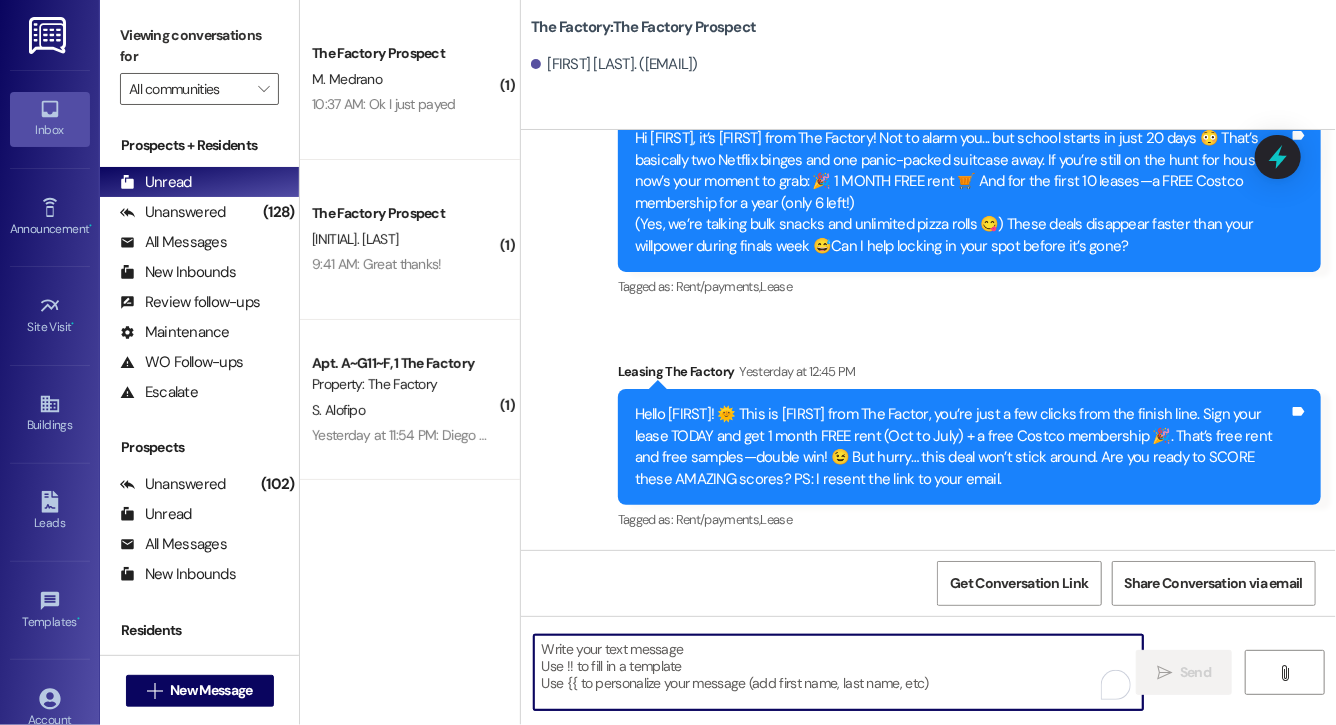 paste on "Hey [FIRST], this is [FIRST] from The Factory. I haven't heard from you in a while. It is our policy to send you a quick leasing text each day- so if you're no longer interested, please let us know so that we can take you off the contact list. We only have a few spots left to grant the free month of rent, and in order to receive it, you will need to sign a lease and pay a deposit by tonight. Would you like to complete this today? Happy to help." 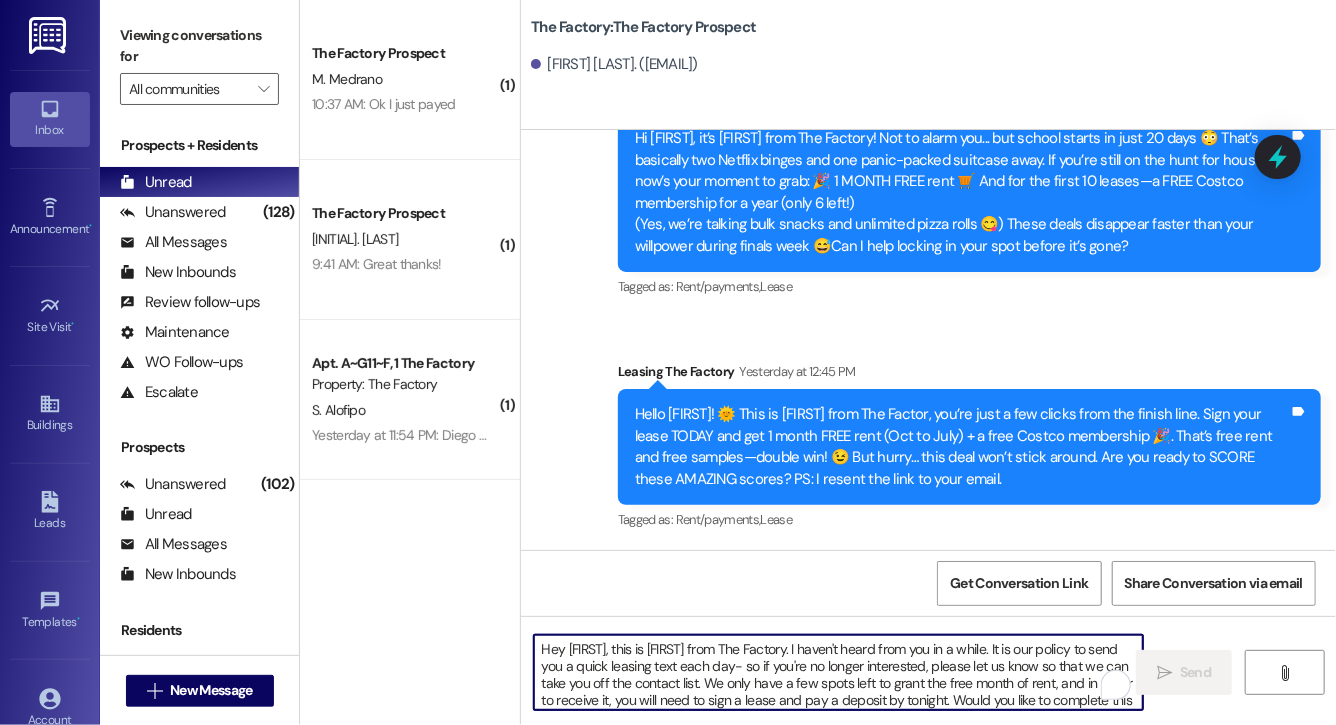 scroll, scrollTop: 34, scrollLeft: 0, axis: vertical 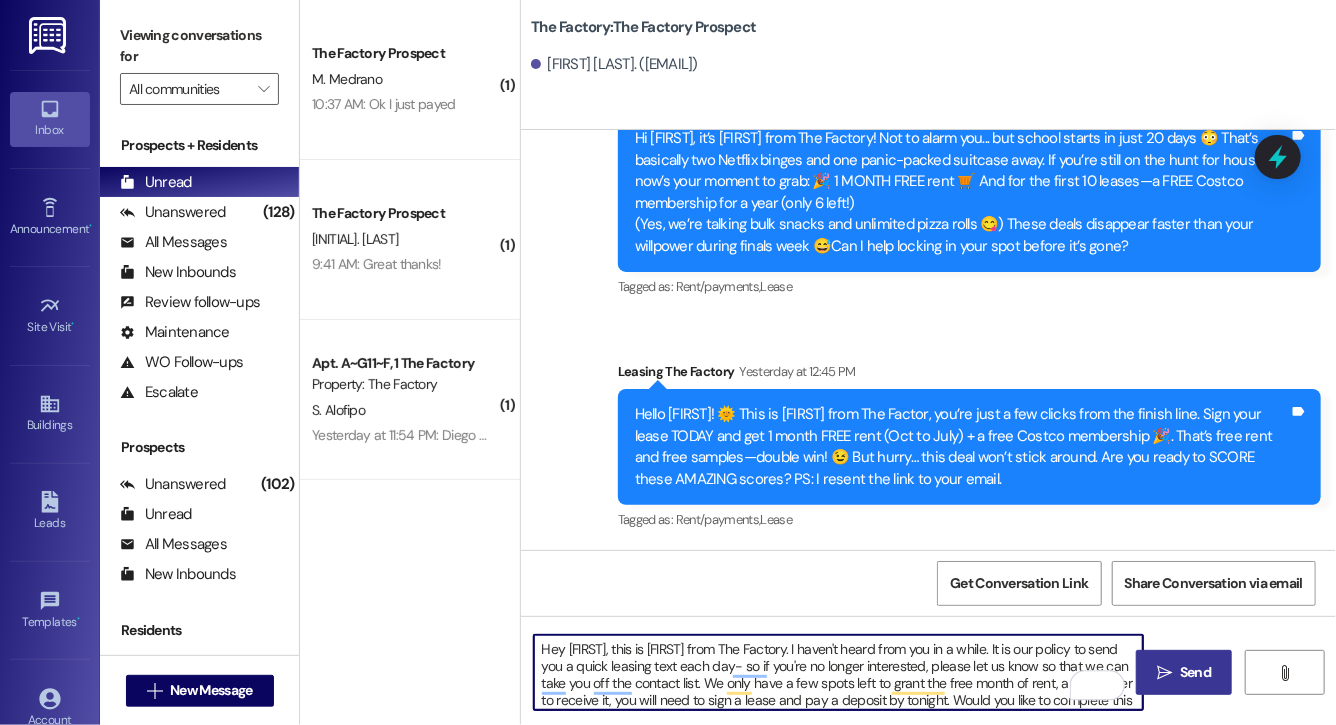 click on "Hey [FIRST], this is [FIRST] from The Factory. I haven't heard from you in a while. It is our policy to send you a quick leasing text each day- so if you're no longer interested, please let us know so that we can take you off the contact list. We only have a few spots left to grant the free month of rent, and in order to receive it, you will need to sign a lease and pay a deposit by tonight. Would you like to complete this today? Happy to help." at bounding box center (838, 672) 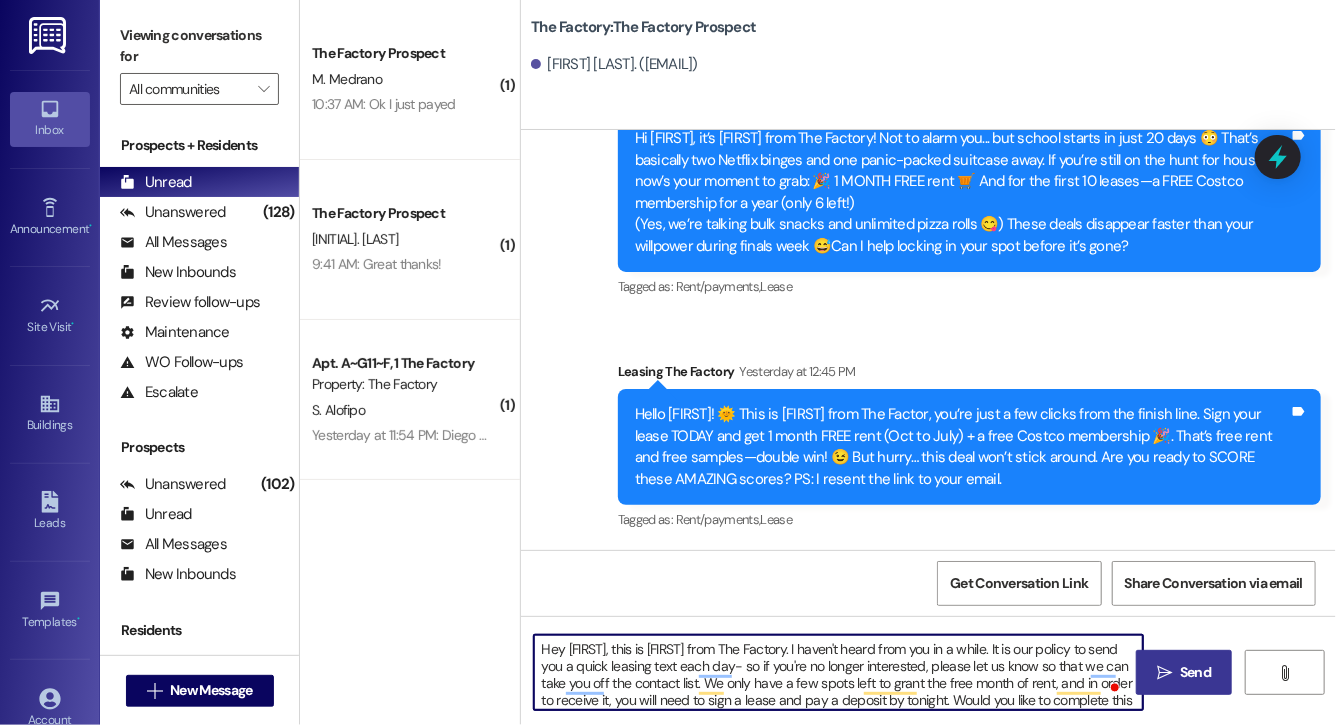 type on "Hey [FIRST], this is [FIRST] from The Factory. I haven't heard from you in a while. It is our policy to send you a quick leasing text each day- so if you're no longer interested, please let us know so that we can take you off the contact list. We only have a few spots left to grant the free month of rent, and in order to receive it, you will need to sign a lease and pay a deposit by tonight. Would you like to complete this today? Happy to help." 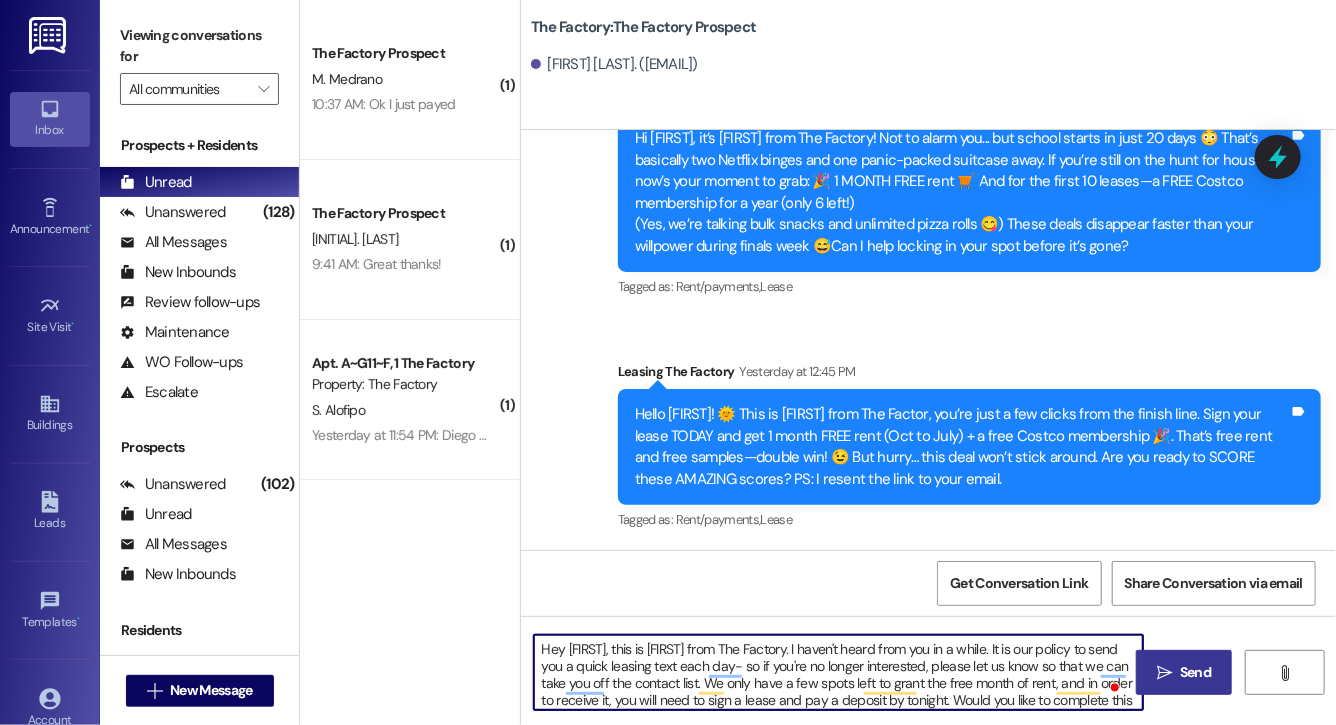 click on "Hey [FIRST], this is [FIRST] from The Factory. I haven't heard from you in a while. It is our policy to send you a quick leasing text each day- so if you're no longer interested, please let us know so that we can take you off the contact list. We only have a few spots left to grant the free month of rent, and in order to receive it, you will need to sign a lease and pay a deposit by tonight. Would you like to complete this today? Happy to help." at bounding box center [838, 672] 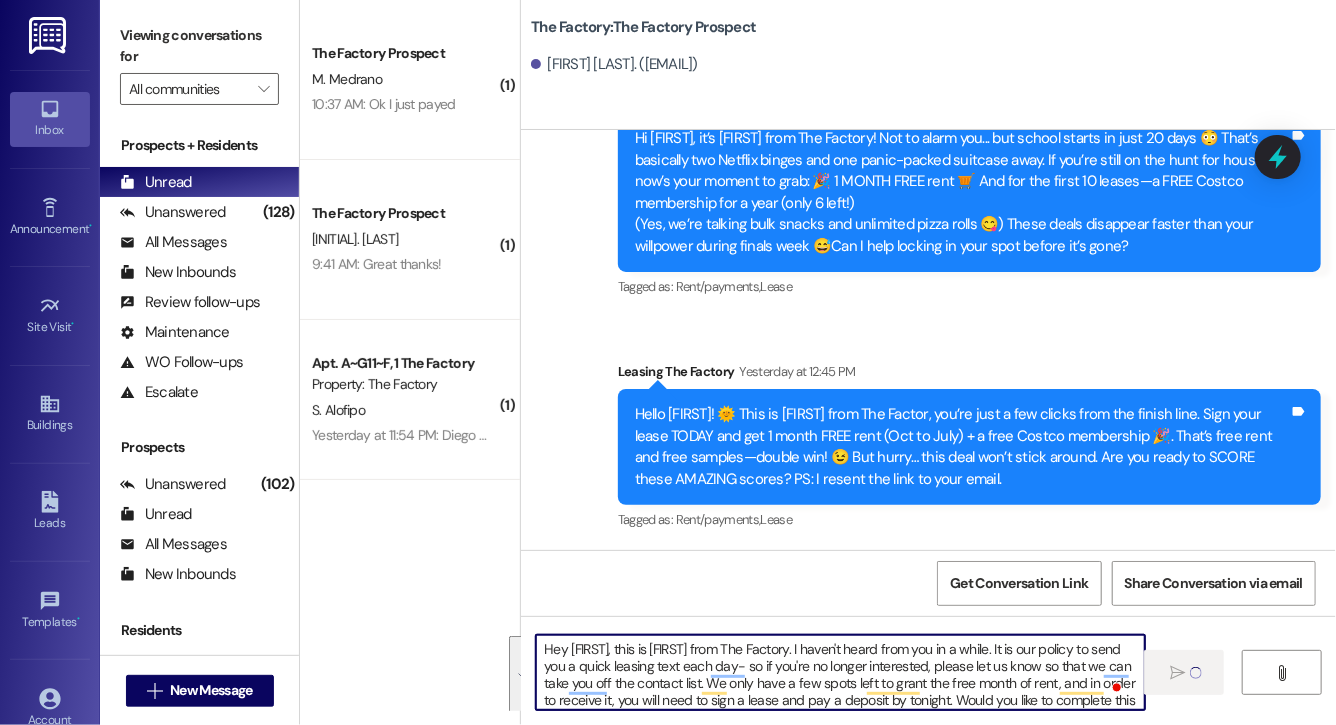 type 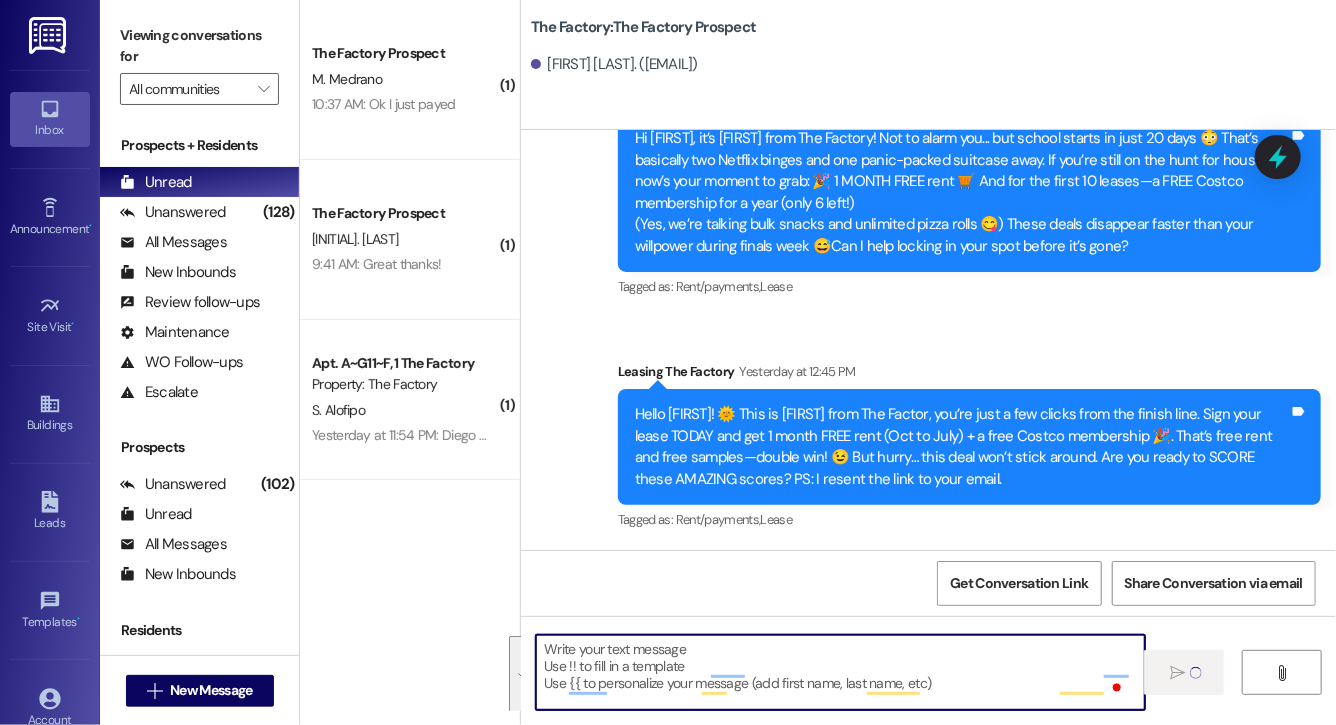 scroll, scrollTop: 1043, scrollLeft: 0, axis: vertical 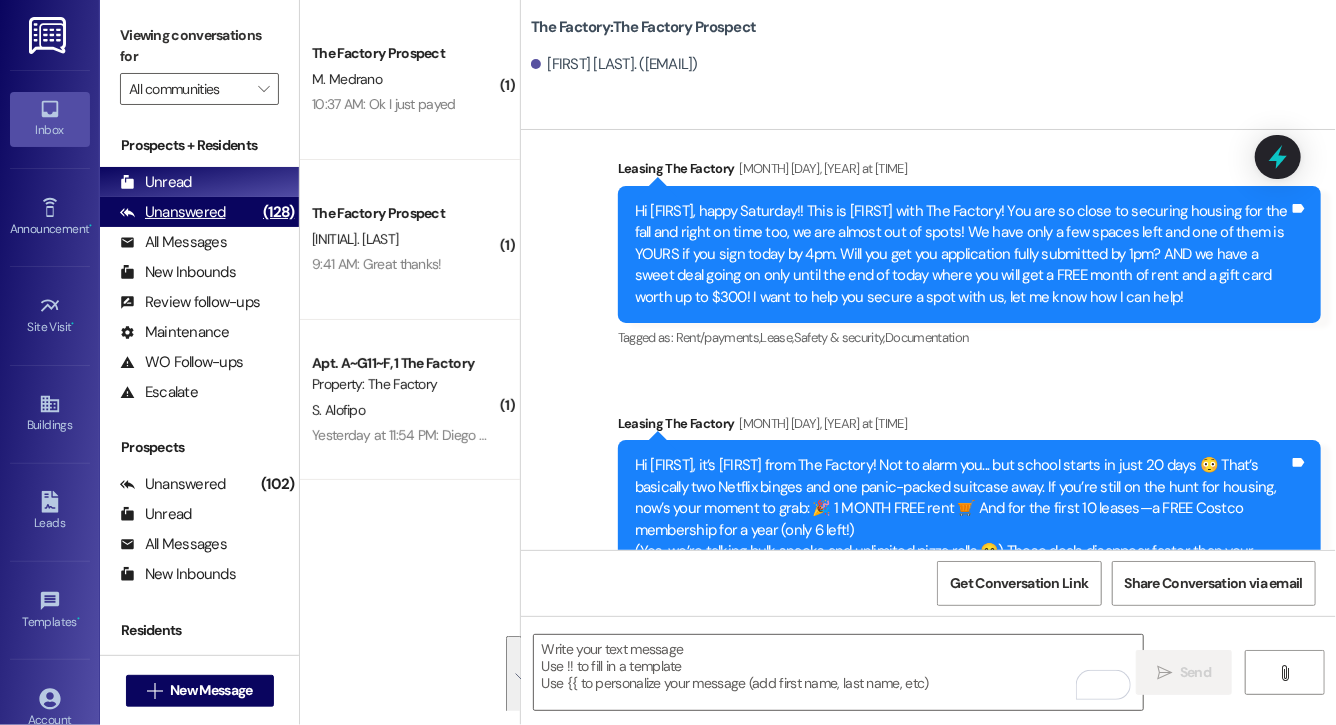 click on "Unanswered" at bounding box center (173, 212) 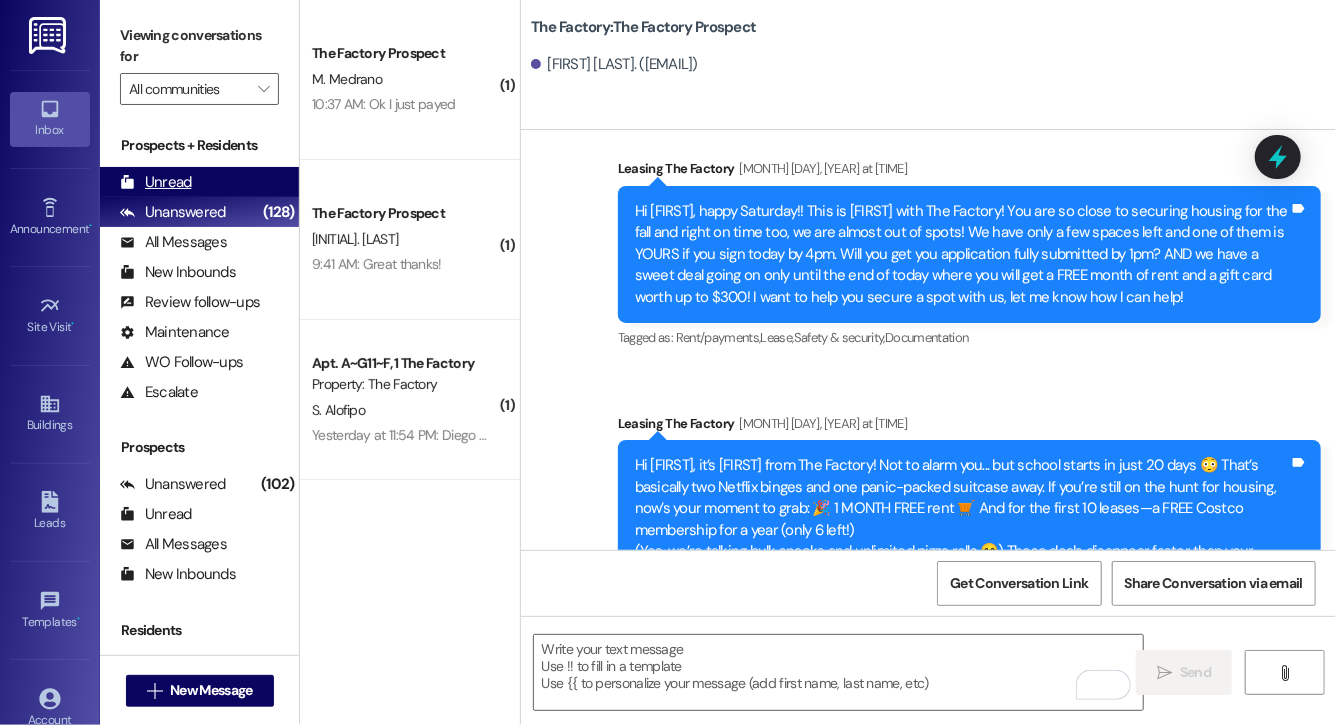 click on "Unread (0)" at bounding box center [199, 182] 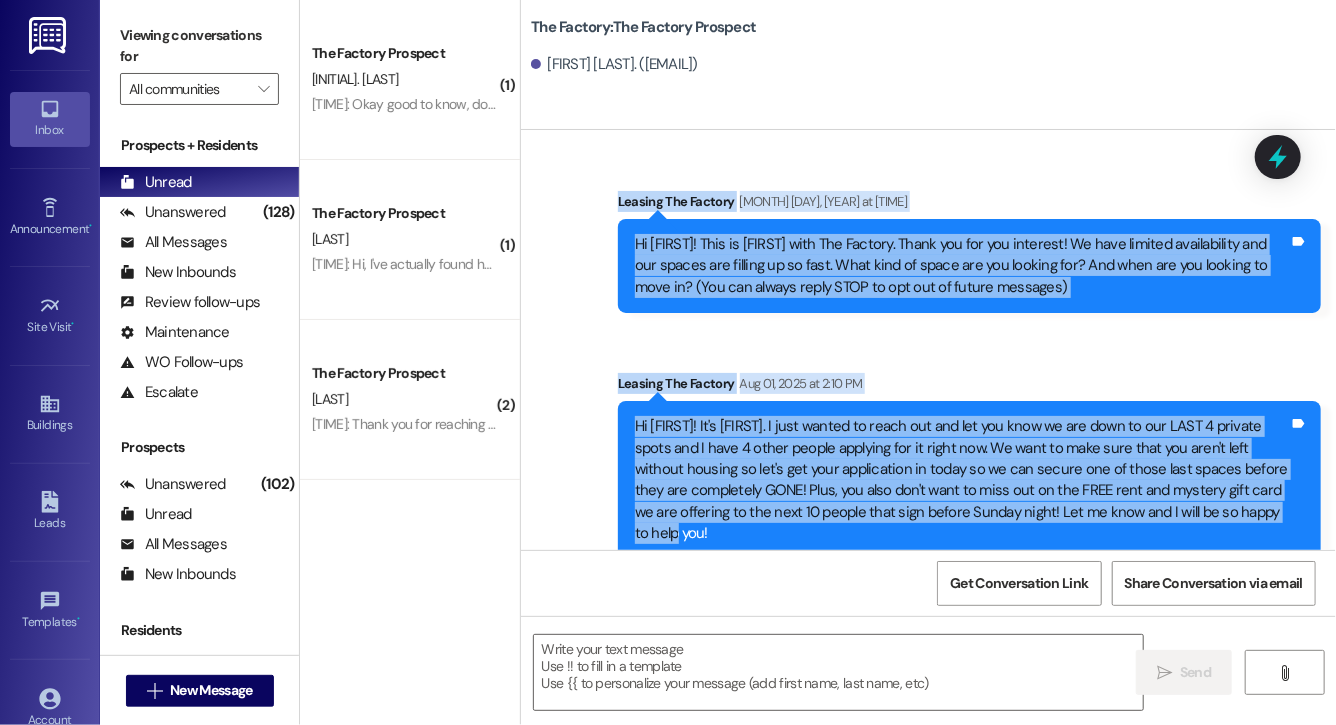 drag, startPoint x: 618, startPoint y: 209, endPoint x: 1089, endPoint y: 538, distance: 574.52765 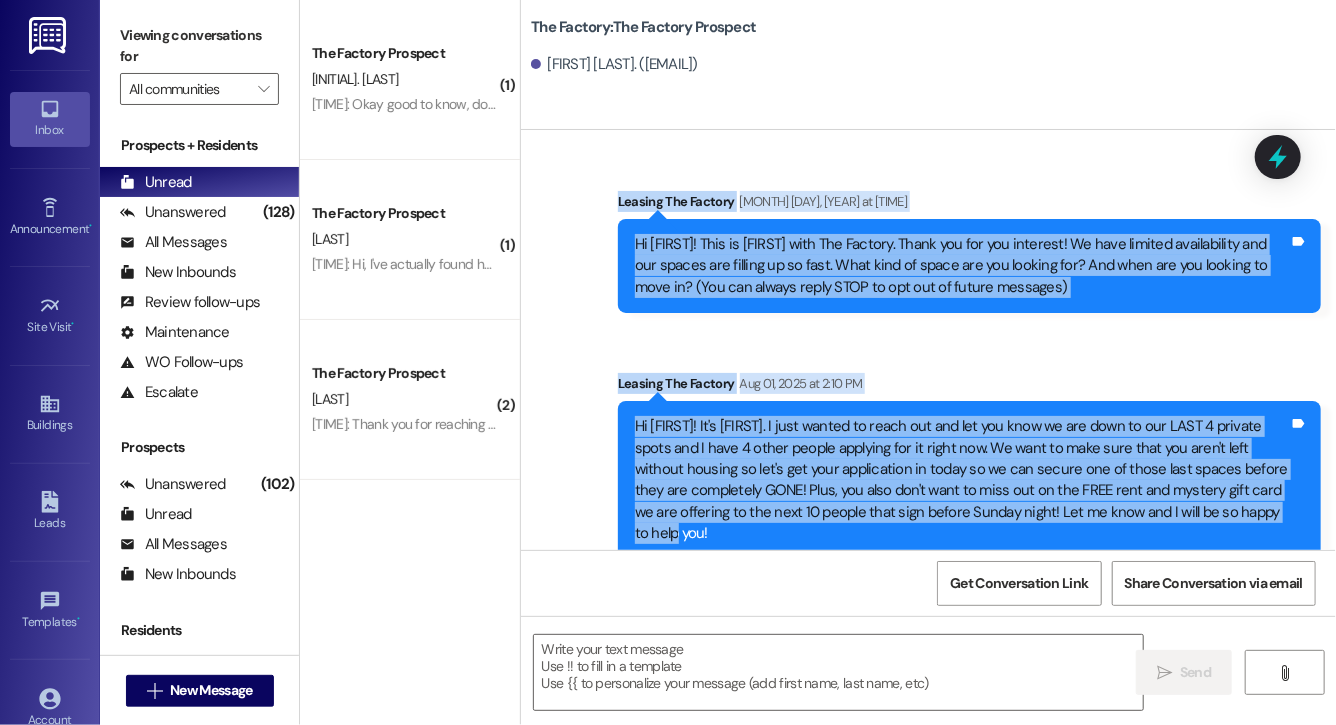 click on "Sent via SMS Leasing The Factory [MONTH] [DAY], [YEAR] at [TIME] Hi [FIRST]! It's [FIRST]. I just wanted to reach out and let you know we are down to our LAST 4 private spots and I have 4 other people applying for it right now. We want to make sure that you aren't left without housing so let's get your application in today so we can secure one of those last spaces before they are completely GONE! Plus, you also don't want to miss out on the FREE rent and mystery gift card we are offering to the next 10 people that sign before Sunday night! Let me know and I will be so happy to help you! Tags and notes Tagged as: Rent/payments , Click to highlight conversations about Rent/payments Lease , Click to highlight conversations about Lease Safety & security , Click to highlight conversations about Safety & security Documentation Click to highlight conversations about Documentation" at bounding box center (969, 481) 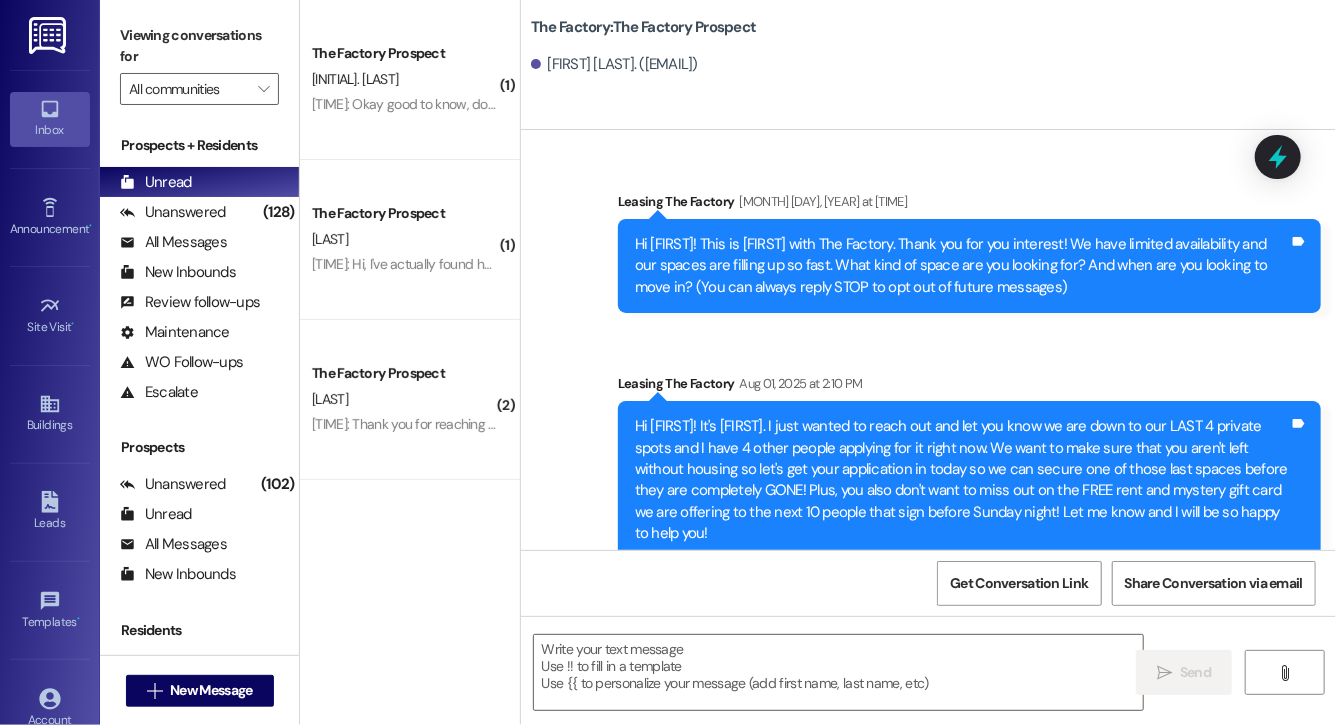 scroll, scrollTop: 1072, scrollLeft: 0, axis: vertical 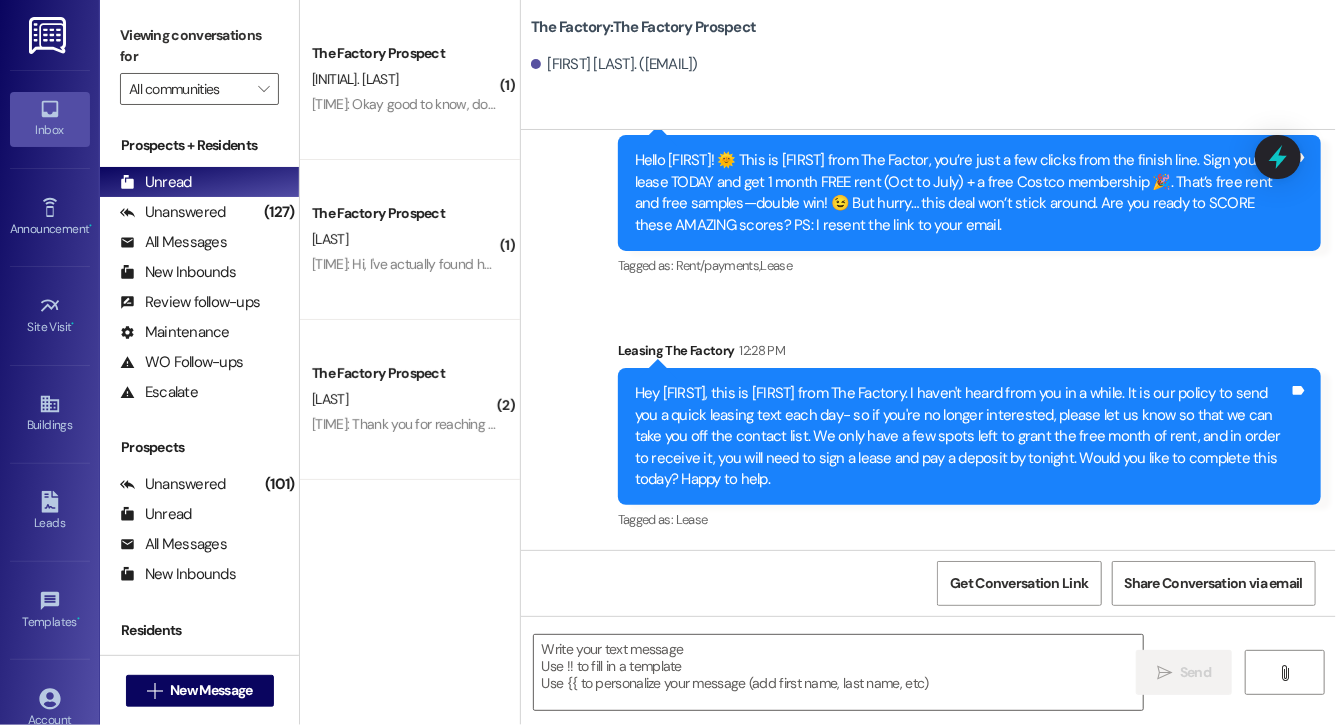 click on "The Factory: The Factory Prospect [FIRST] [LAST]. ([EMAIL])" at bounding box center (928, 65) 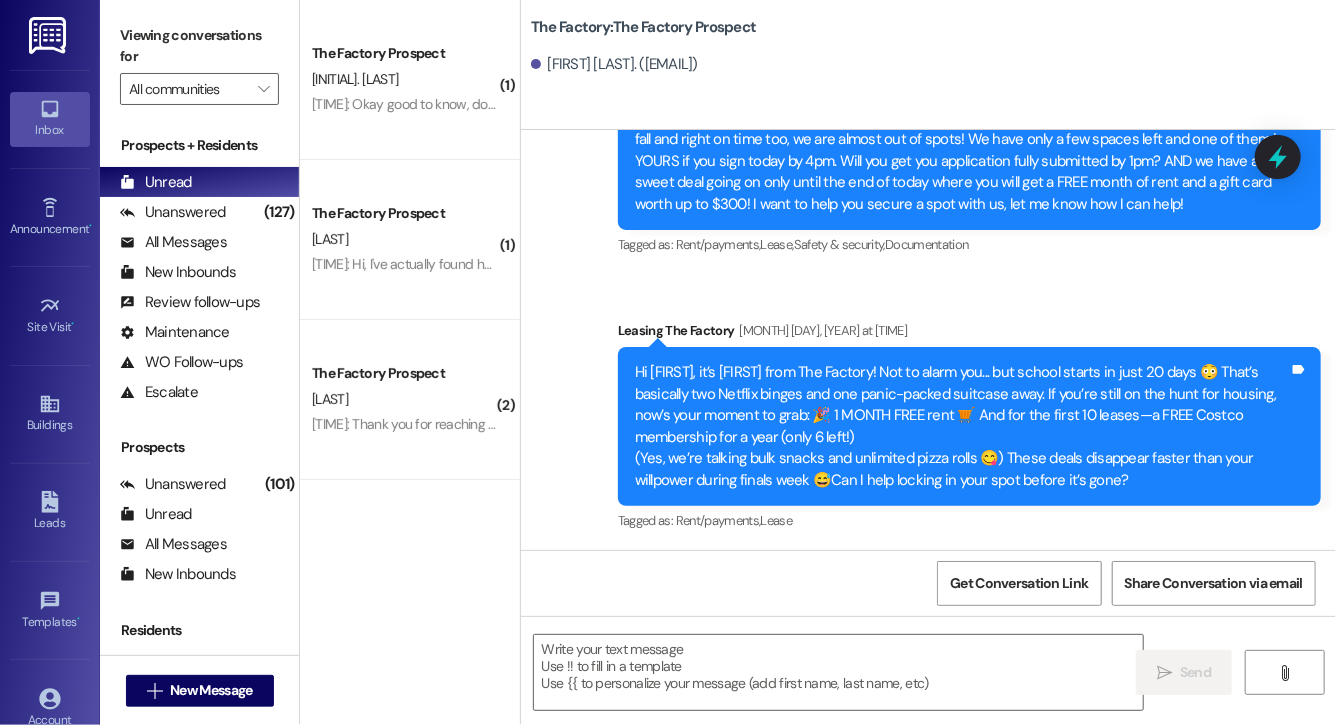 scroll, scrollTop: 1072, scrollLeft: 0, axis: vertical 